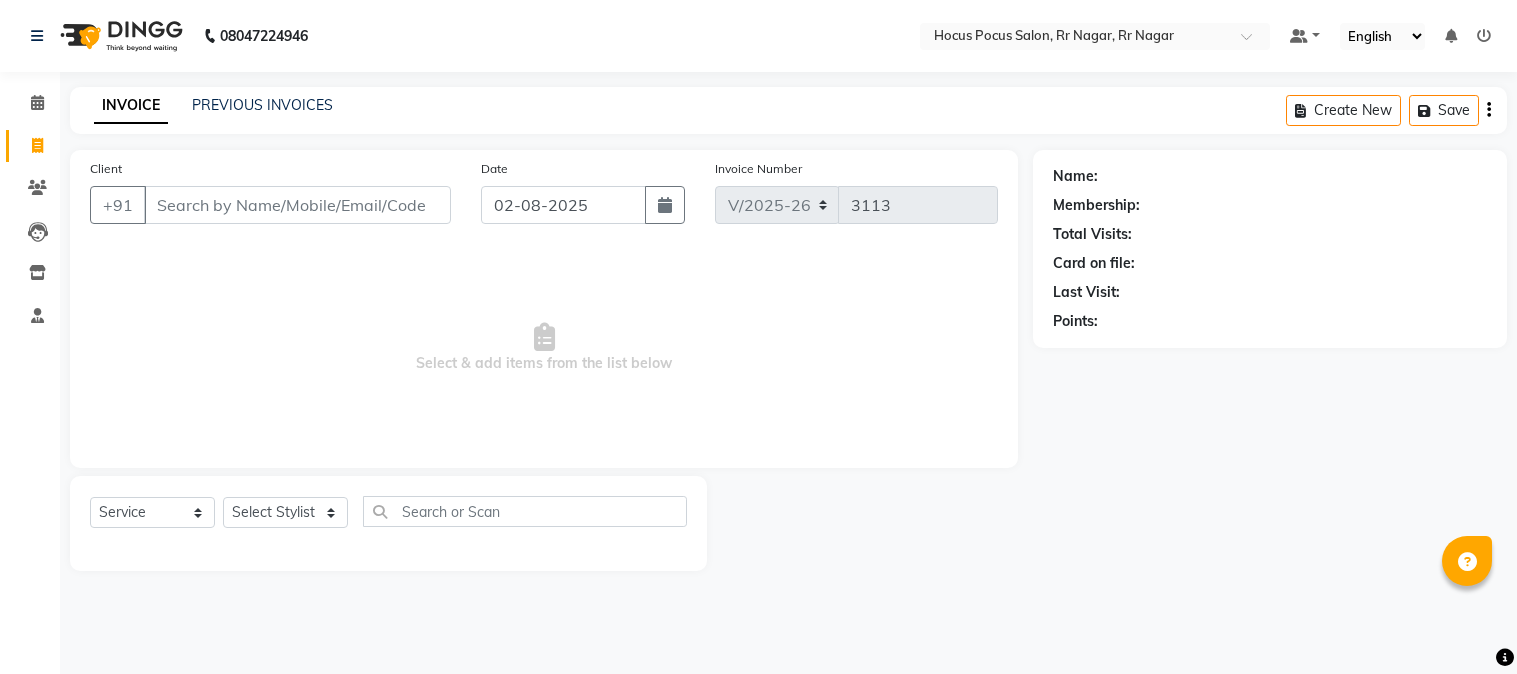 select on "5019" 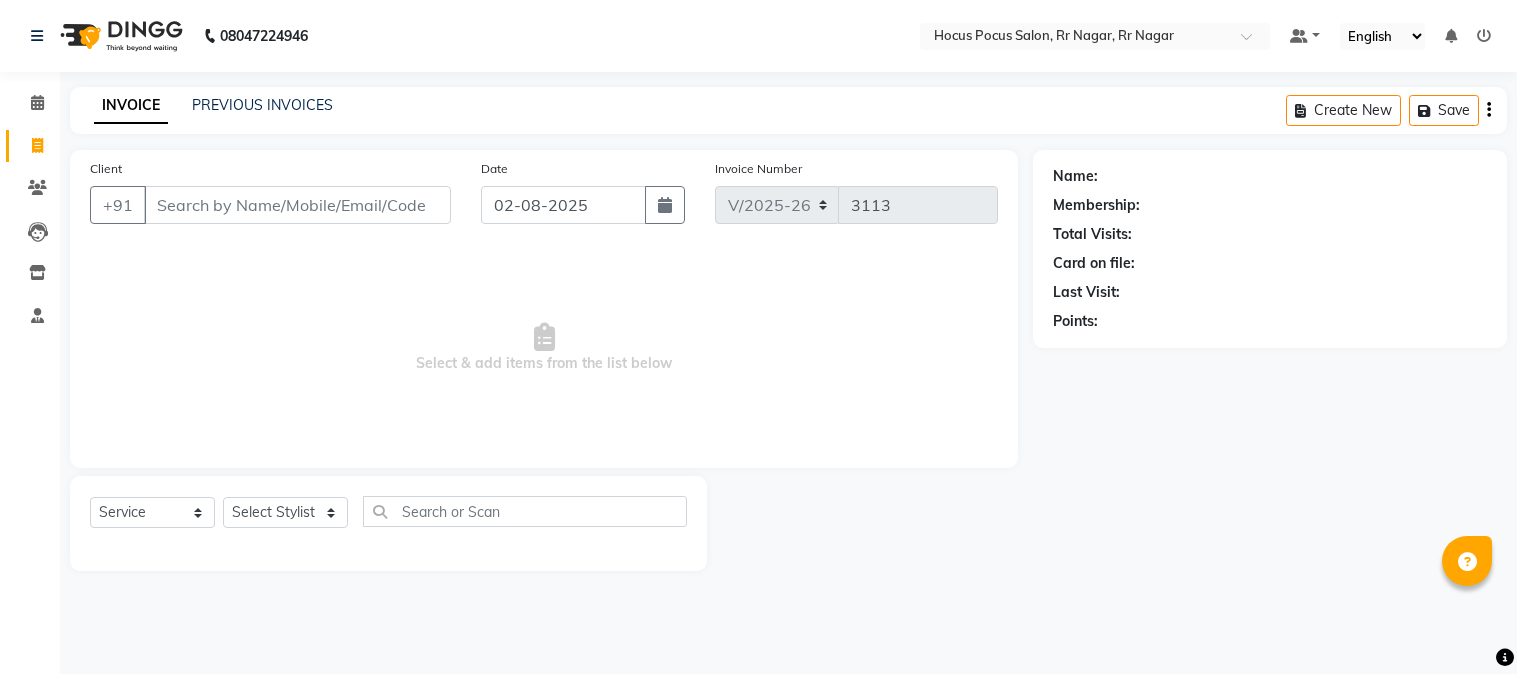 scroll, scrollTop: 0, scrollLeft: 0, axis: both 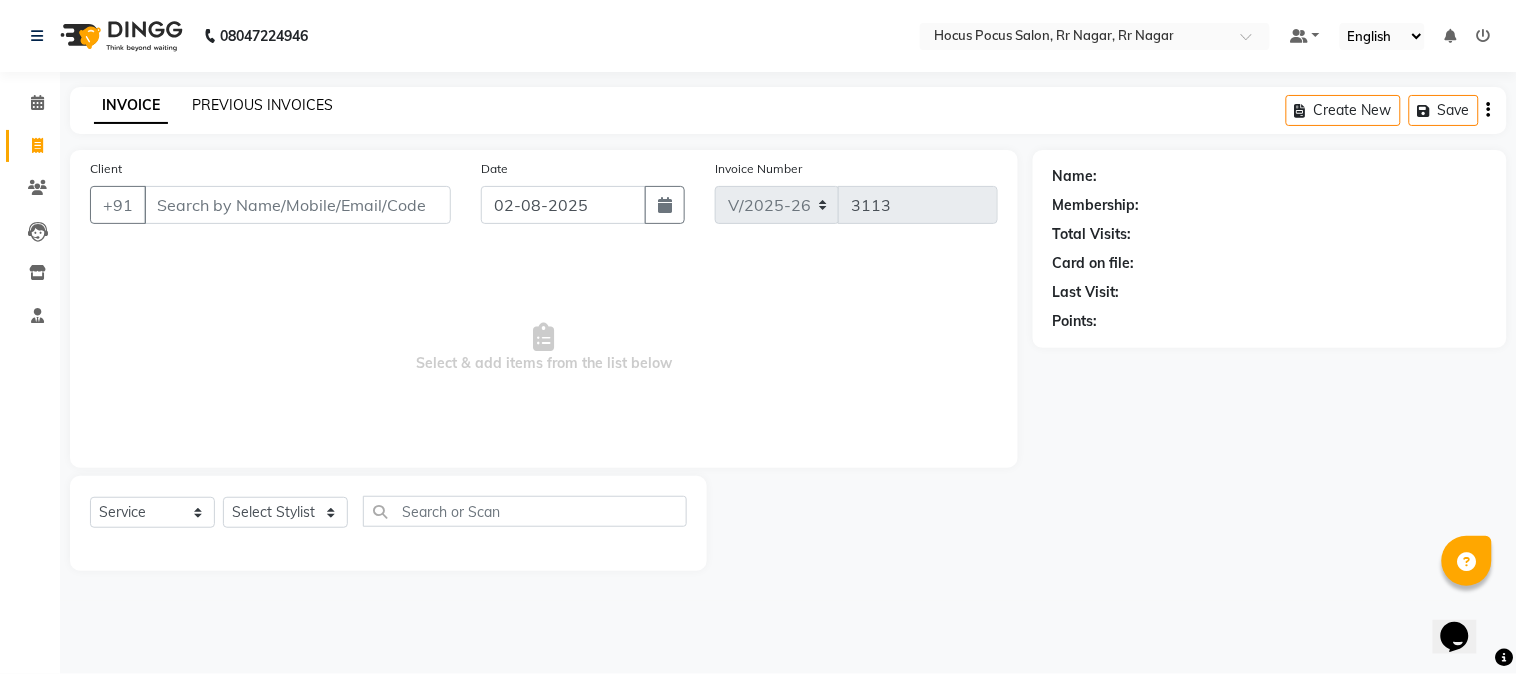 click on "PREVIOUS INVOICES" 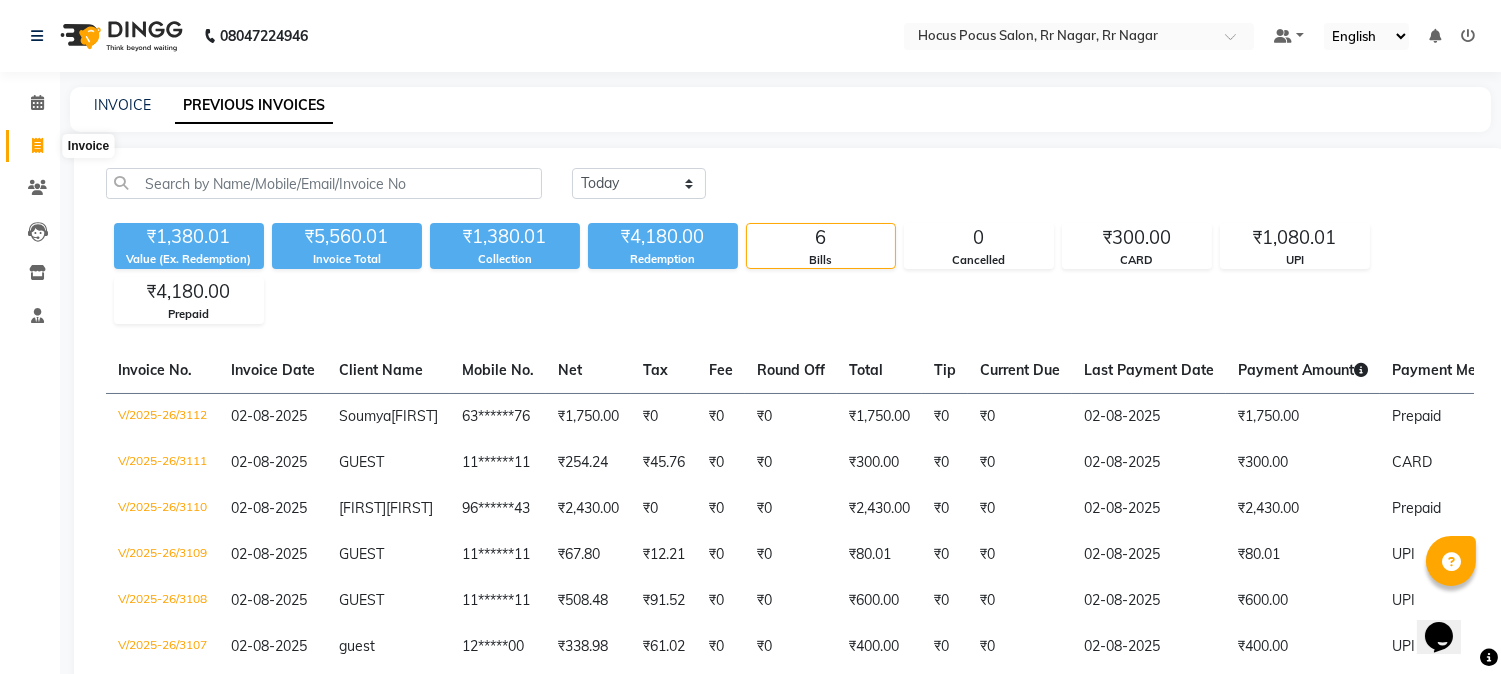 click 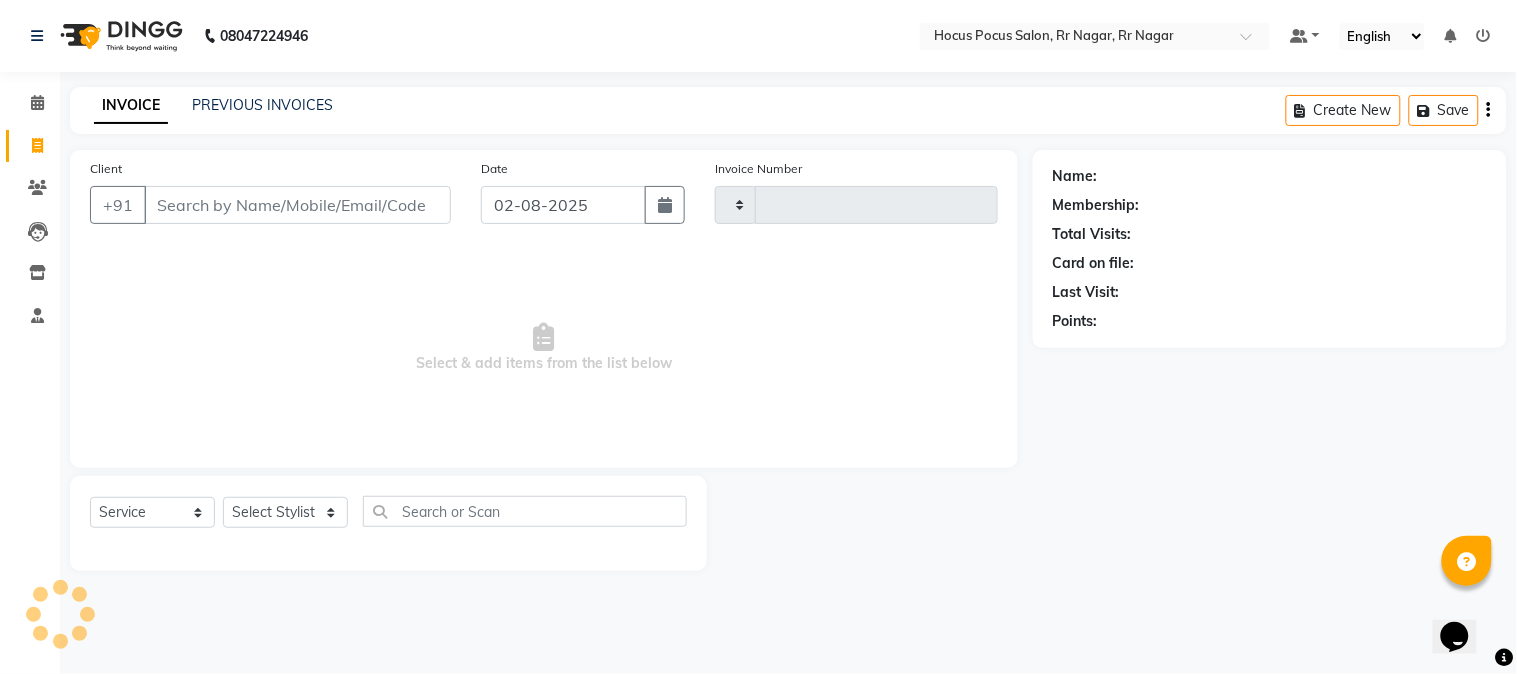 type on "3113" 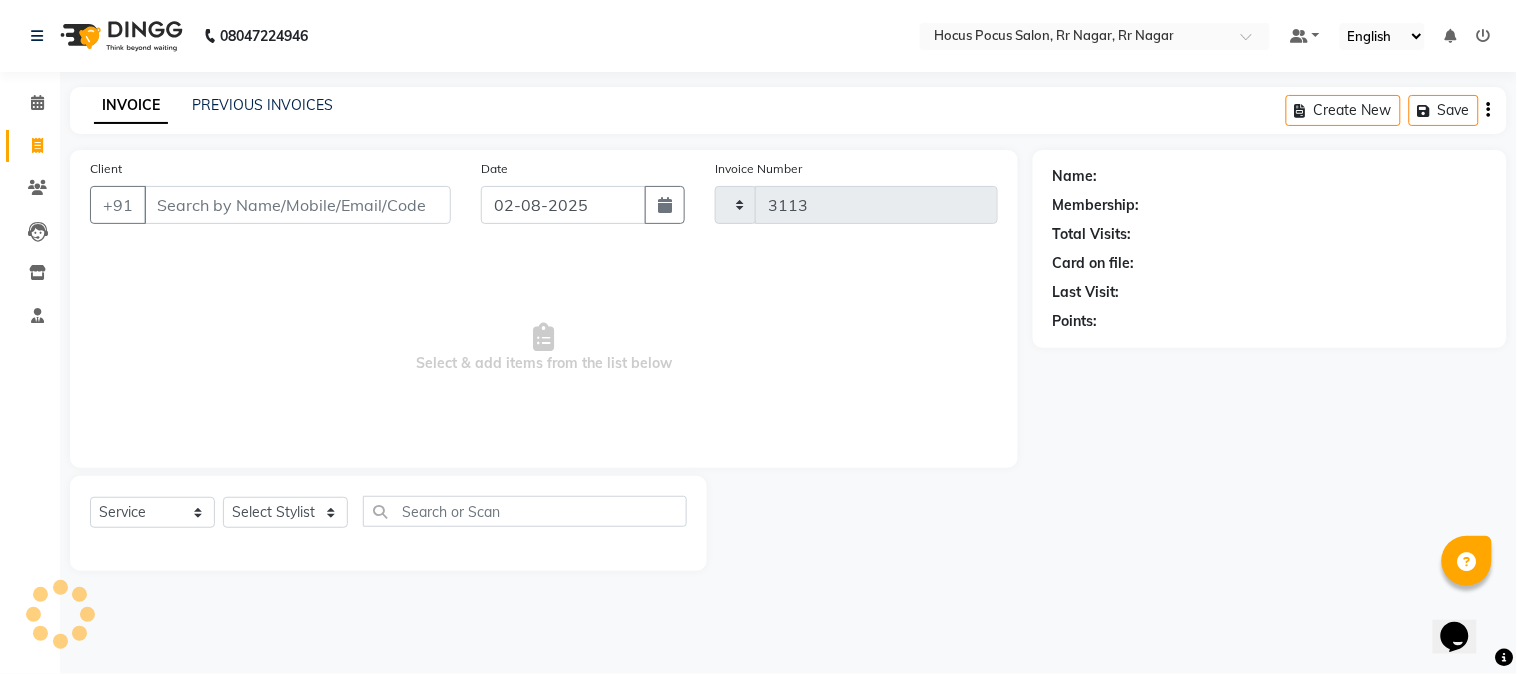select on "5019" 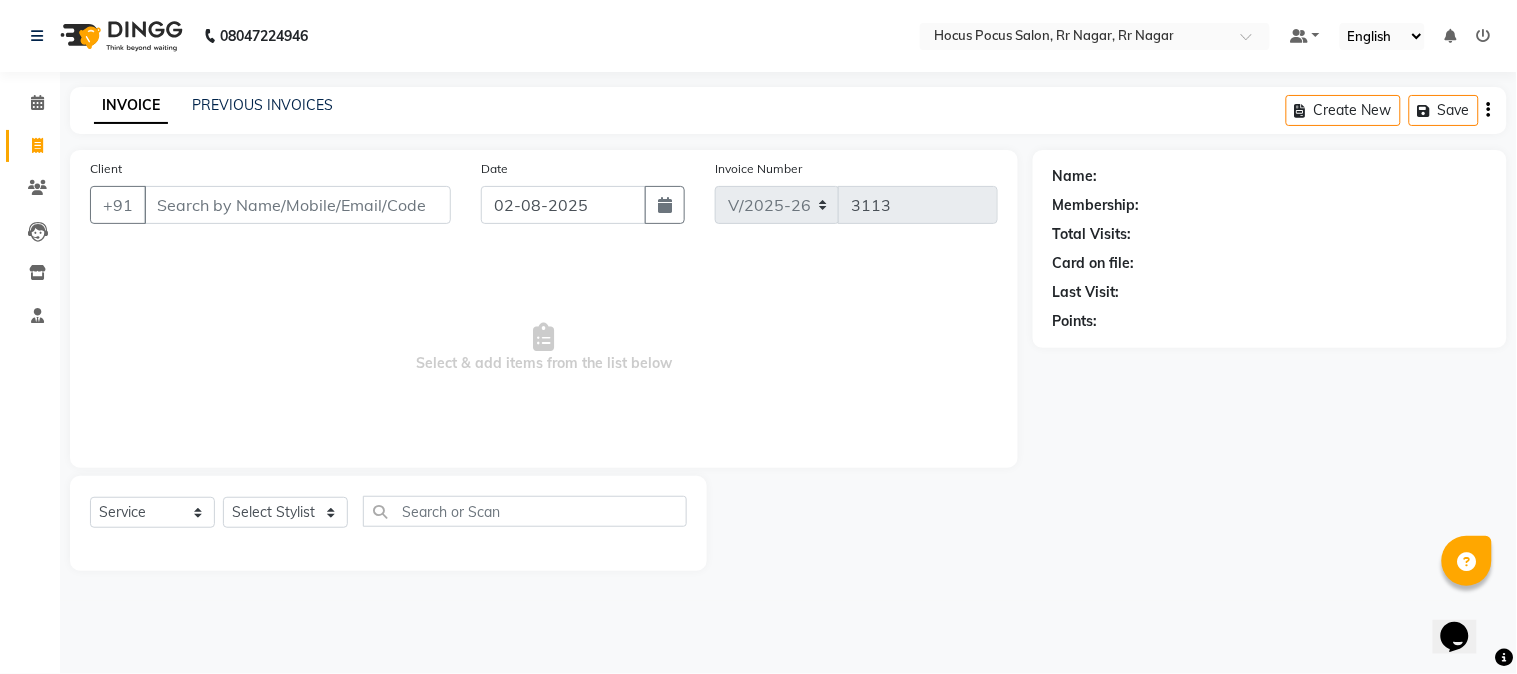 click on "Client" at bounding box center [297, 205] 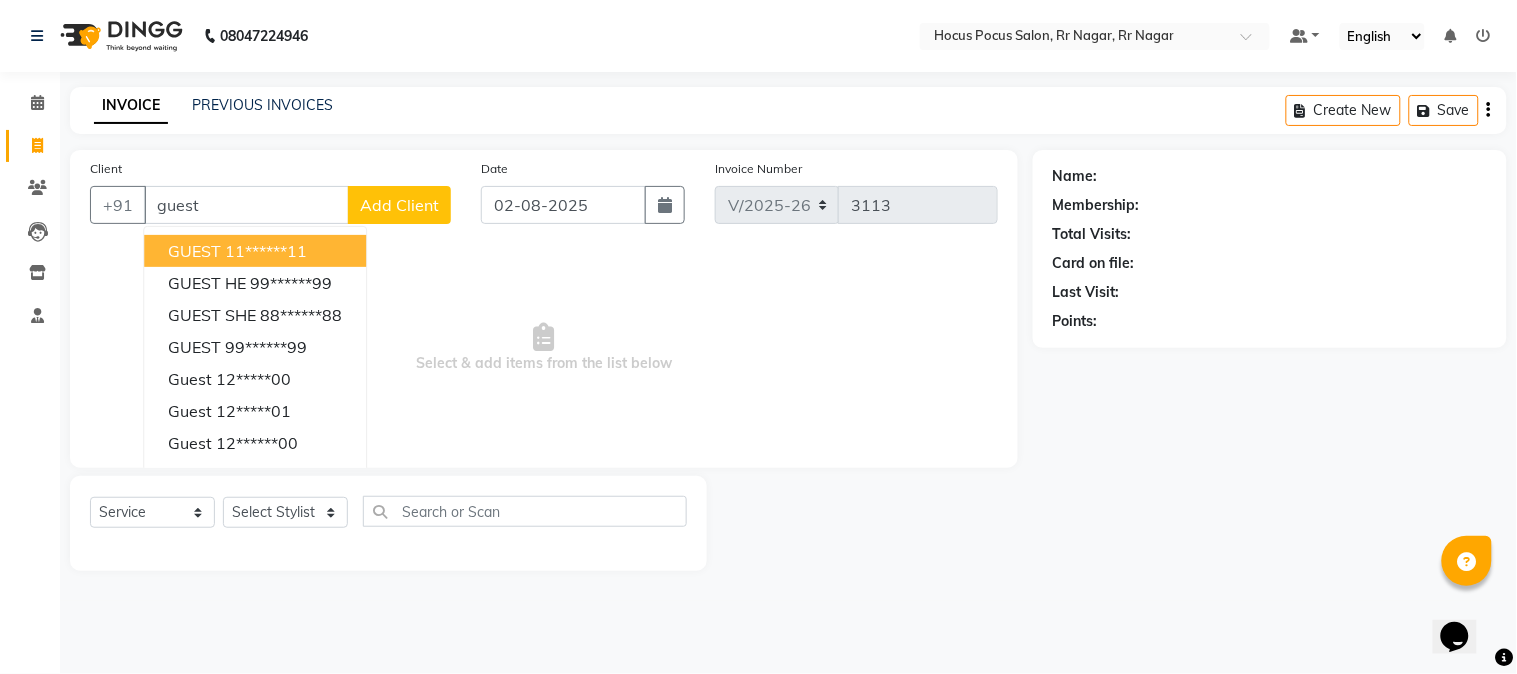 click on "11******11" at bounding box center [266, 251] 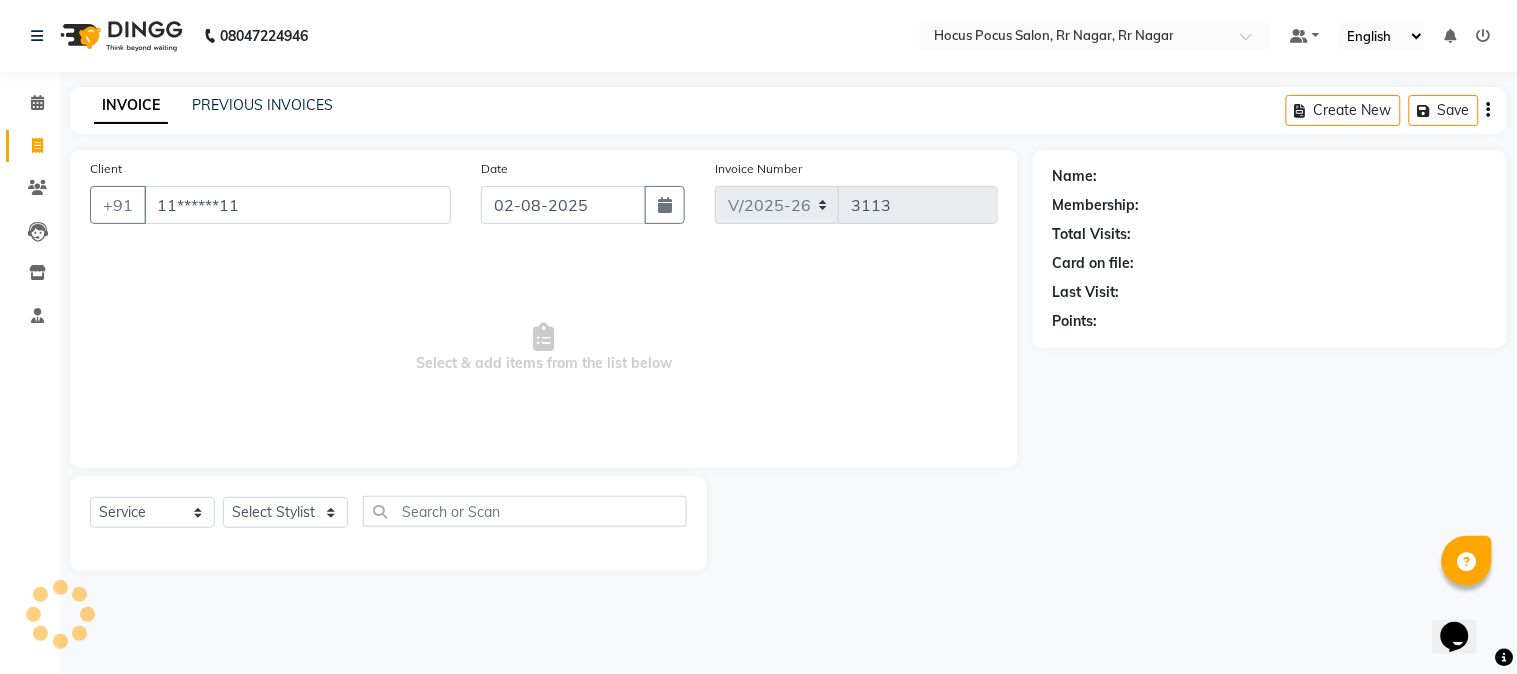 type on "11******11" 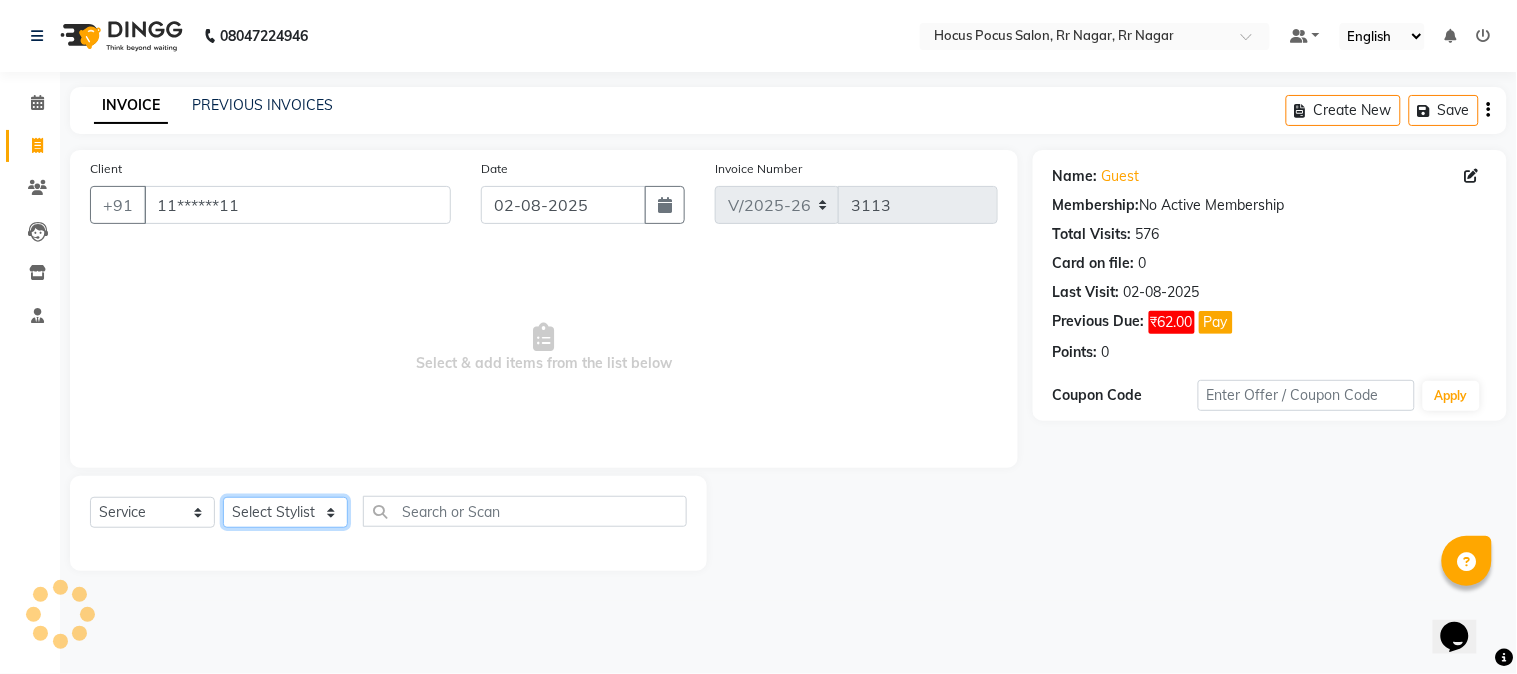 click on "Select Stylist [FIRST] [FIRST] [FIRST] hocus pocus [FIRST] [FIRST] [FIRST] [FIRST] [FIRST] [FIRST] [FIRST]" 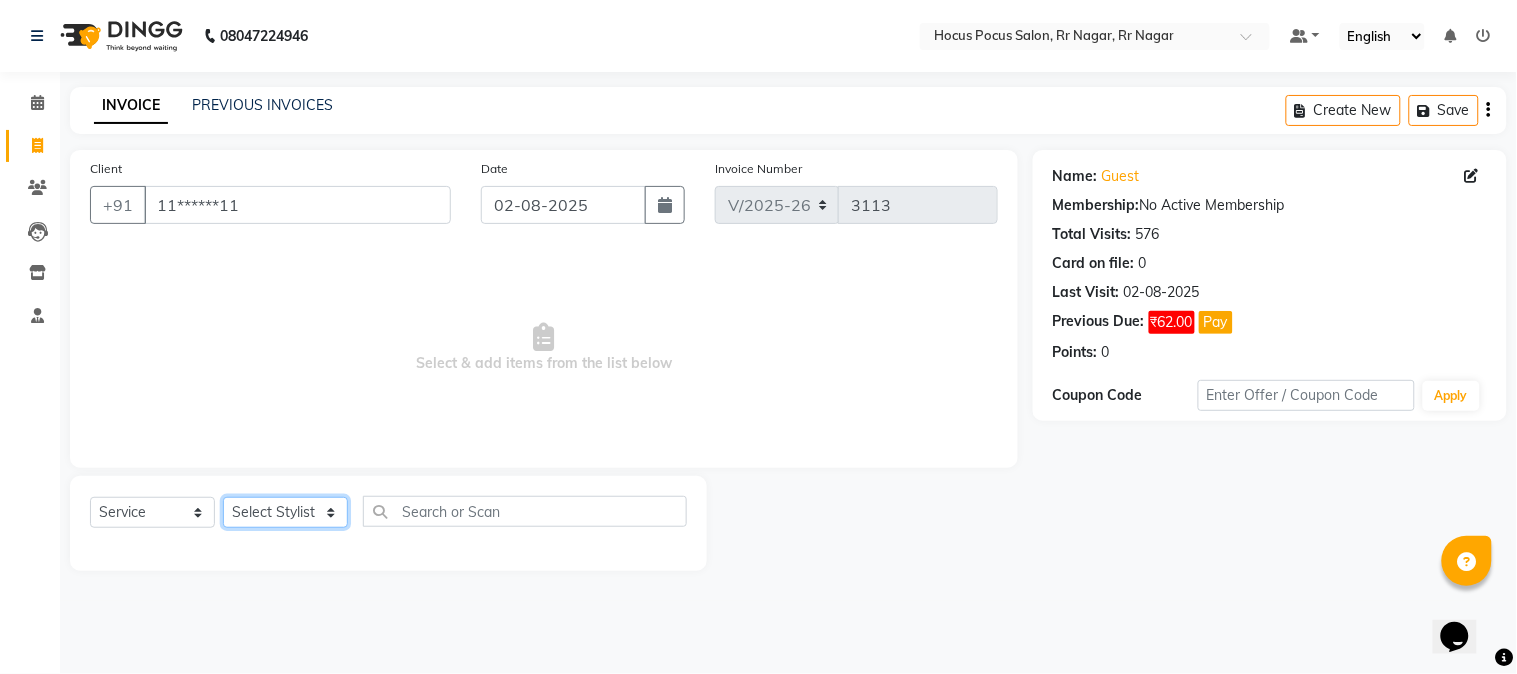 select on "86623" 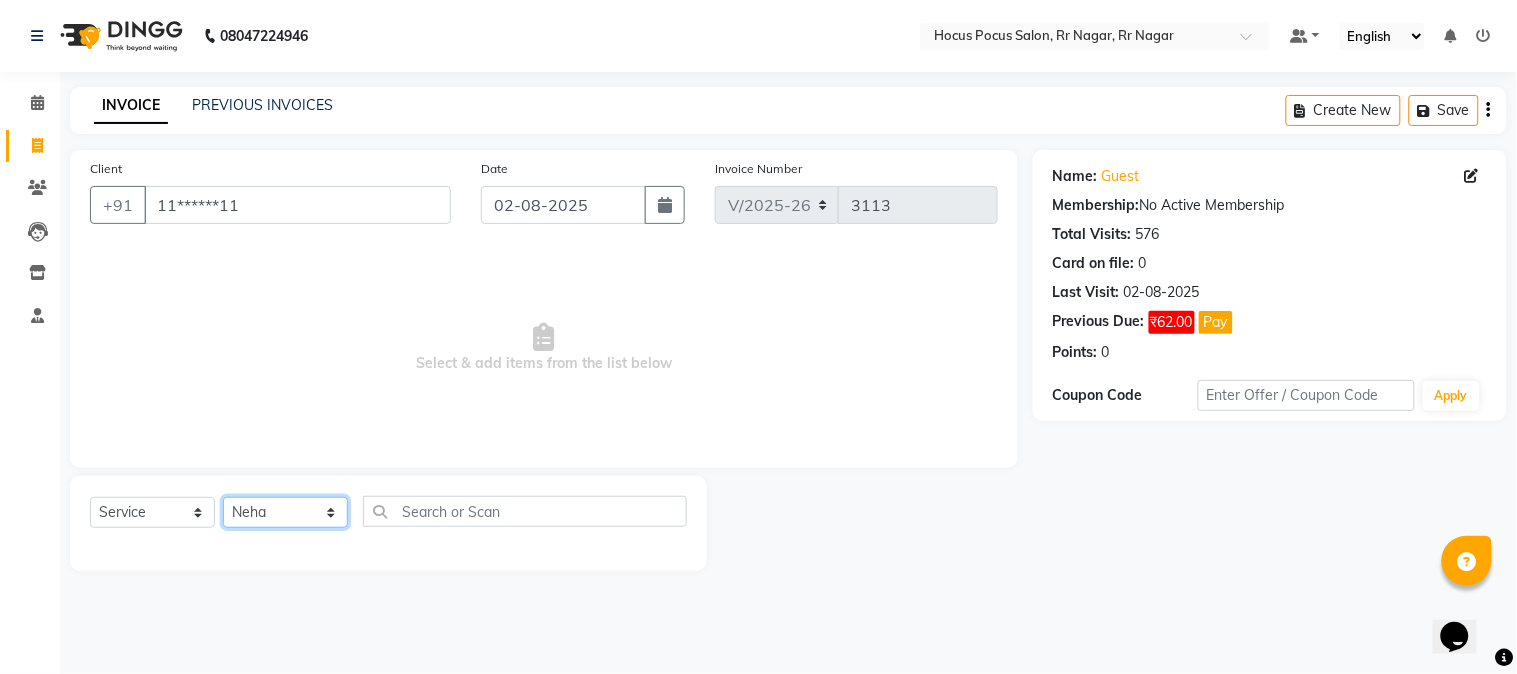 click on "Select Stylist [FIRST] [FIRST] [FIRST] hocus pocus [FIRST] [FIRST] [FIRST] [FIRST] [FIRST] [FIRST] [FIRST]" 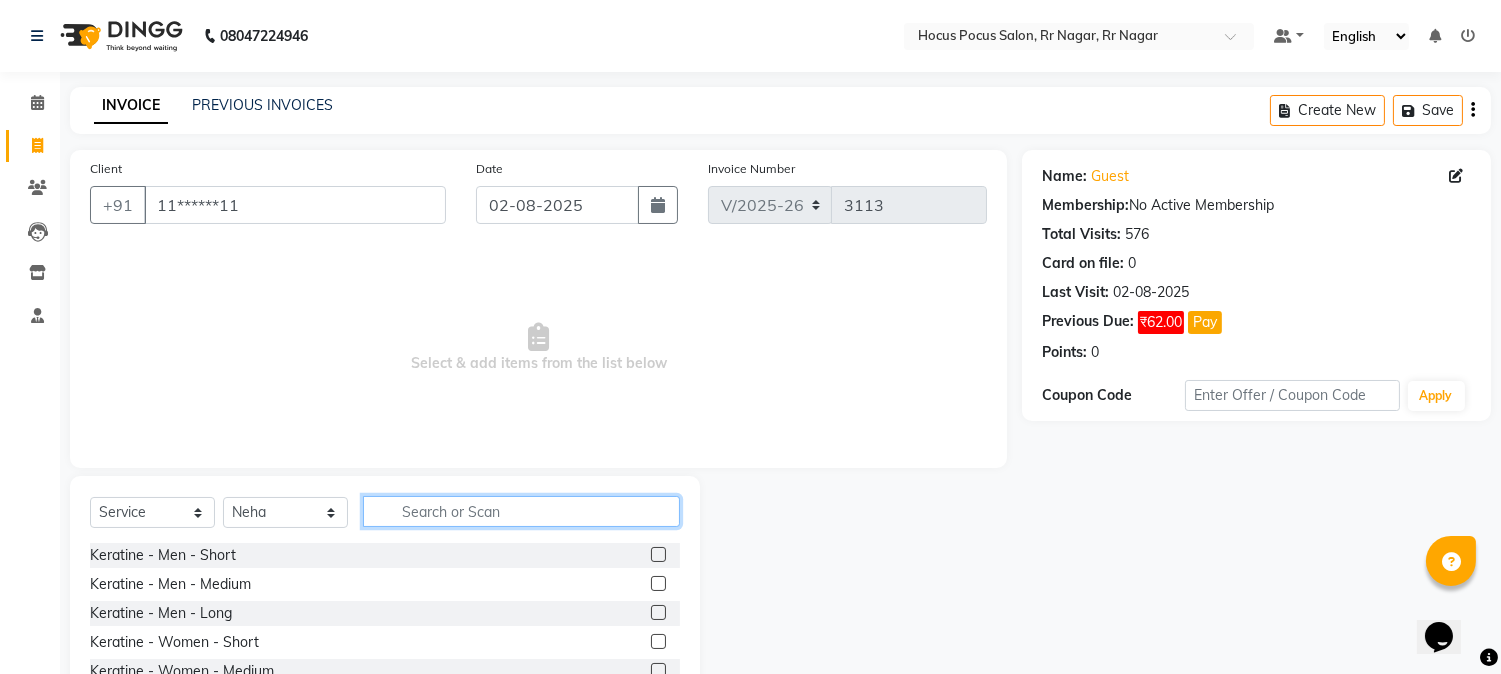 click 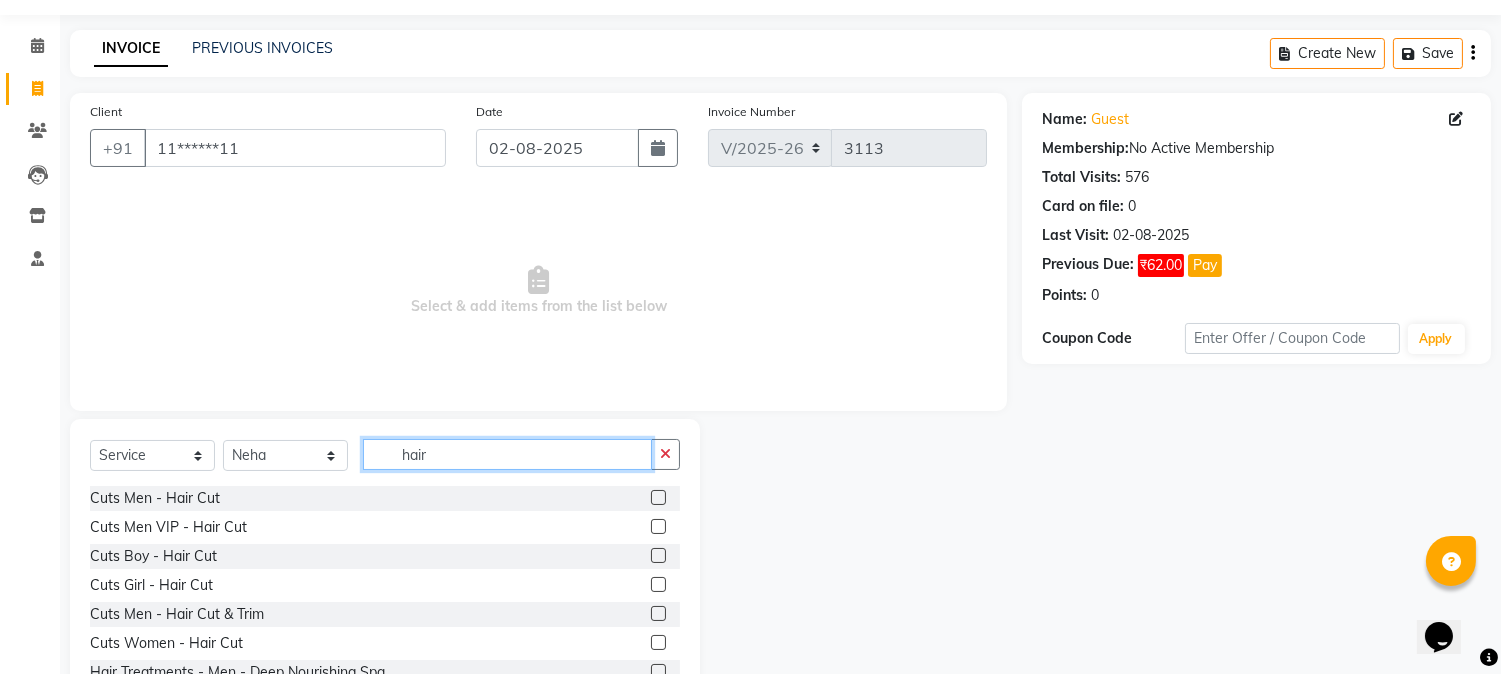 scroll, scrollTop: 111, scrollLeft: 0, axis: vertical 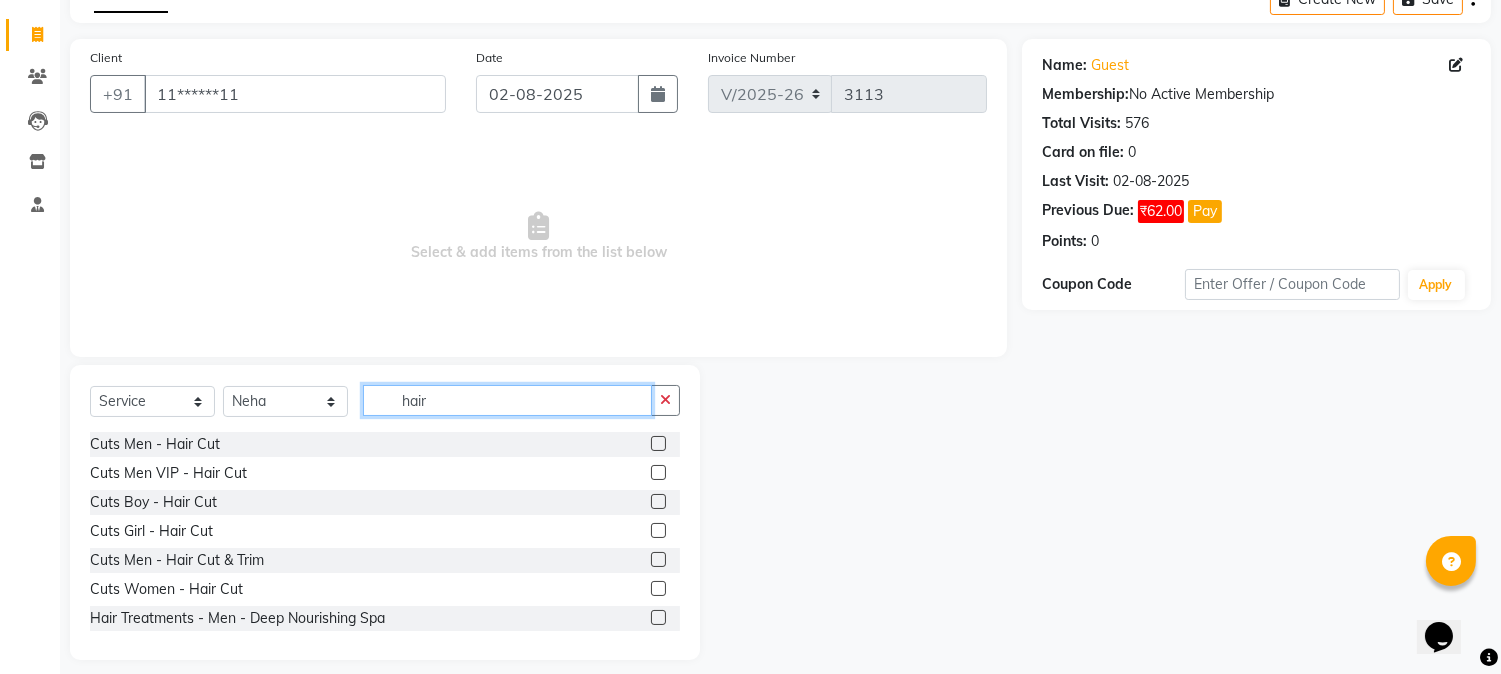 type on "hair" 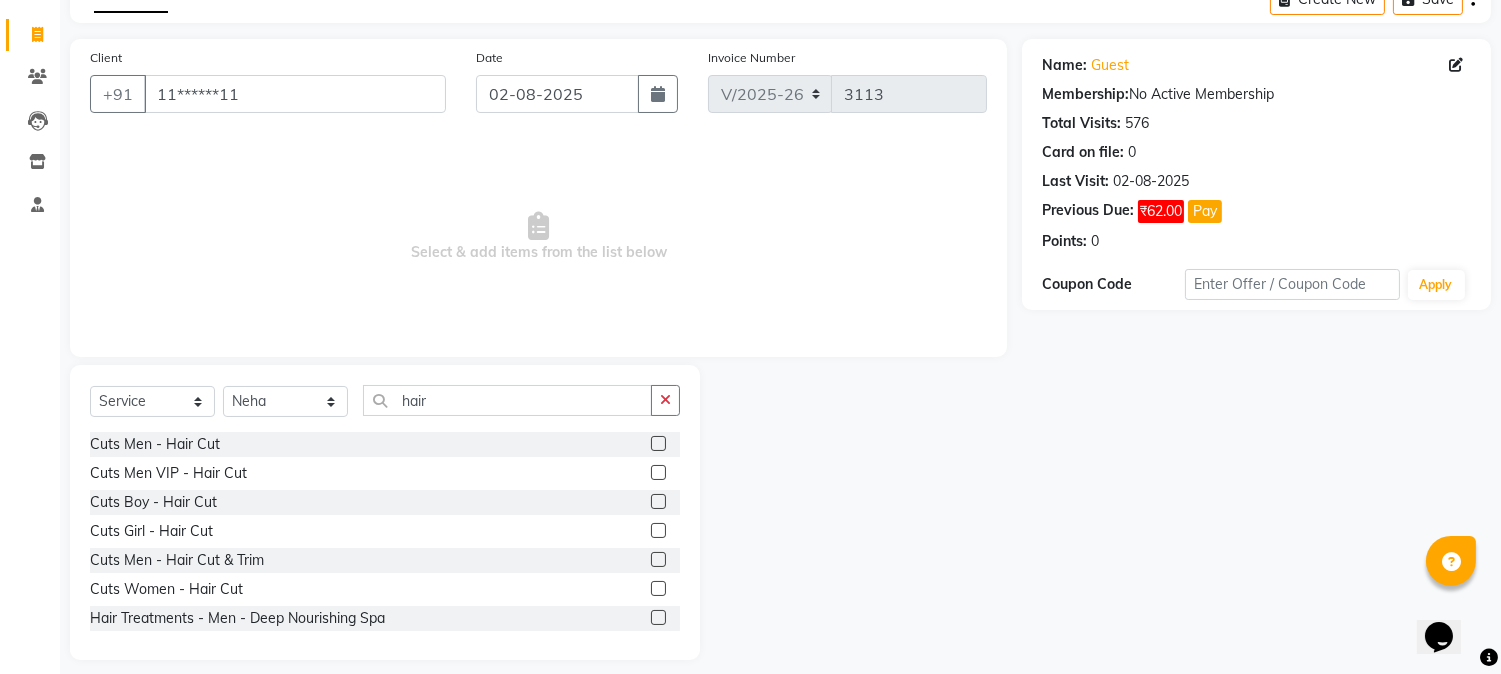 click 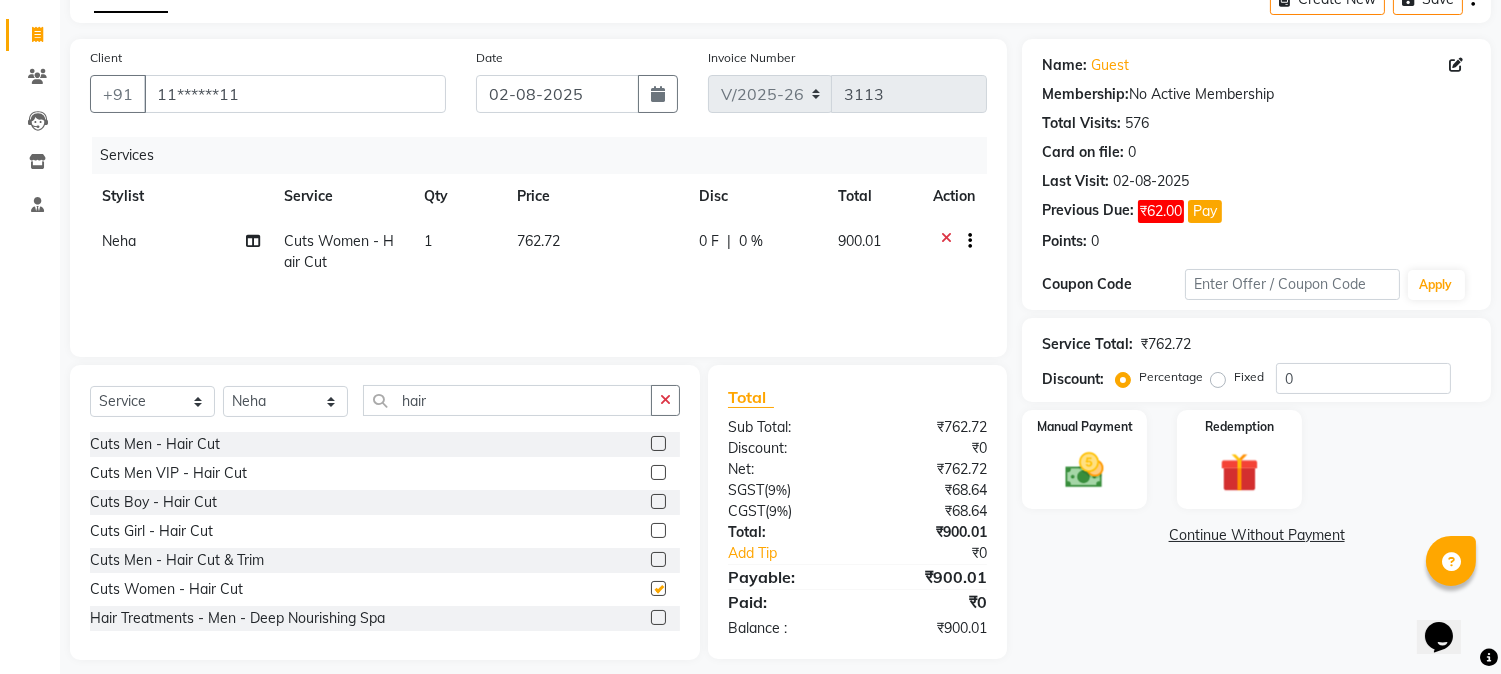 checkbox on "false" 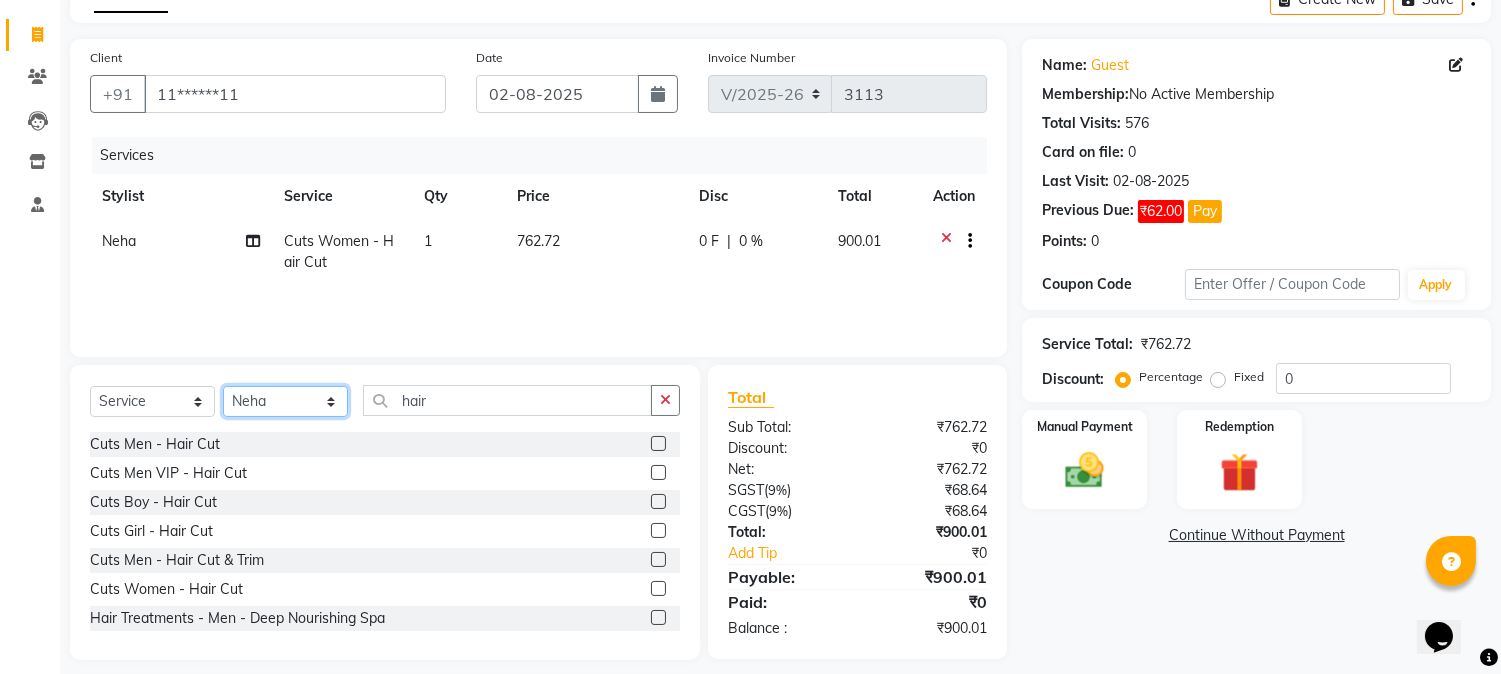 click on "Select Stylist [FIRST] [FIRST] [FIRST] hocus pocus [FIRST] [FIRST] [FIRST] [FIRST] [FIRST] [FIRST] [FIRST]" 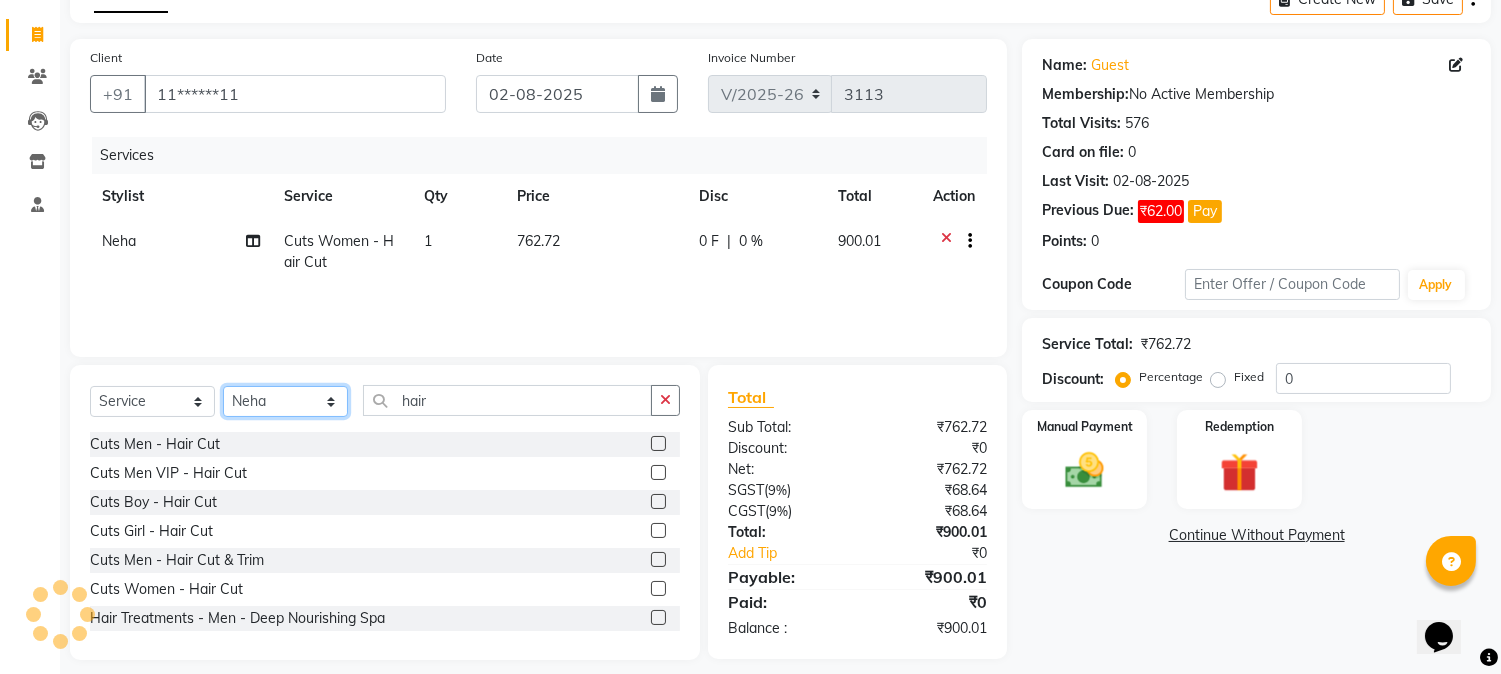 select on "32987" 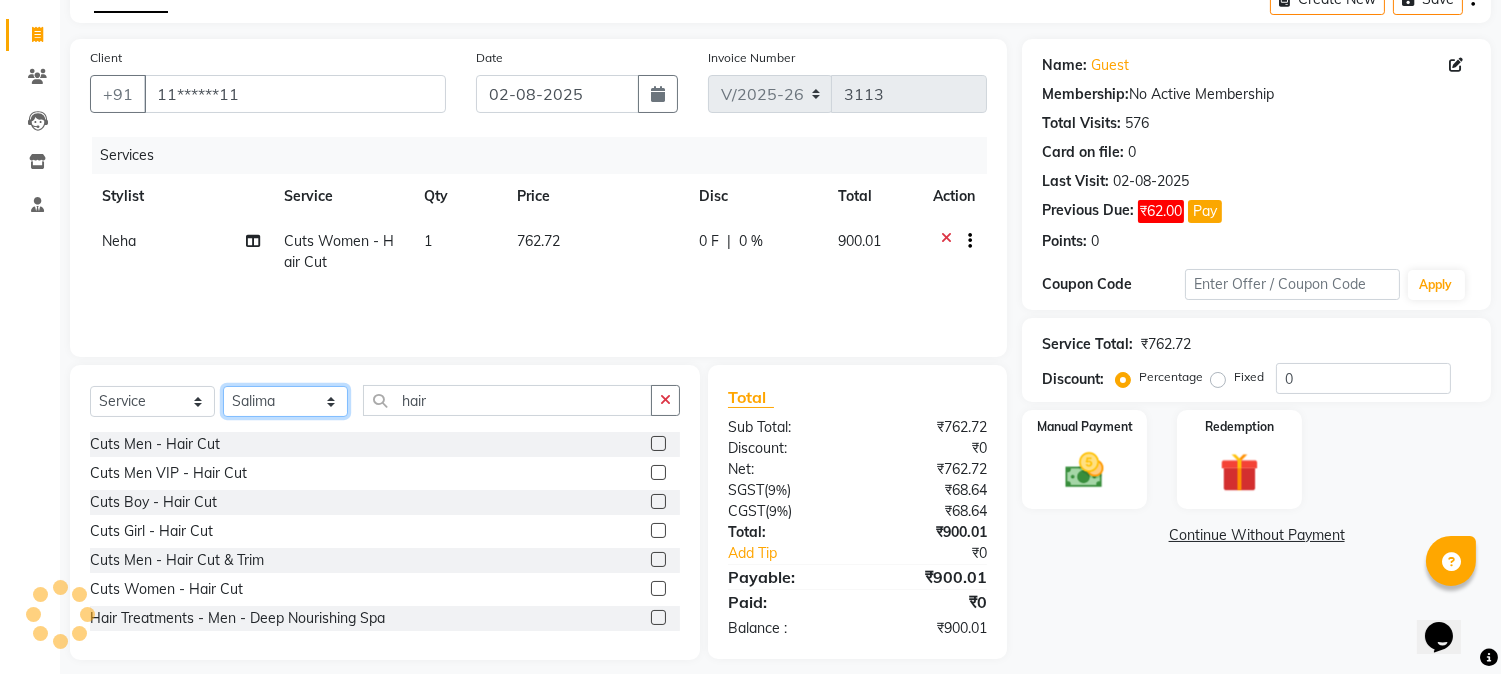 click on "Select Stylist [FIRST] [FIRST] [FIRST] hocus pocus [FIRST] [FIRST] [FIRST] [FIRST] [FIRST] [FIRST] [FIRST]" 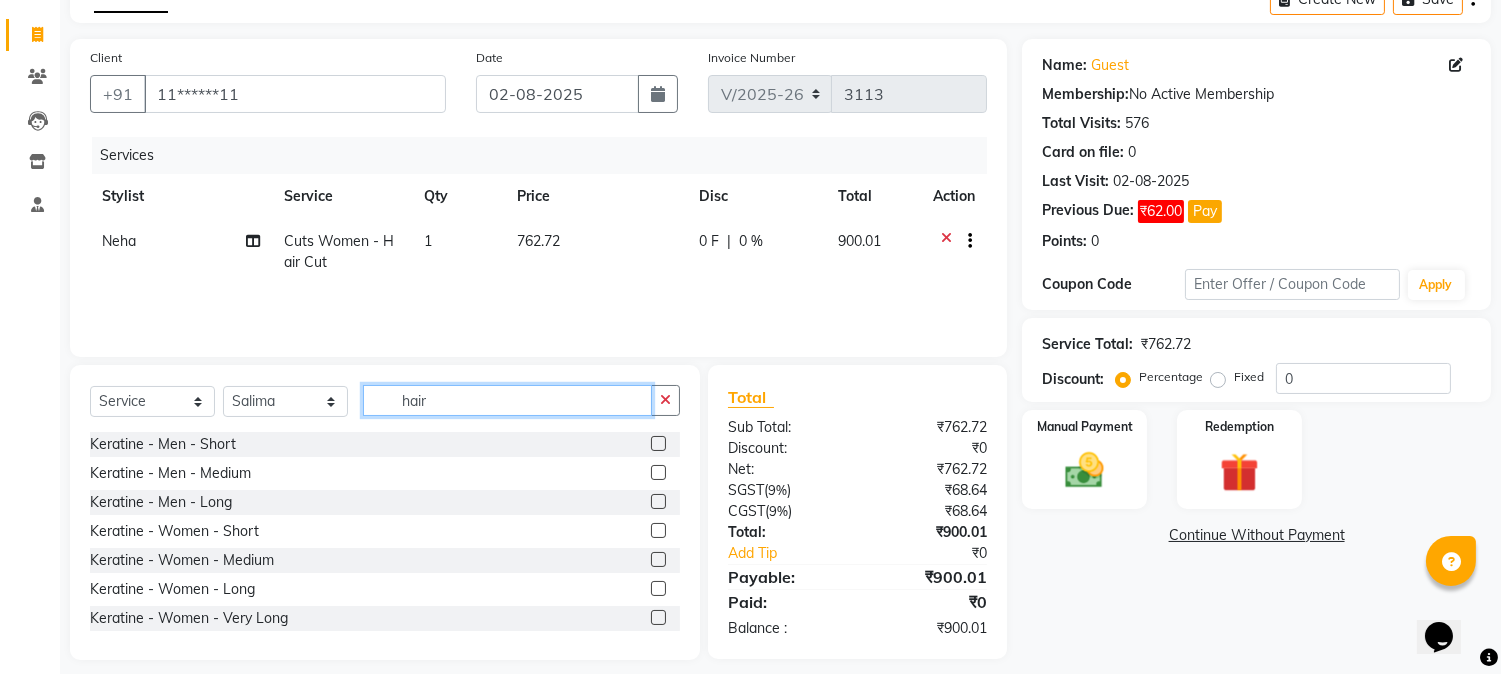 click on "hair" 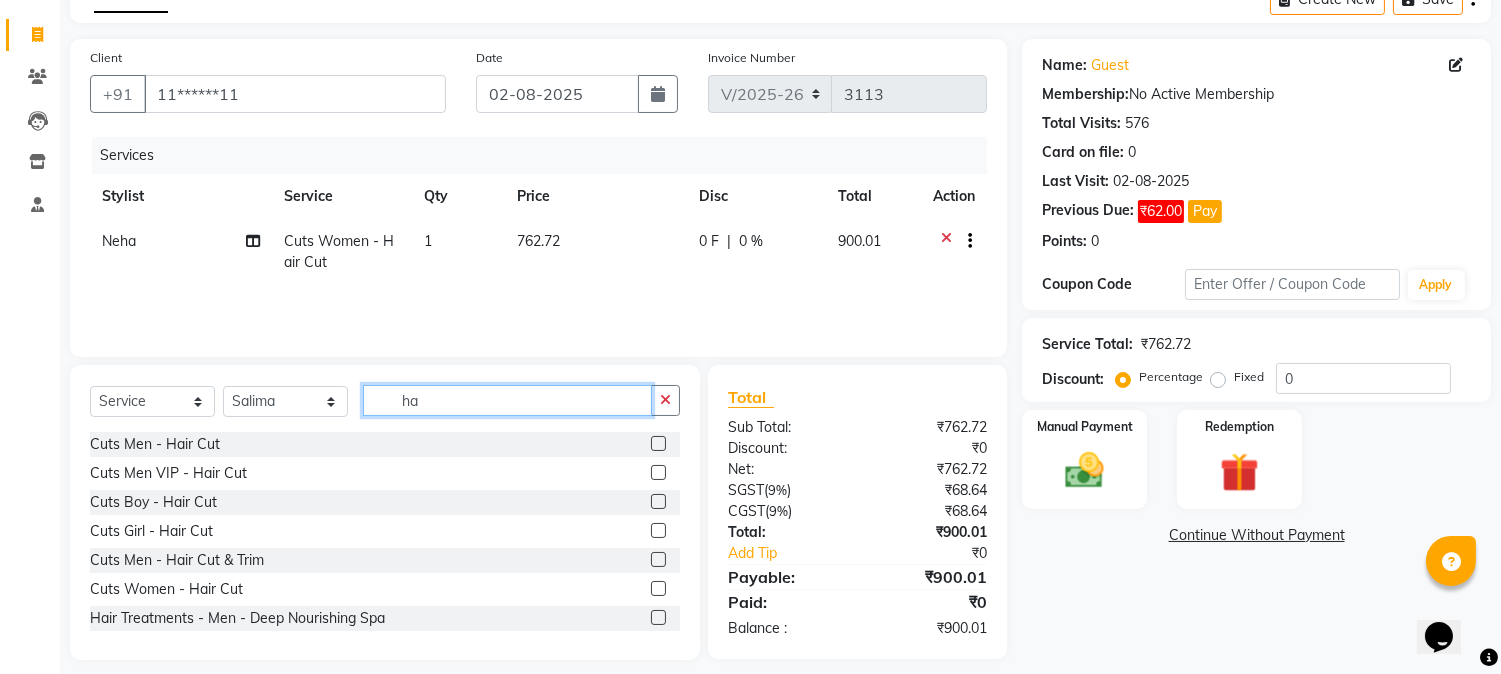 type on "h" 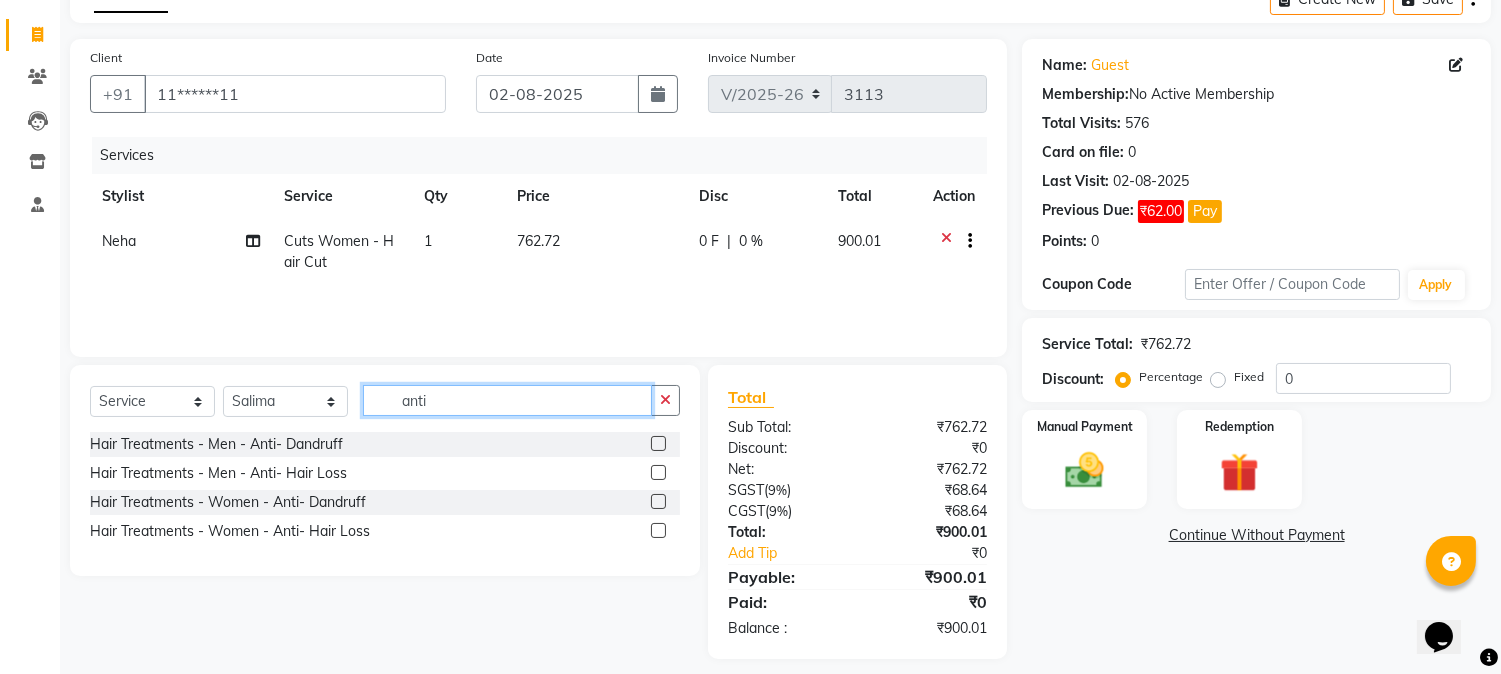 type on "anti" 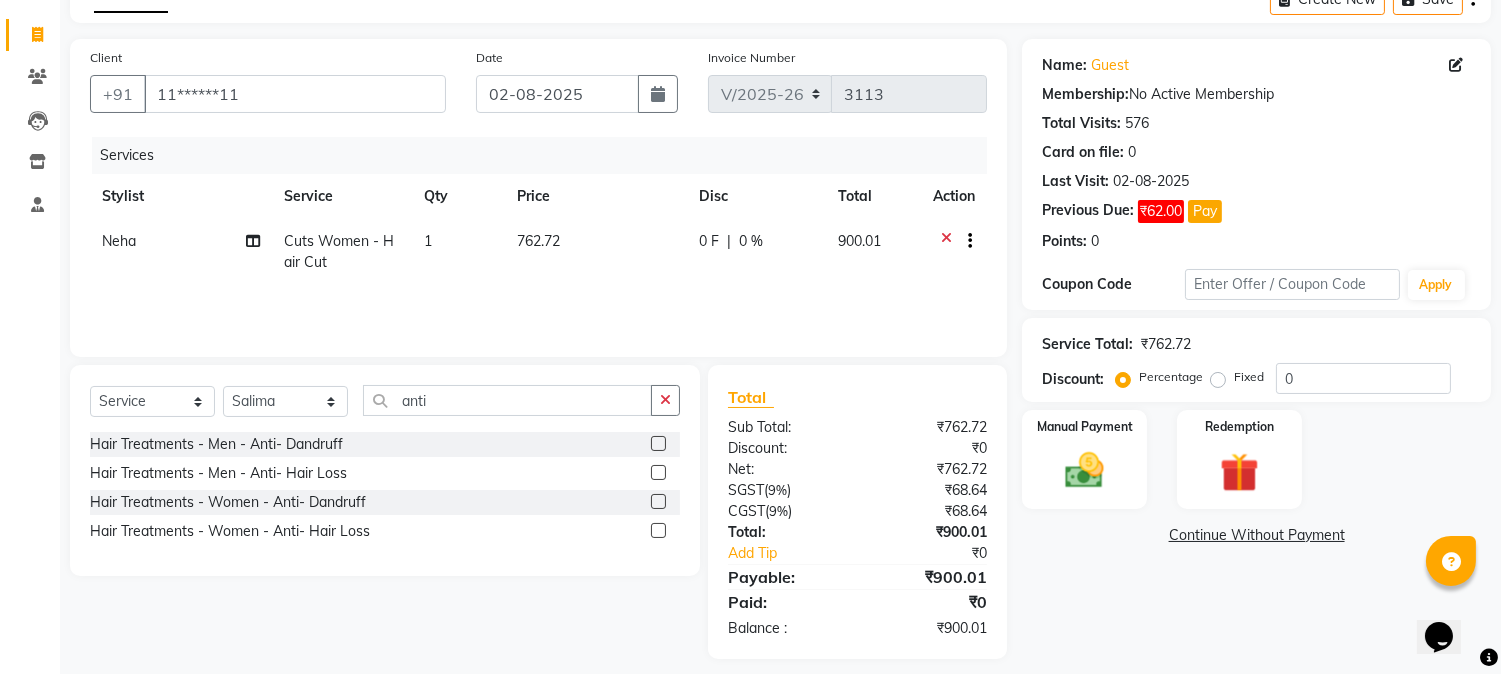click 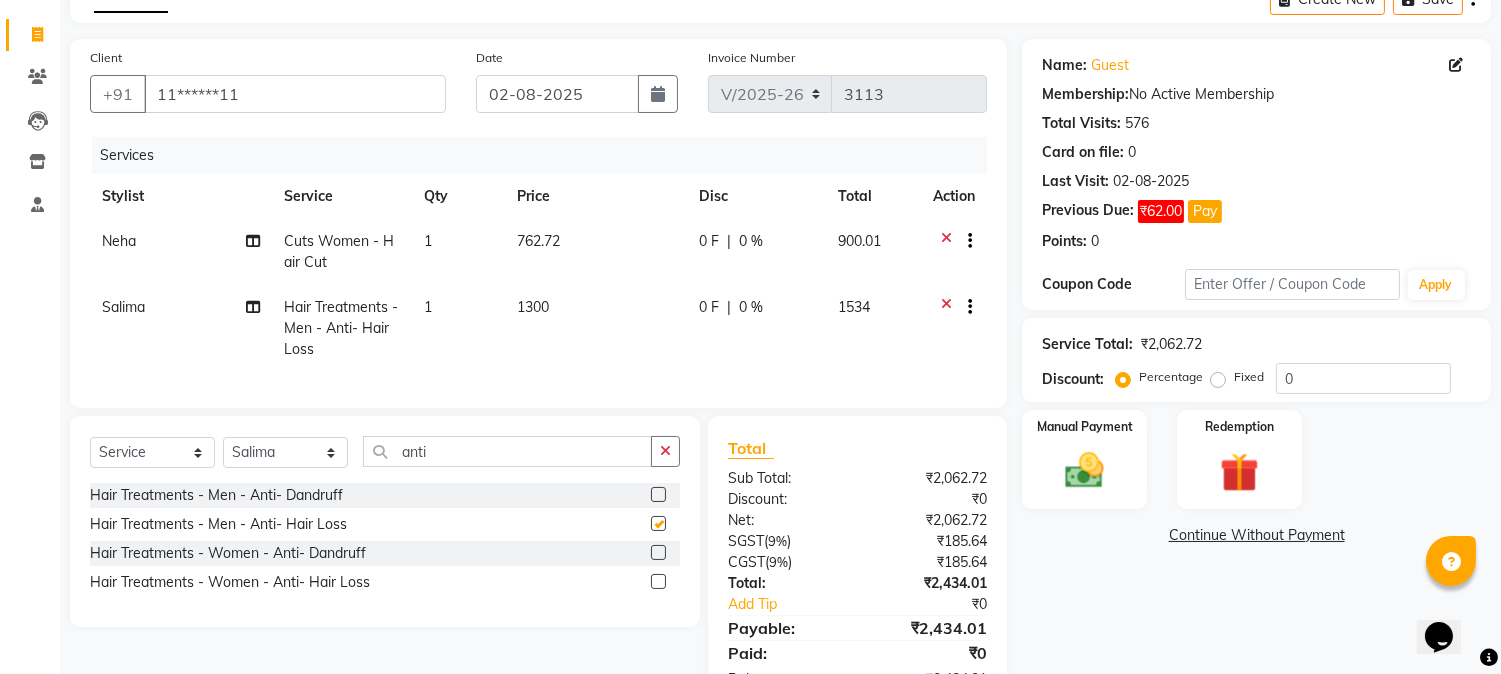 checkbox on "false" 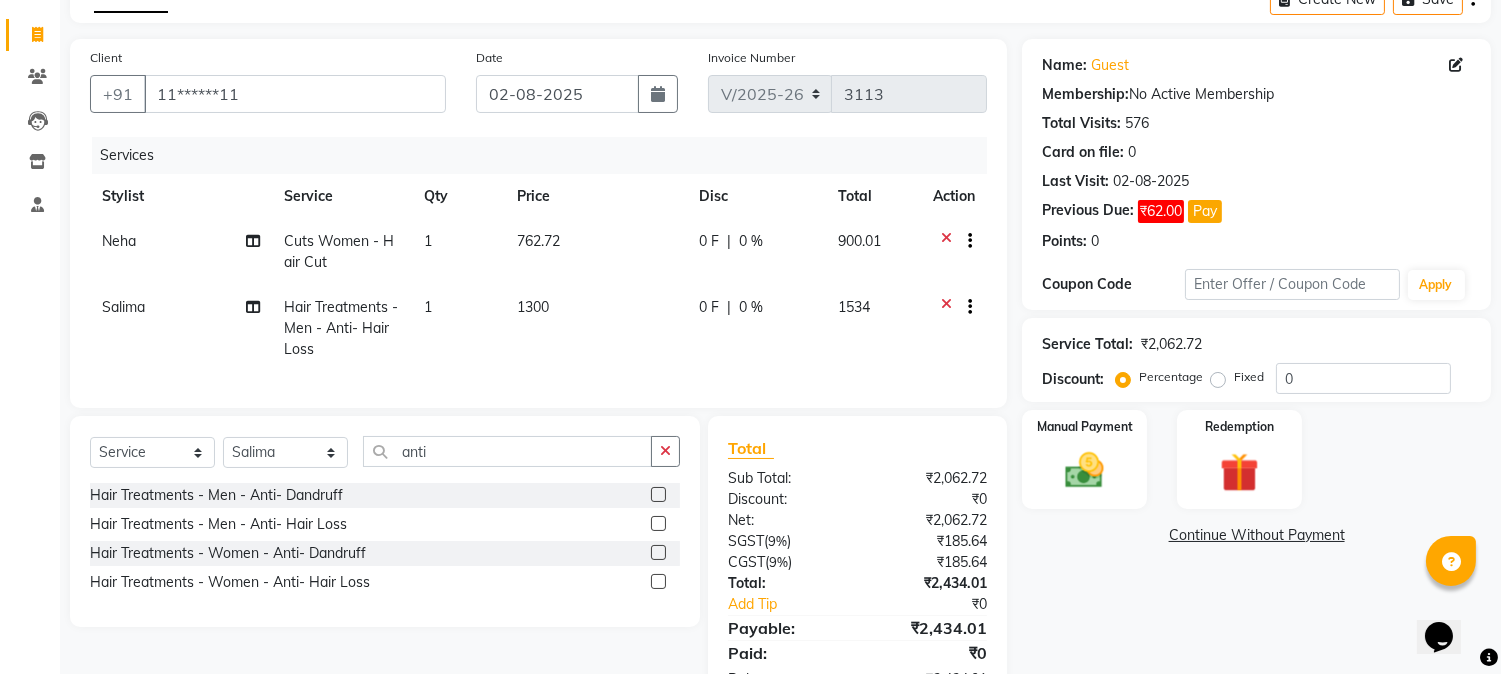 click on "1300" 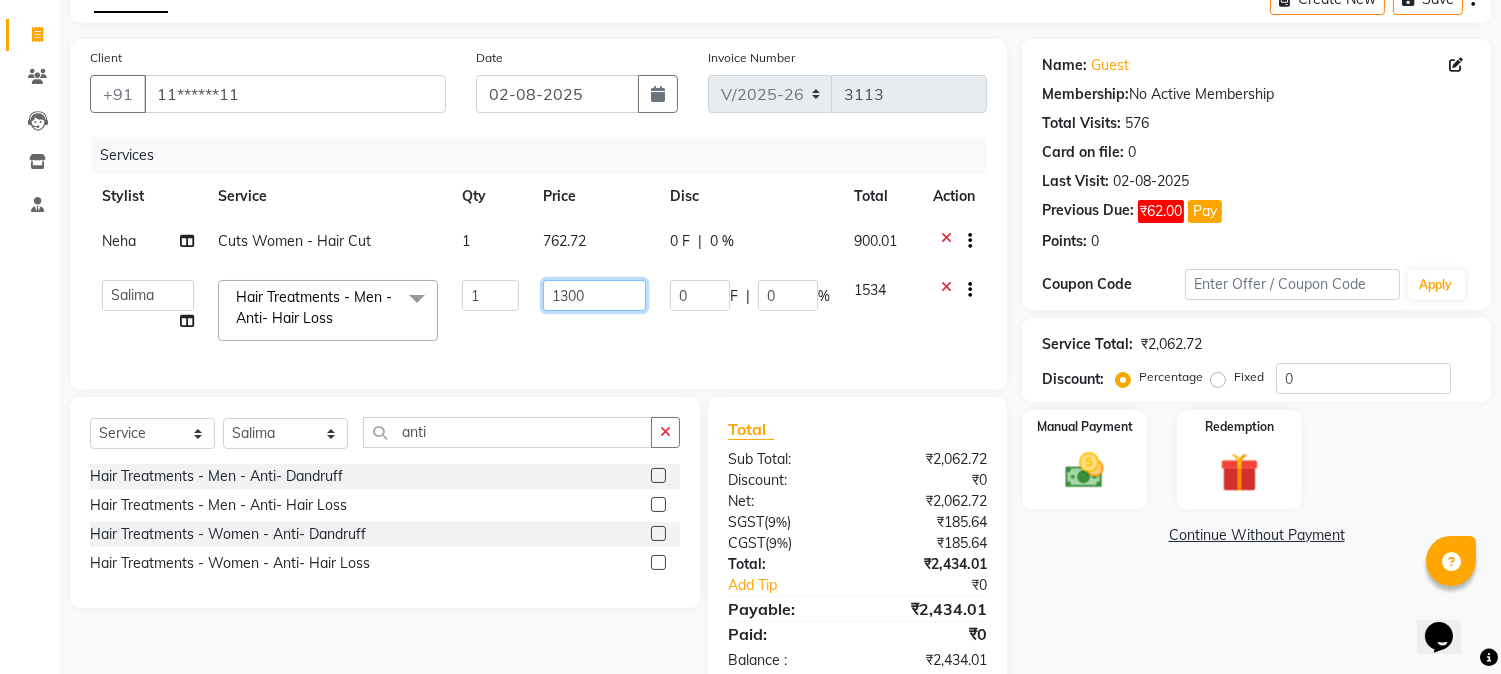 drag, startPoint x: 581, startPoint y: 305, endPoint x: 628, endPoint y: 293, distance: 48.507732 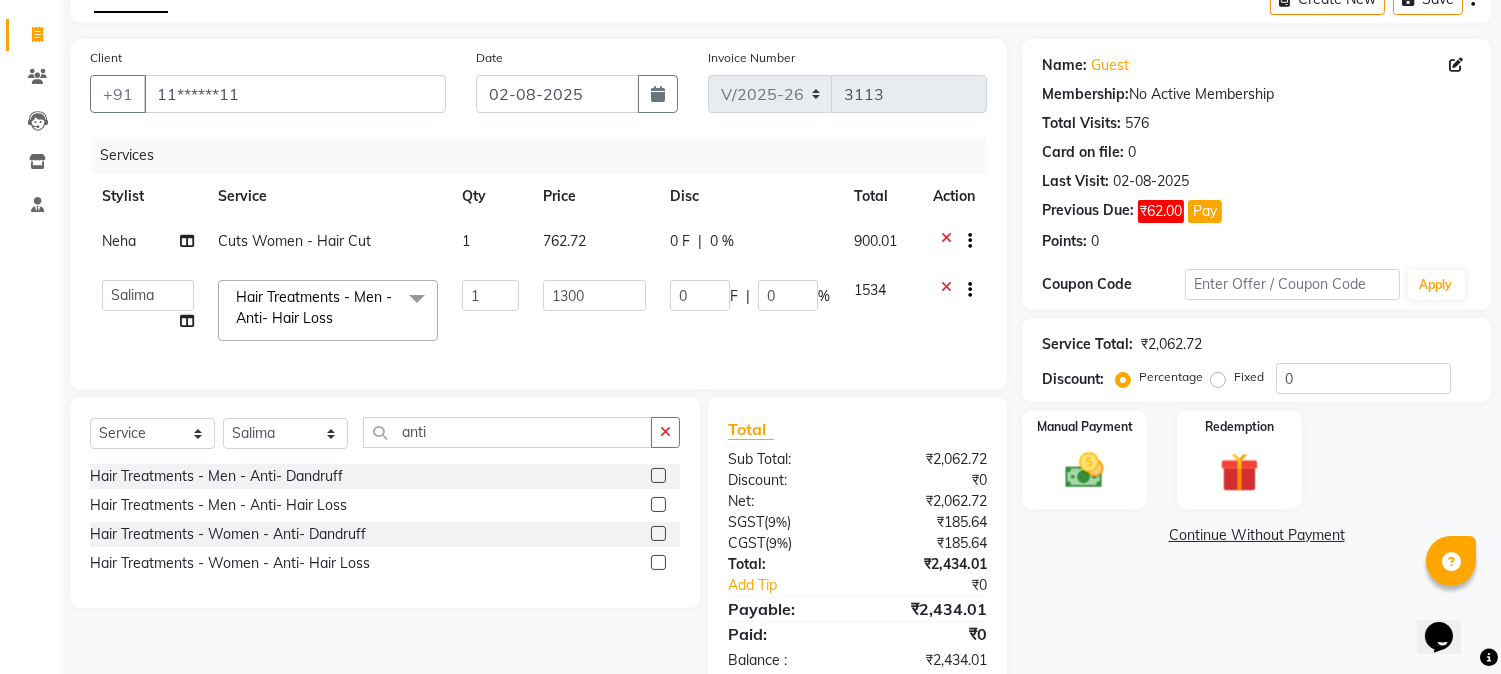 click on "Hair Treatments - Men - Anti- Dandruff Hair Treatments - Men - Anti- Hair Loss Hair Treatments - Women - Anti-Dandruff Hair Treatments - Women - Anti- Hair Loss" 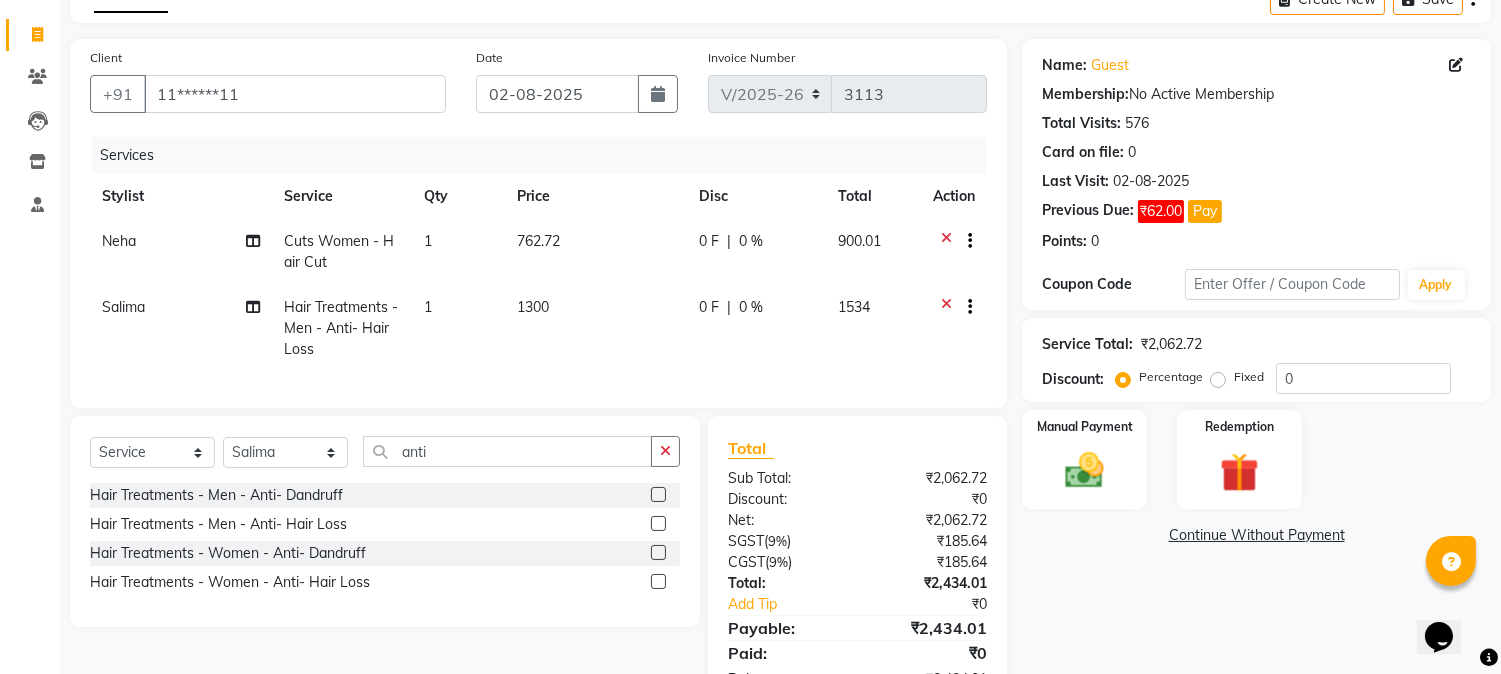 click 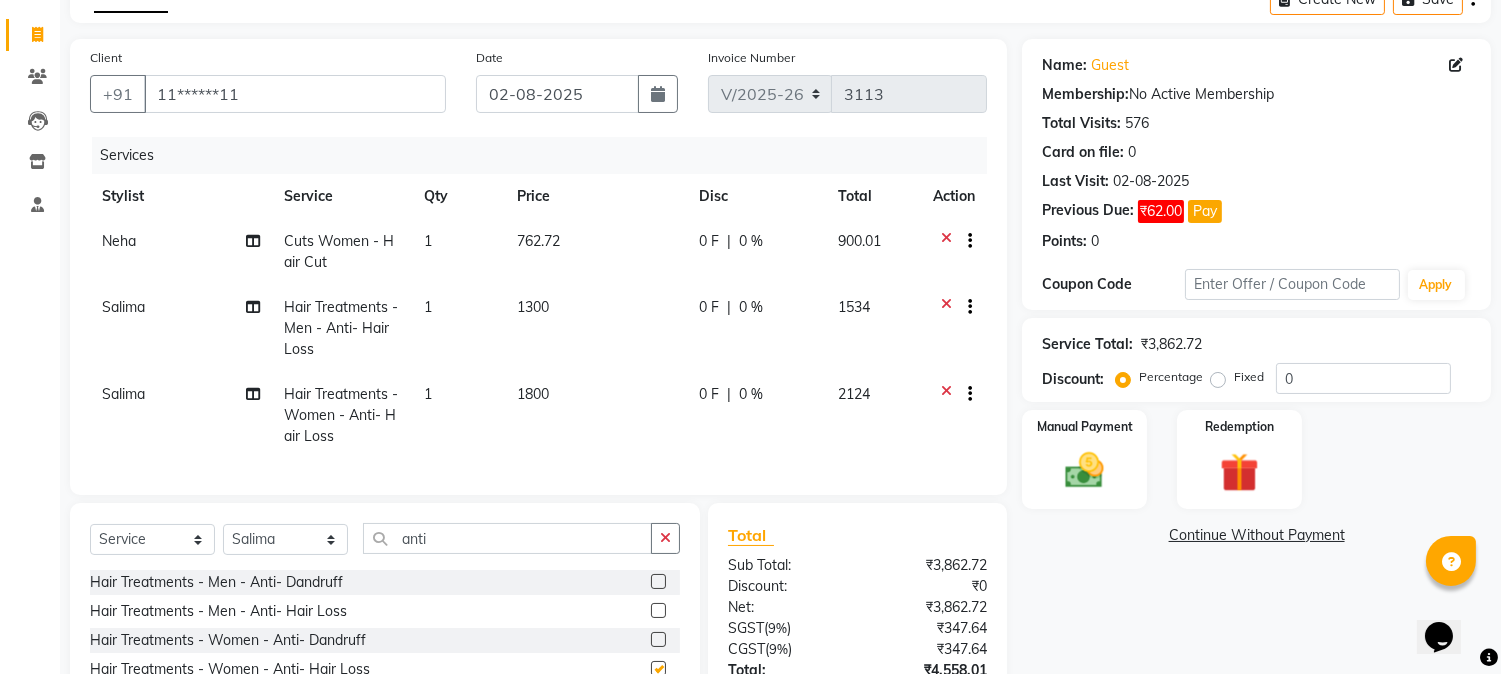 checkbox on "false" 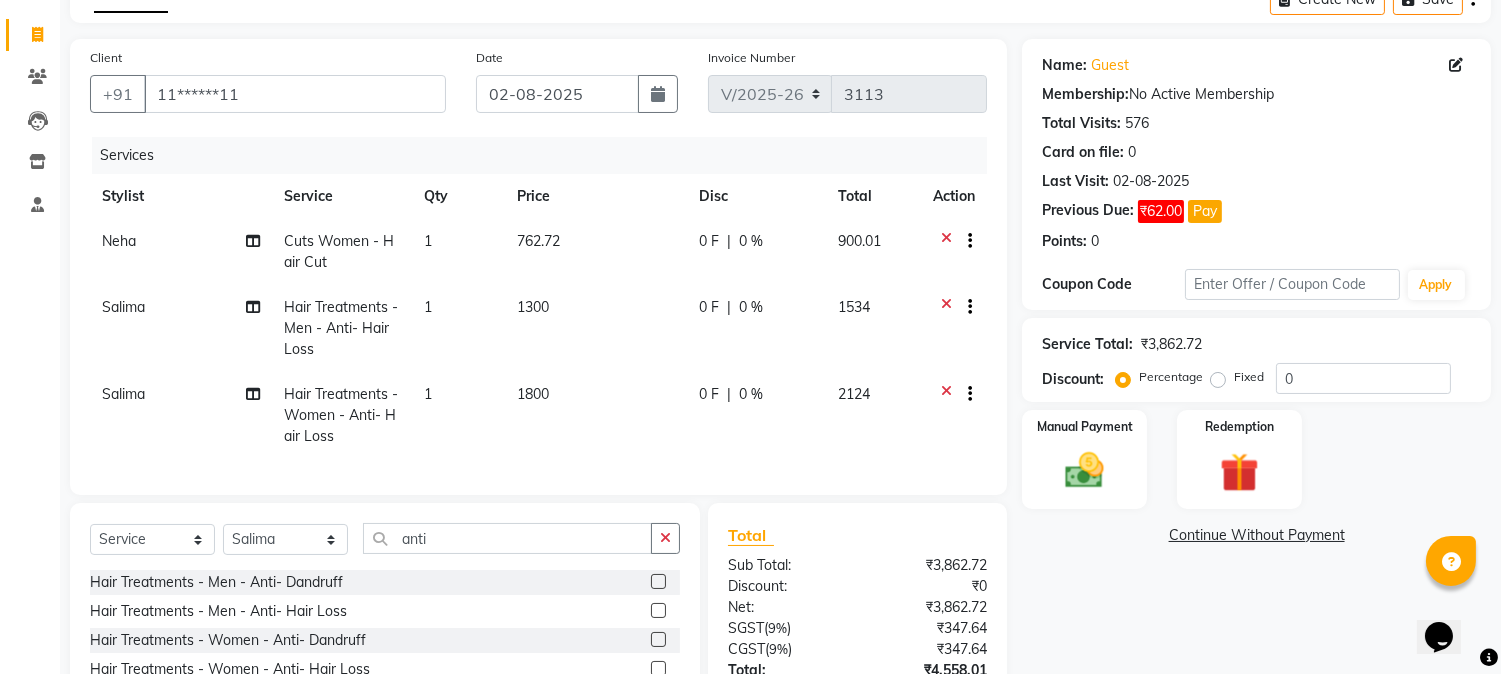click 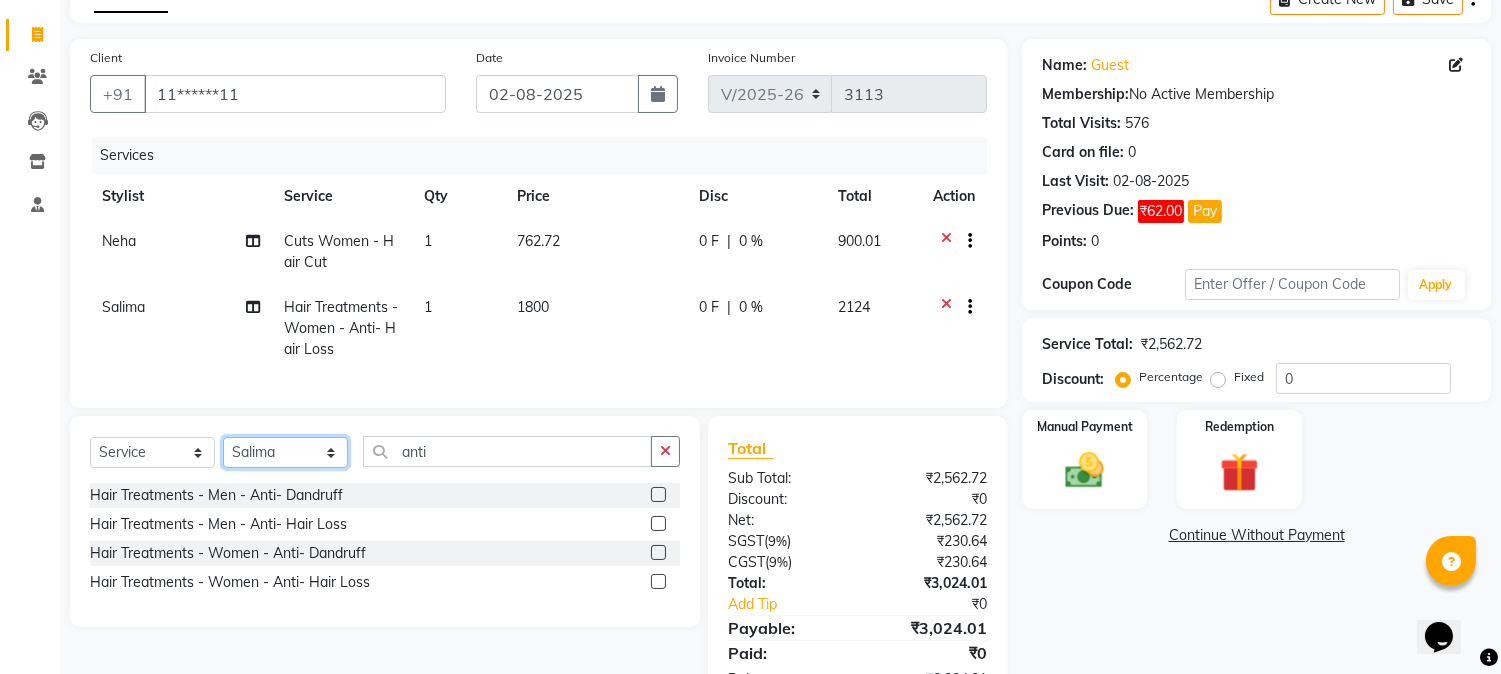 click on "Select Stylist [FIRST] [FIRST] [FIRST] hocus pocus [FIRST] [FIRST] [FIRST] [FIRST] [FIRST] [FIRST] [FIRST]" 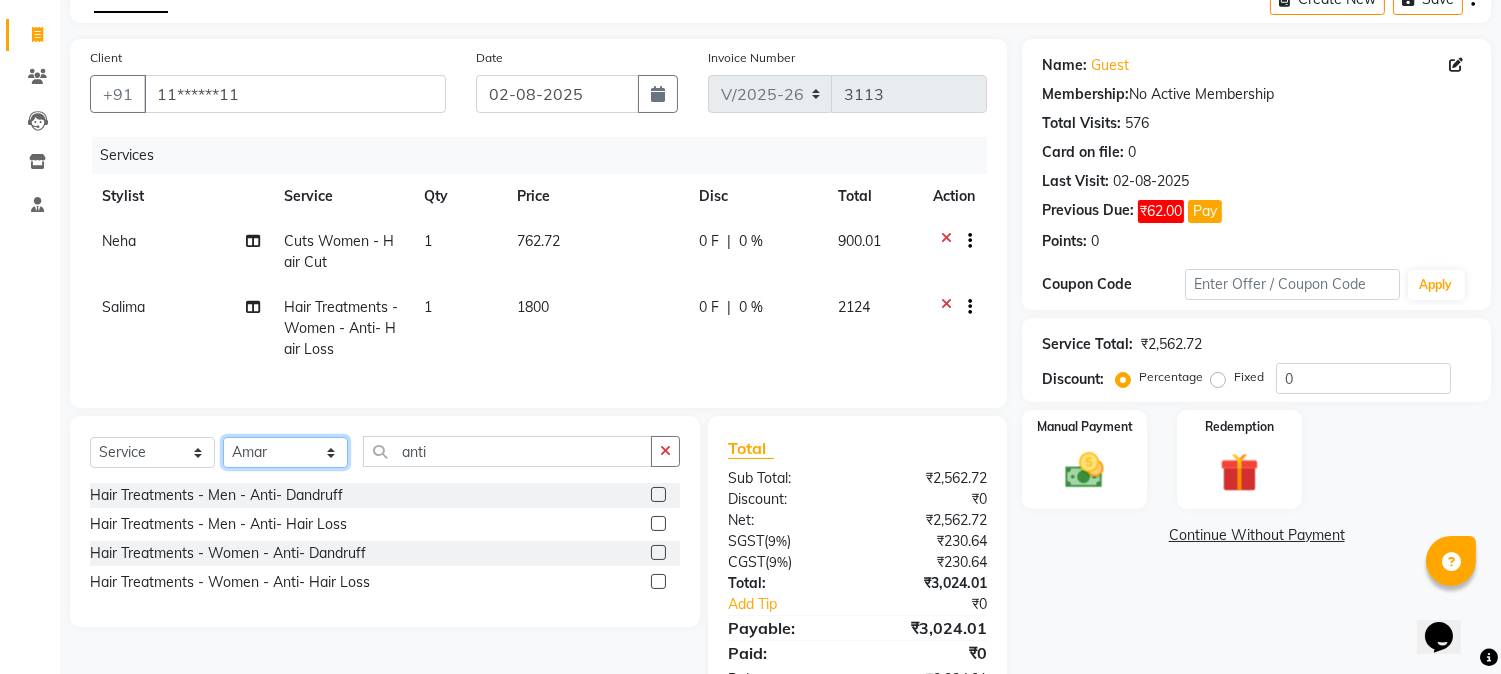 click on "Select Stylist [FIRST] [FIRST] [FIRST] hocus pocus [FIRST] [FIRST] [FIRST] [FIRST] [FIRST] [FIRST] [FIRST]" 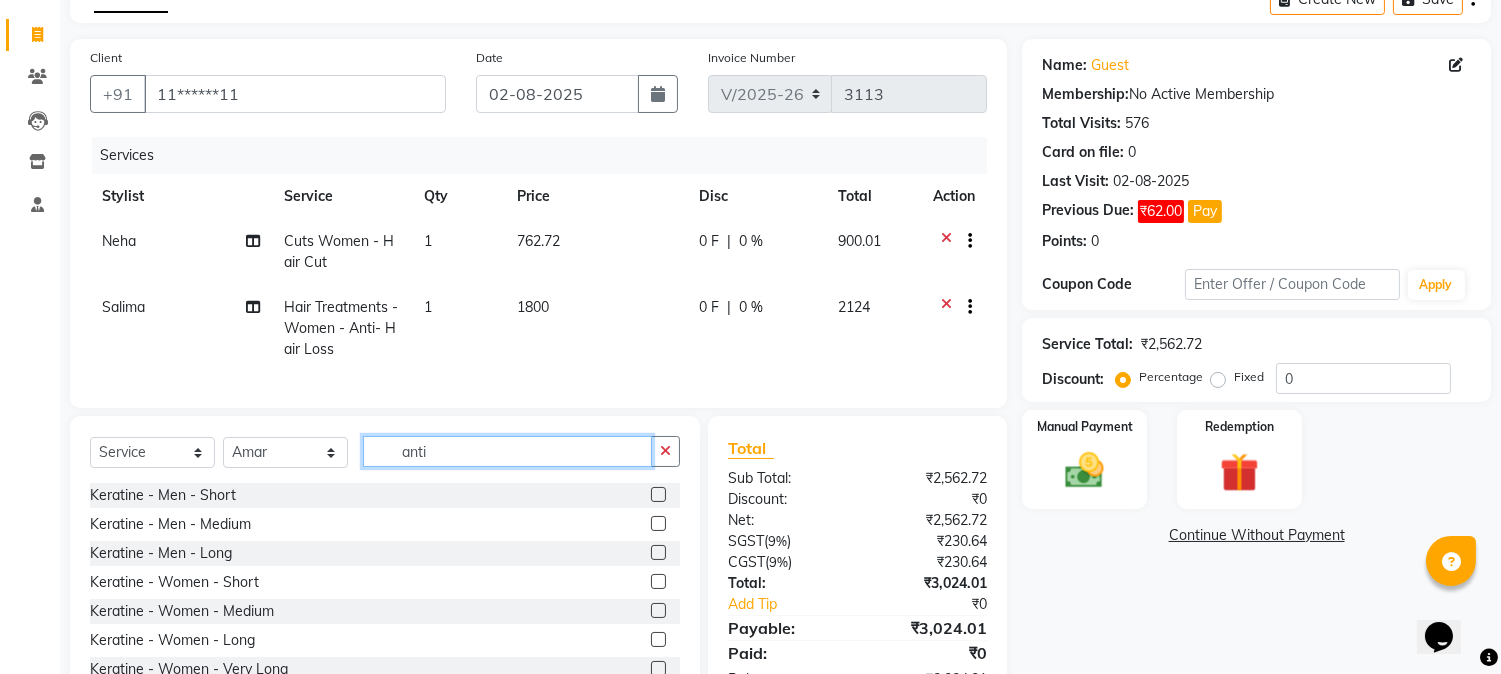 click on "anti" 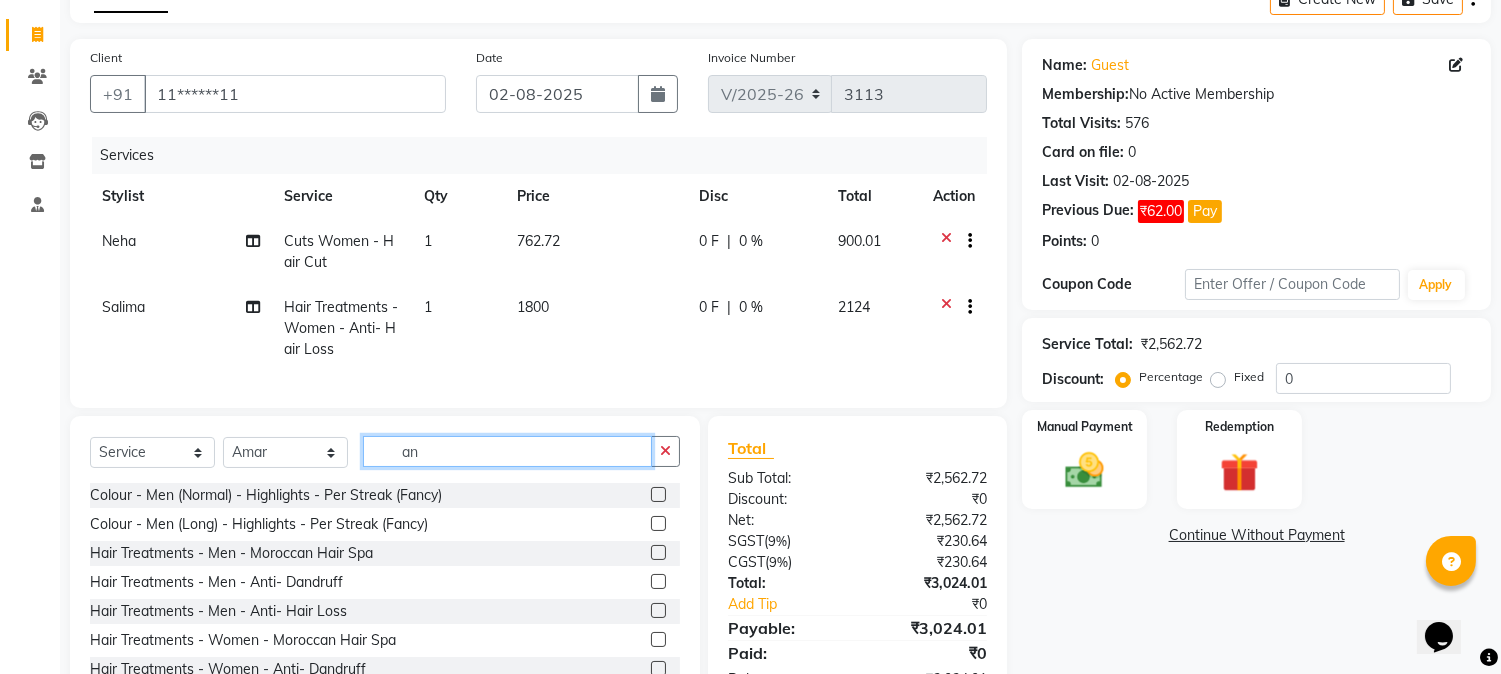 type on "a" 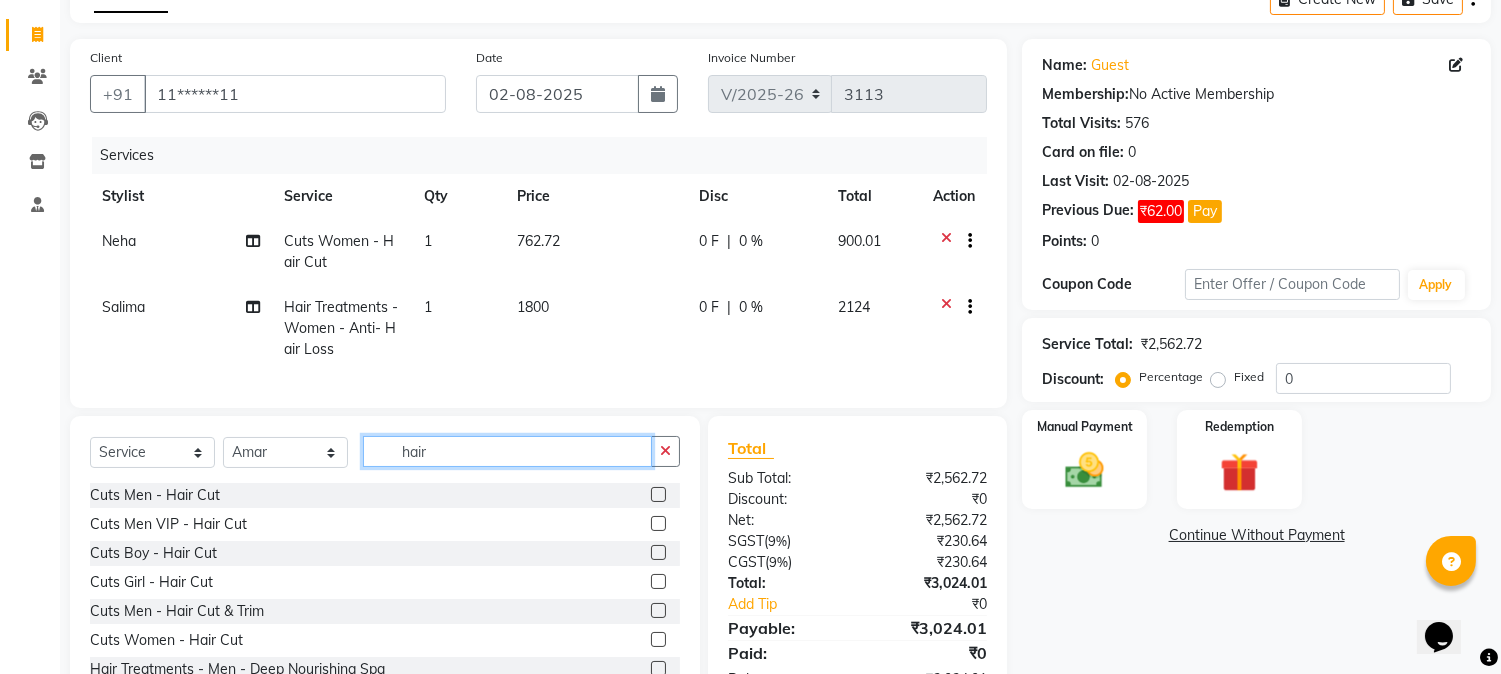 type on "hair" 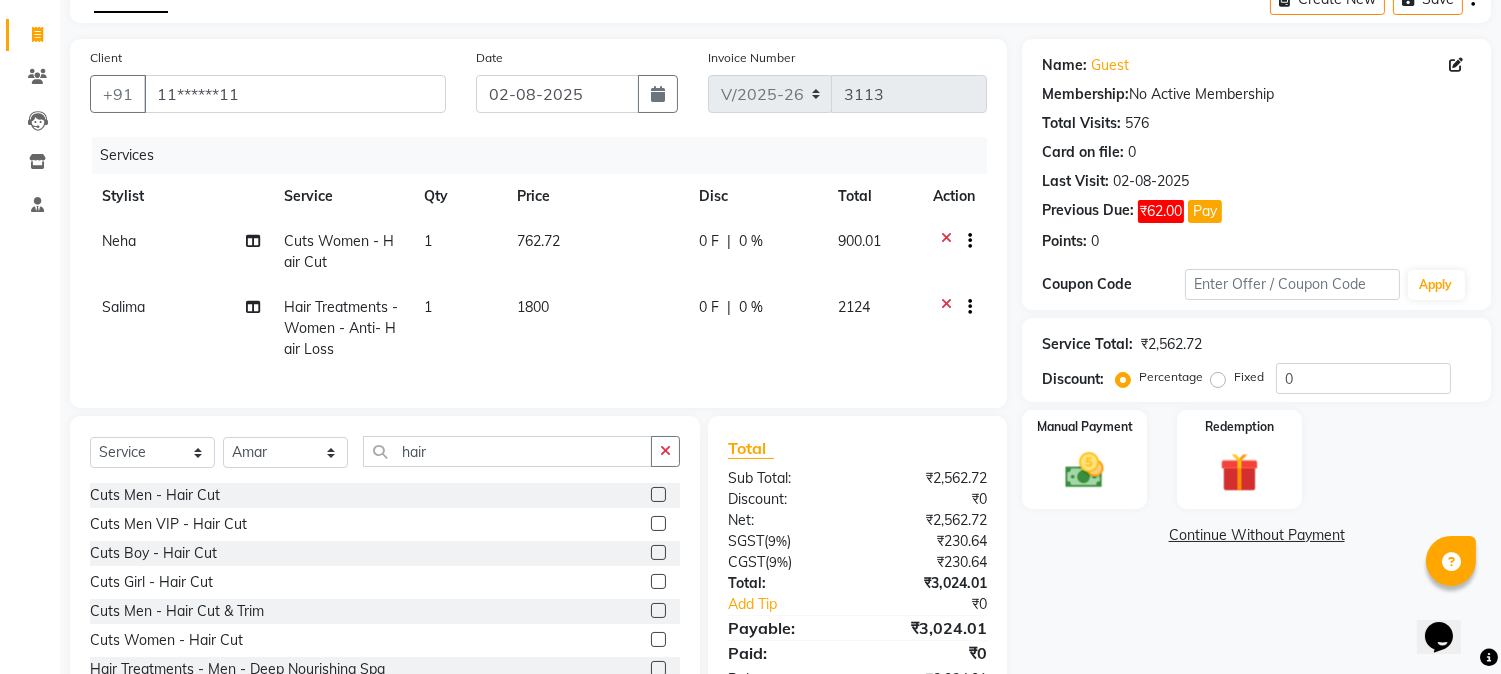 click 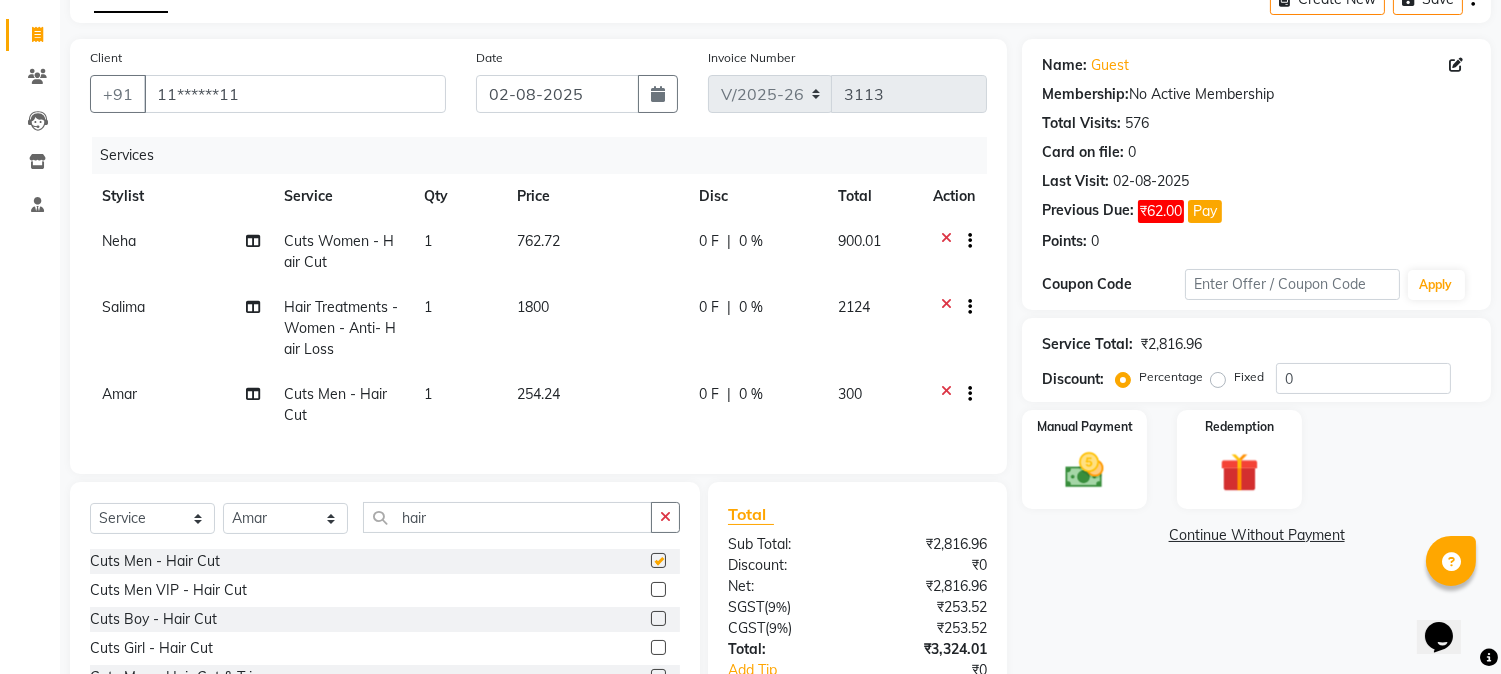 checkbox on "false" 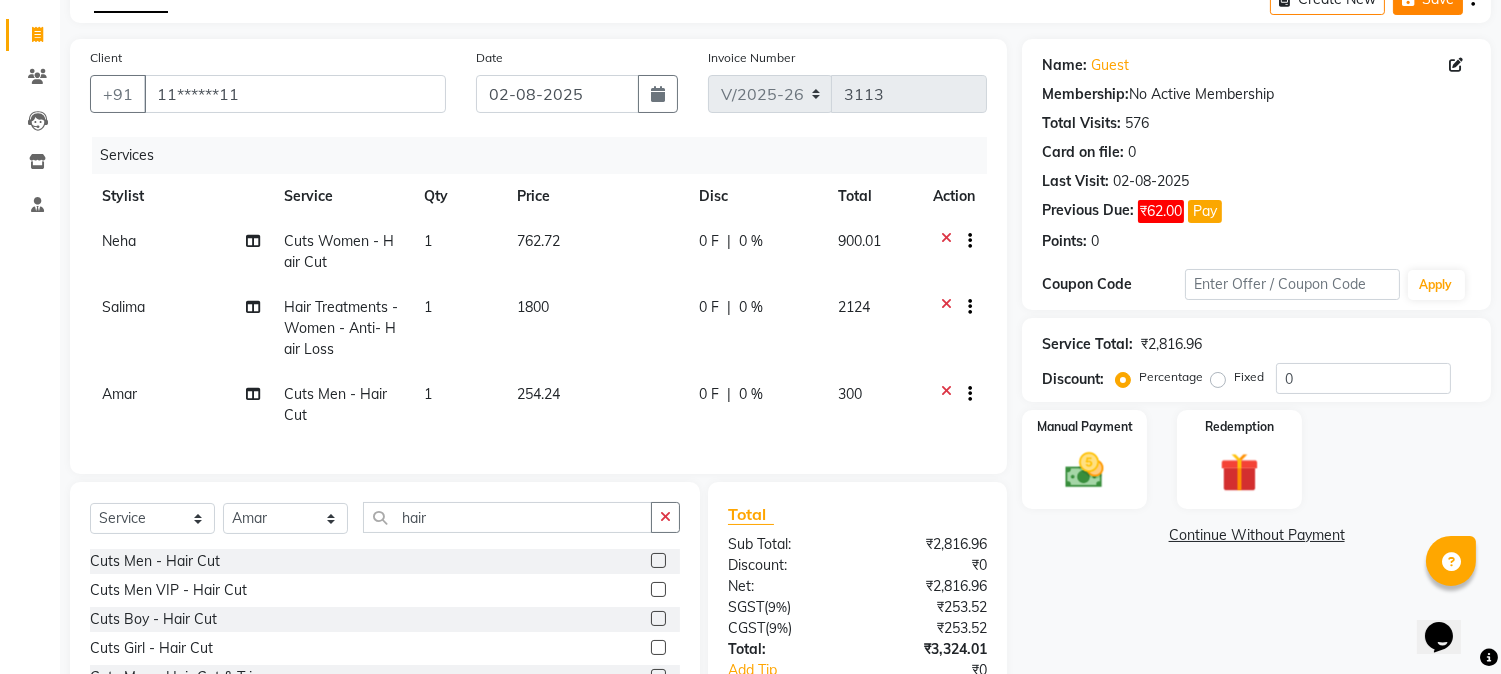 click on "Save" 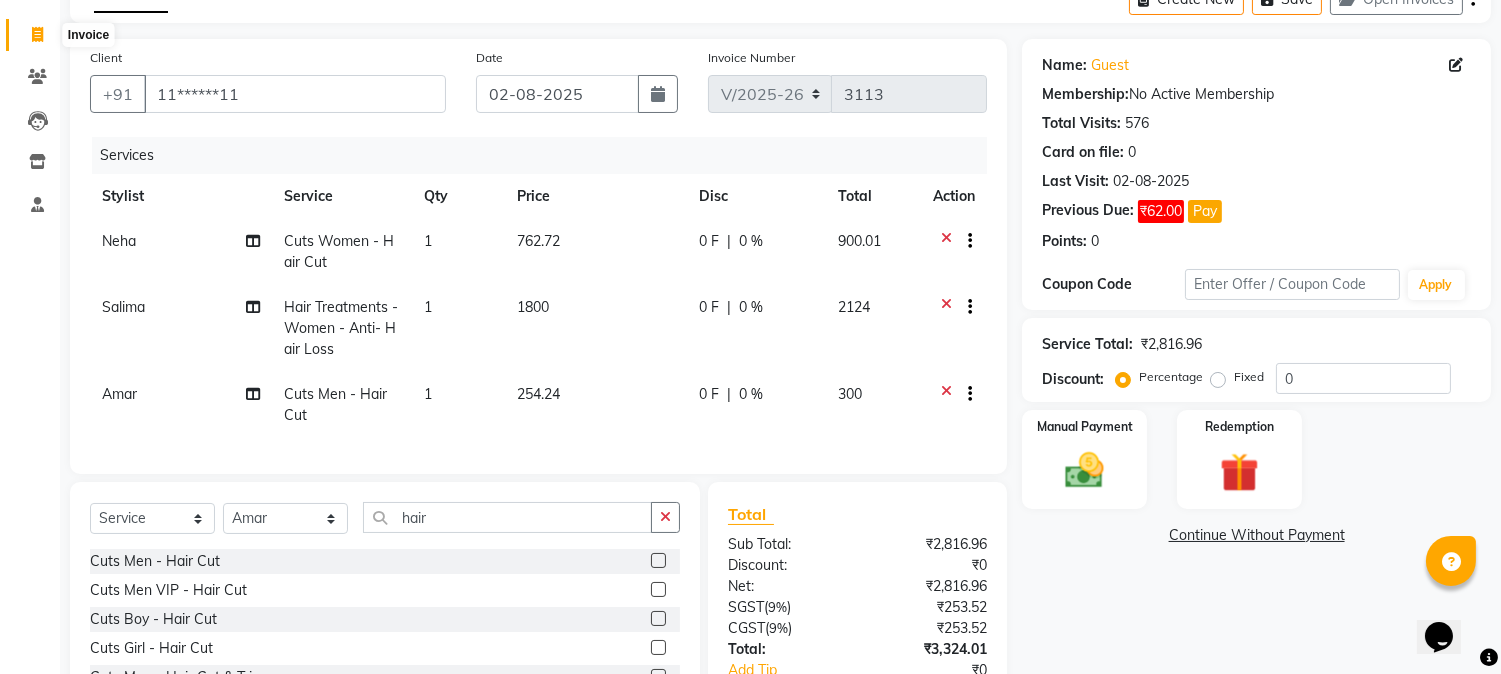 click 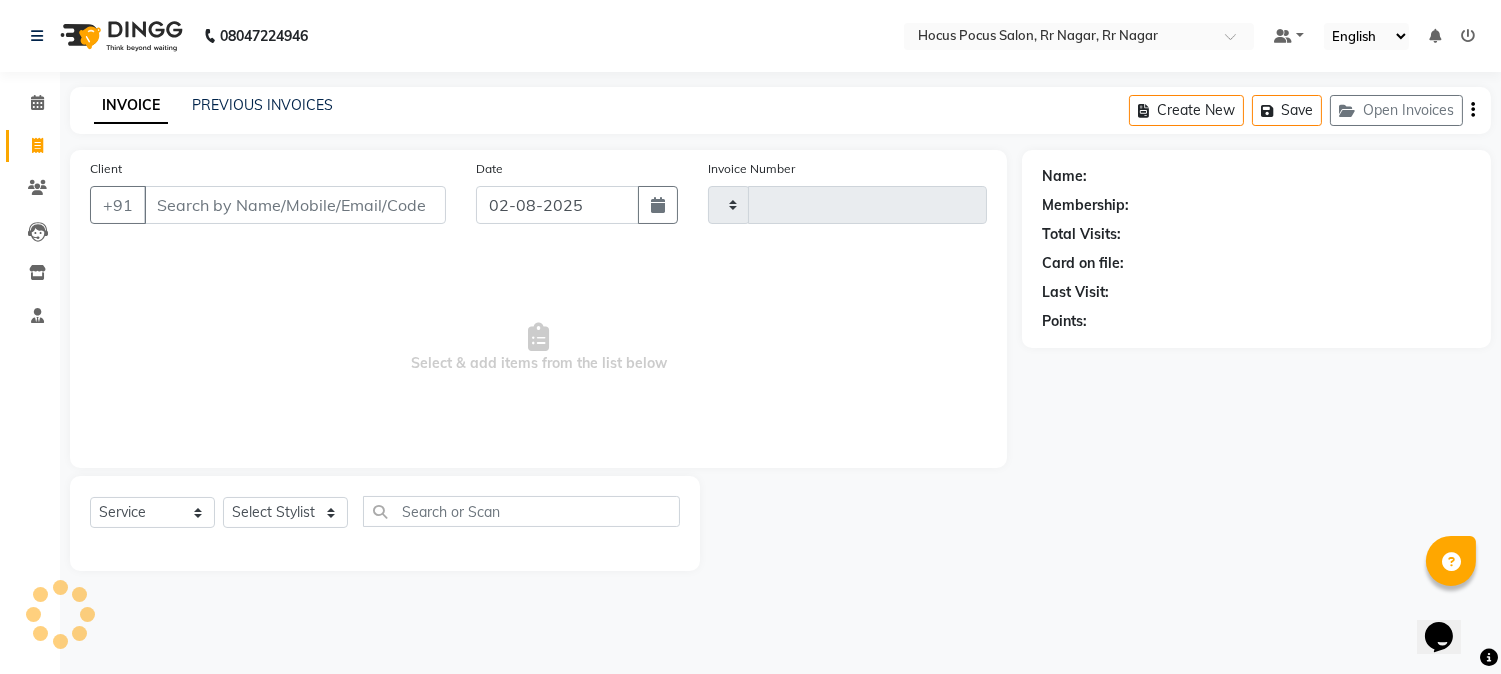 scroll, scrollTop: 0, scrollLeft: 0, axis: both 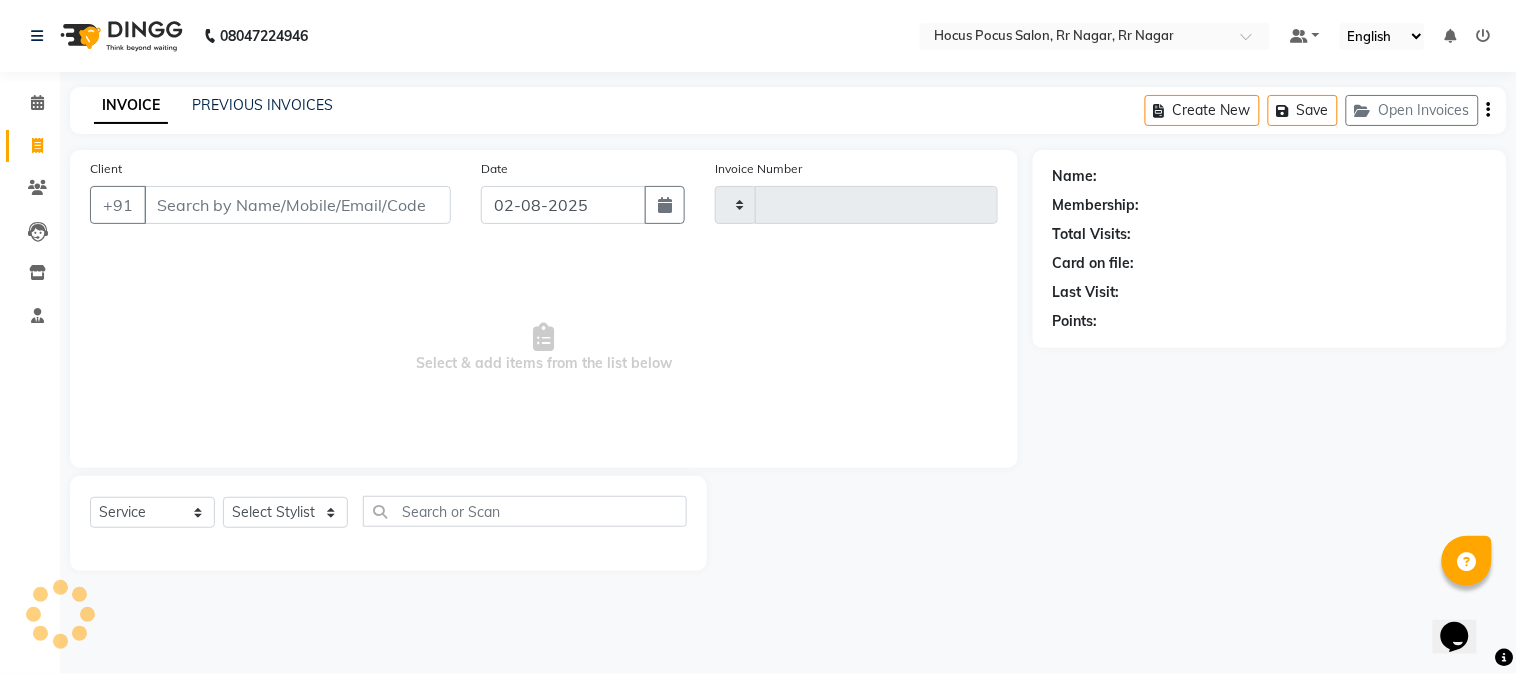 type on "3113" 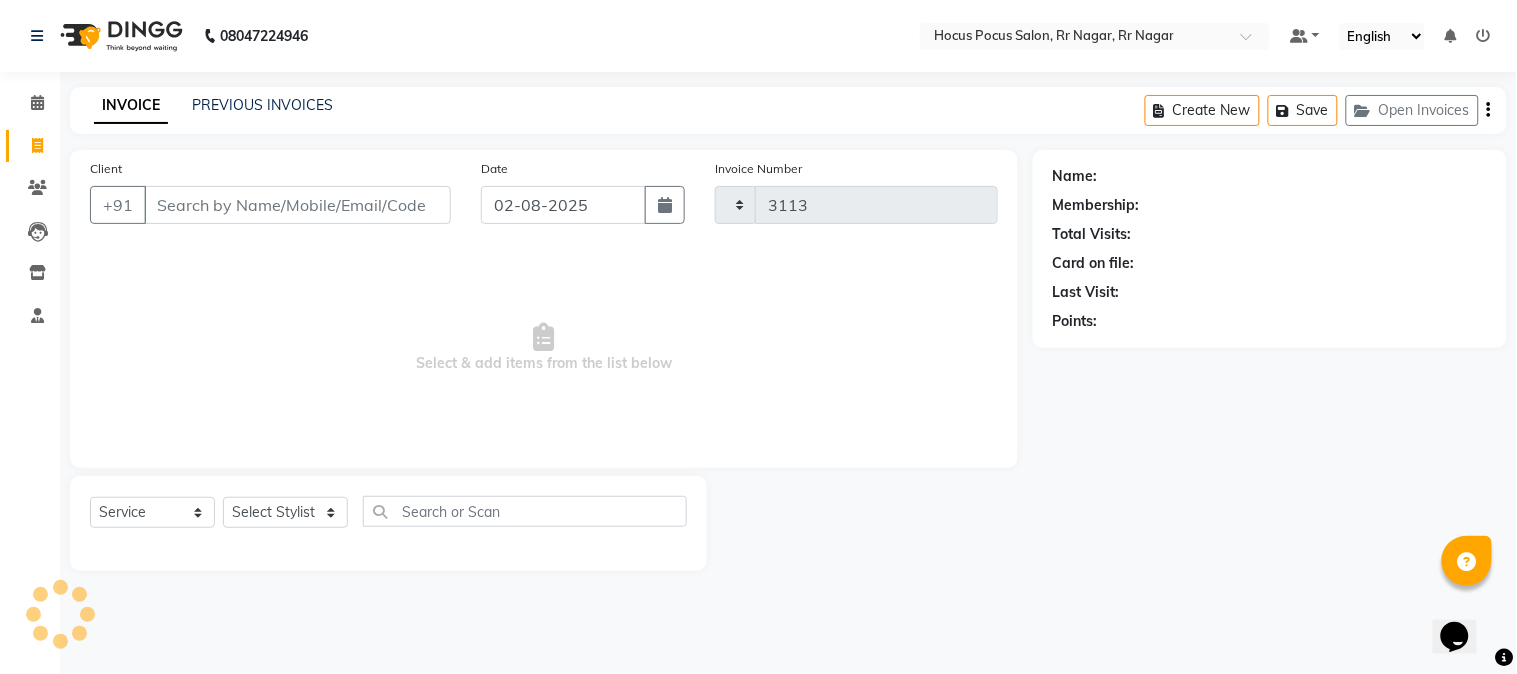 select on "5019" 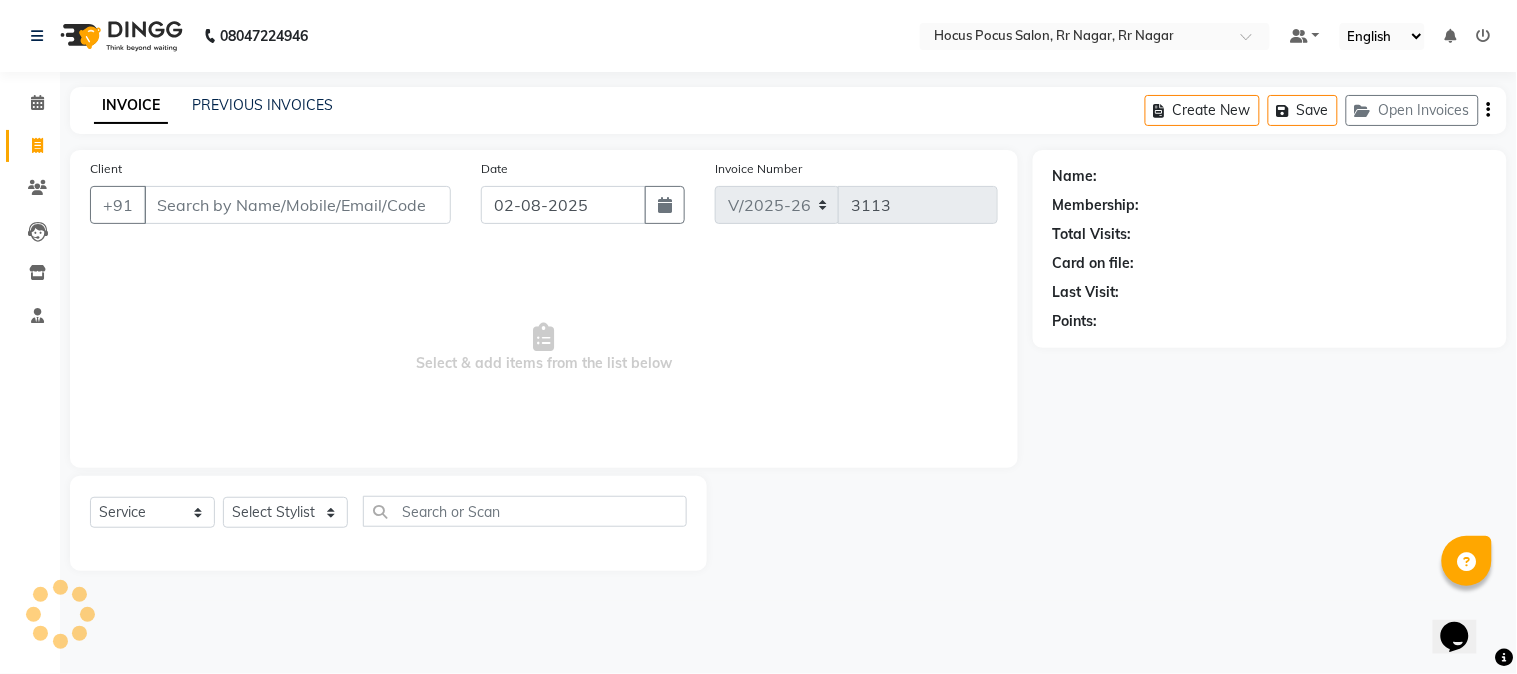 click on "Client" at bounding box center (297, 205) 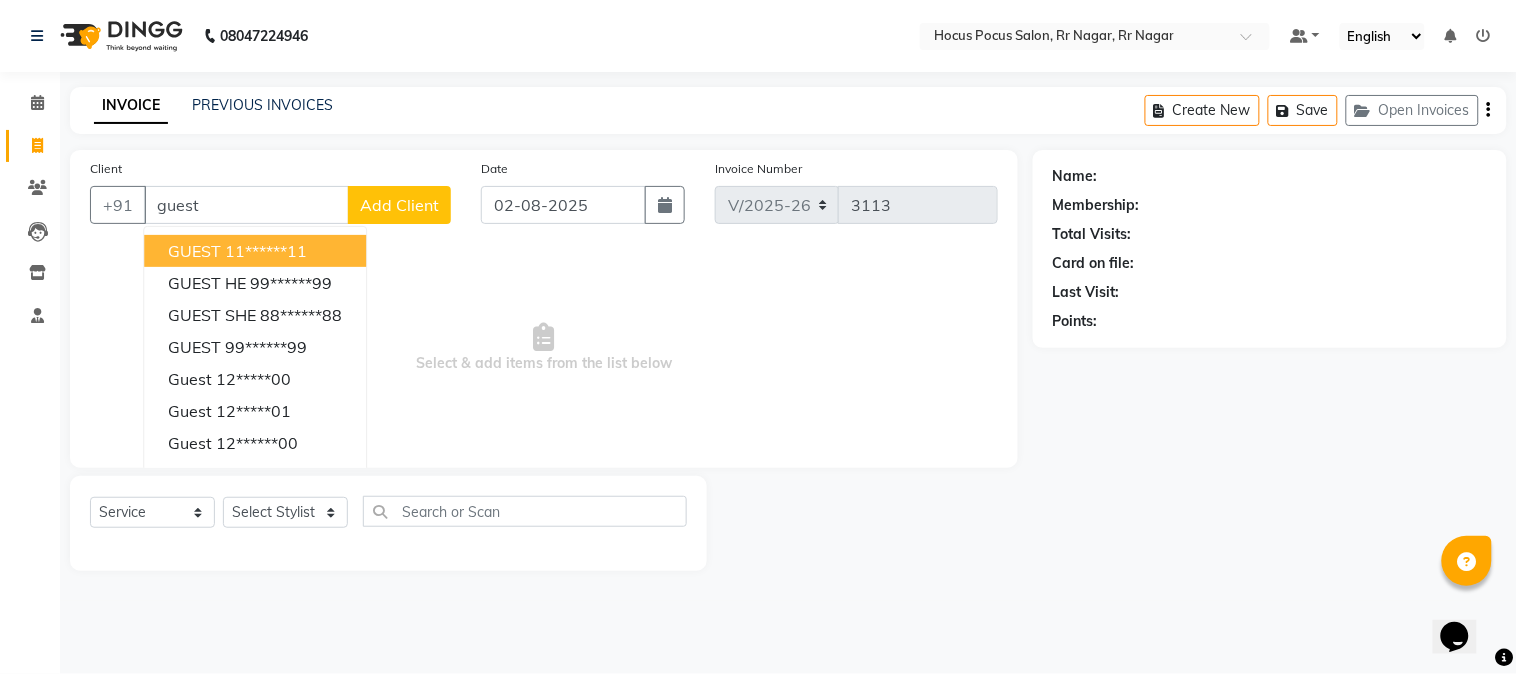 click on "GUEST [PHONE]" at bounding box center [255, 251] 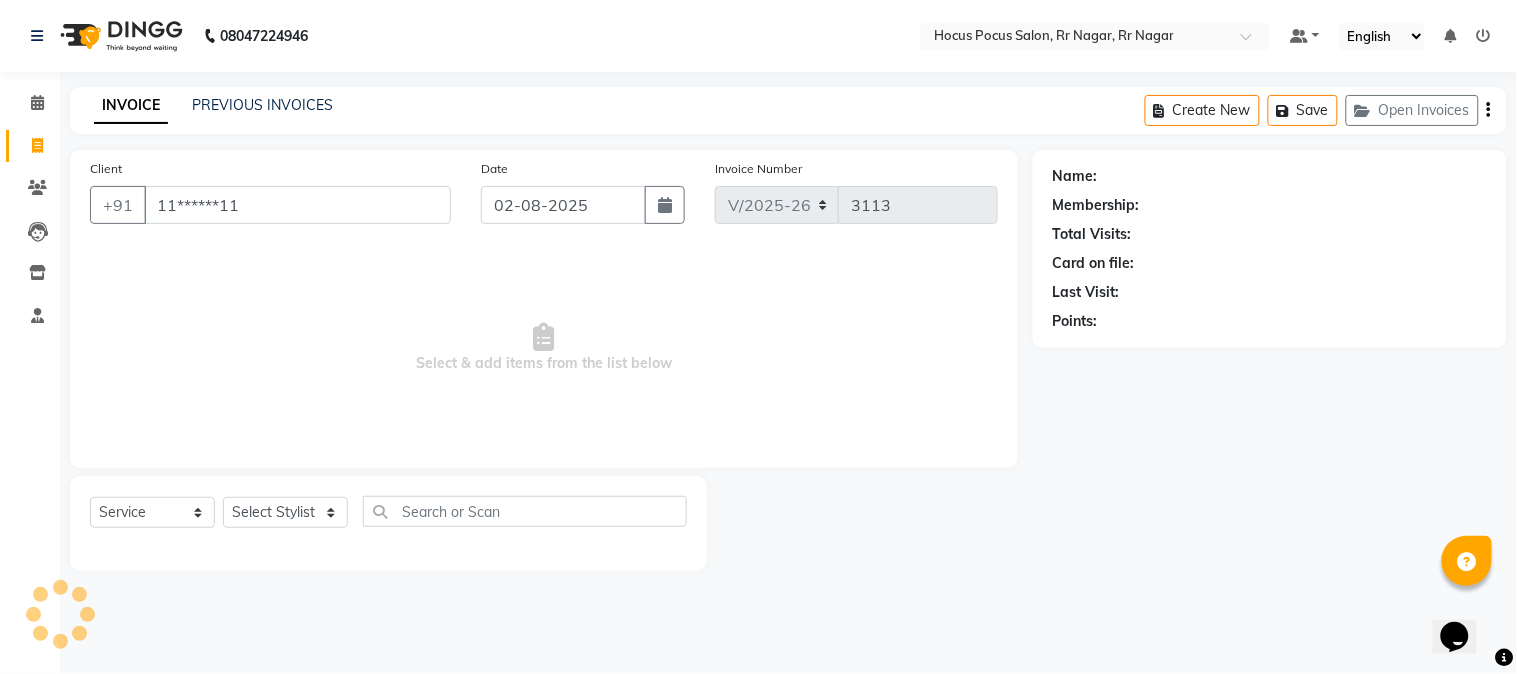type on "11******11" 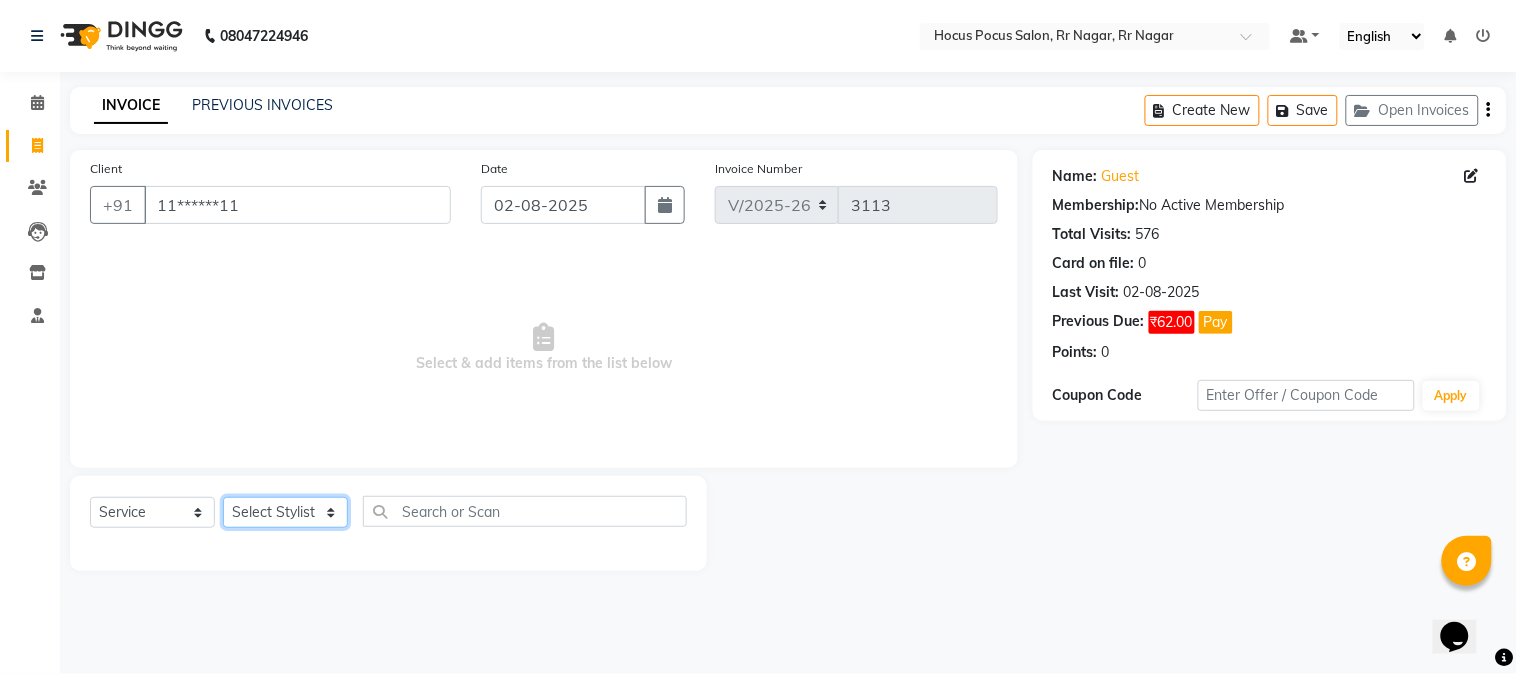 click on "Select Stylist [FIRST] [FIRST] [FIRST] hocus pocus [FIRST] [FIRST] [FIRST] [FIRST] [FIRST] [FIRST] [FIRST]" 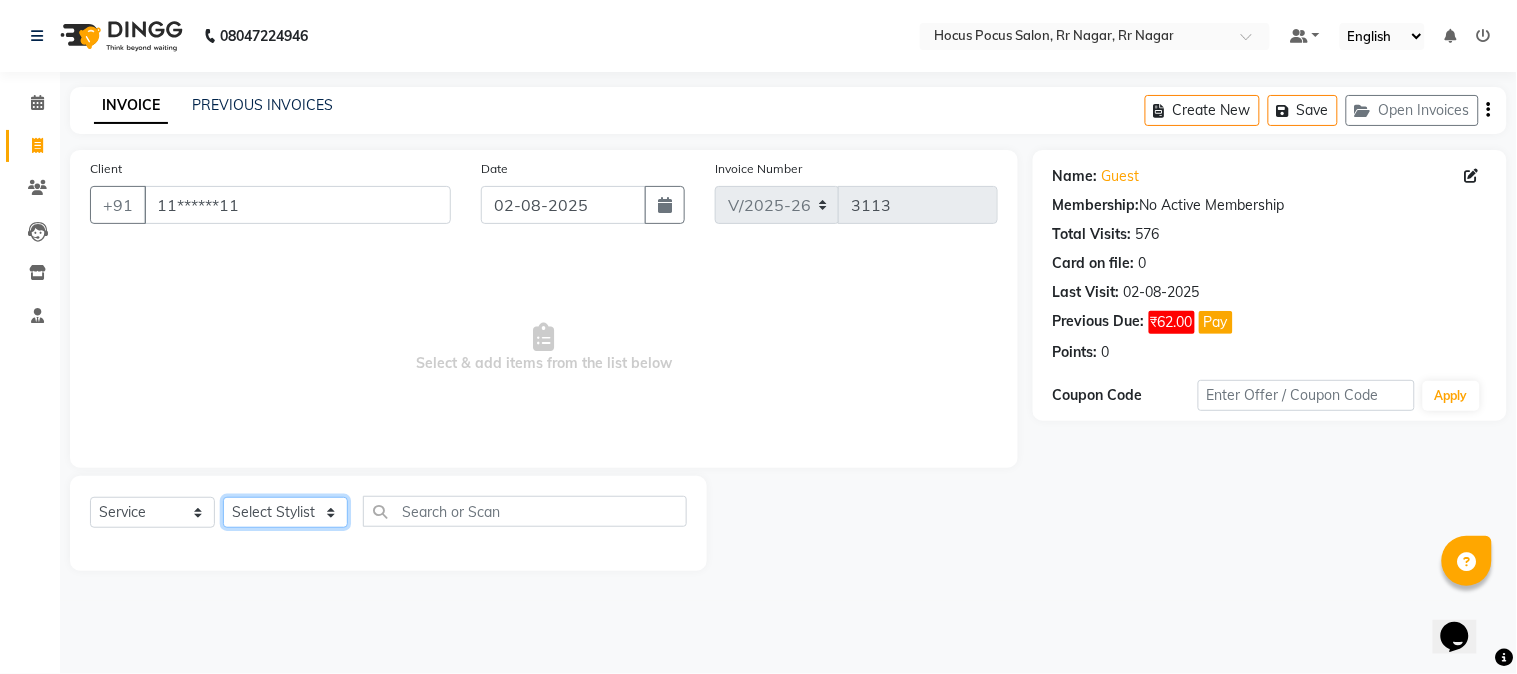 select on "32993" 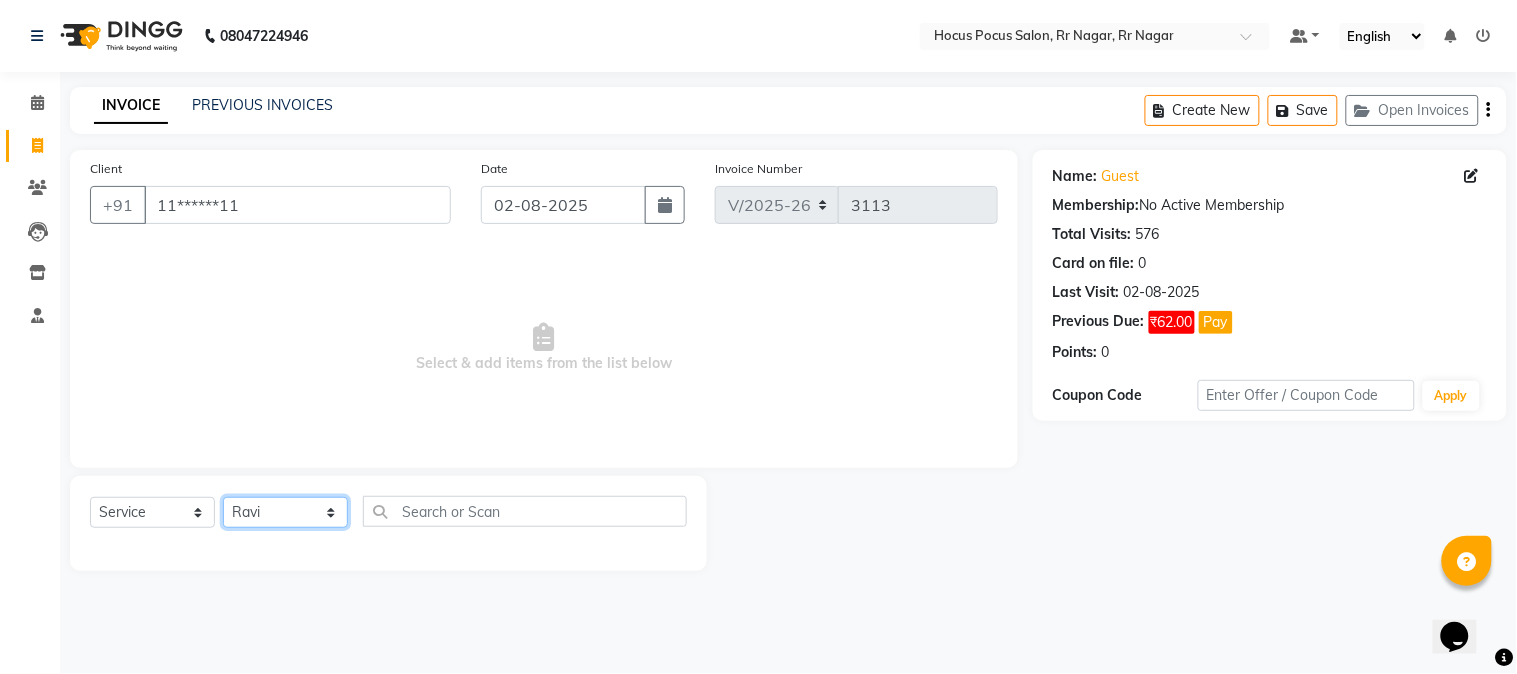 click on "Select Stylist [FIRST] [FIRST] [FIRST] hocus pocus [FIRST] [FIRST] [FIRST] [FIRST] [FIRST] [FIRST] [FIRST]" 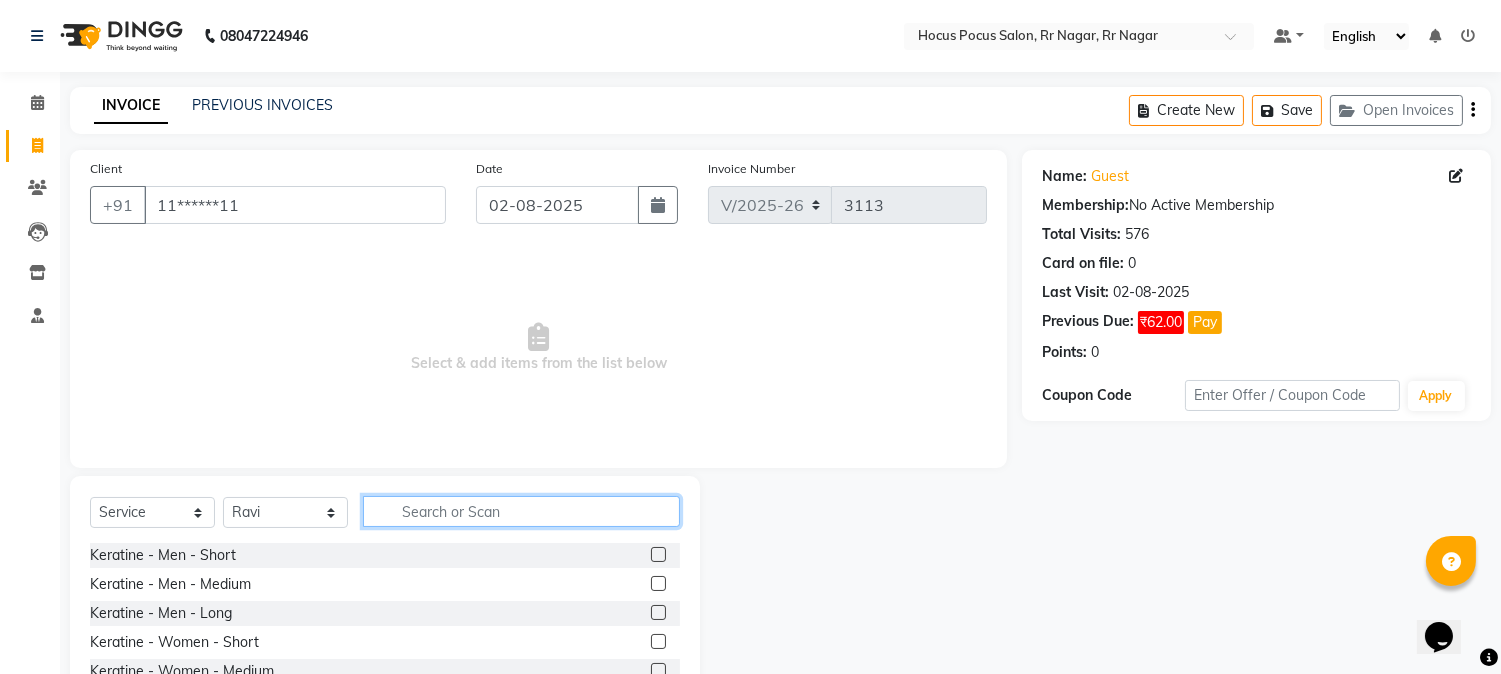 click 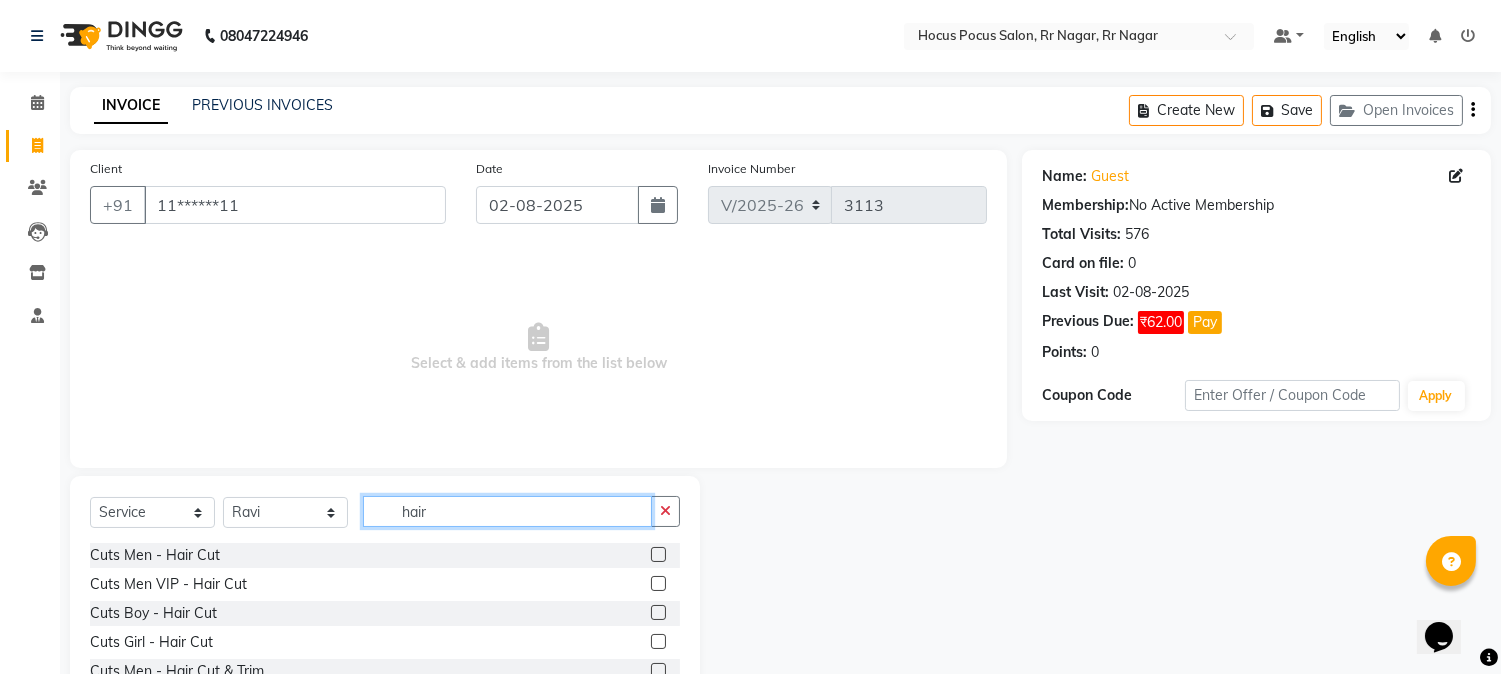 type on "hair" 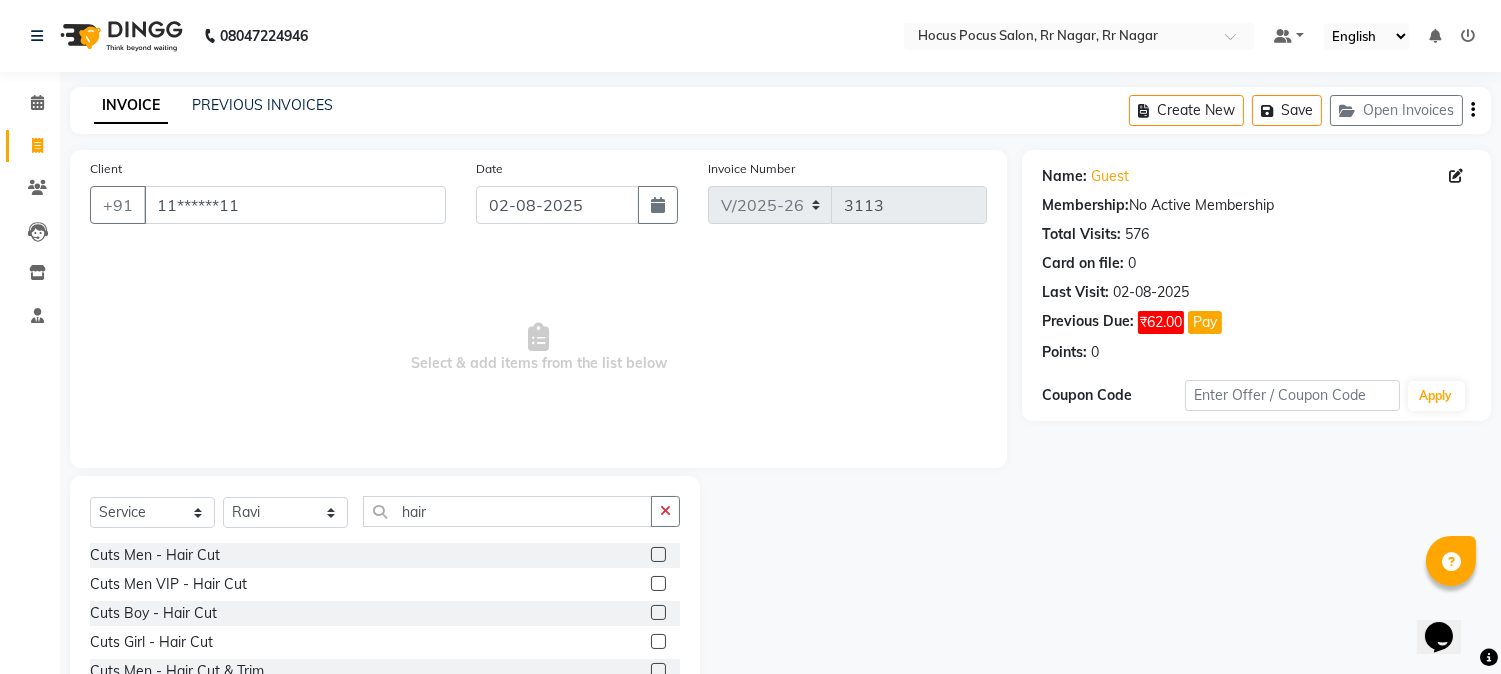 click 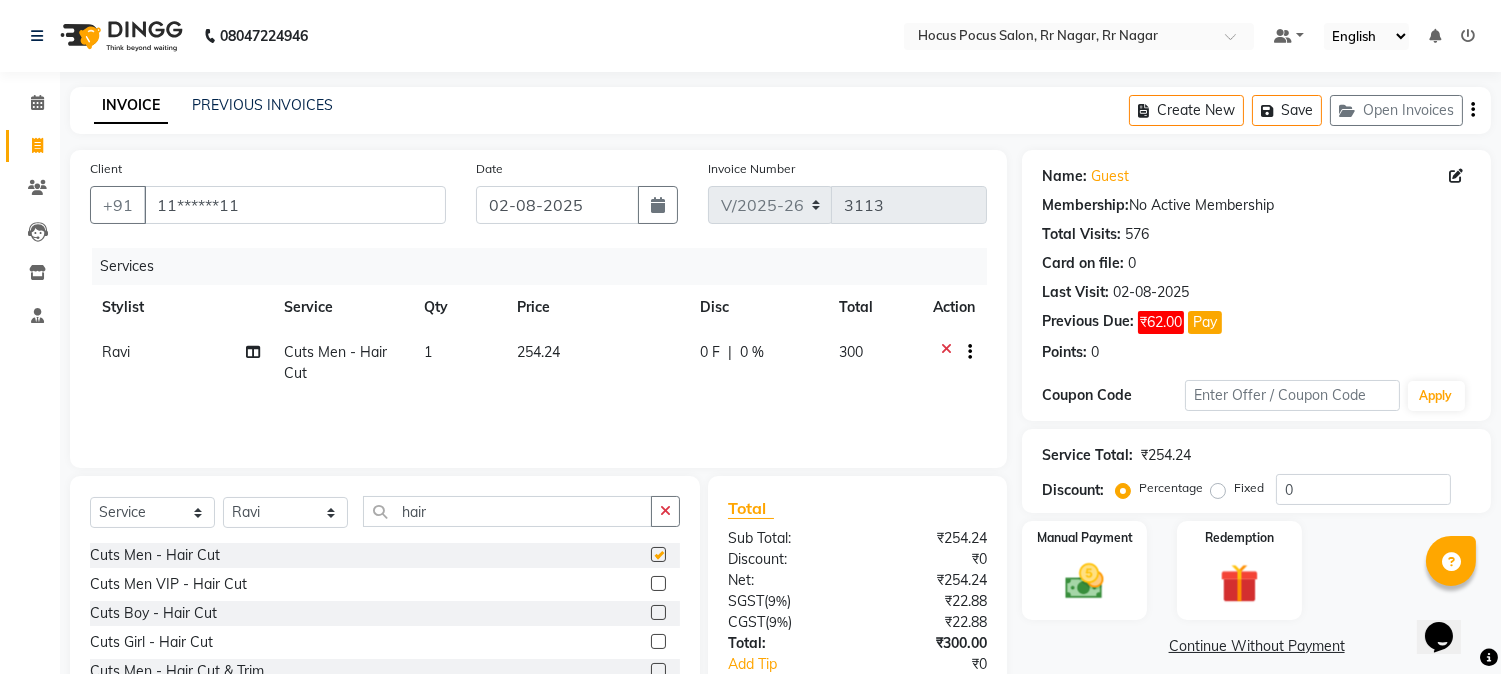 checkbox on "false" 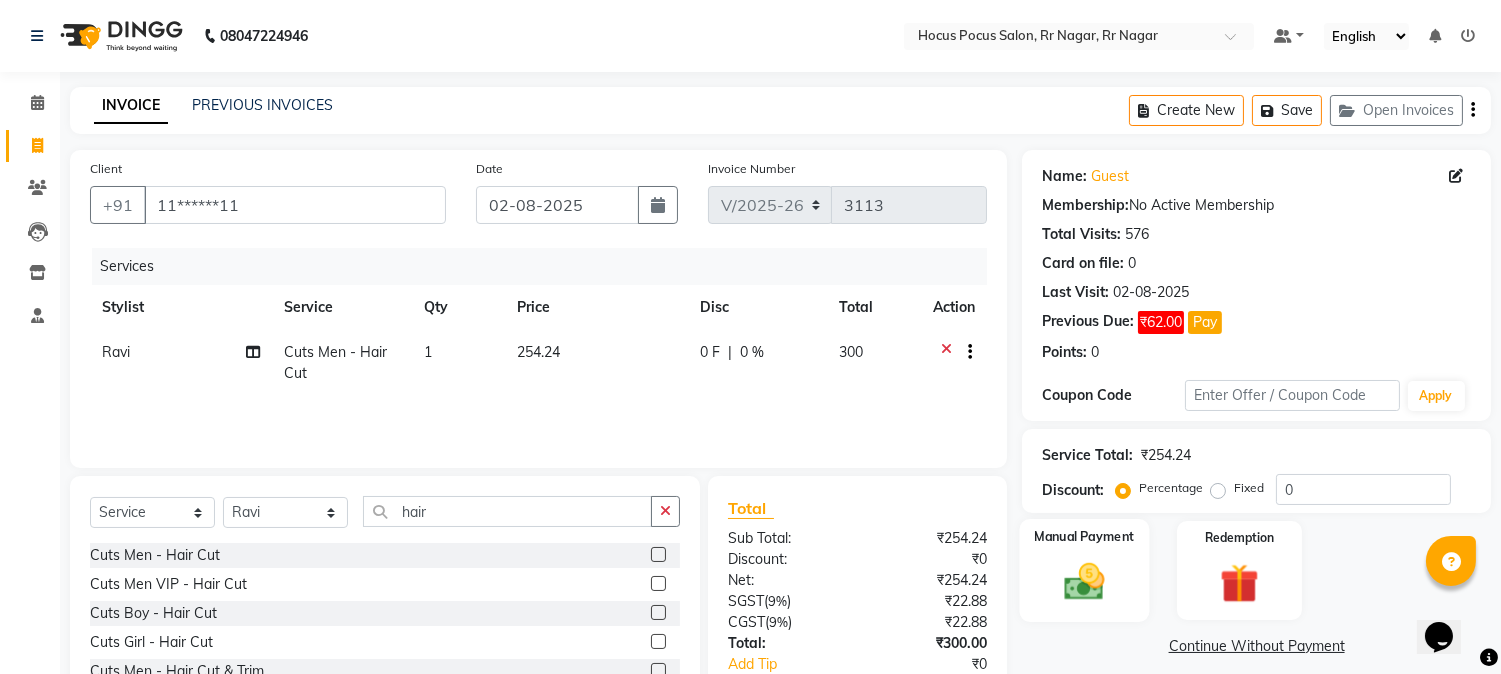 click 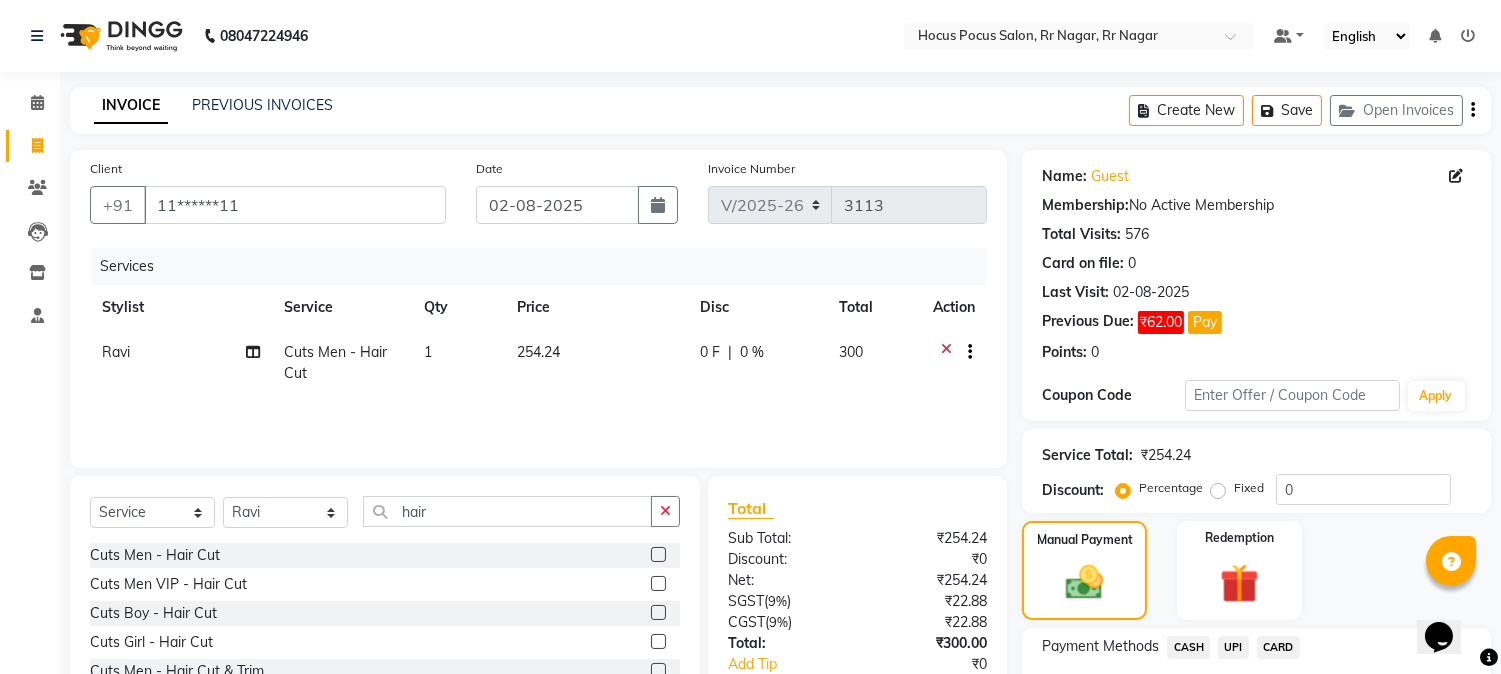 click on "UPI" 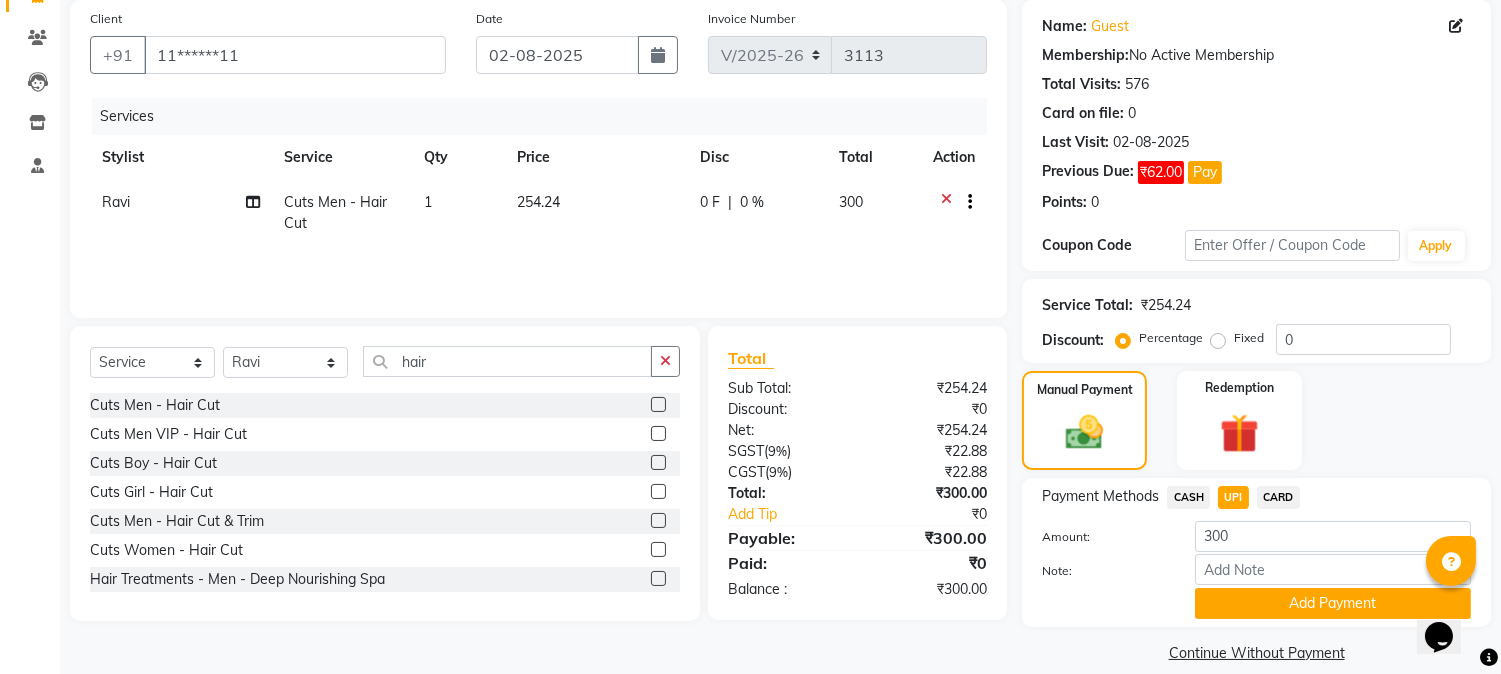 scroll, scrollTop: 173, scrollLeft: 0, axis: vertical 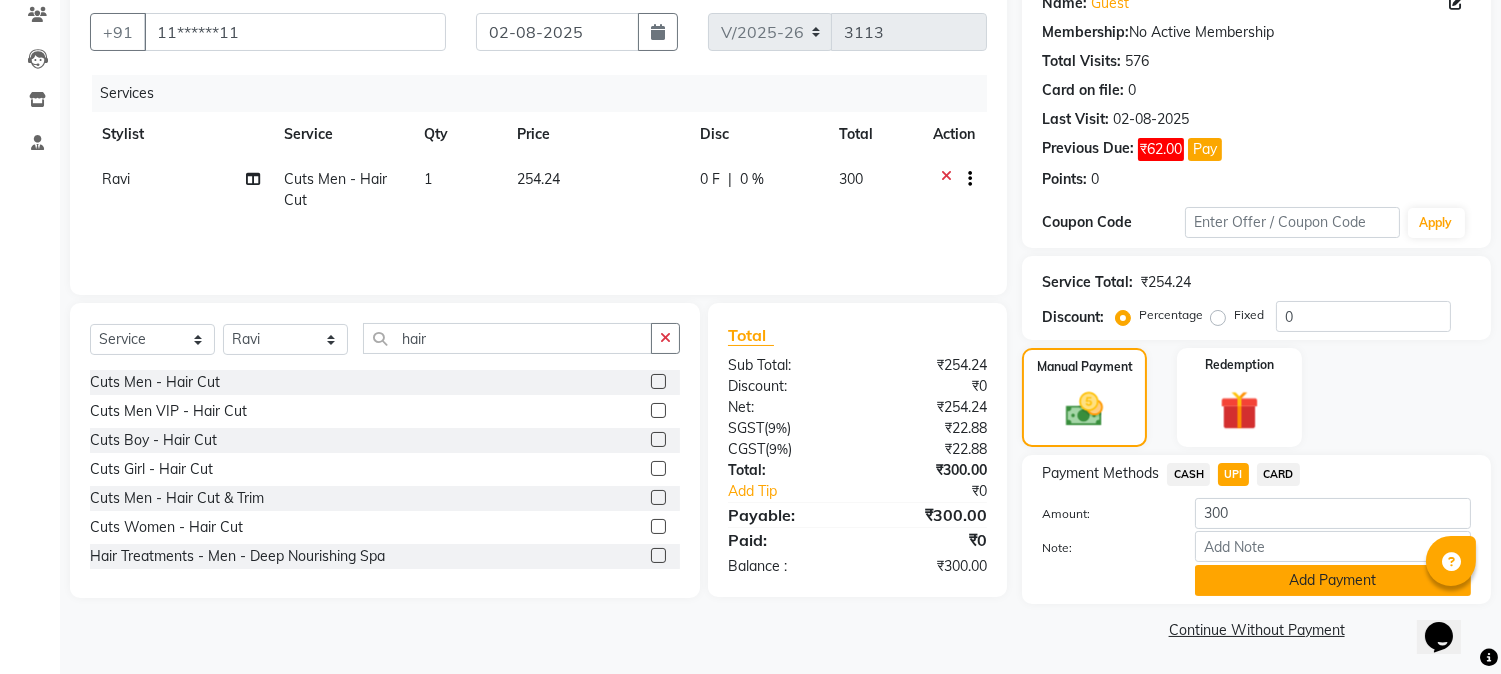 click on "Add Payment" 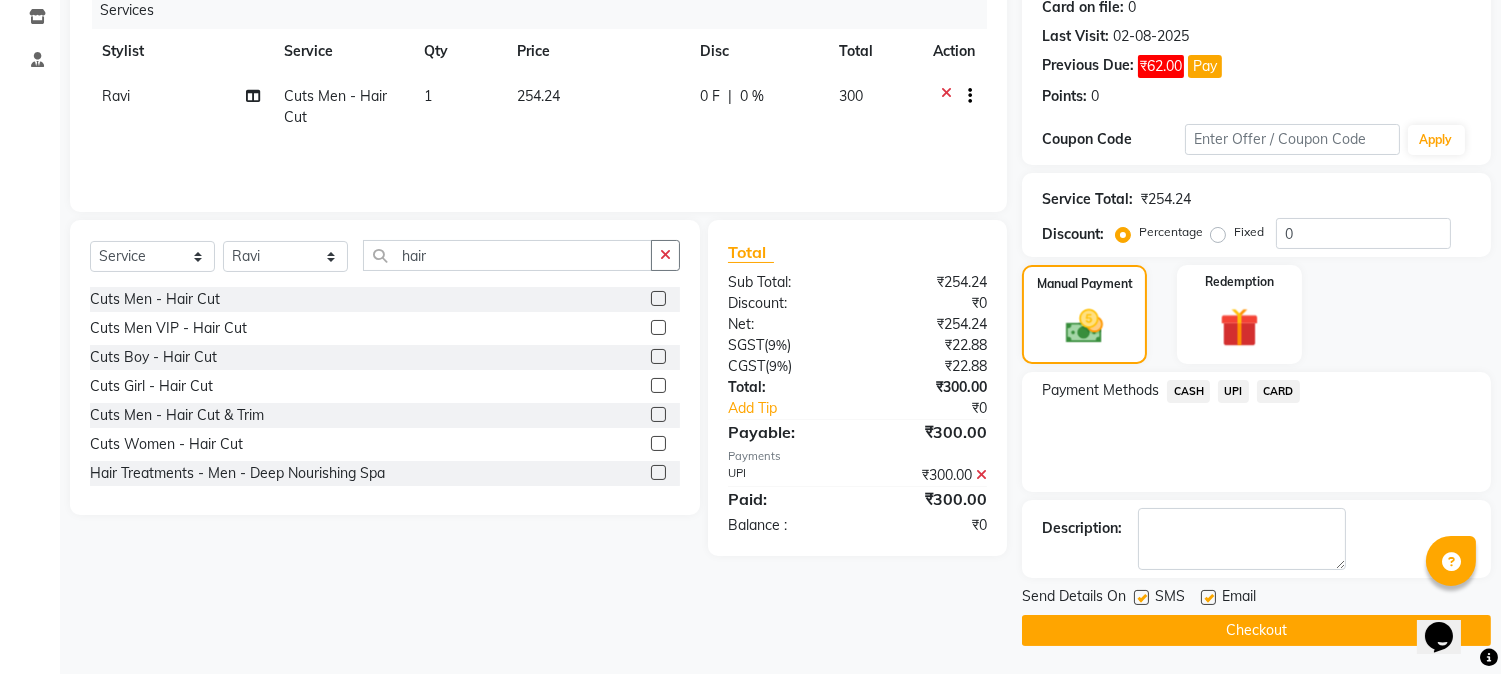 scroll, scrollTop: 257, scrollLeft: 0, axis: vertical 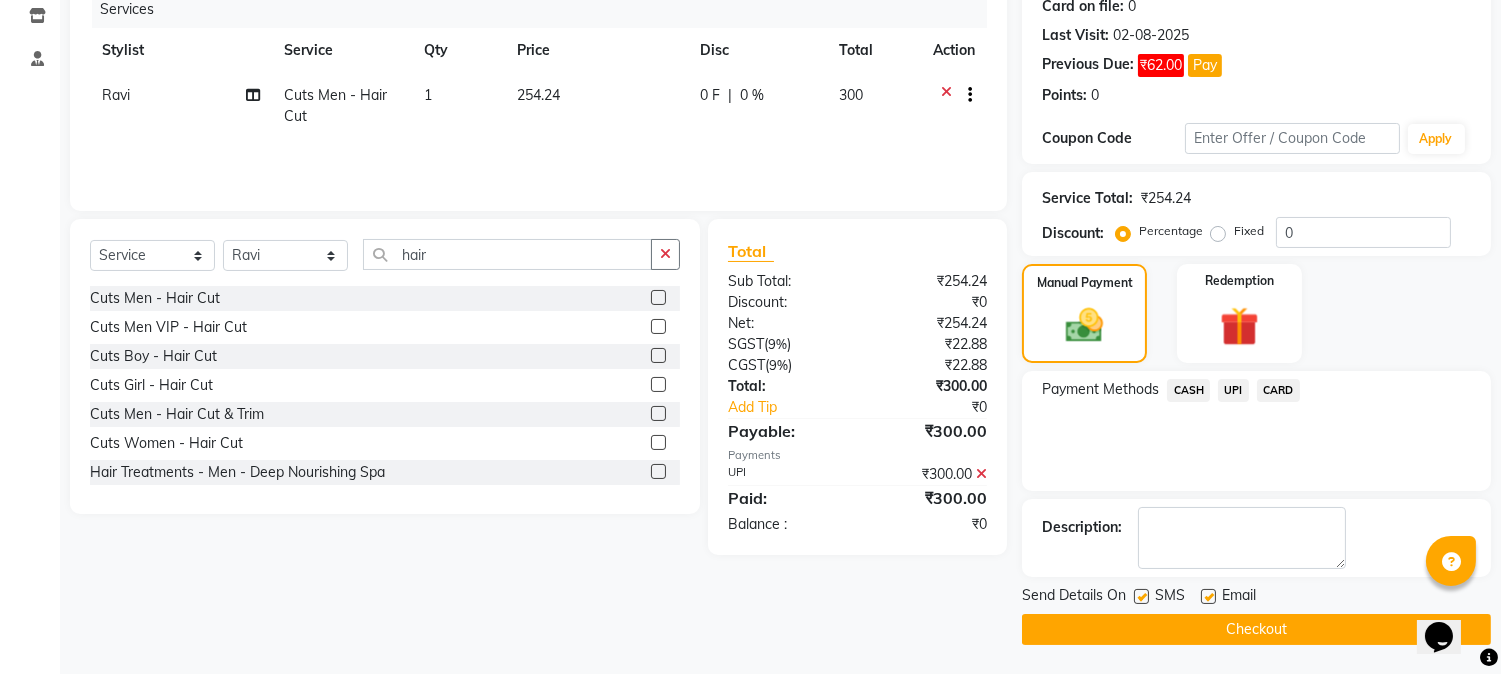 click 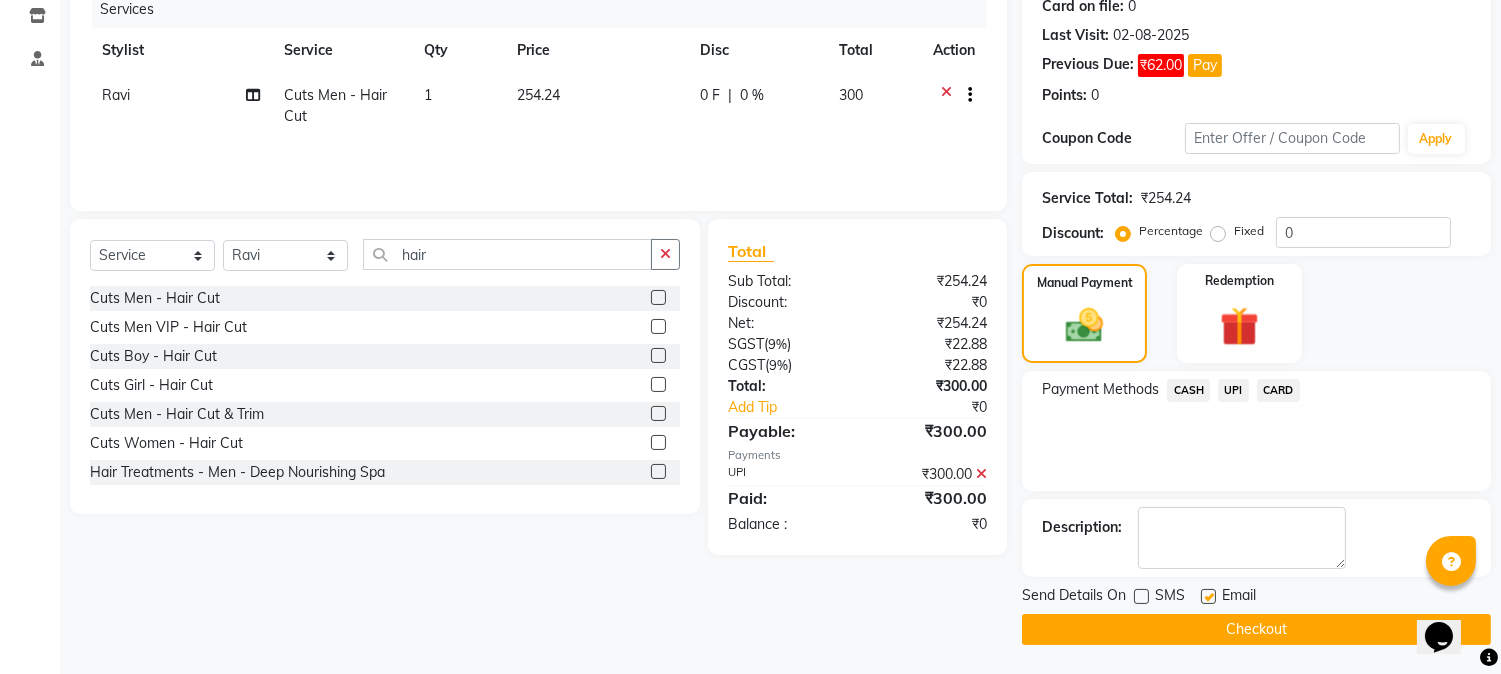 click on "Checkout" 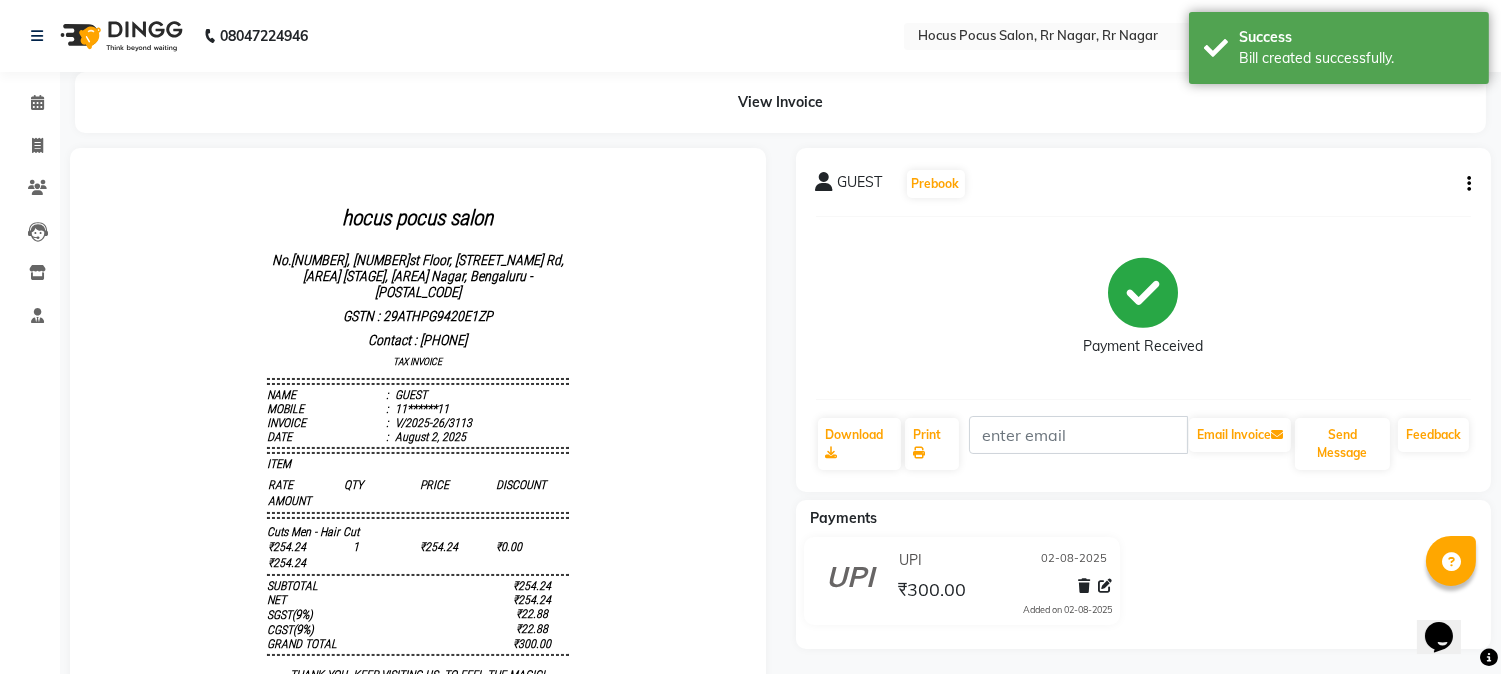scroll, scrollTop: 0, scrollLeft: 0, axis: both 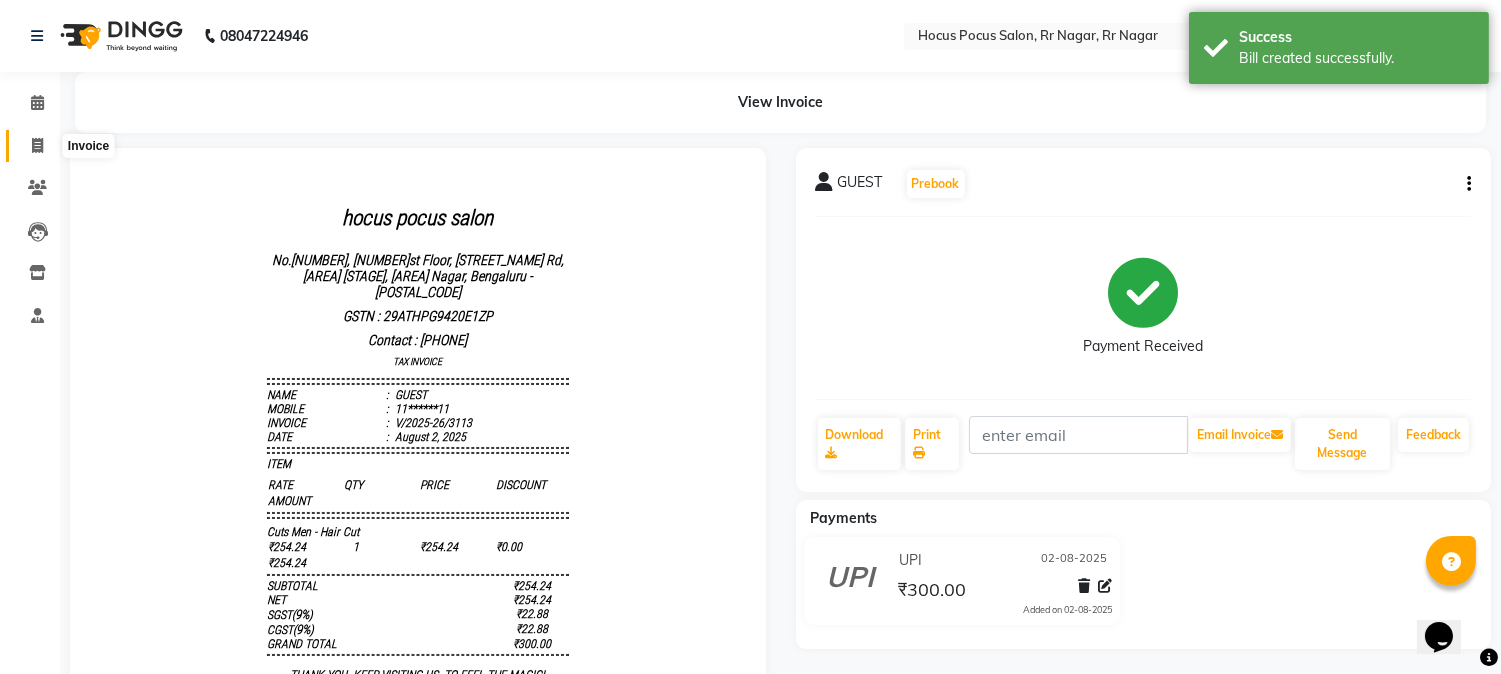 click 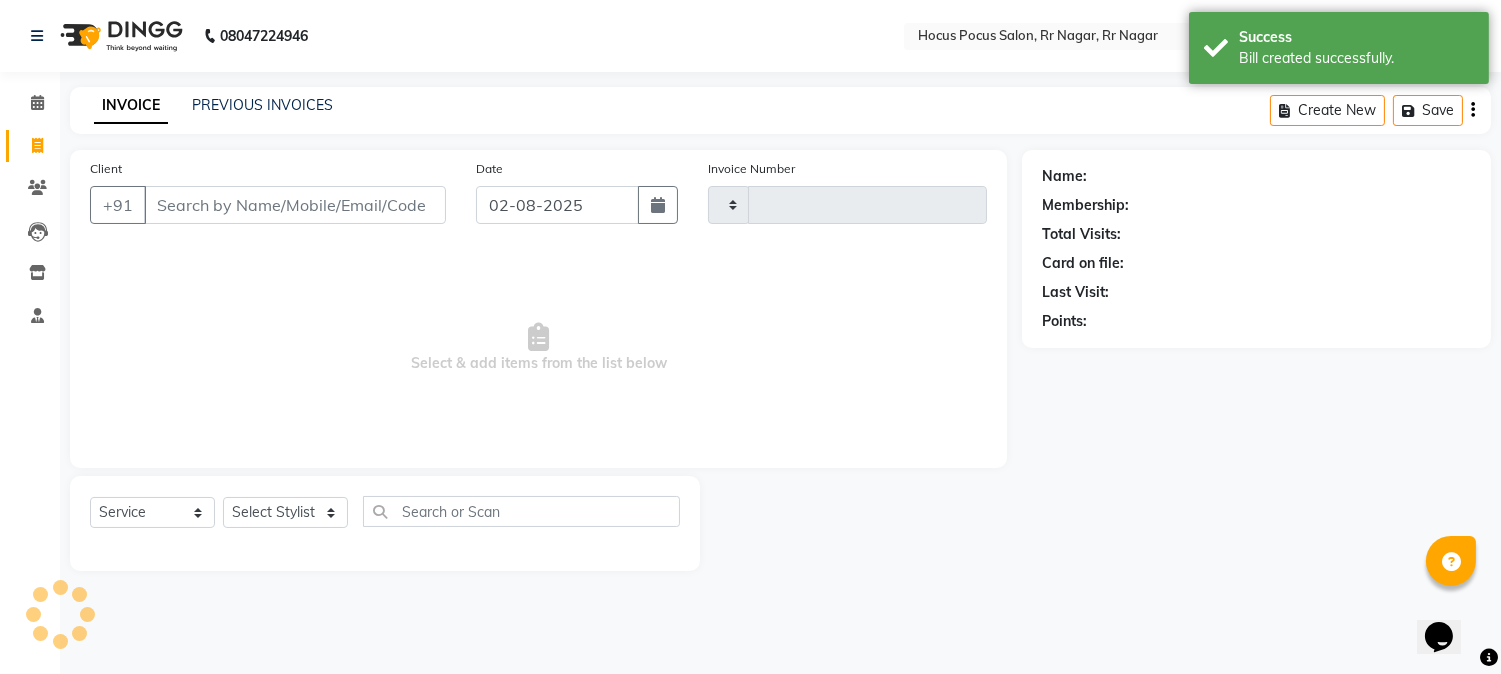 type on "3114" 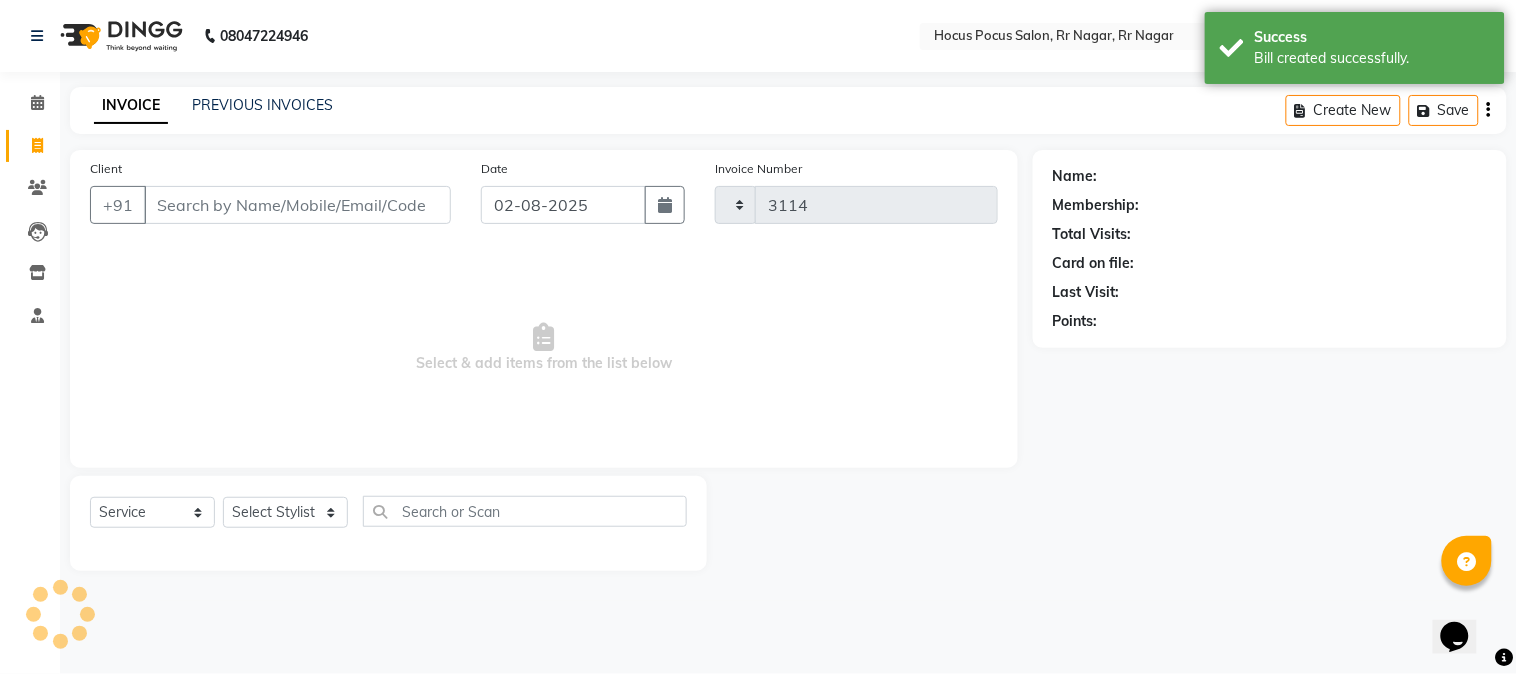 select on "5019" 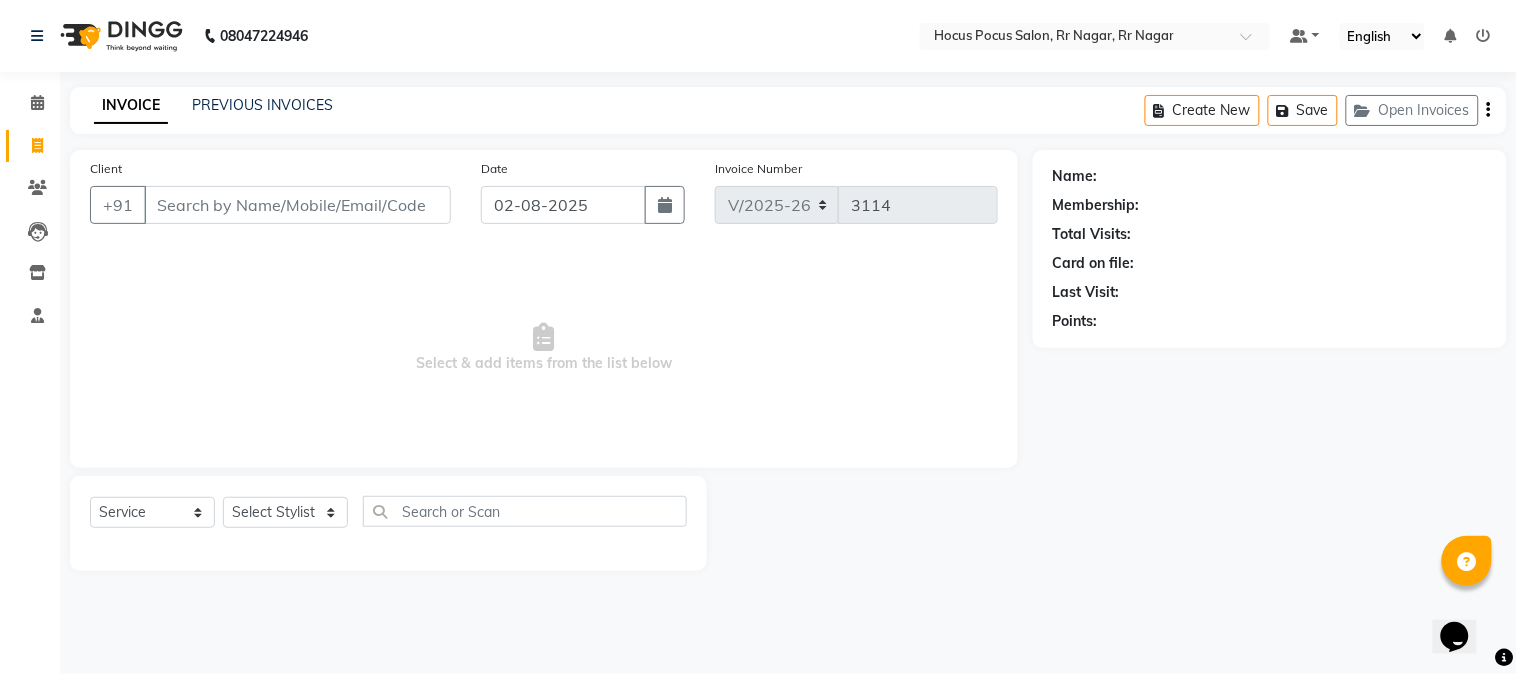 click on "Client" at bounding box center [297, 205] 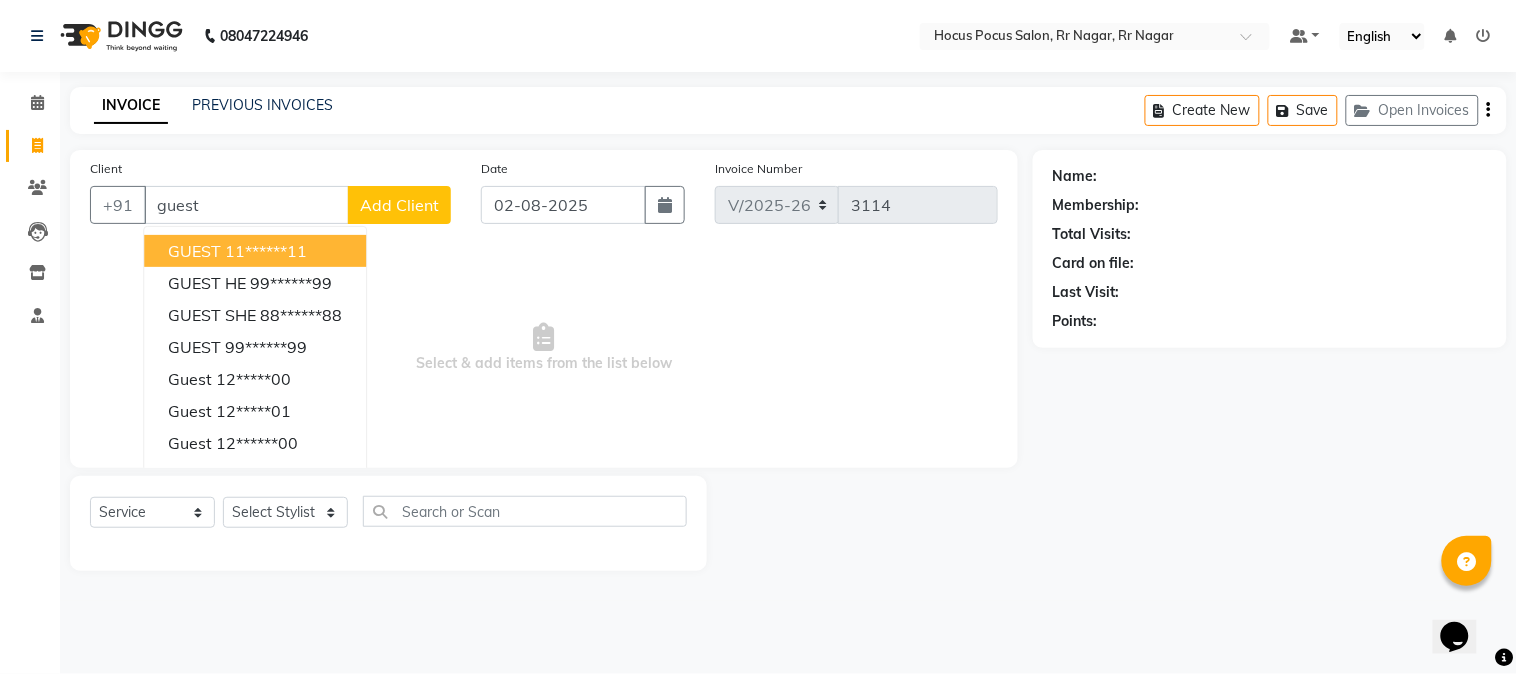 click on "11******11" at bounding box center [266, 251] 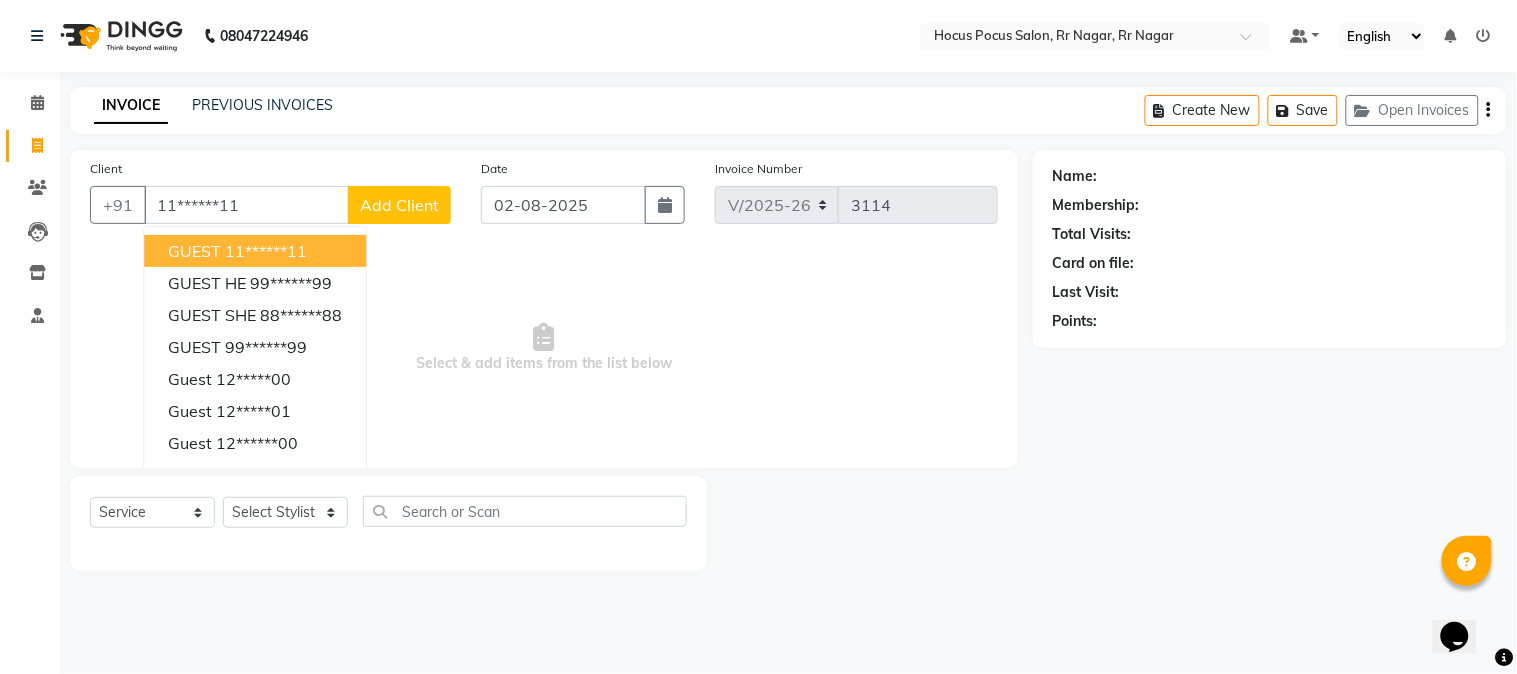type on "11******11" 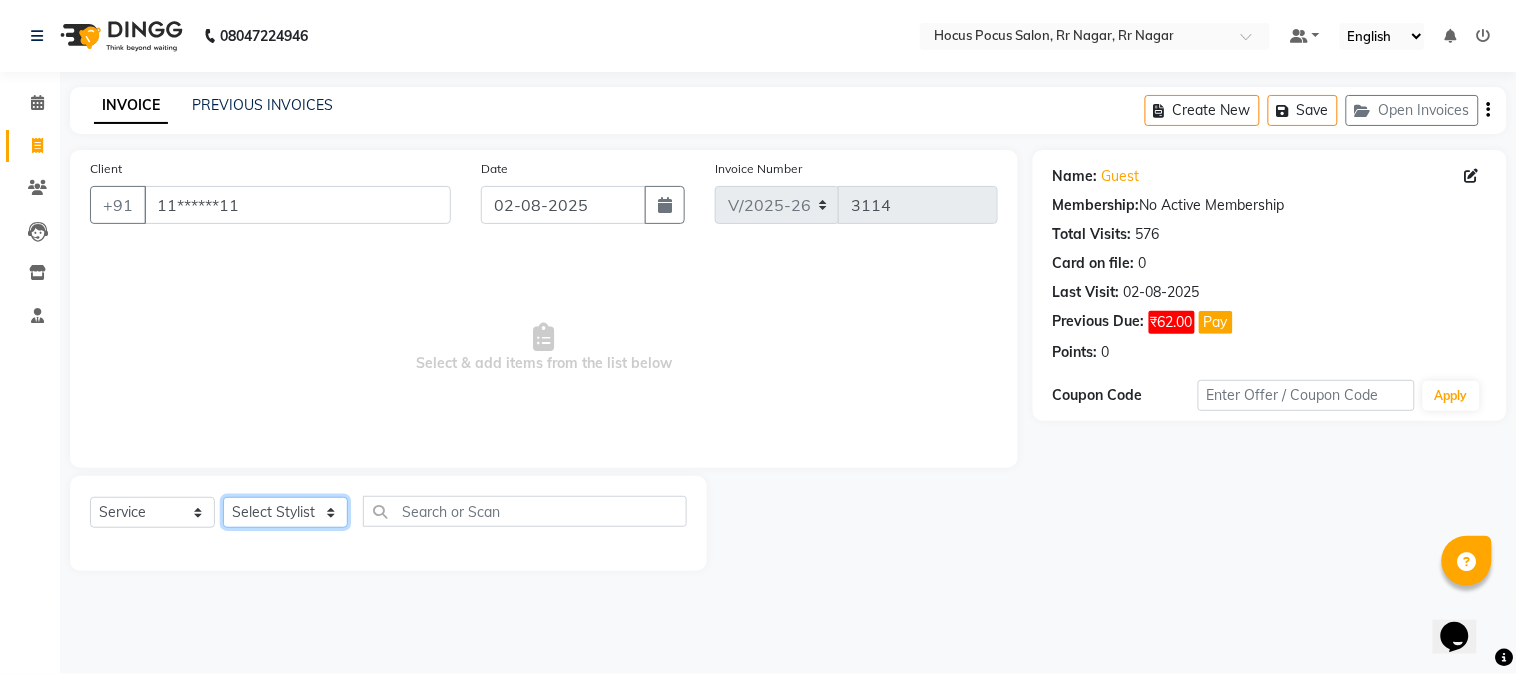 click on "Select Stylist [FIRST] [FIRST] [FIRST] hocus pocus [FIRST] [FIRST] [FIRST] [FIRST] [FIRST] [FIRST] [FIRST]" 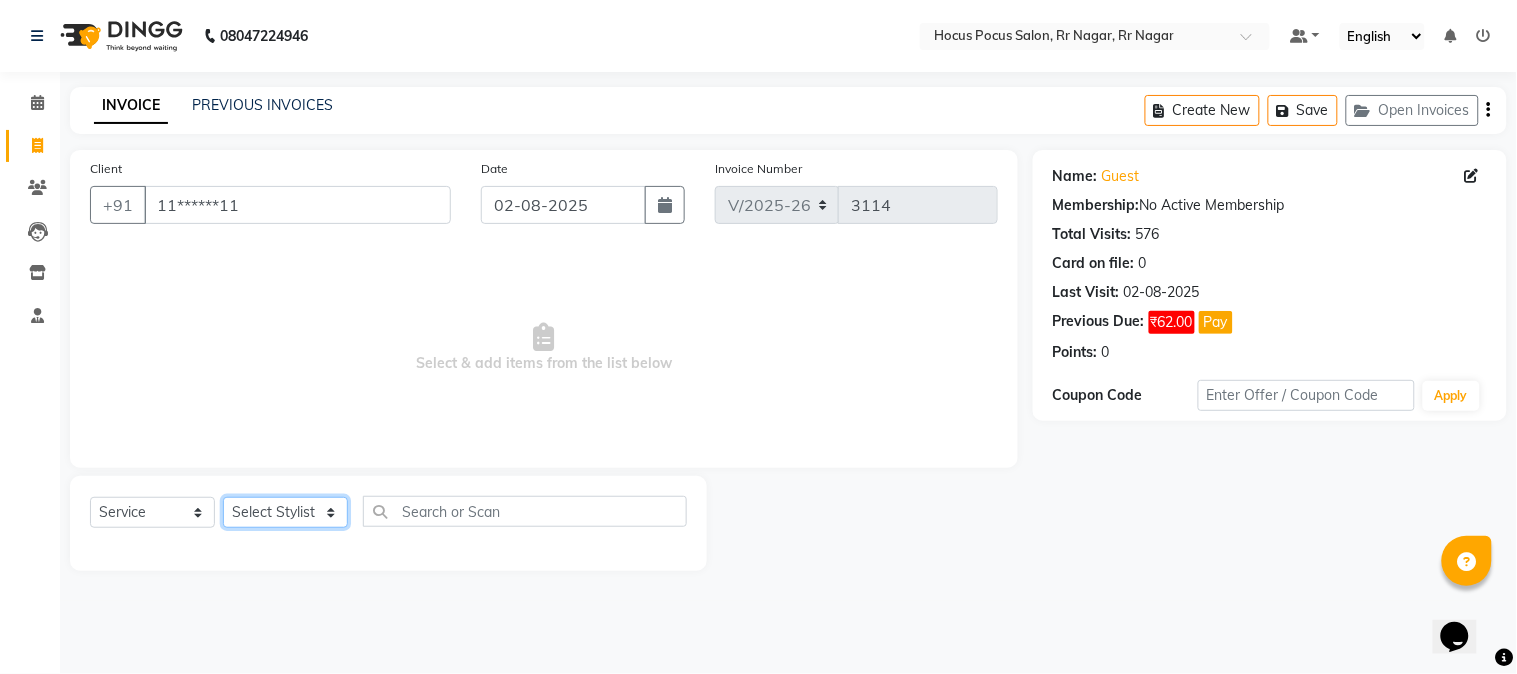 select on "86623" 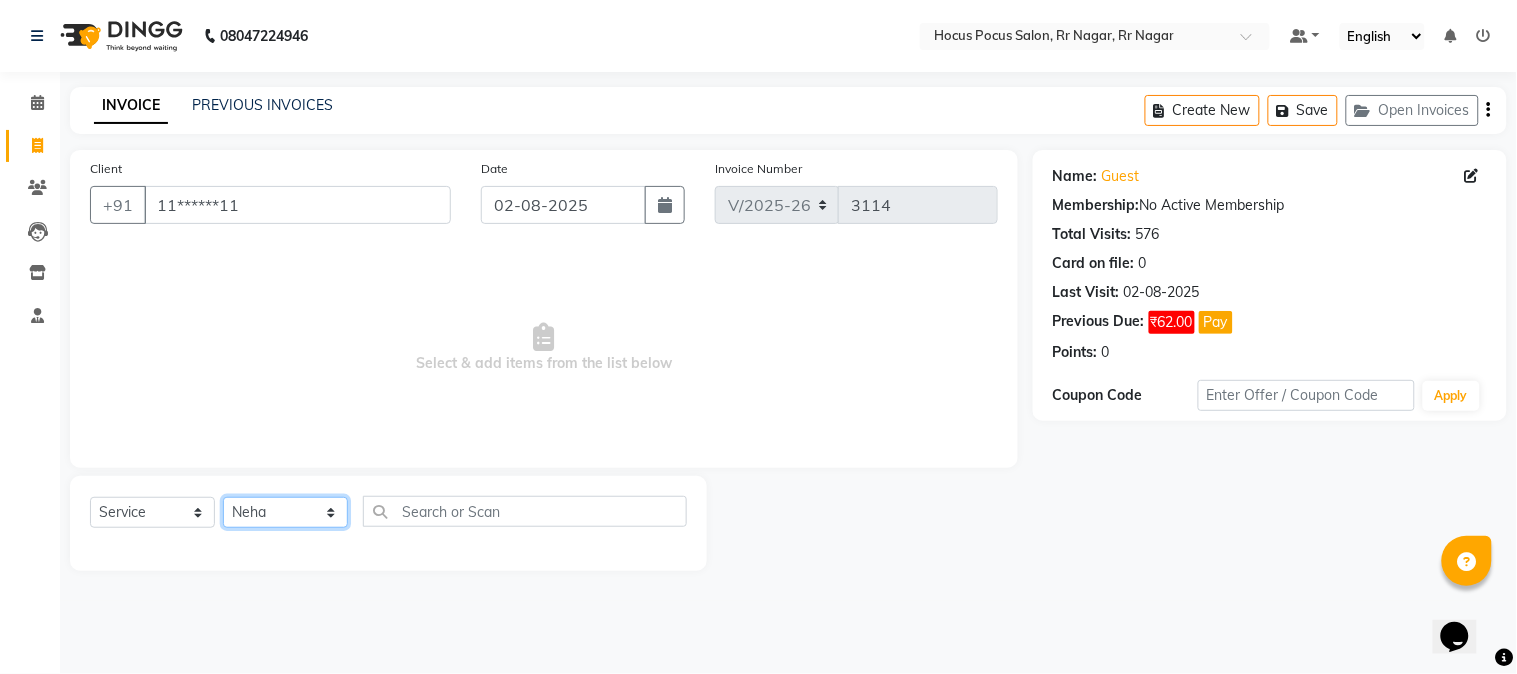 click on "Select Stylist [FIRST] [FIRST] [FIRST] hocus pocus [FIRST] [FIRST] [FIRST] [FIRST] [FIRST] [FIRST] [FIRST]" 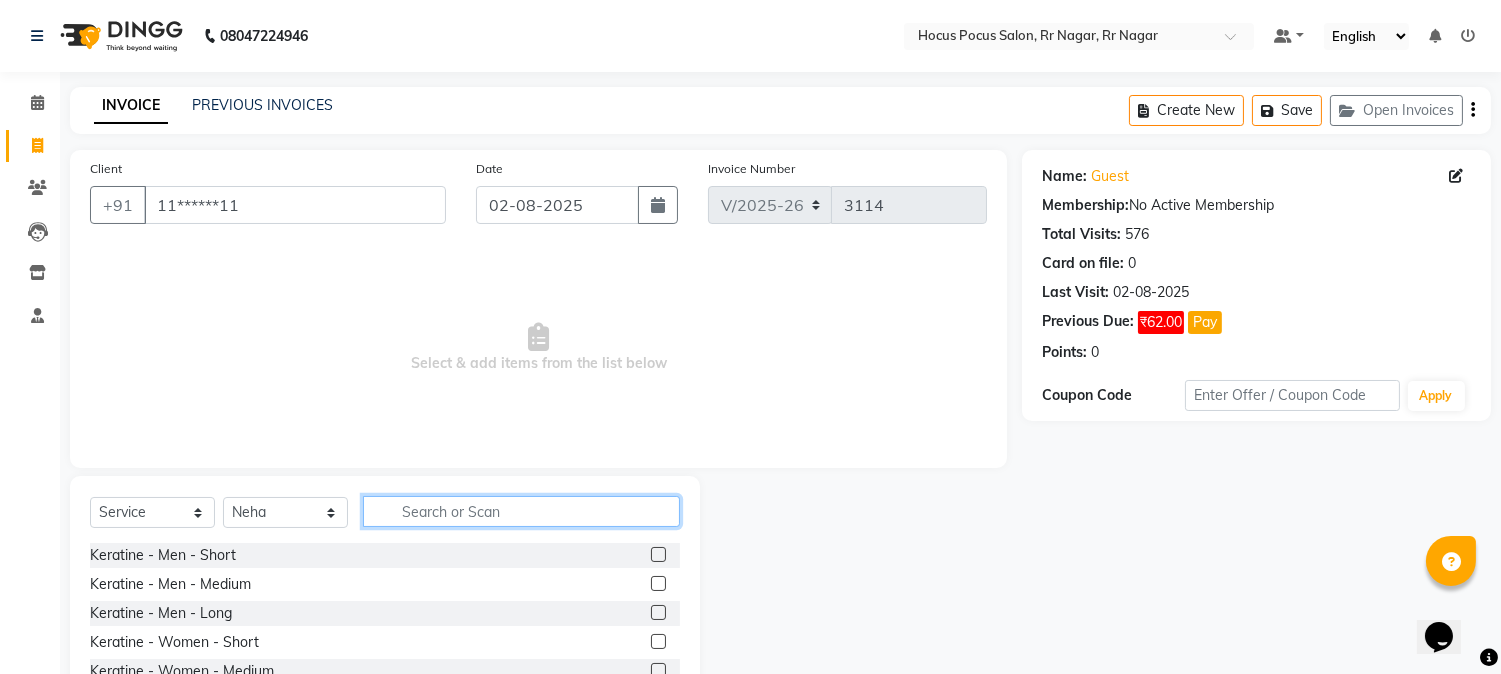 click 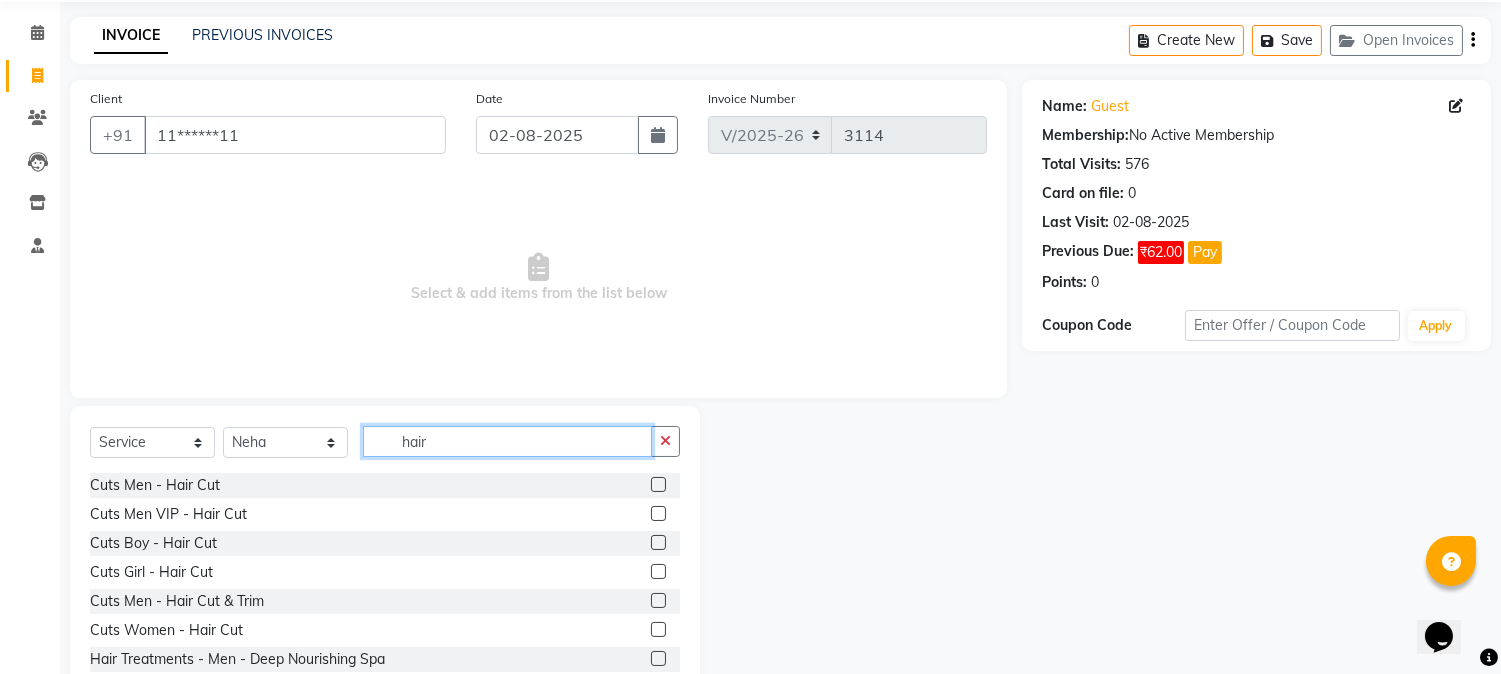 scroll, scrollTop: 88, scrollLeft: 0, axis: vertical 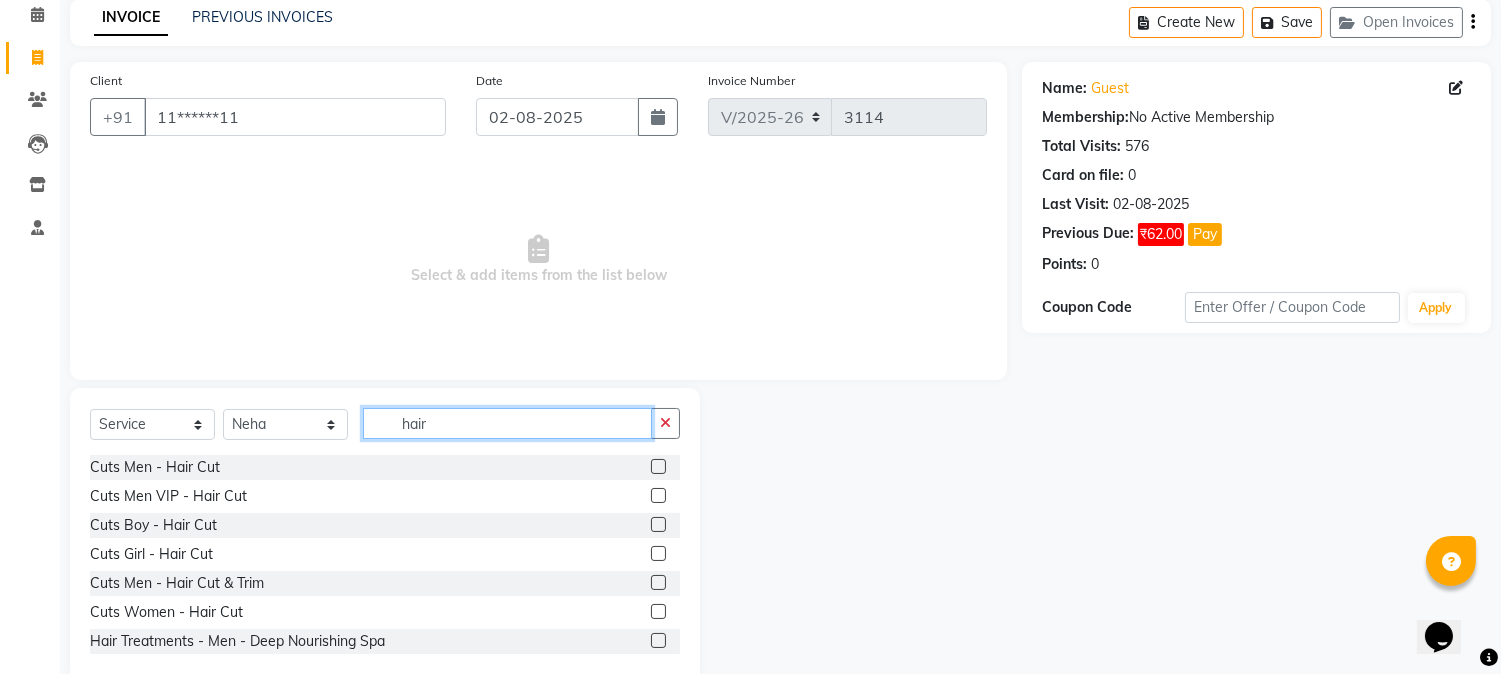 type on "hair" 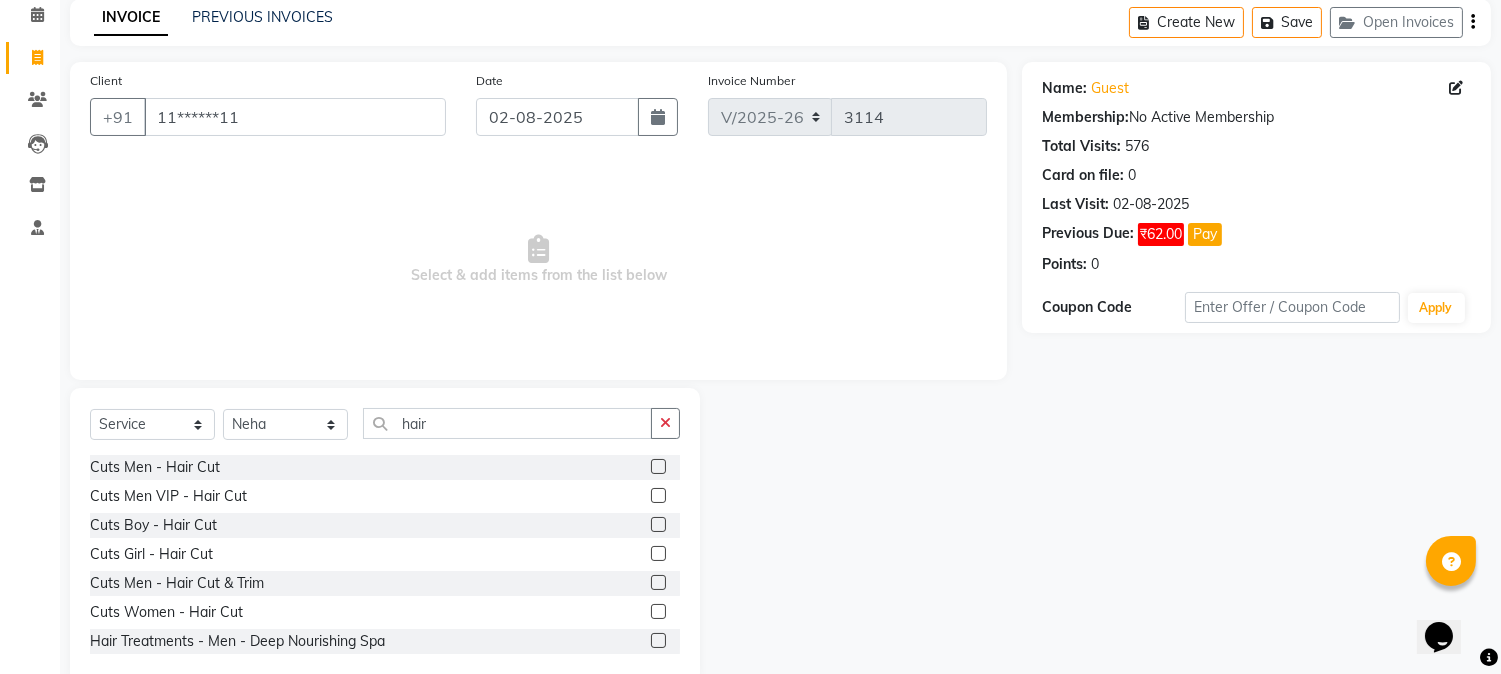 click 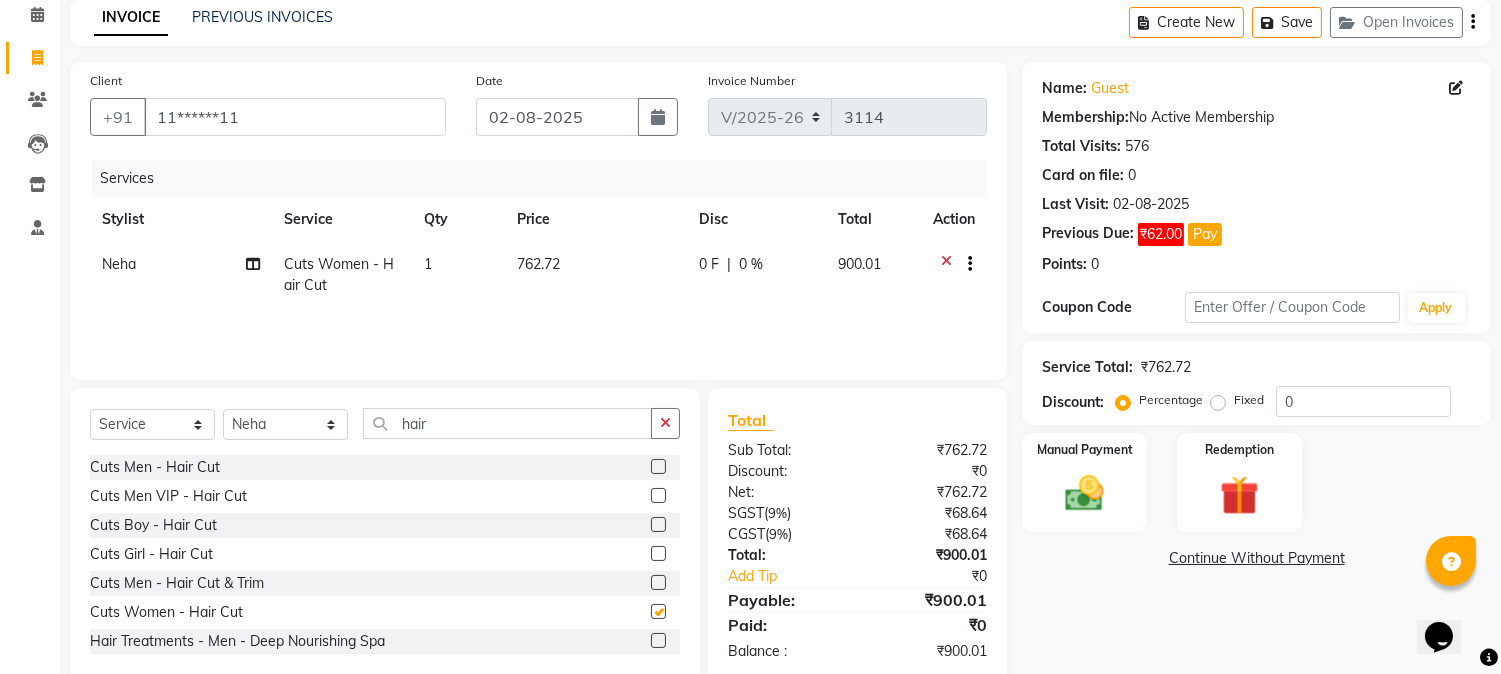 checkbox on "false" 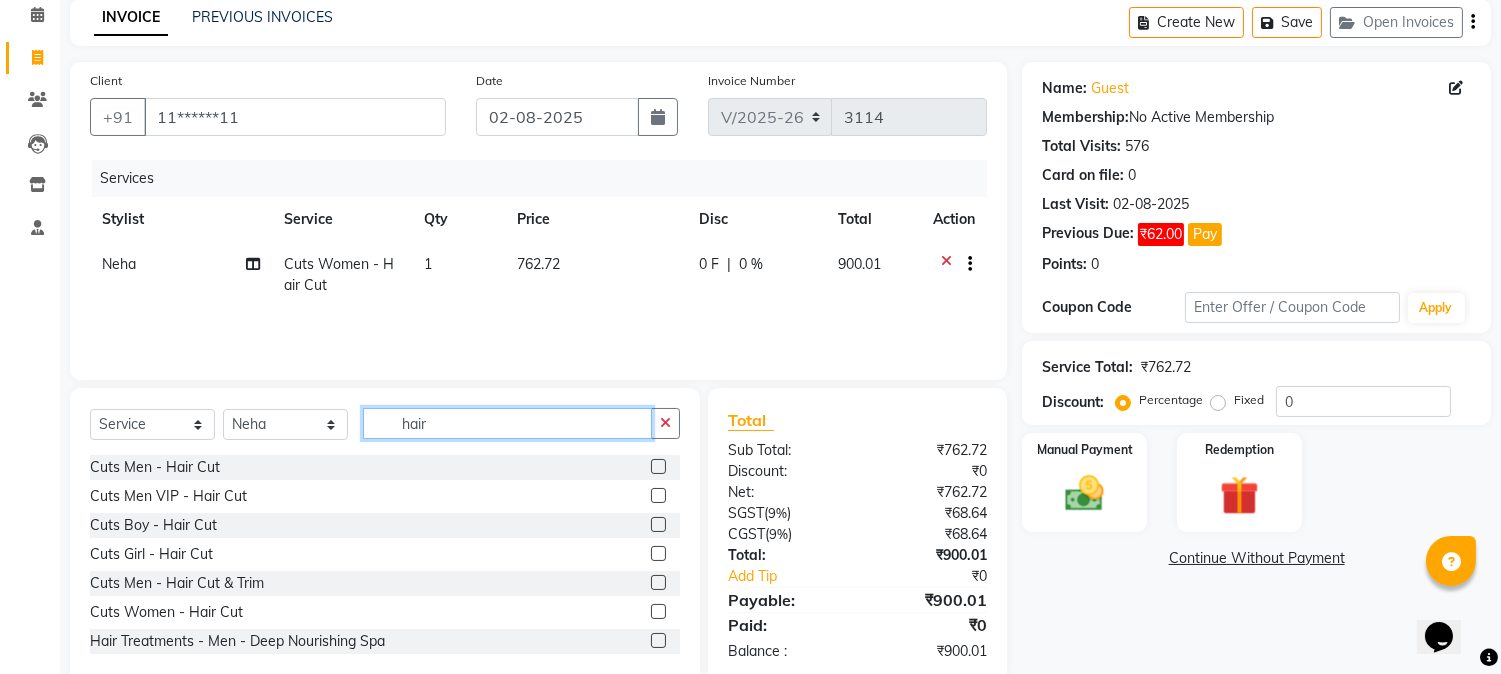 click on "hair" 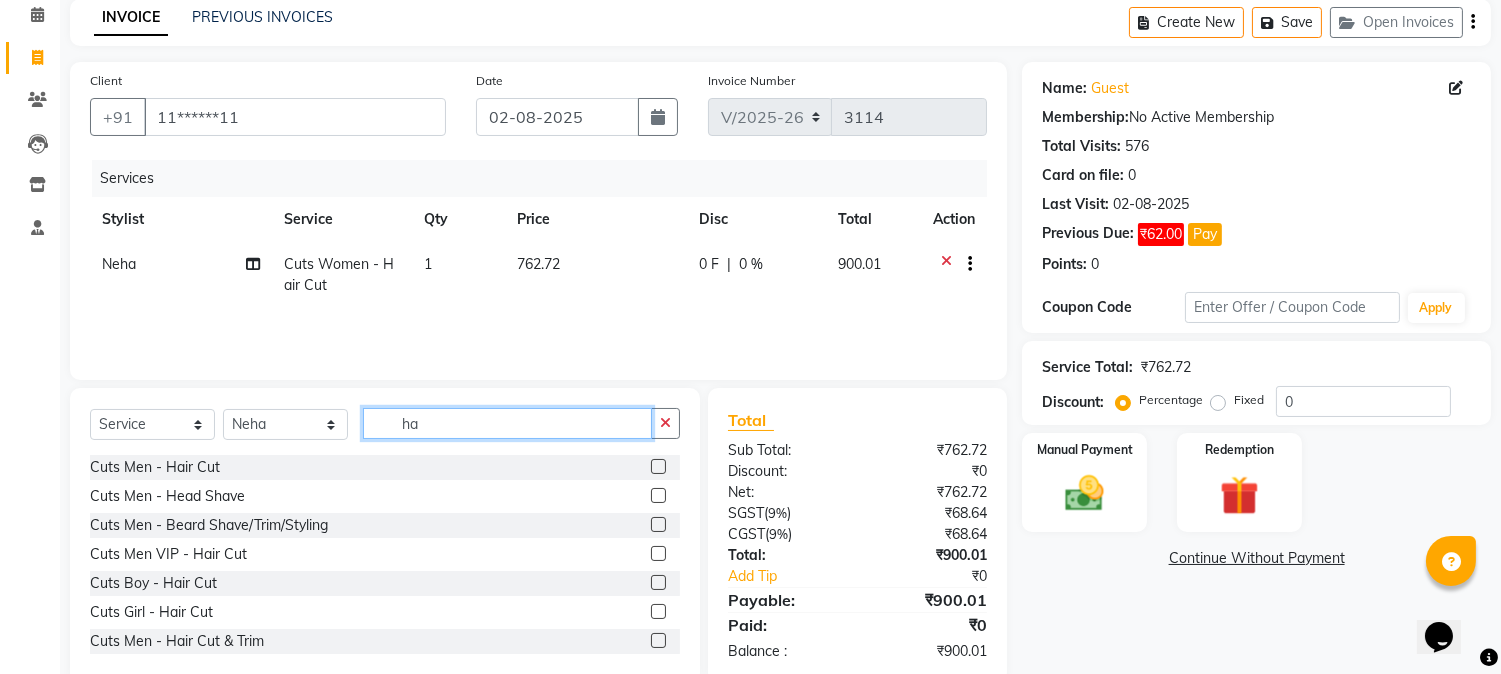 type on "h" 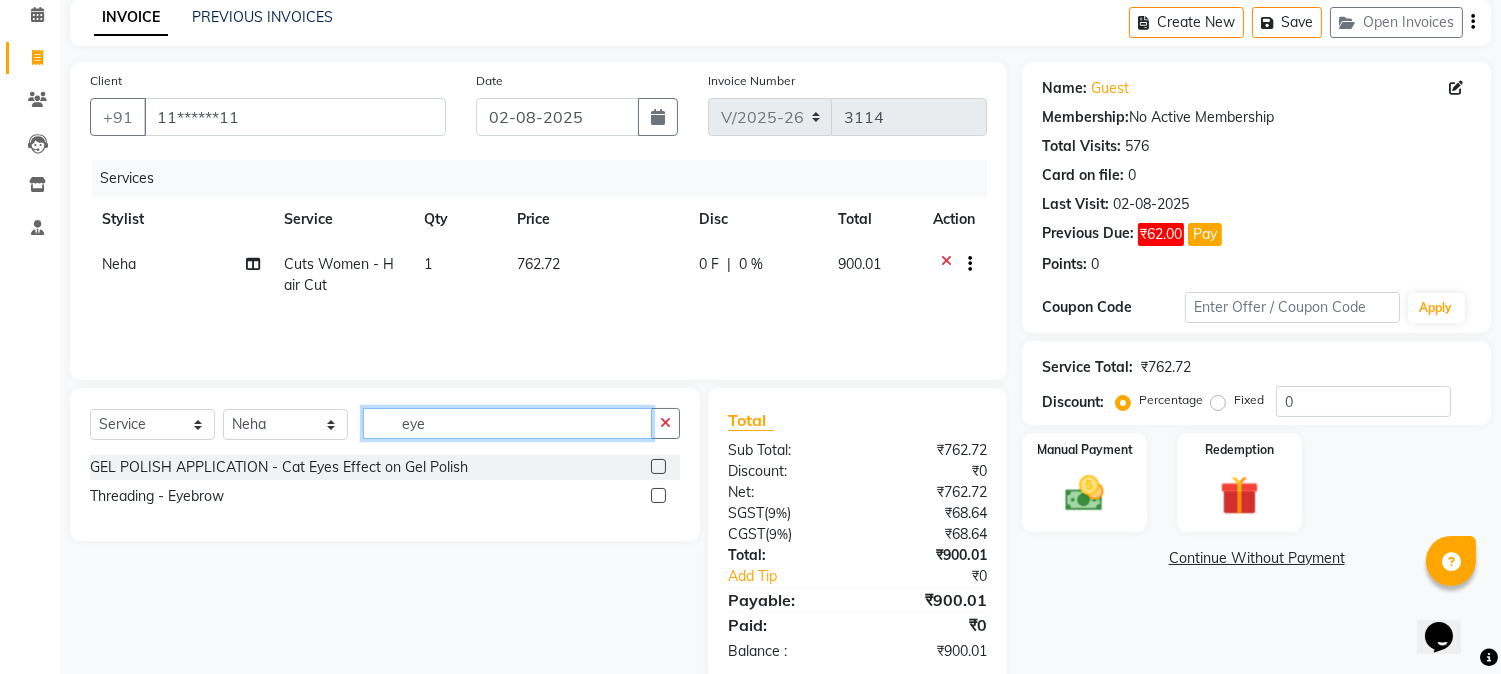 type on "eye" 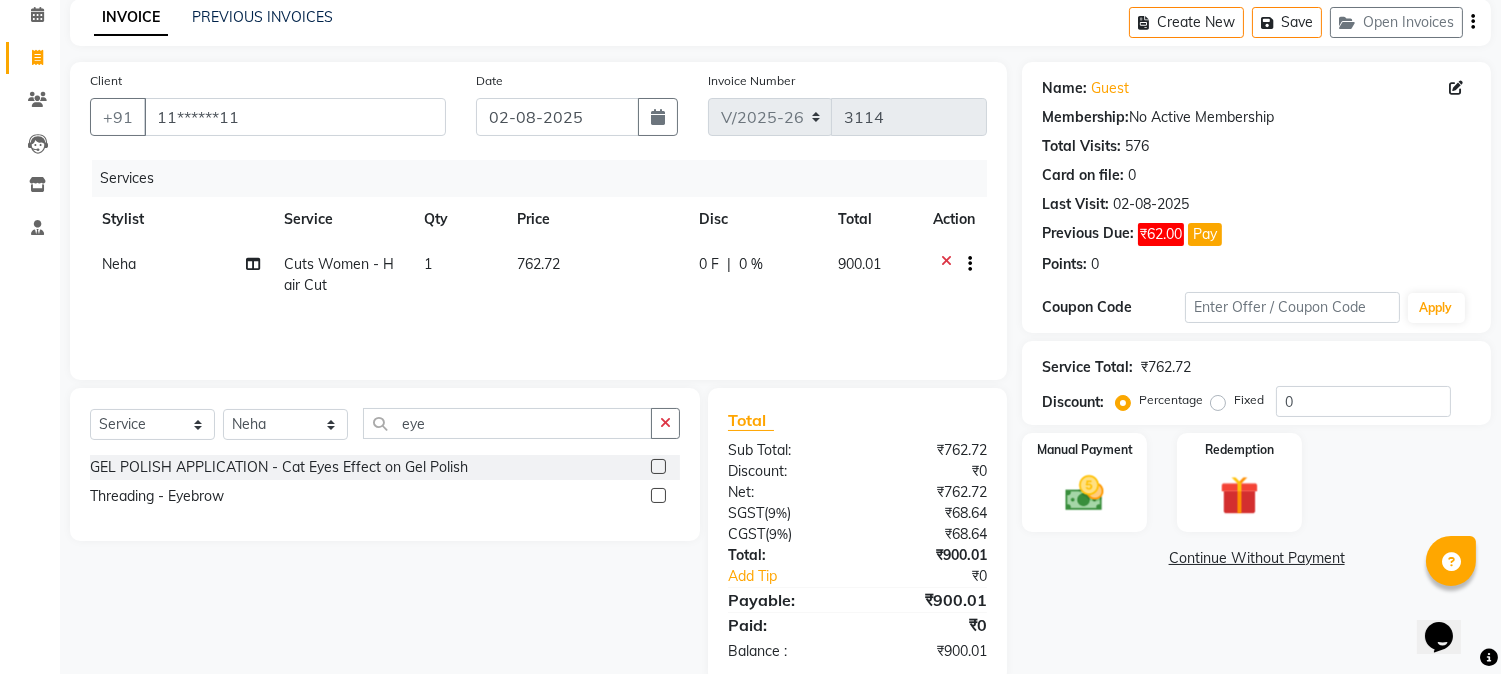 click 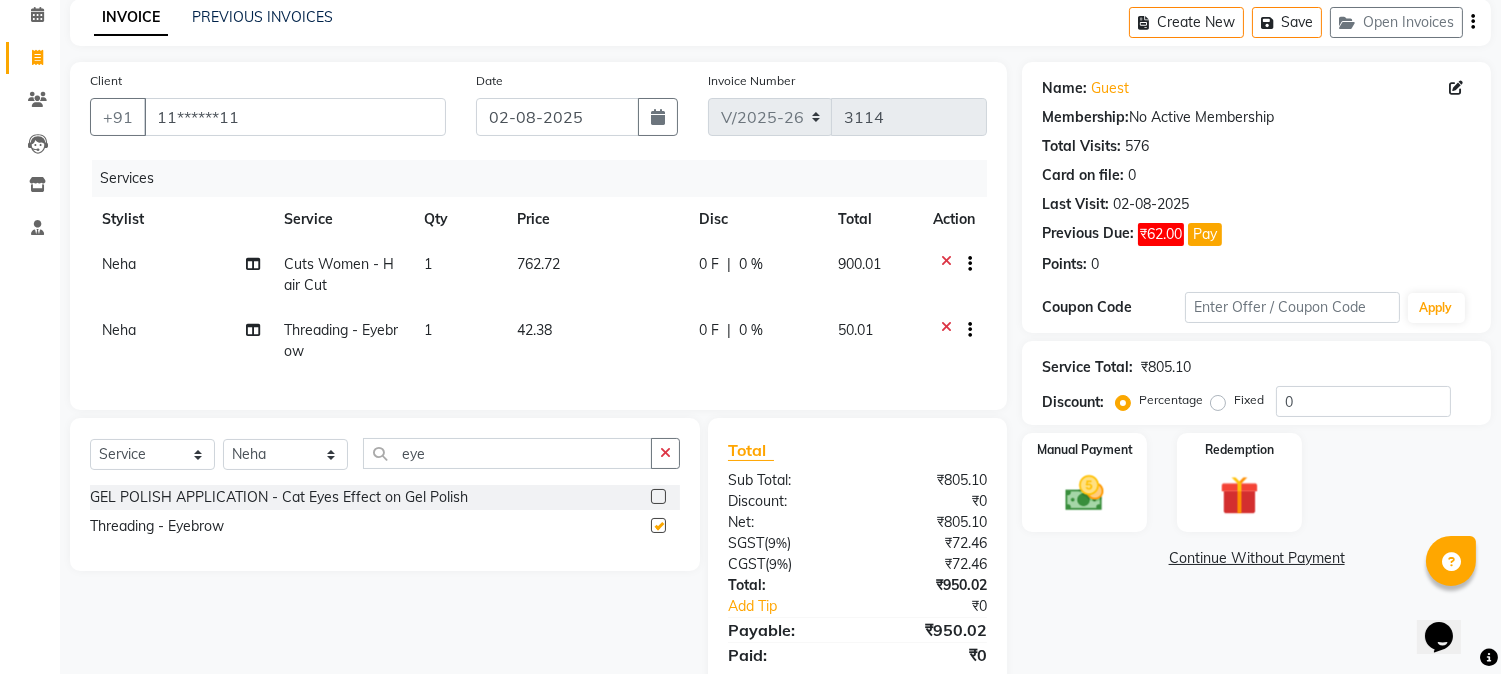 checkbox on "false" 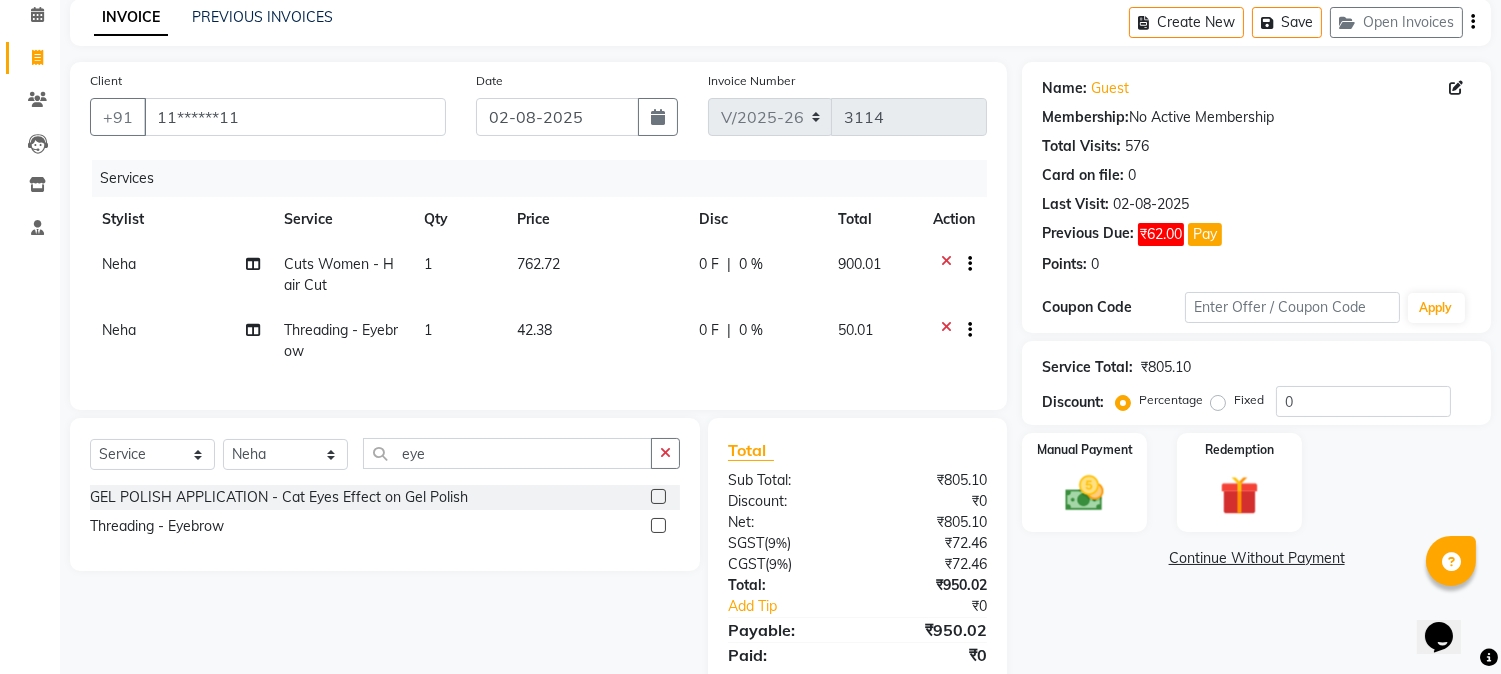 click on "Neha" 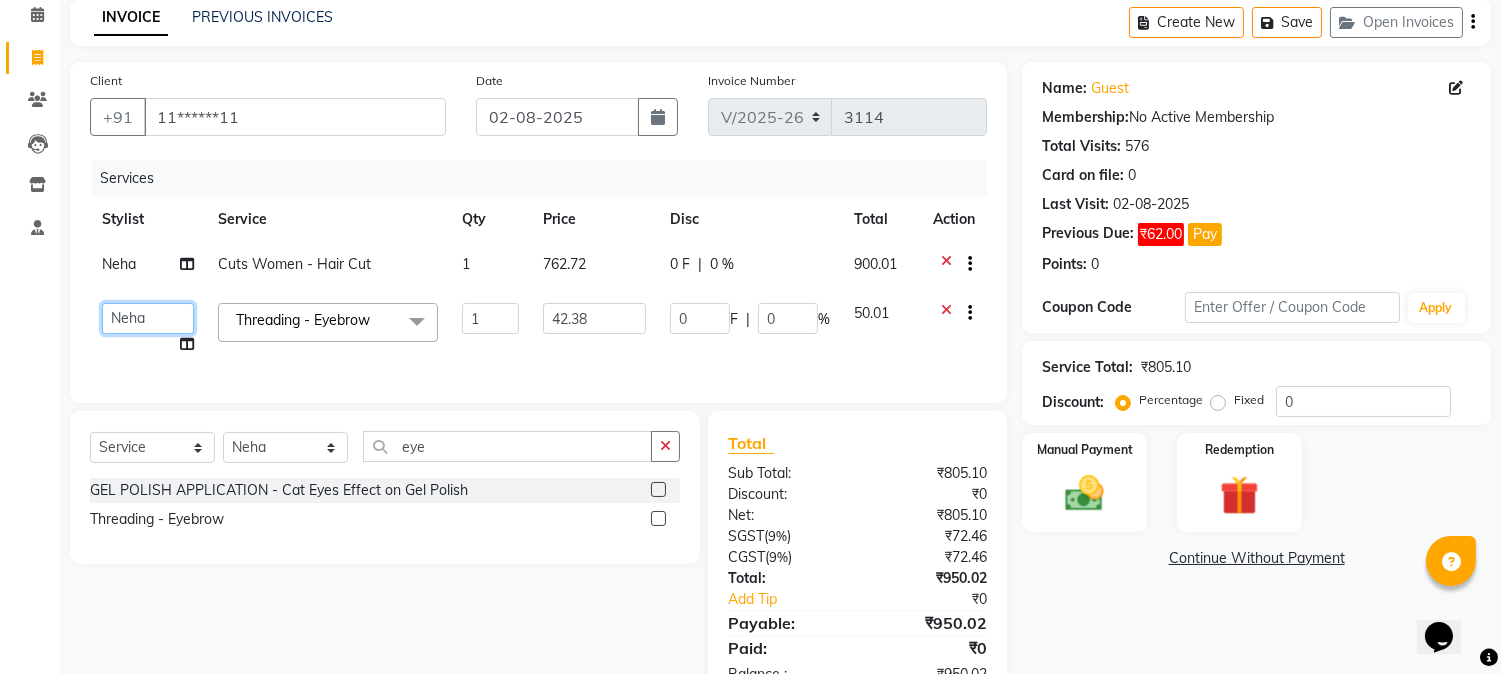 click on "[FIRST] [FIRST] [FIRST] hocus pocus [FIRST] [FIRST] [FIRST] [FIRST] [FIRST] [FIRST] [FIRST]" 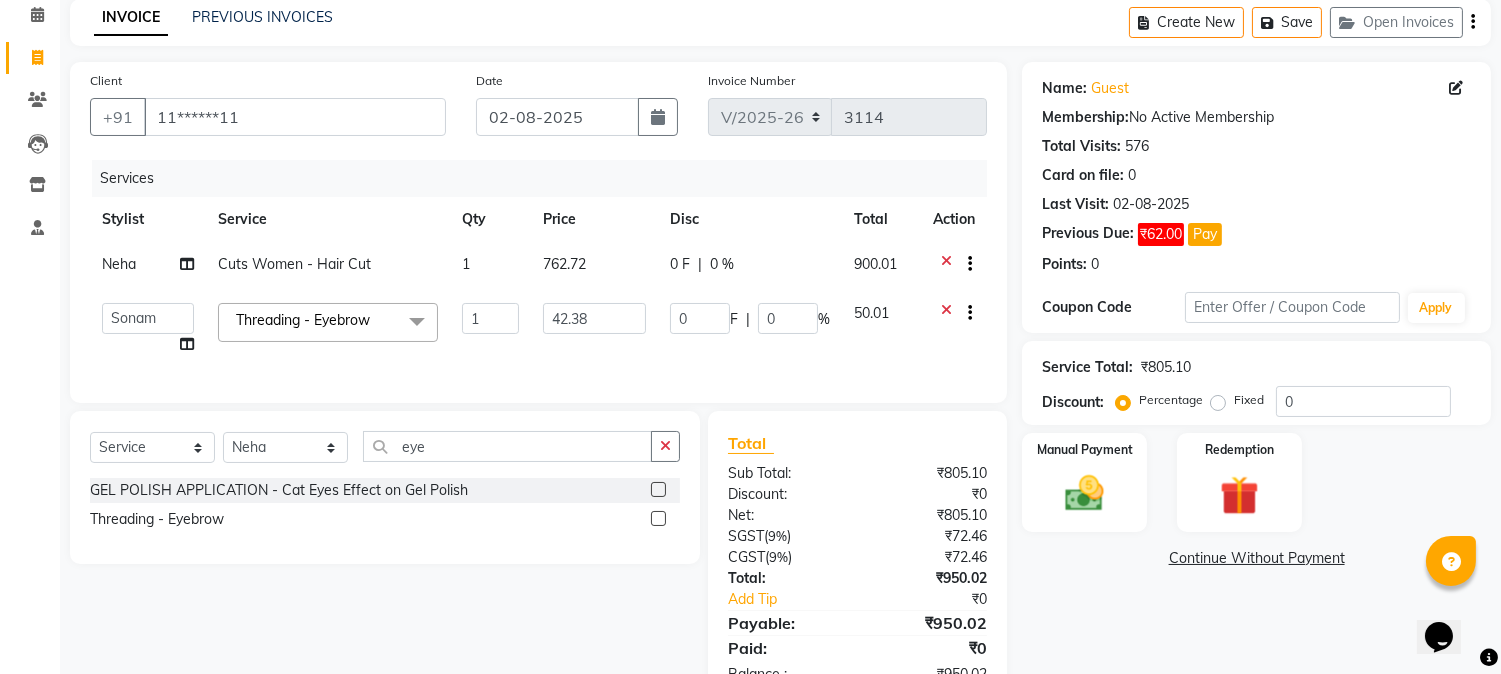 select on "32995" 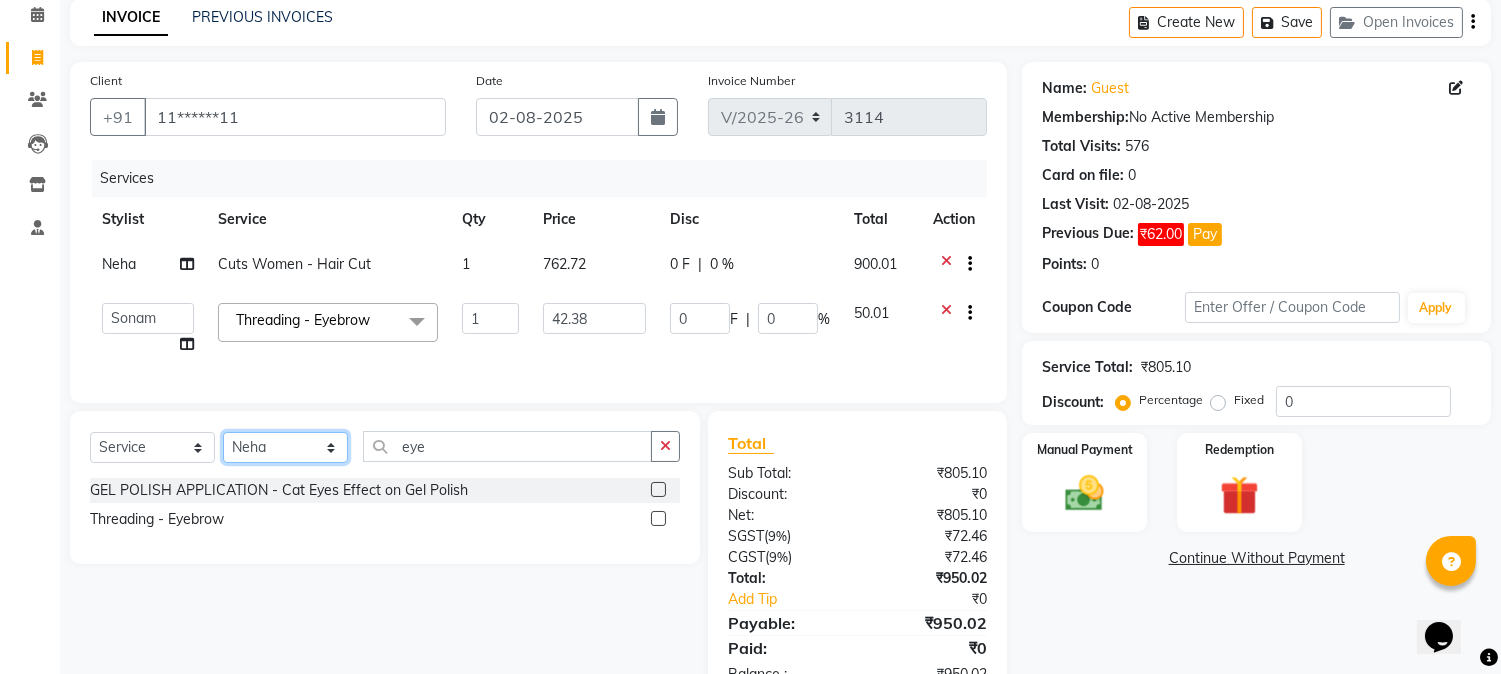 click on "Select Stylist [FIRST] [FIRST] [FIRST] hocus pocus [FIRST] [FIRST] [FIRST] [FIRST] [FIRST] [FIRST] [FIRST]" 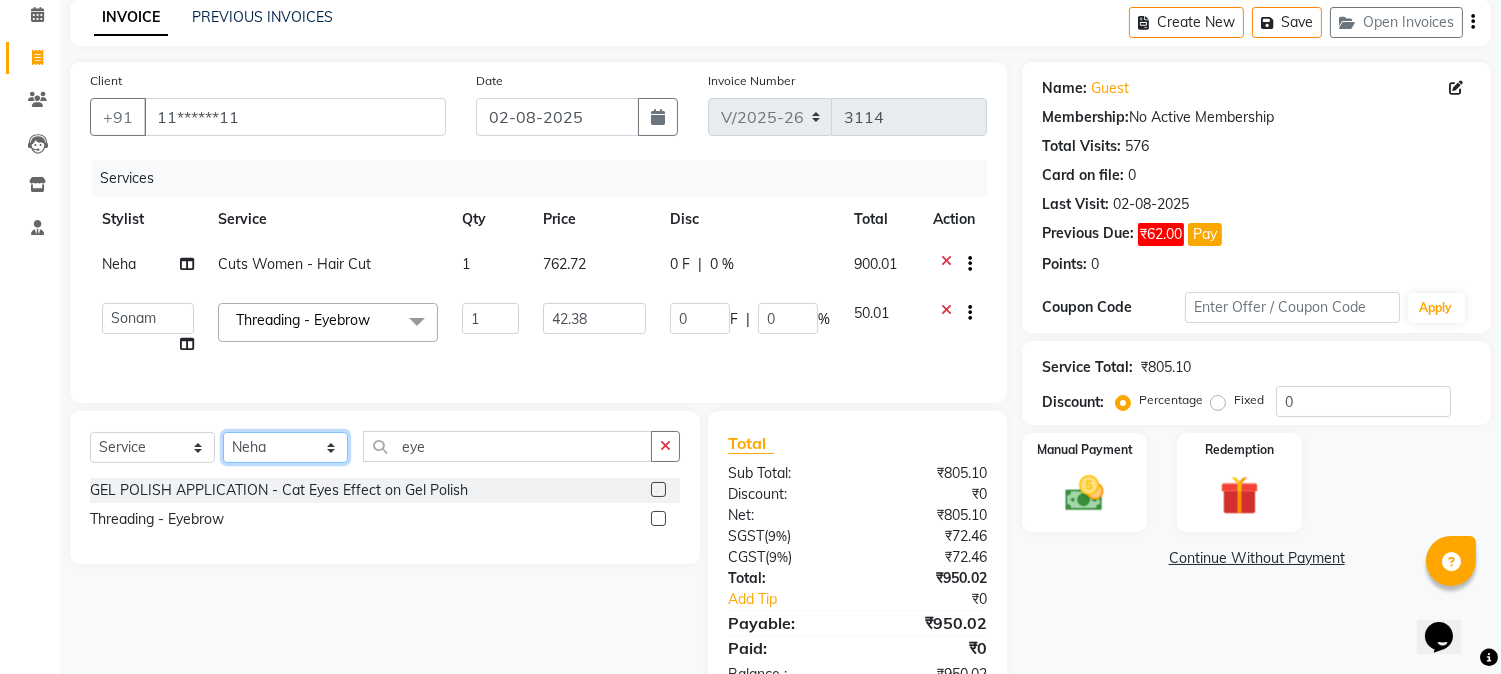 select on "32993" 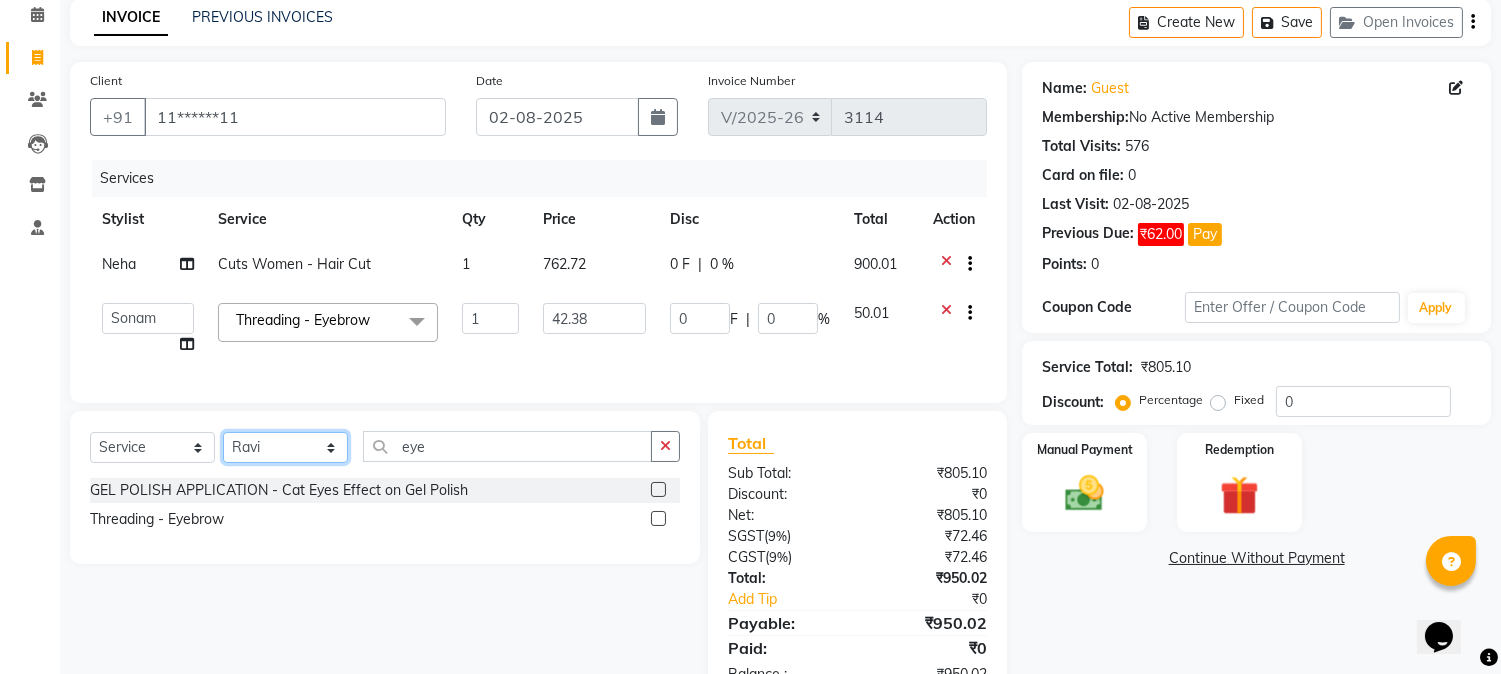 click on "Select Stylist [FIRST] [FIRST] [FIRST] hocus pocus [FIRST] [FIRST] [FIRST] [FIRST] [FIRST] [FIRST] [FIRST]" 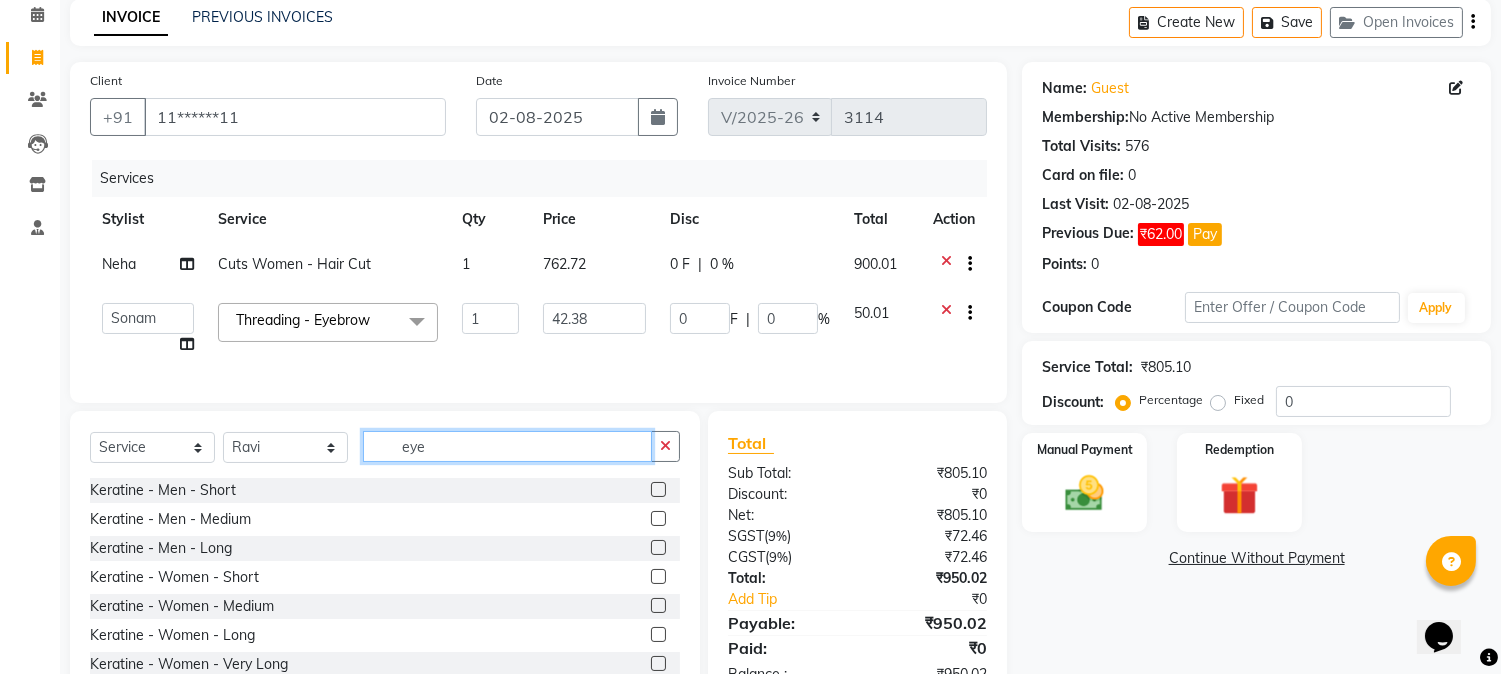 click on "eye" 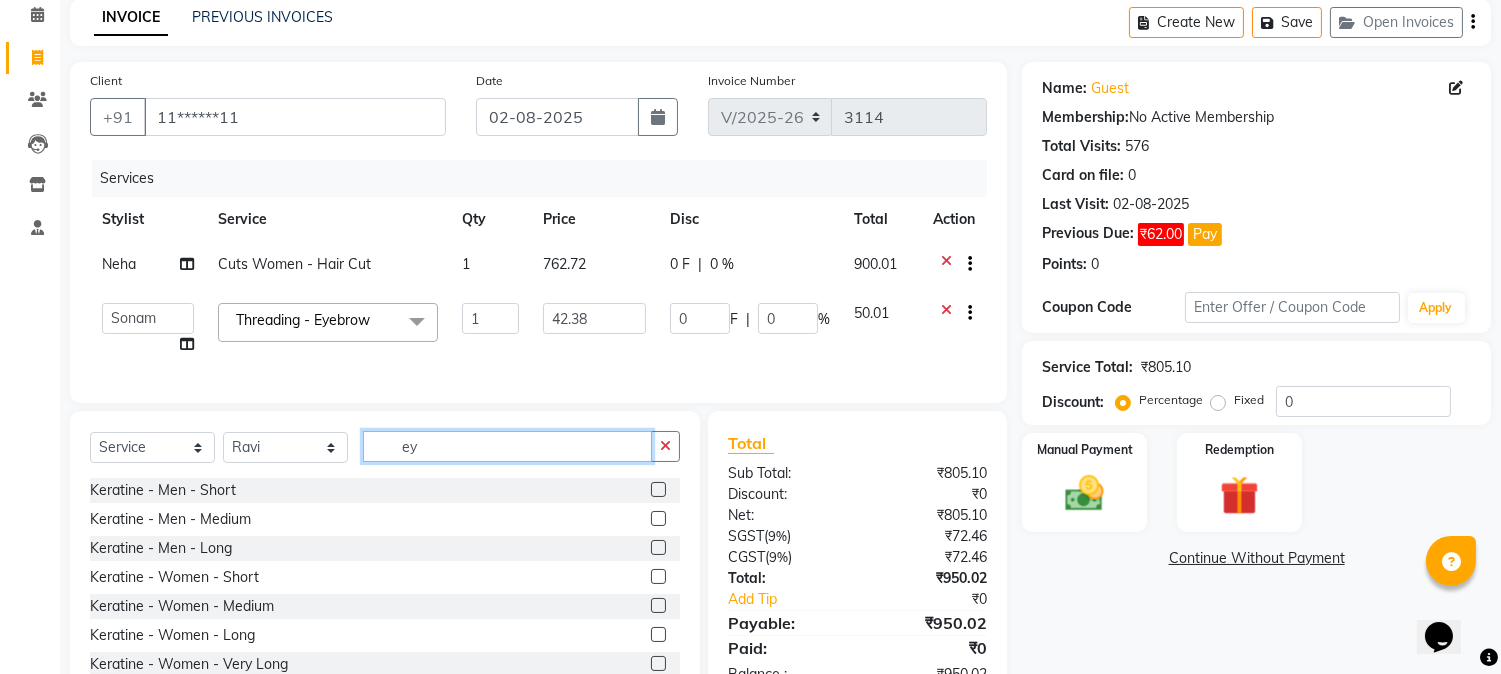 type on "e" 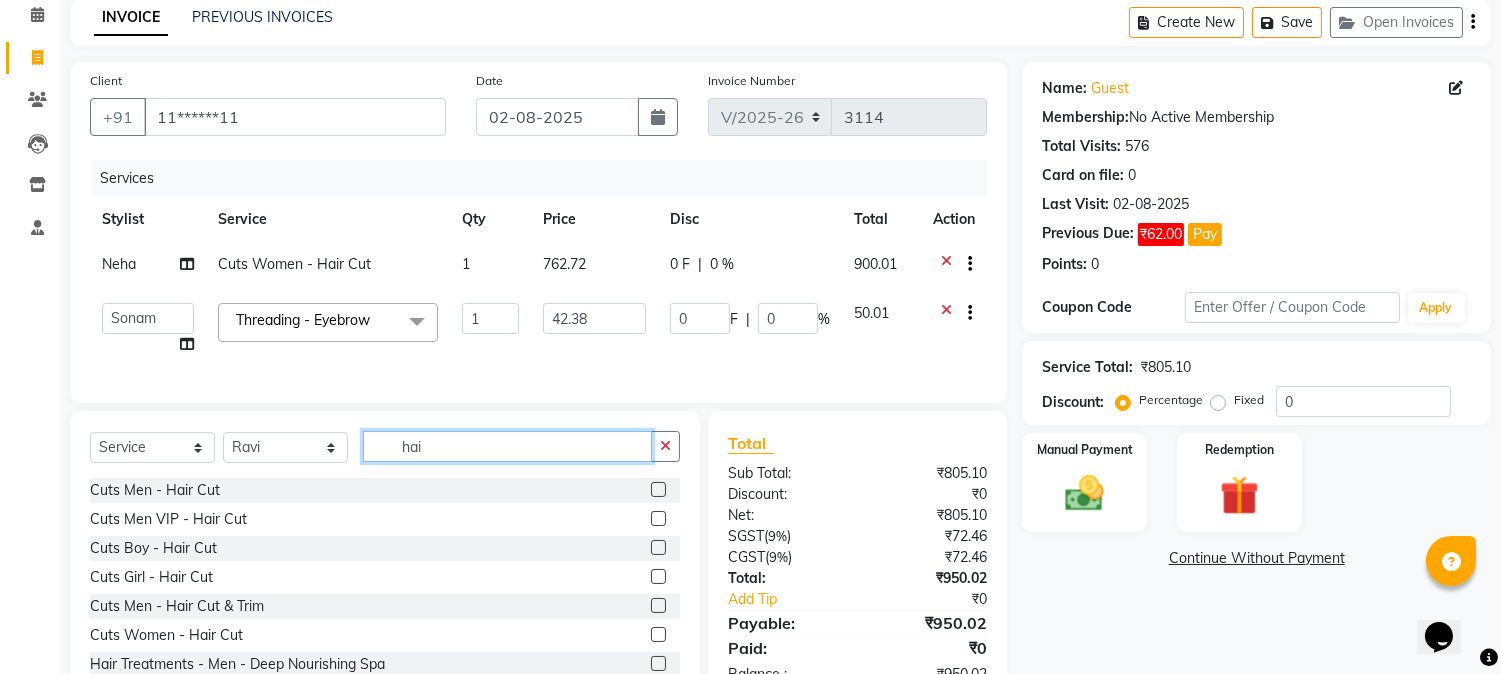 type on "hai" 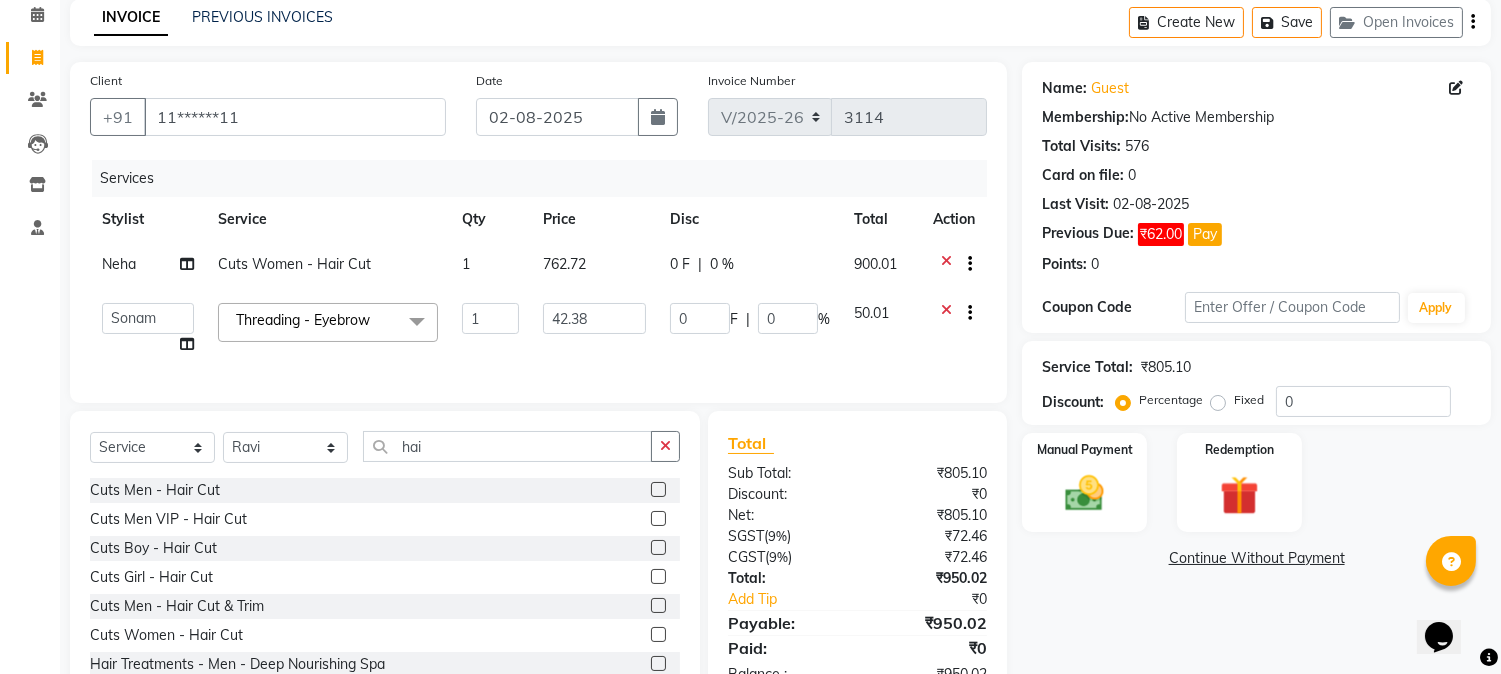 click 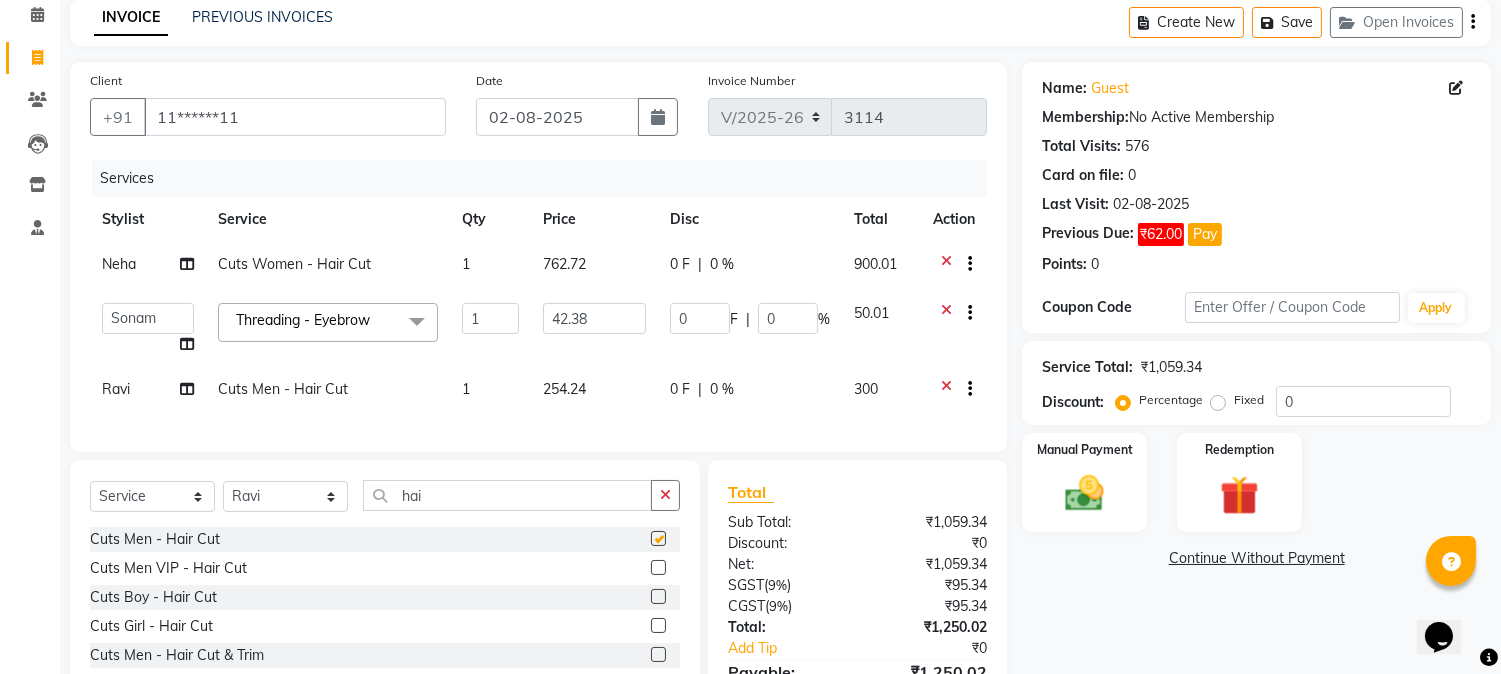 checkbox on "false" 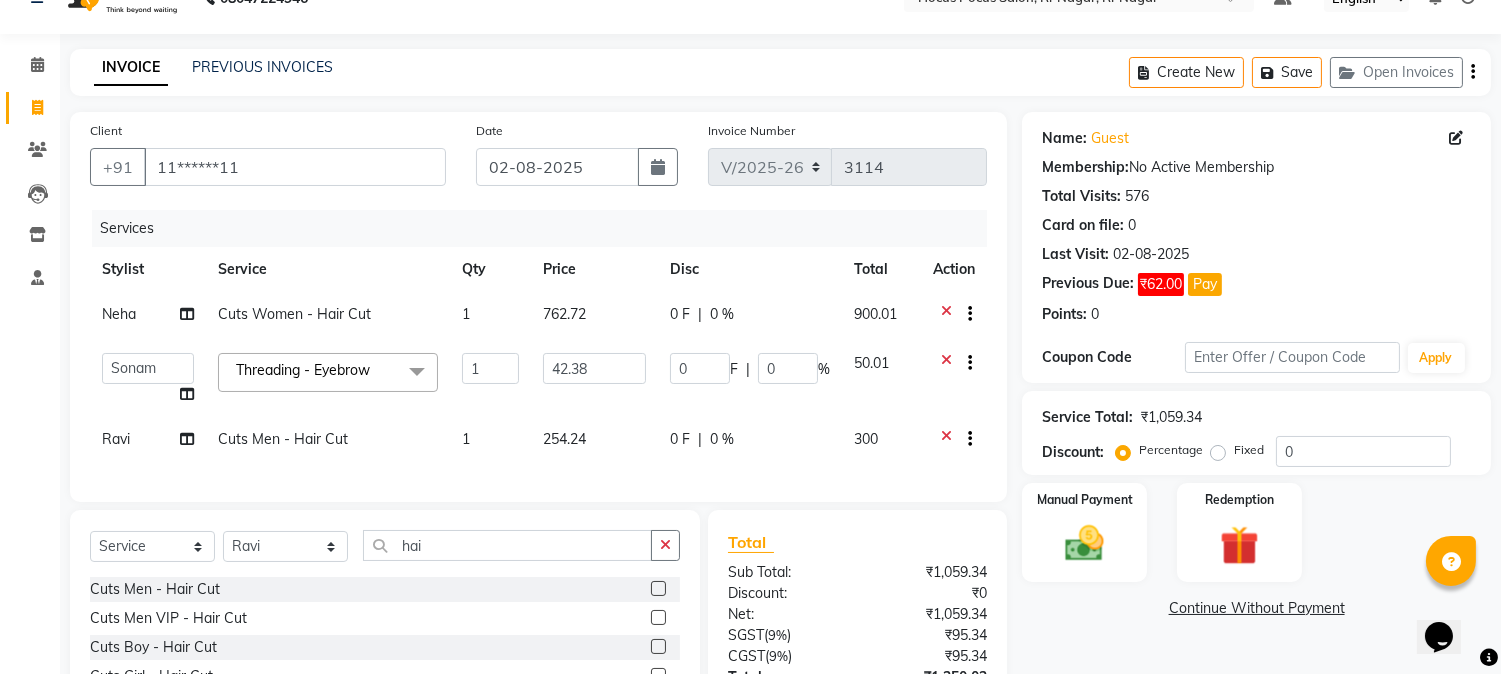 scroll, scrollTop: 0, scrollLeft: 0, axis: both 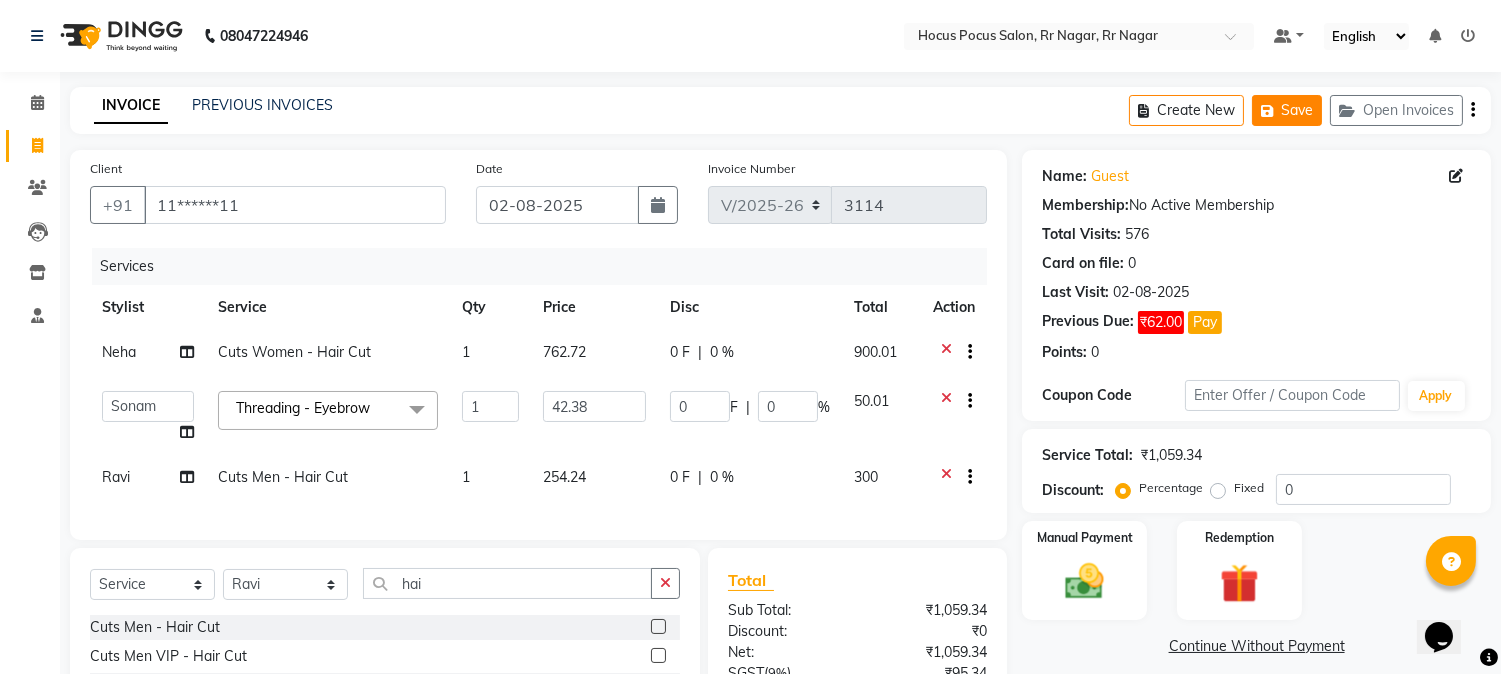 click on "Save" 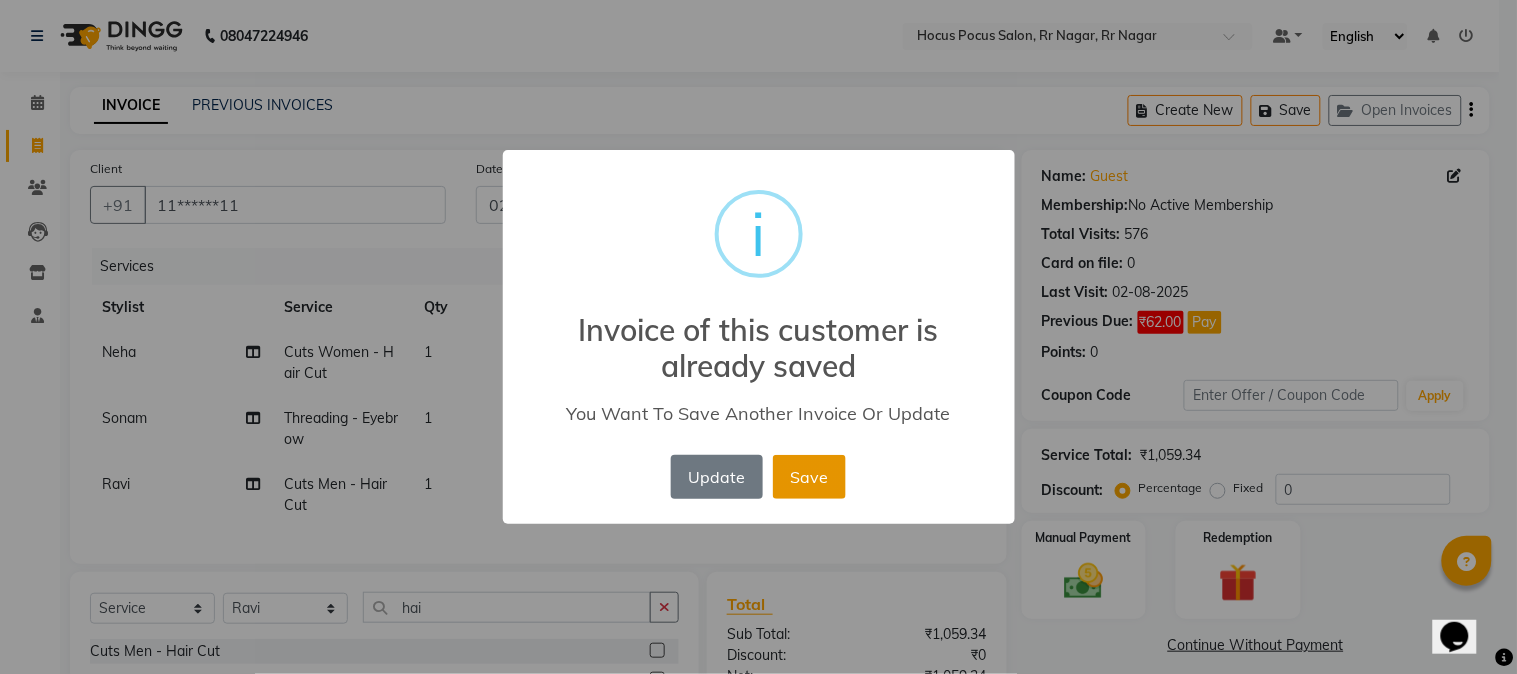 click on "Save" at bounding box center [809, 477] 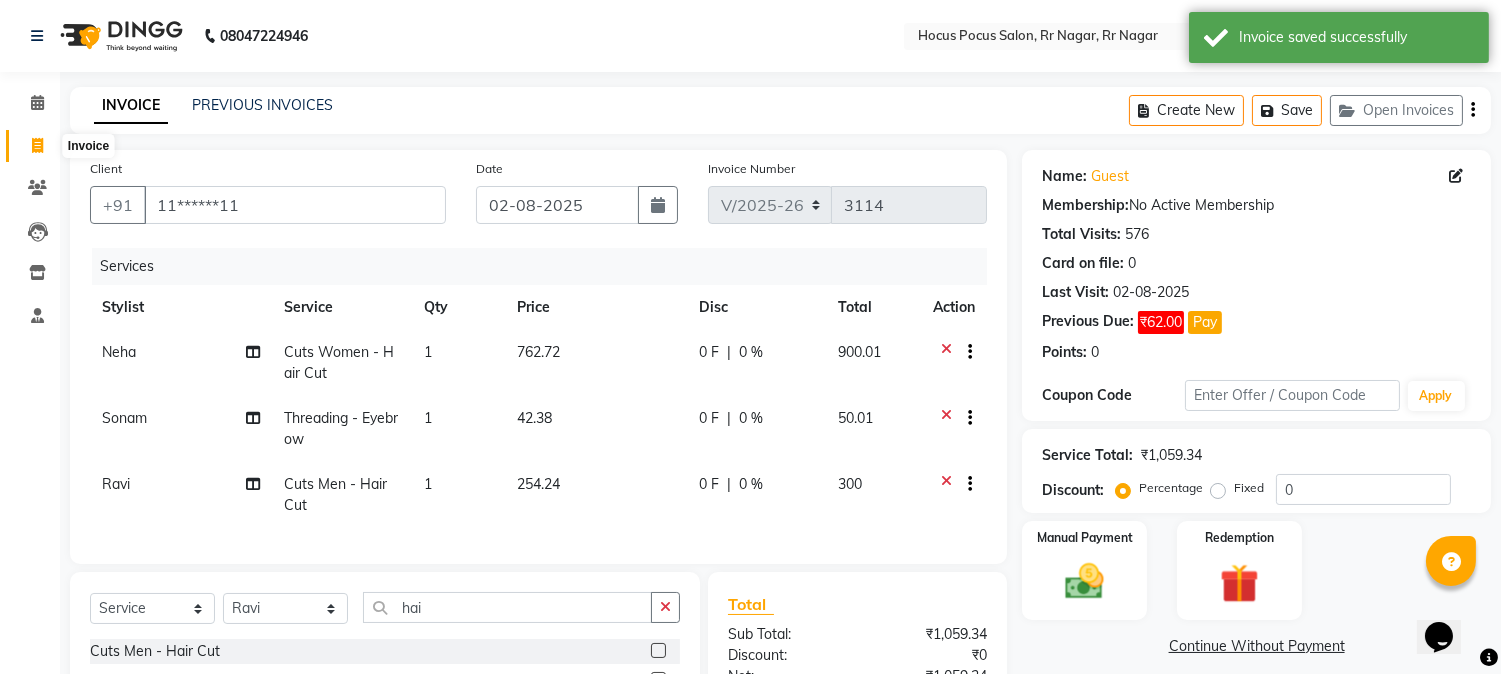 click 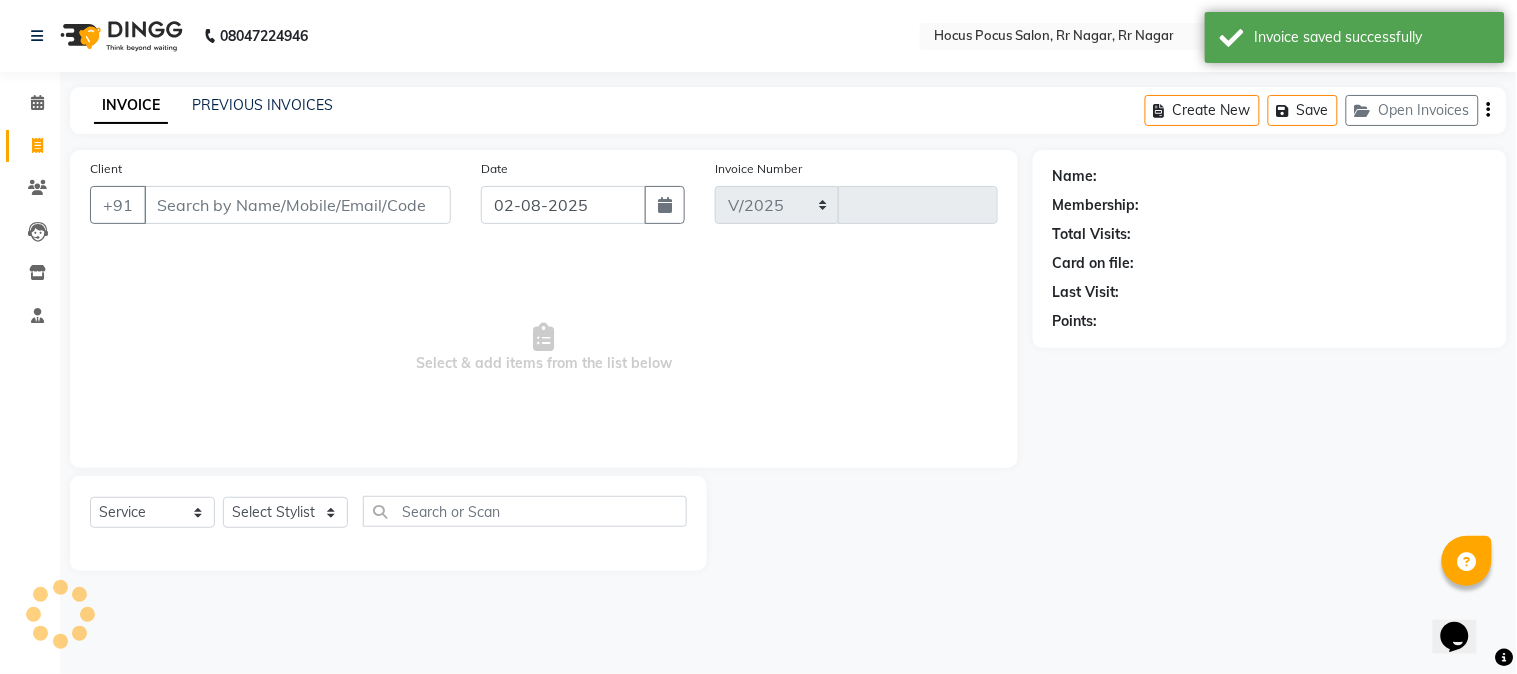 select on "5019" 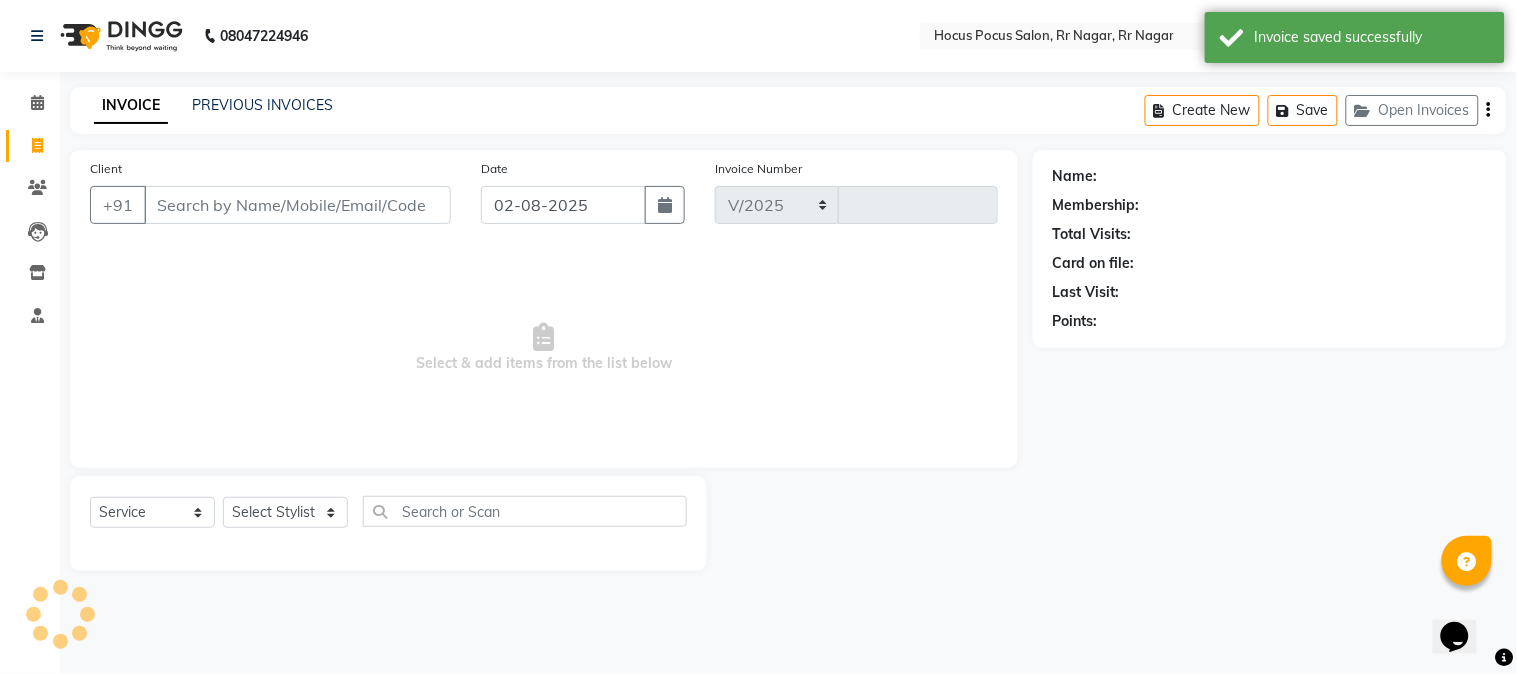type on "3114" 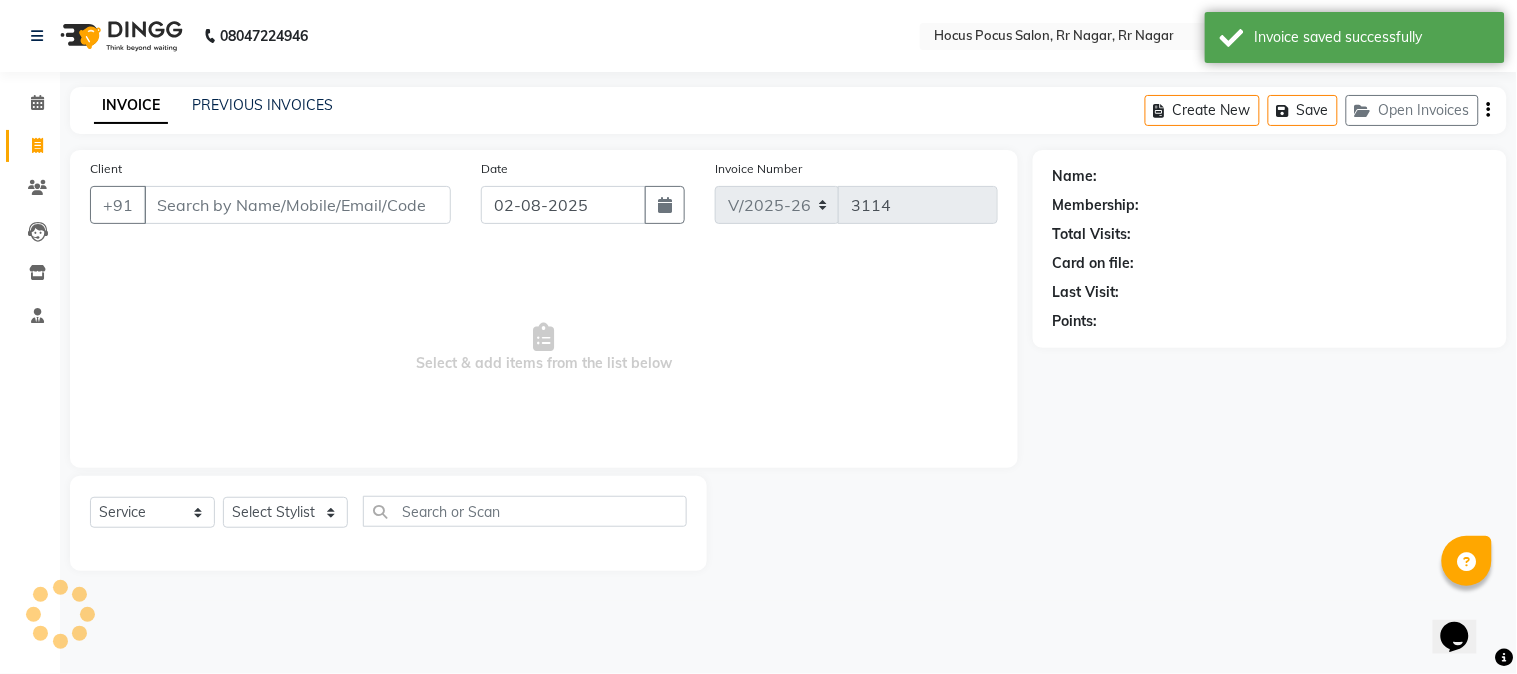 click on "Client" at bounding box center (297, 205) 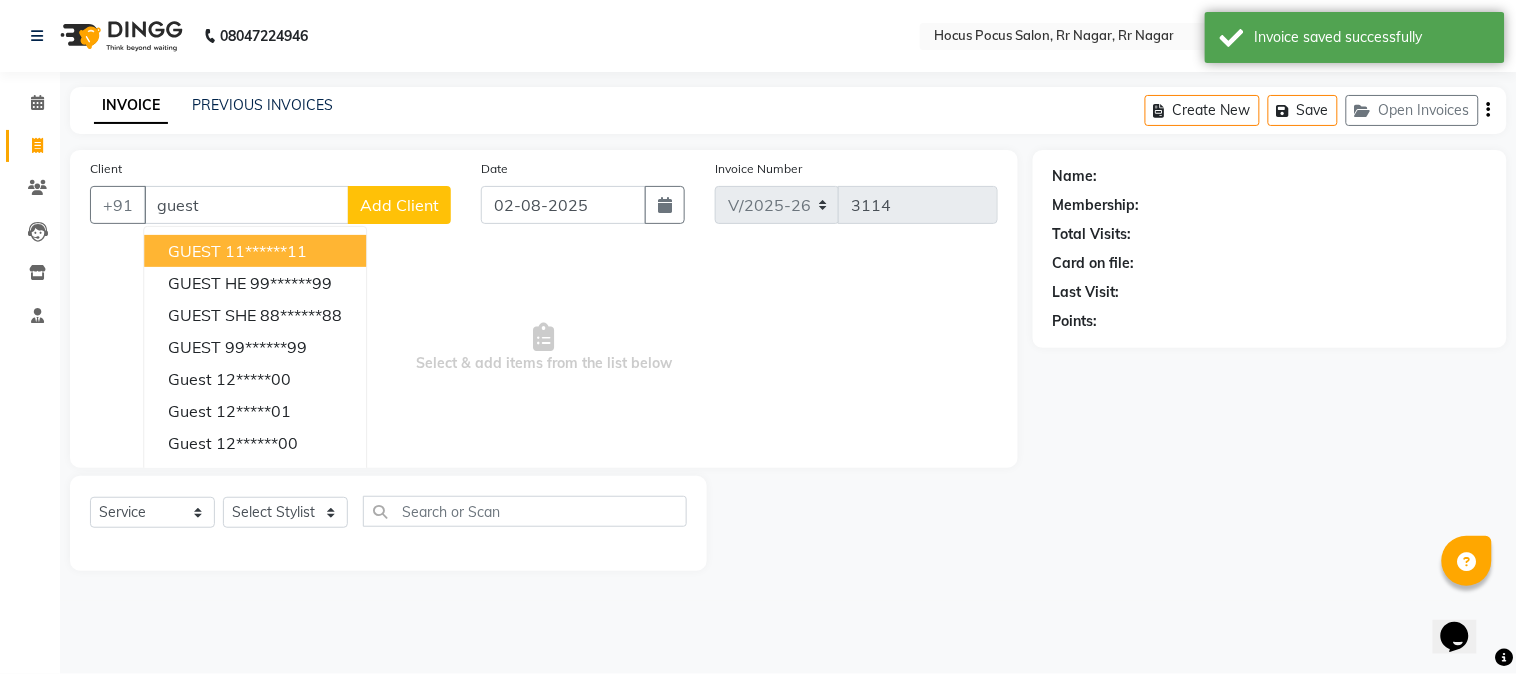 click on "11******11" at bounding box center [266, 251] 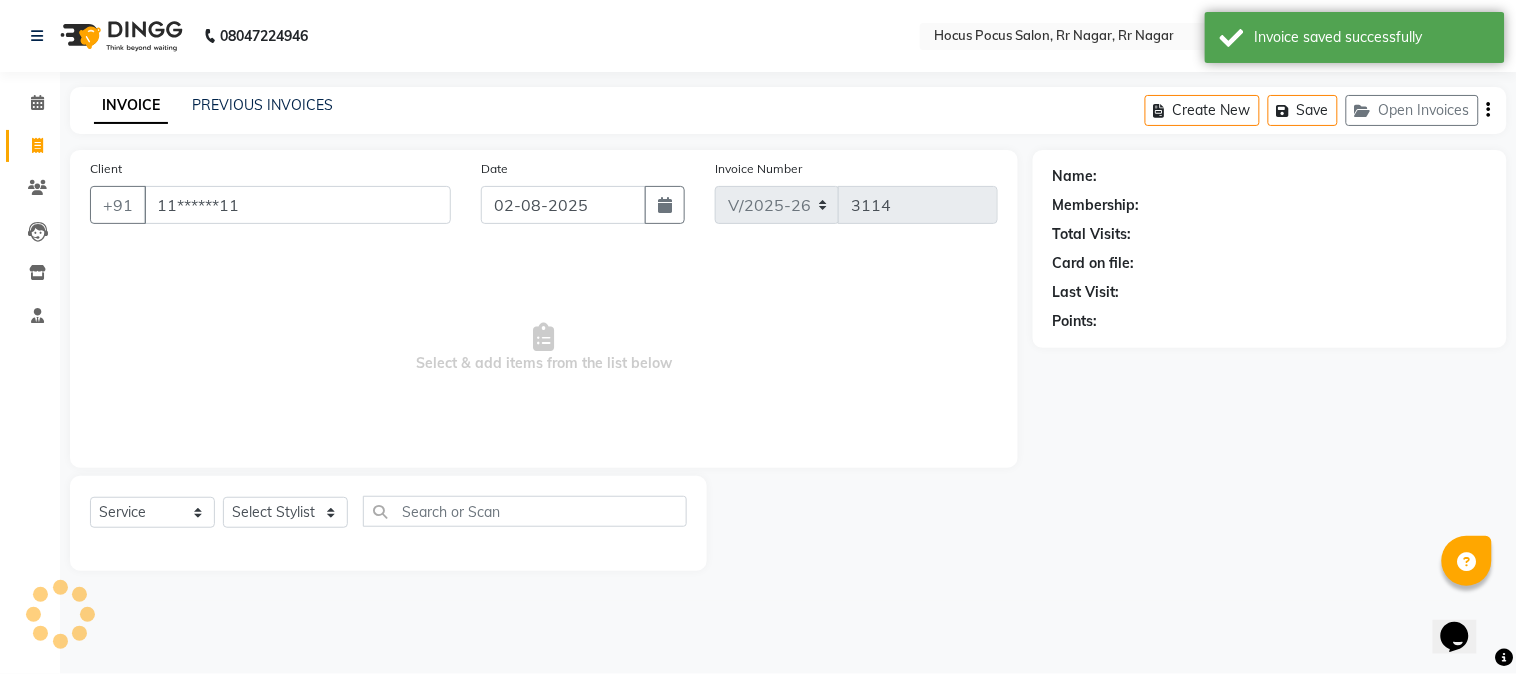 type on "11******11" 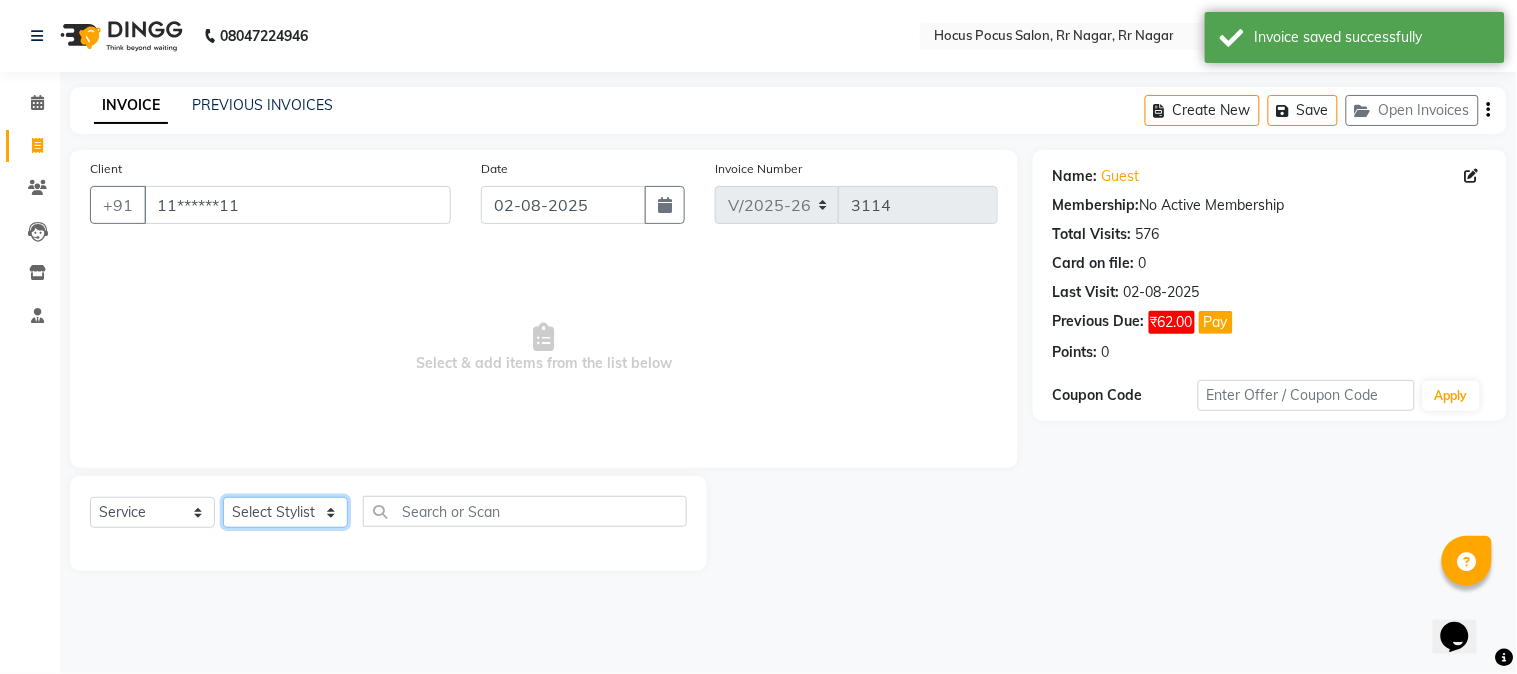 click on "Select Stylist [FIRST] [FIRST] [FIRST] hocus pocus [FIRST] [FIRST] [FIRST] [FIRST] [FIRST] [FIRST] [FIRST]" 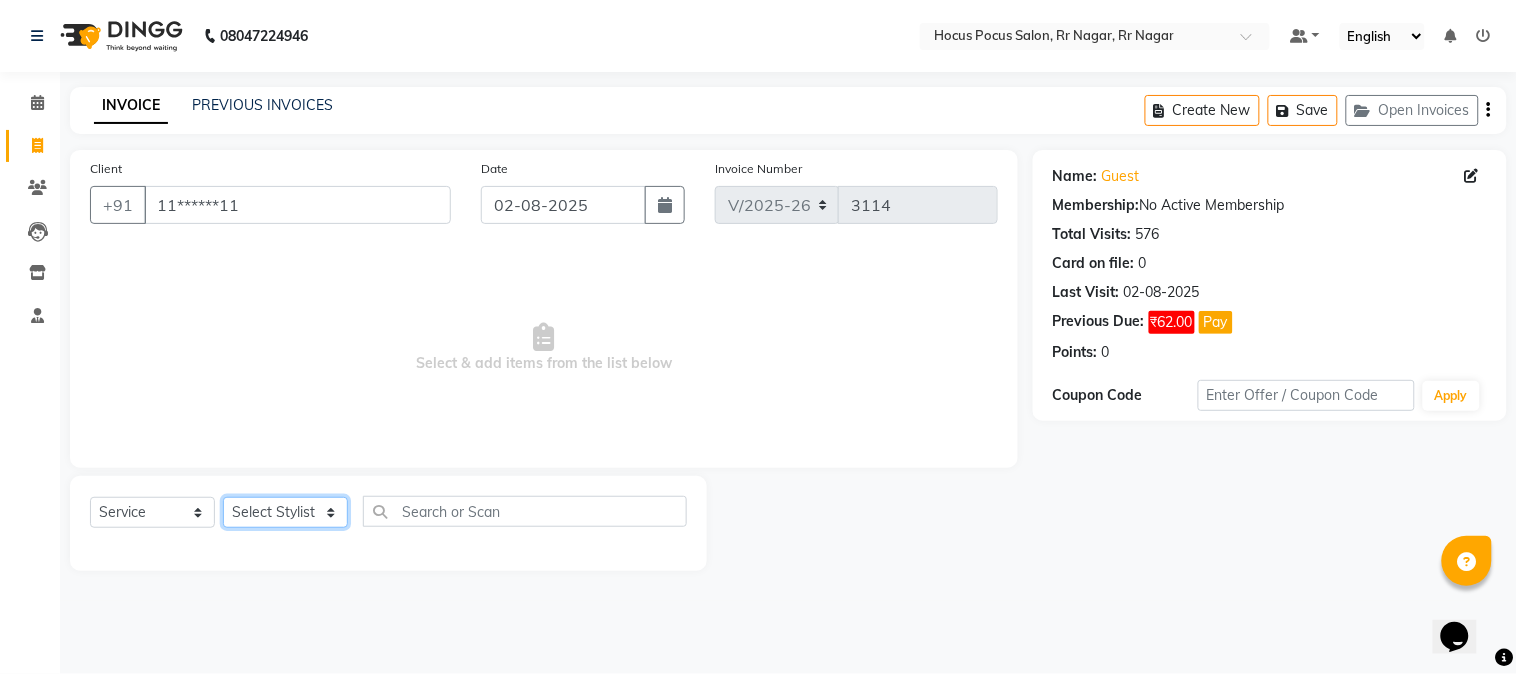 select on "74946" 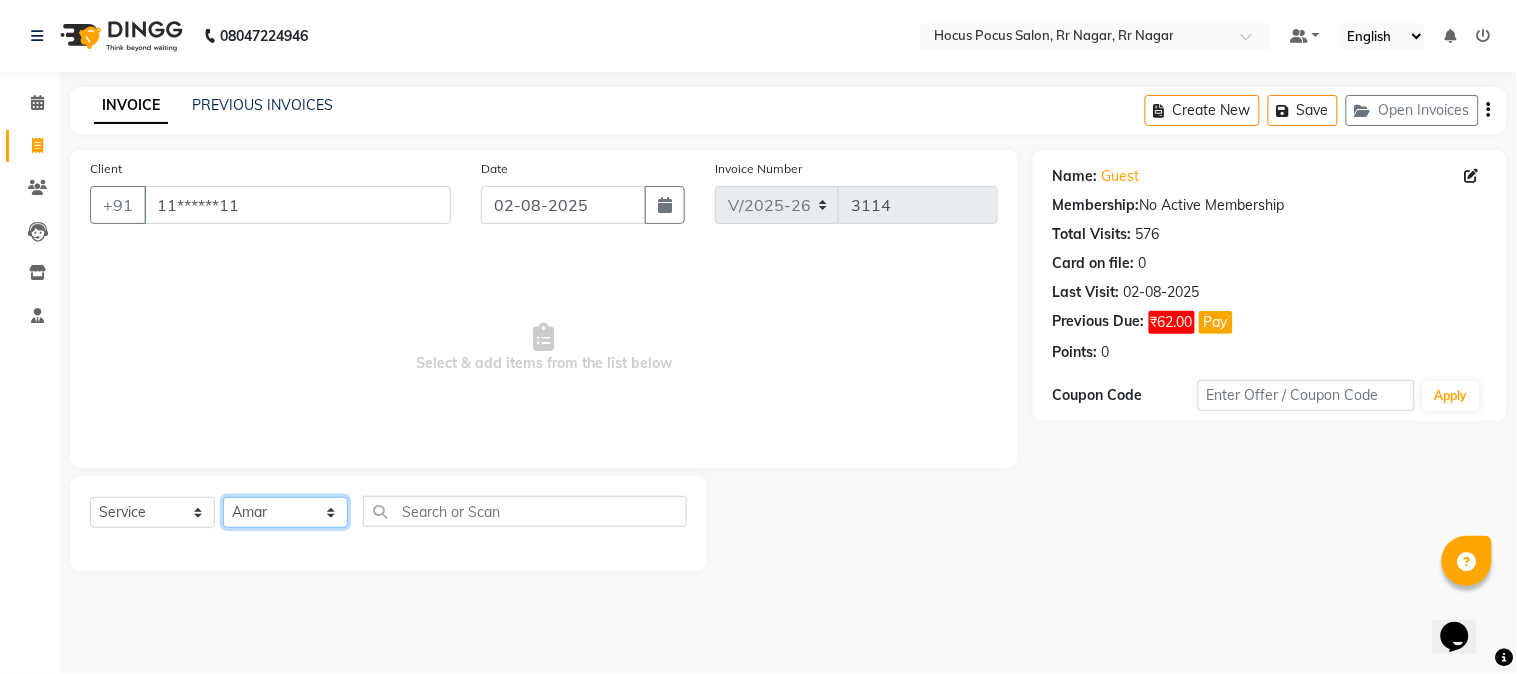 click on "Select Stylist [FIRST] [FIRST] [FIRST] hocus pocus [FIRST] [FIRST] [FIRST] [FIRST] [FIRST] [FIRST] [FIRST]" 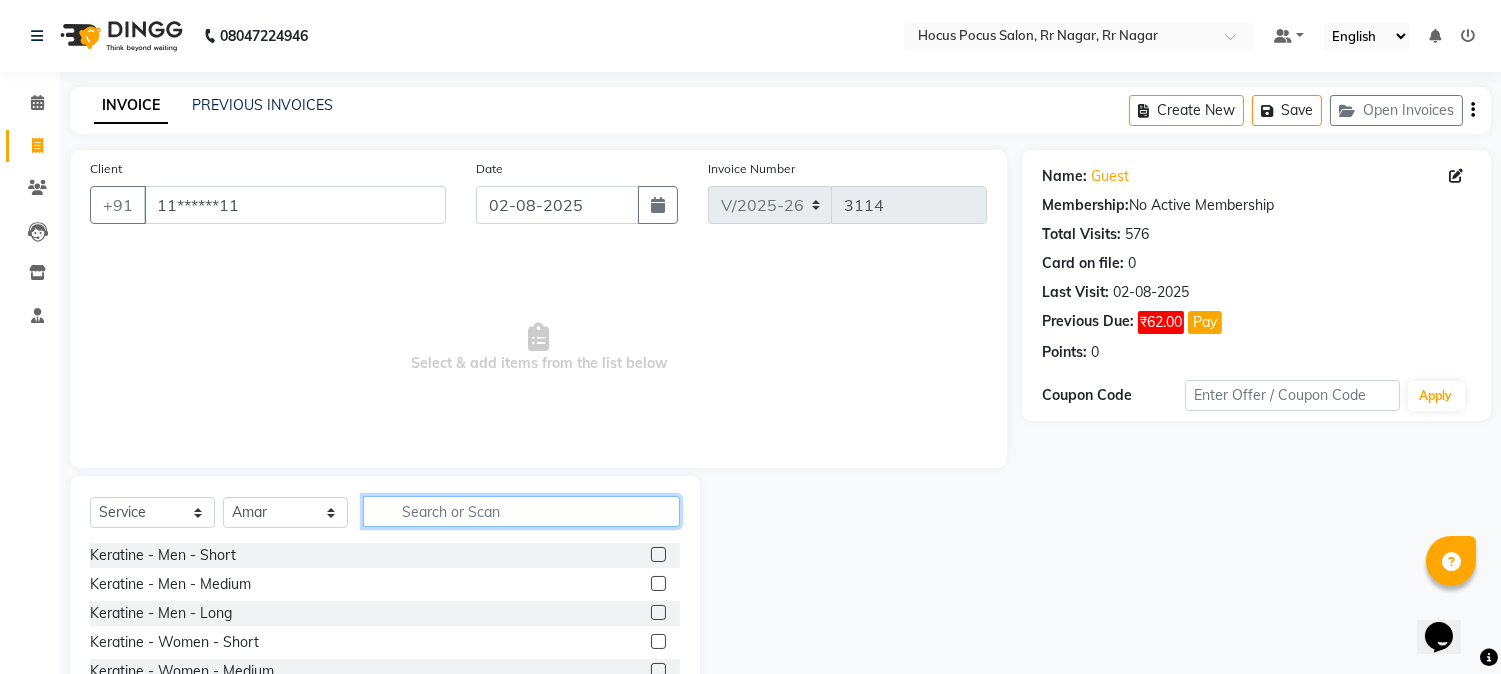 click 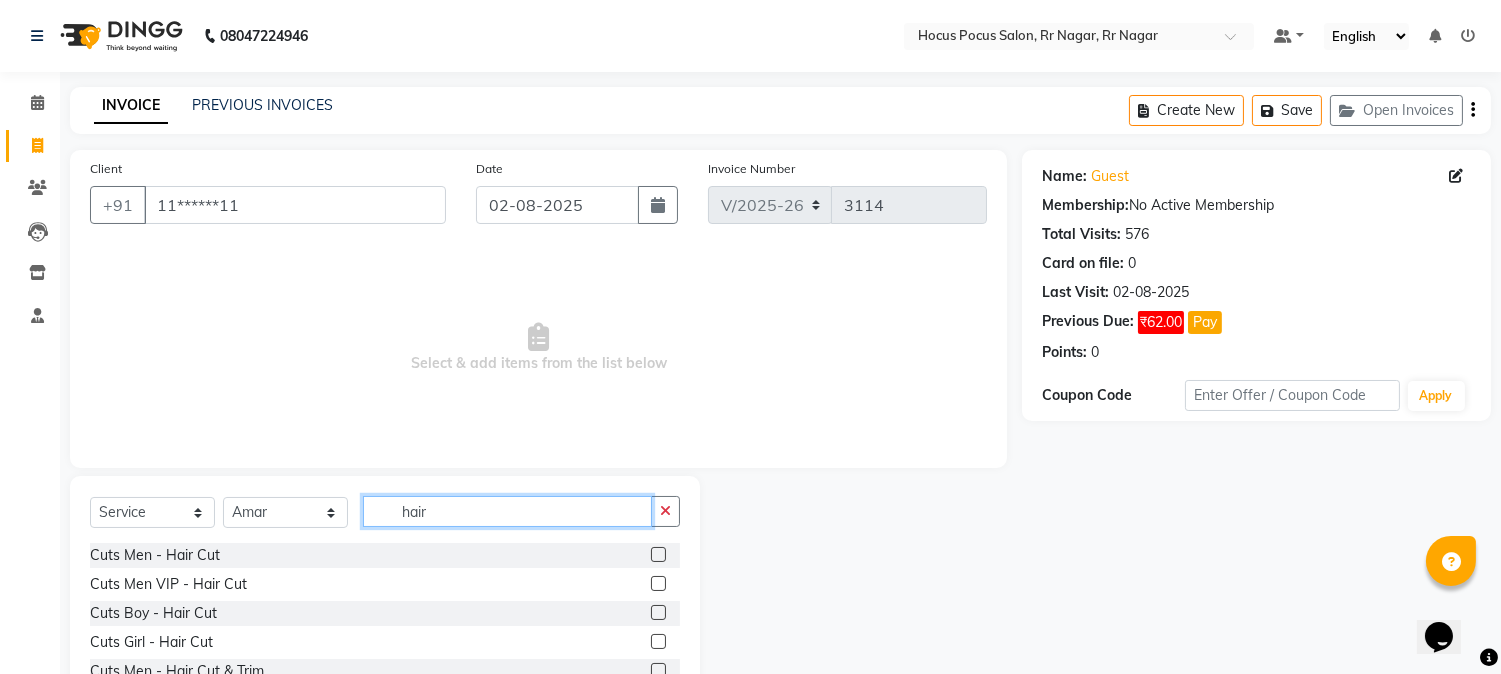 scroll, scrollTop: 111, scrollLeft: 0, axis: vertical 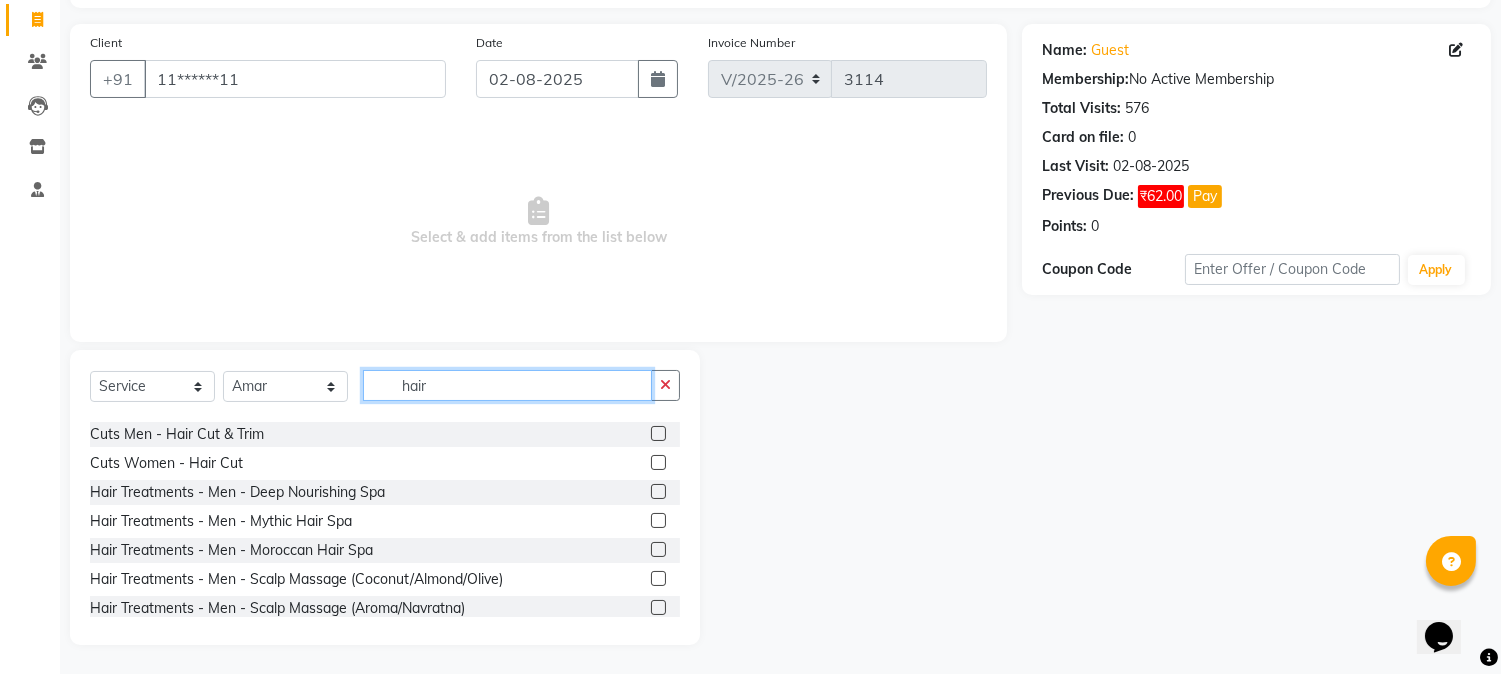 type on "hair" 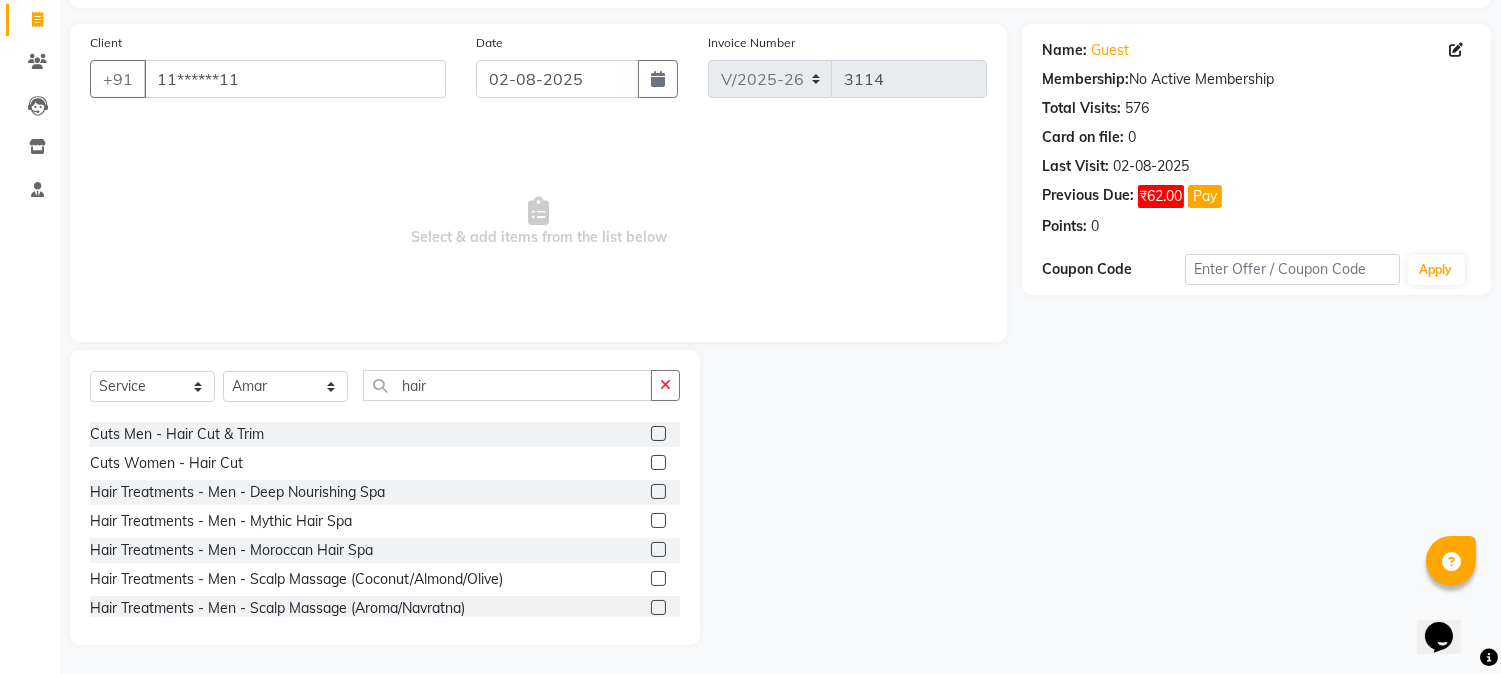 click 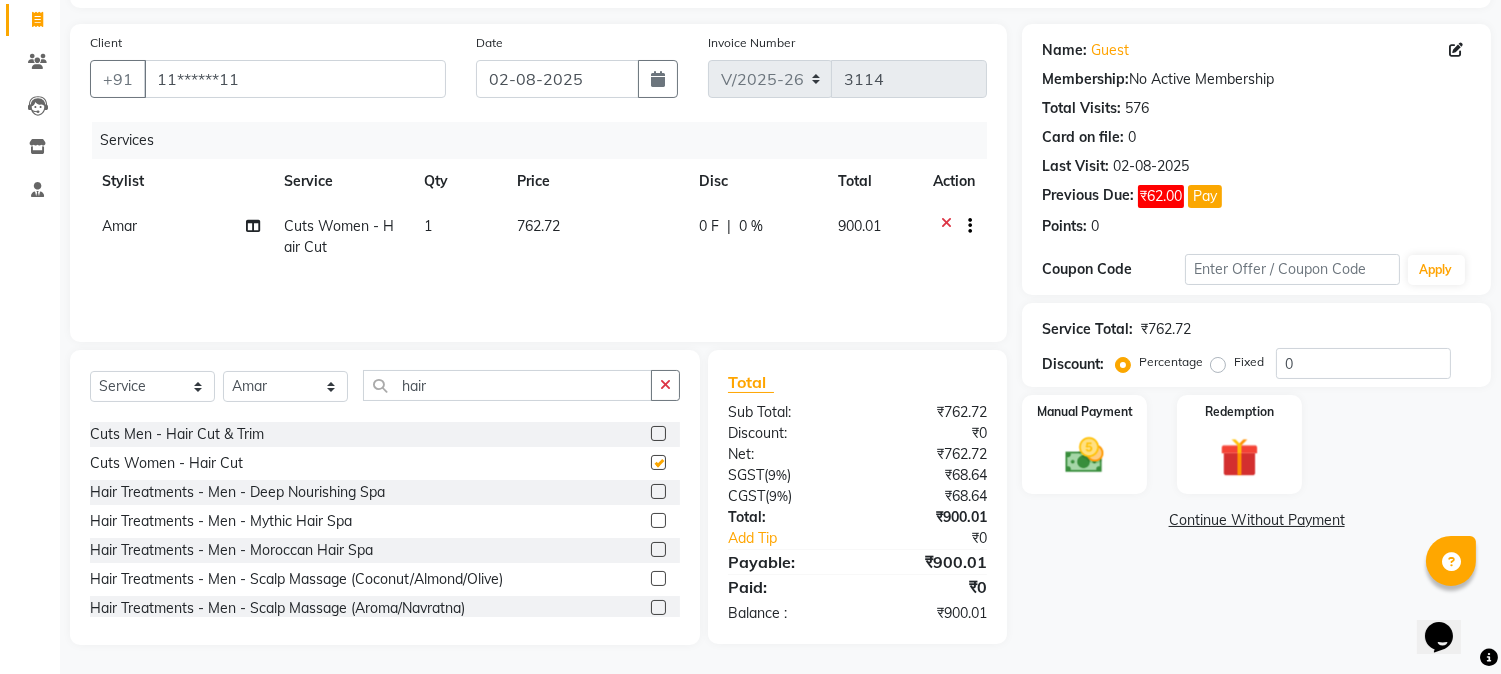 checkbox on "false" 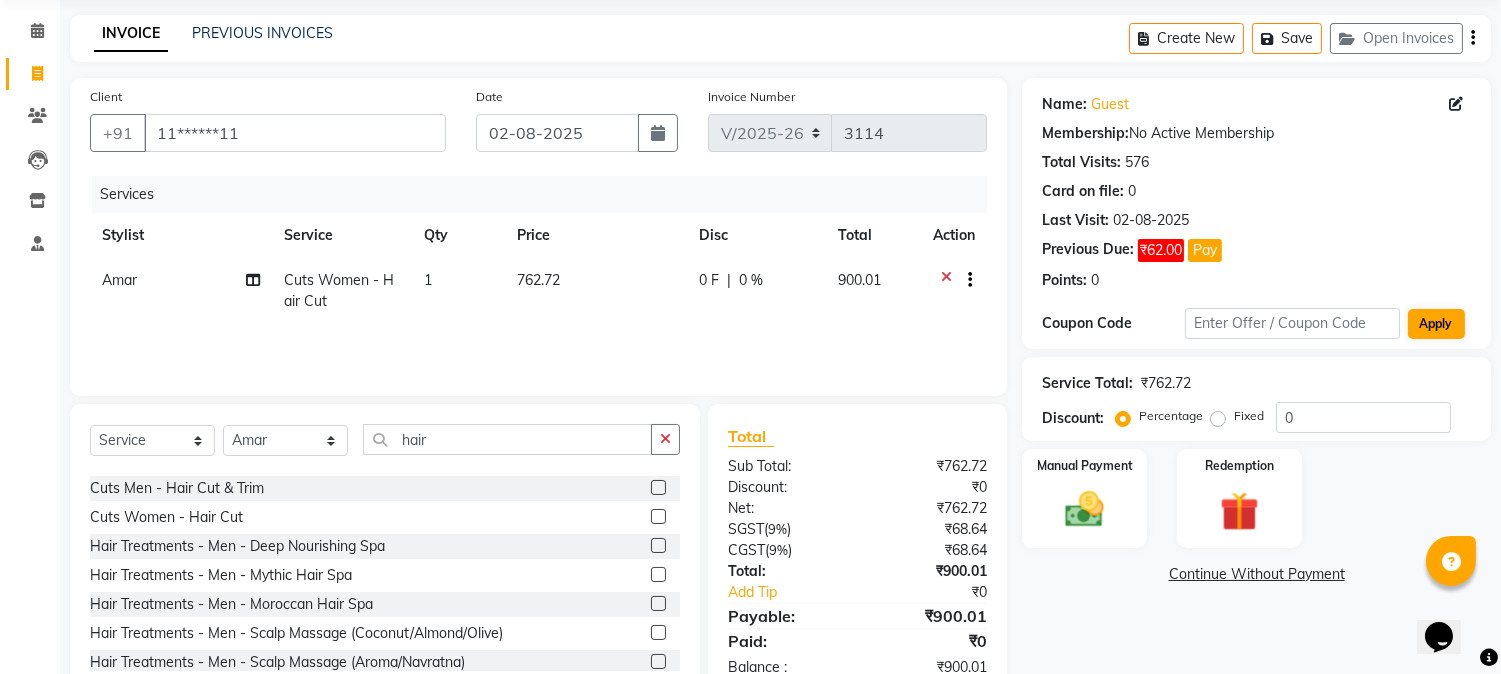scroll, scrollTop: 70, scrollLeft: 0, axis: vertical 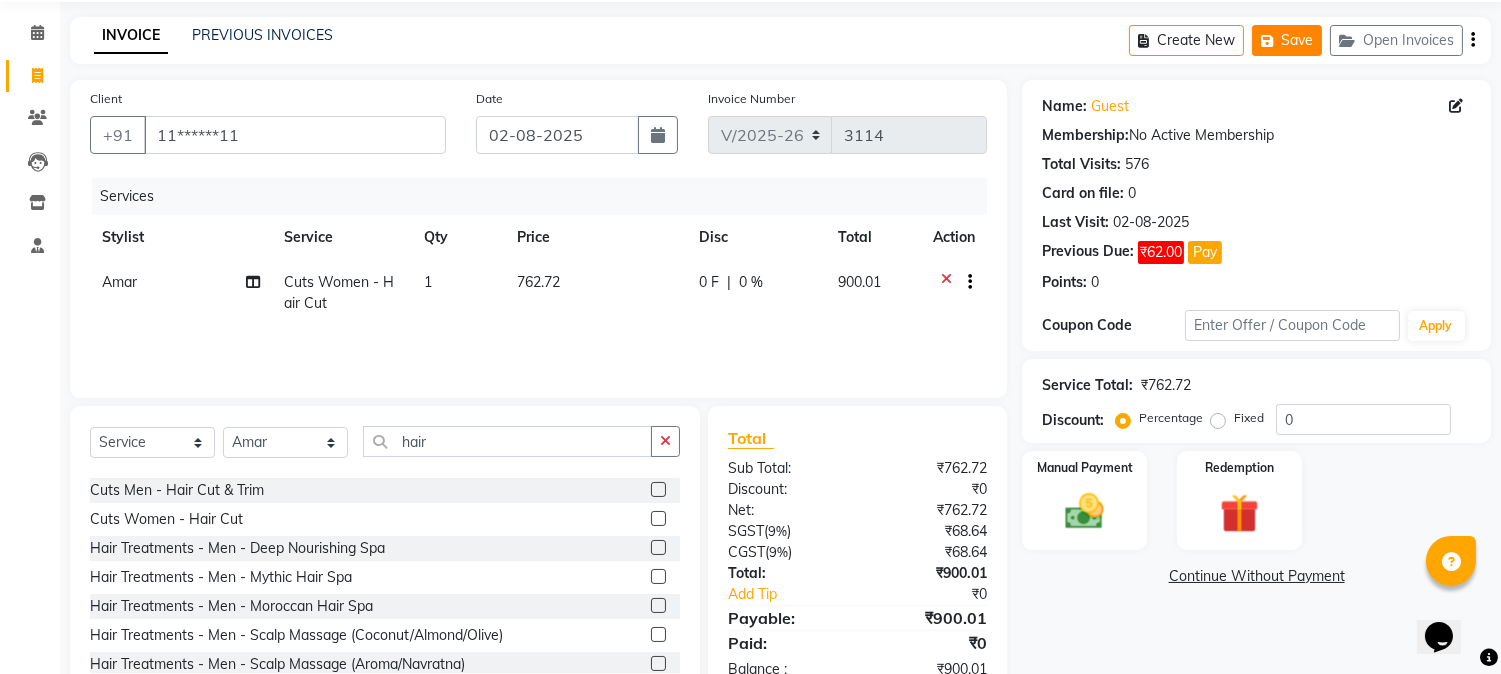 click on "Save" 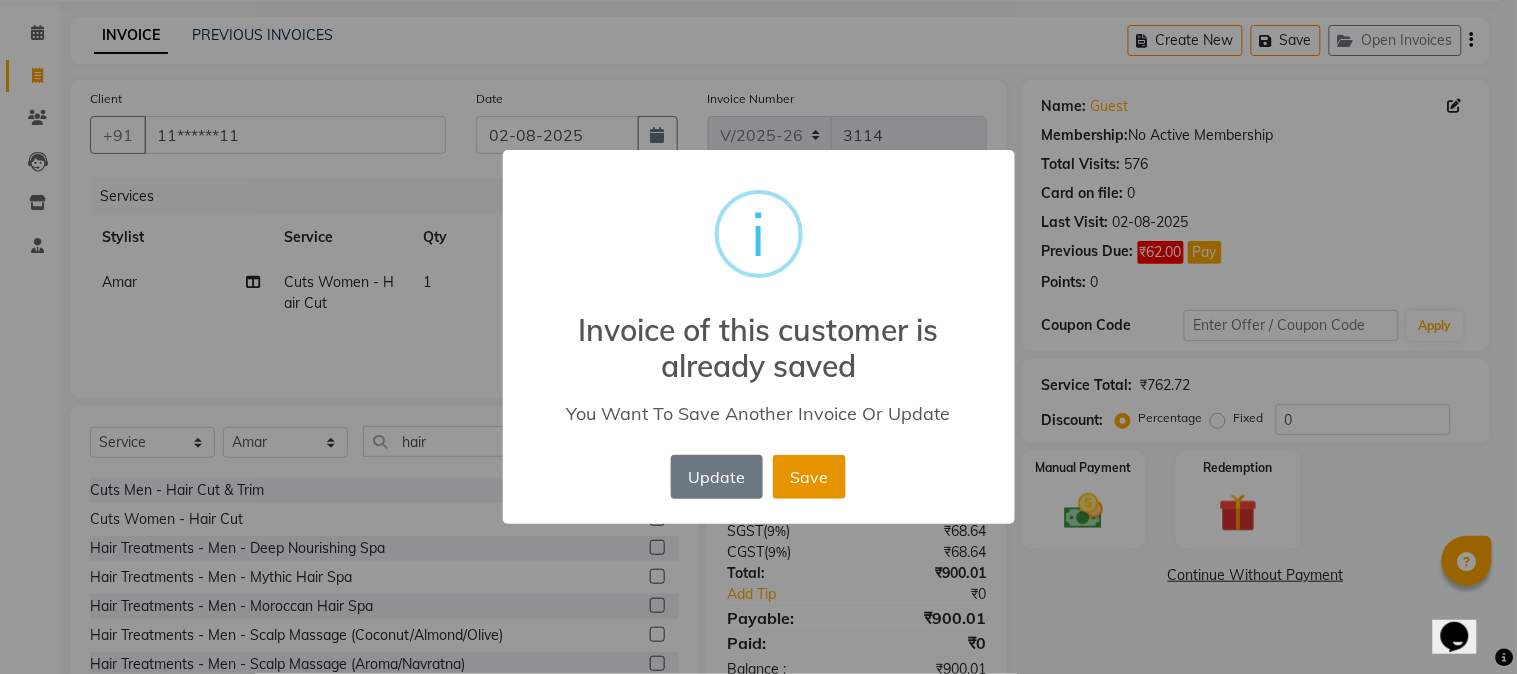 click on "Save" at bounding box center (809, 477) 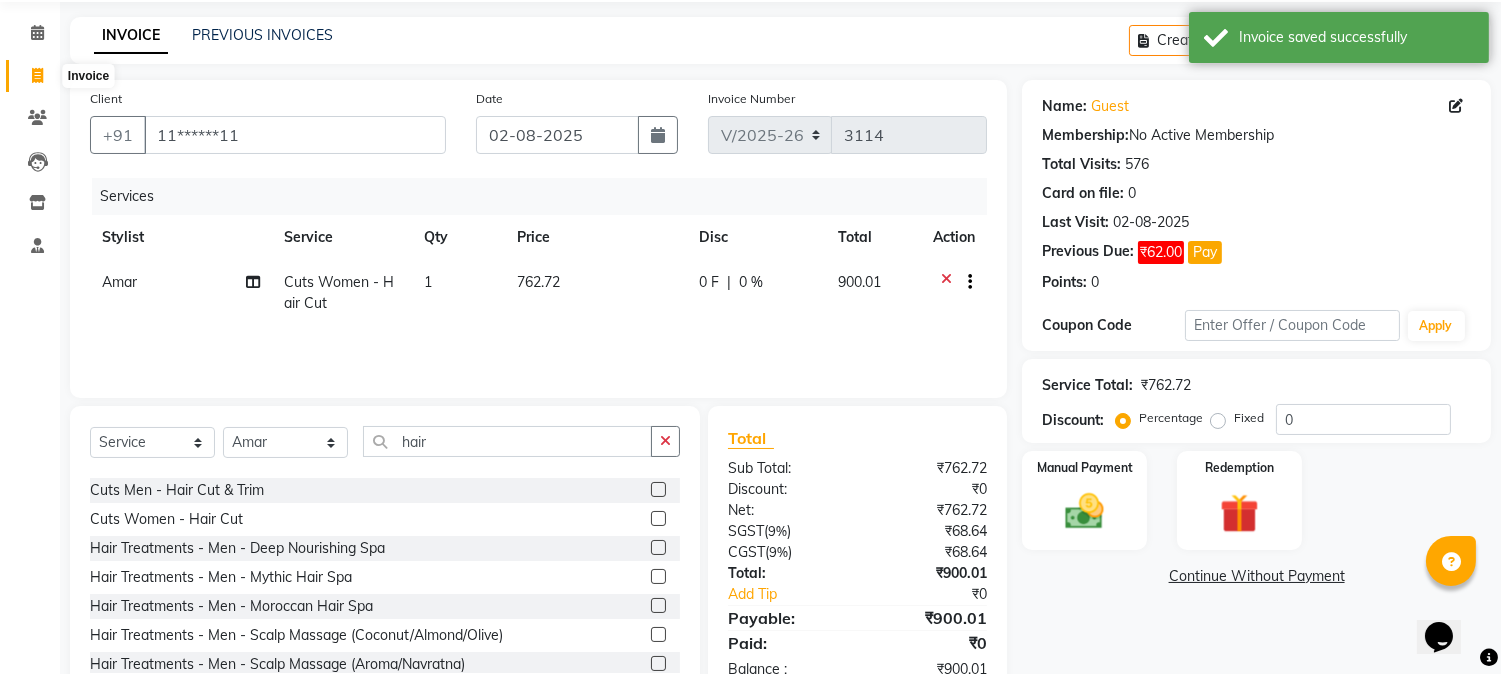 click 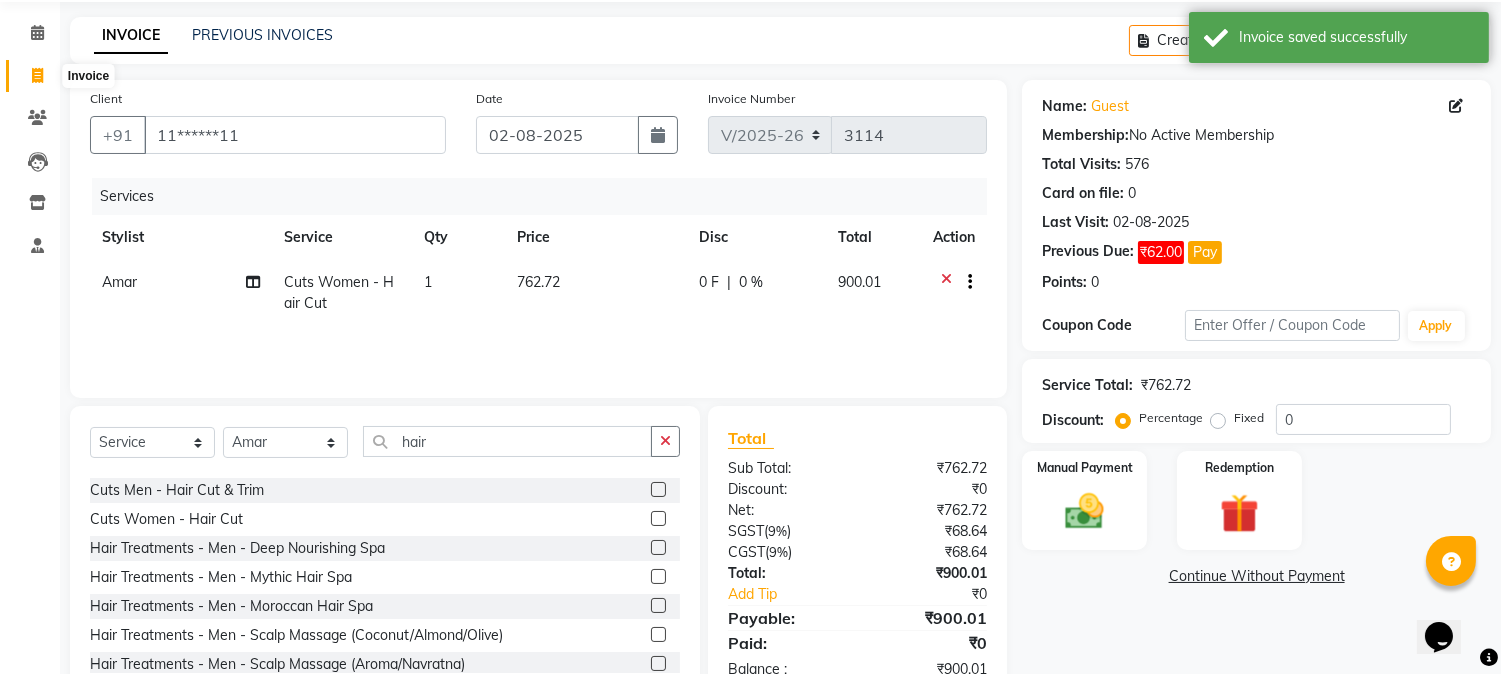 select on "5019" 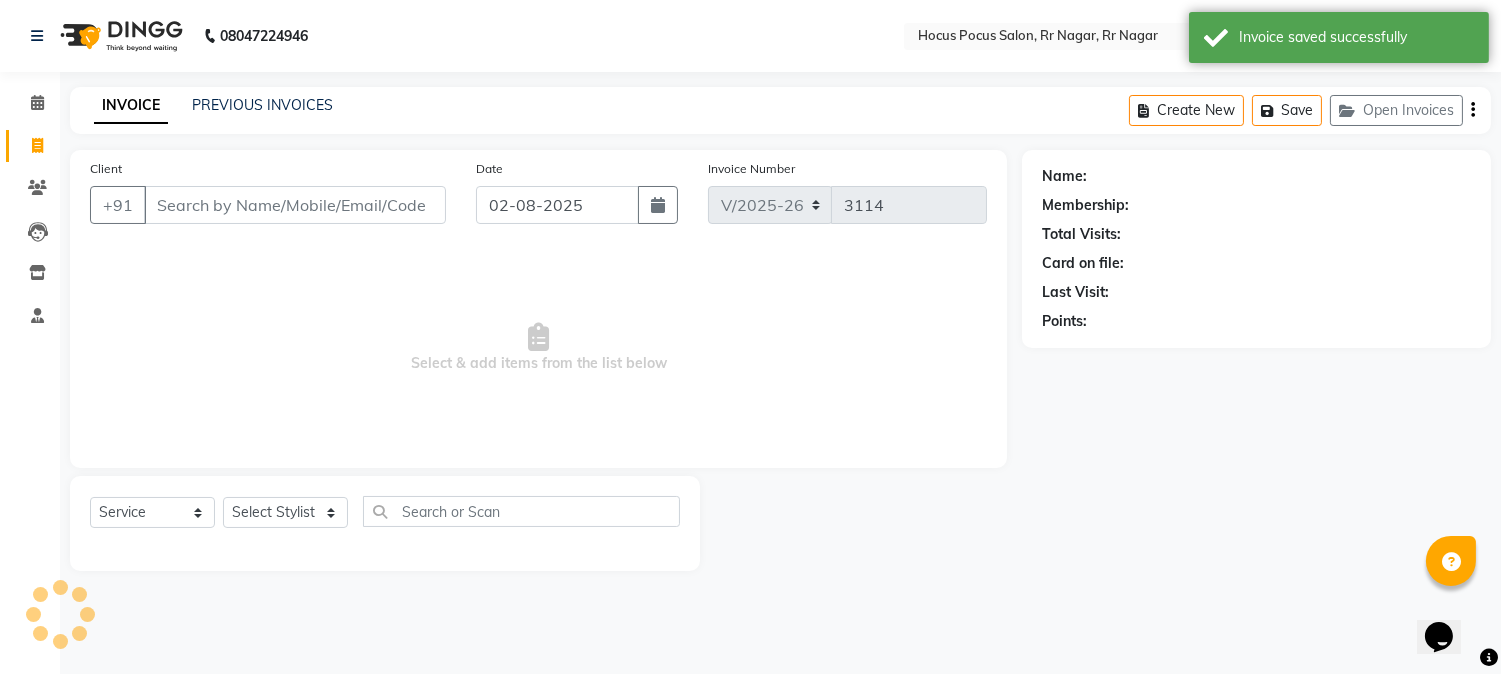 scroll, scrollTop: 0, scrollLeft: 0, axis: both 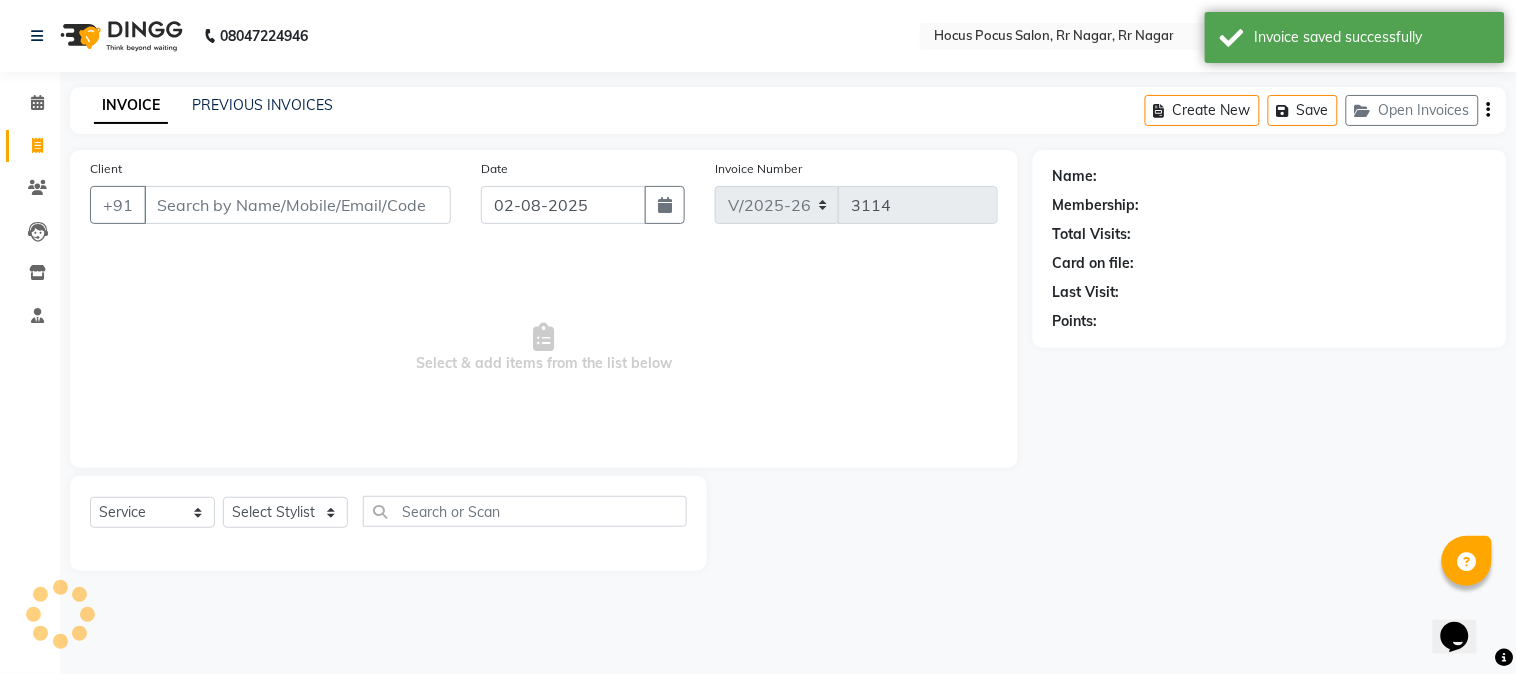 click on "Client" at bounding box center (297, 205) 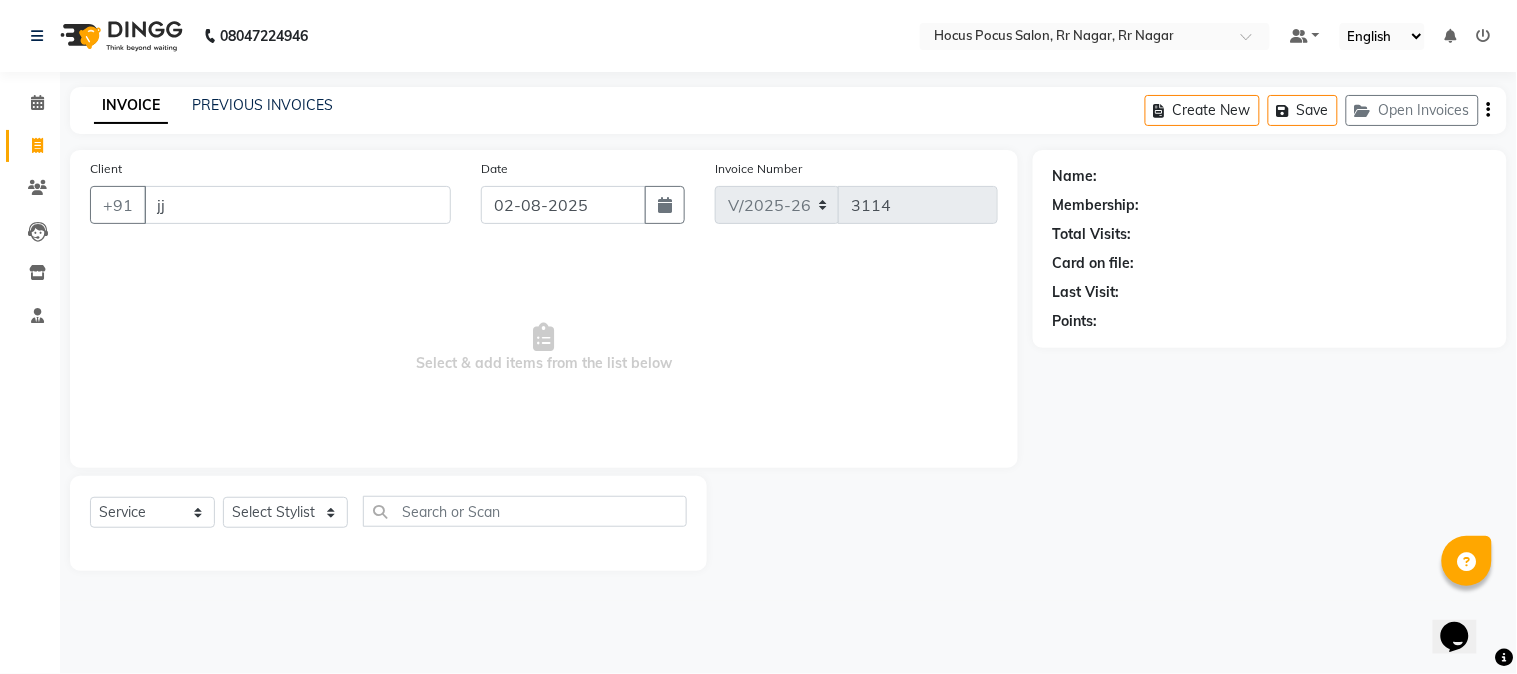 type on "j" 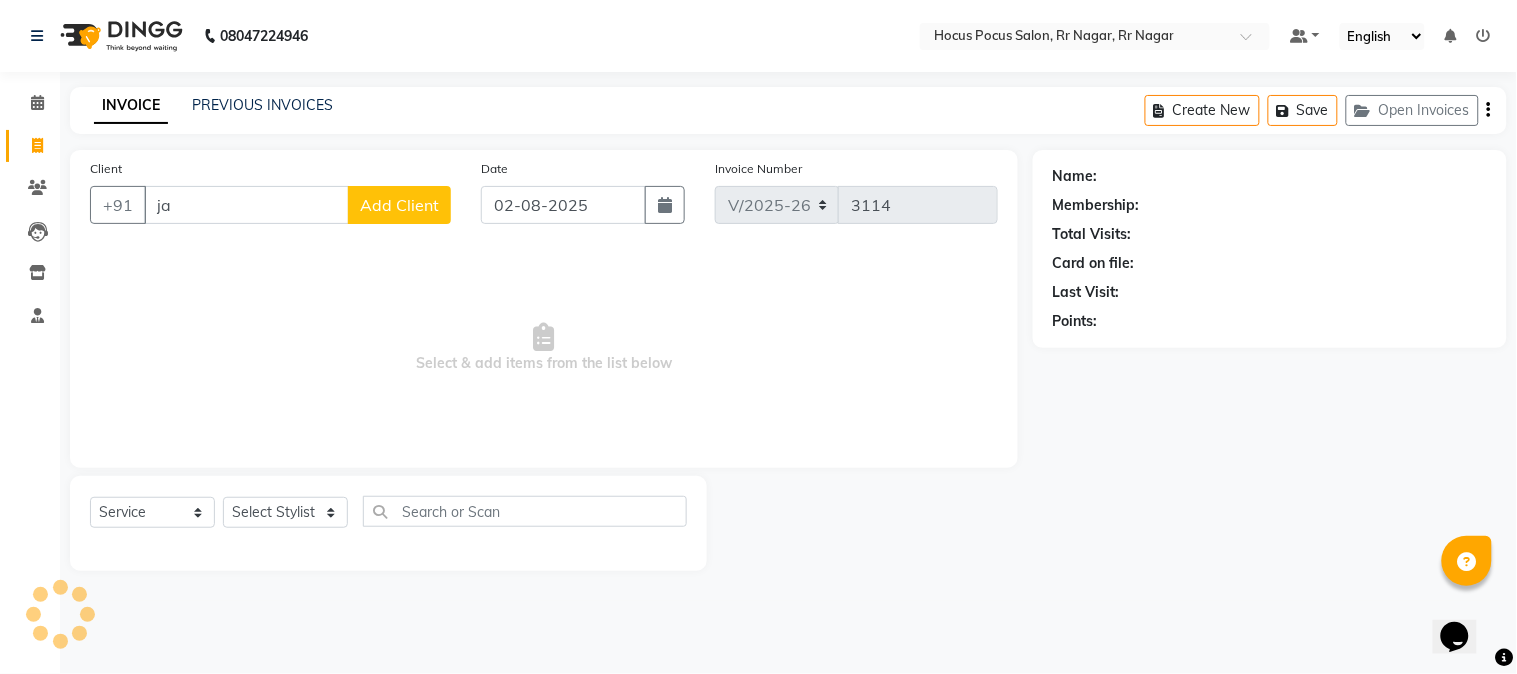 type on "j" 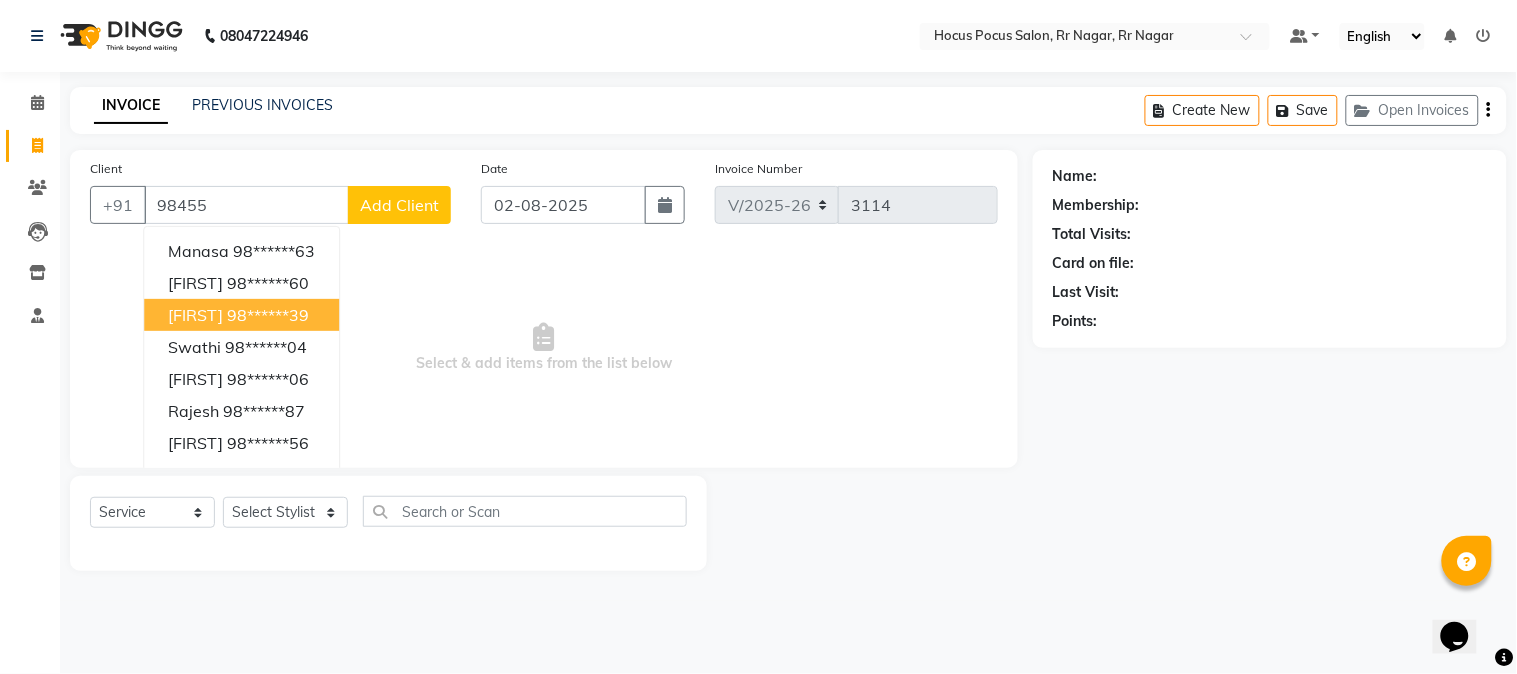 click on "[FIRST] [PHONE]" at bounding box center (241, 315) 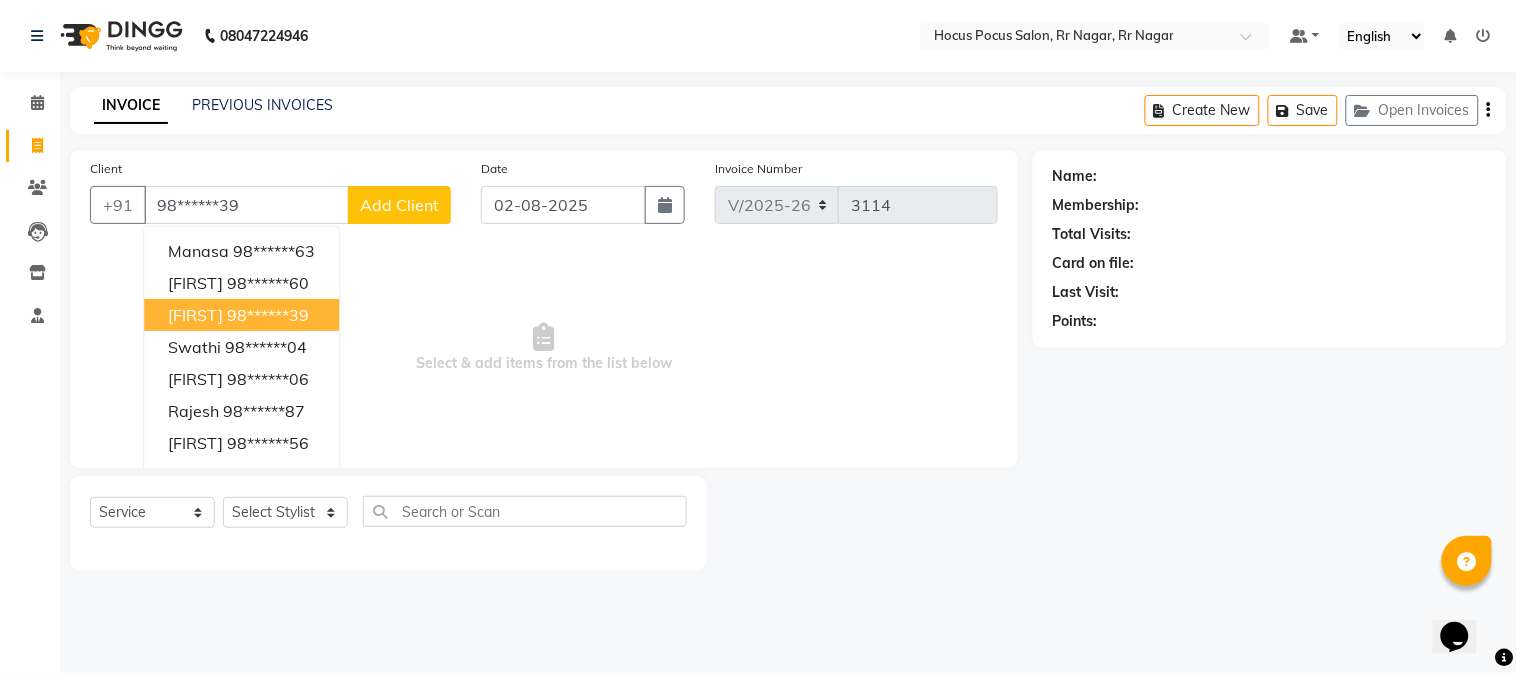 type on "98******39" 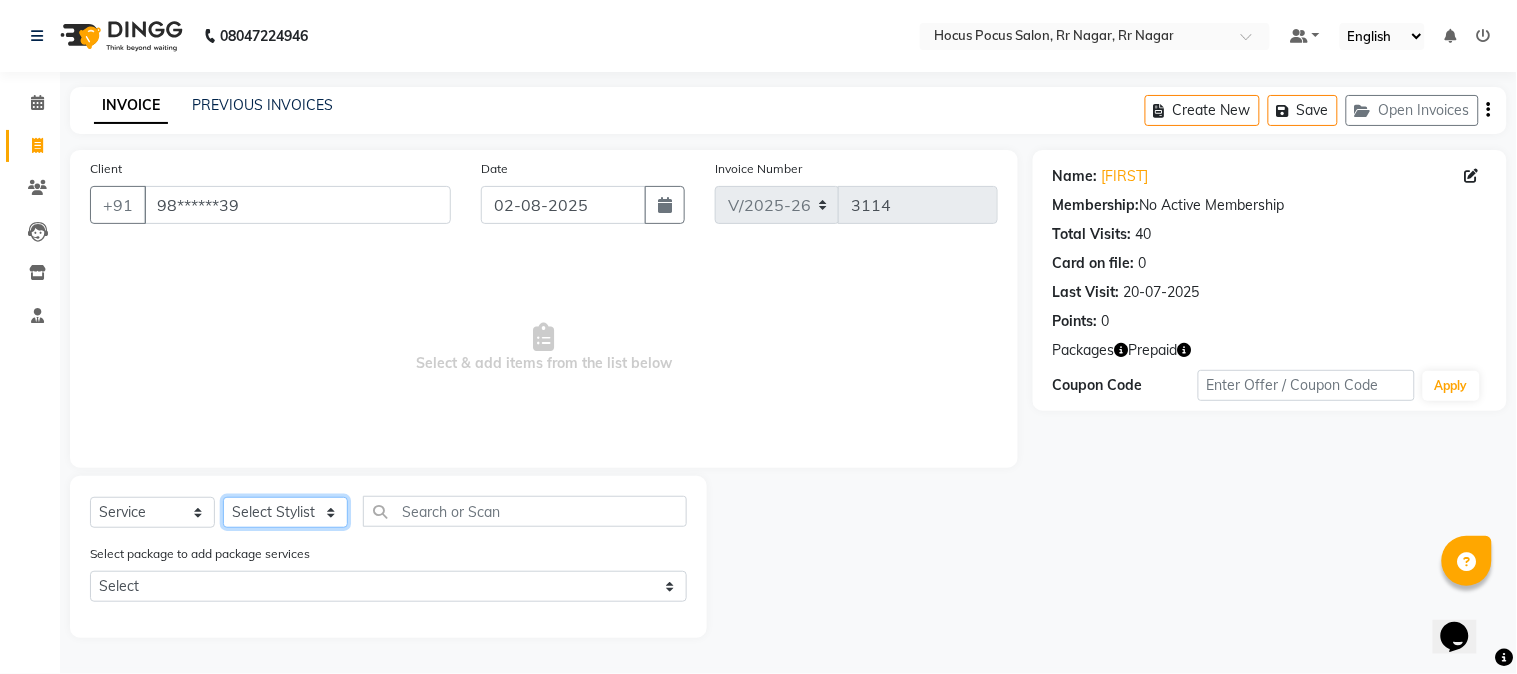 click on "Select Stylist [FIRST] [FIRST] [FIRST] hocus pocus [FIRST] [FIRST] [FIRST] [FIRST] [FIRST] [FIRST] [FIRST]" 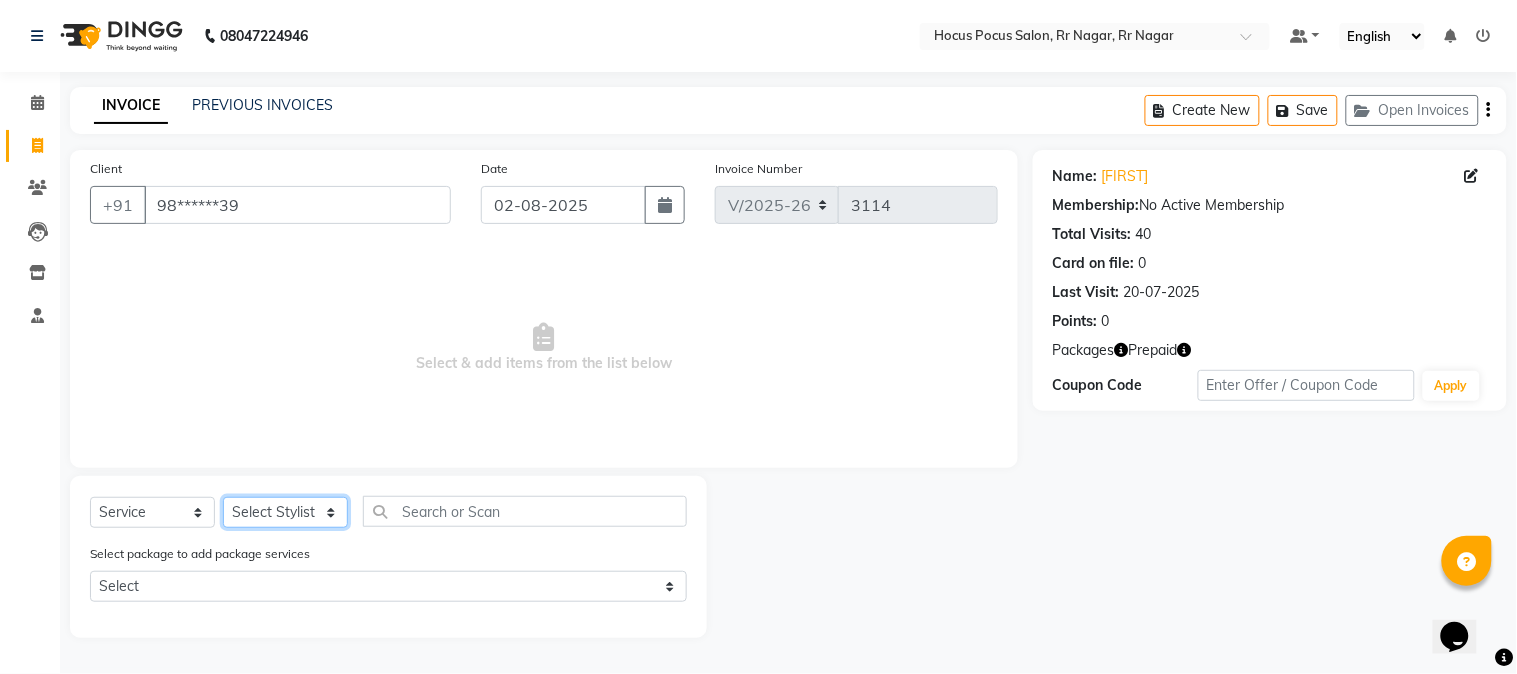 select on "43787" 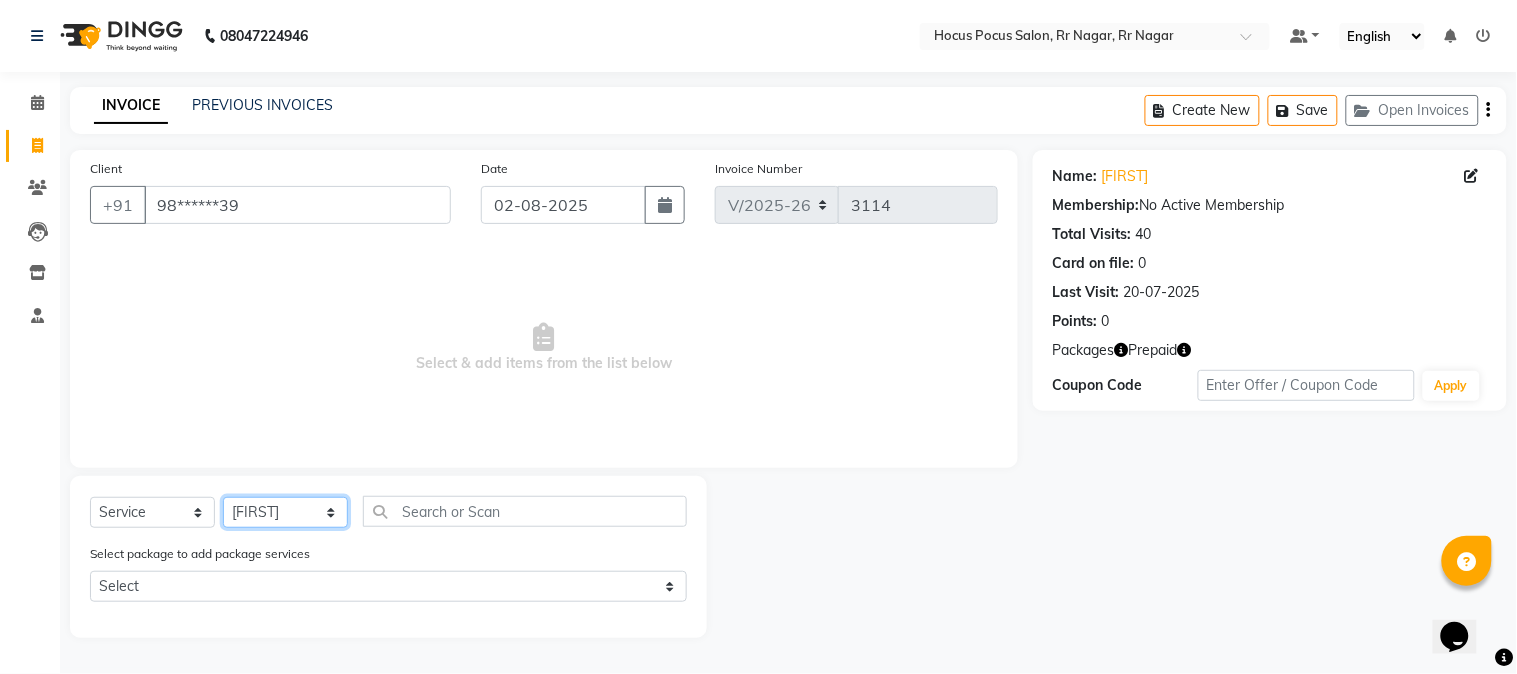 click on "Select Stylist [FIRST] [FIRST] [FIRST] hocus pocus [FIRST] [FIRST] [FIRST] [FIRST] [FIRST] [FIRST] [FIRST]" 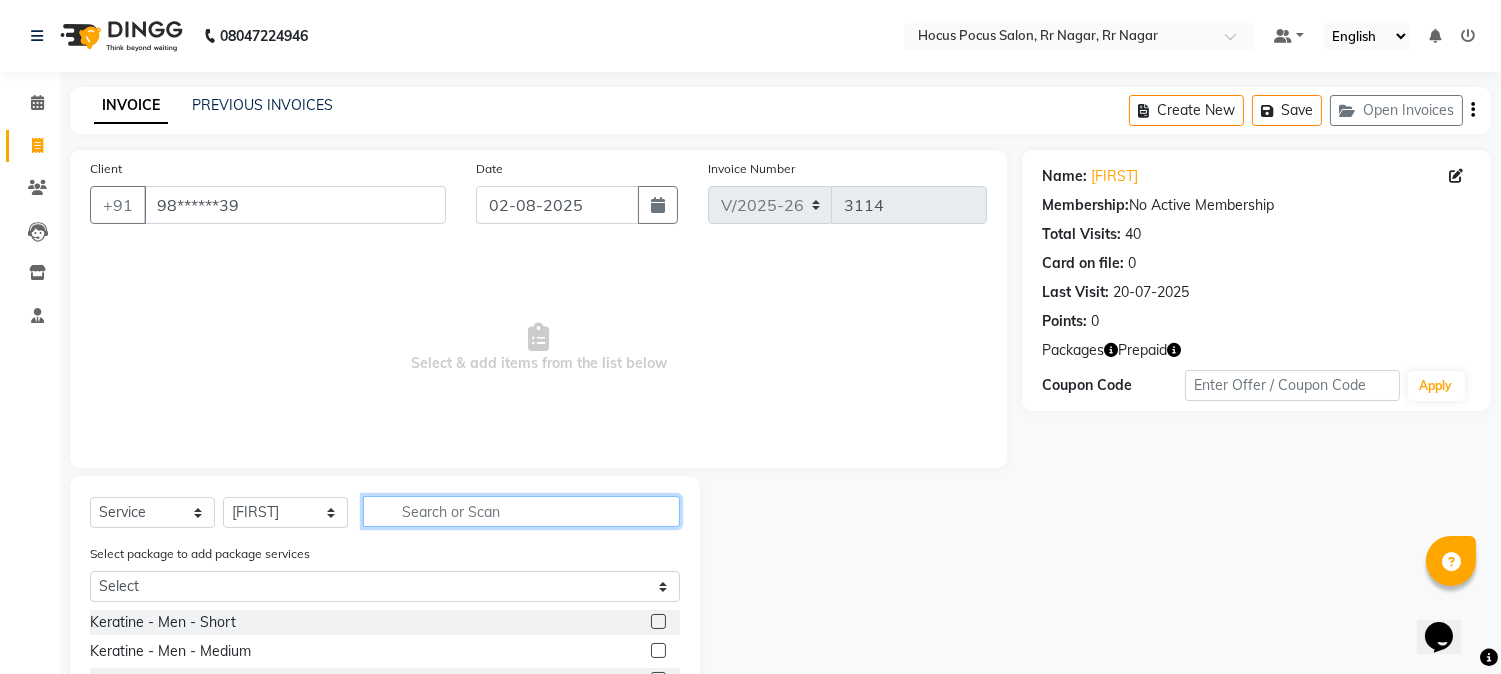 click 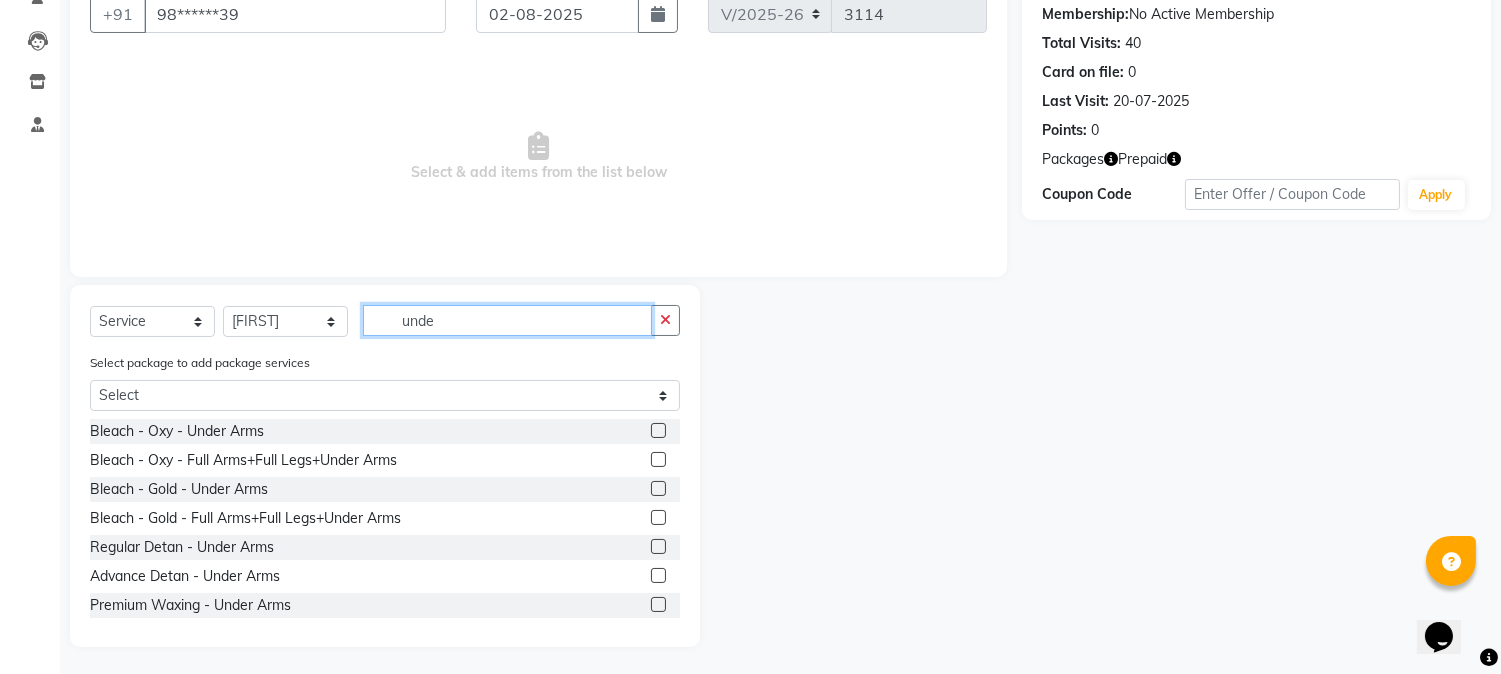scroll, scrollTop: 194, scrollLeft: 0, axis: vertical 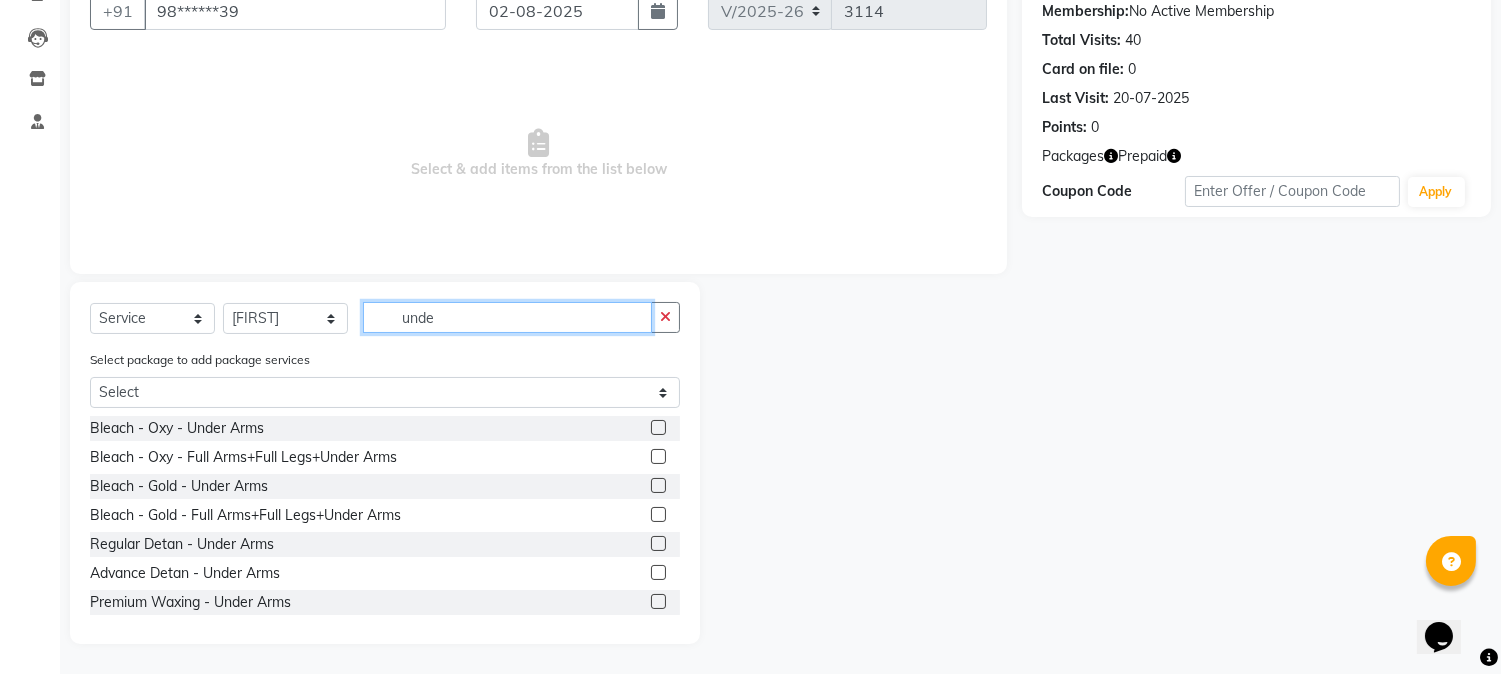 type on "unde" 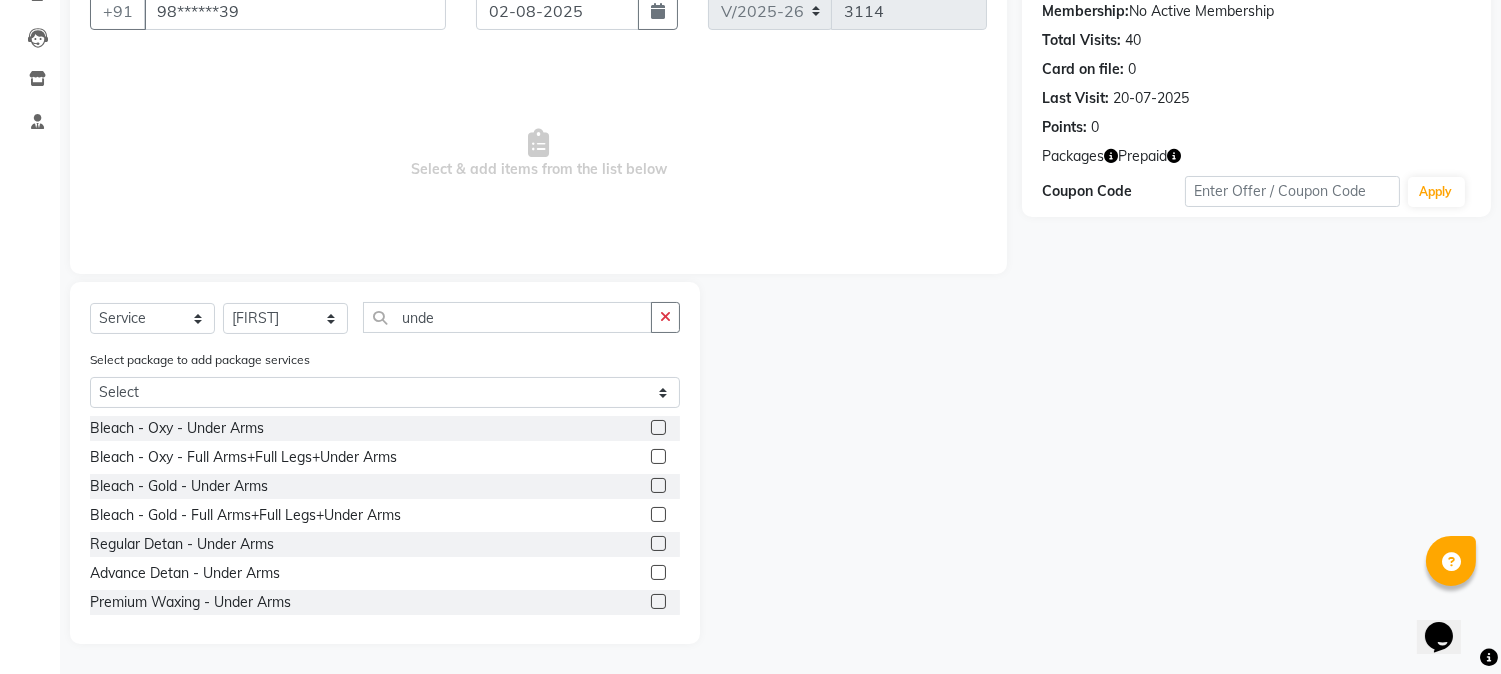 click 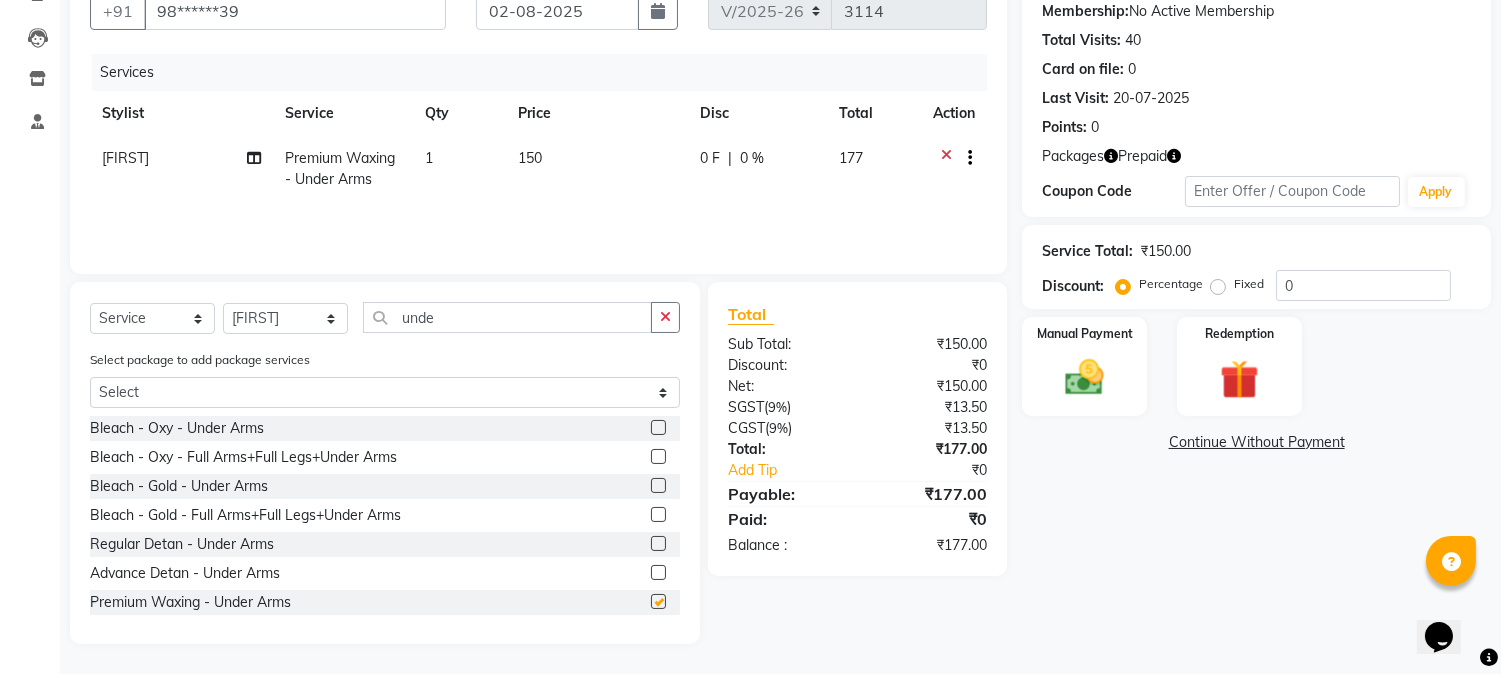 checkbox on "false" 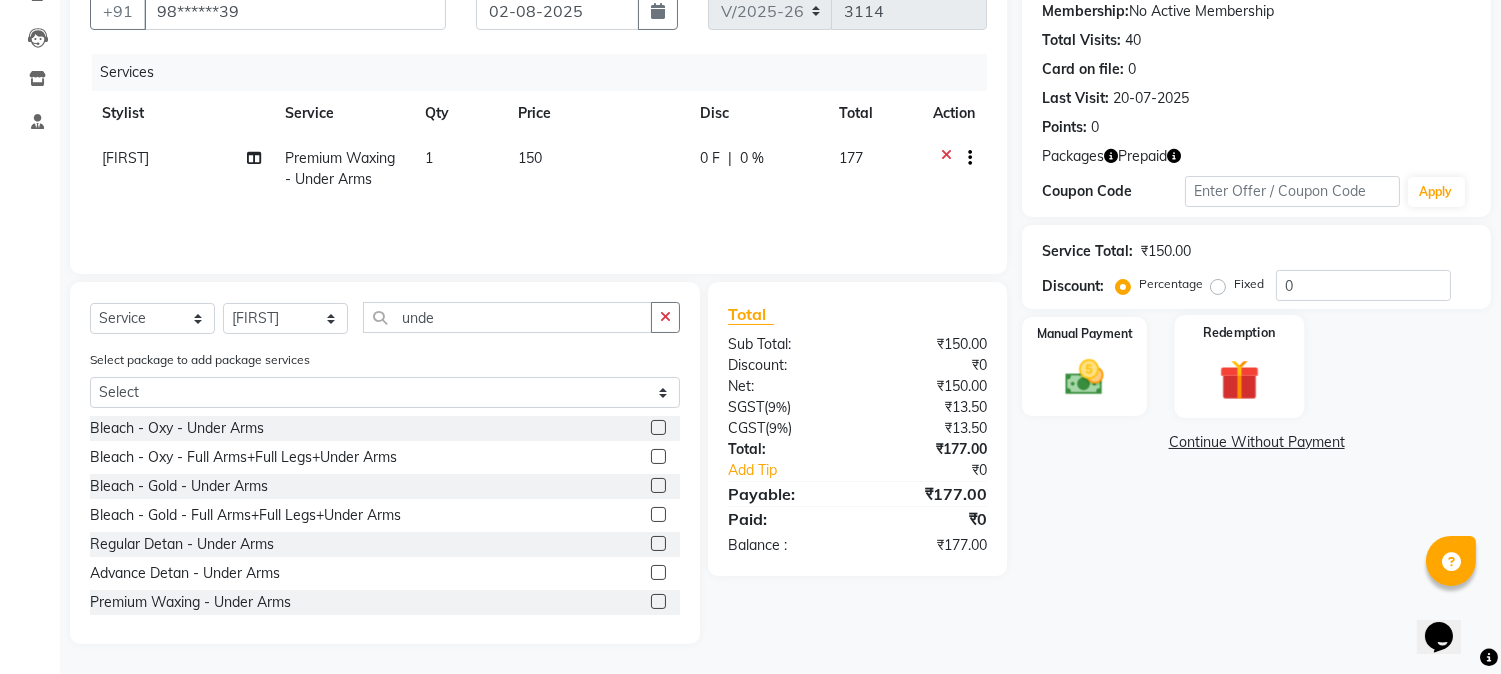 click 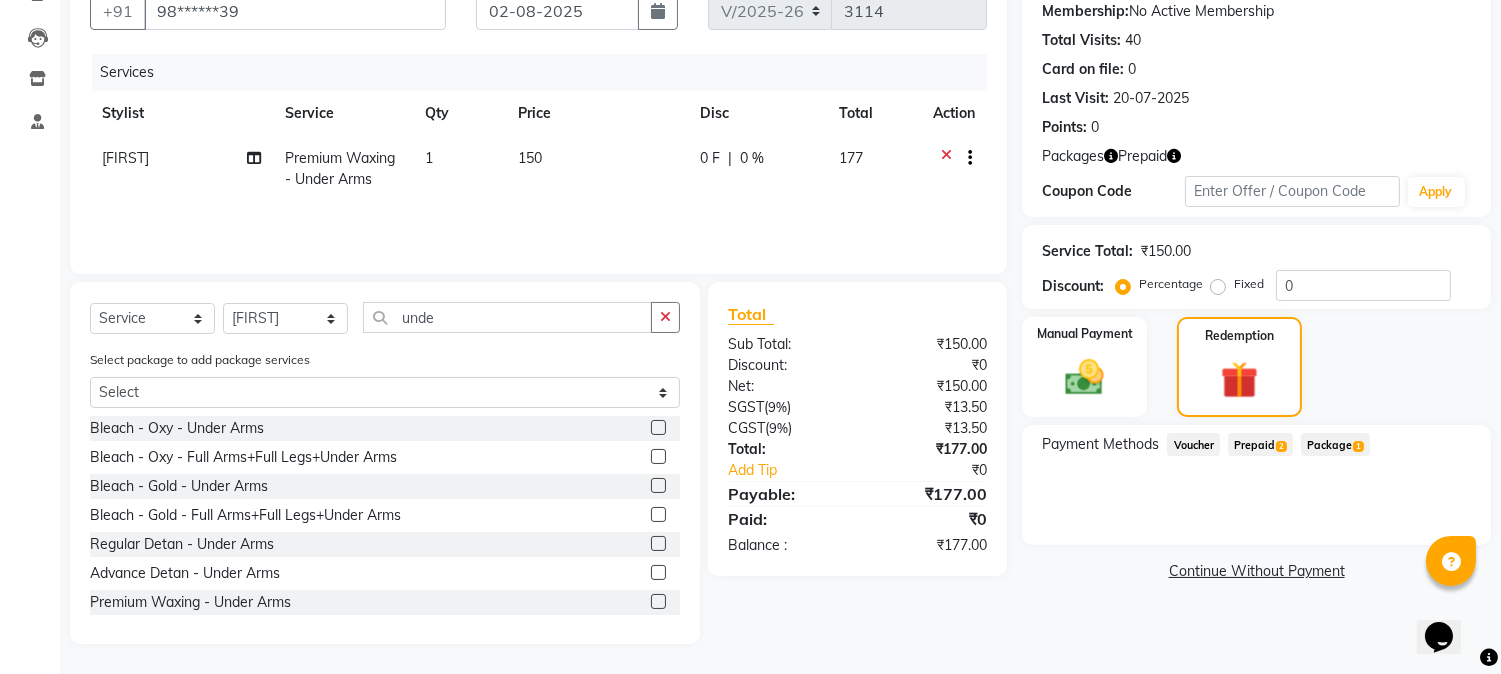 click on "Prepaid  2" 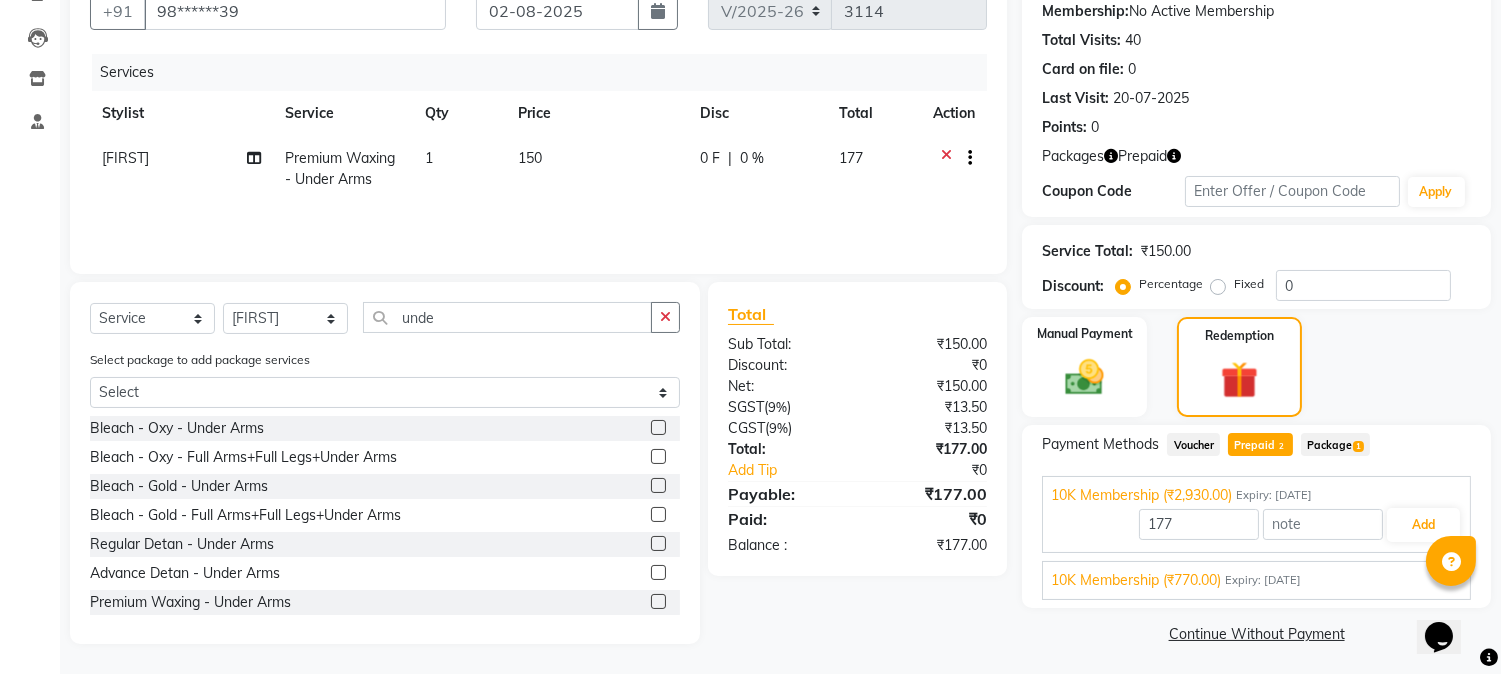 click on "[FIRST]" 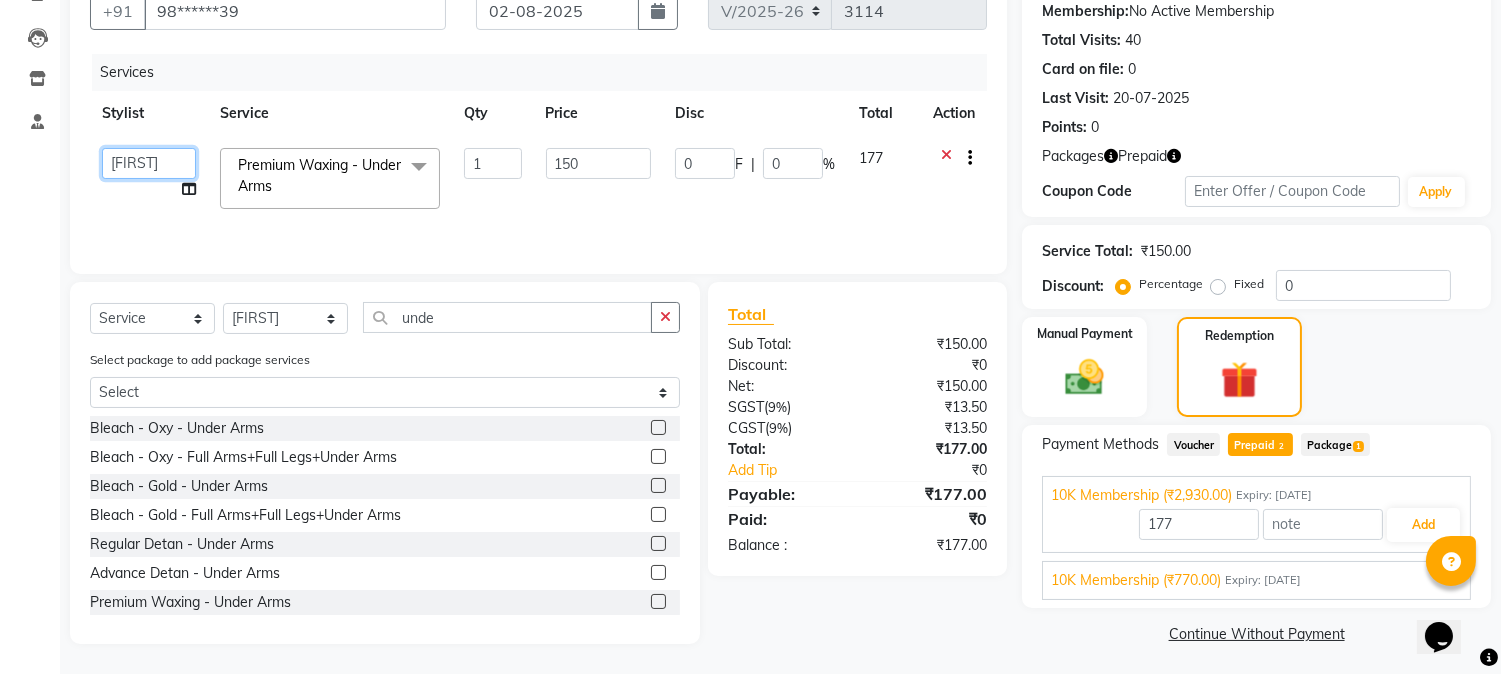 drag, startPoint x: 132, startPoint y: 152, endPoint x: 150, endPoint y: 173, distance: 27.658634 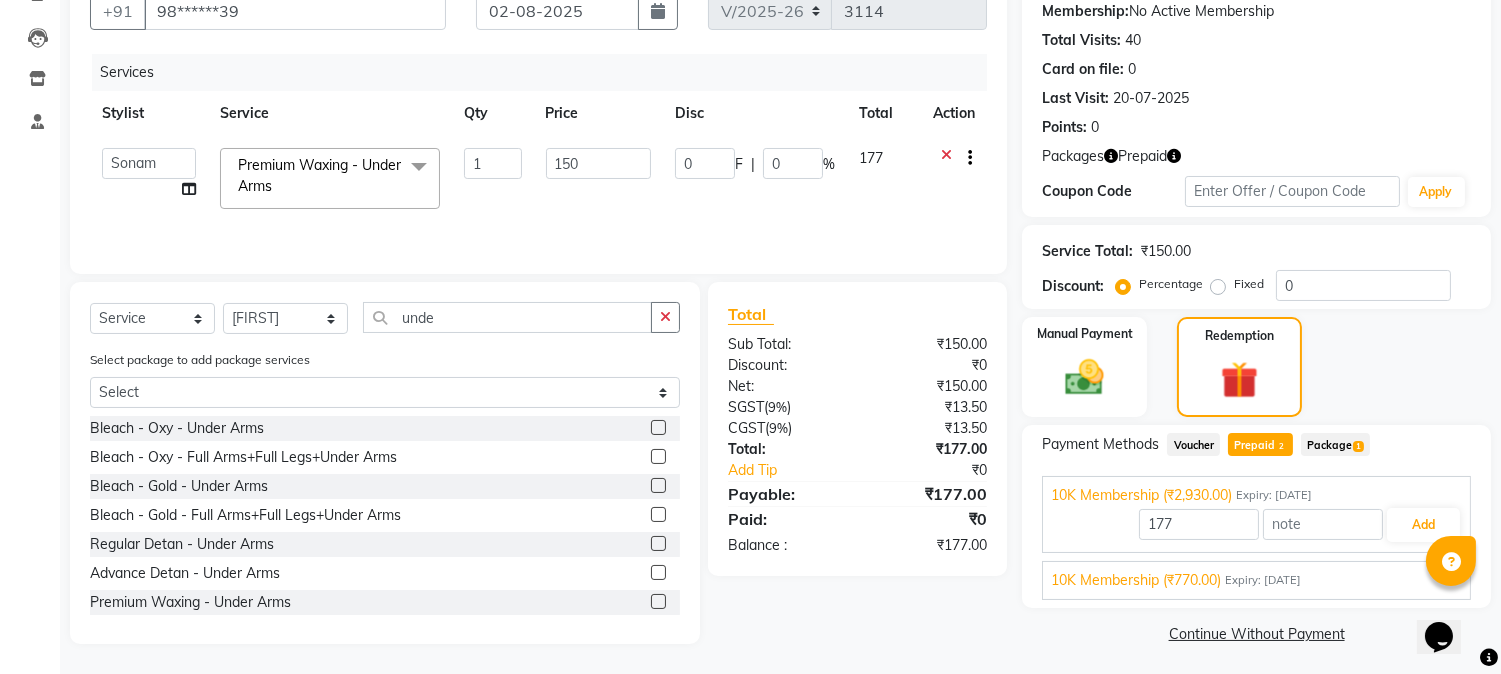 type on "2930" 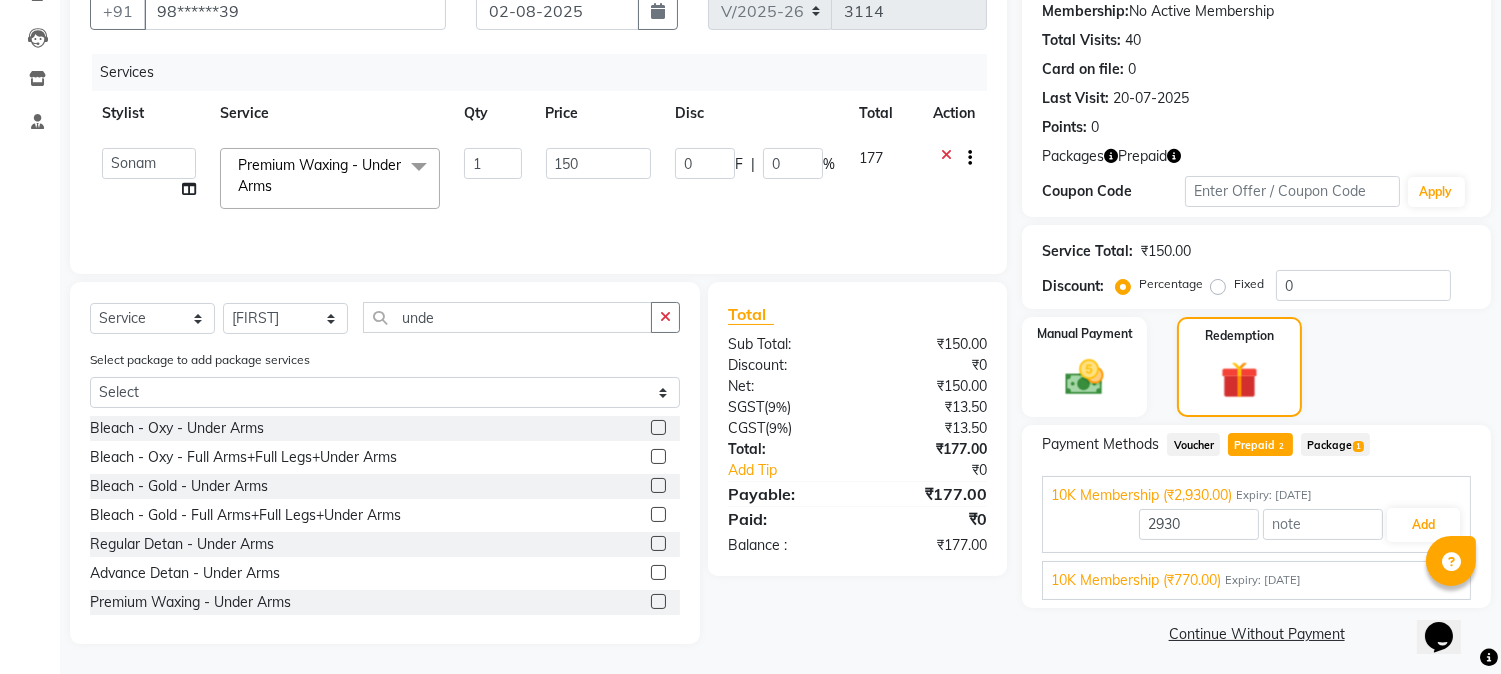 select on "32995" 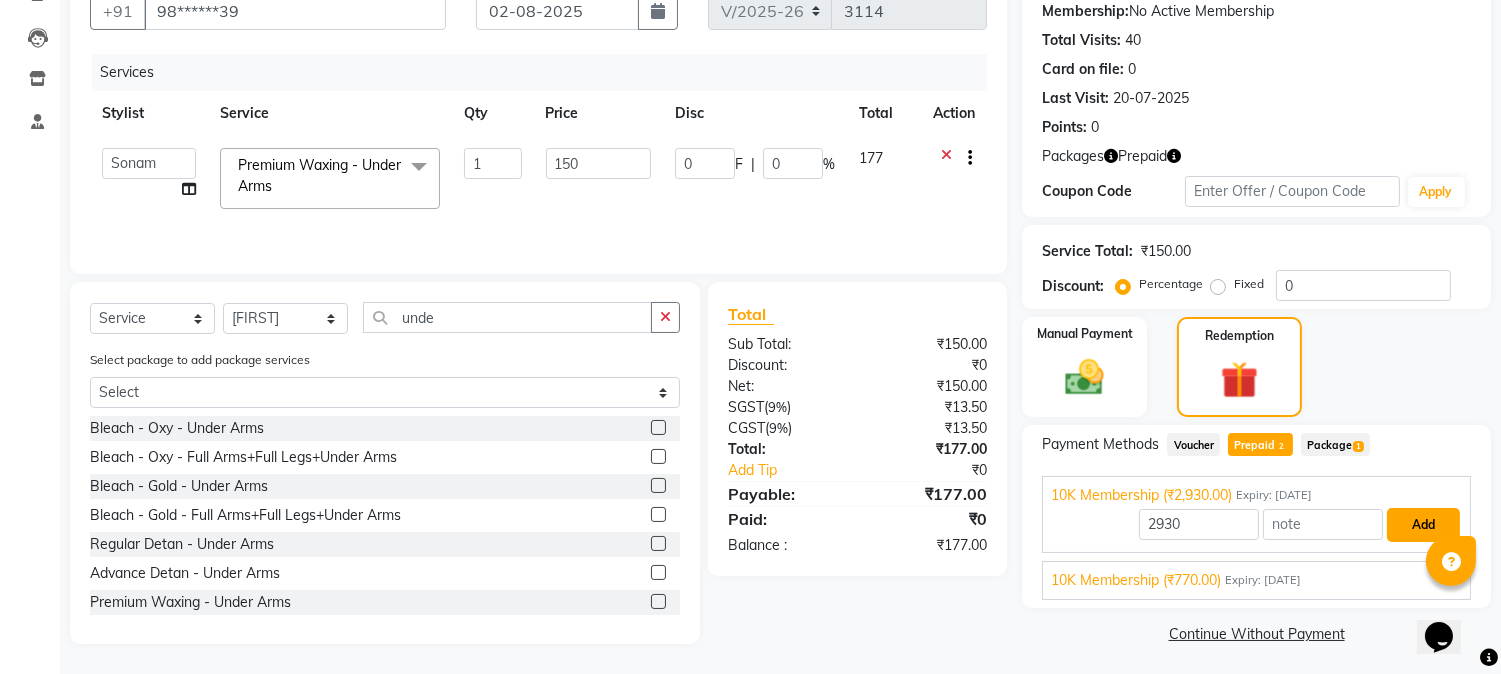 click on "Add" at bounding box center [1423, 525] 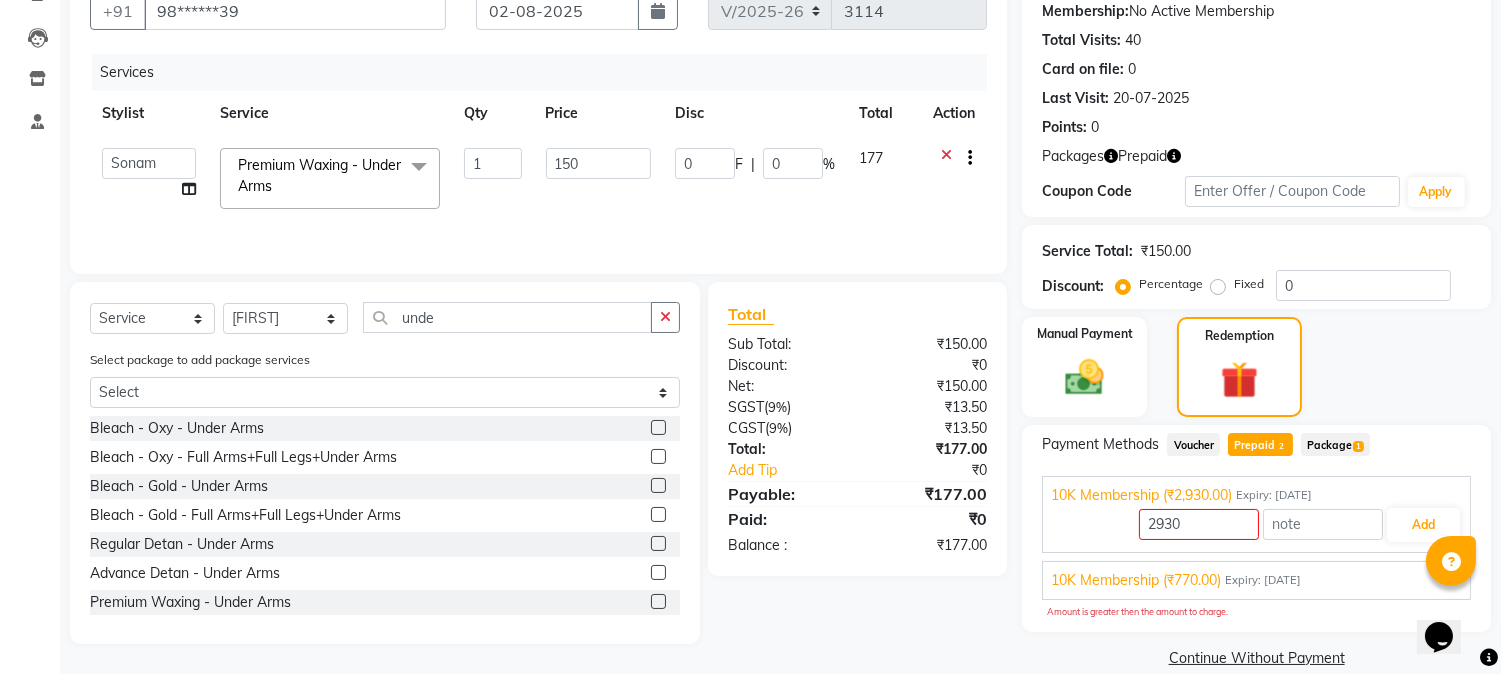 click on "10K Membership (₹2,930.00) Expiry: [DATE]" at bounding box center (1256, 495) 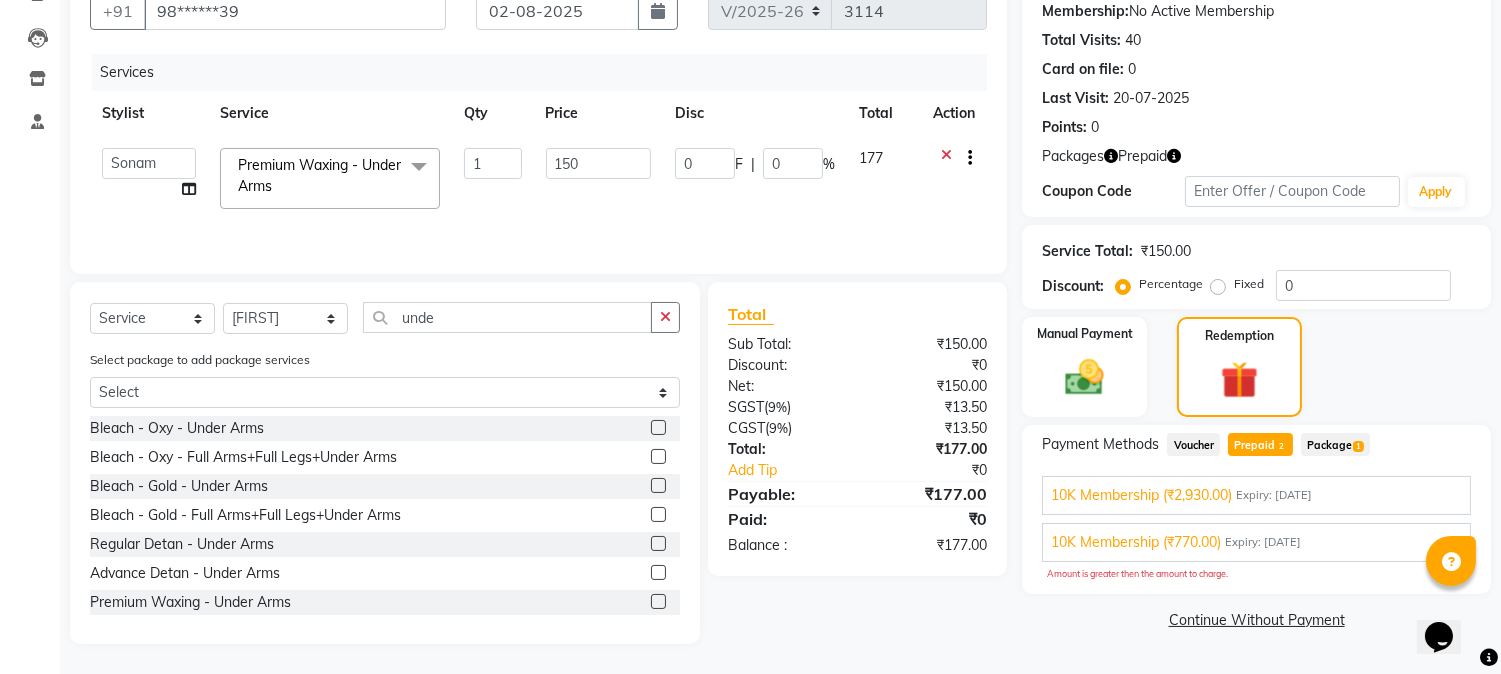 click on "Voucher" 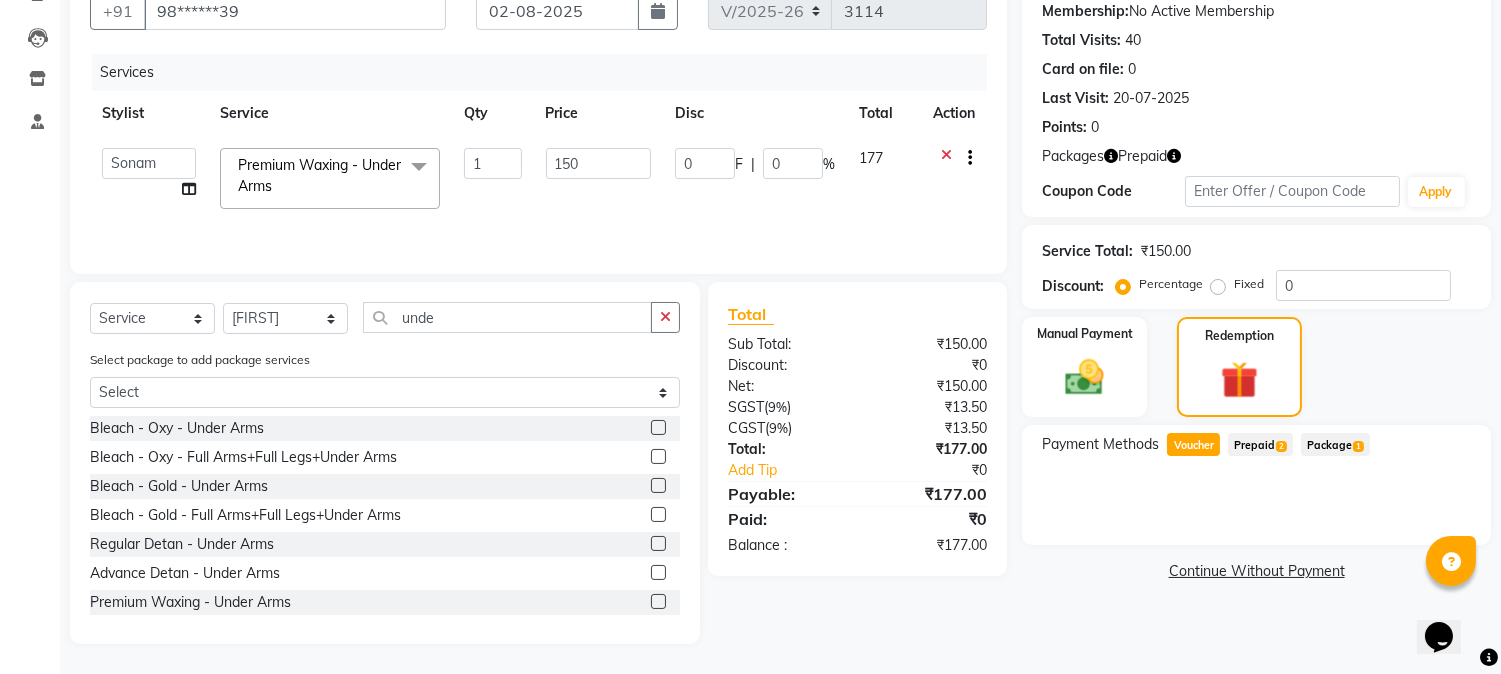 click on "Prepaid  2" 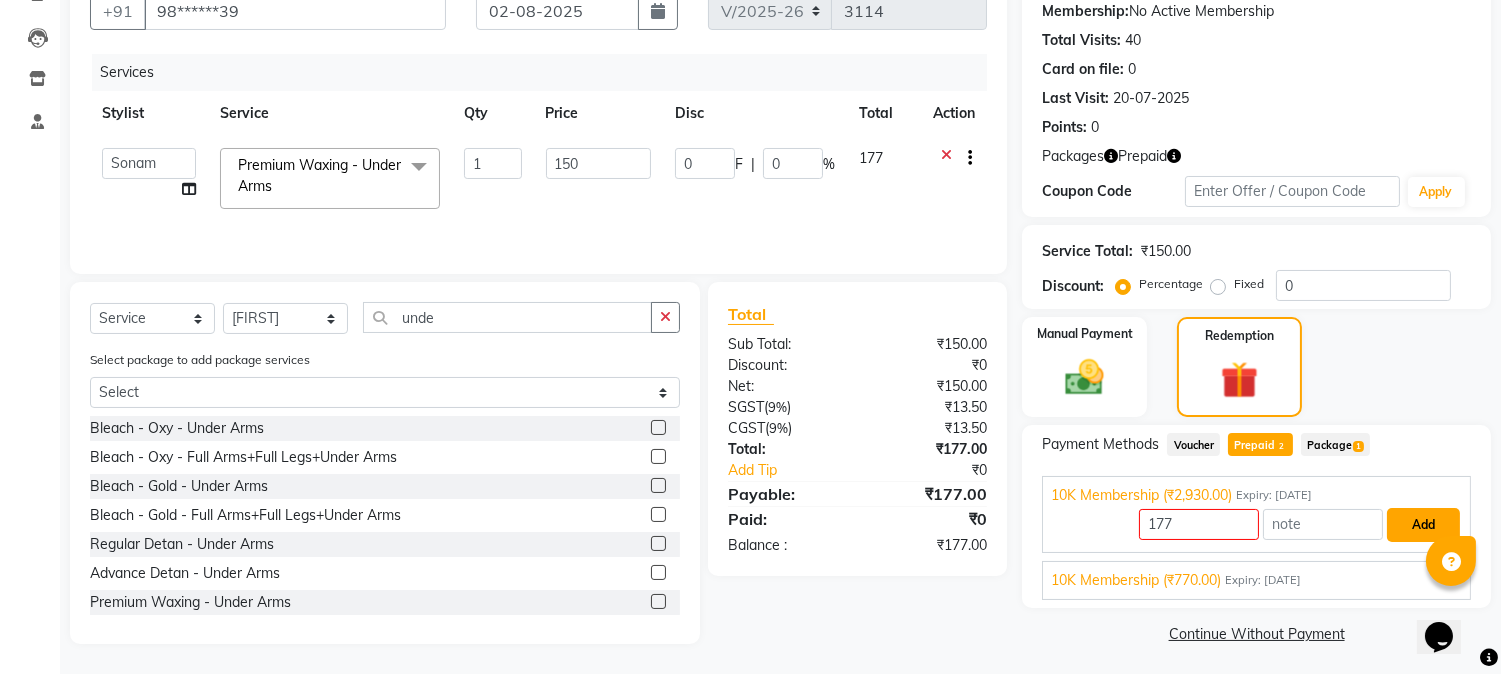 click on "Add" at bounding box center (1423, 525) 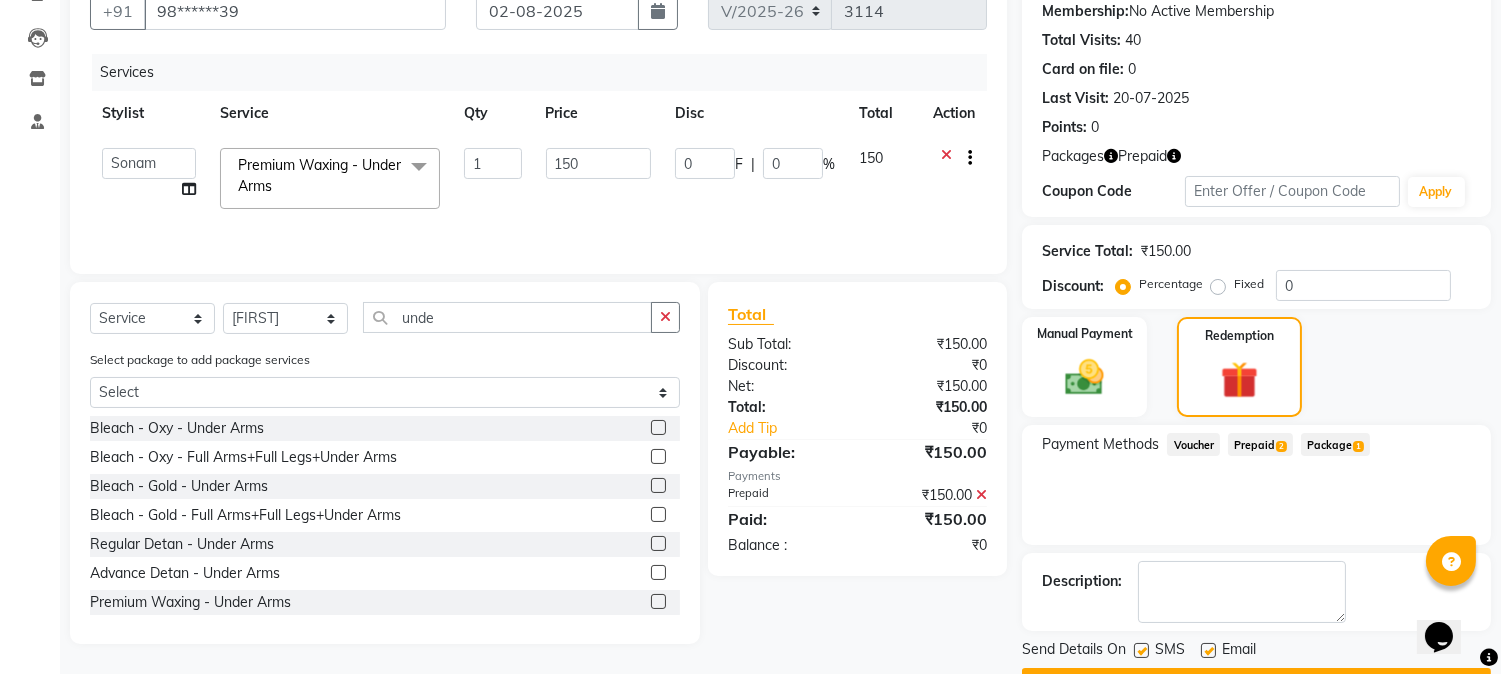 click on "Send Details On SMS Email" 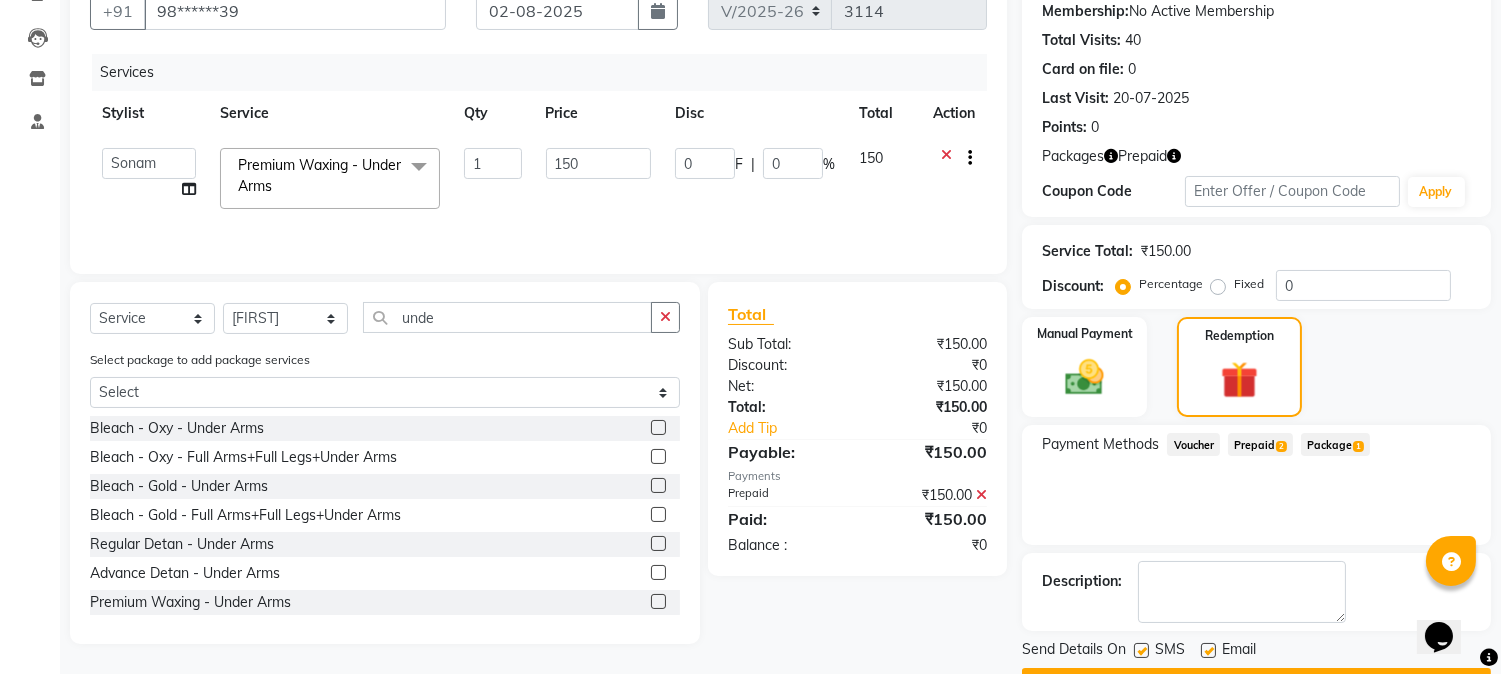 click 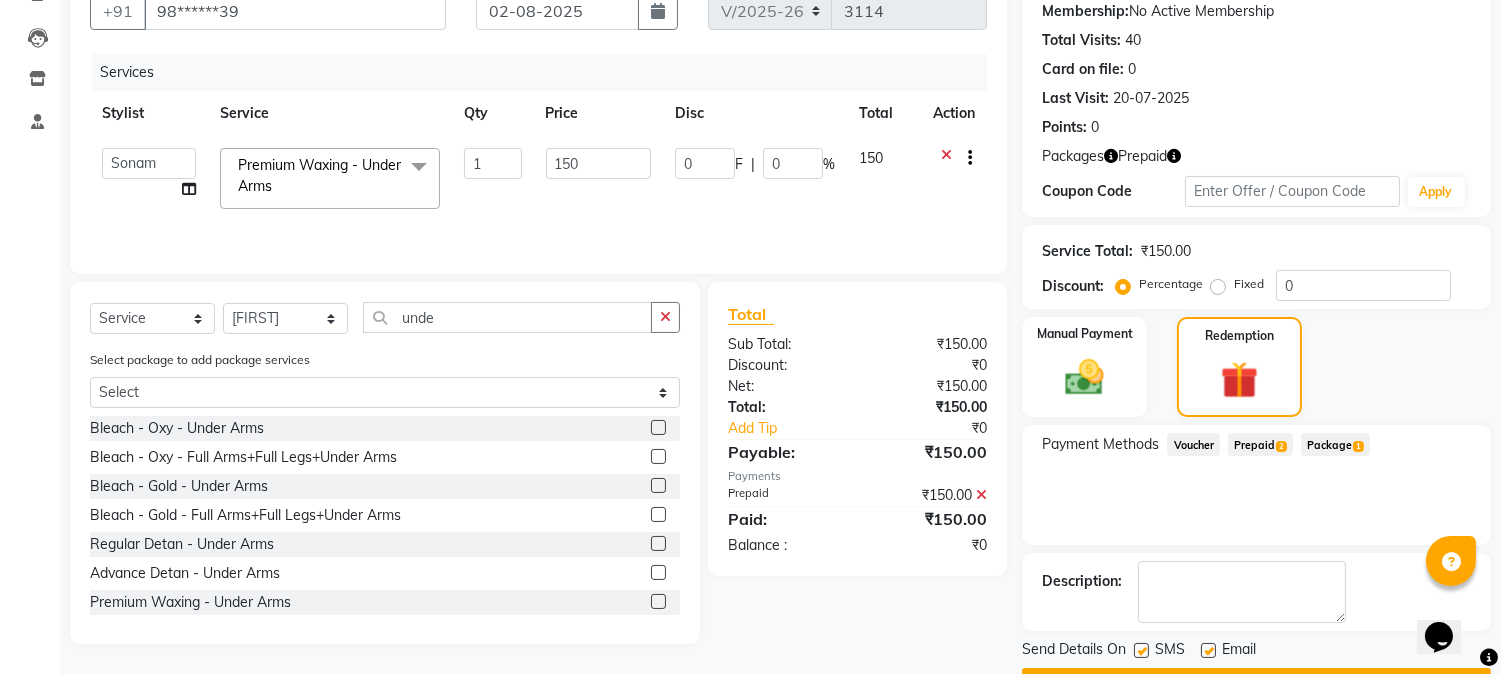 click at bounding box center (1140, 651) 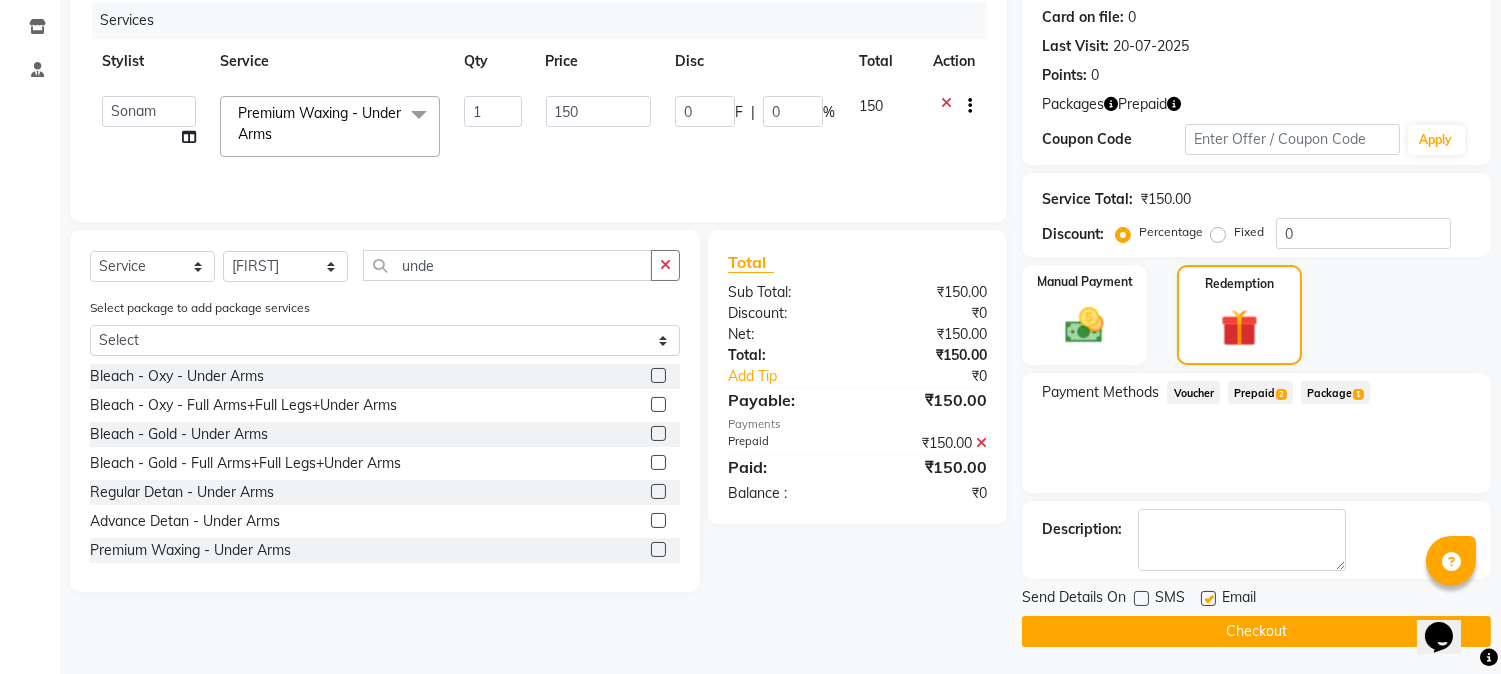 scroll, scrollTop: 247, scrollLeft: 0, axis: vertical 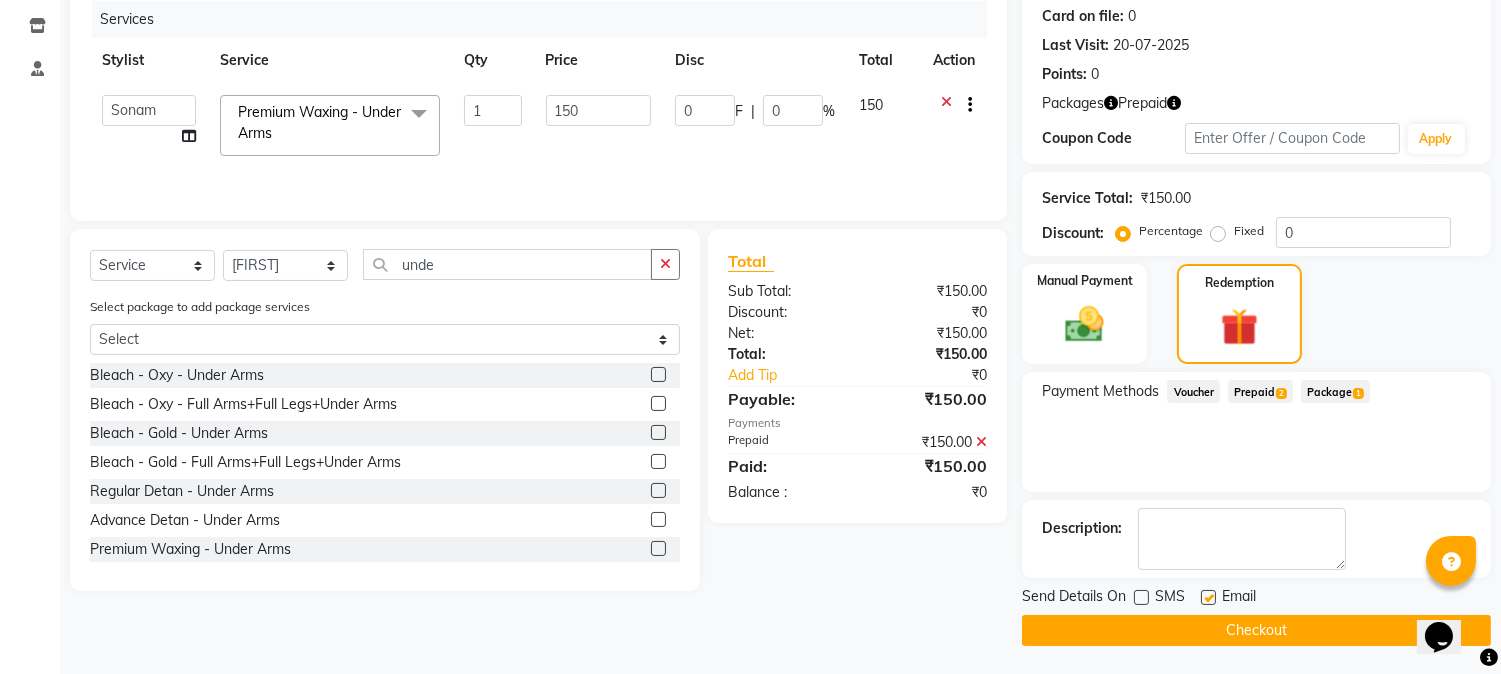 click on "Checkout" 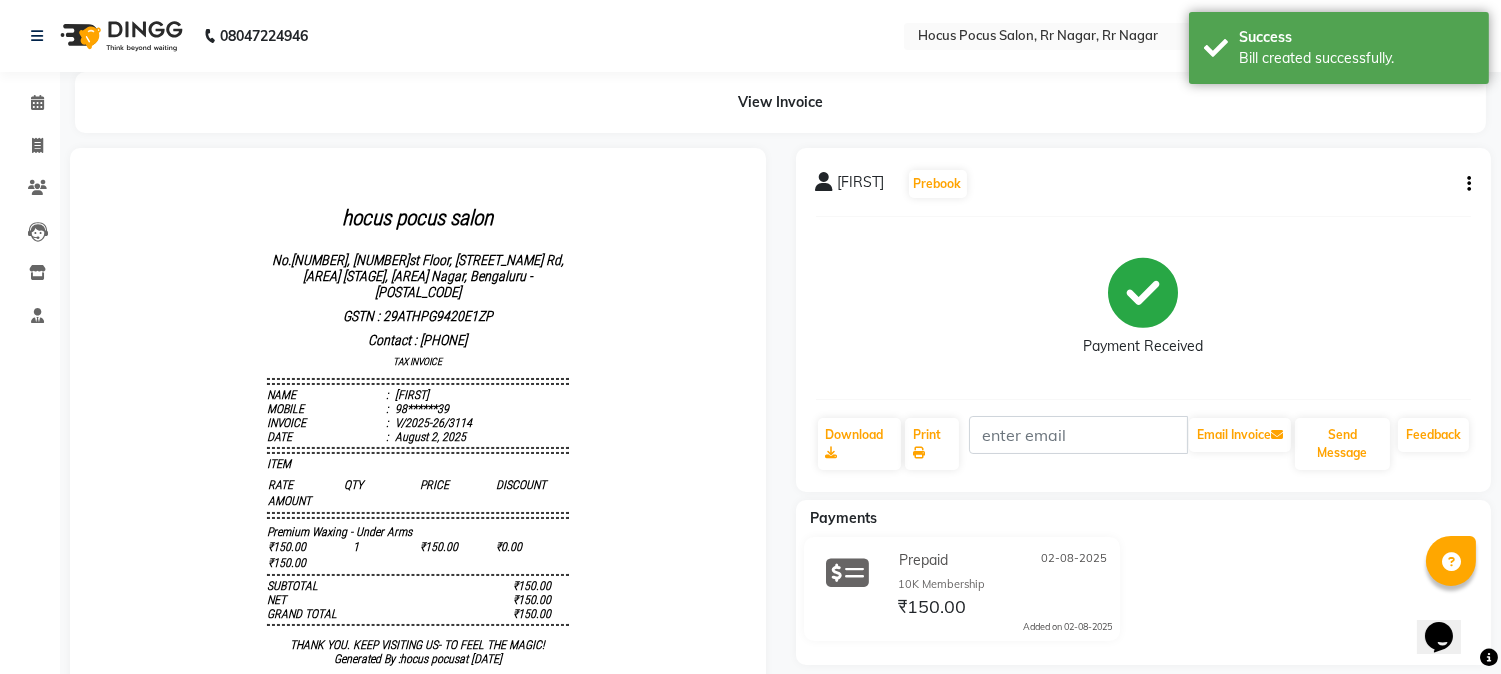 scroll, scrollTop: 0, scrollLeft: 0, axis: both 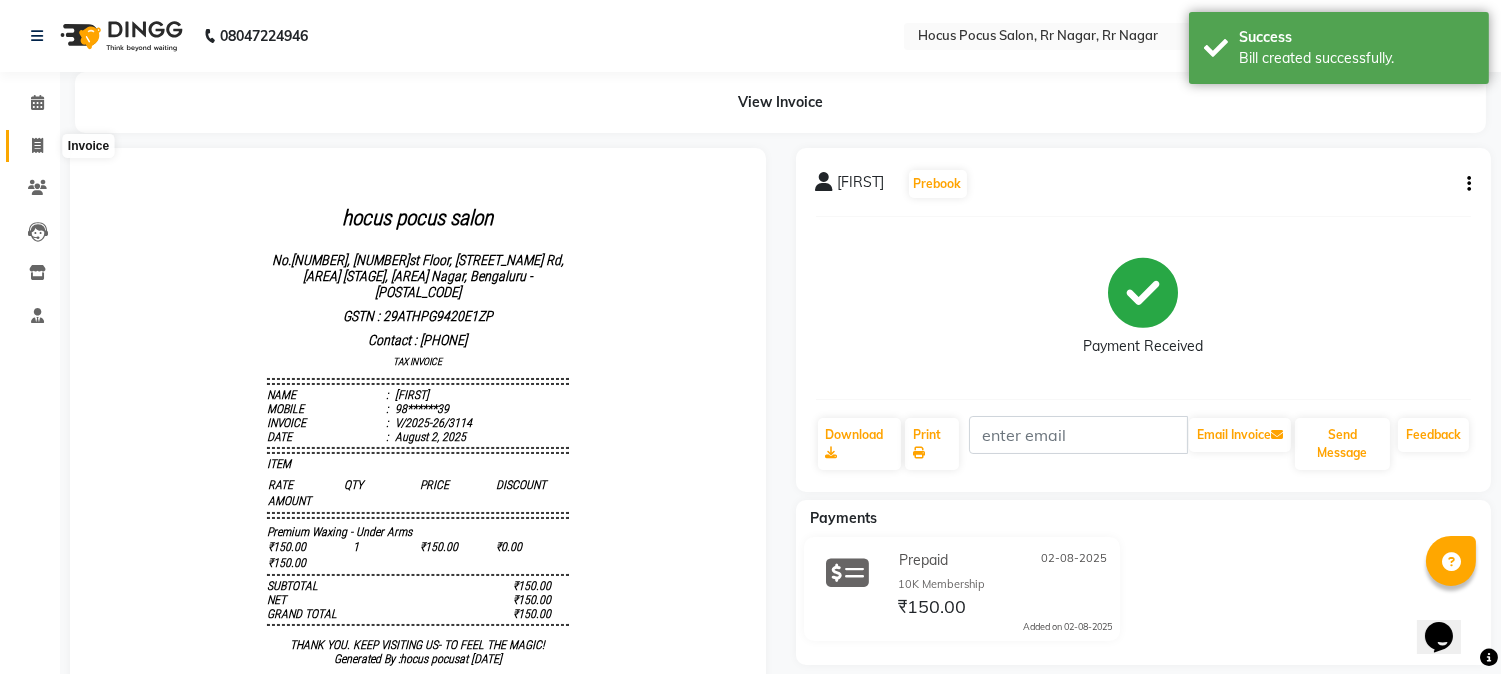 click 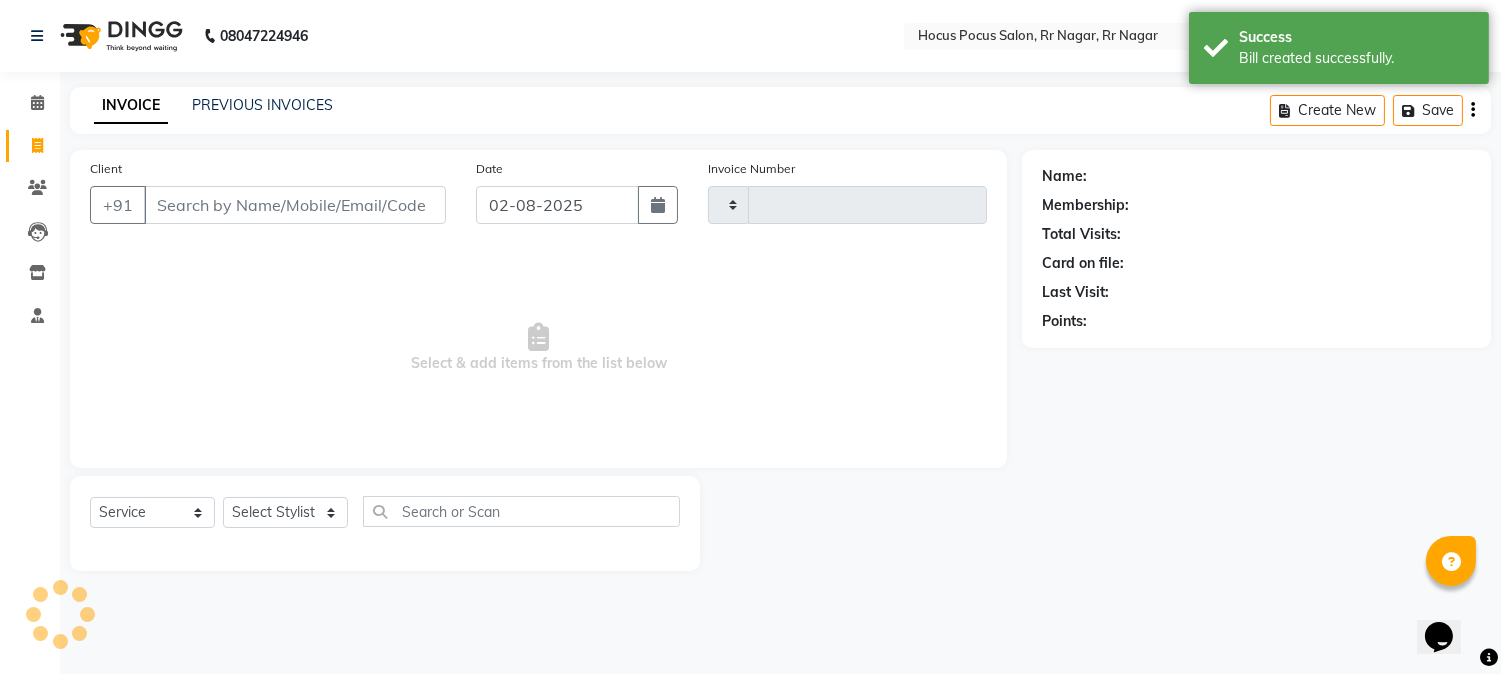 type on "3115" 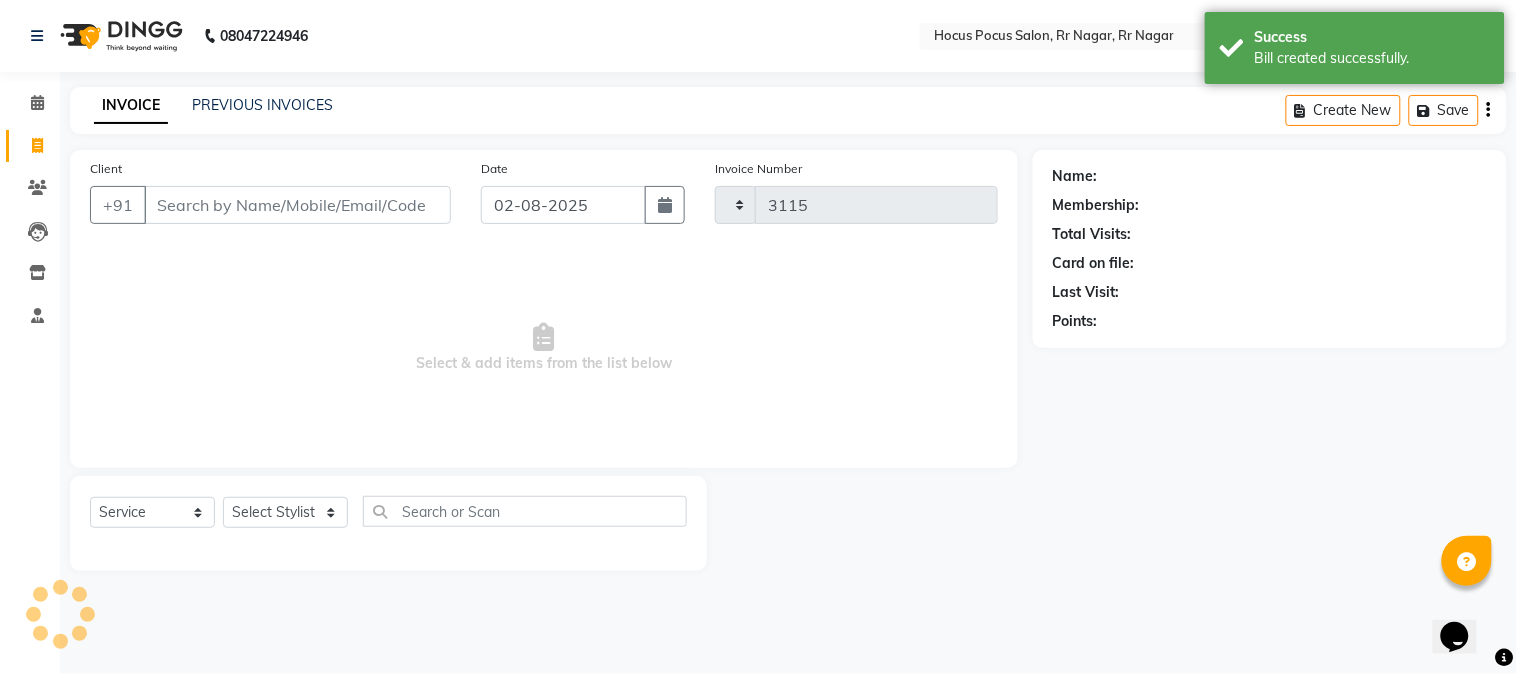 select on "5019" 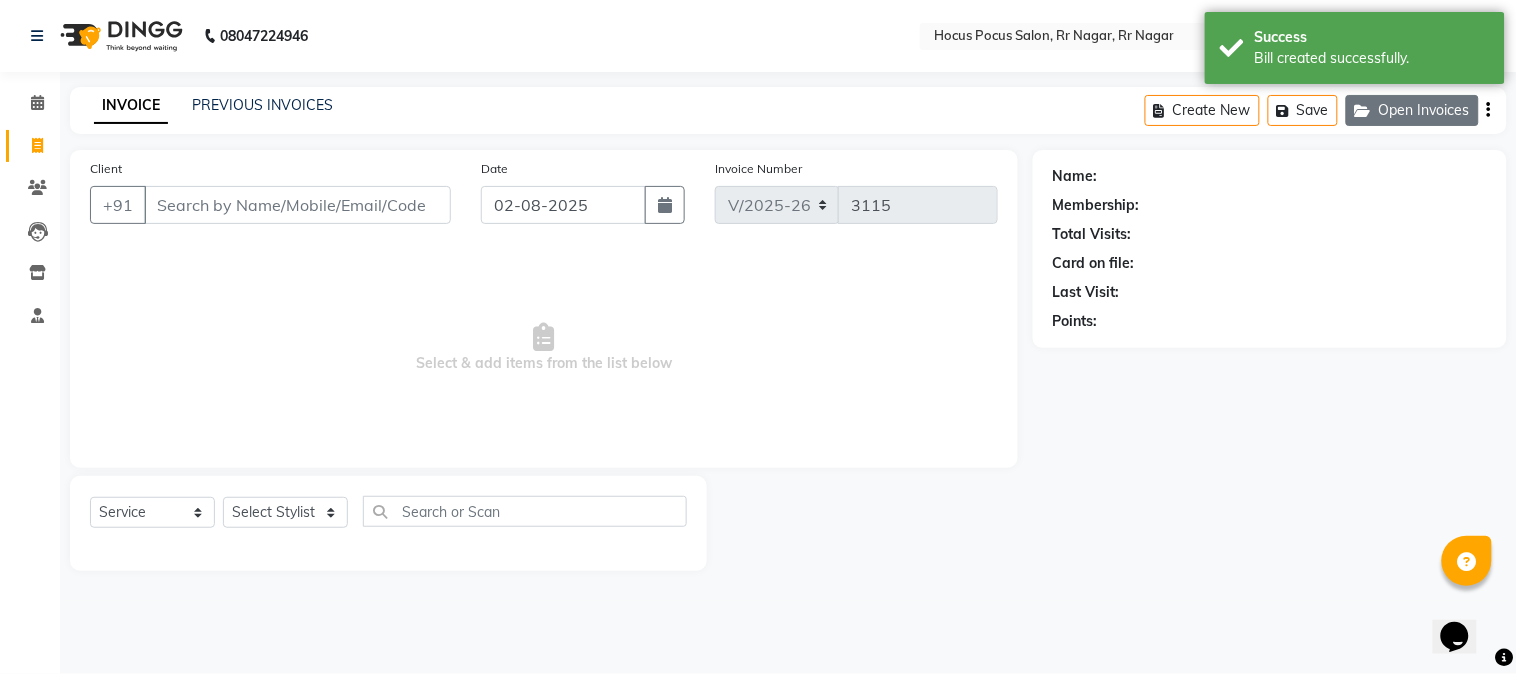 click on "Open Invoices" 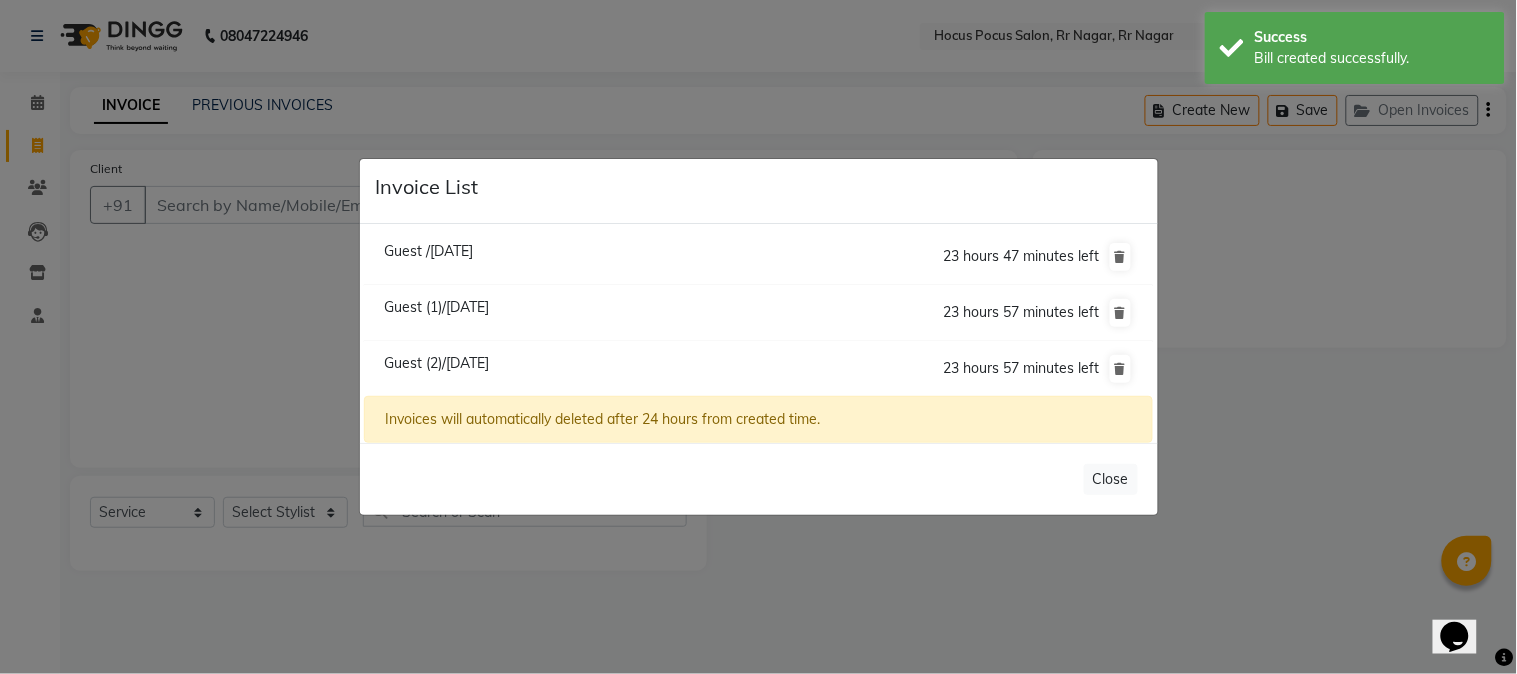 click on "Guest /[DATE]" 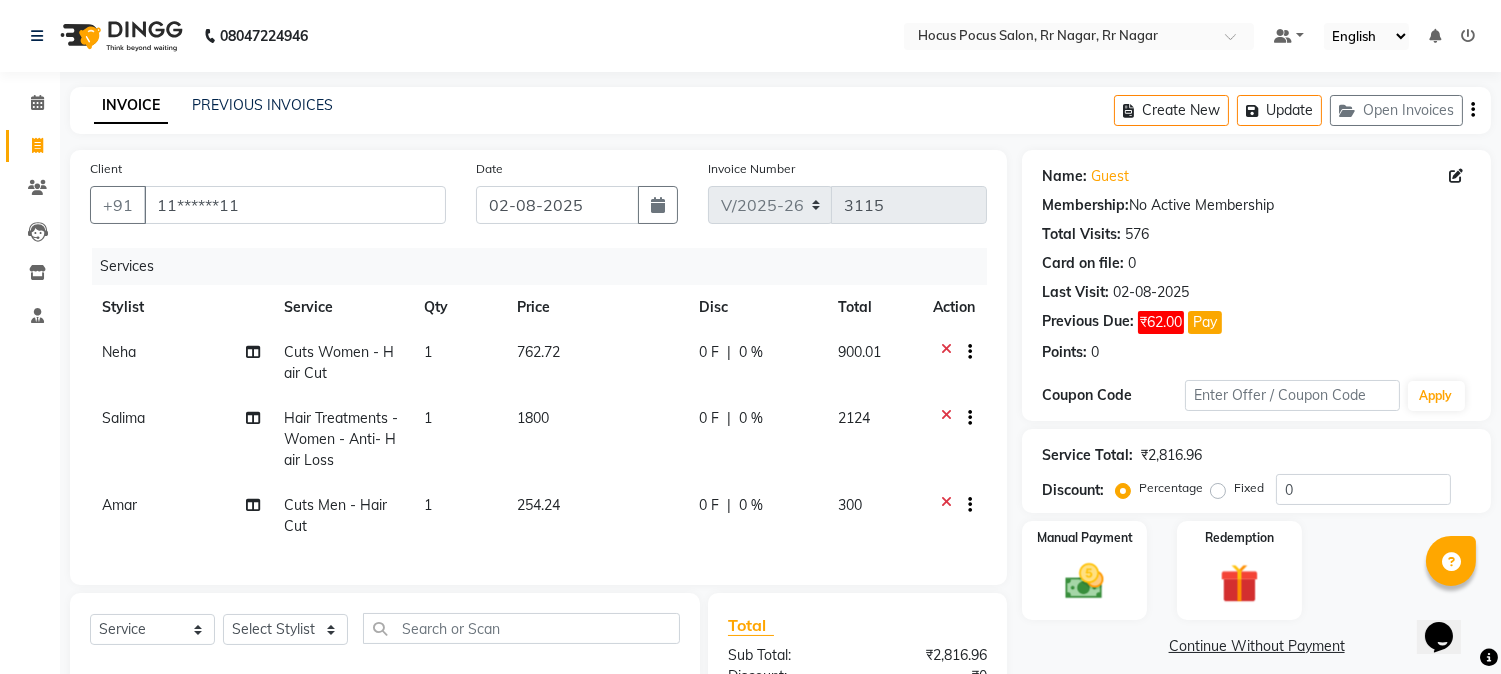 click on "254.24" 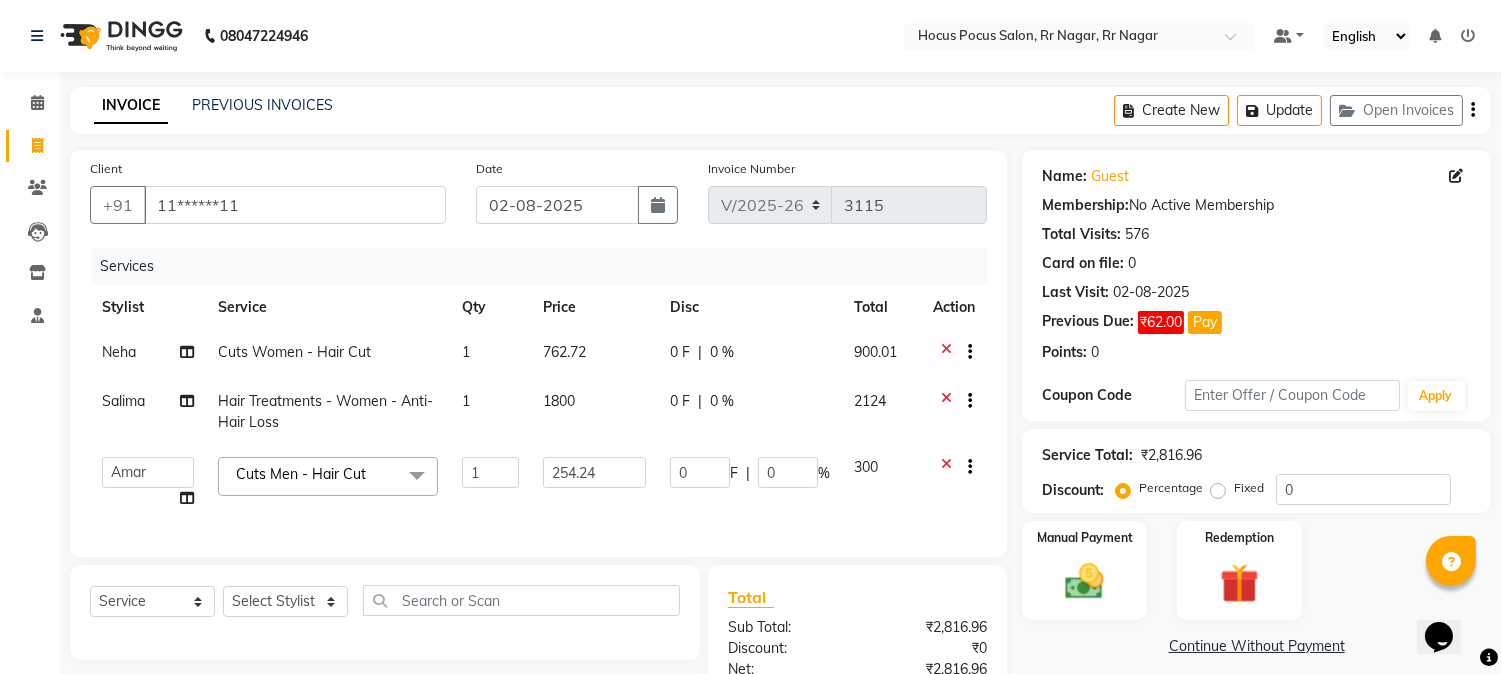 click 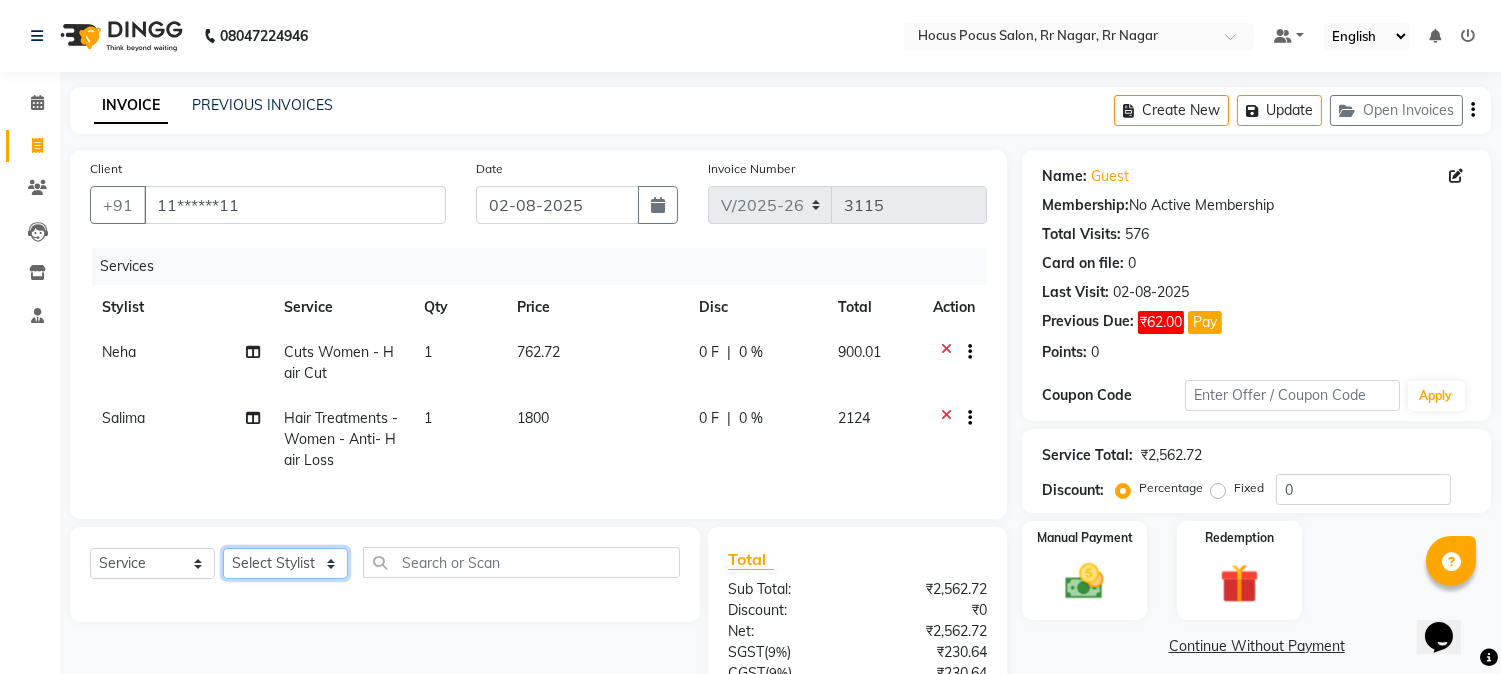 click on "Select Stylist [FIRST] [FIRST] [FIRST] hocus pocus [FIRST] [FIRST] [FIRST] [FIRST] [FIRST] [FIRST] [FIRST]" 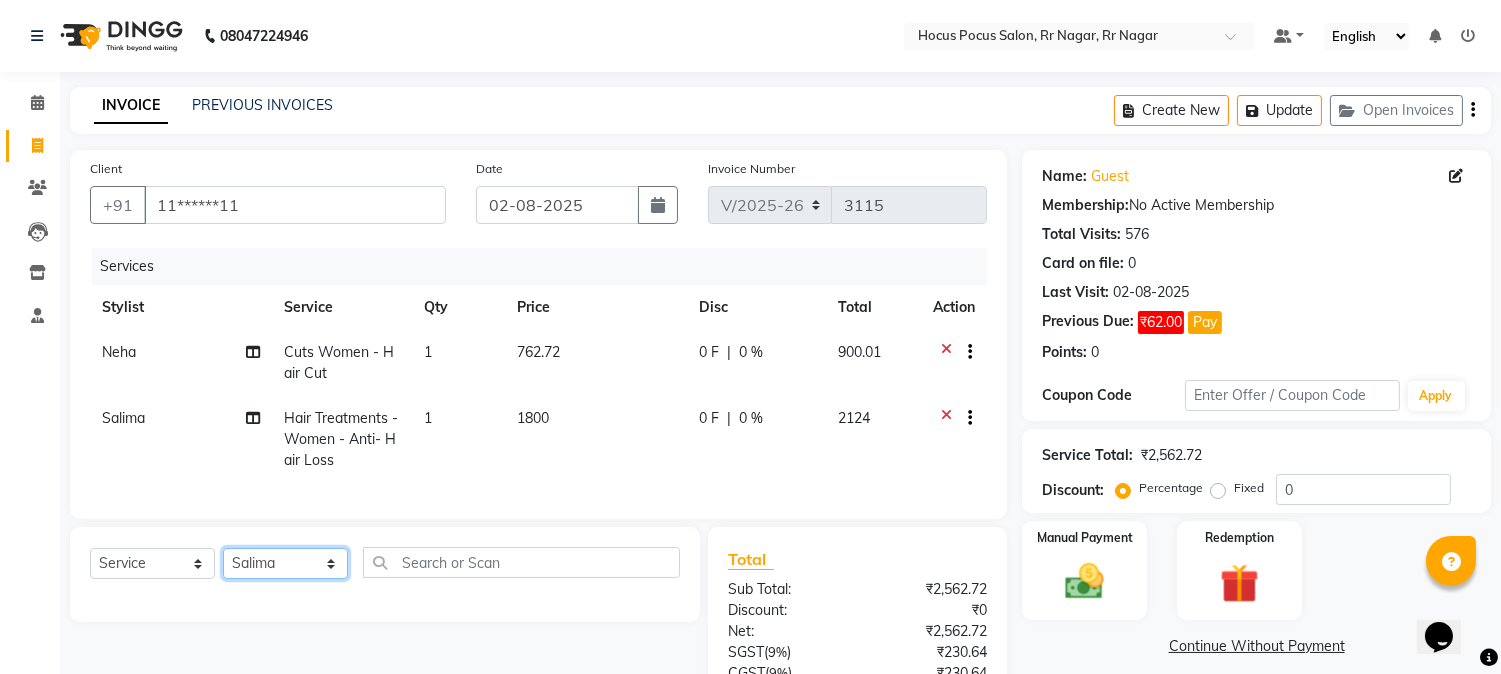 click on "Select Stylist [FIRST] [FIRST] [FIRST] hocus pocus [FIRST] [FIRST] [FIRST] [FIRST] [FIRST] [FIRST] [FIRST]" 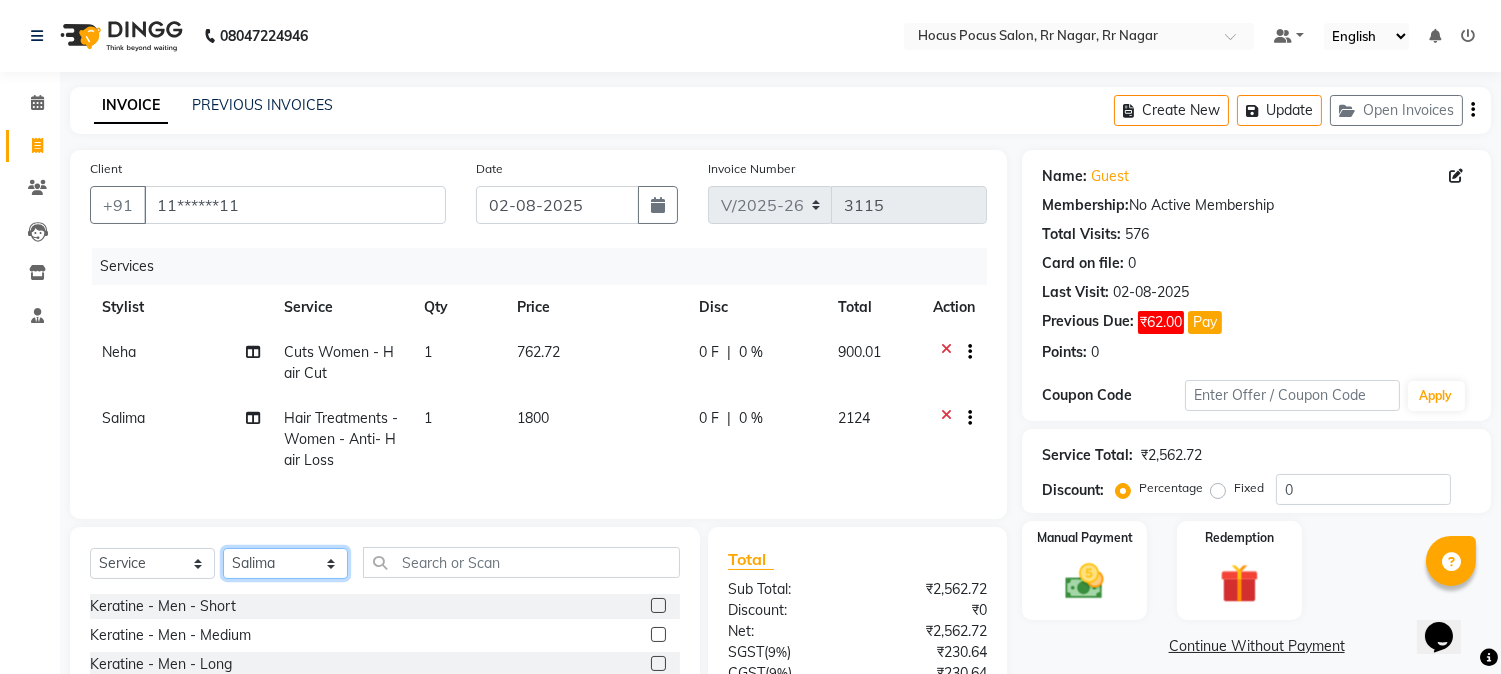 click on "Select Stylist [FIRST] [FIRST] [FIRST] hocus pocus [FIRST] [FIRST] [FIRST] [FIRST] [FIRST] [FIRST] [FIRST]" 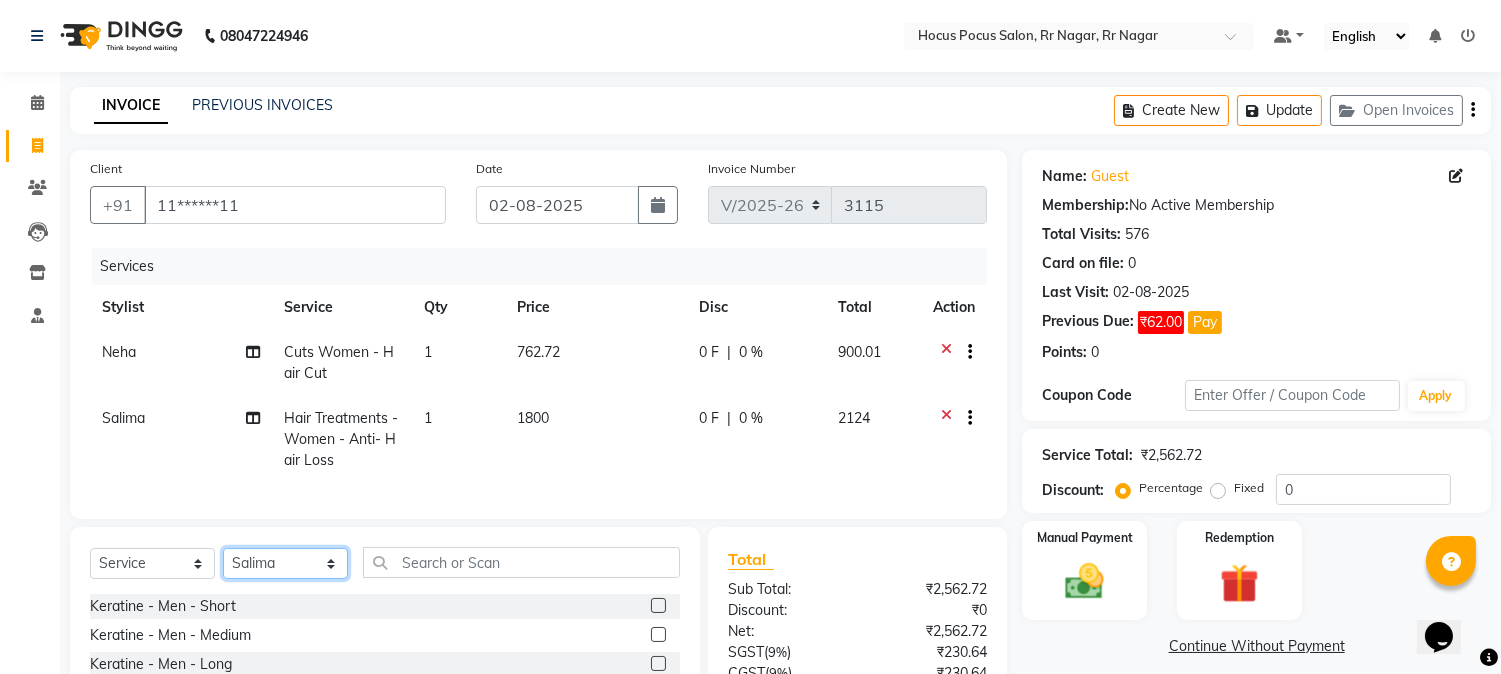 select on "74946" 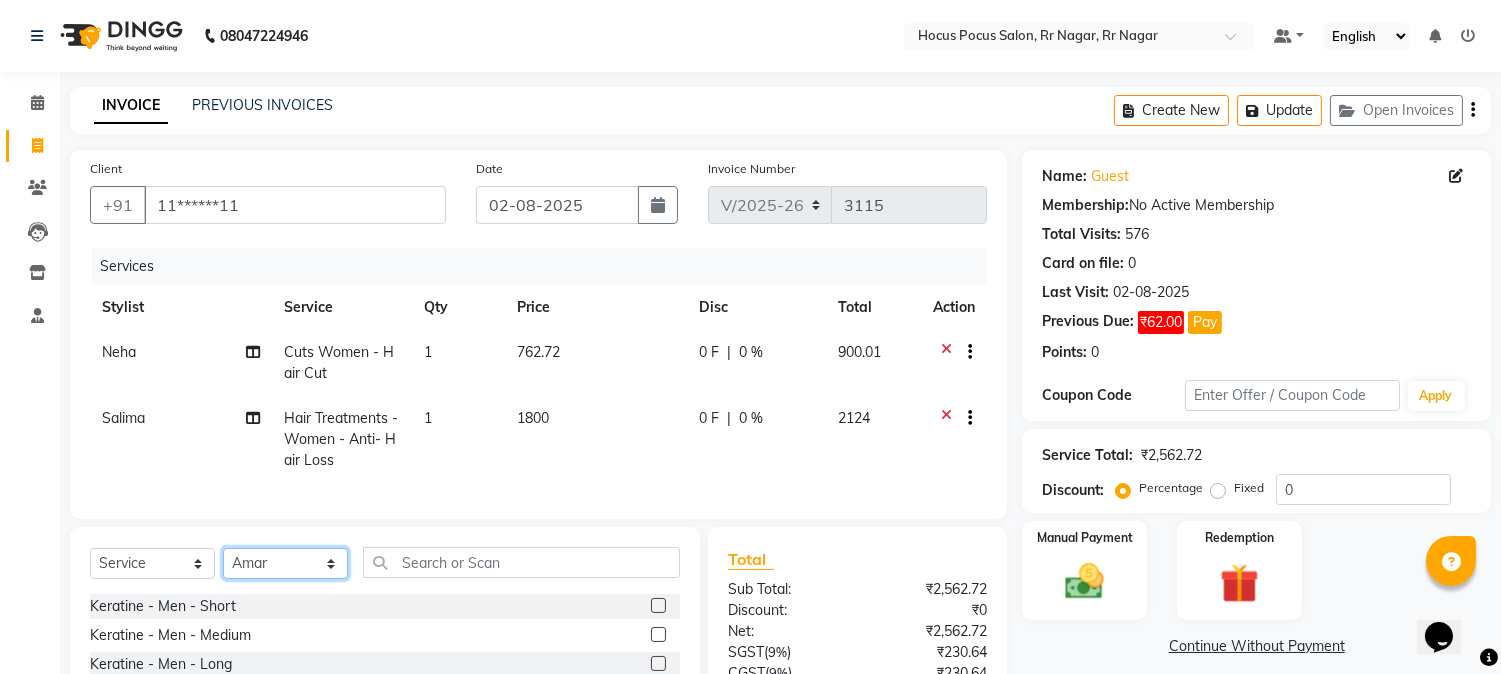 click on "Select Stylist [FIRST] [FIRST] [FIRST] hocus pocus [FIRST] [FIRST] [FIRST] [FIRST] [FIRST] [FIRST] [FIRST]" 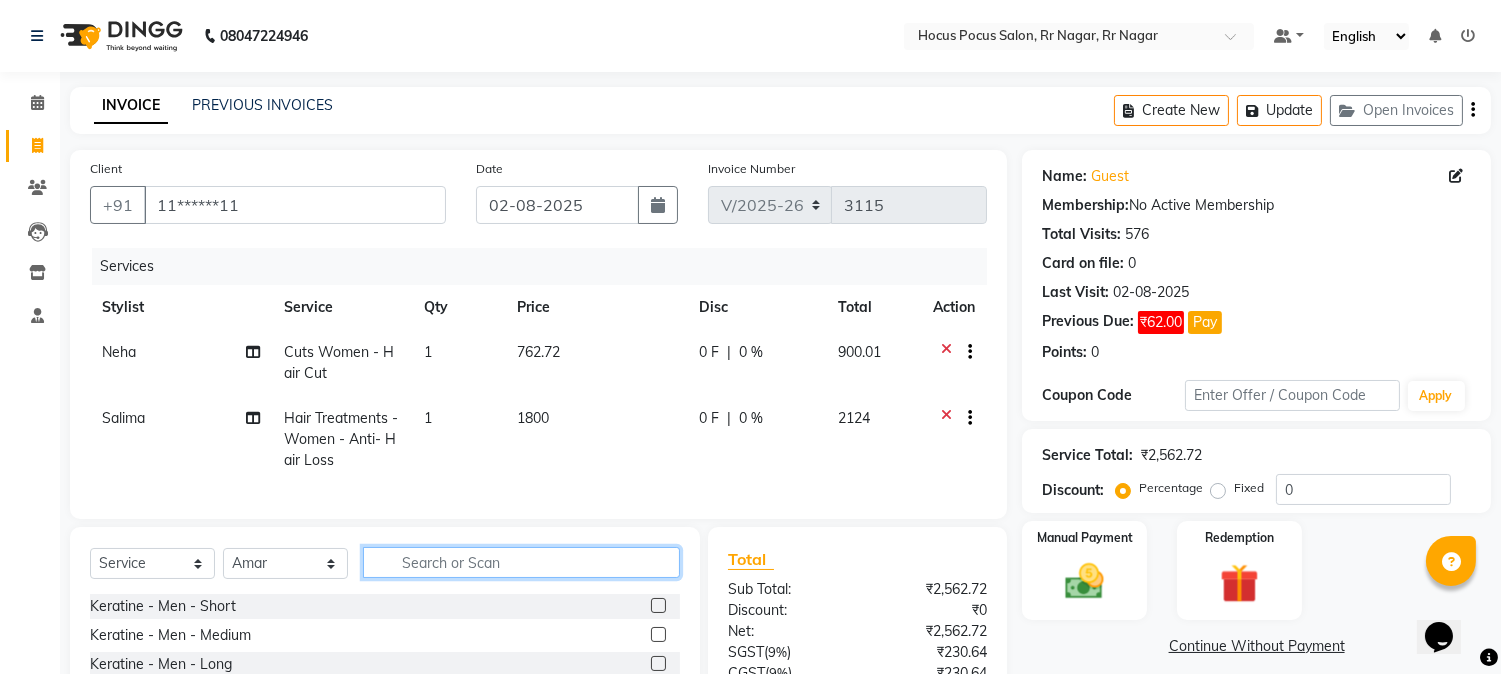 click 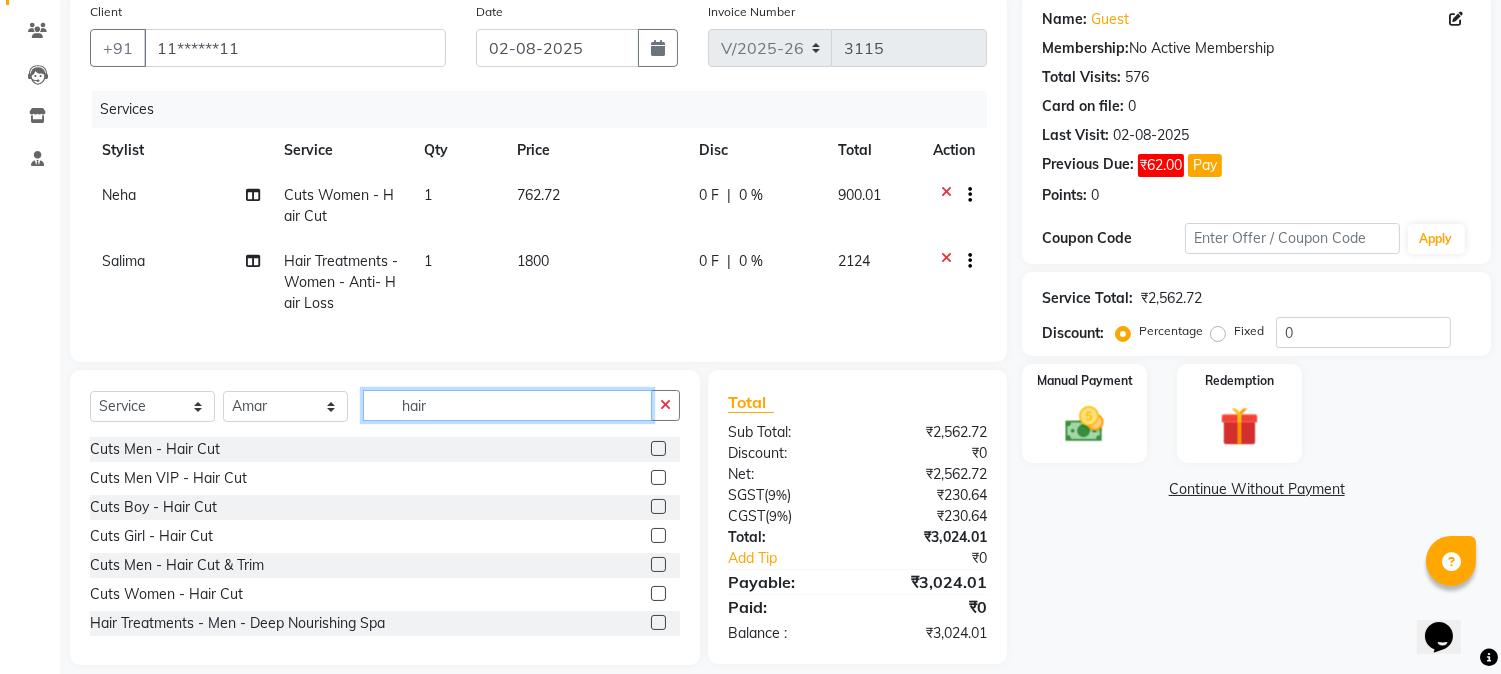 scroll, scrollTop: 177, scrollLeft: 0, axis: vertical 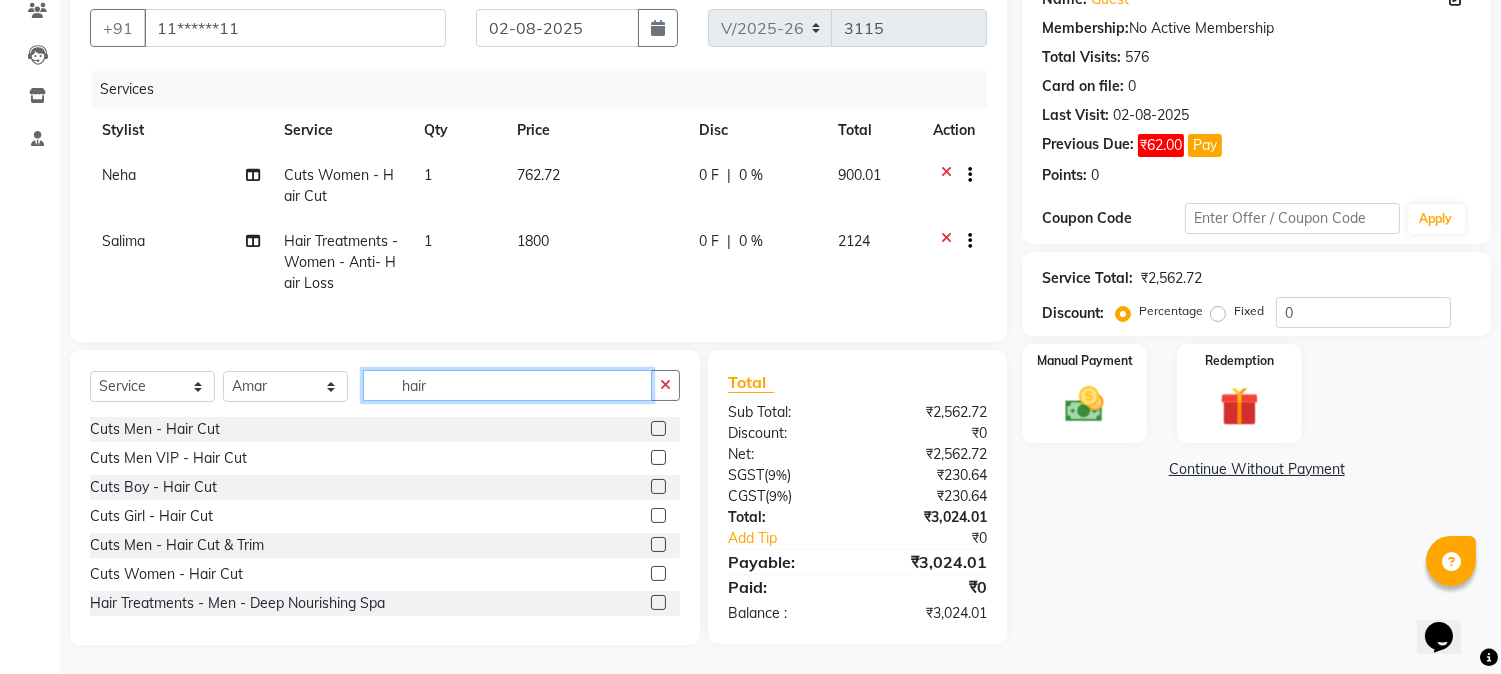 type on "hair" 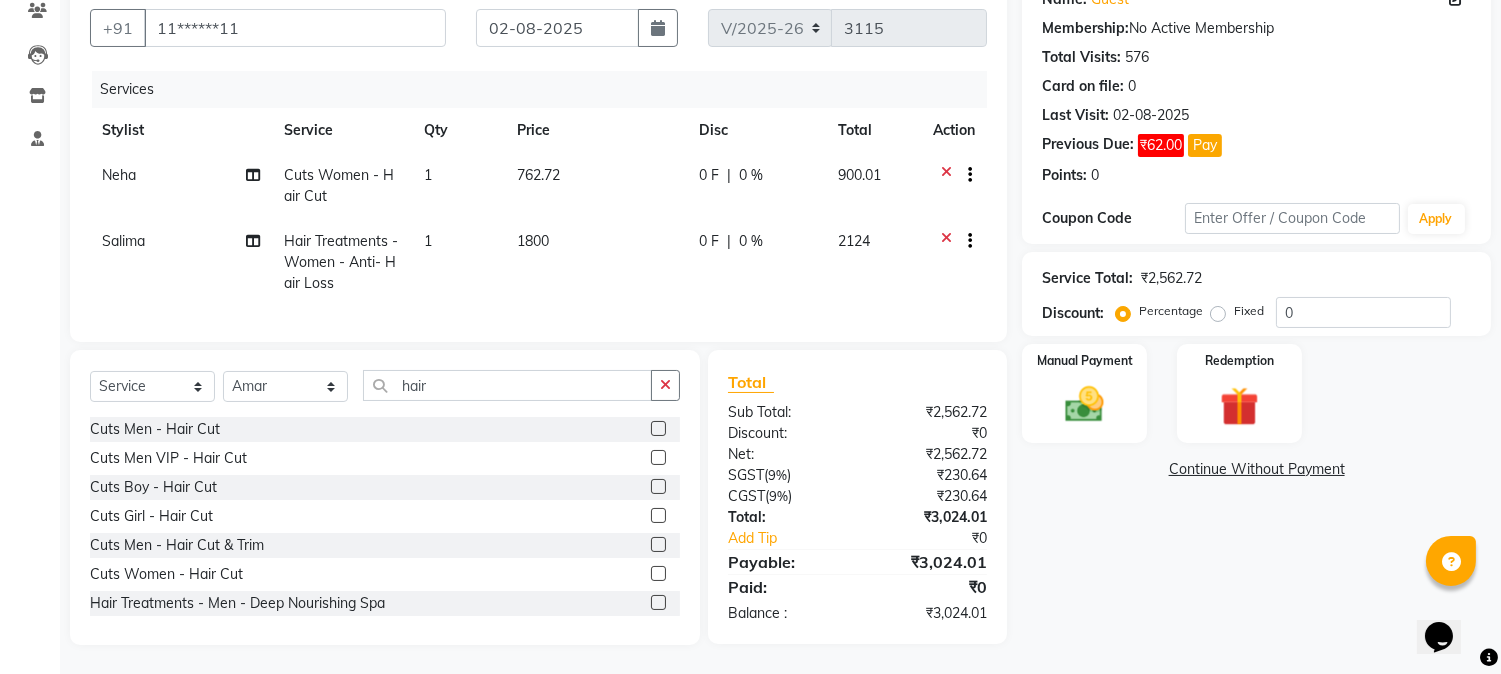 click 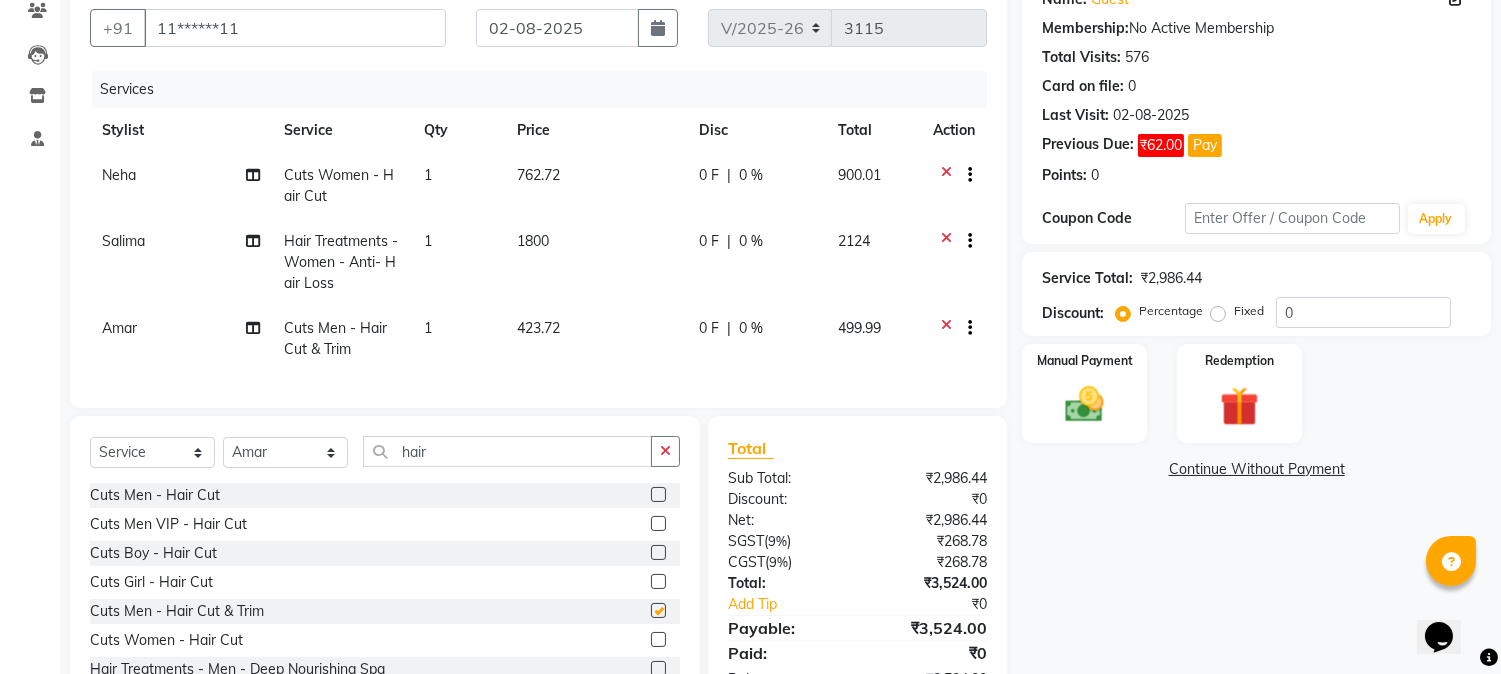 checkbox on "false" 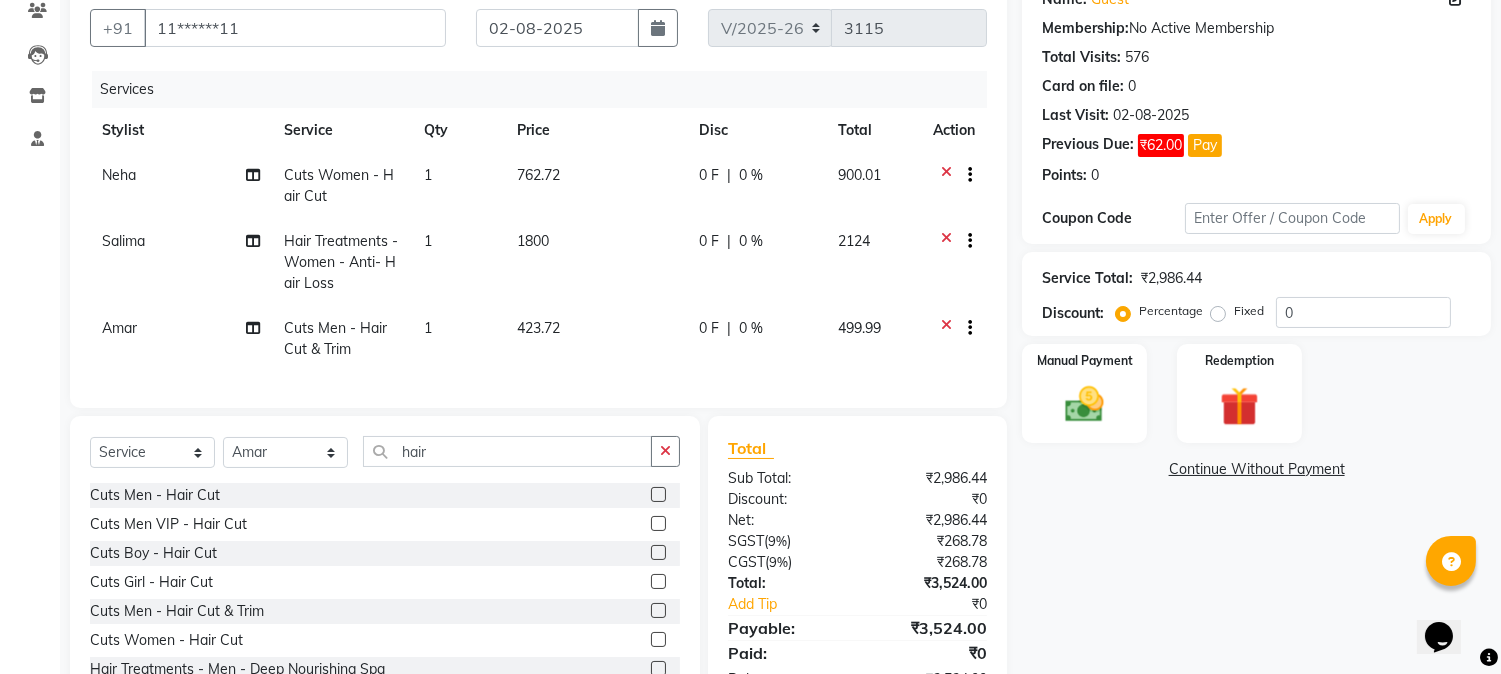 click on "Amar" 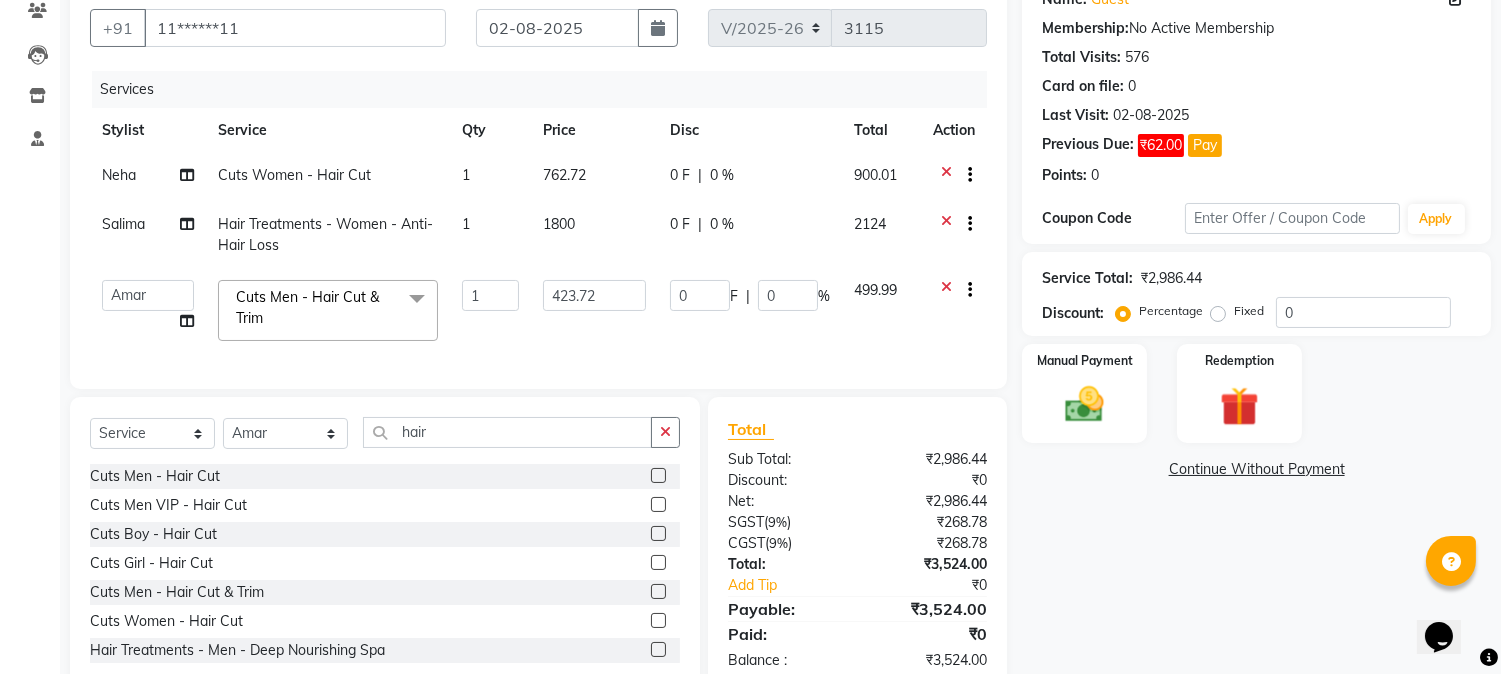 click on "[FIRST] [FIRST] [FIRST] hocus pocus [FIRST] [FIRST] [FIRST] [FIRST] [FIRST] [FIRST] [FIRST]" 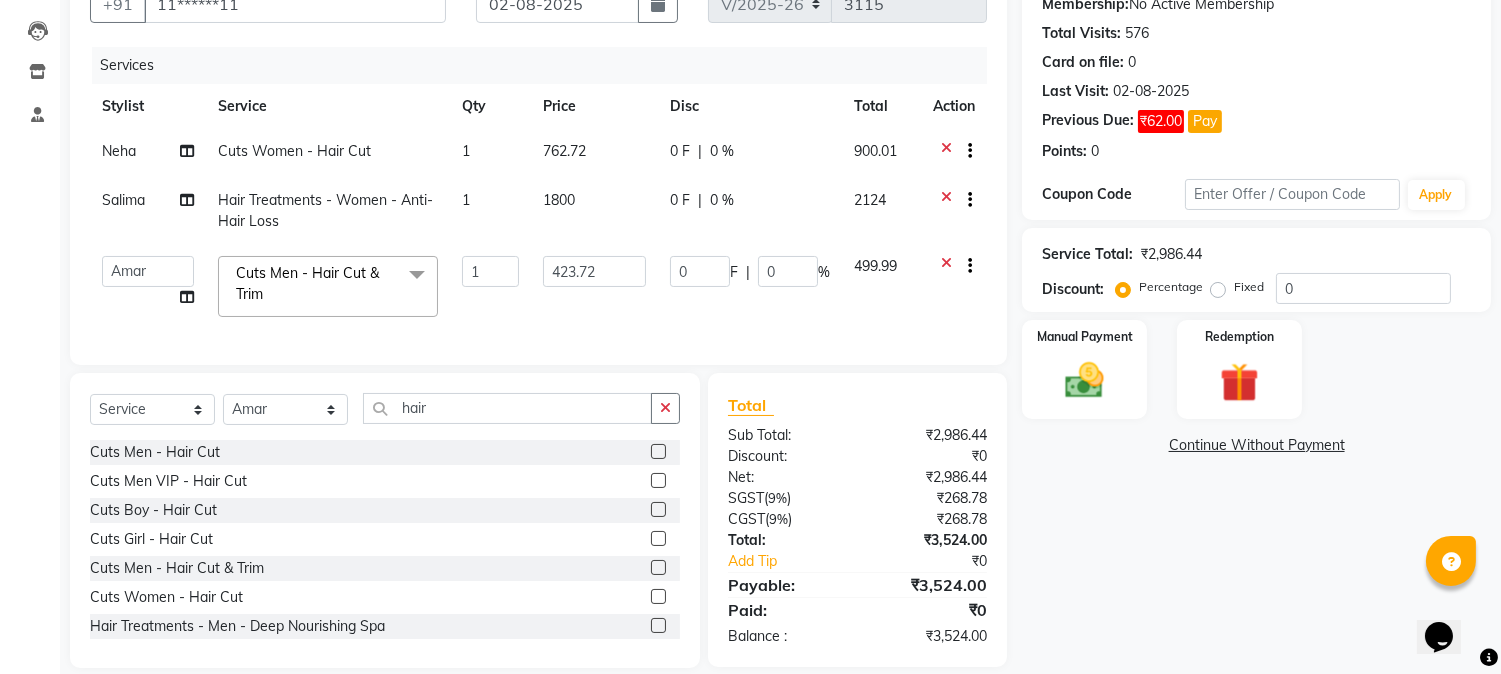 drag, startPoint x: 1500, startPoint y: 572, endPoint x: 1494, endPoint y: 536, distance: 36.496574 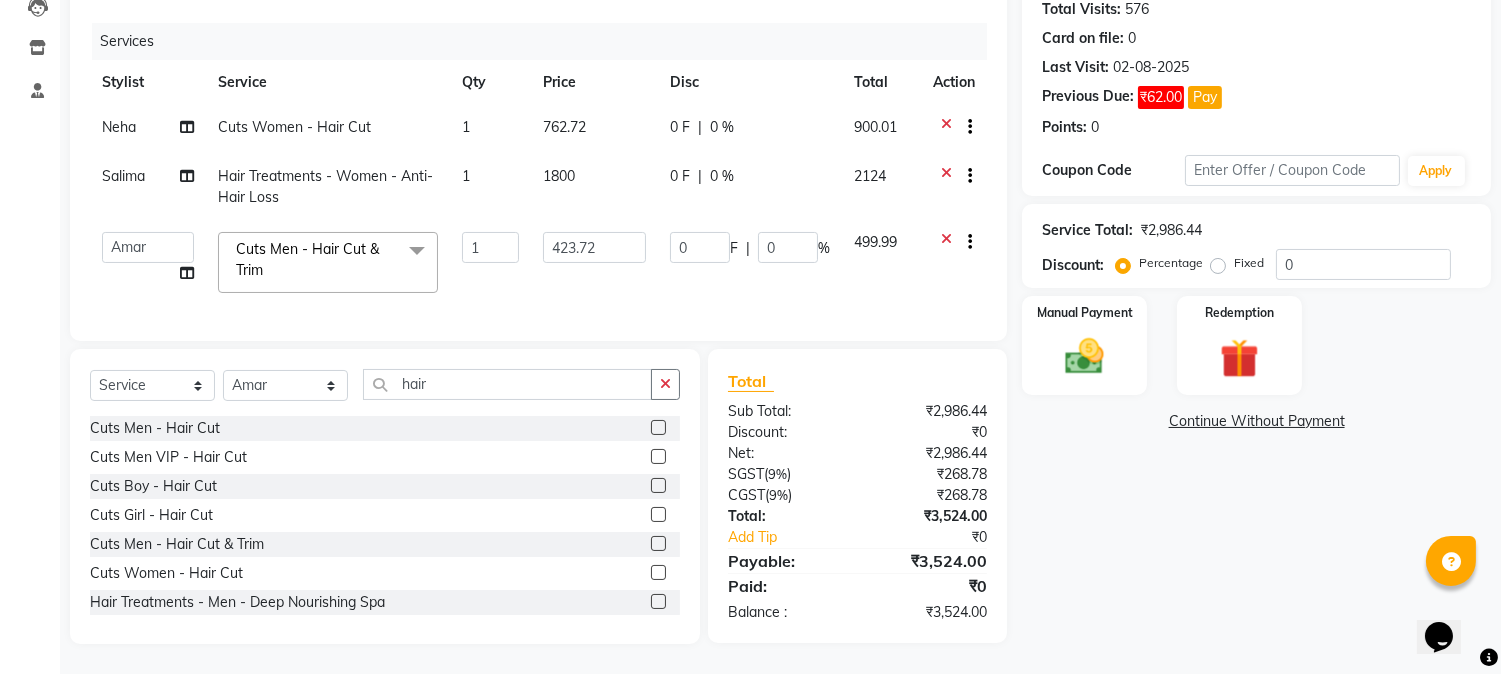 click on "Name: Guest Membership: No Active Membership Total Visits: 576 Card on file: 0 Last Visit: [DATE] Previous Due: ₹62.00 Pay Points: 0 Coupon Code Apply Service Total: ₹2,986.44 Discount: Percentage Fixed 0 Manual Payment Redemption Continue Without Payment" 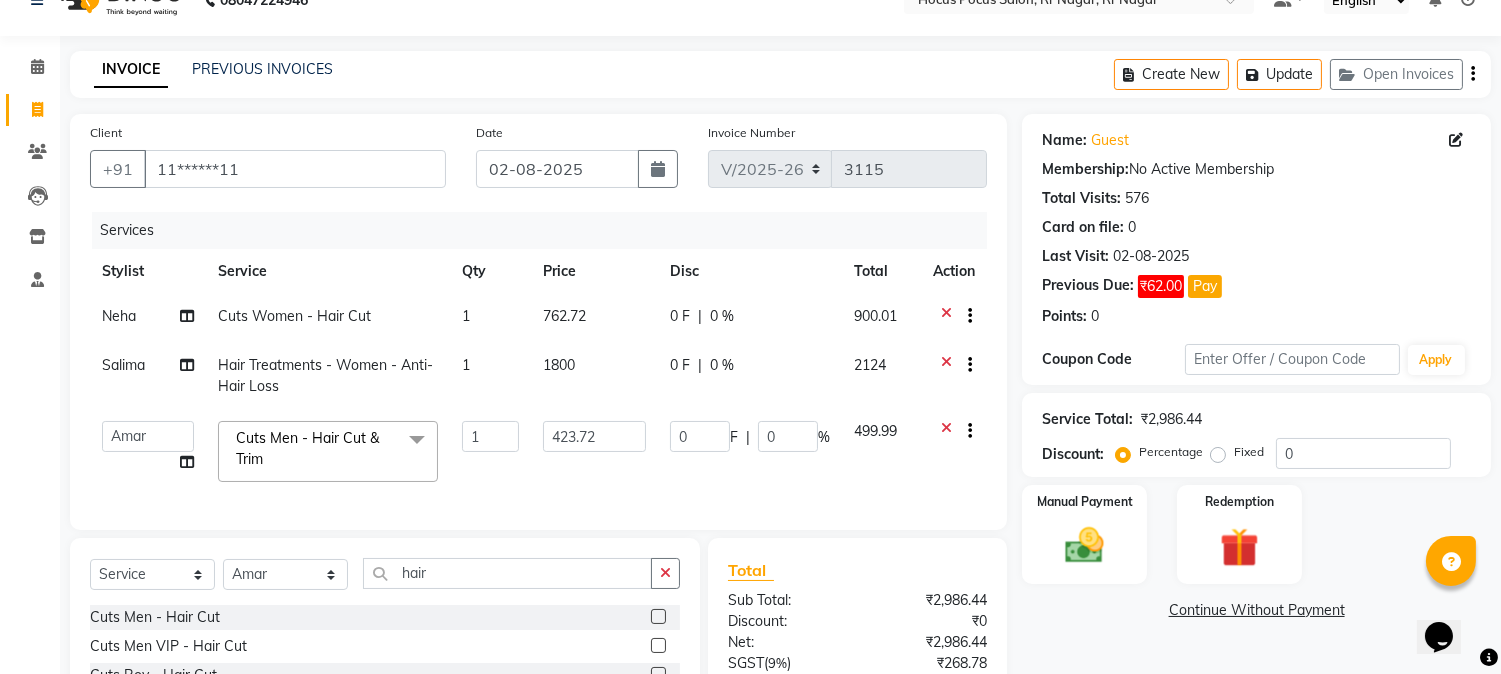 scroll, scrollTop: 17, scrollLeft: 0, axis: vertical 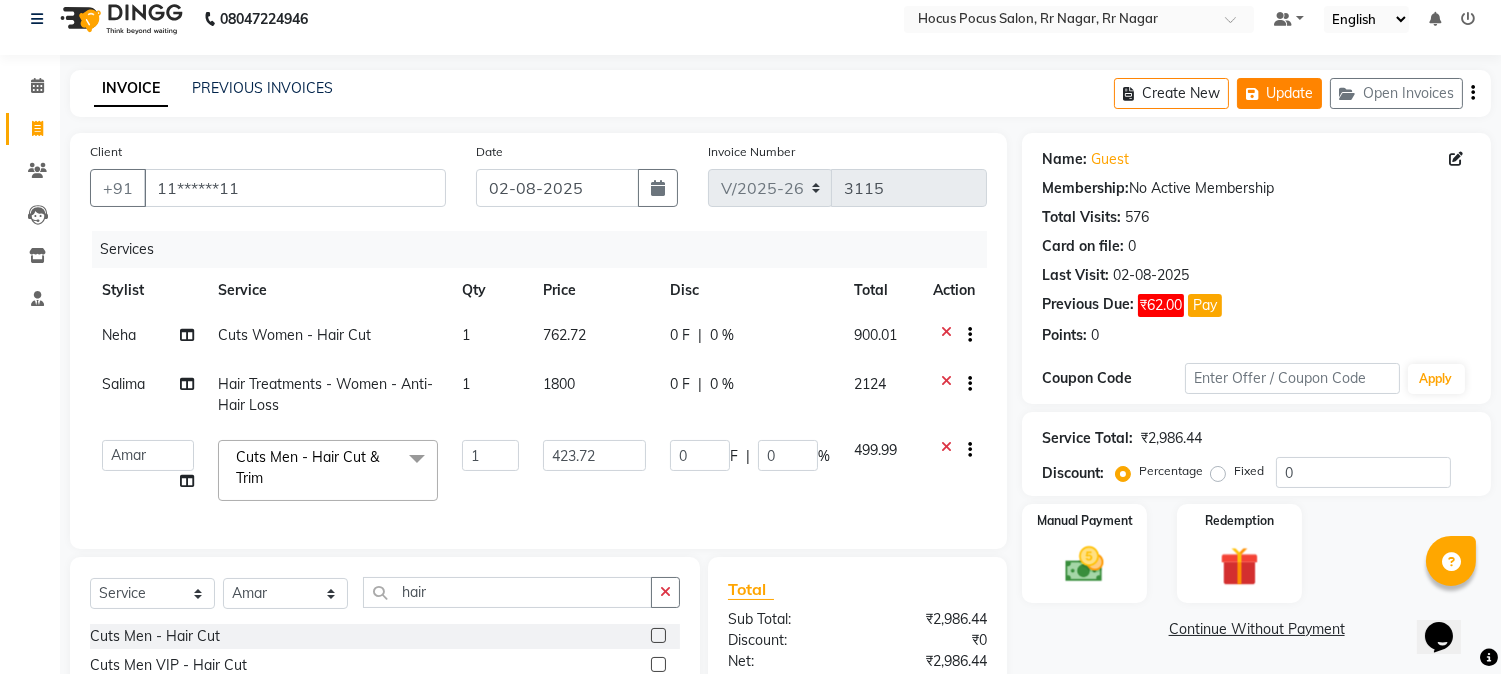 click on "Update" 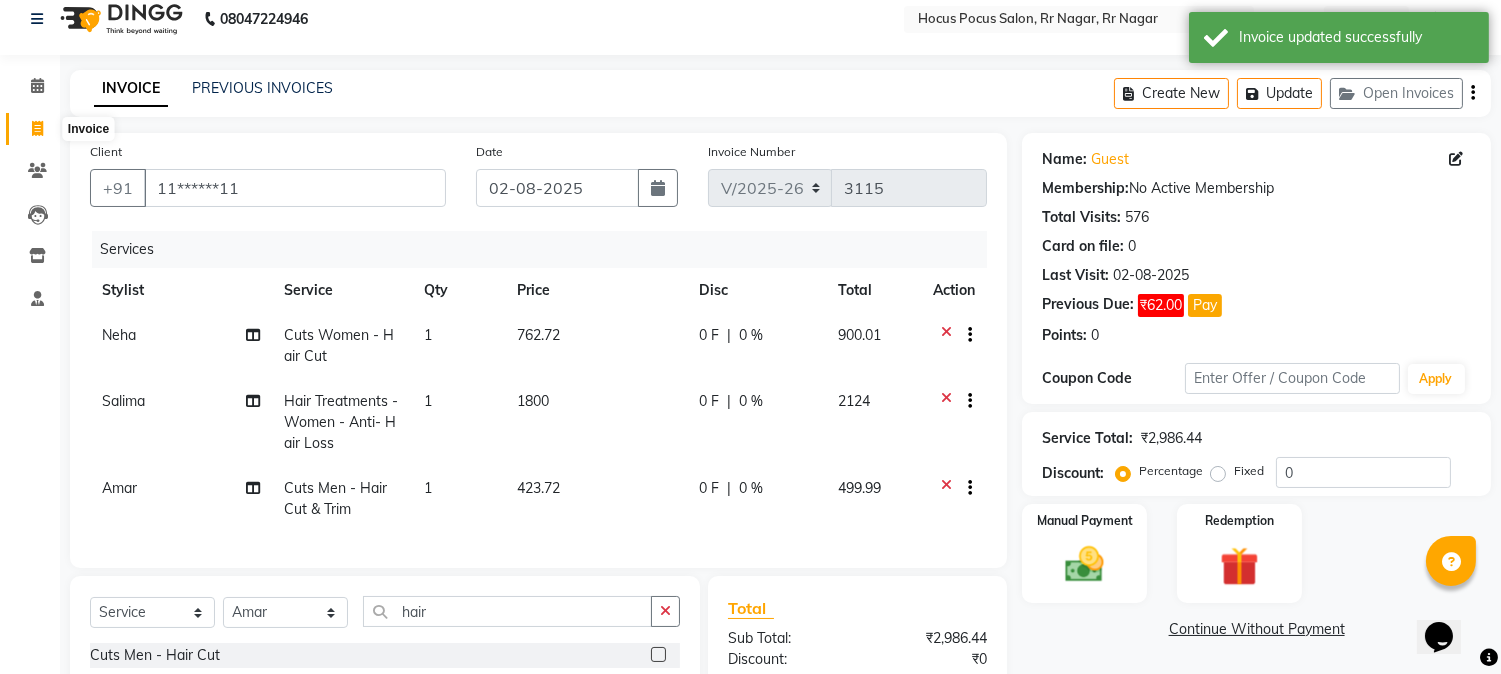 click 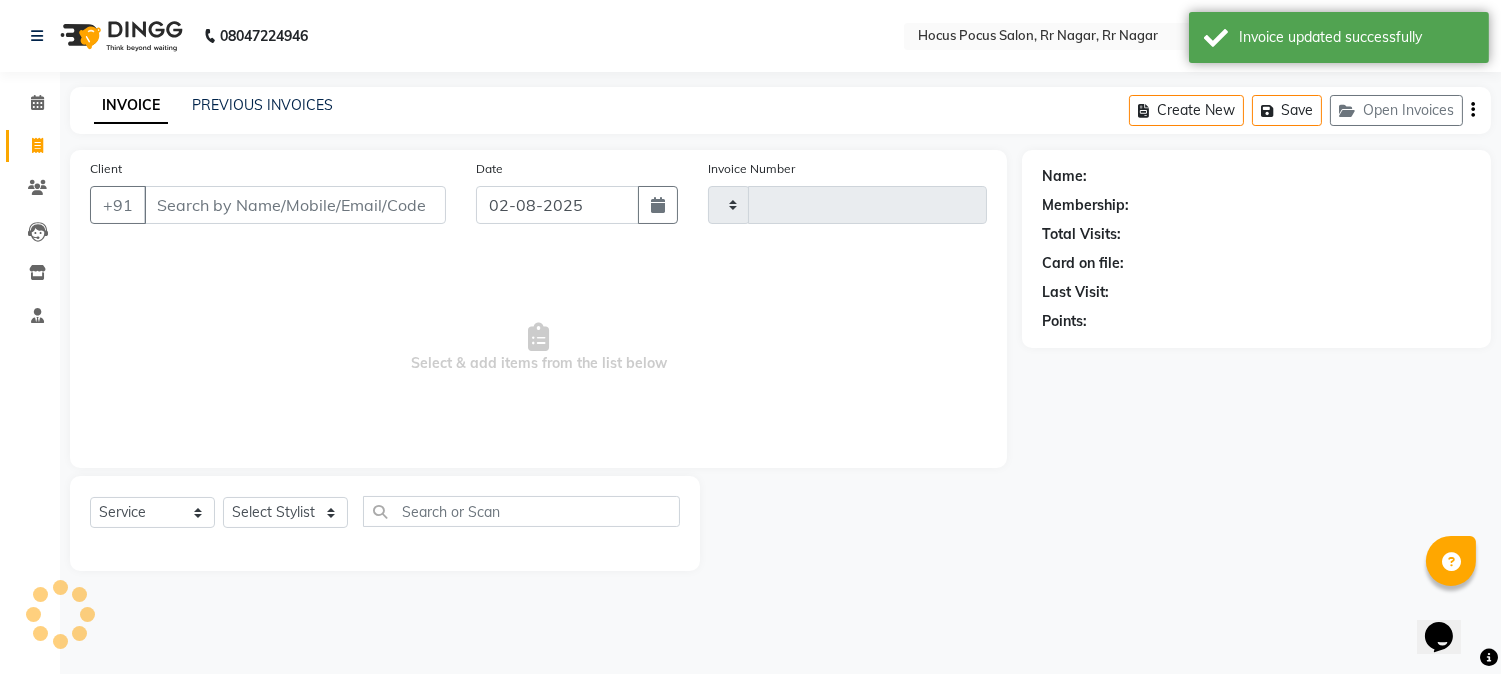 type on "3115" 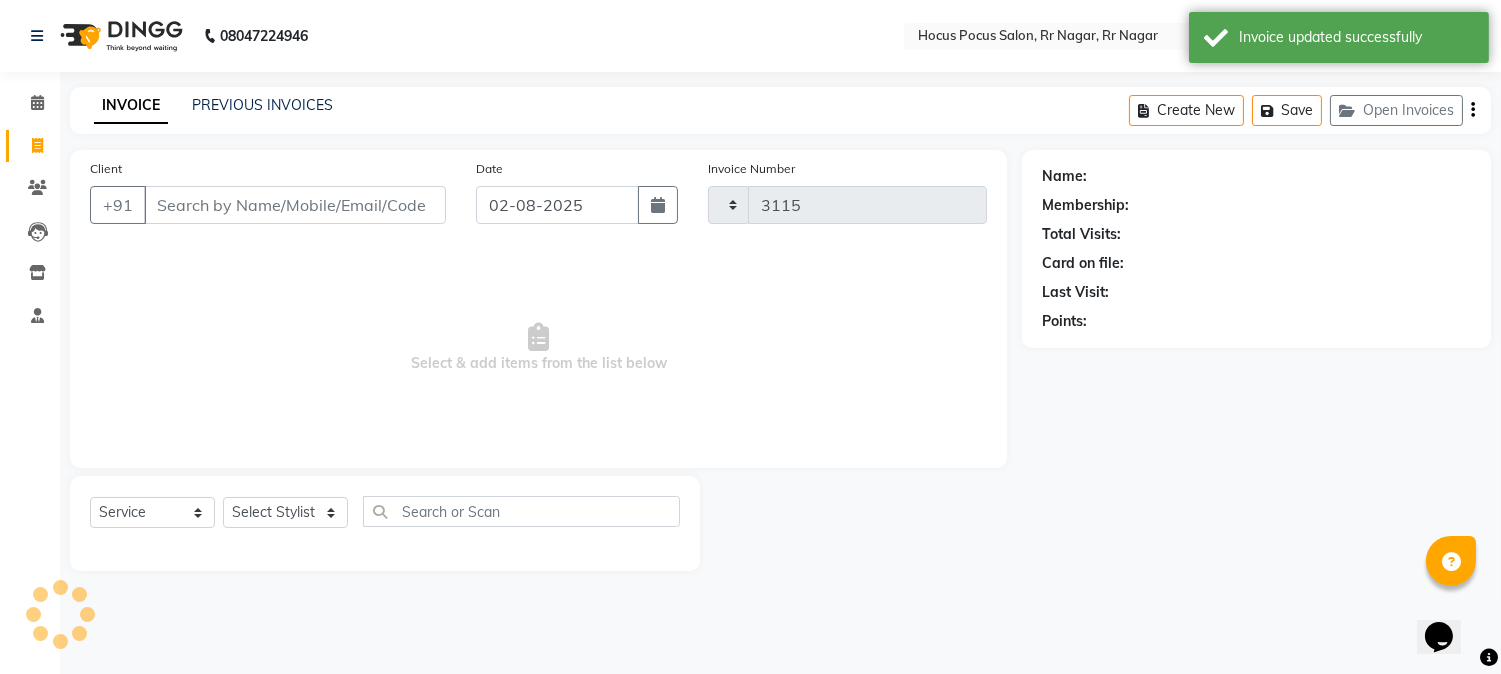 select on "5019" 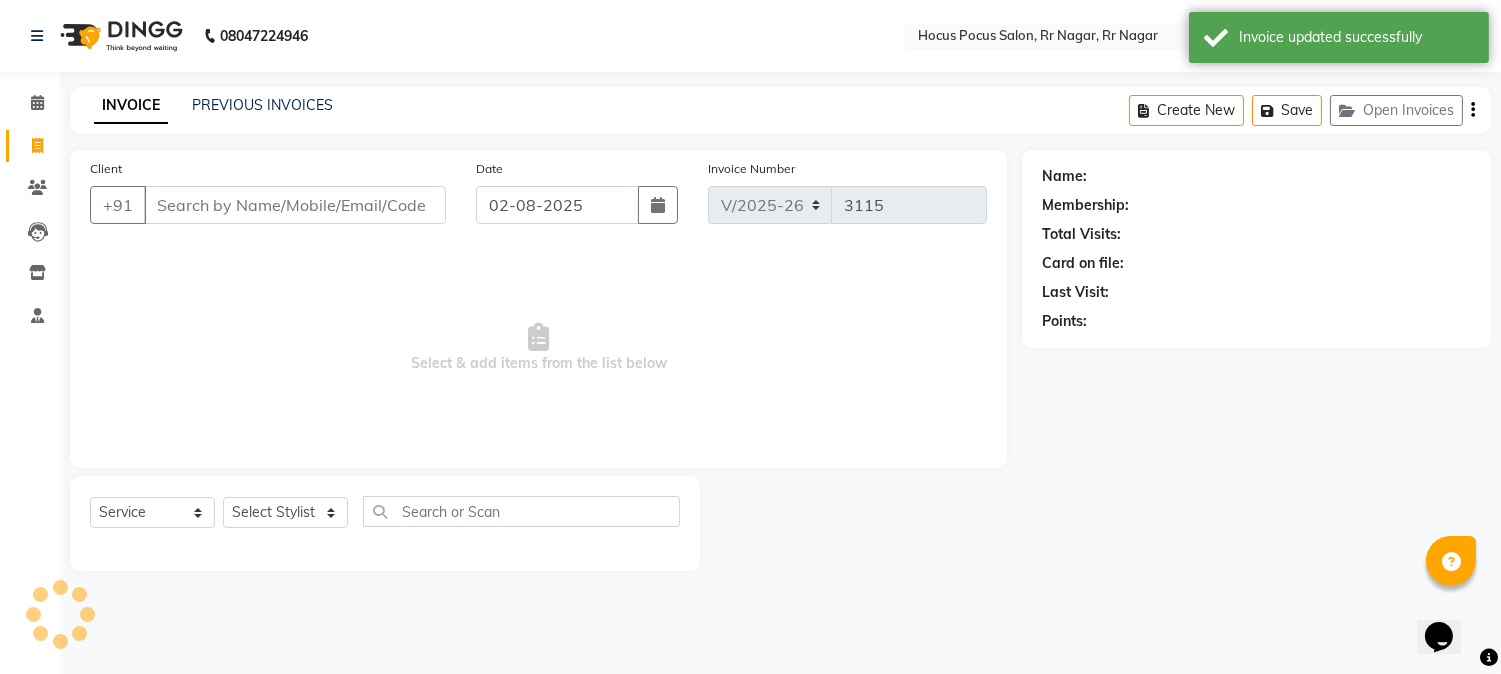 scroll, scrollTop: 0, scrollLeft: 0, axis: both 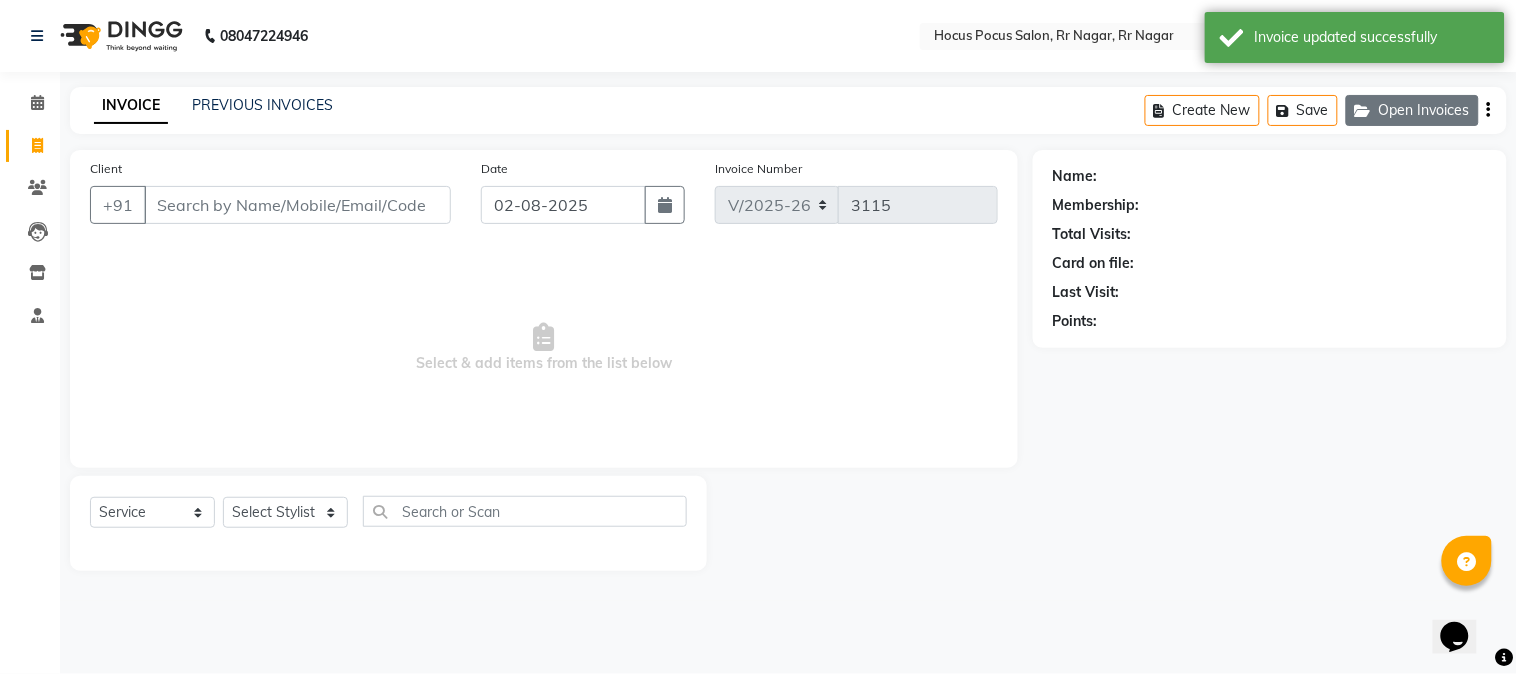 click on "Open Invoices" 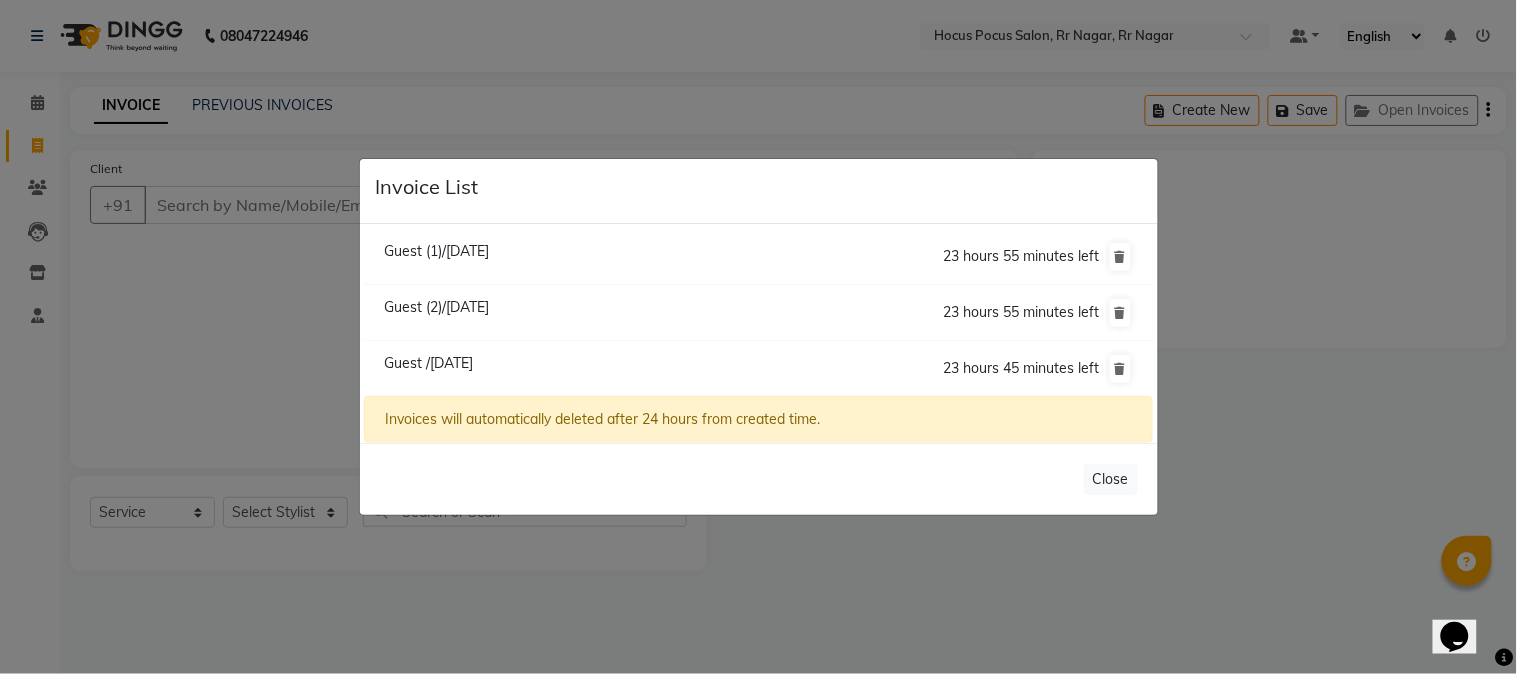 click on "Guest (2)/[DATE]" 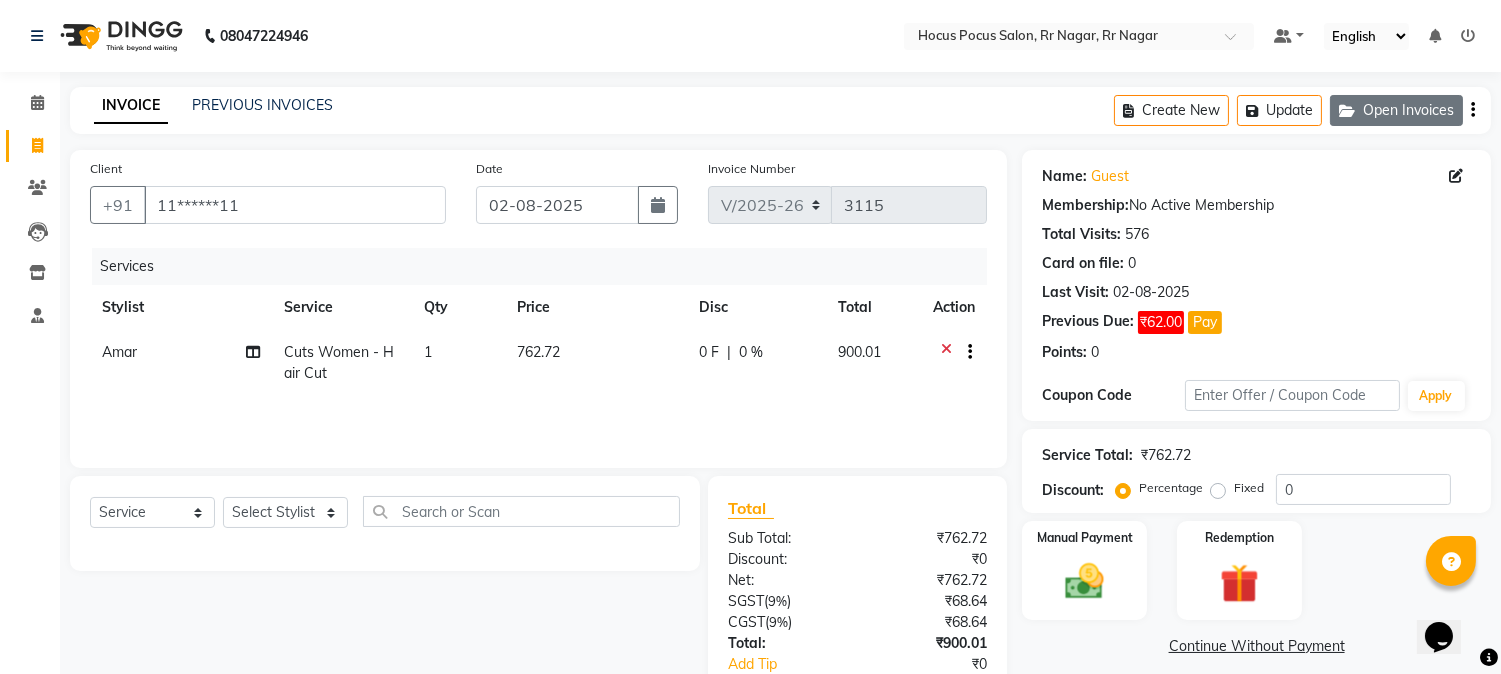 click on "Open Invoices" 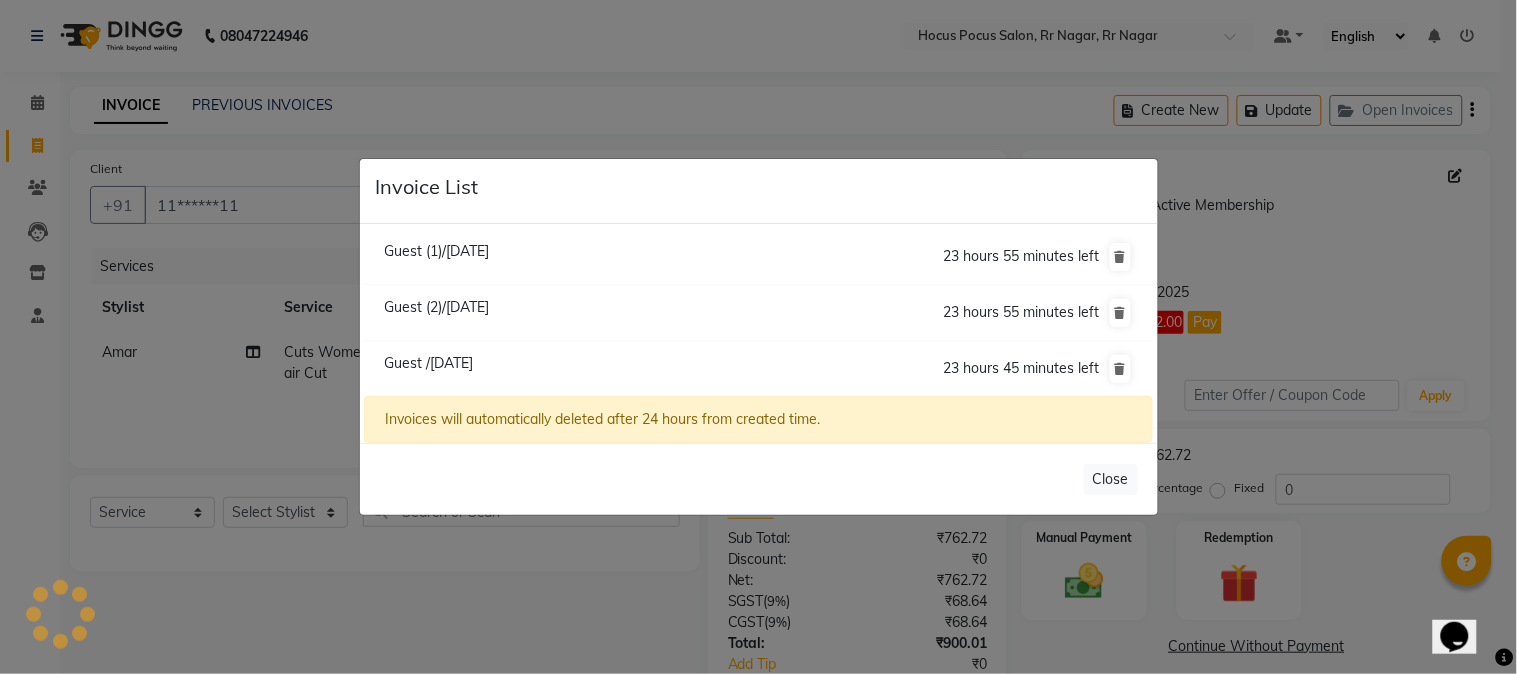 click on "Guest /[DATE]" 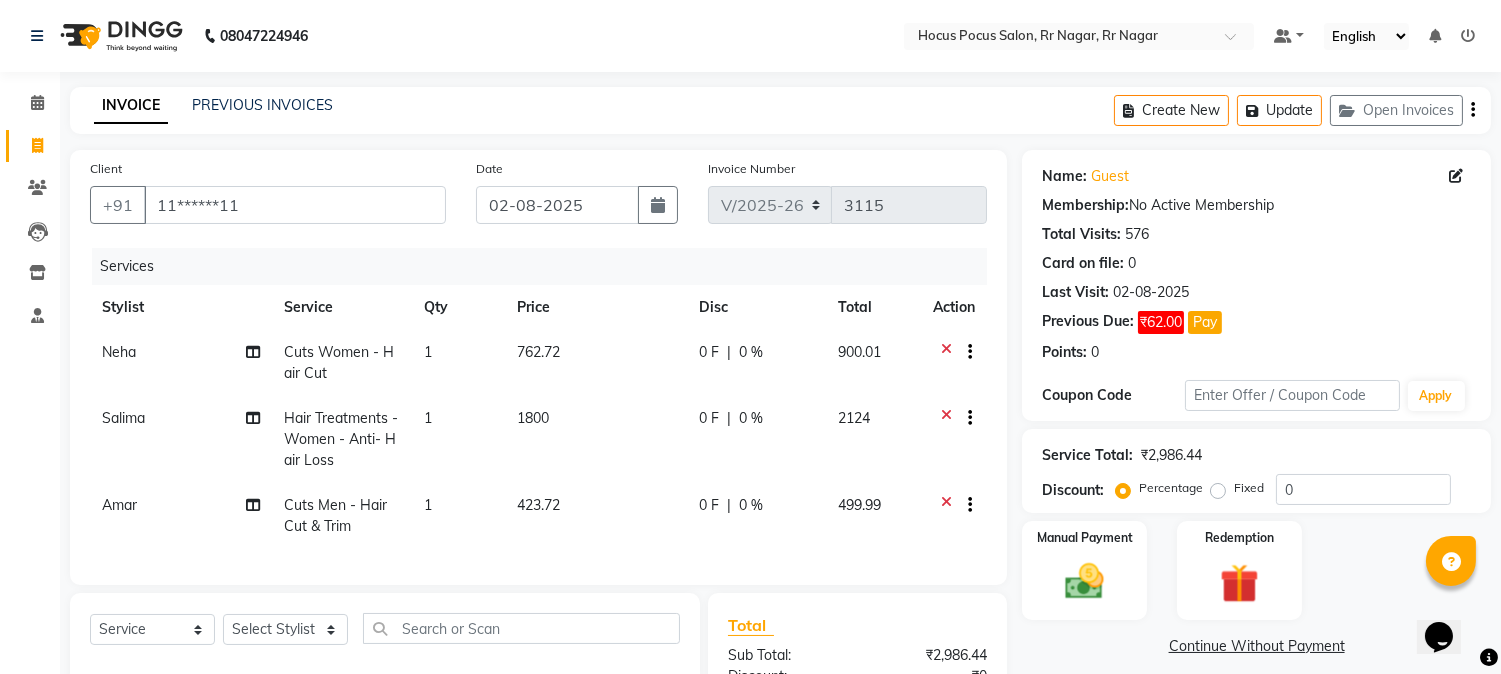 click on "Create New   Update   Open Invoices" 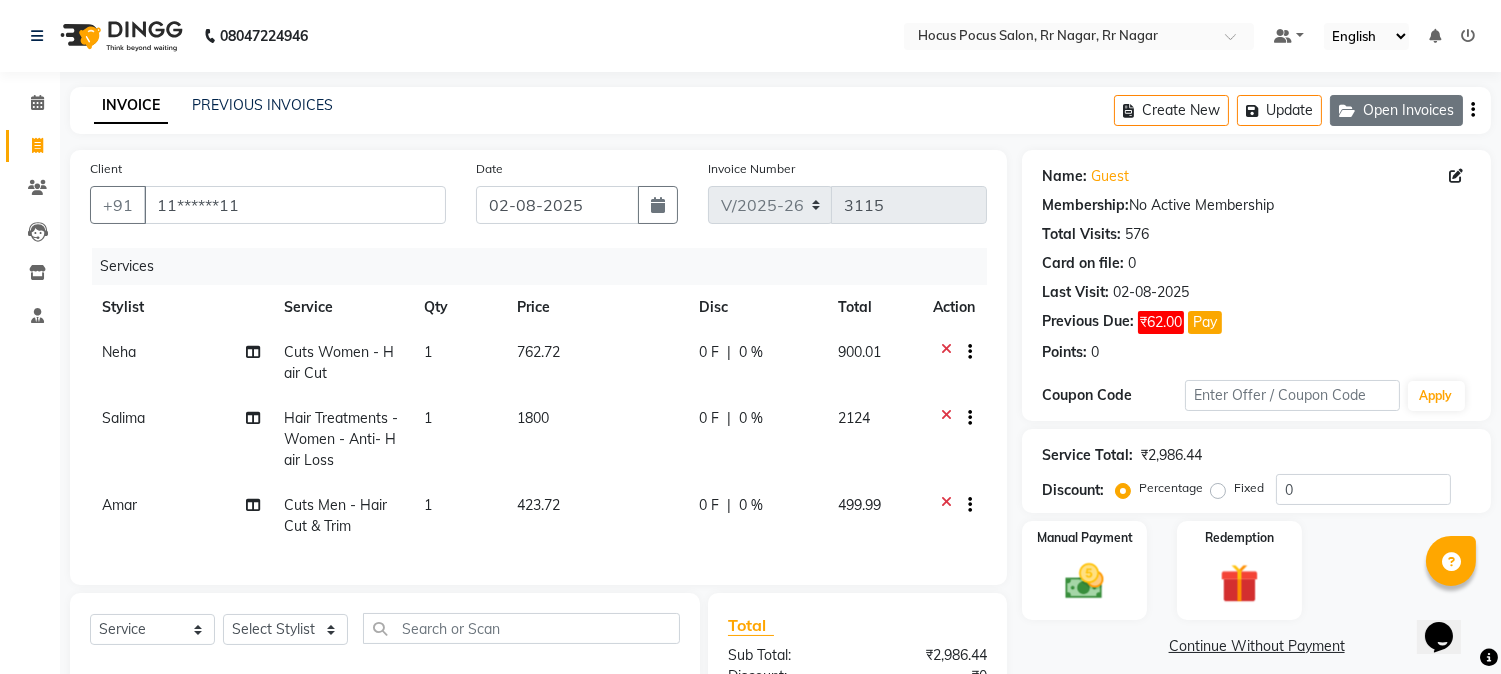click 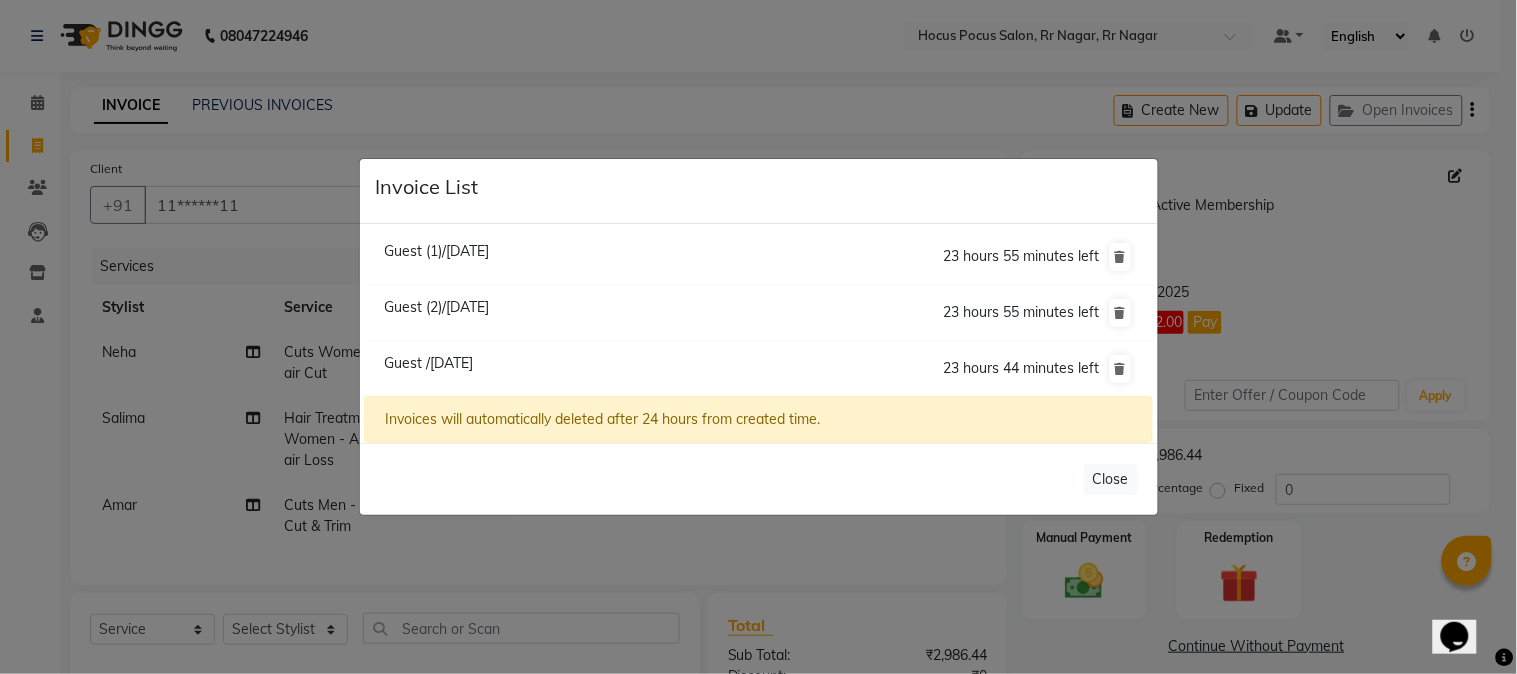 click on "Guest (1)/[DATE]" 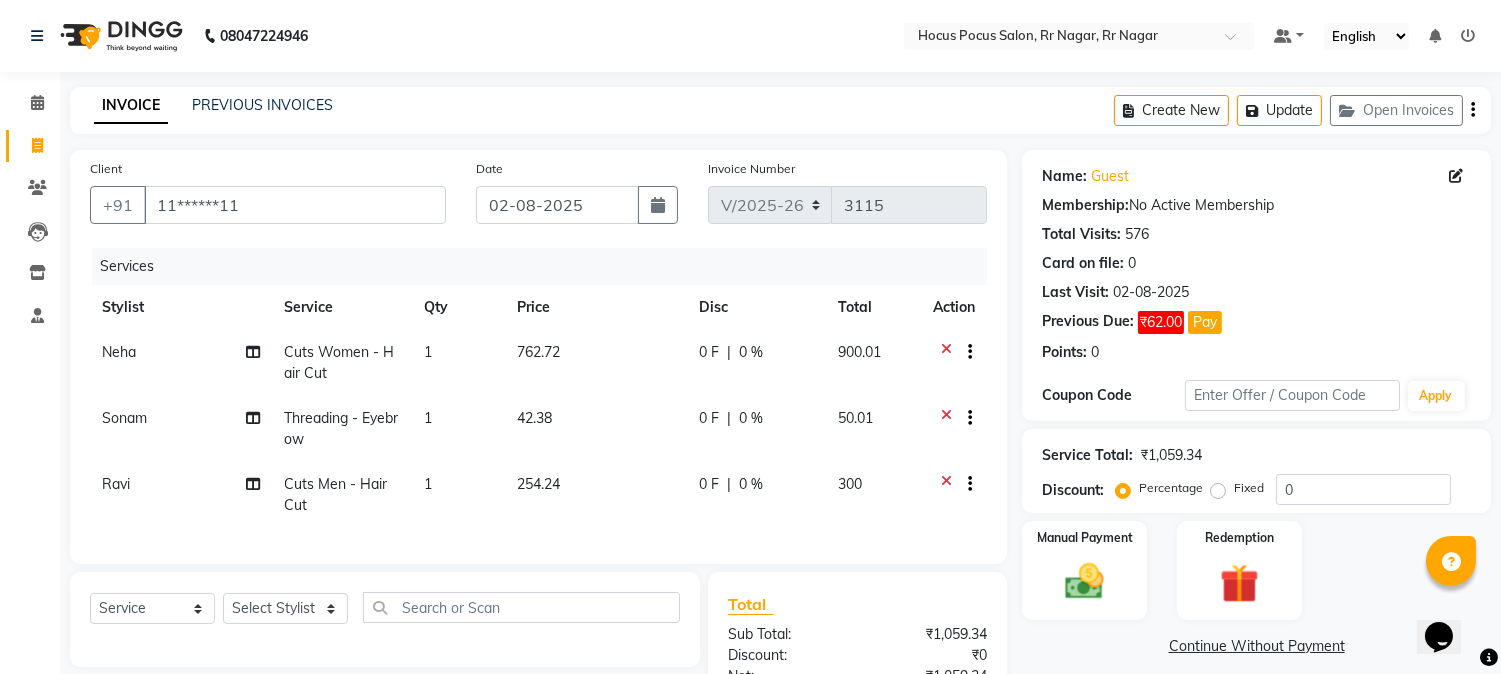 click 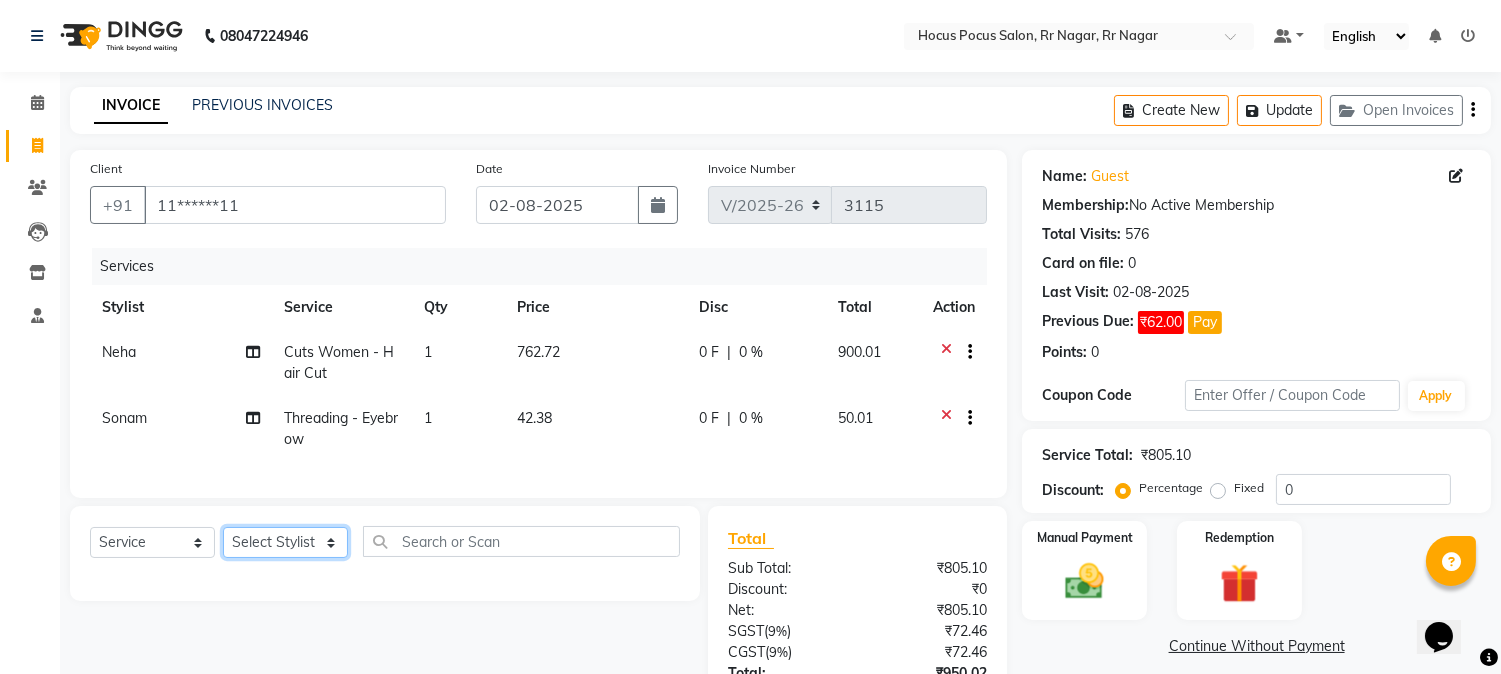 click on "Select Stylist [FIRST] [FIRST] [FIRST] hocus pocus [FIRST] [FIRST] [FIRST] [FIRST] [FIRST] [FIRST] [FIRST]" 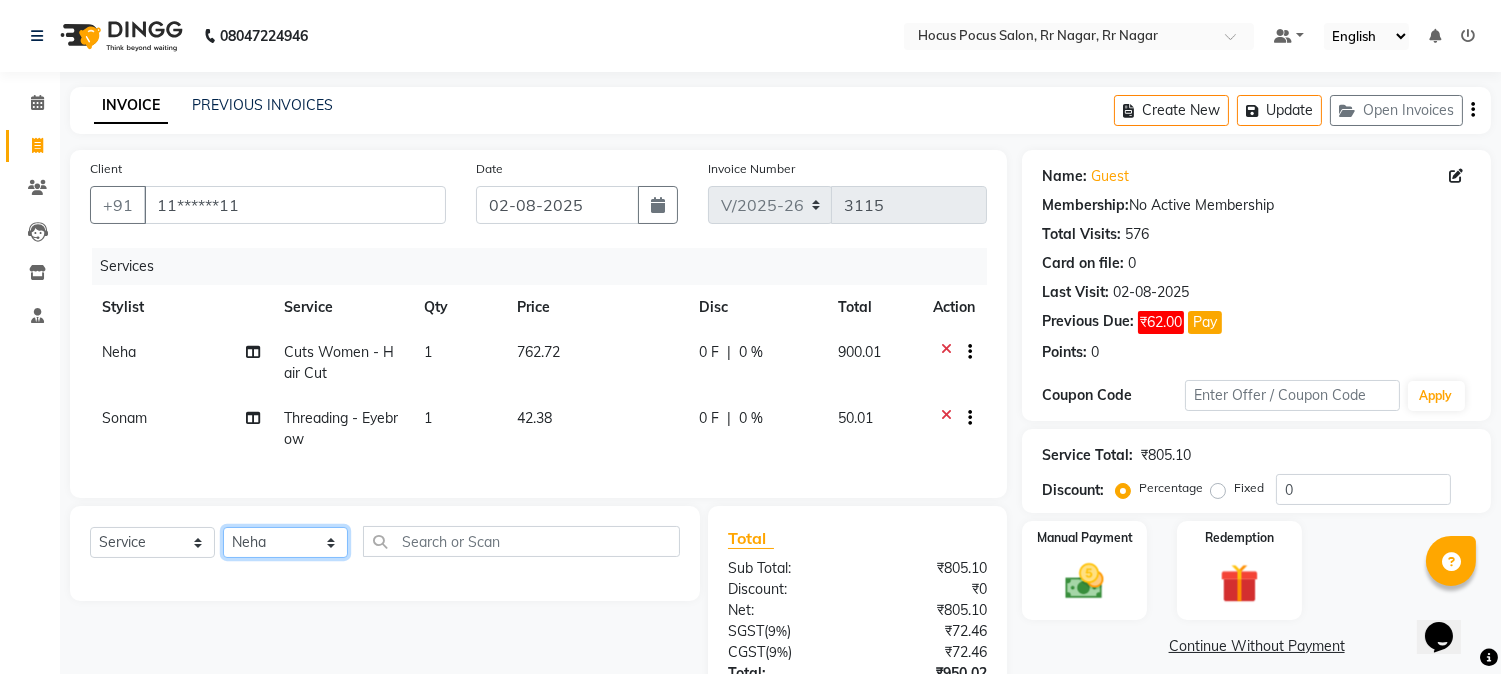 click on "Select Stylist [FIRST] [FIRST] [FIRST] hocus pocus [FIRST] [FIRST] [FIRST] [FIRST] [FIRST] [FIRST] [FIRST]" 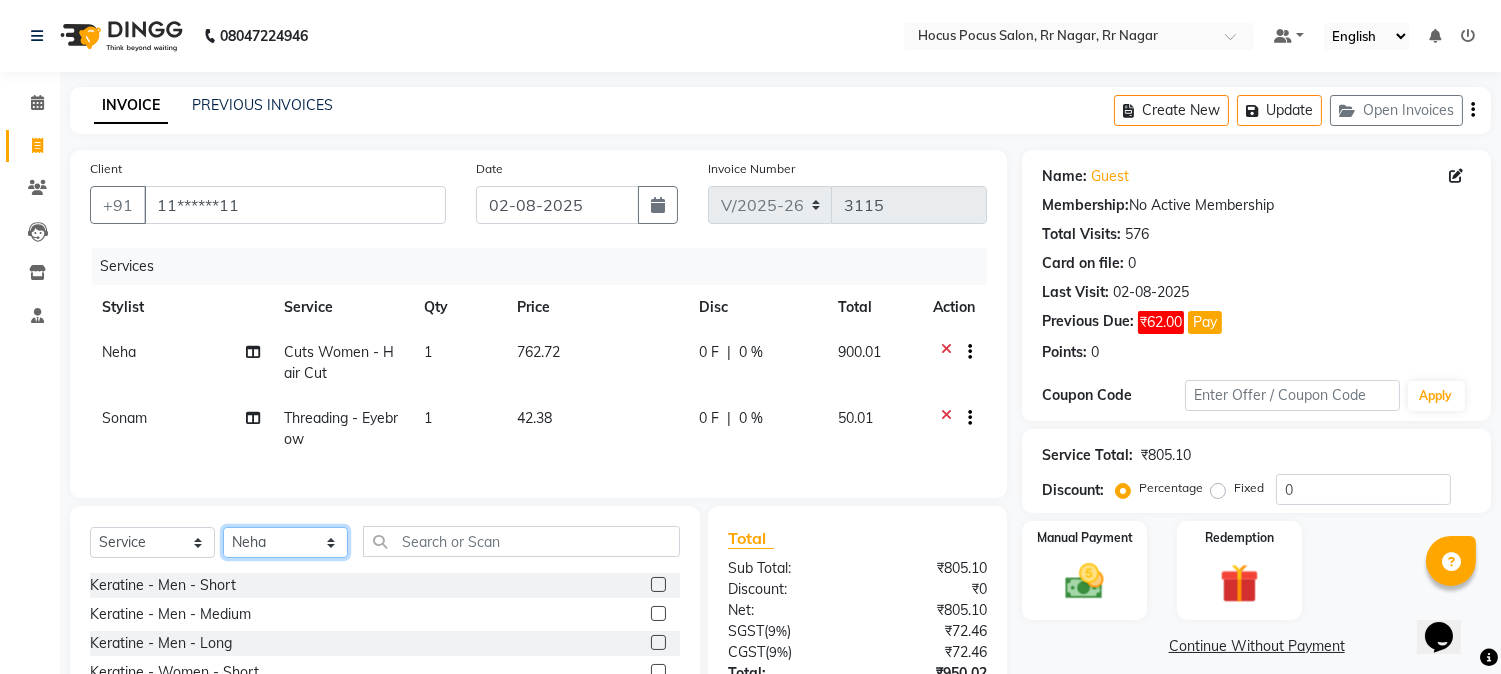 click on "Select Stylist [FIRST] [FIRST] [FIRST] hocus pocus [FIRST] [FIRST] [FIRST] [FIRST] [FIRST] [FIRST] [FIRST]" 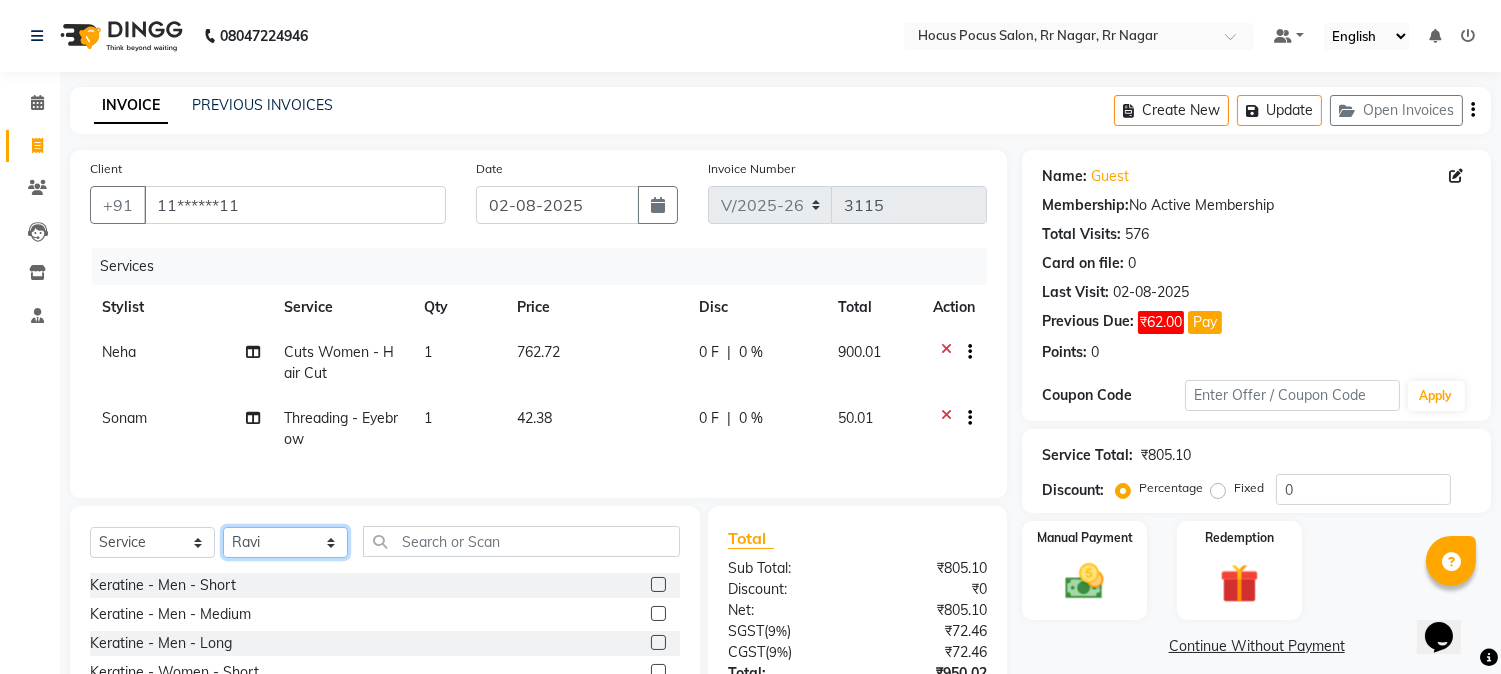 click on "Select Stylist [FIRST] [FIRST] [FIRST] hocus pocus [FIRST] [FIRST] [FIRST] [FIRST] [FIRST] [FIRST] [FIRST]" 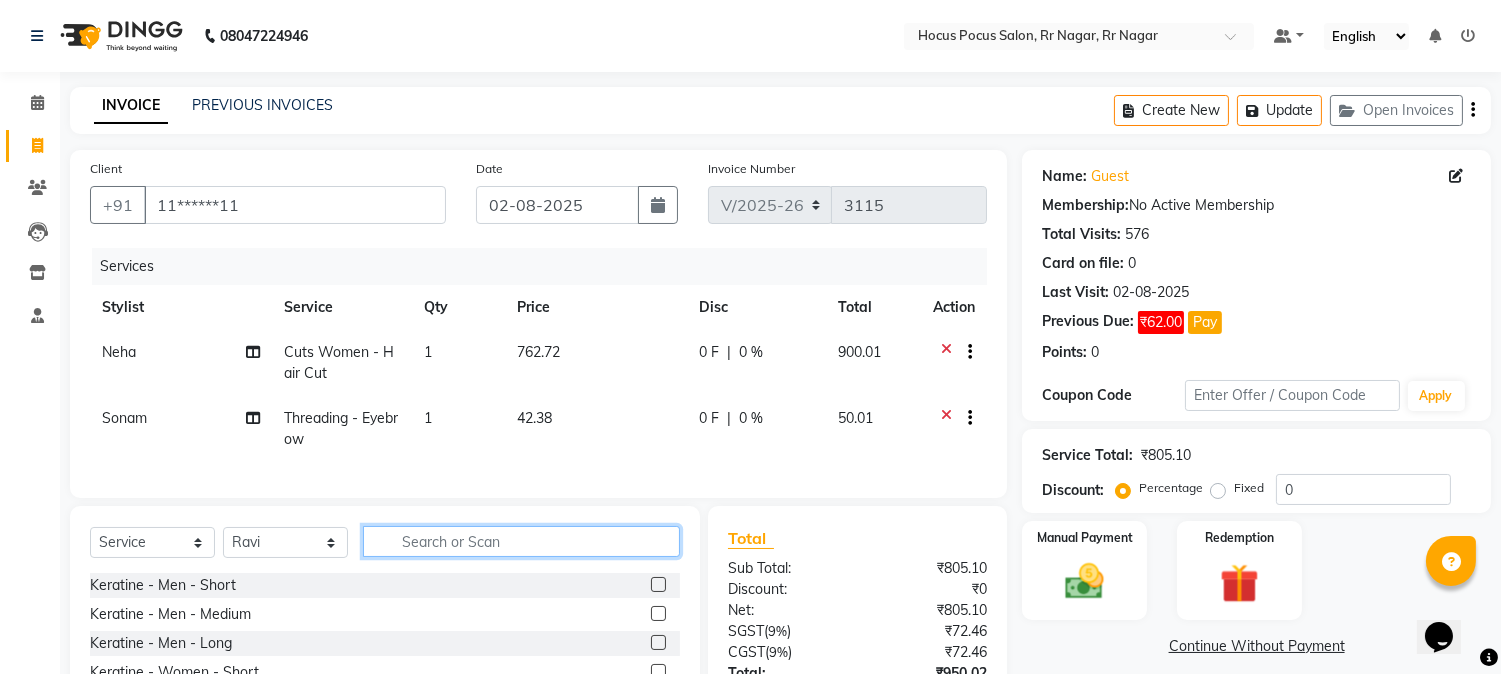 click 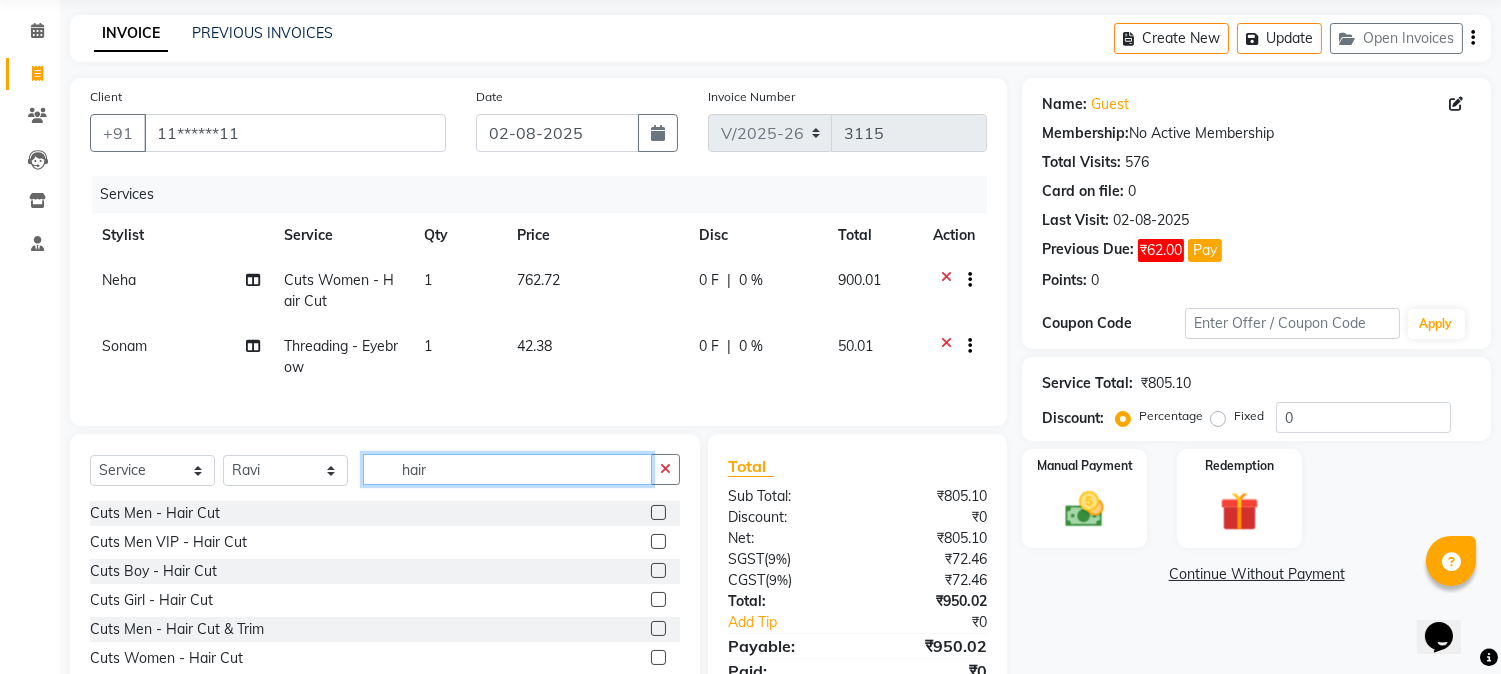 scroll, scrollTop: 111, scrollLeft: 0, axis: vertical 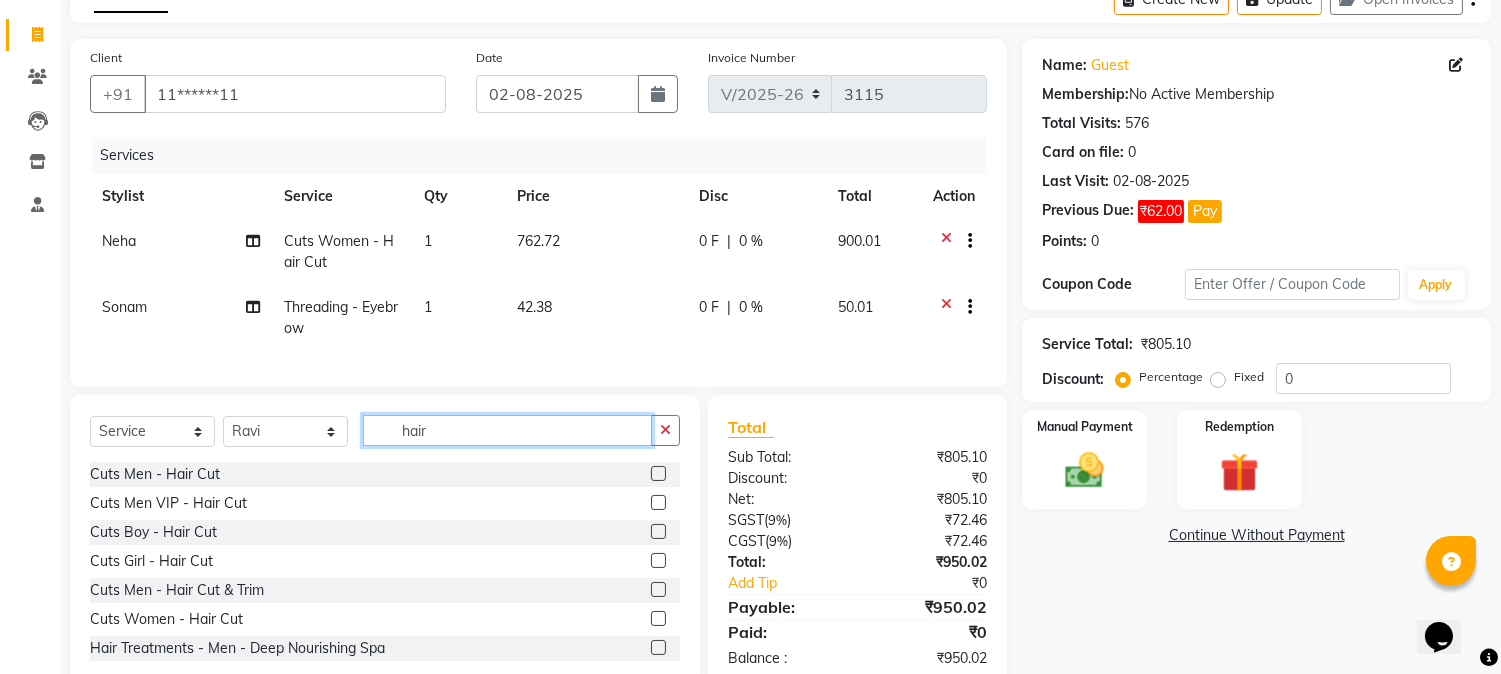 type on "hair" 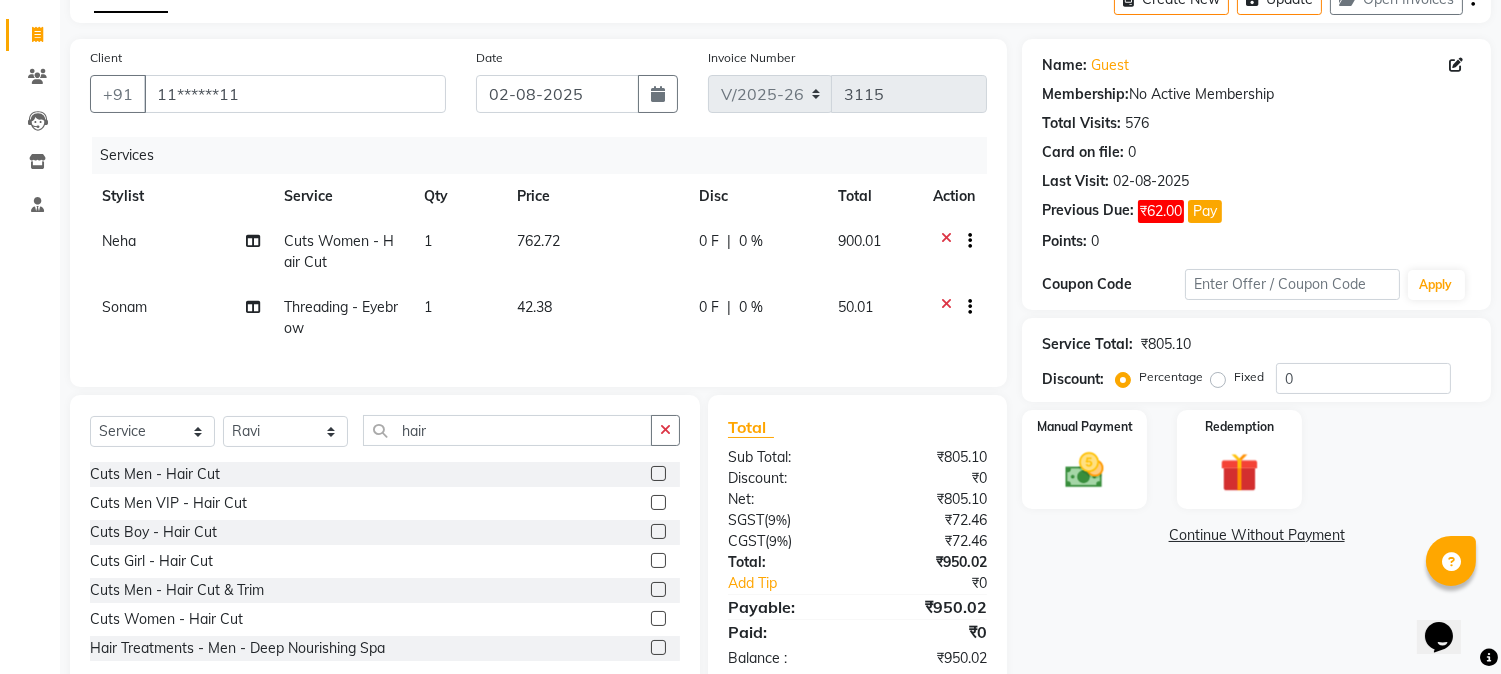 click 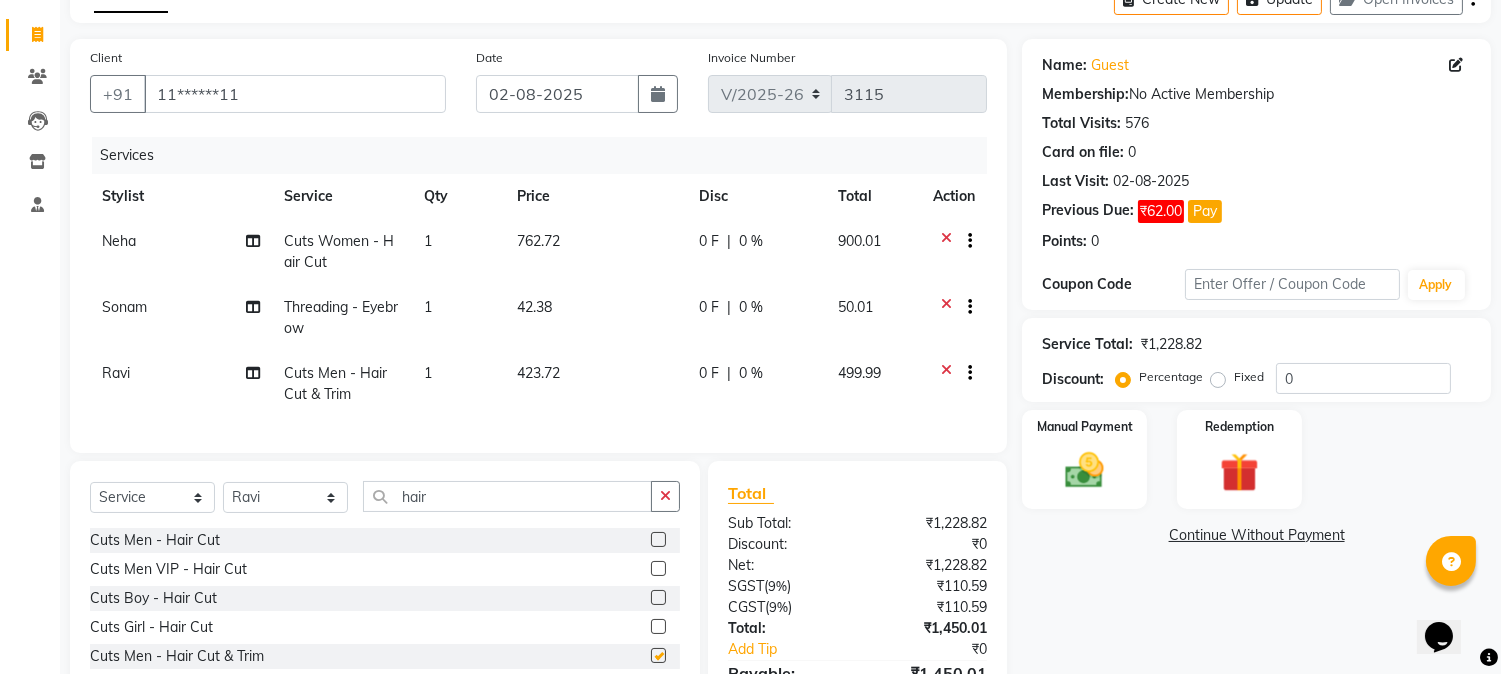 checkbox on "false" 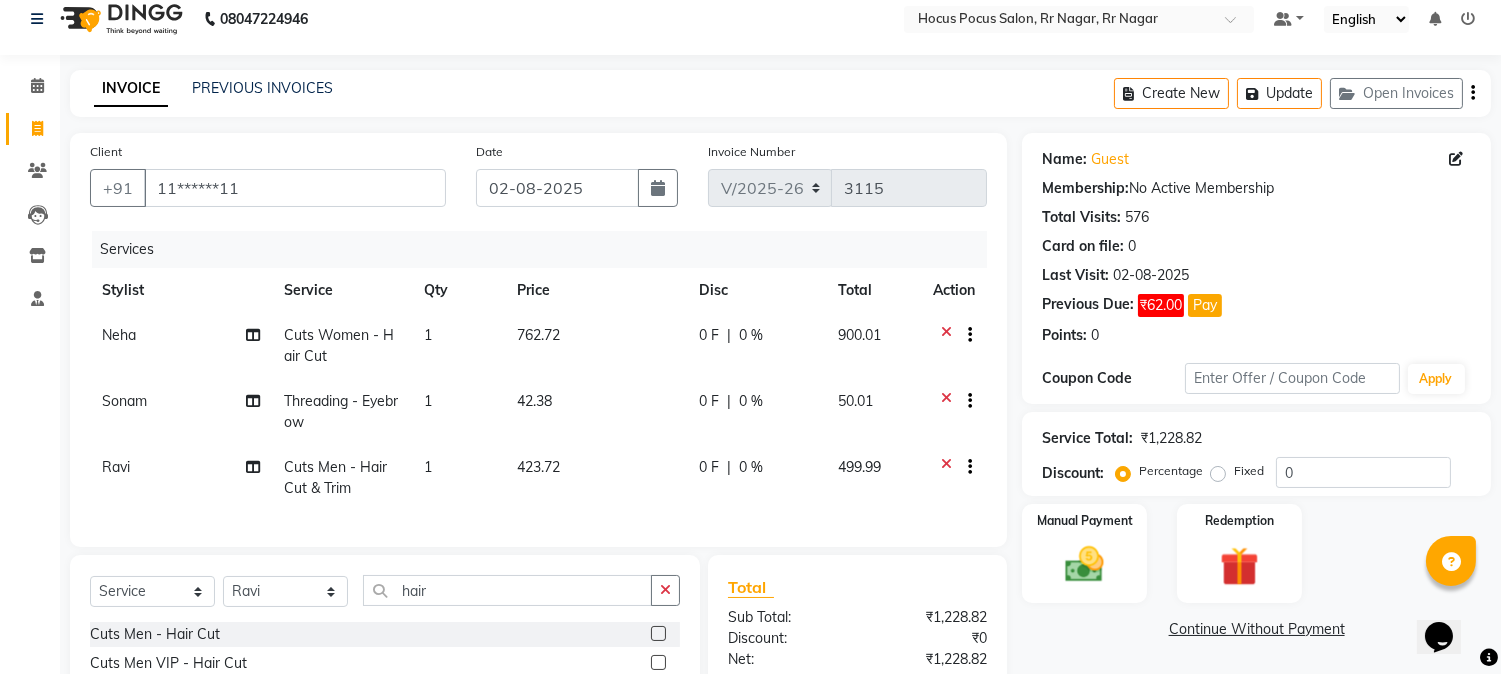 scroll, scrollTop: 0, scrollLeft: 0, axis: both 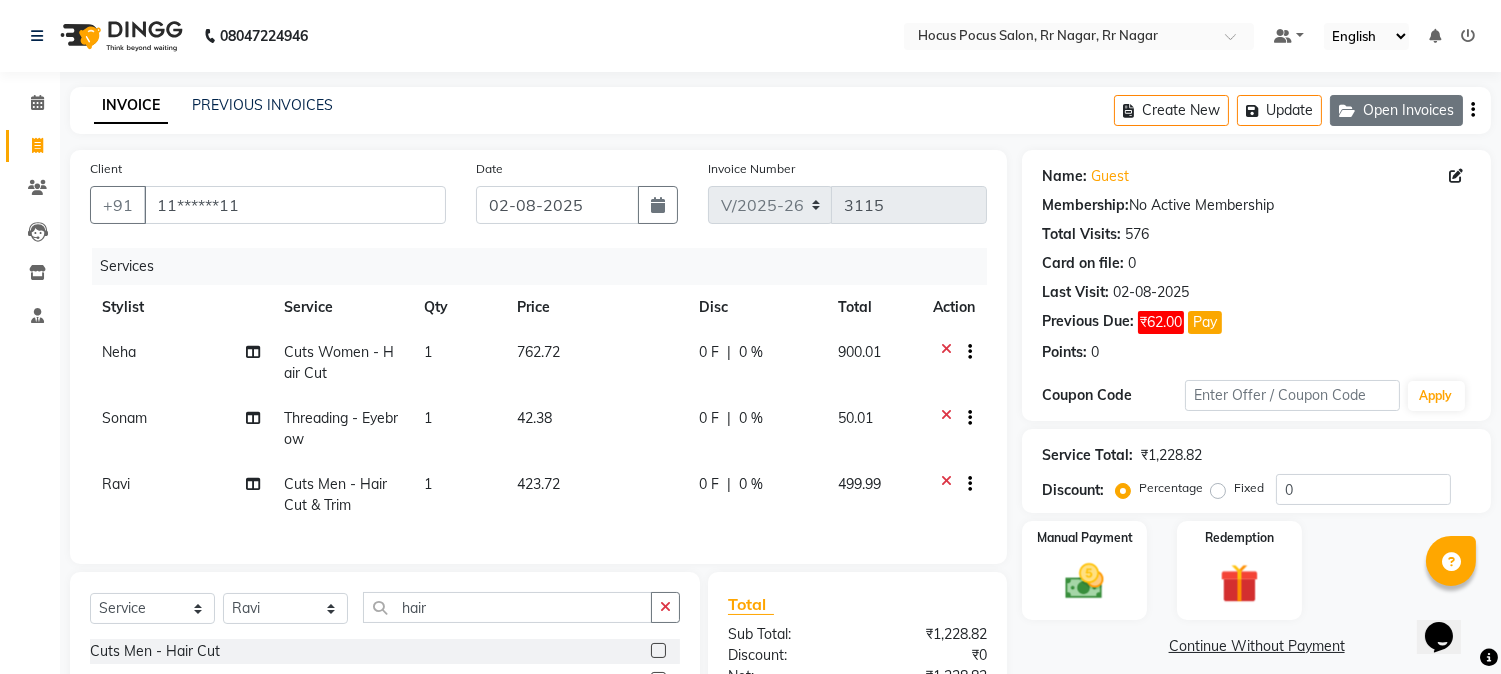 click on "Open Invoices" 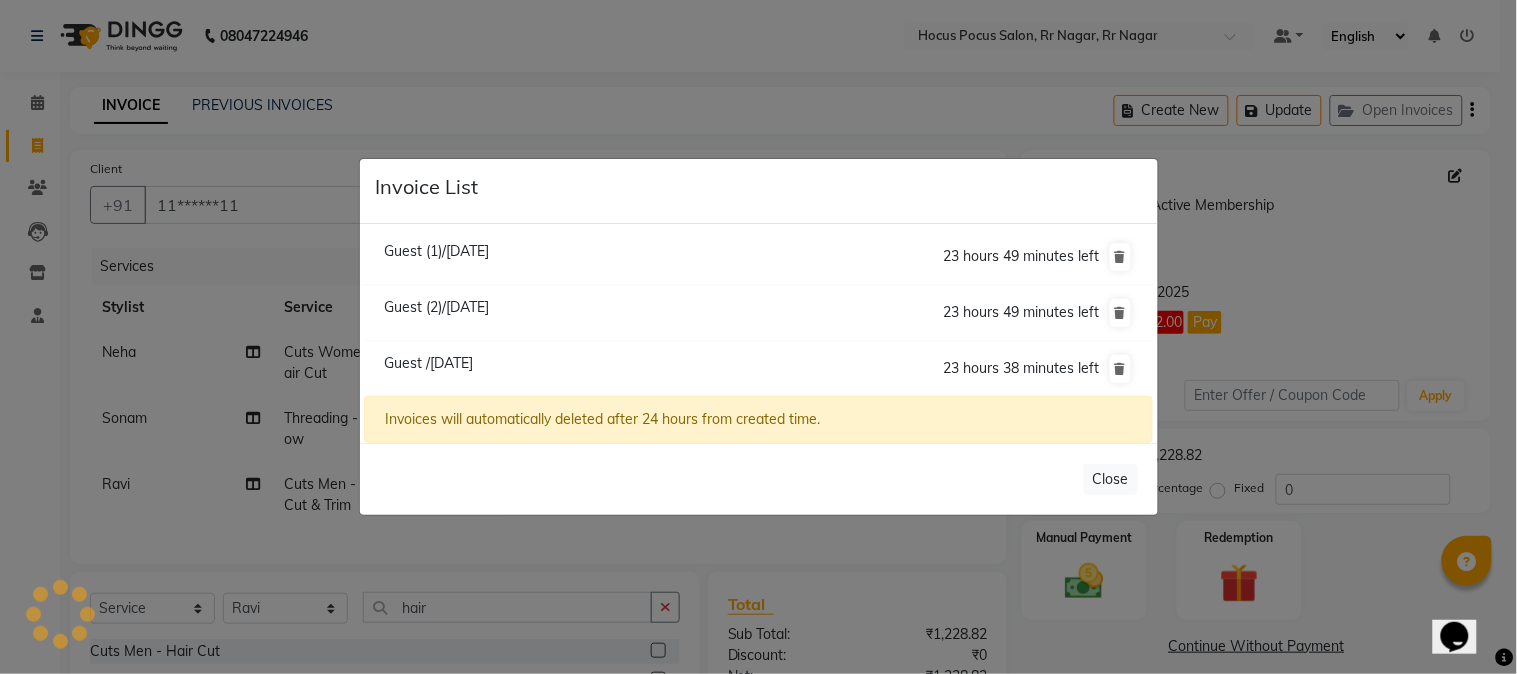 click on "Guest (2)/[DATE]" 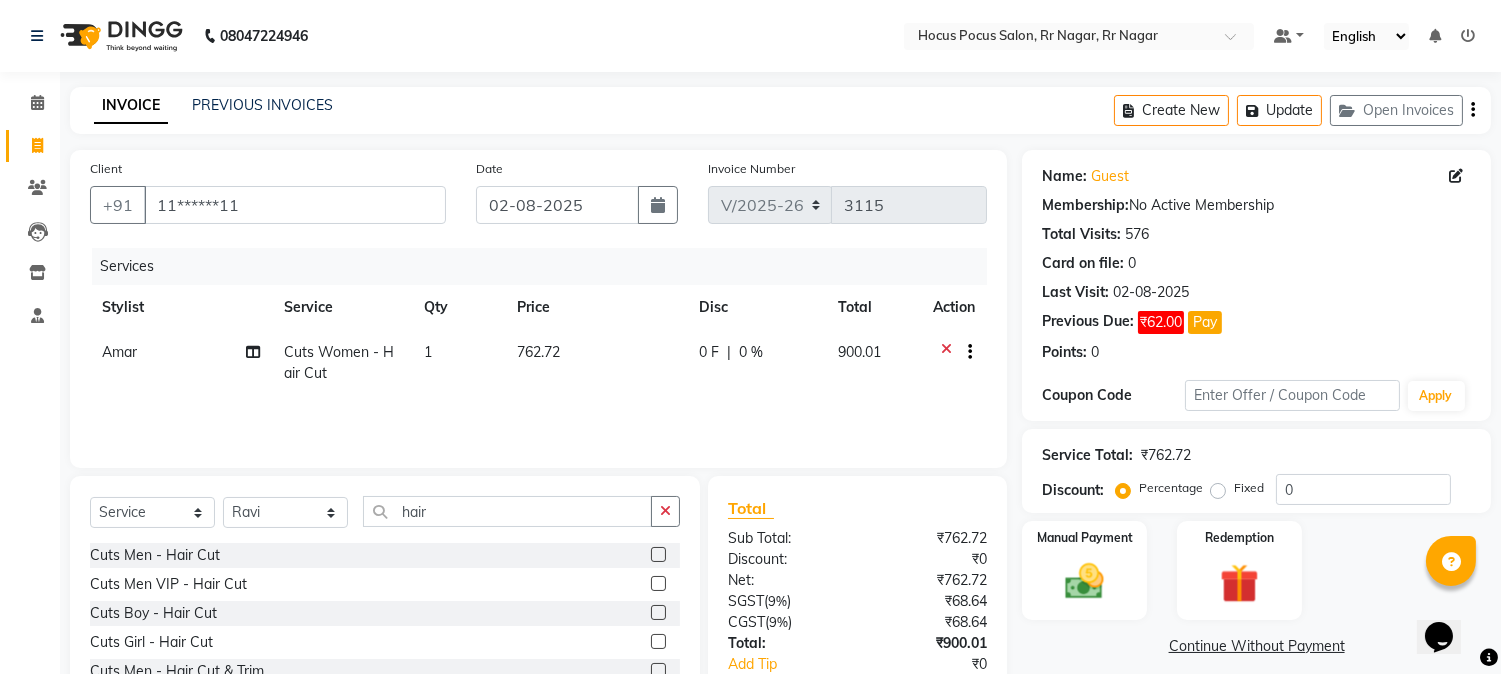 select 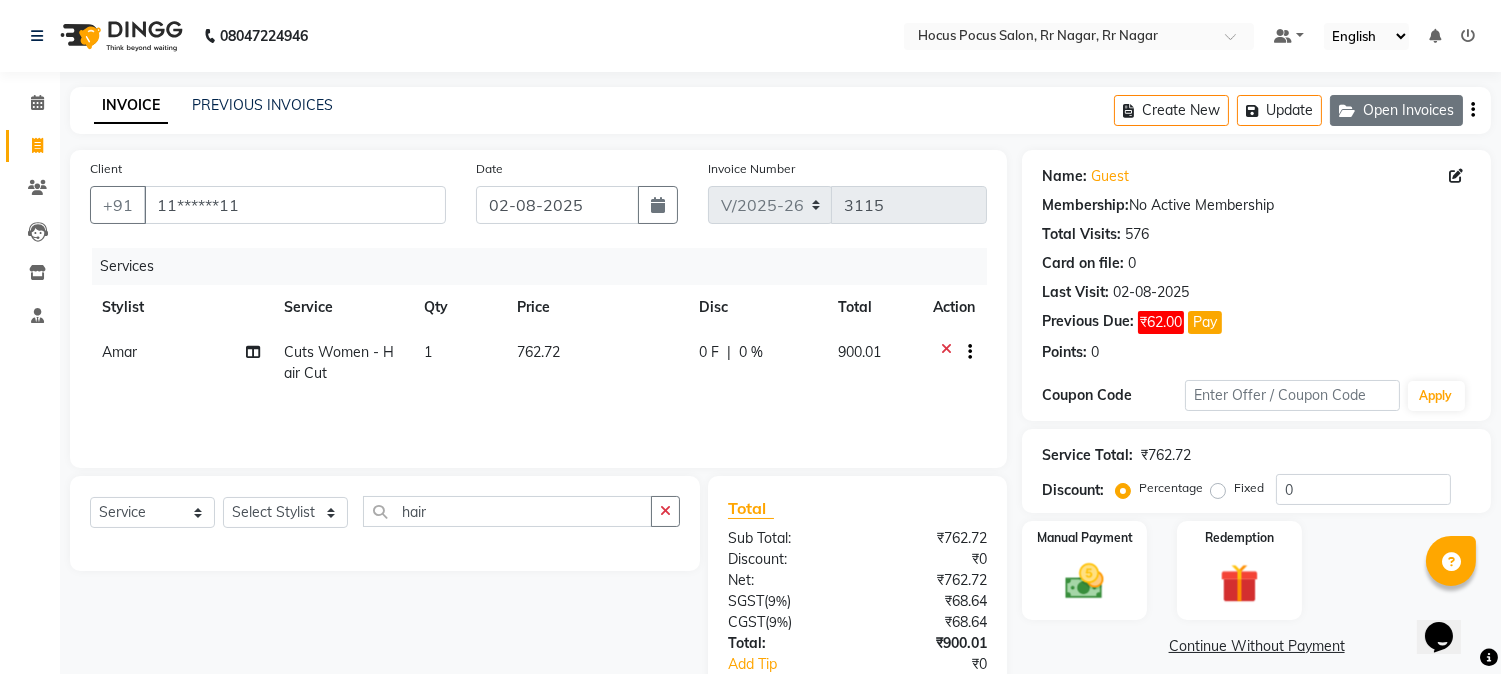 click on "Open Invoices" 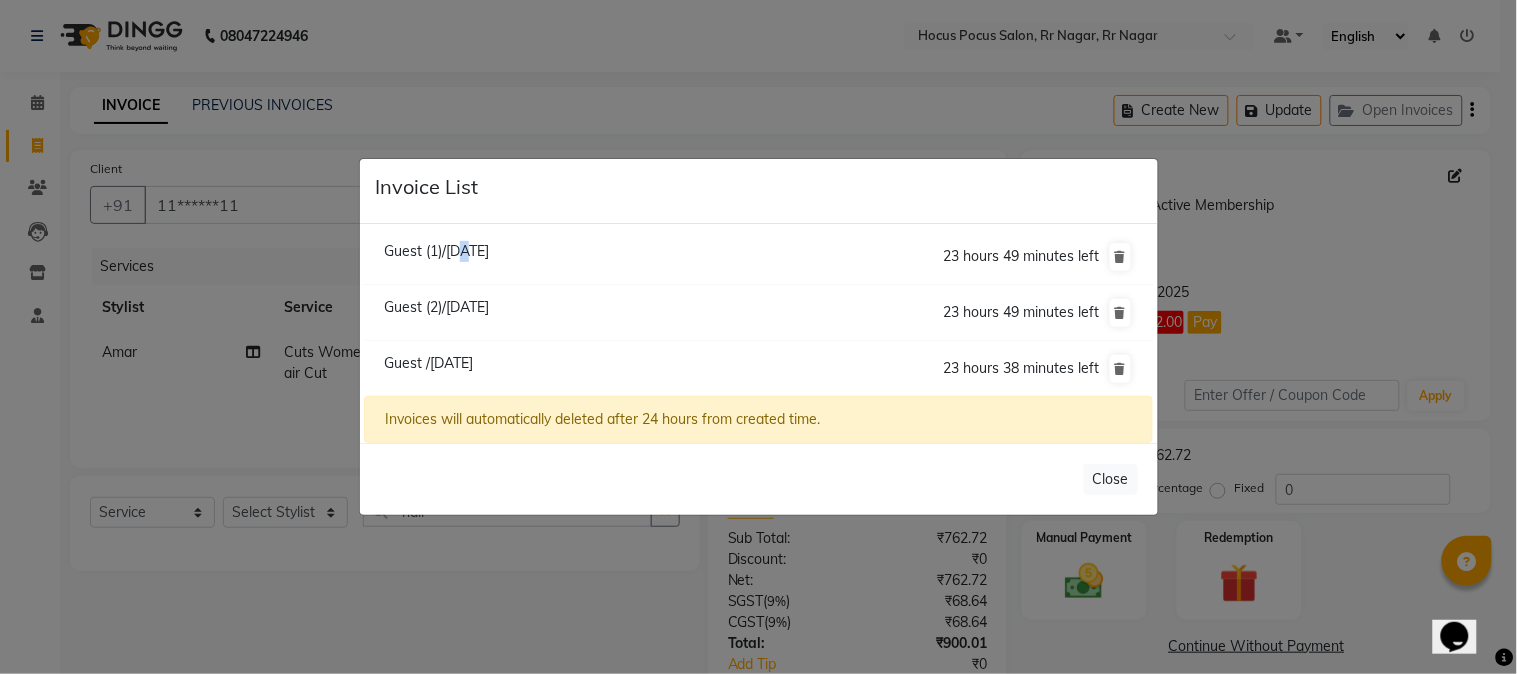 click on "Guest (1)/[DATE]" 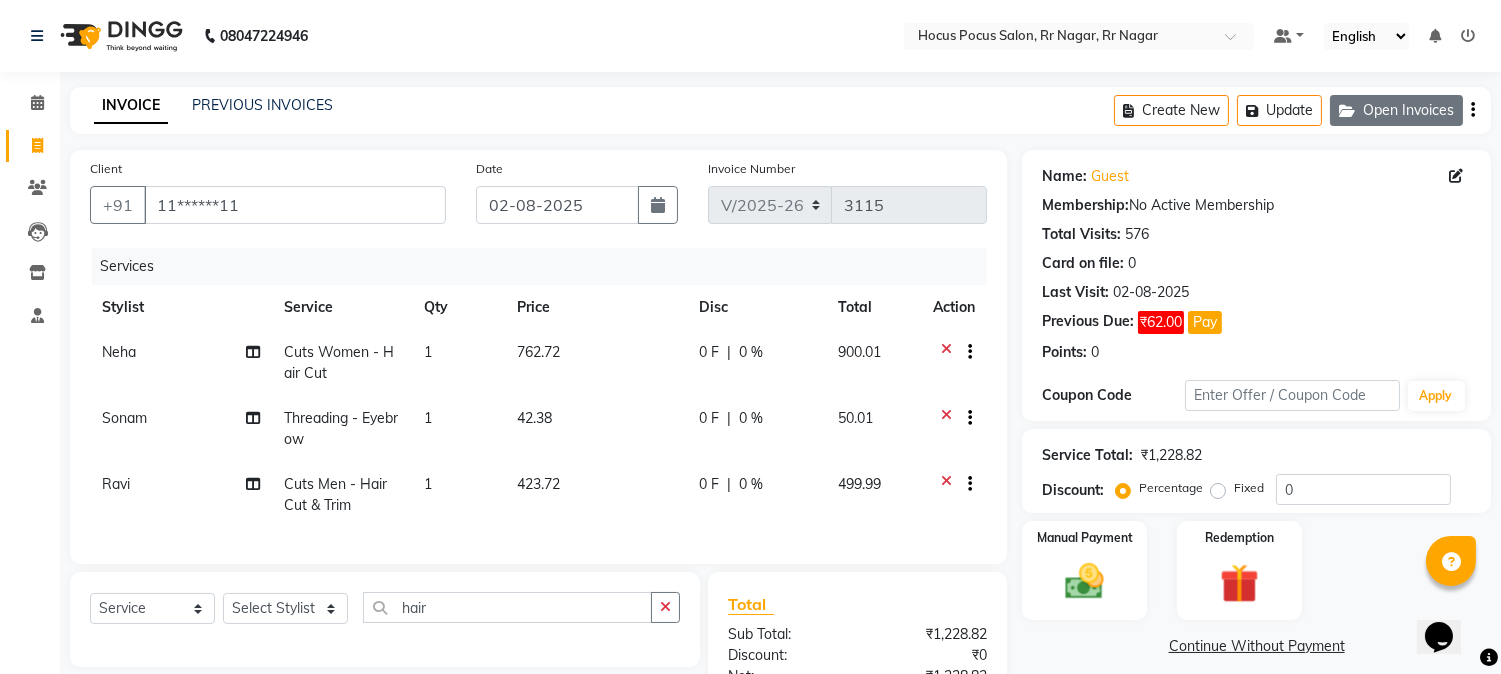 click on "Open Invoices" 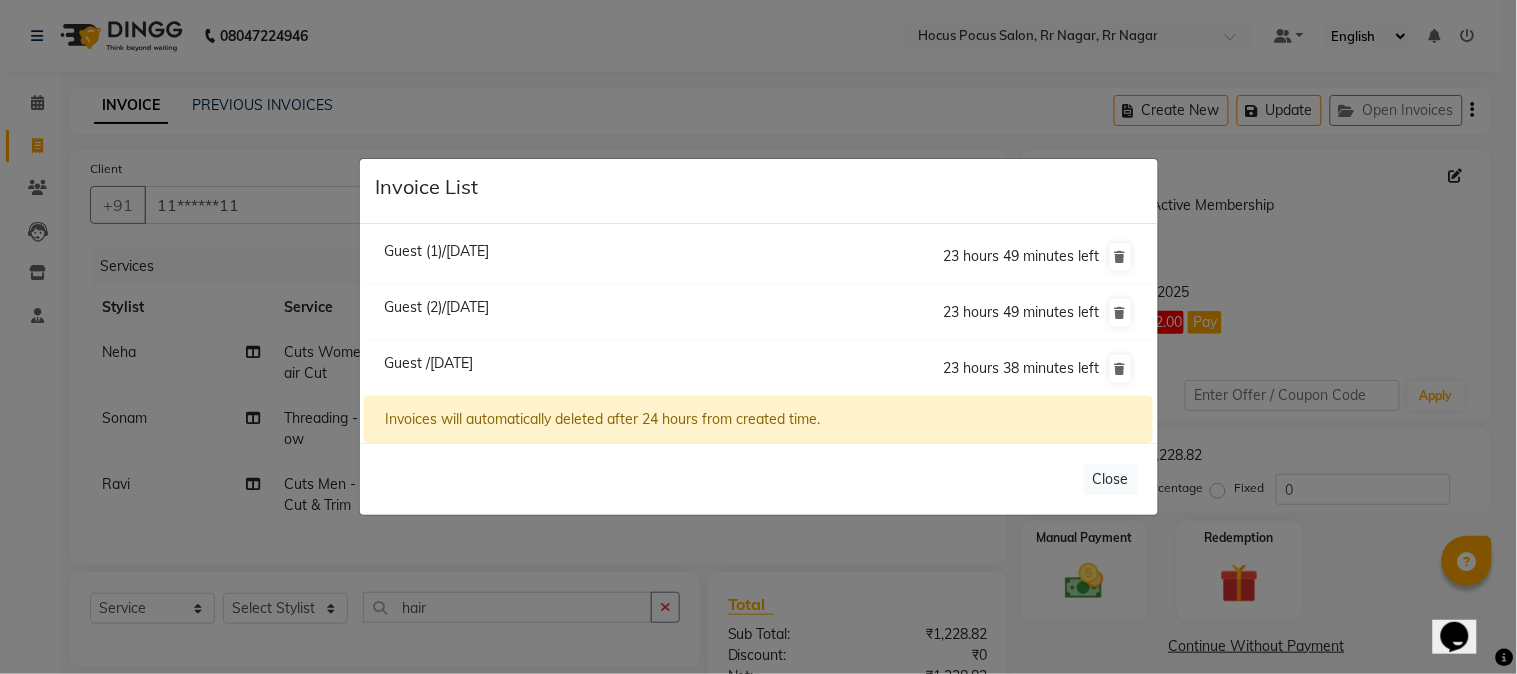 click on "Guest (2)/[DATE]" 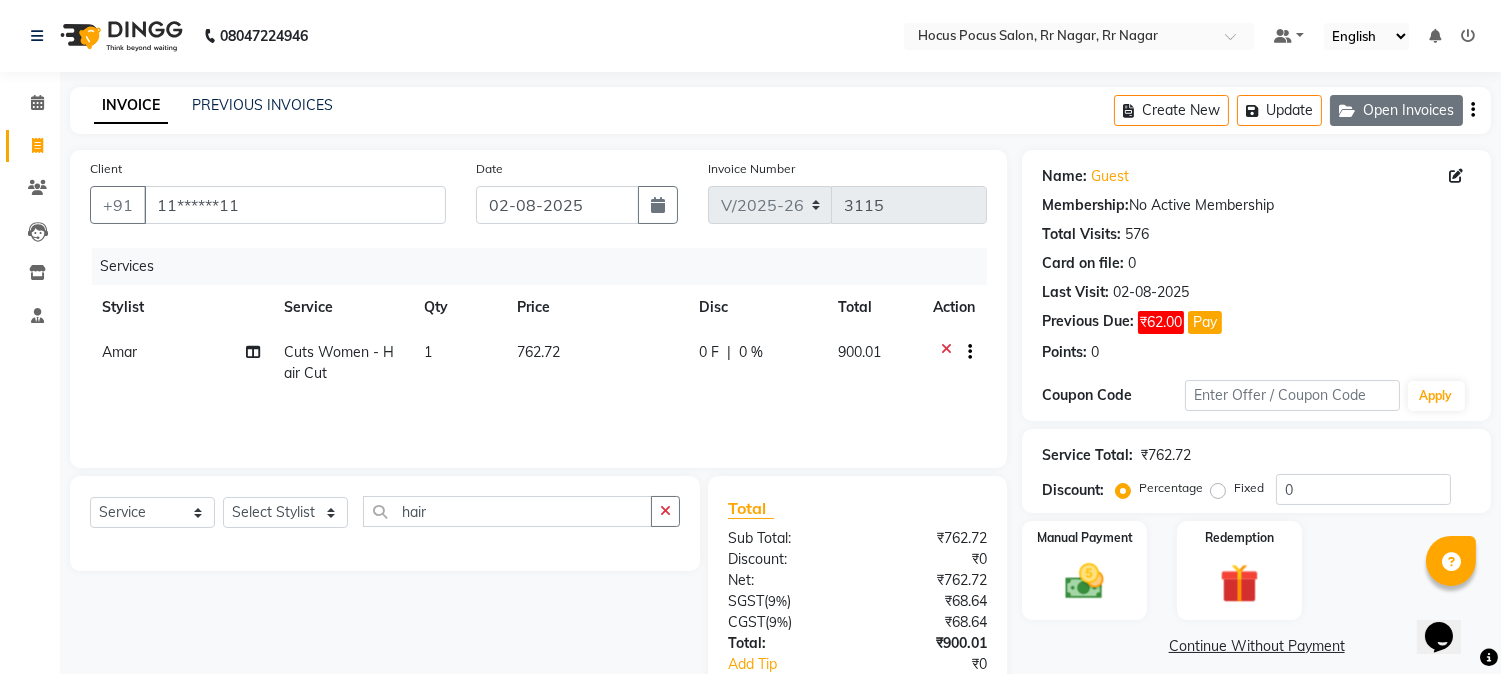 click on "Open Invoices" 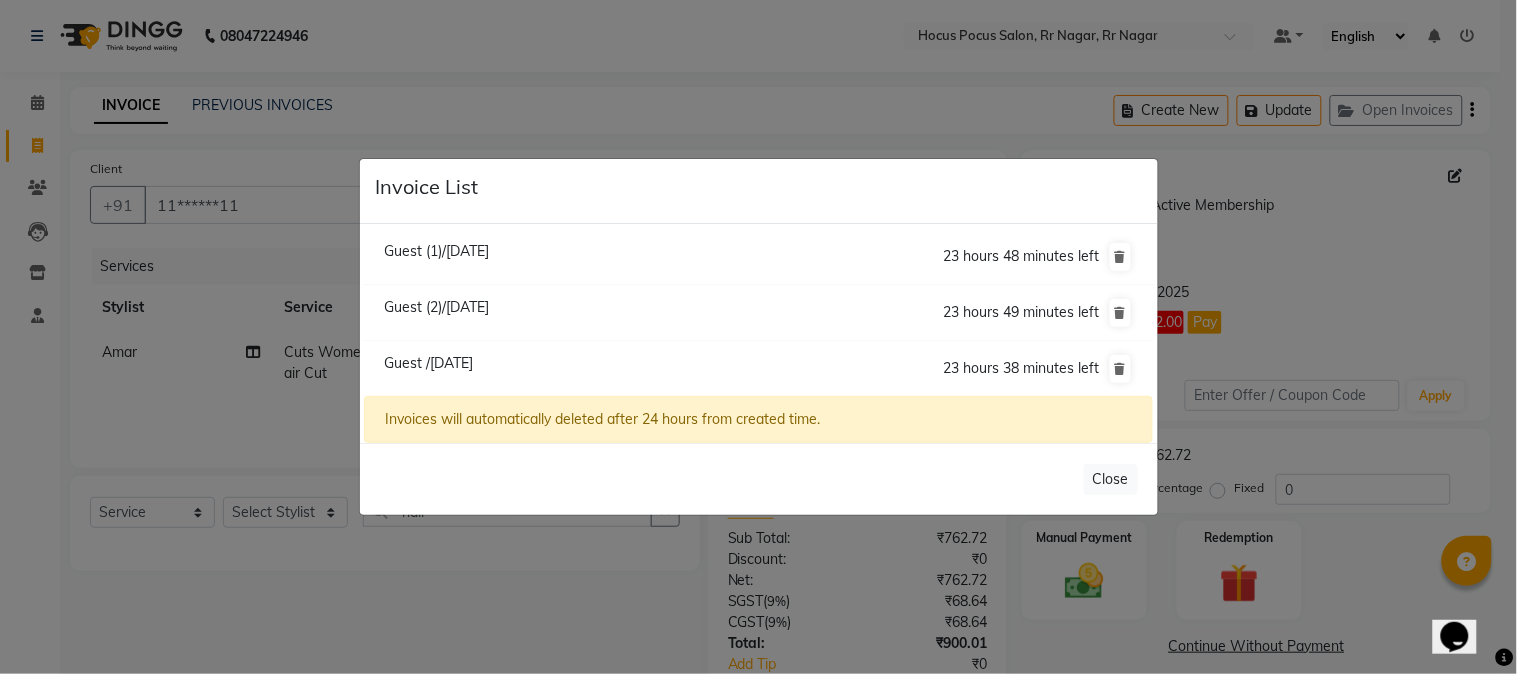 click on "Guest (1)/[DATE]" 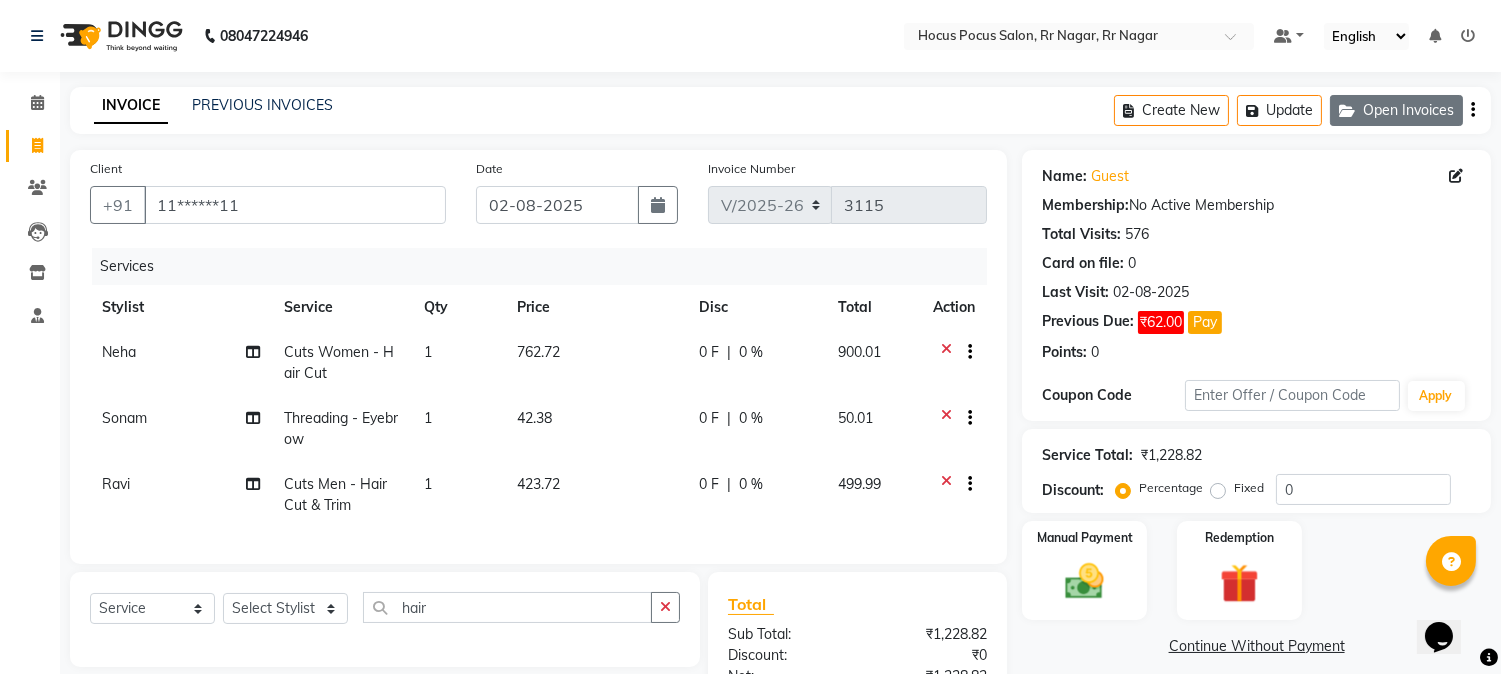 click on "Open Invoices" 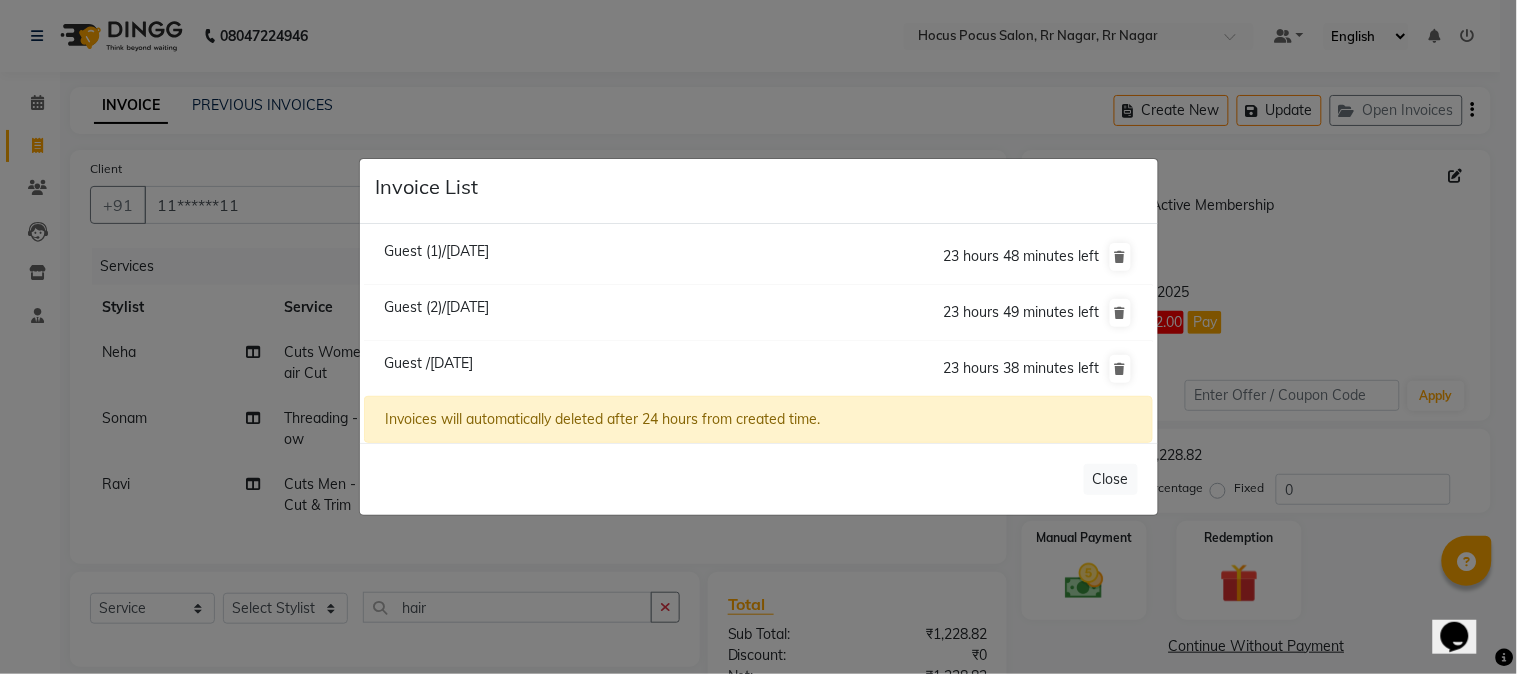 click on "Guest /[DATE]" 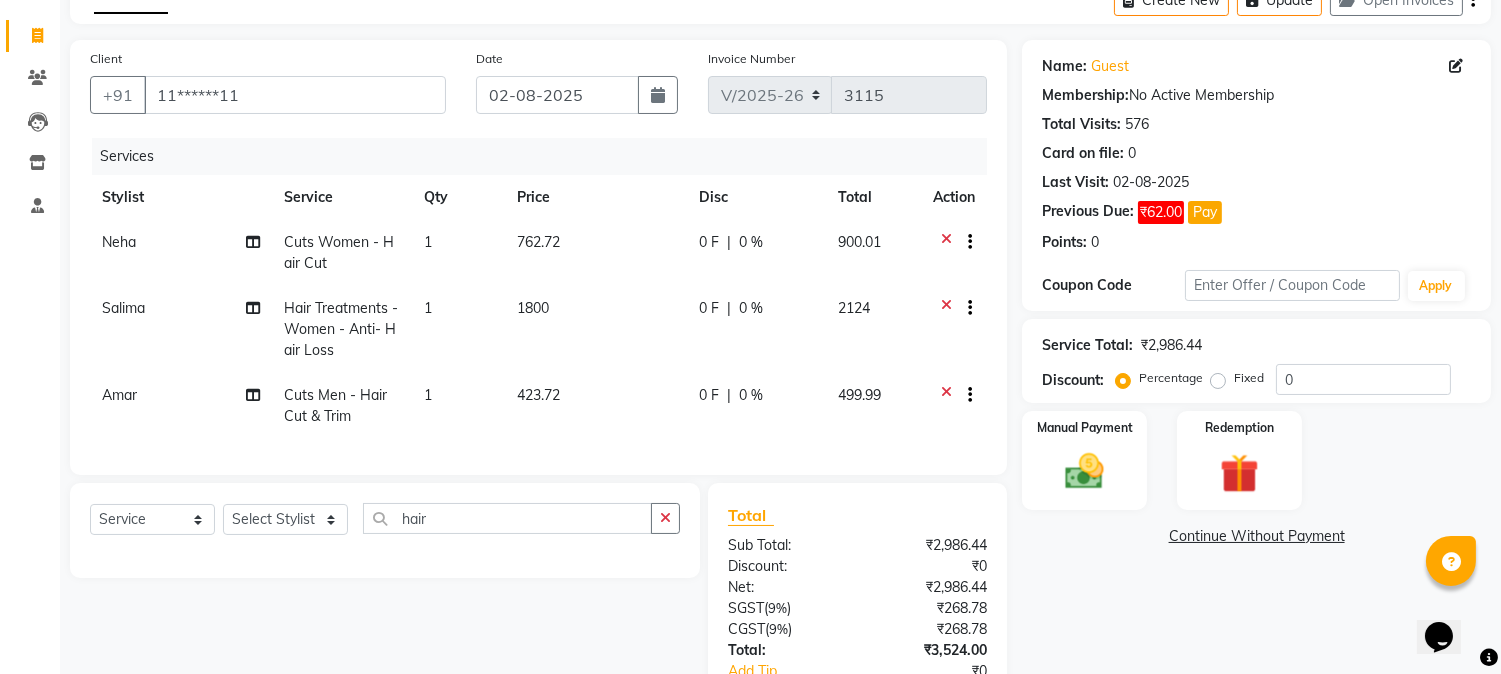 scroll, scrollTop: 111, scrollLeft: 0, axis: vertical 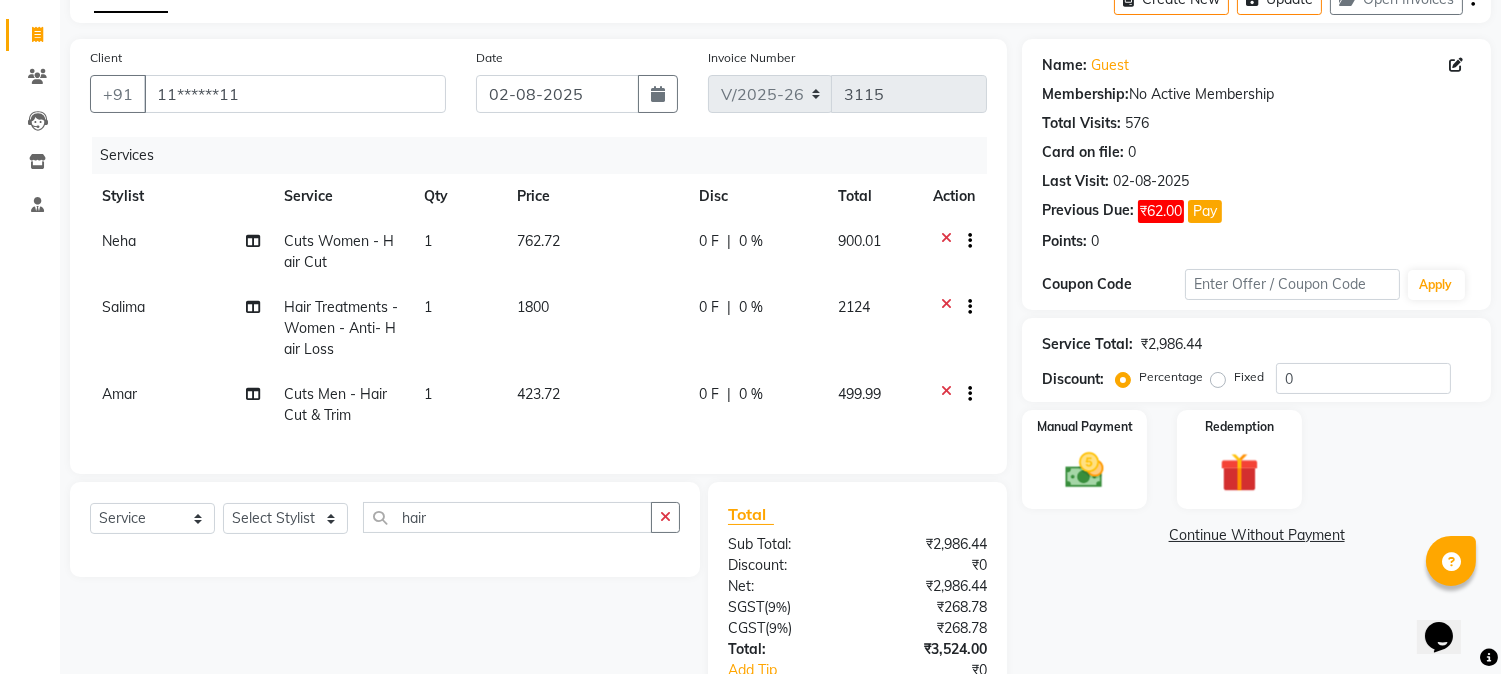 click on "Continue Without Payment" 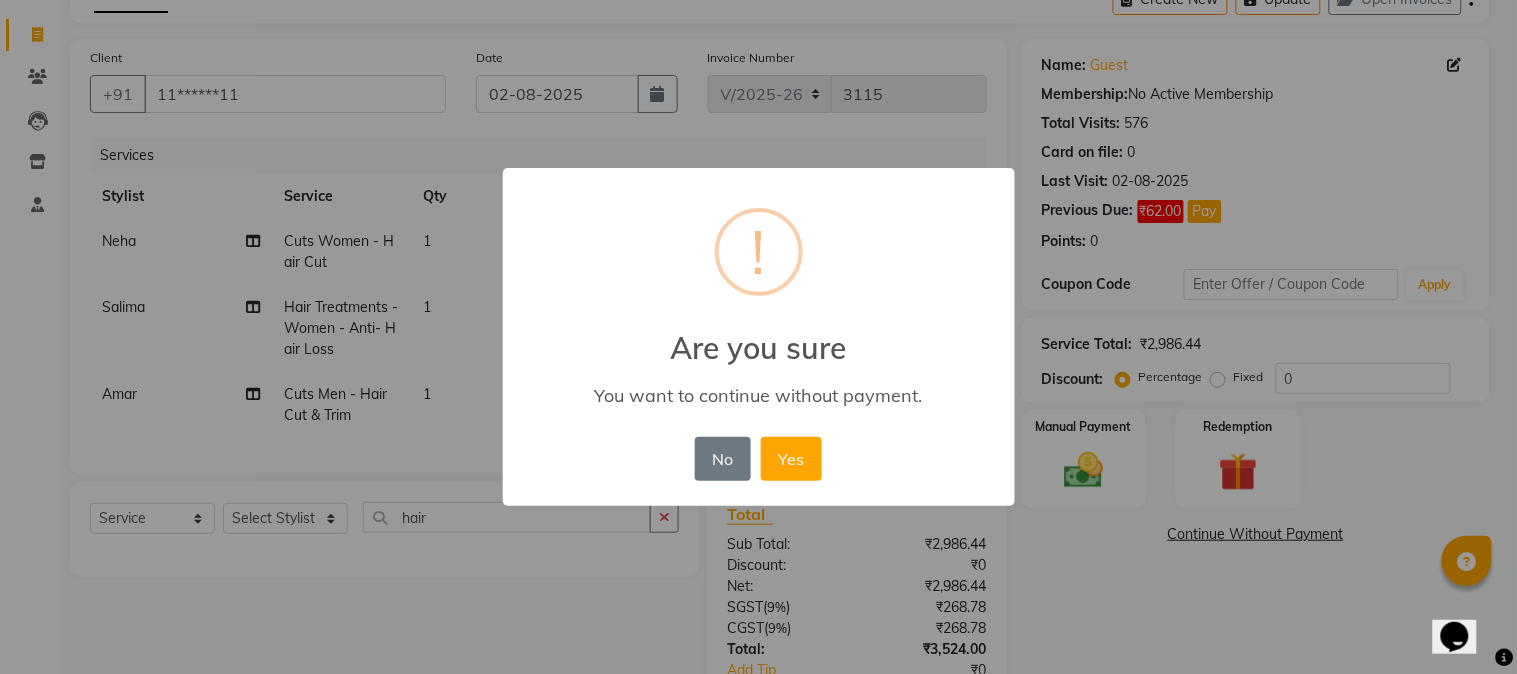 click on "× ! Are you sure You want to continue without payment. No No Yes" at bounding box center (758, 337) 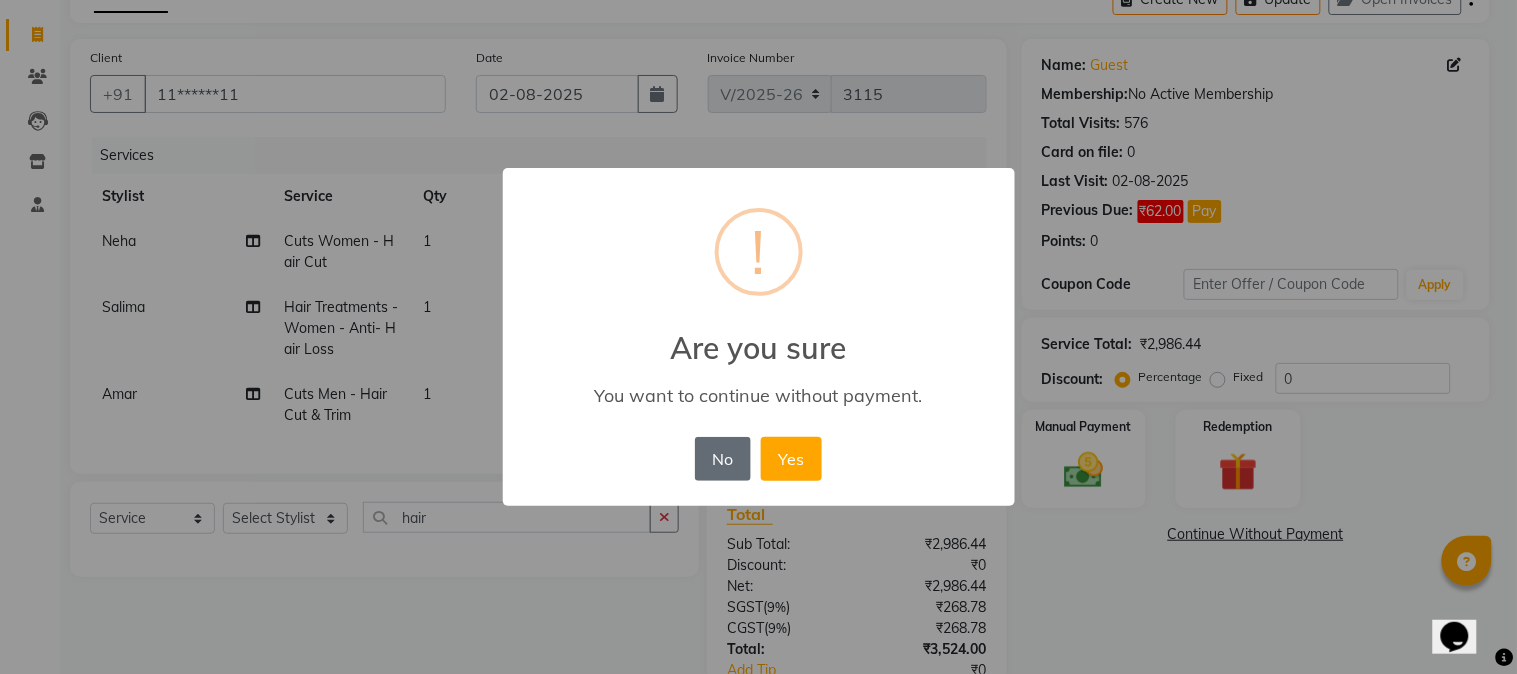 click on "No" at bounding box center [723, 459] 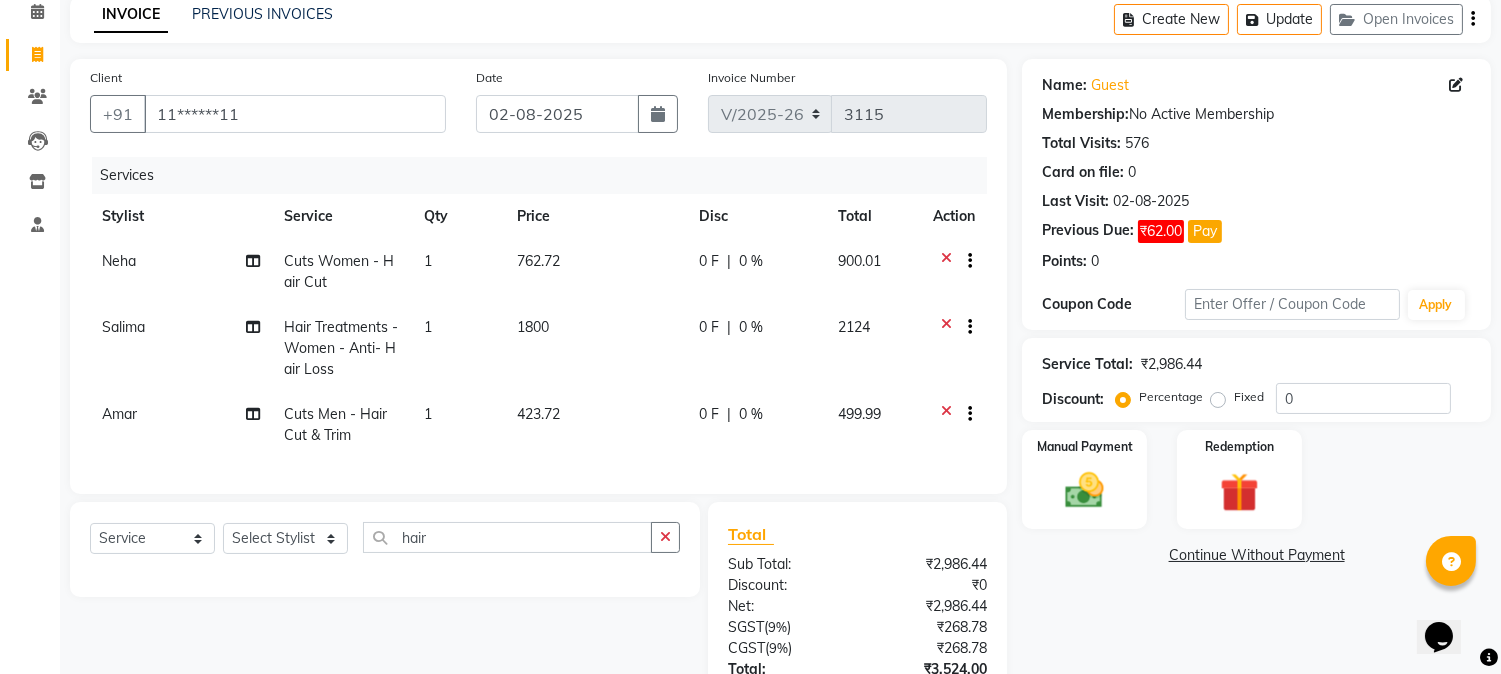 scroll, scrollTop: 37, scrollLeft: 0, axis: vertical 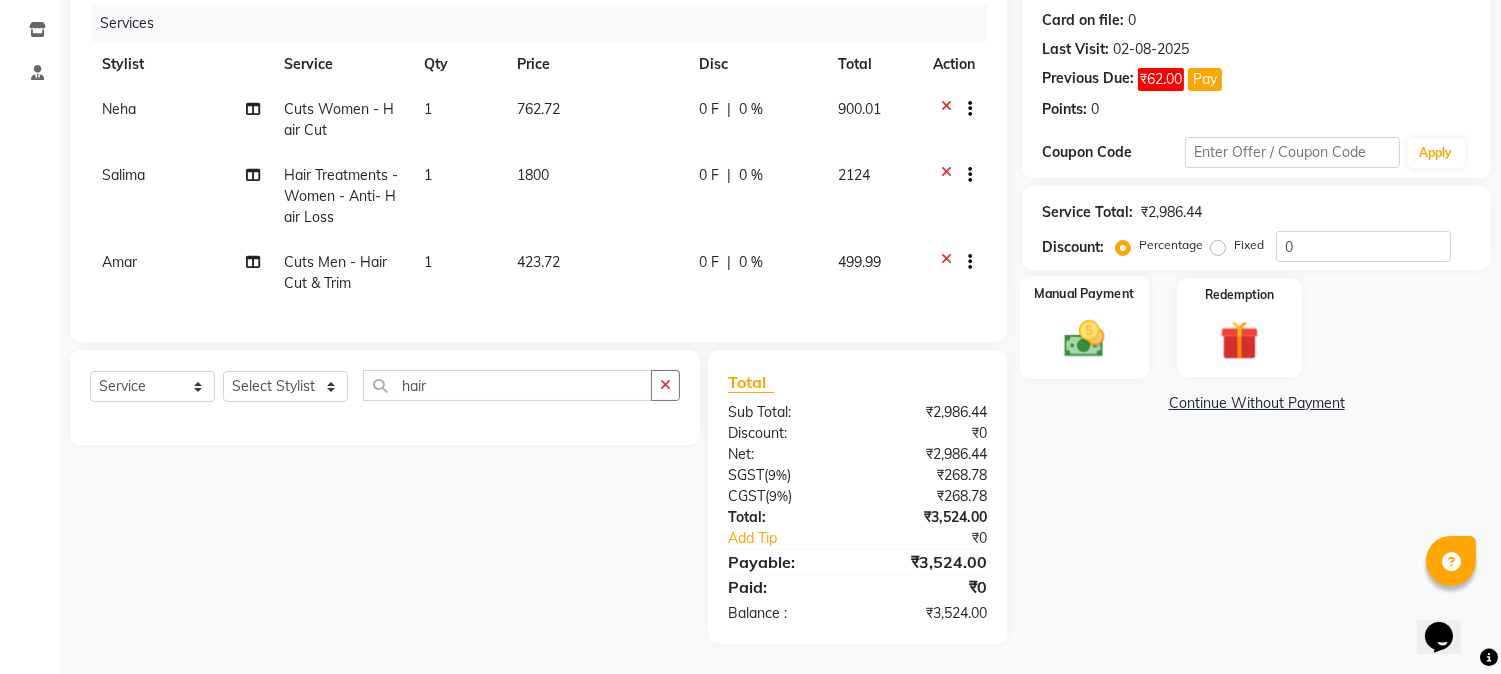 click on "Manual Payment" 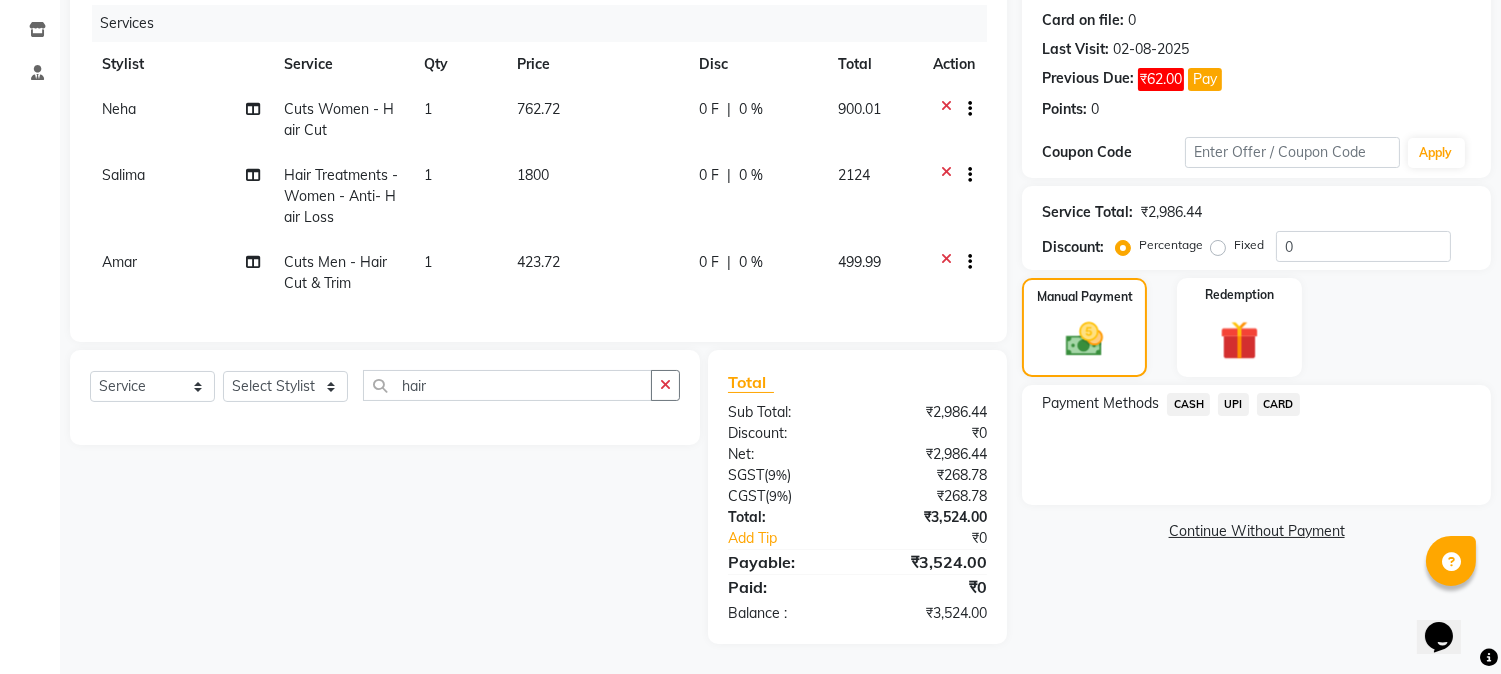 click on "CARD" 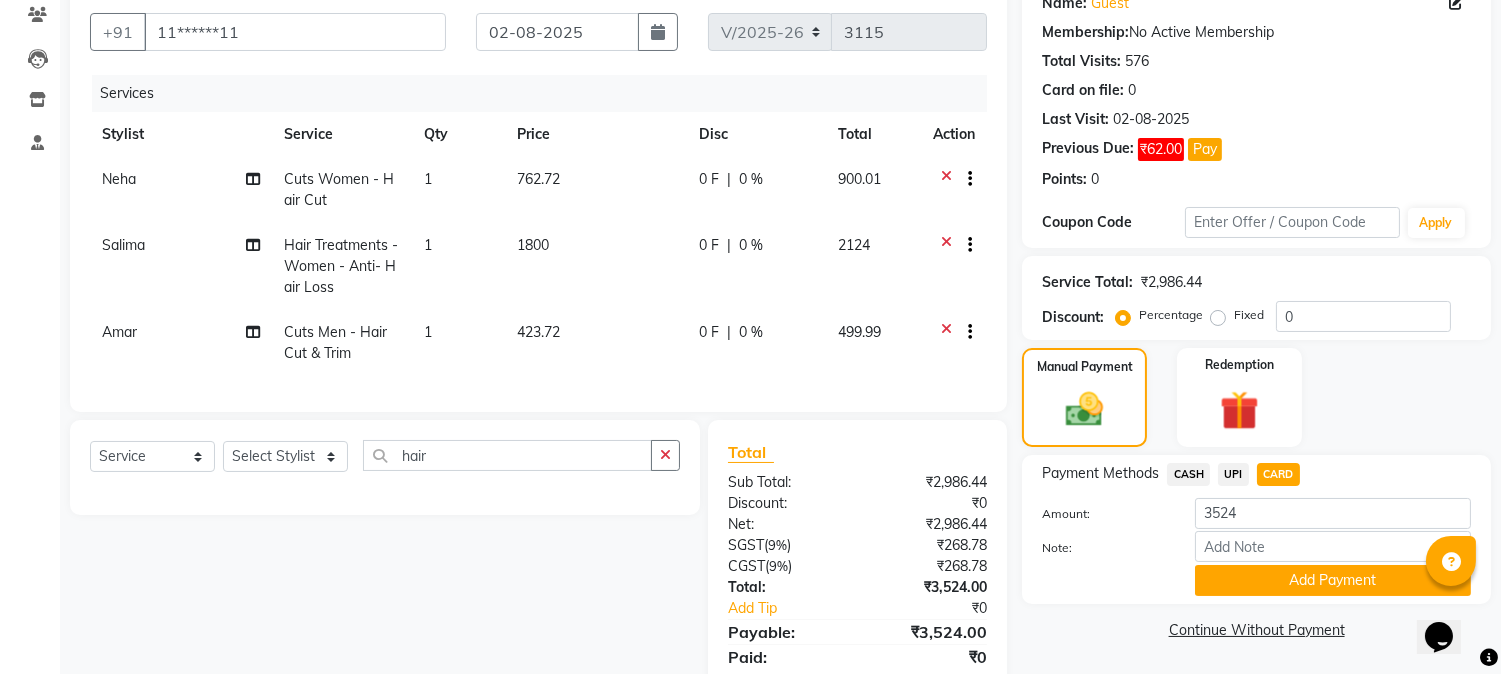 scroll, scrollTop: 148, scrollLeft: 0, axis: vertical 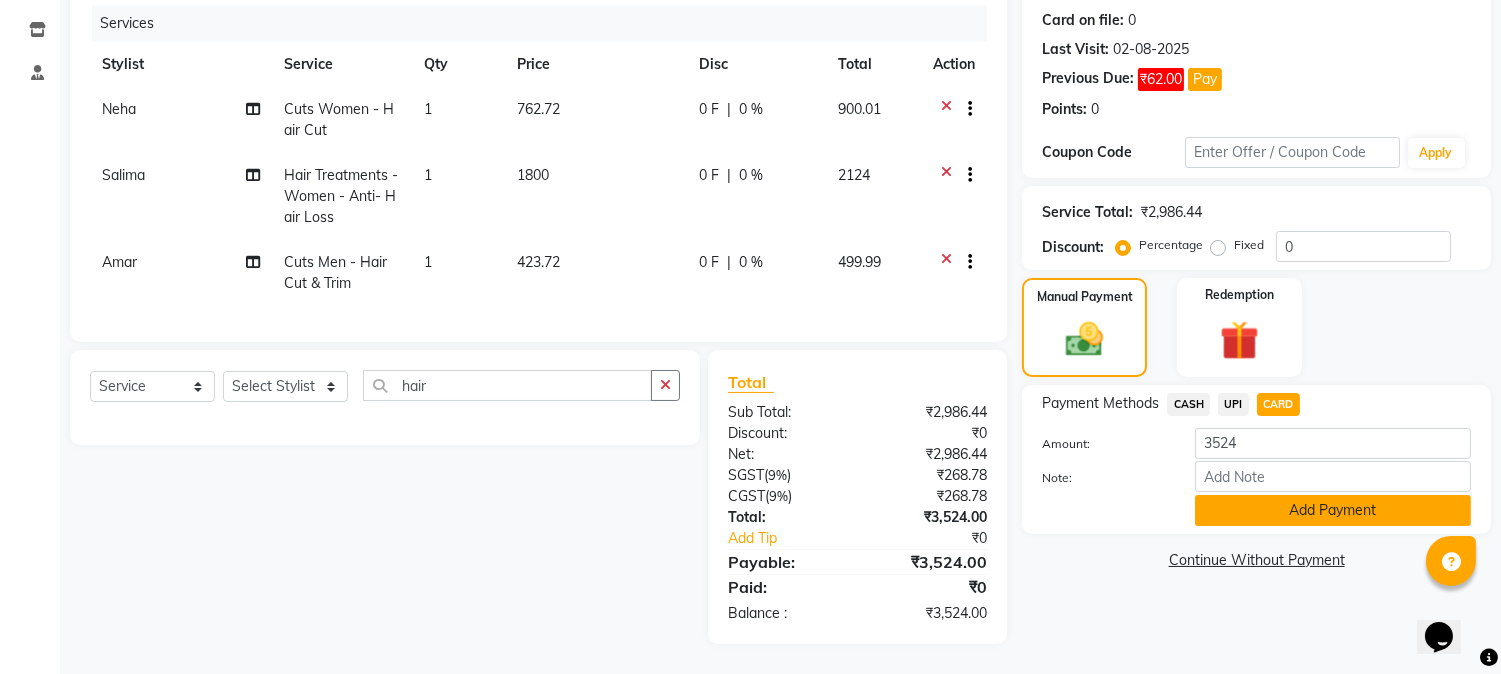 click on "Add Payment" 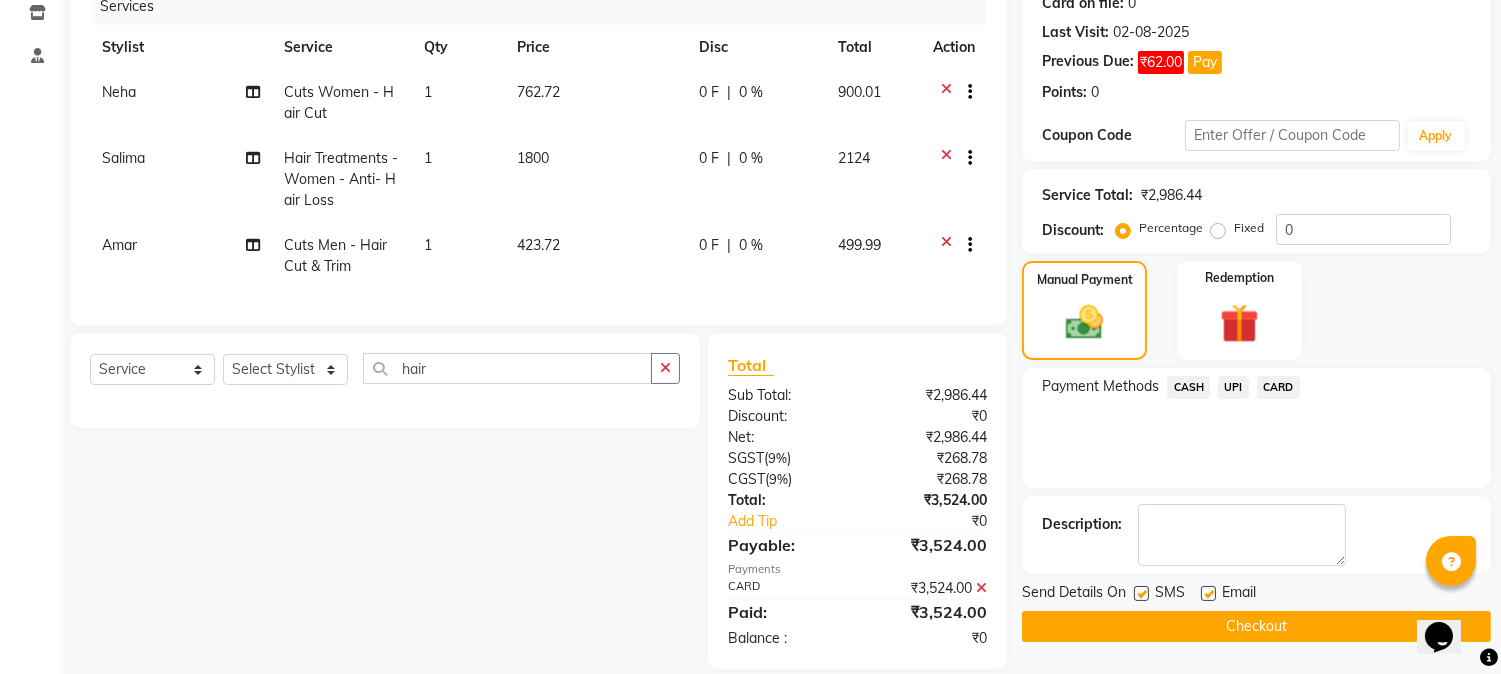 click 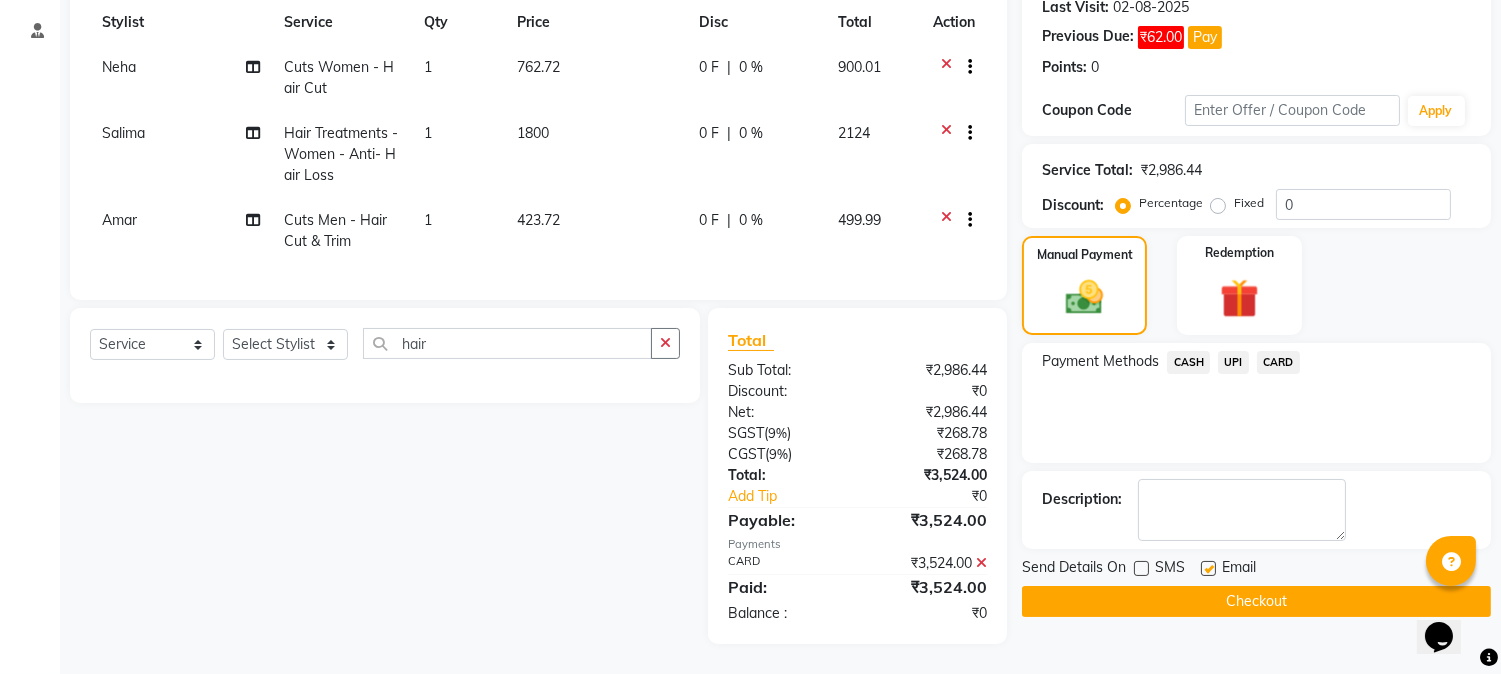 scroll, scrollTop: 301, scrollLeft: 0, axis: vertical 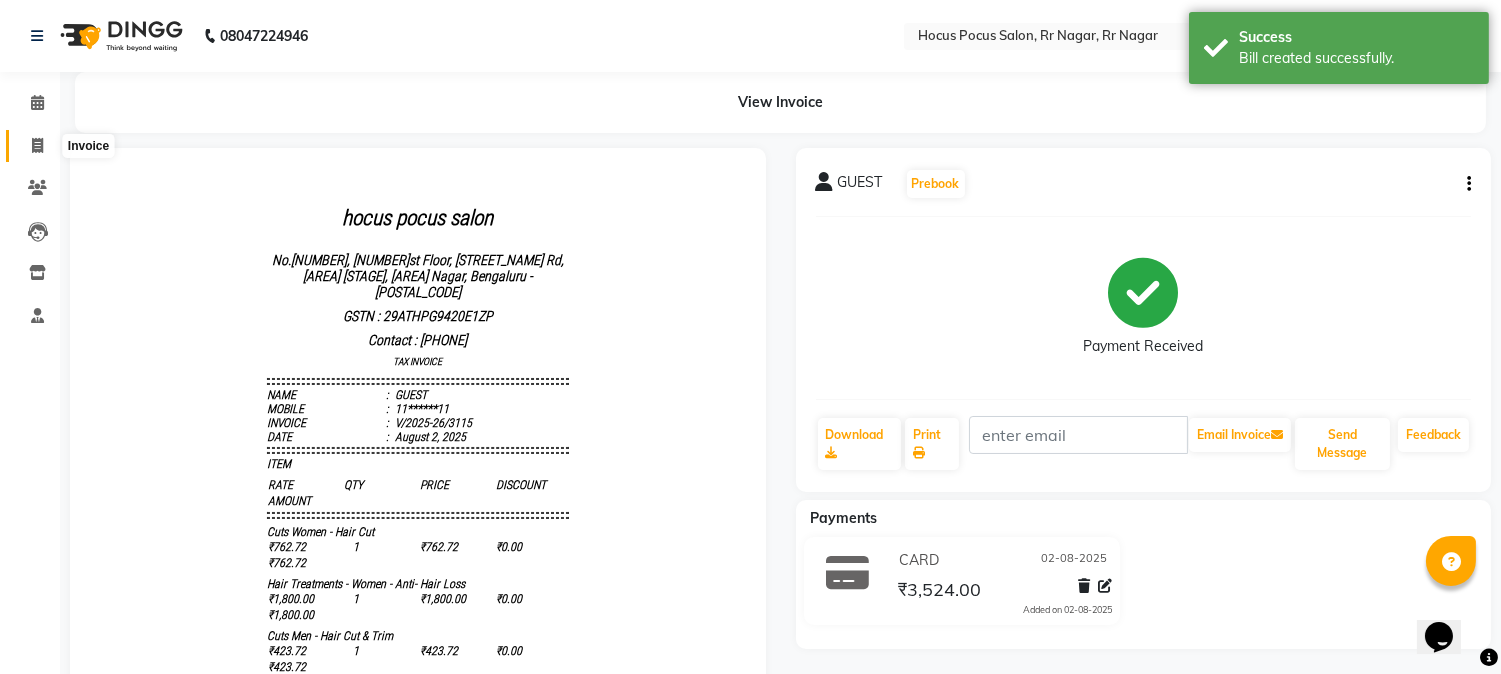 click 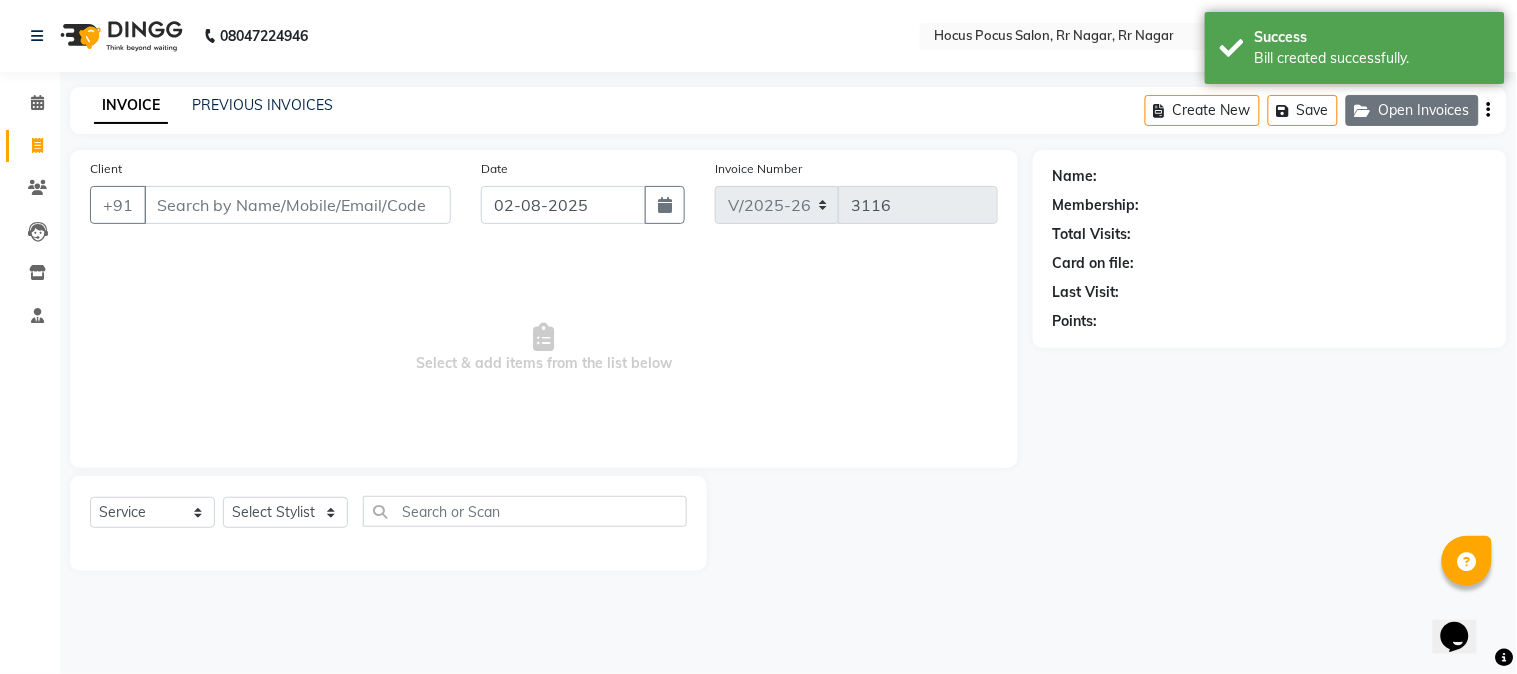 click on "Open Invoices" 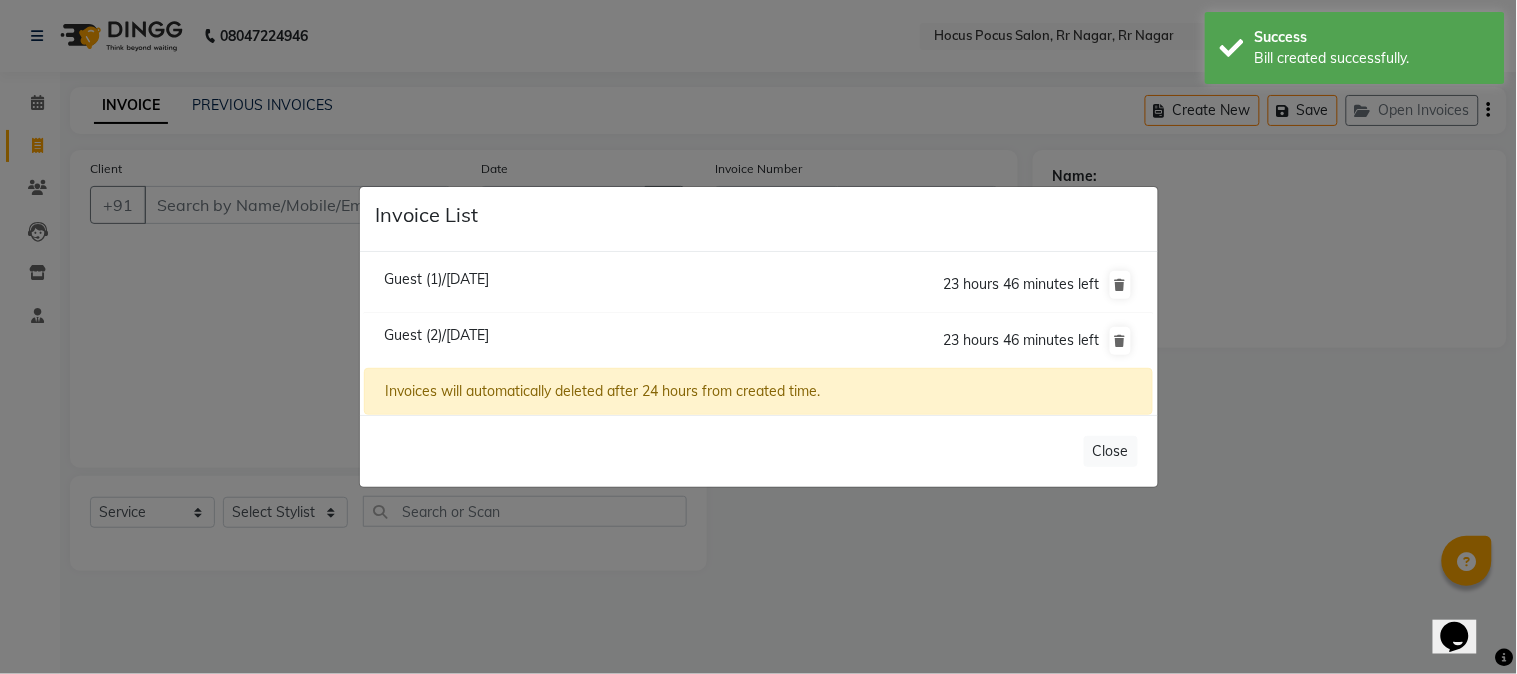 click on "Guest (2)/[DATE]" 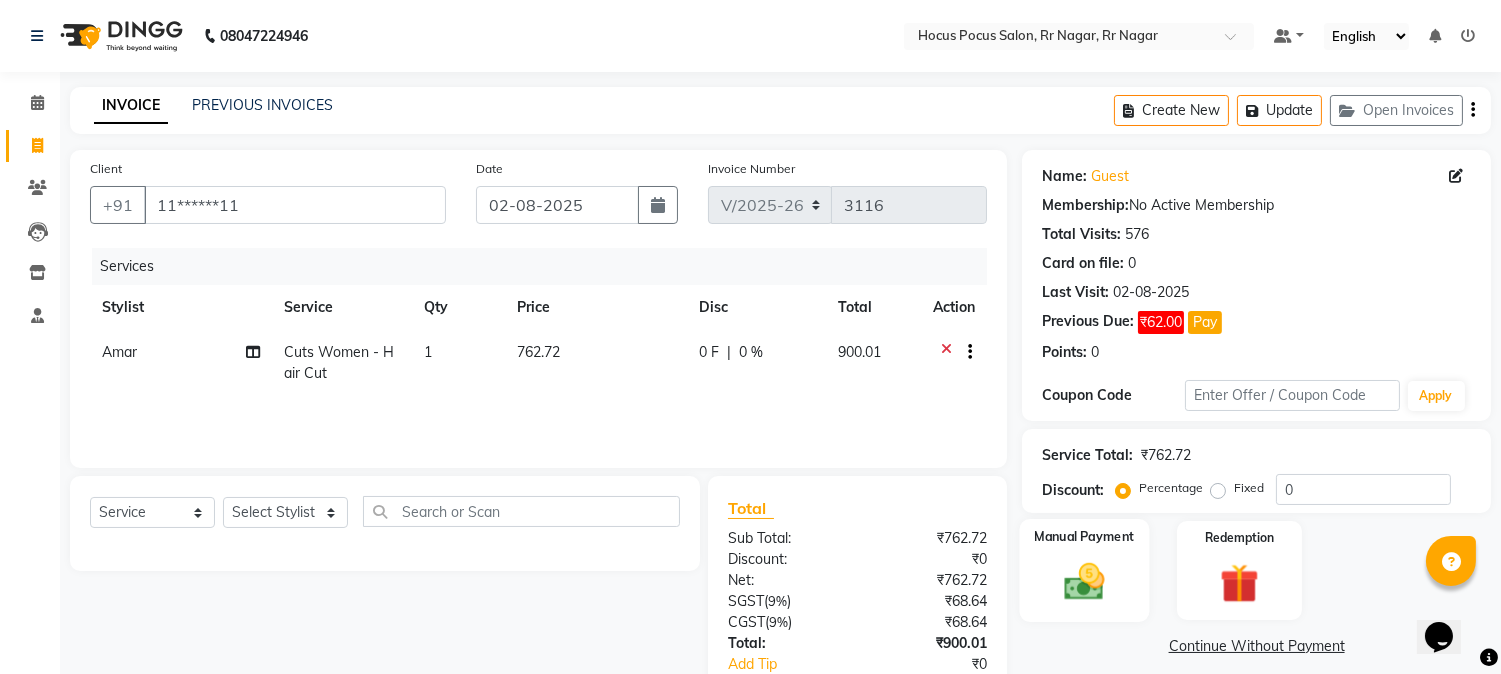 click on "Manual Payment" 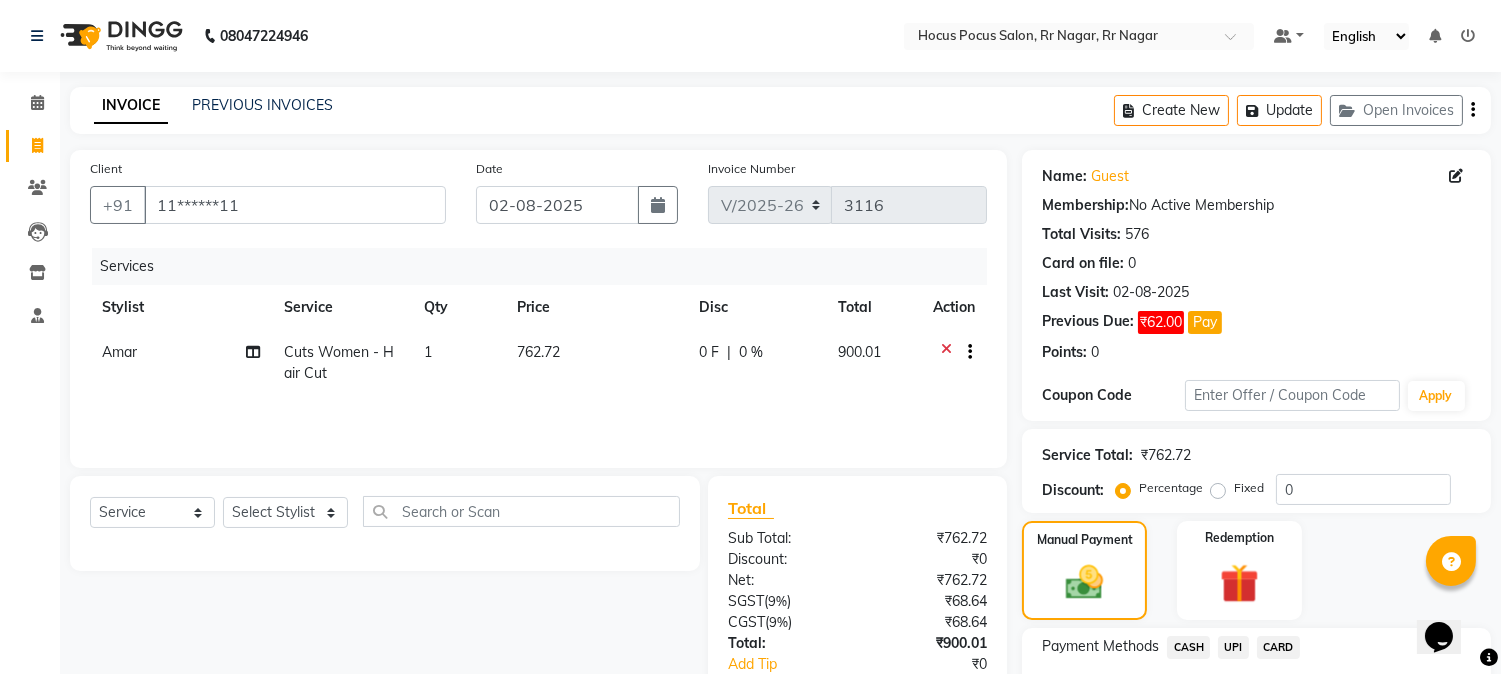 click on "CARD" 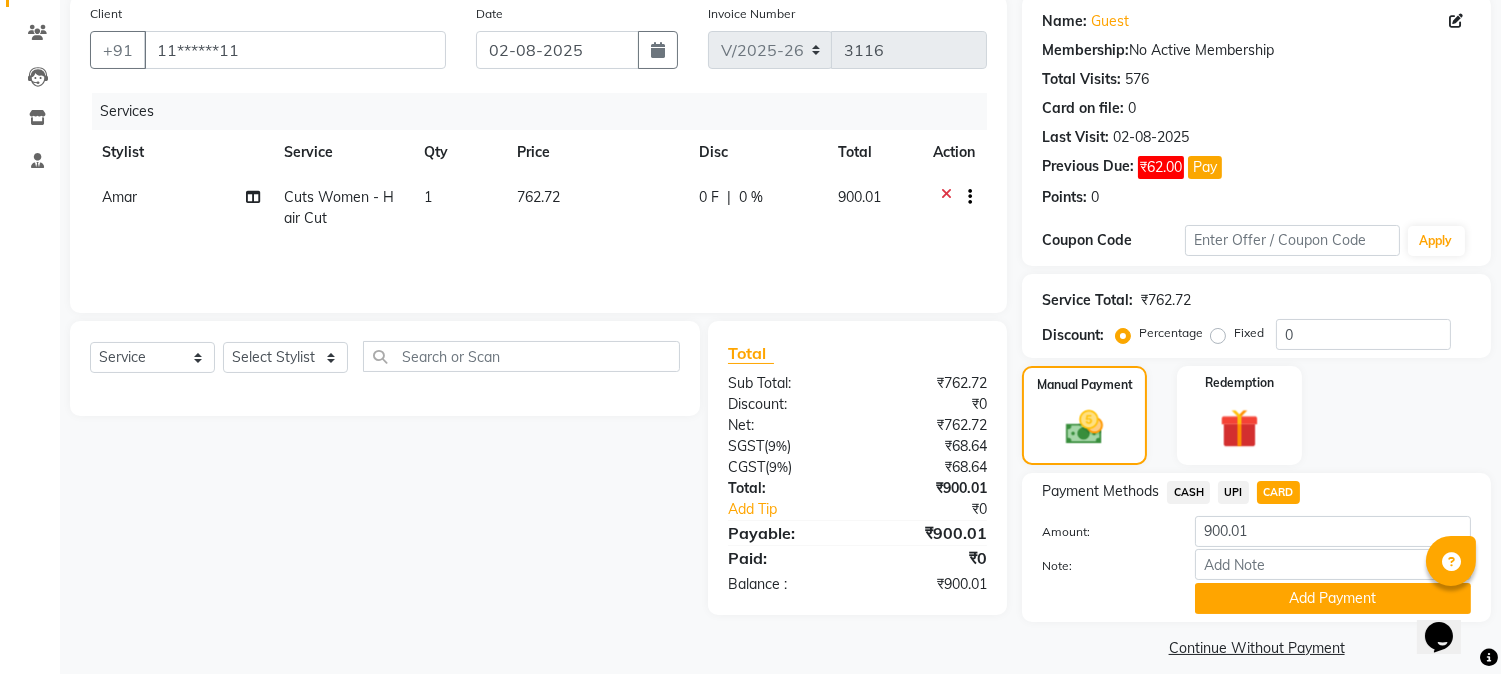 scroll, scrollTop: 173, scrollLeft: 0, axis: vertical 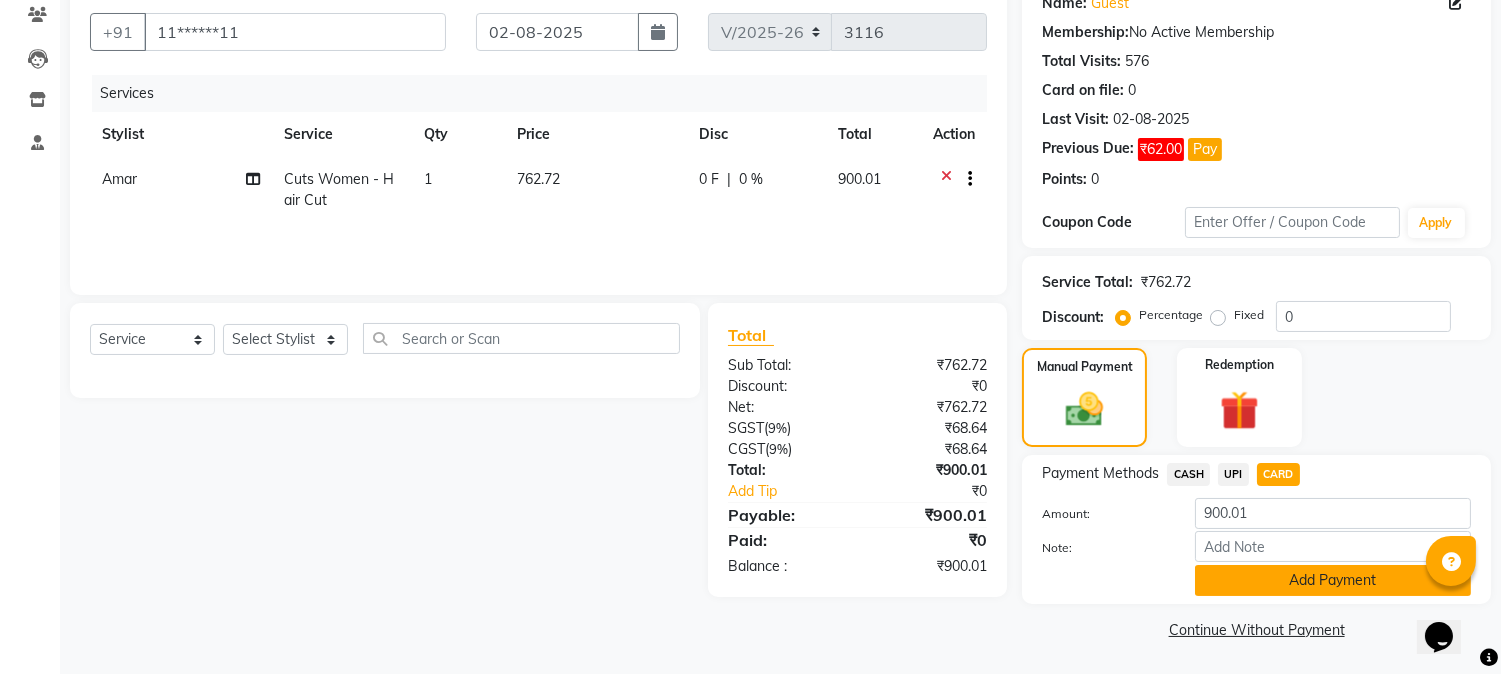 click on "Add Payment" 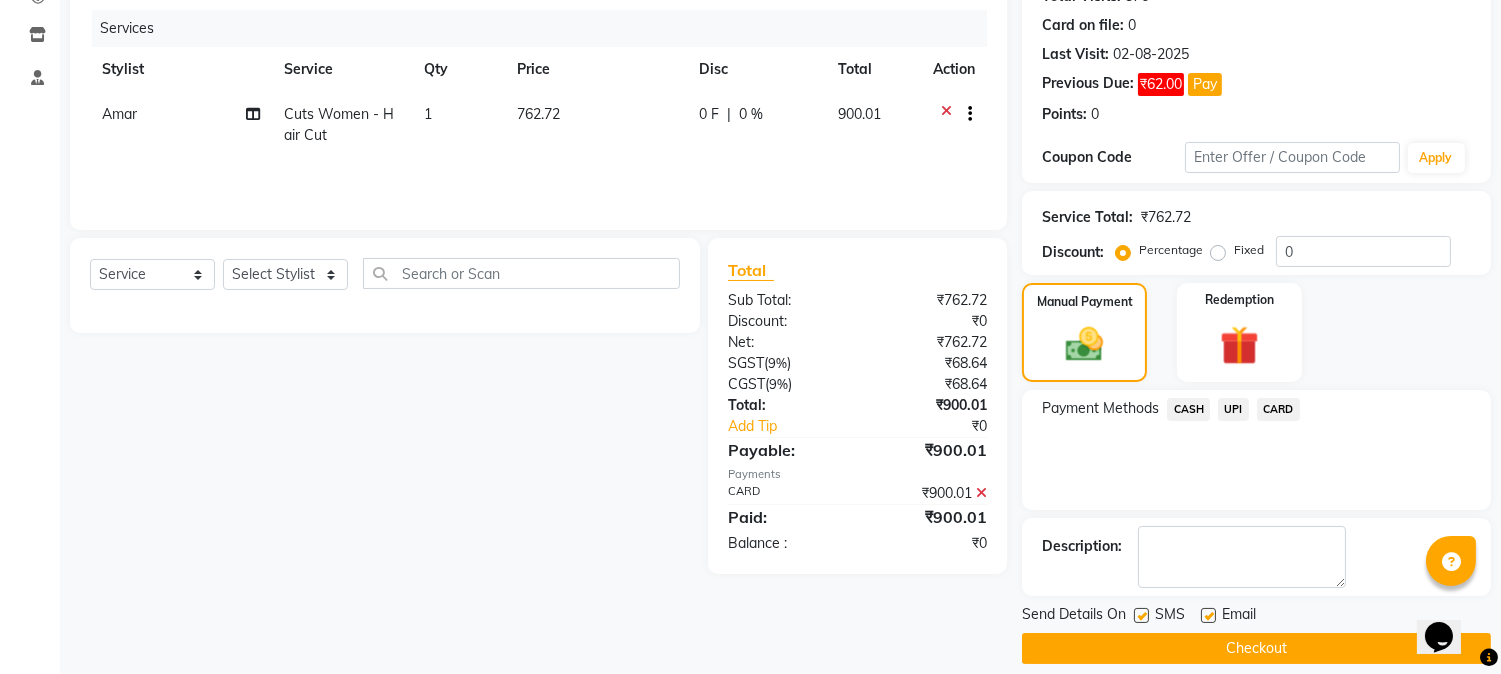 scroll, scrollTop: 257, scrollLeft: 0, axis: vertical 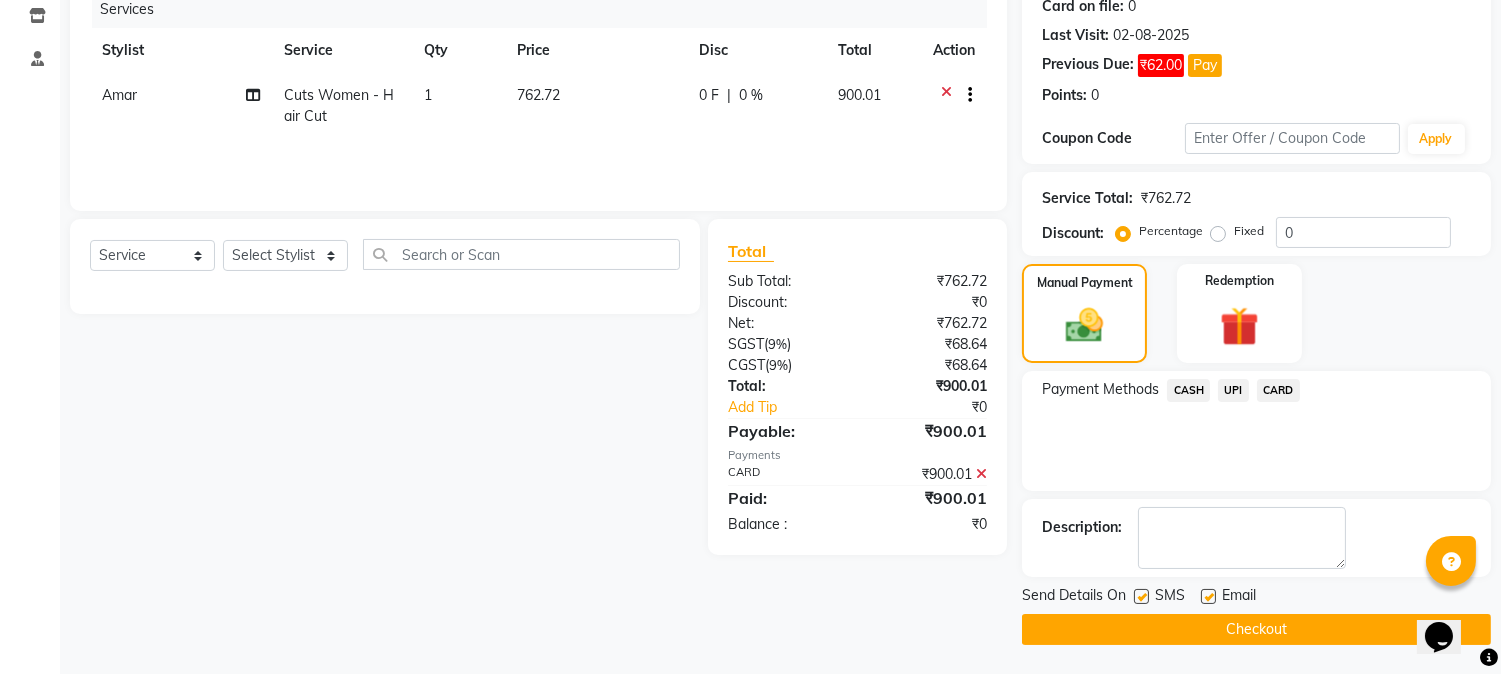 click 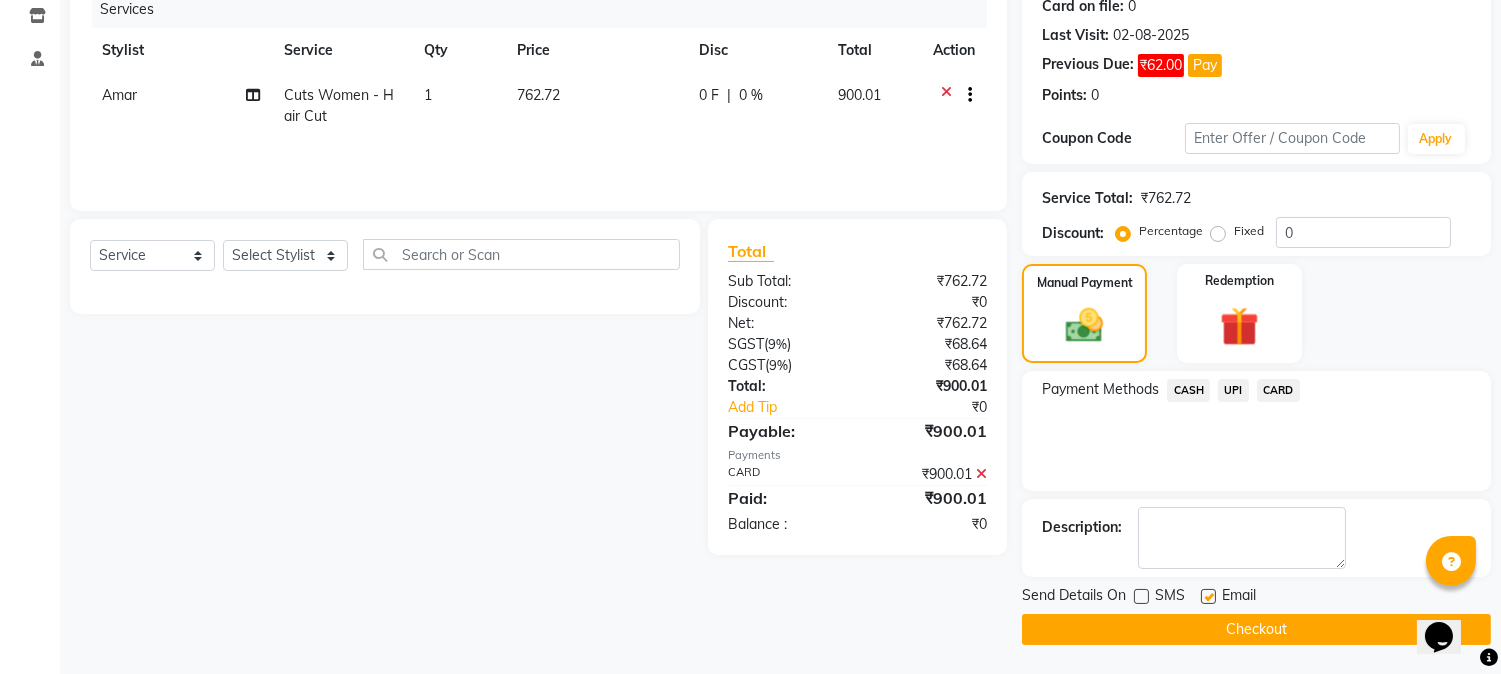 click on "Checkout" 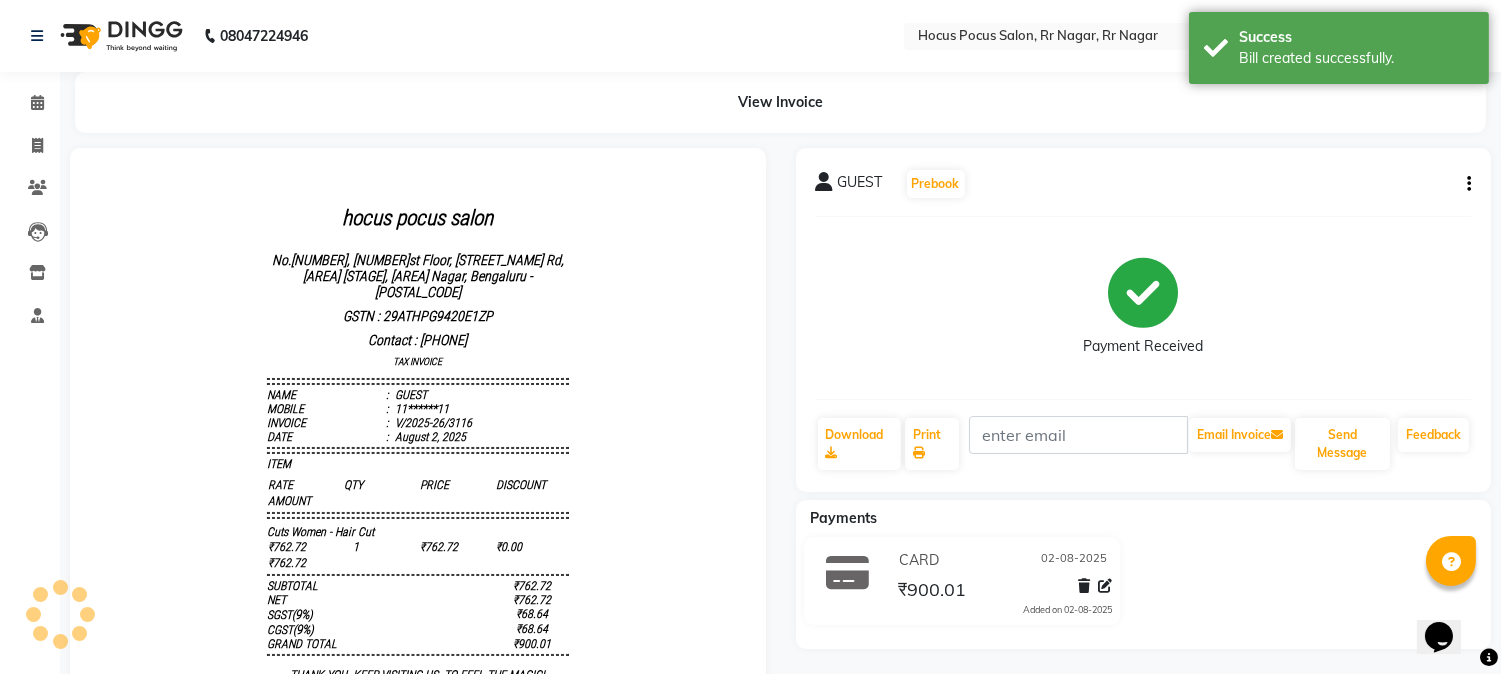 scroll, scrollTop: 0, scrollLeft: 0, axis: both 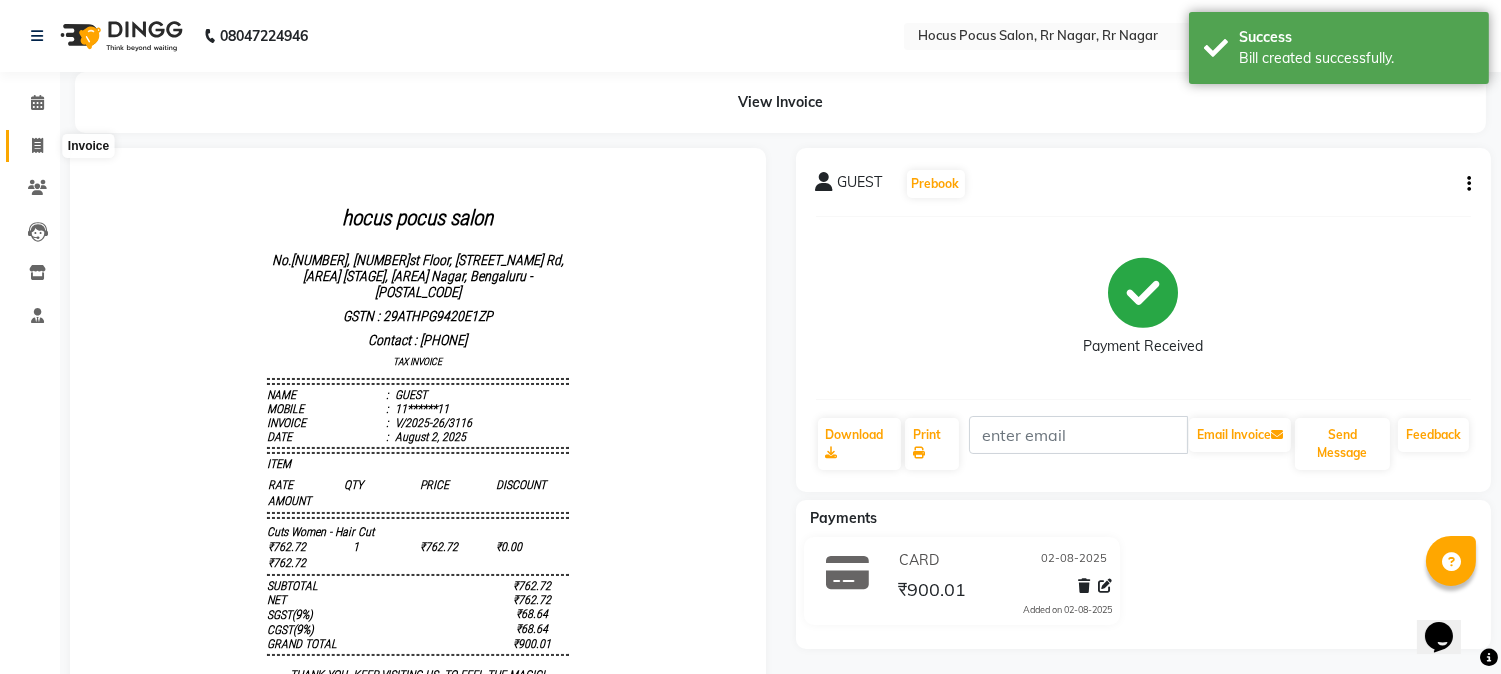 click 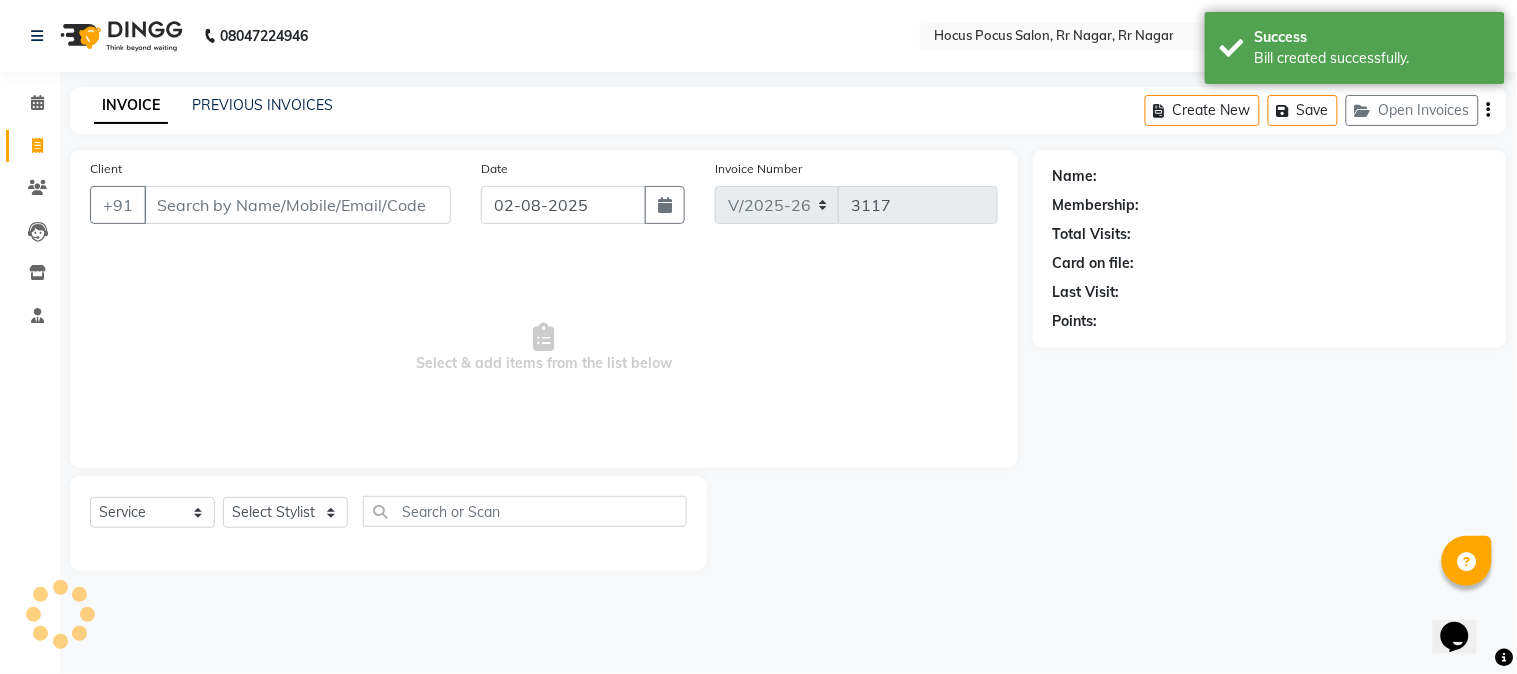 click on "Client" at bounding box center [297, 205] 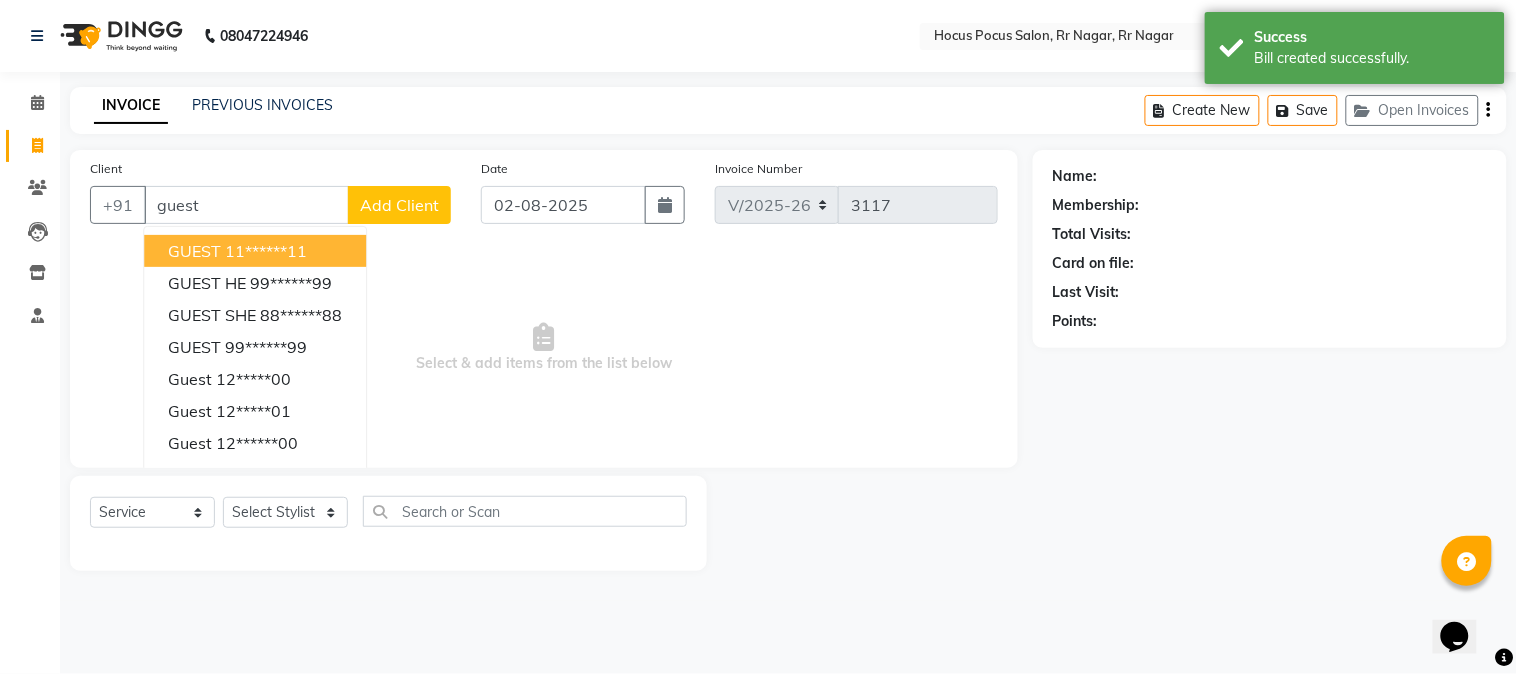click on "11******11" at bounding box center [266, 251] 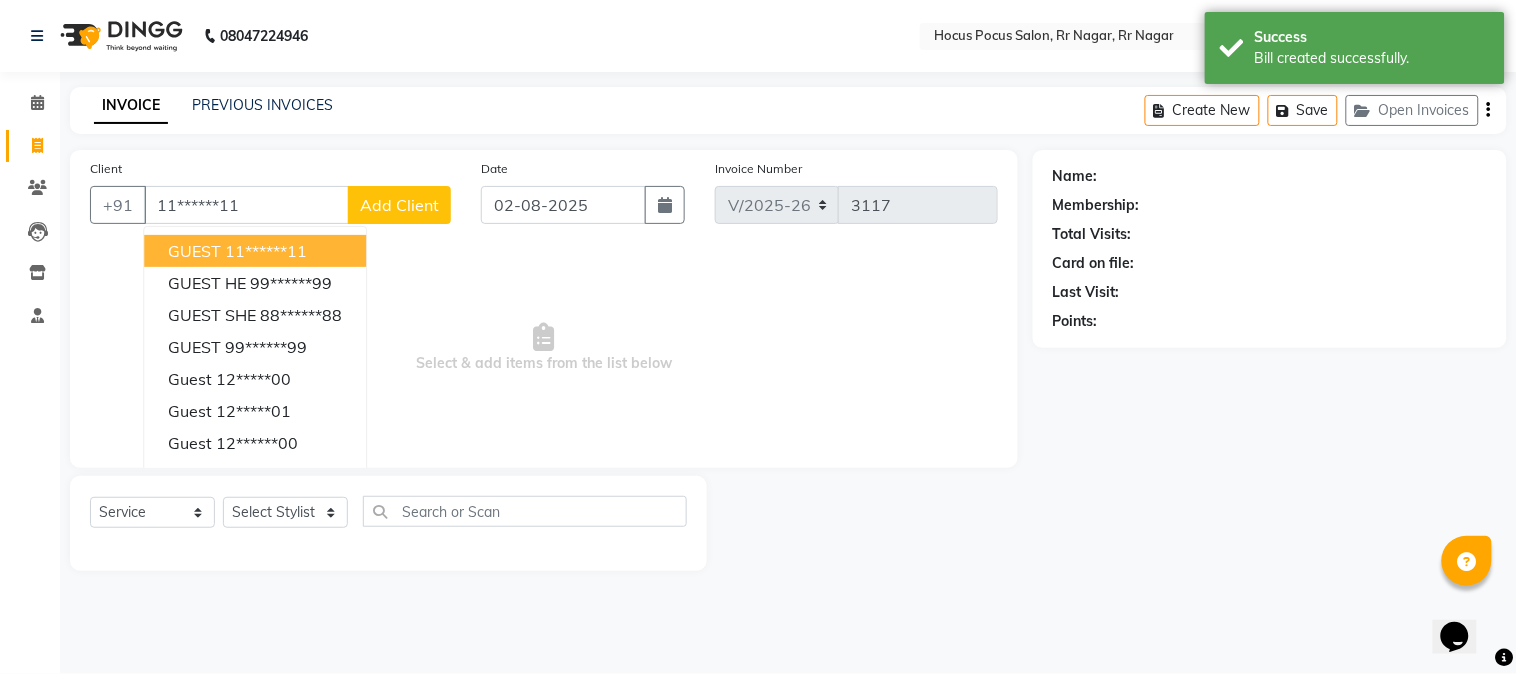 type on "11******11" 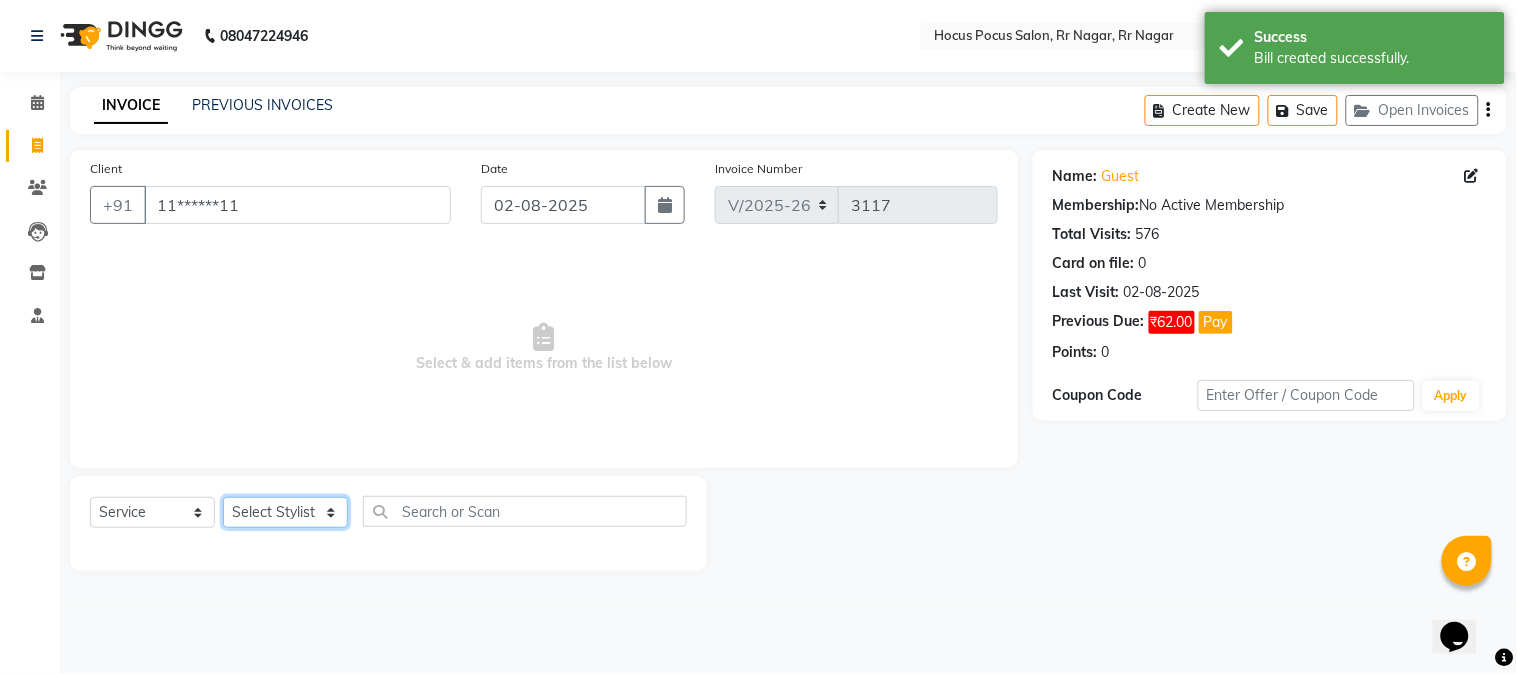 click on "Select Stylist [FIRST] [FIRST] [FIRST] hocus pocus [FIRST] [FIRST] [FIRST] [FIRST] [FIRST] [FIRST] [FIRST]" 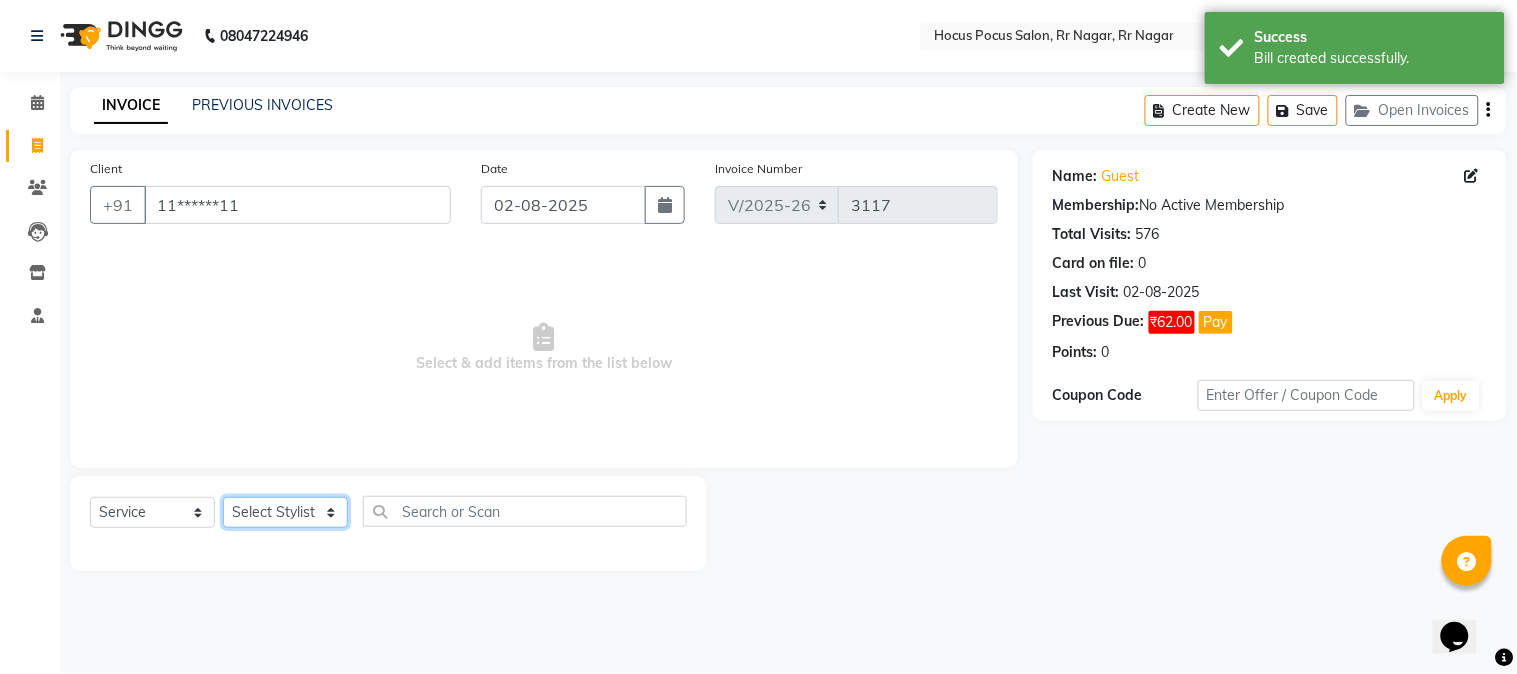 select on "31834" 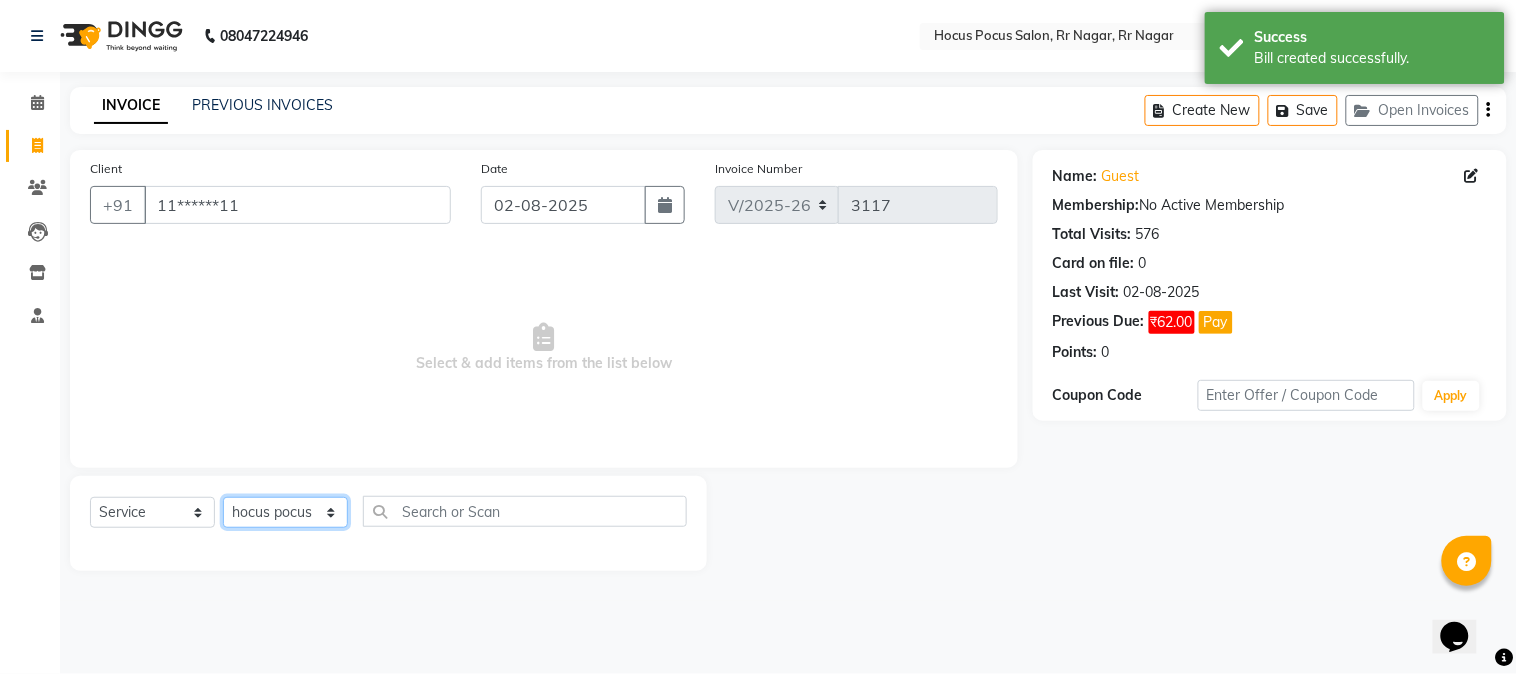 click on "Select Stylist [FIRST] [FIRST] [FIRST] hocus pocus [FIRST] [FIRST] [FIRST] [FIRST] [FIRST] [FIRST] [FIRST]" 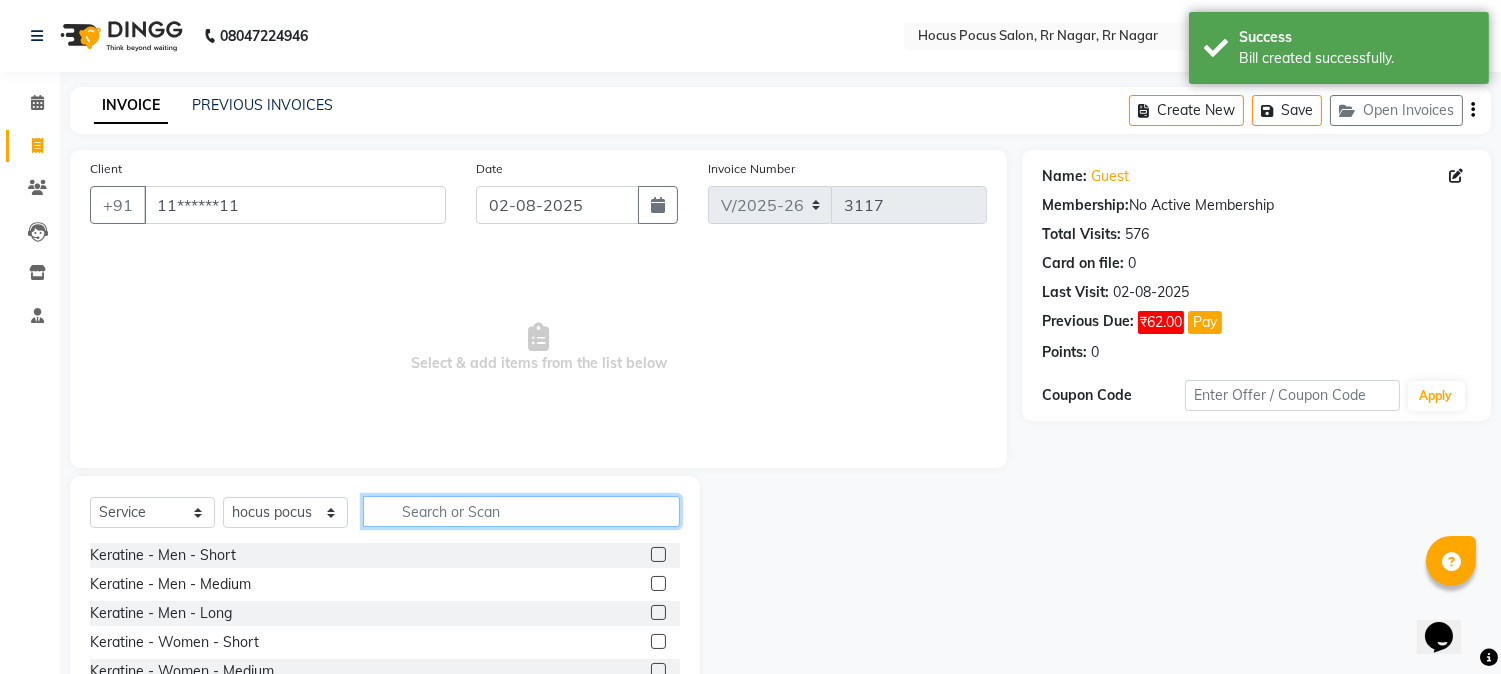 click 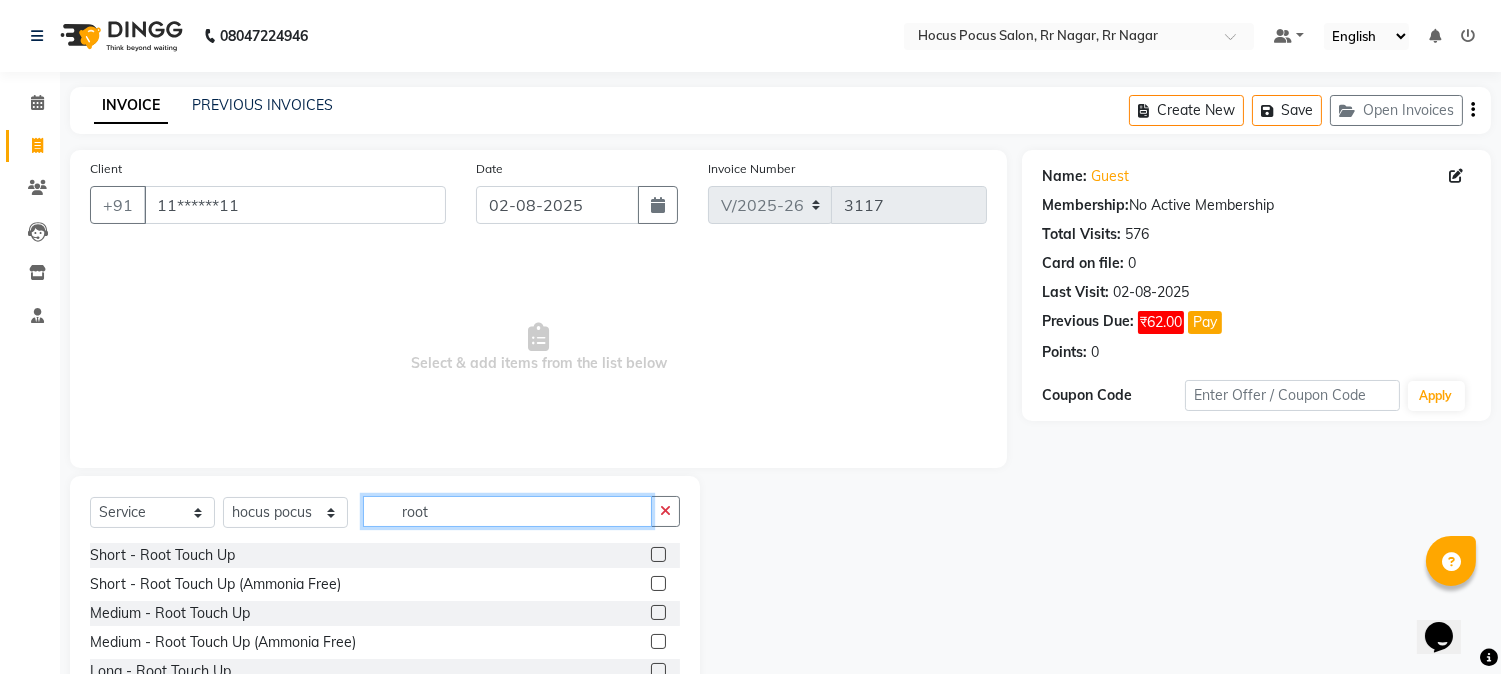 type on "root" 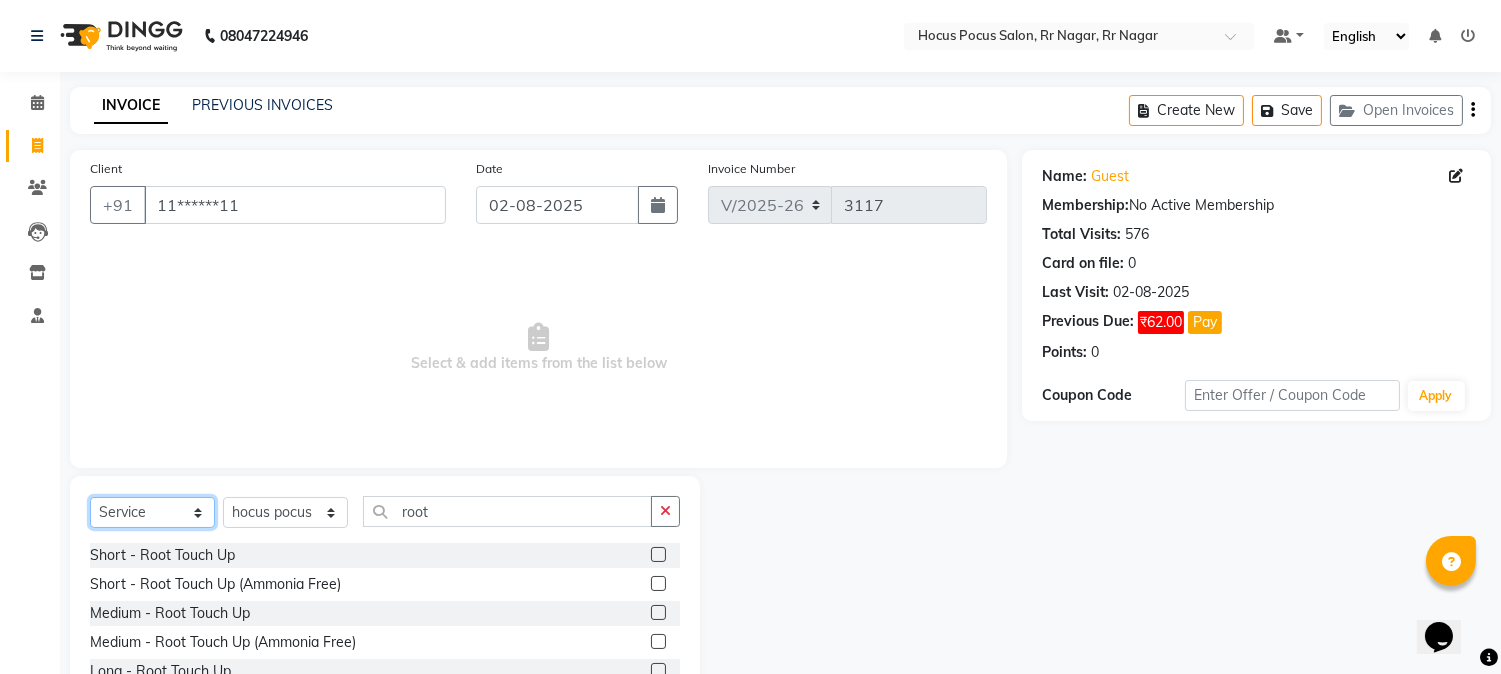 click on "Select  Service  Product  Membership  Package Voucher Prepaid Gift Card" 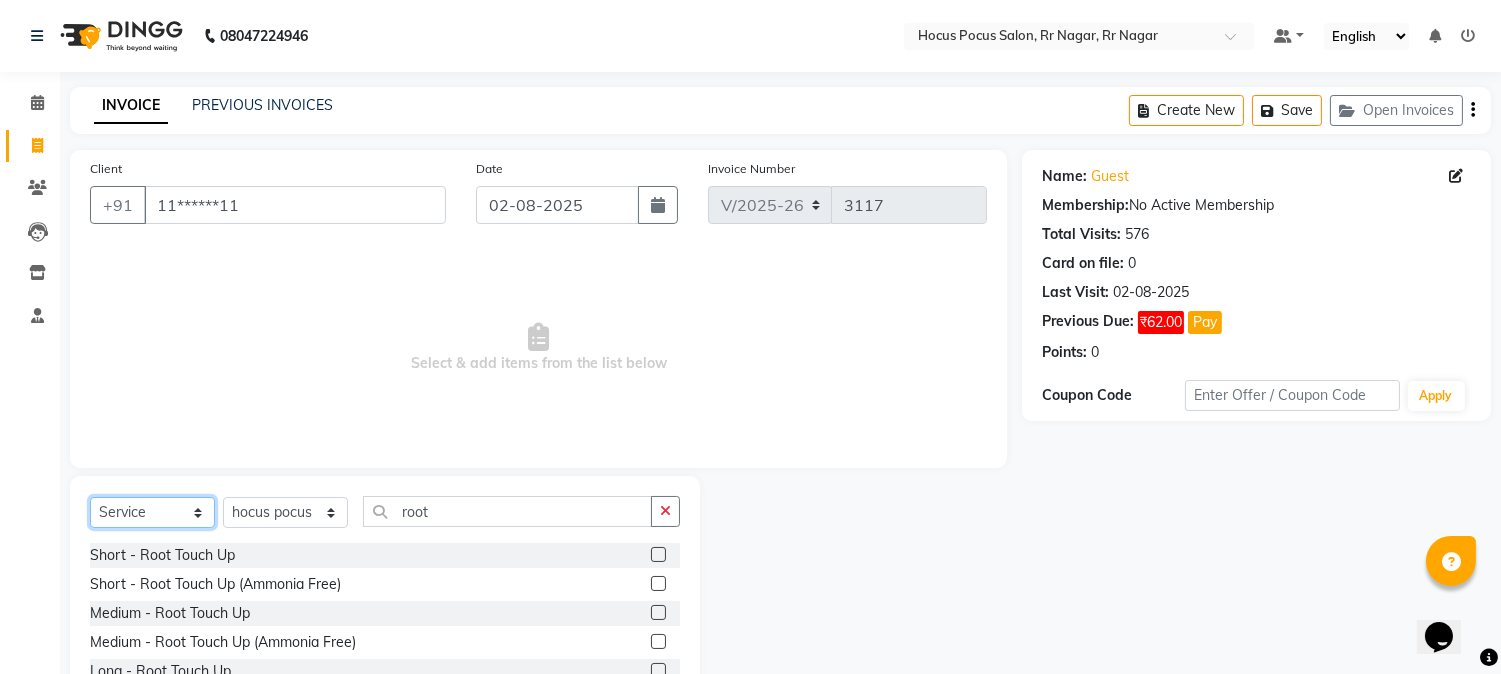 select on "product" 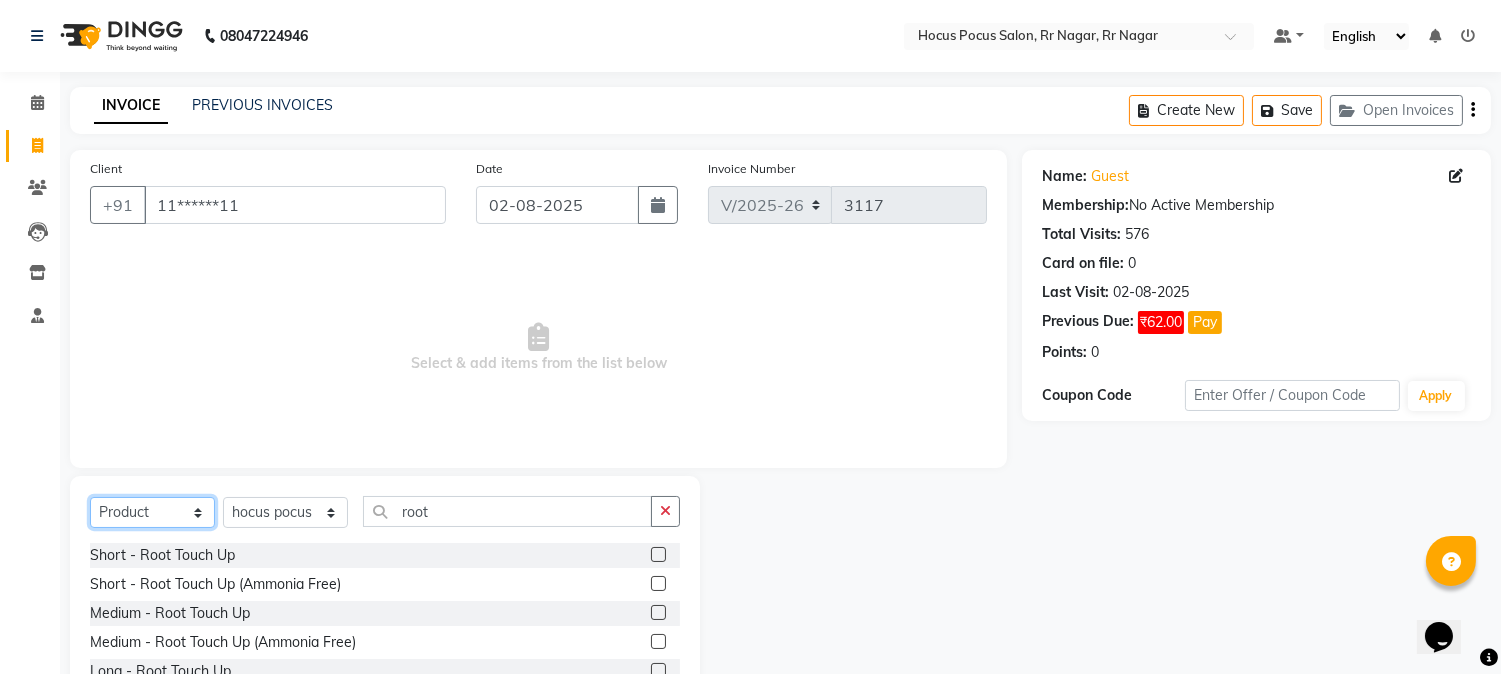 click on "Select  Service  Product  Membership  Package Voucher Prepaid Gift Card" 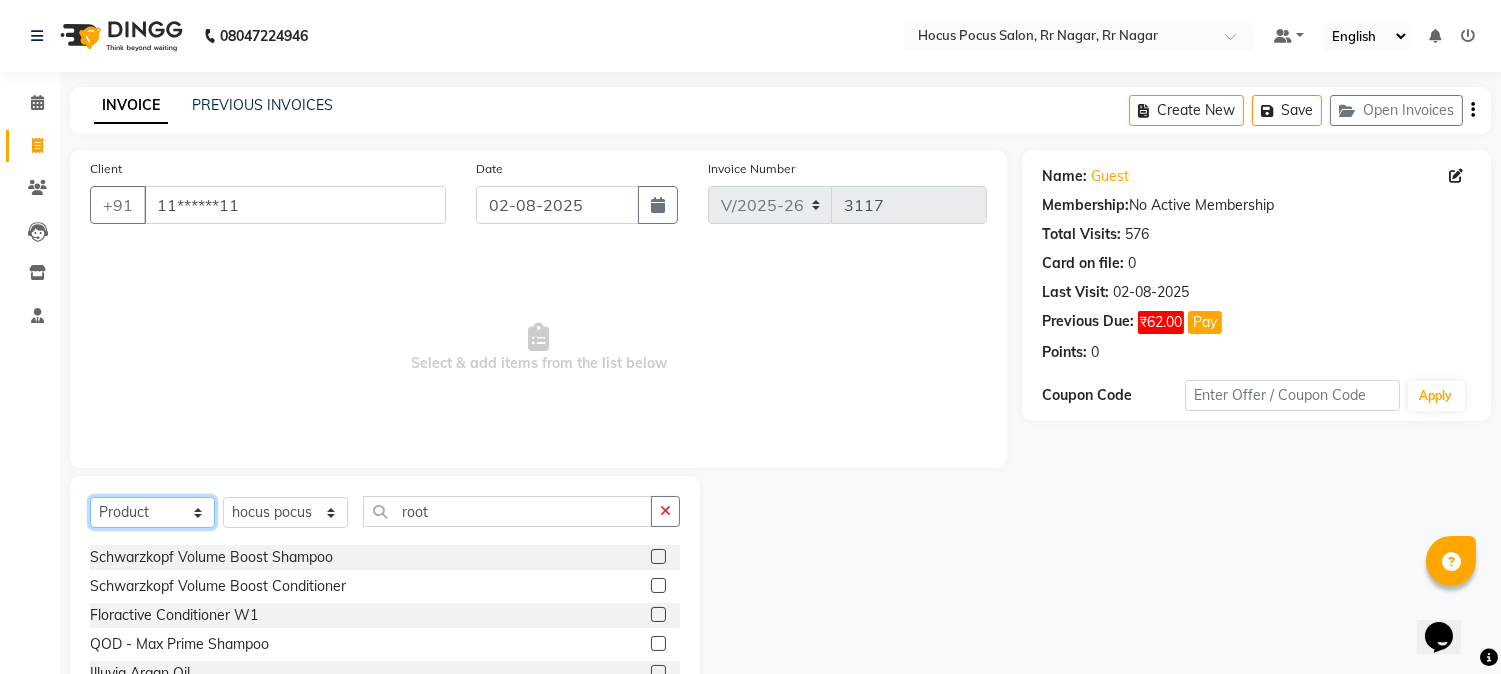 scroll, scrollTop: 111, scrollLeft: 0, axis: vertical 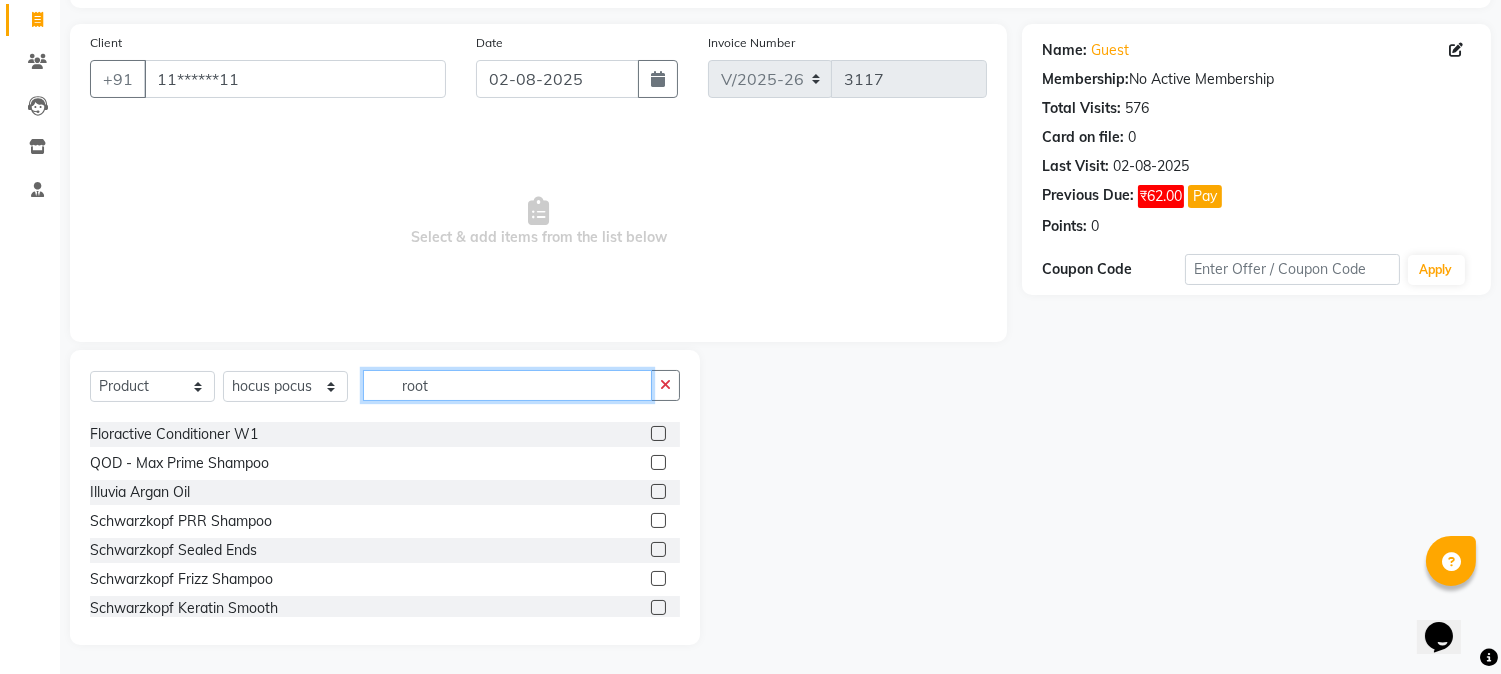 click on "root" 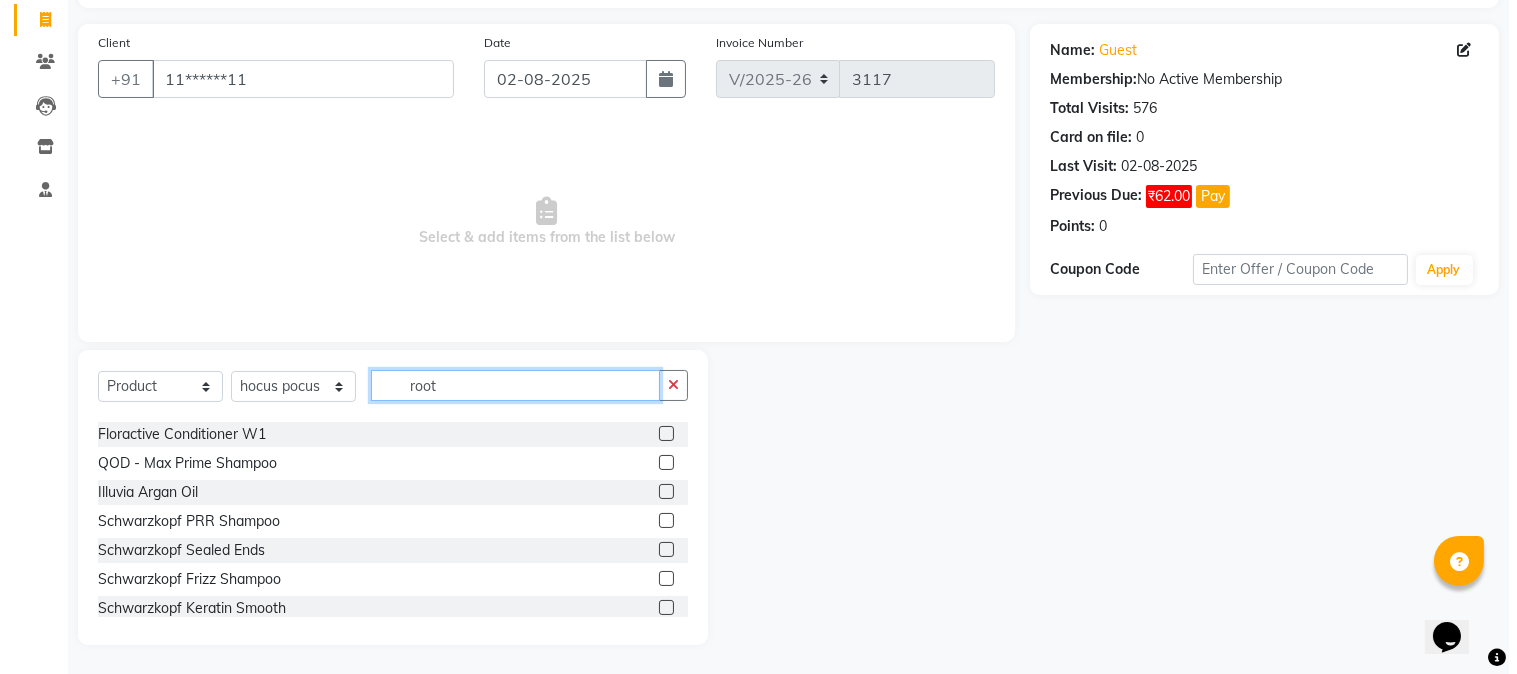 scroll, scrollTop: 0, scrollLeft: 0, axis: both 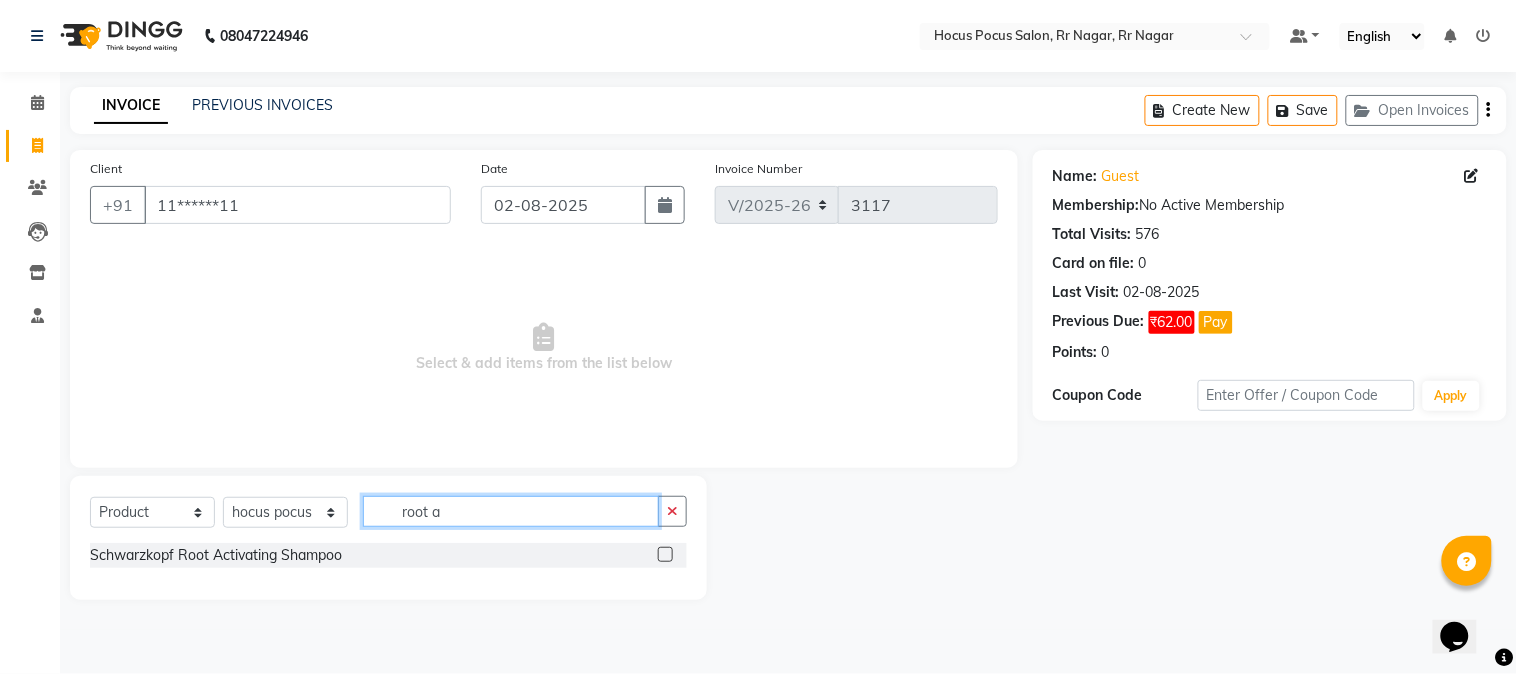 type on "root a" 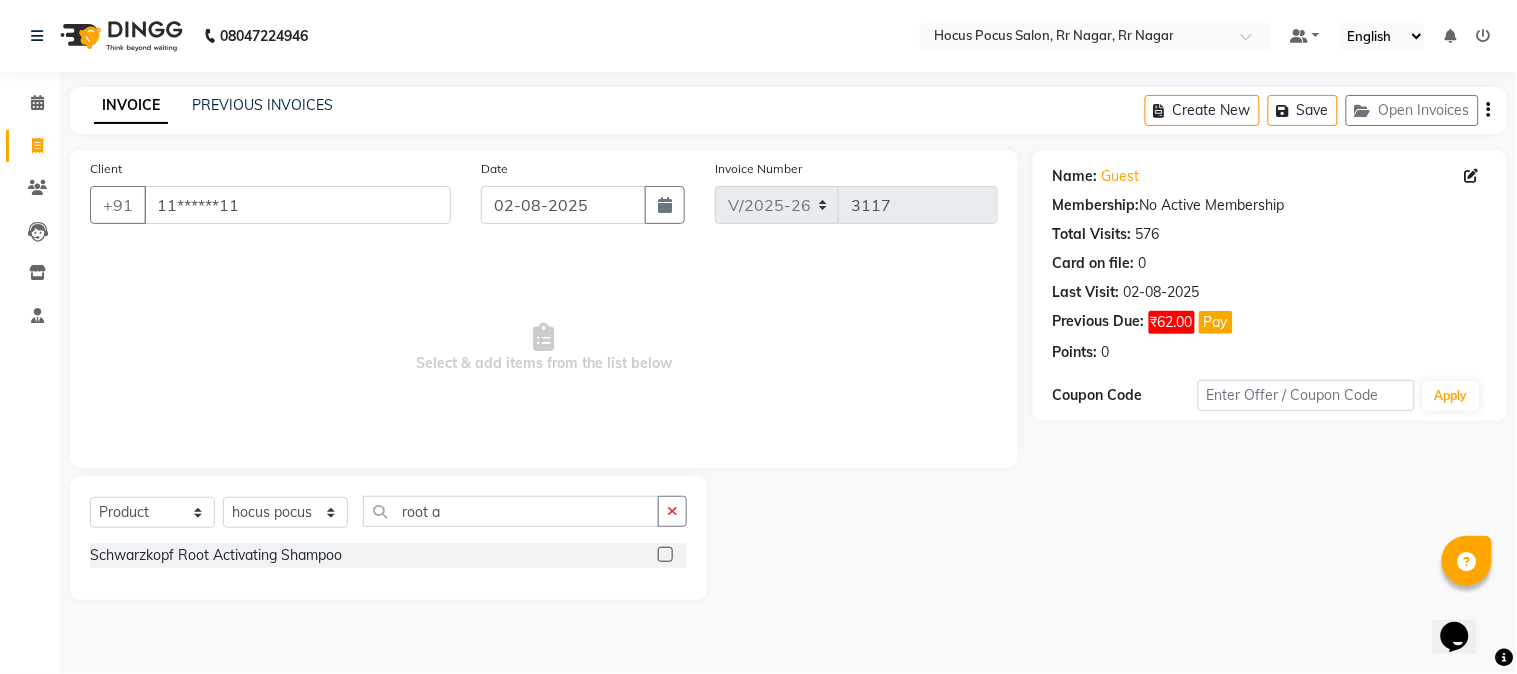 click 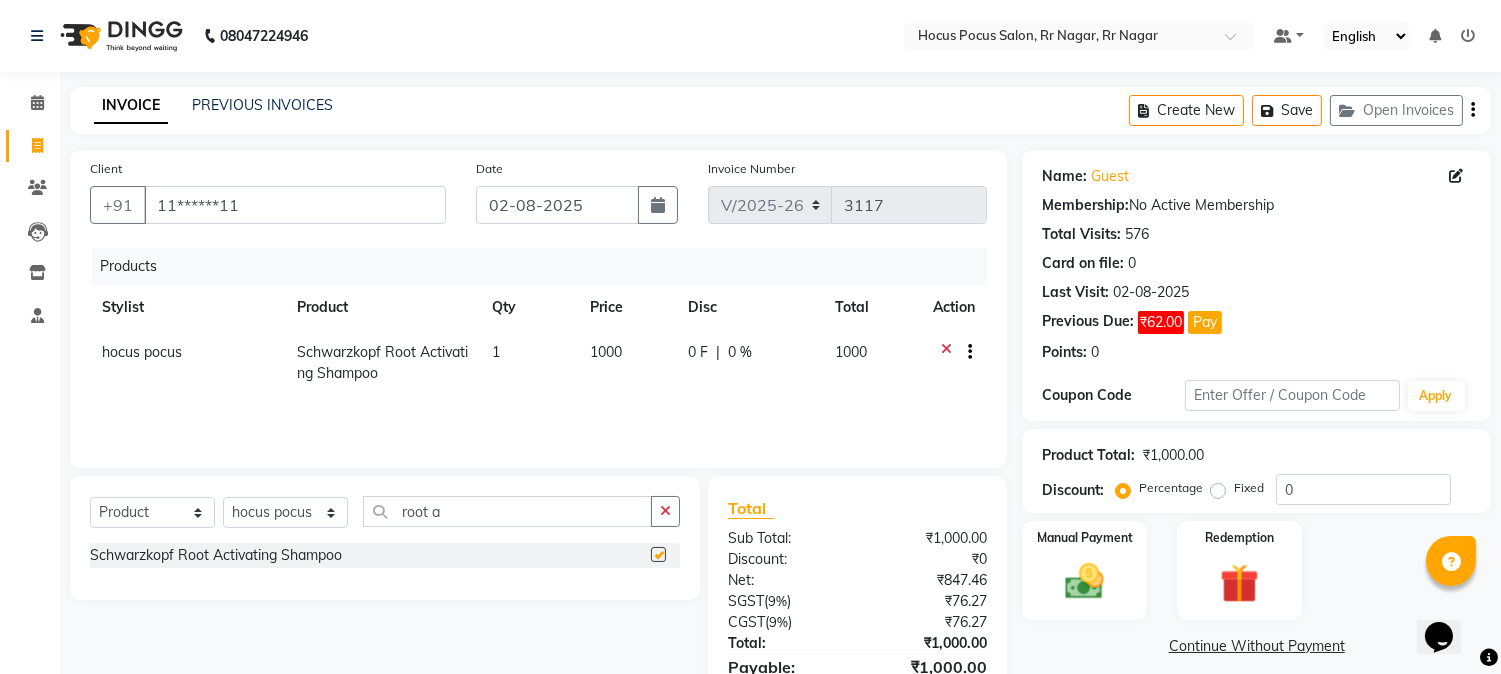 checkbox on "false" 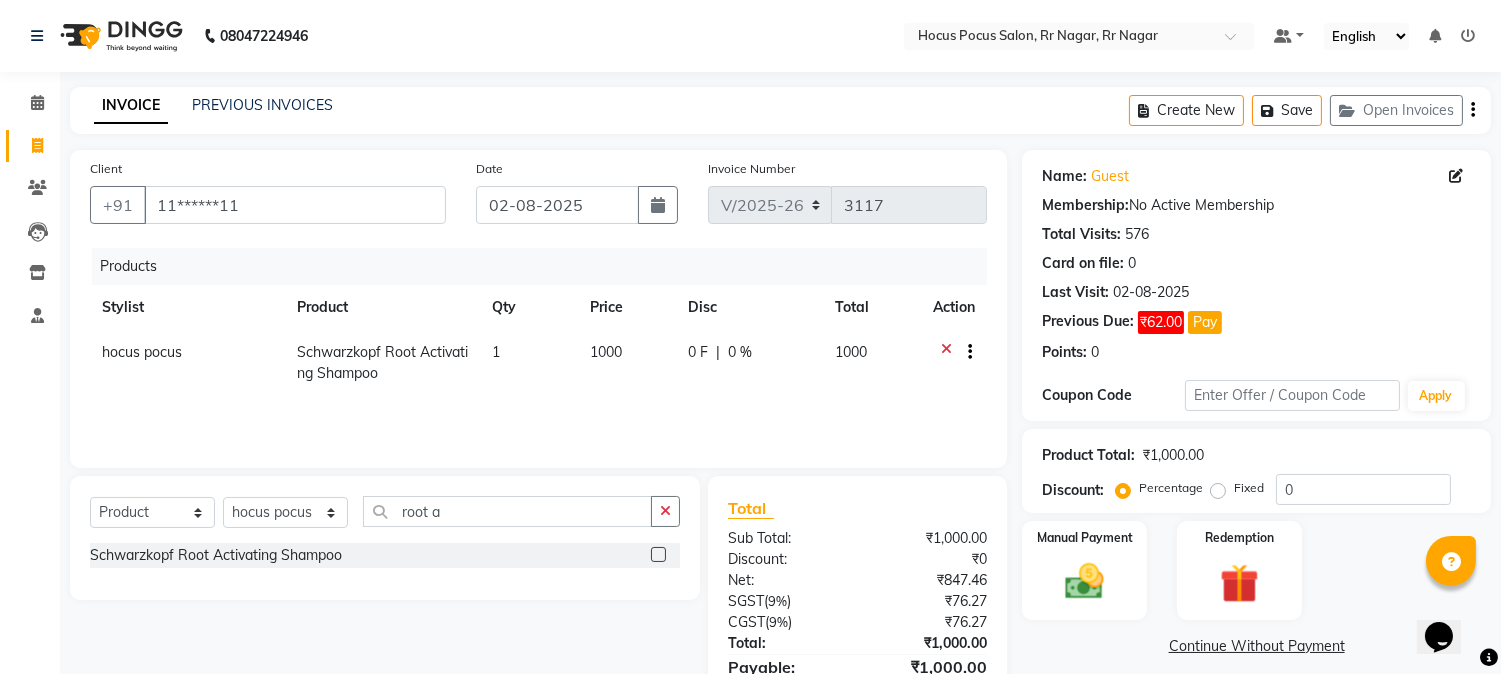 click on "1000" 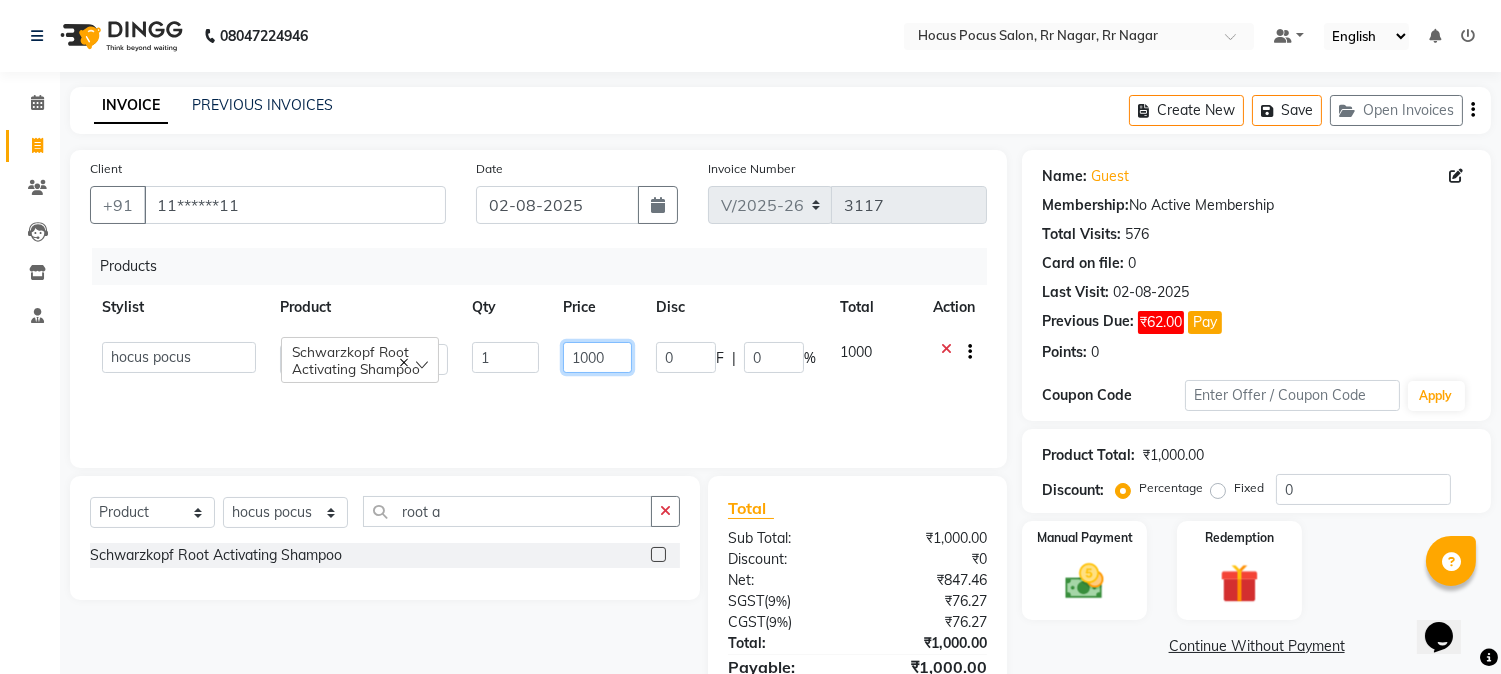 click on "1000" 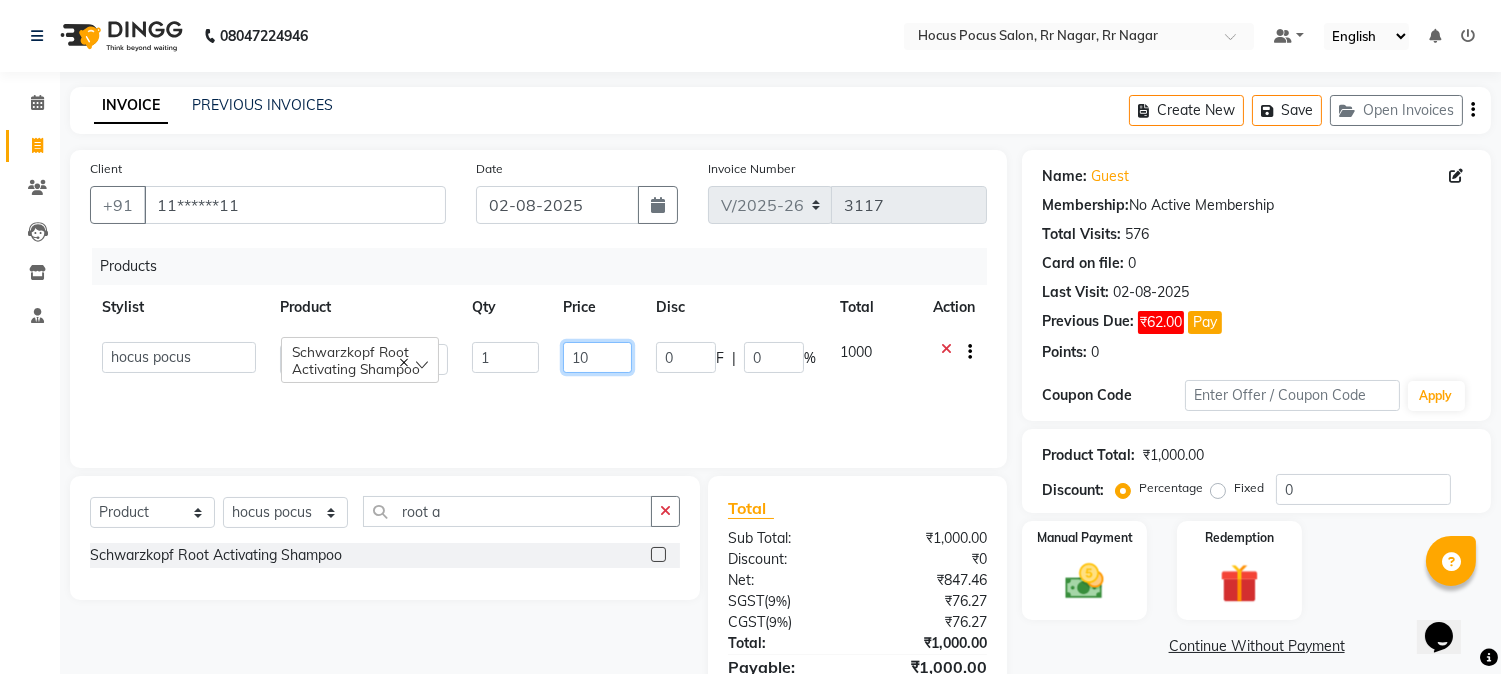 type on "1" 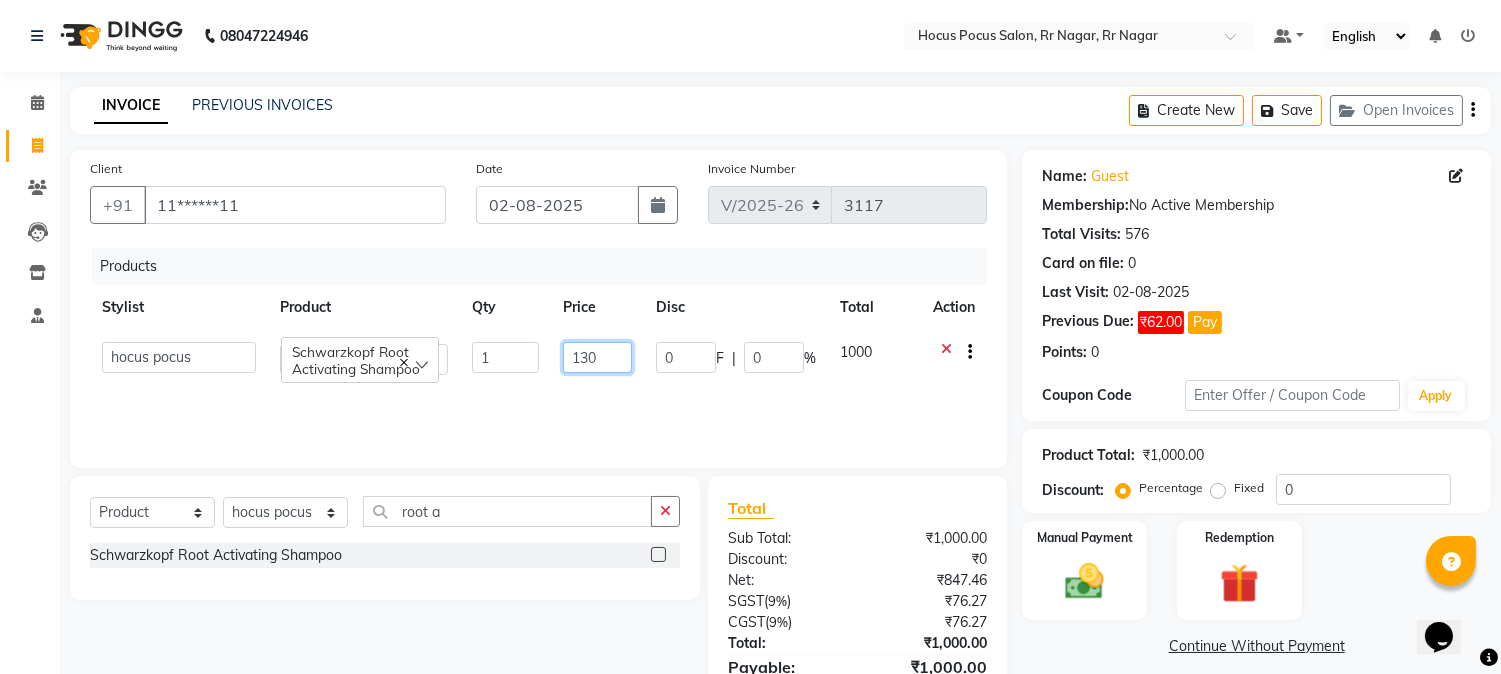 type on "1300" 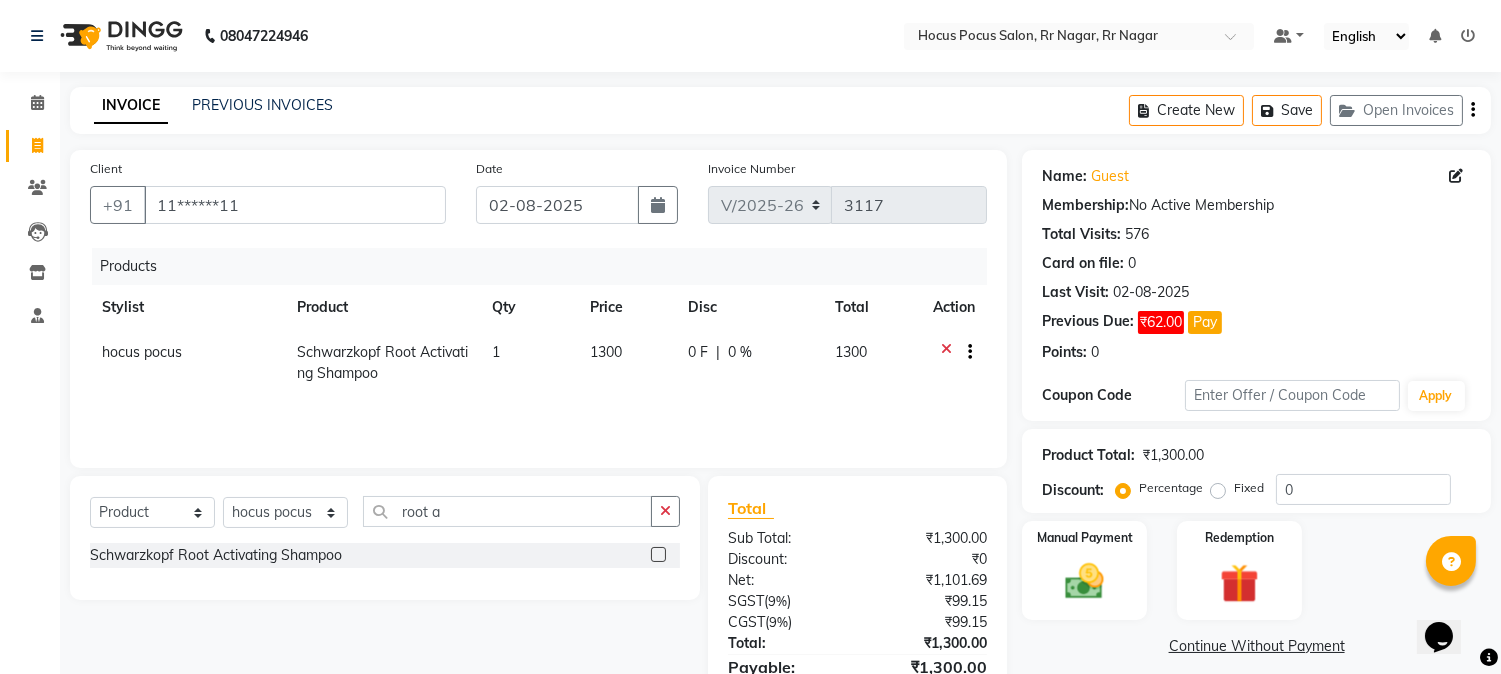 click 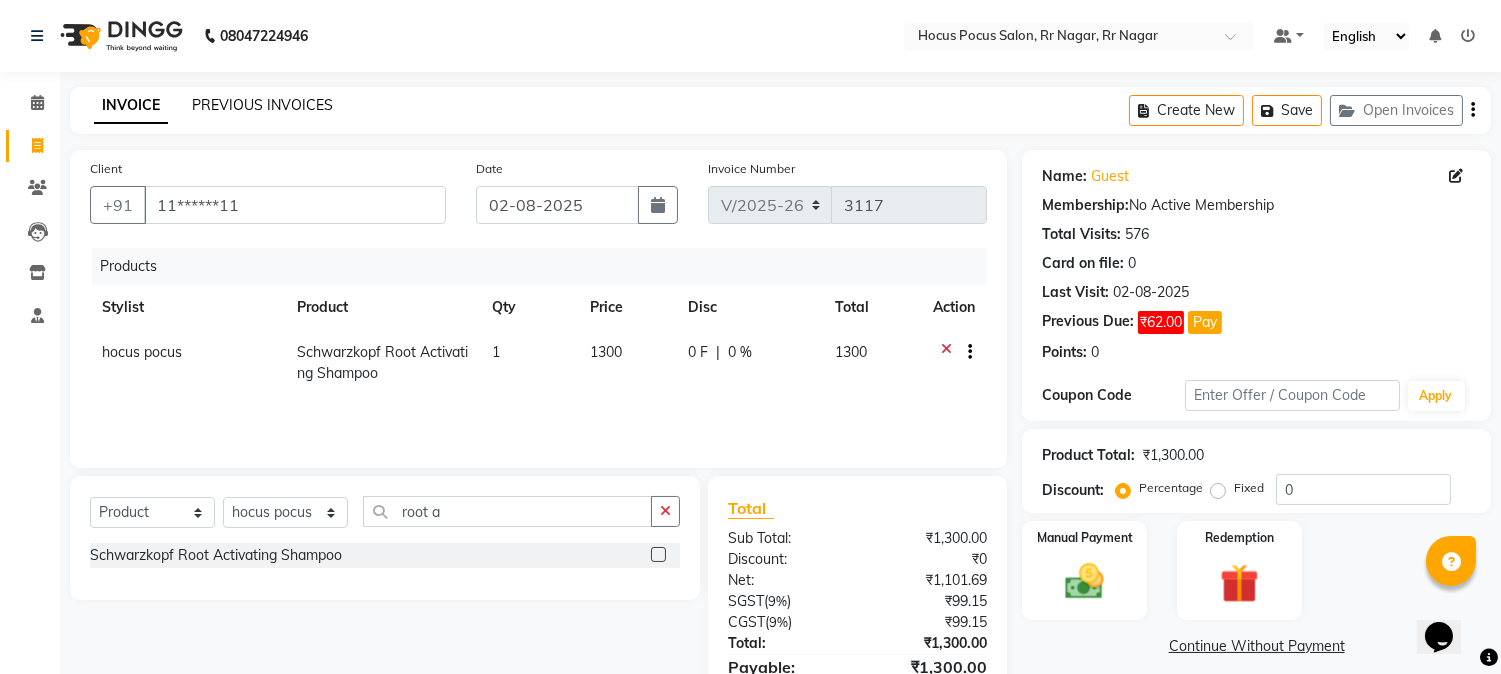 click on "PREVIOUS INVOICES" 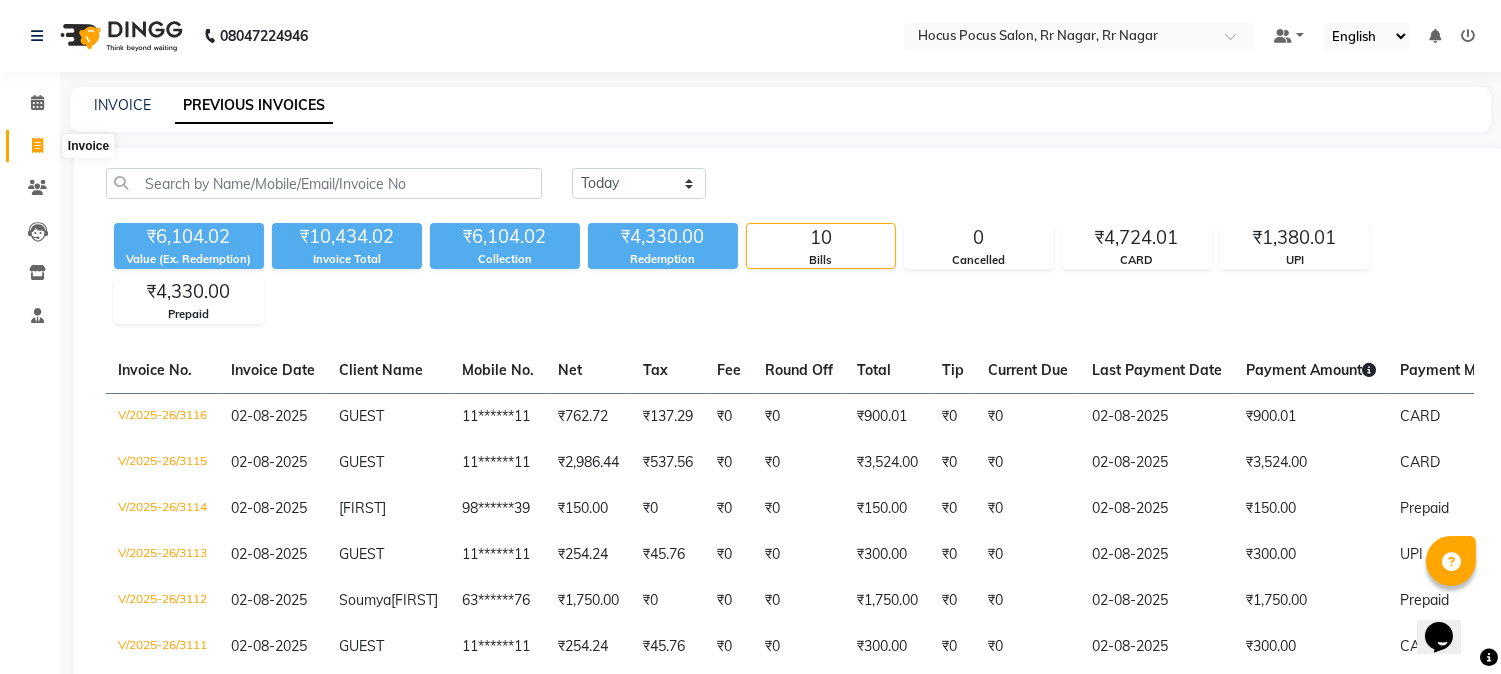 click 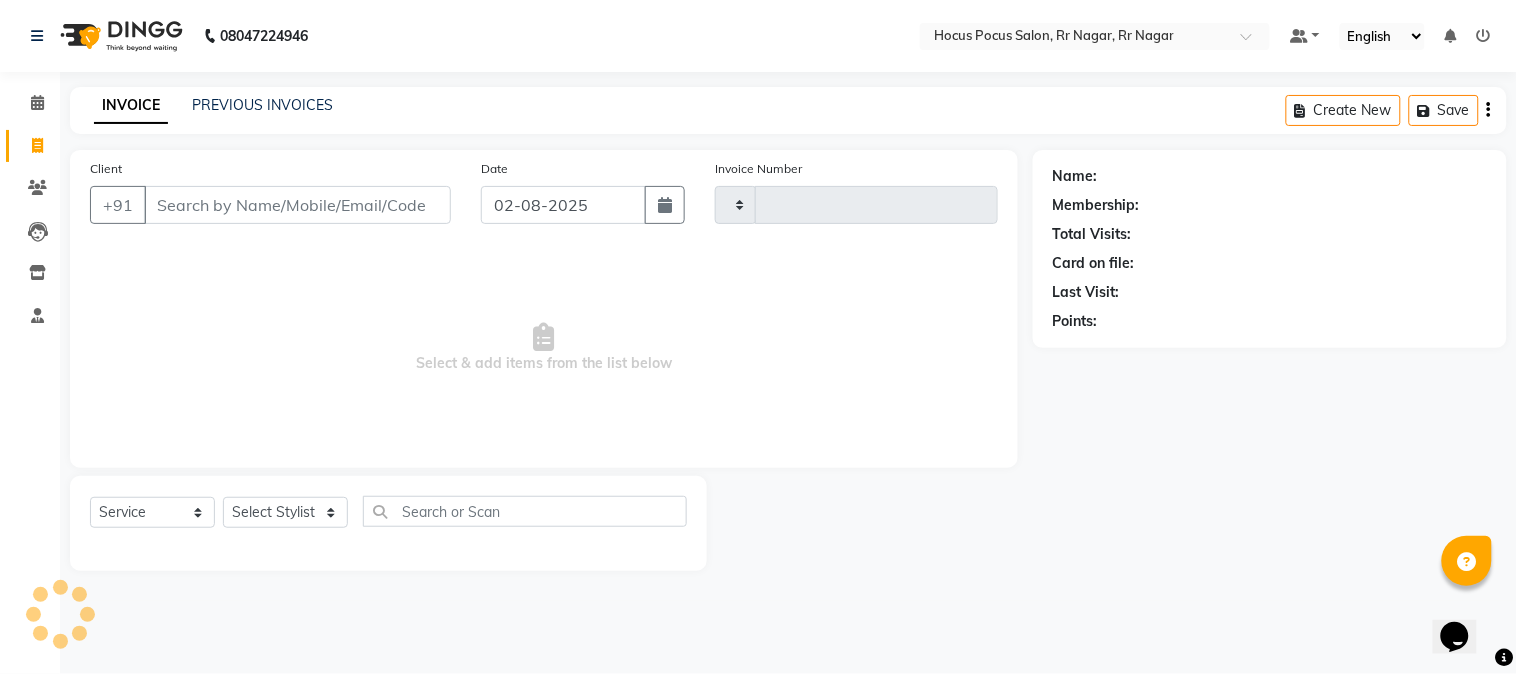 type on "3117" 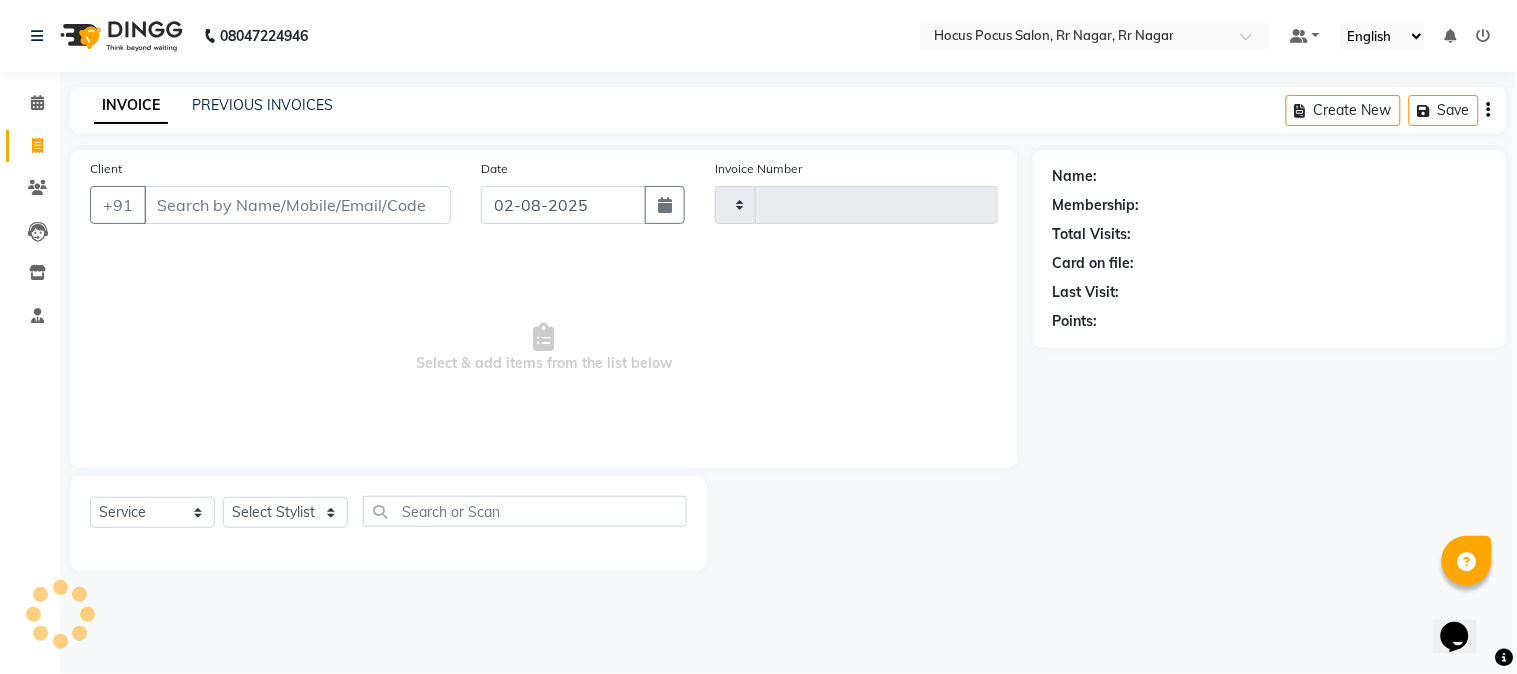 select on "5019" 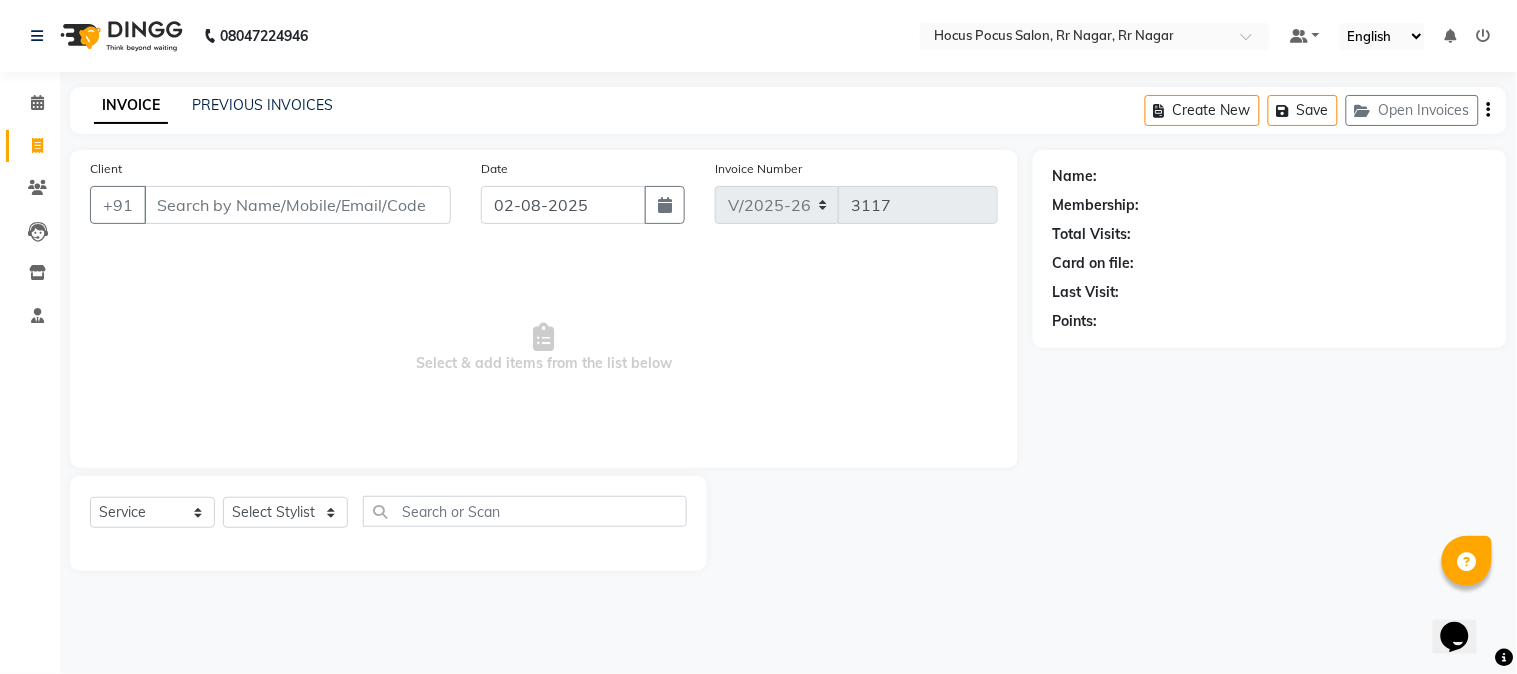 click on "Client" at bounding box center [297, 205] 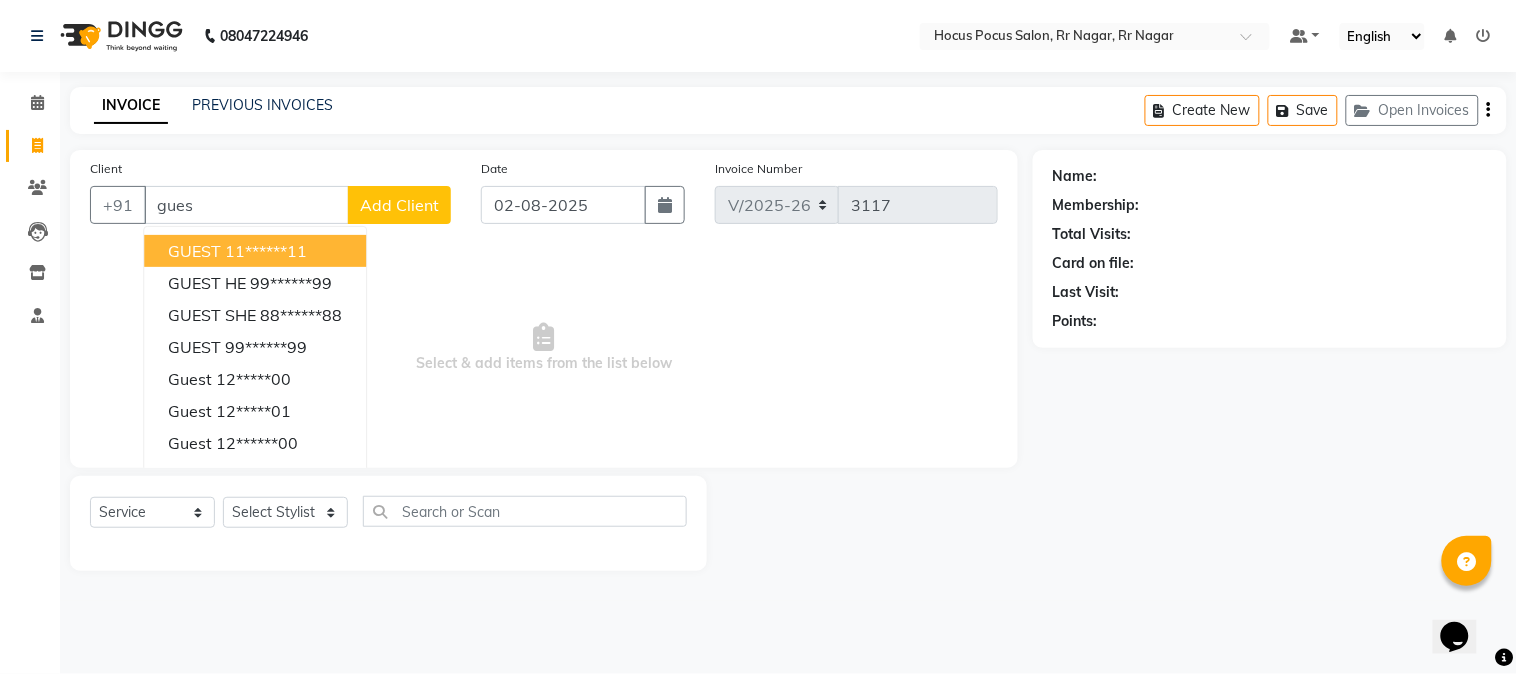 type on "gues" 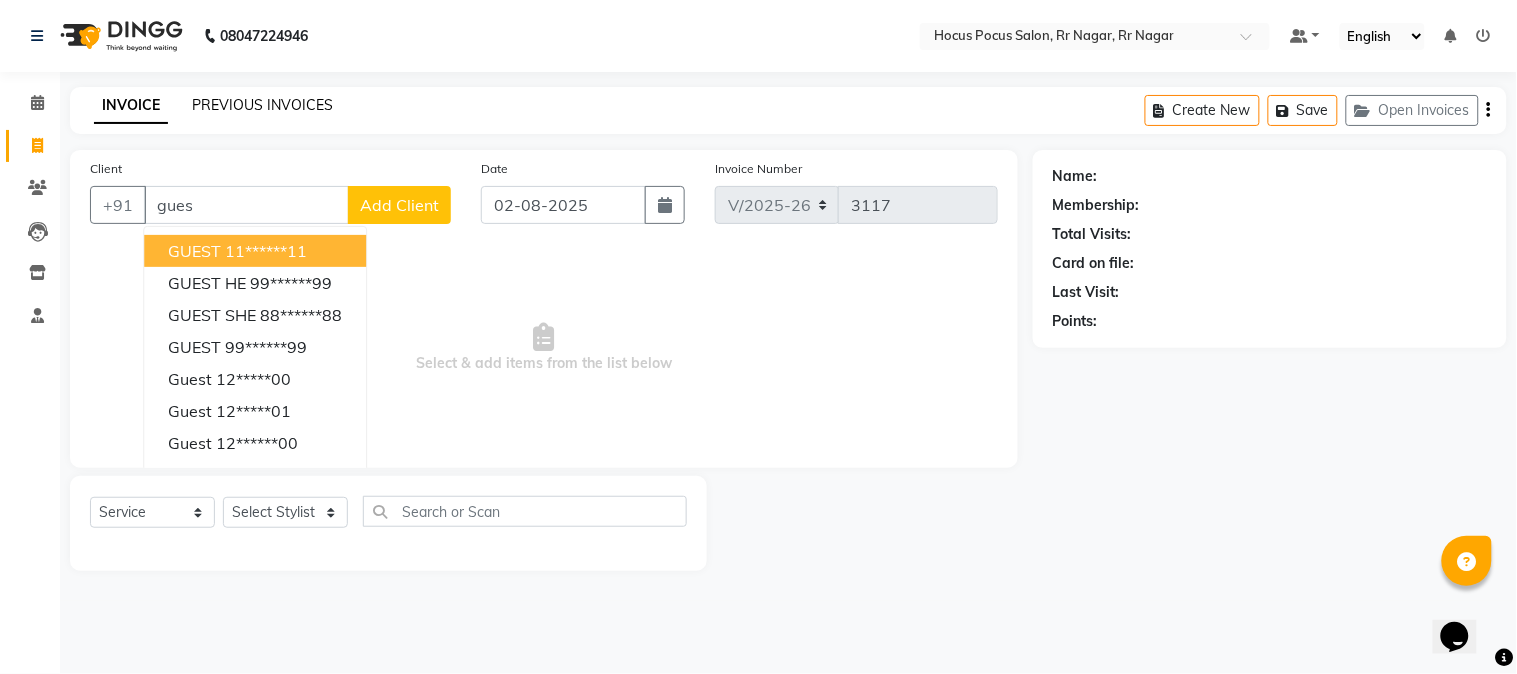 click on "PREVIOUS INVOICES" 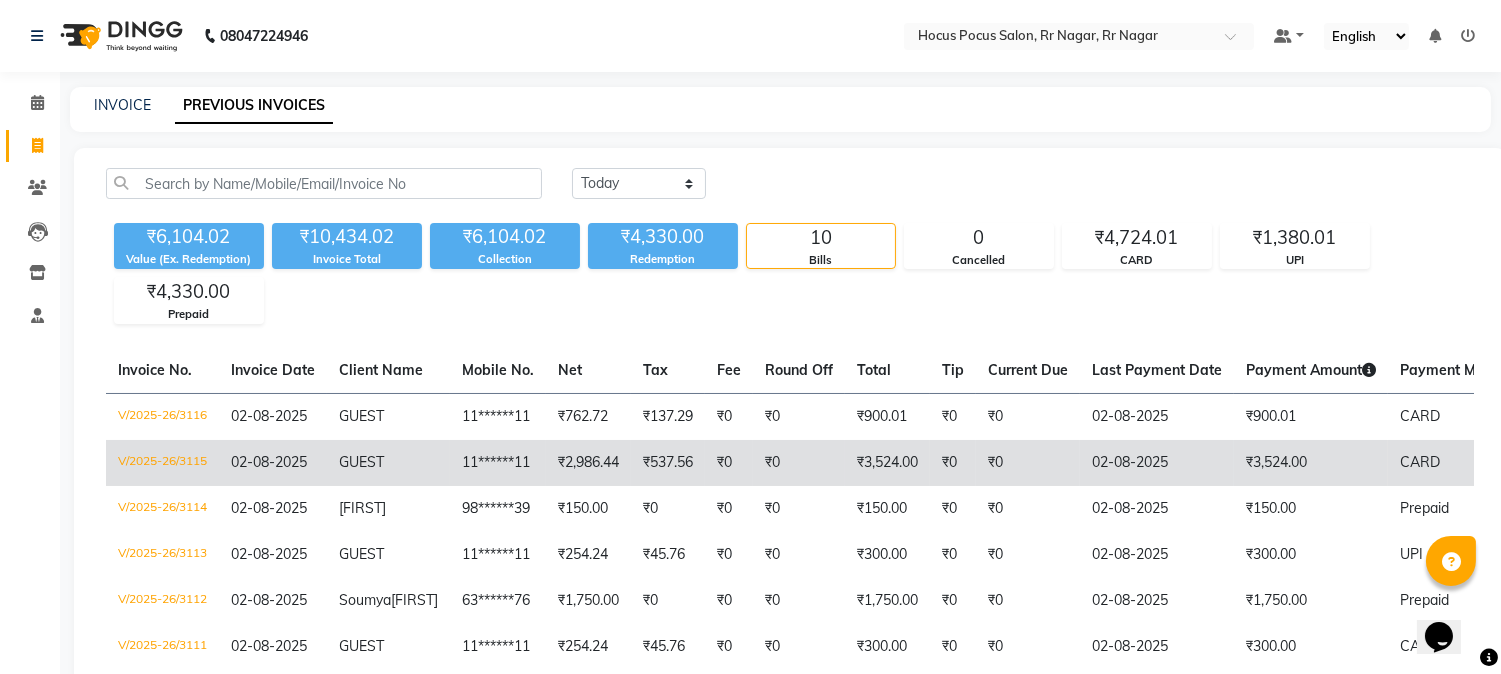 click on "₹3,524.00" 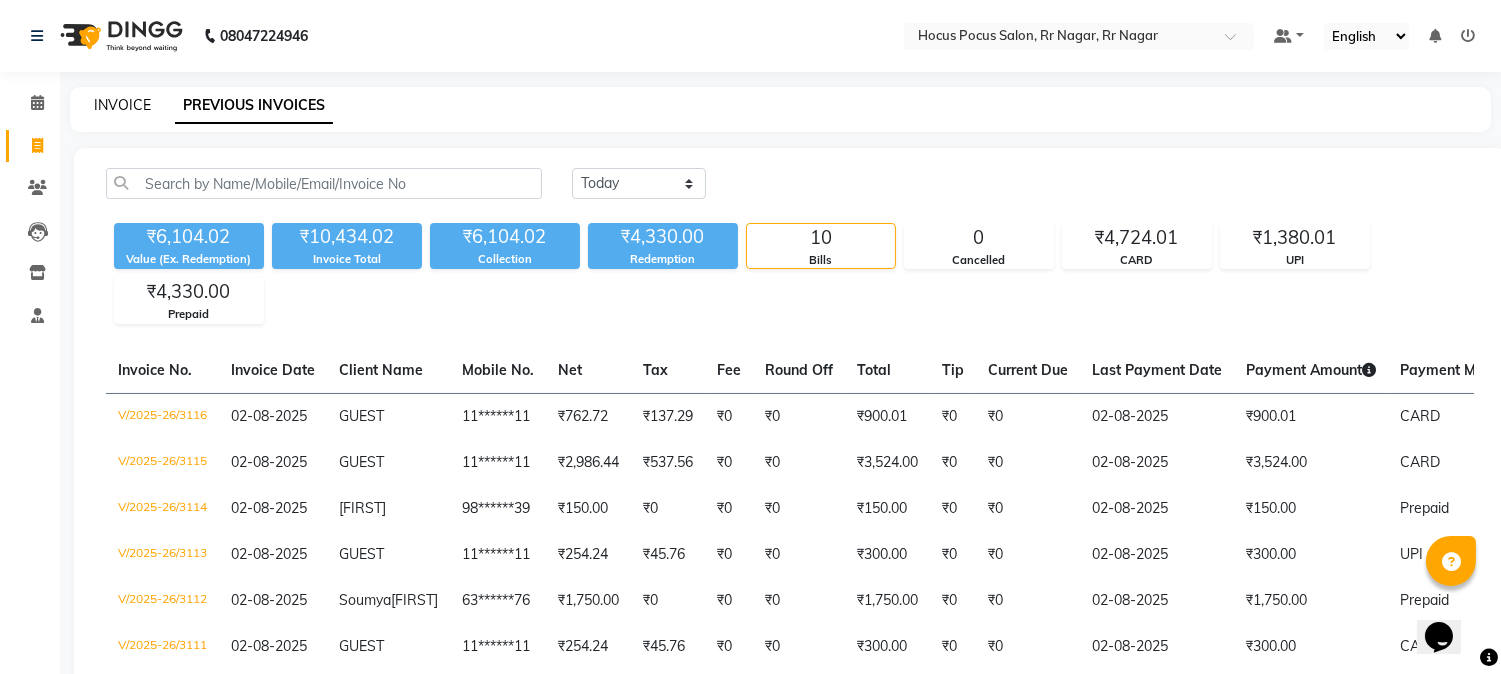click on "INVOICE" 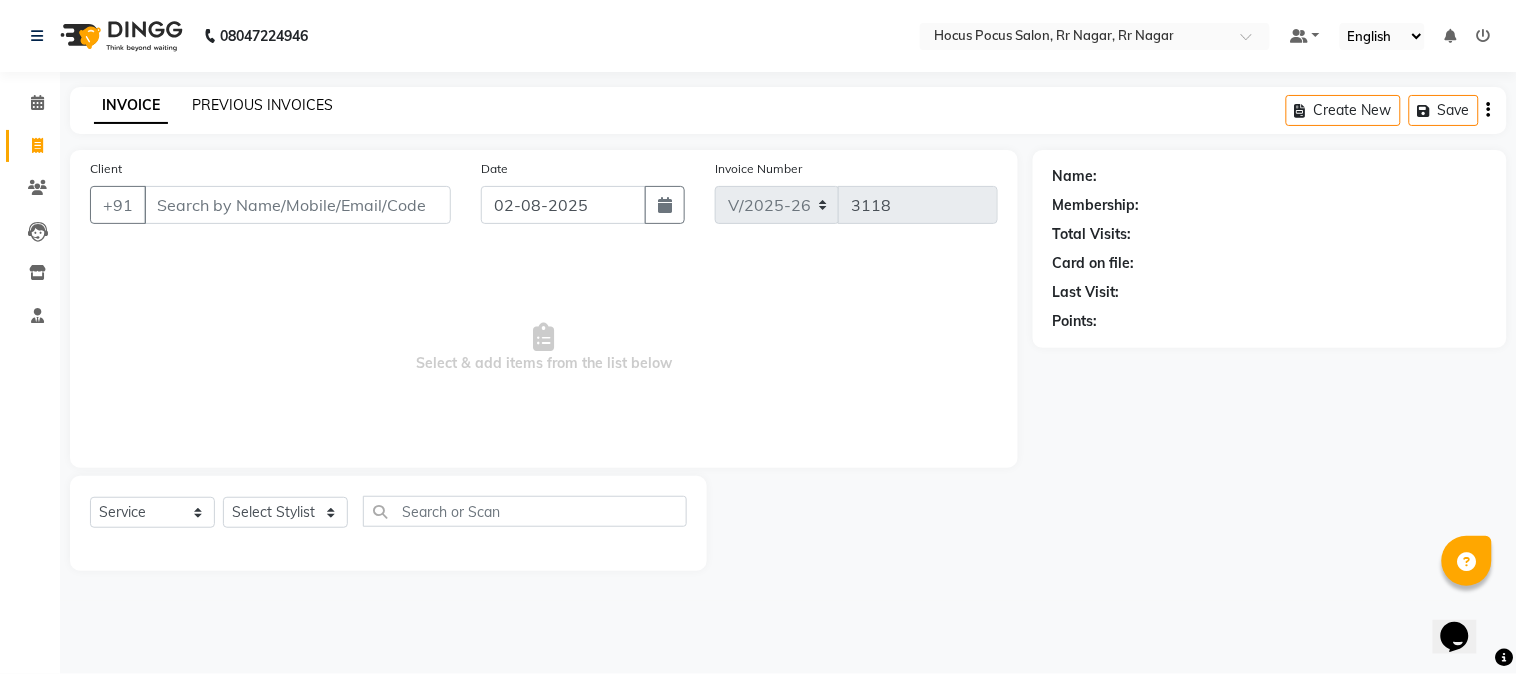 click on "PREVIOUS INVOICES" 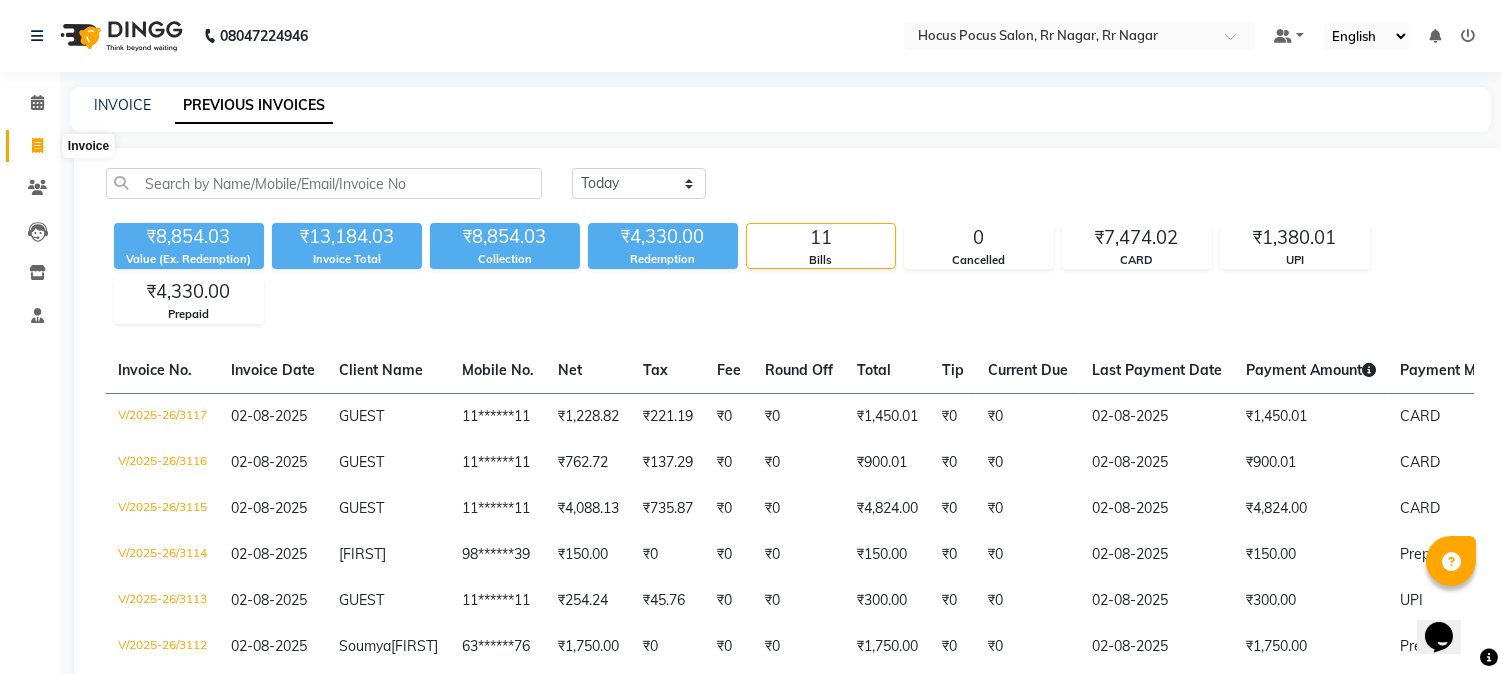 click 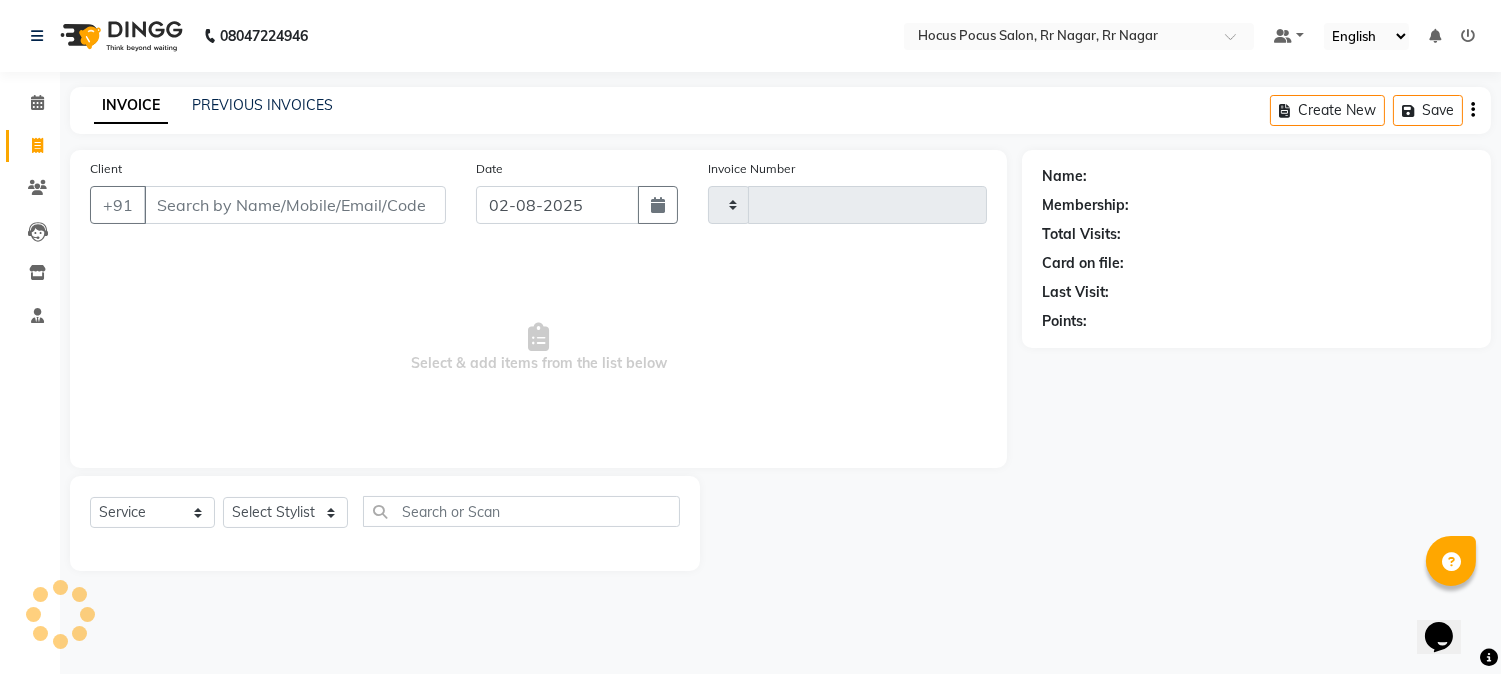 type on "3118" 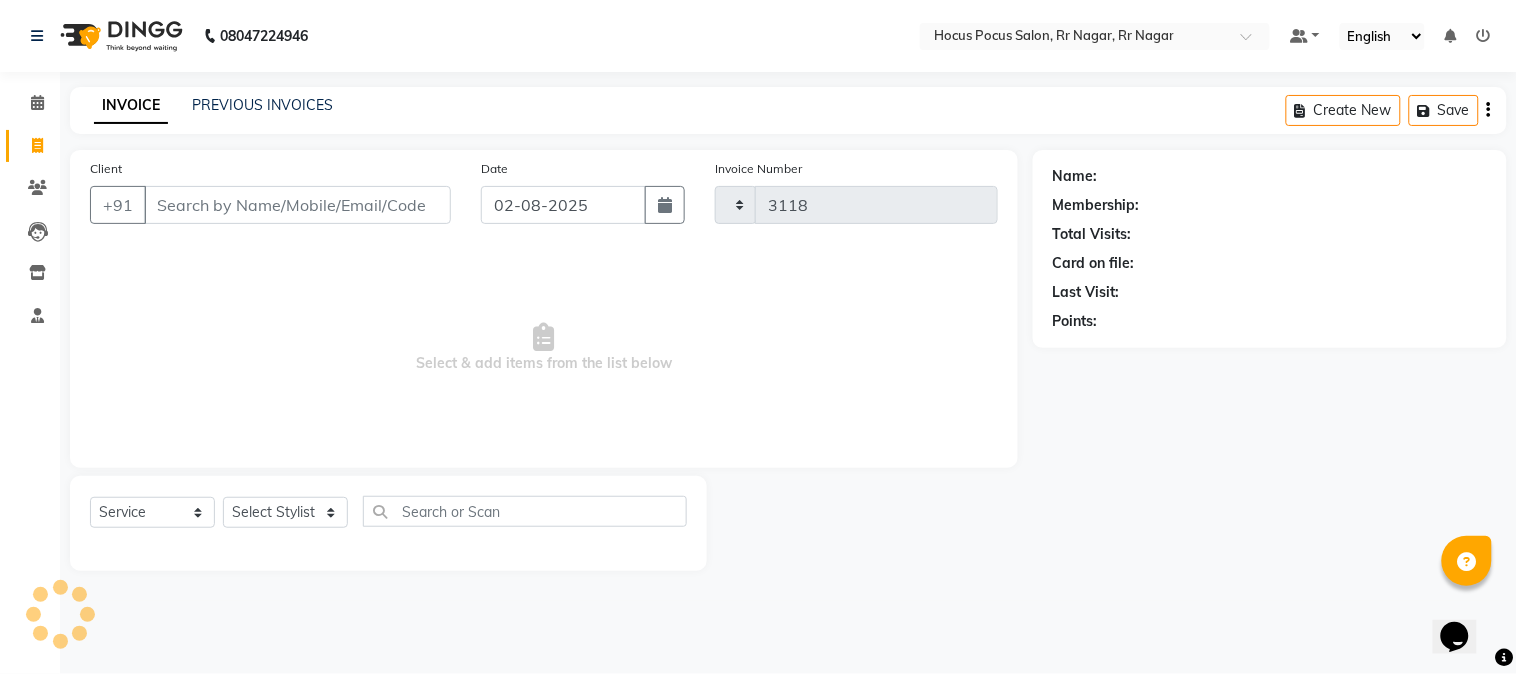 select on "5019" 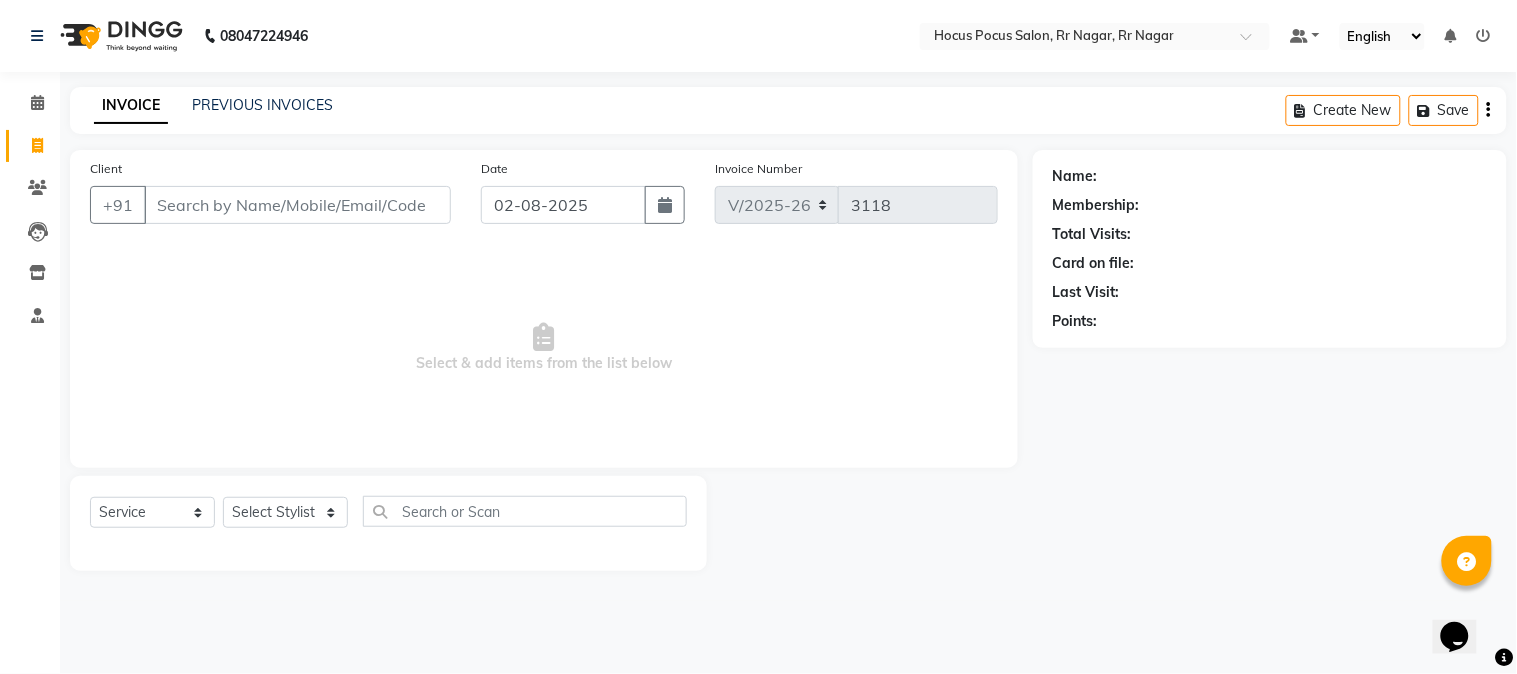 click on "Client" at bounding box center [297, 205] 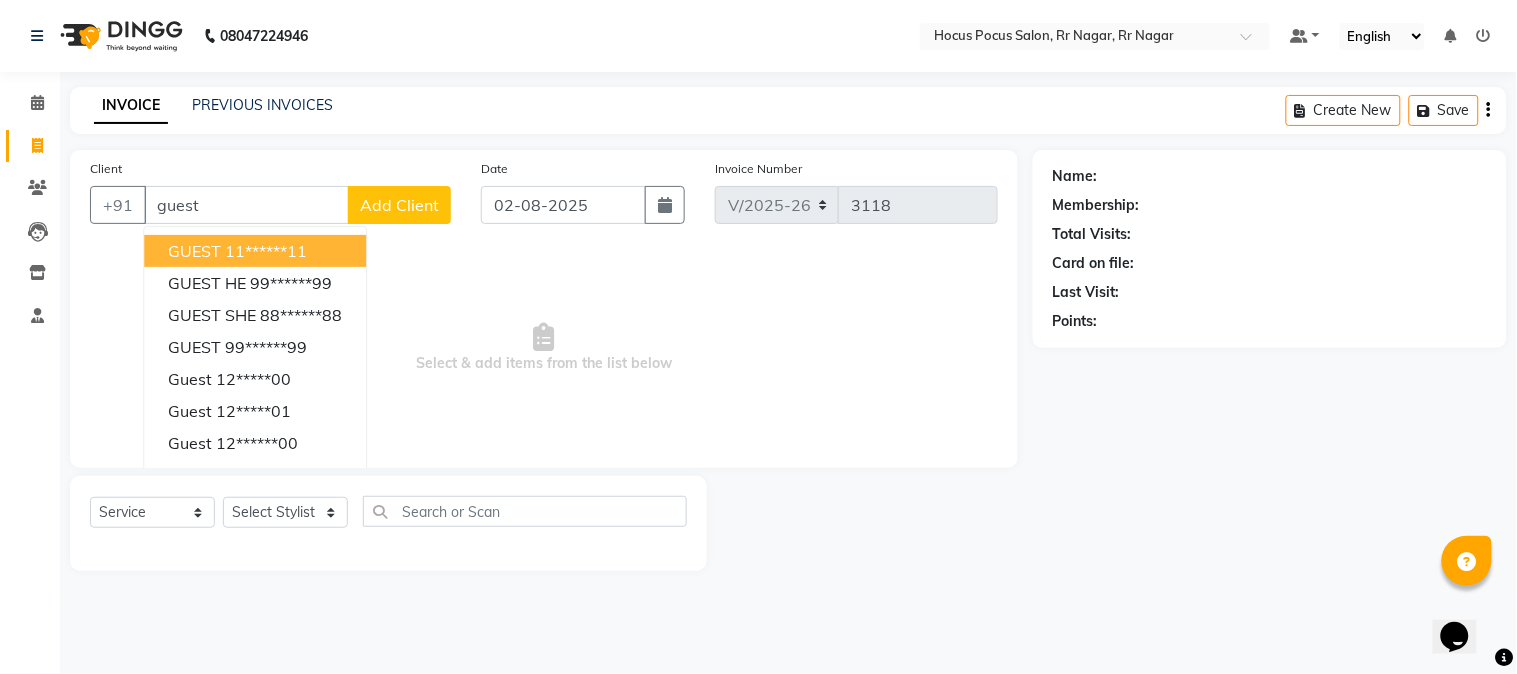 click on "GUEST" at bounding box center [194, 251] 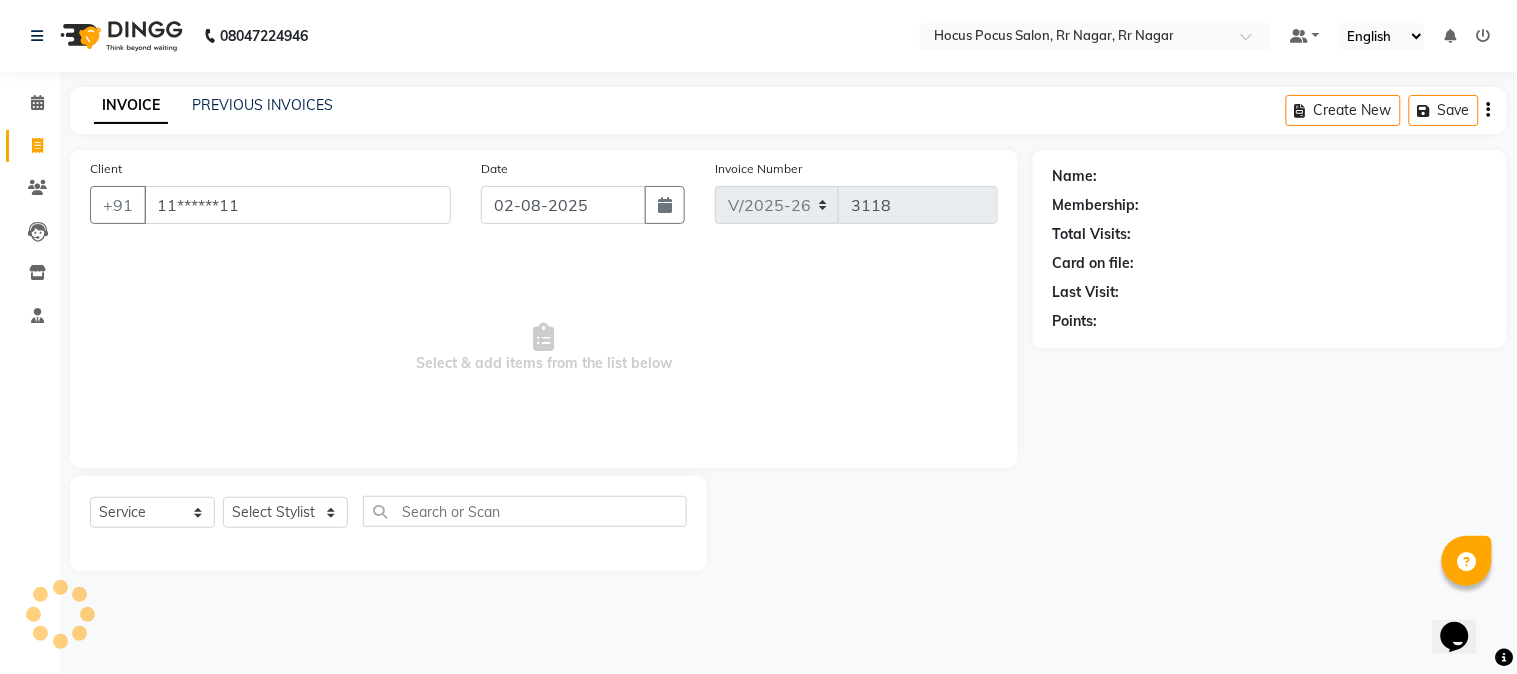 type on "11******11" 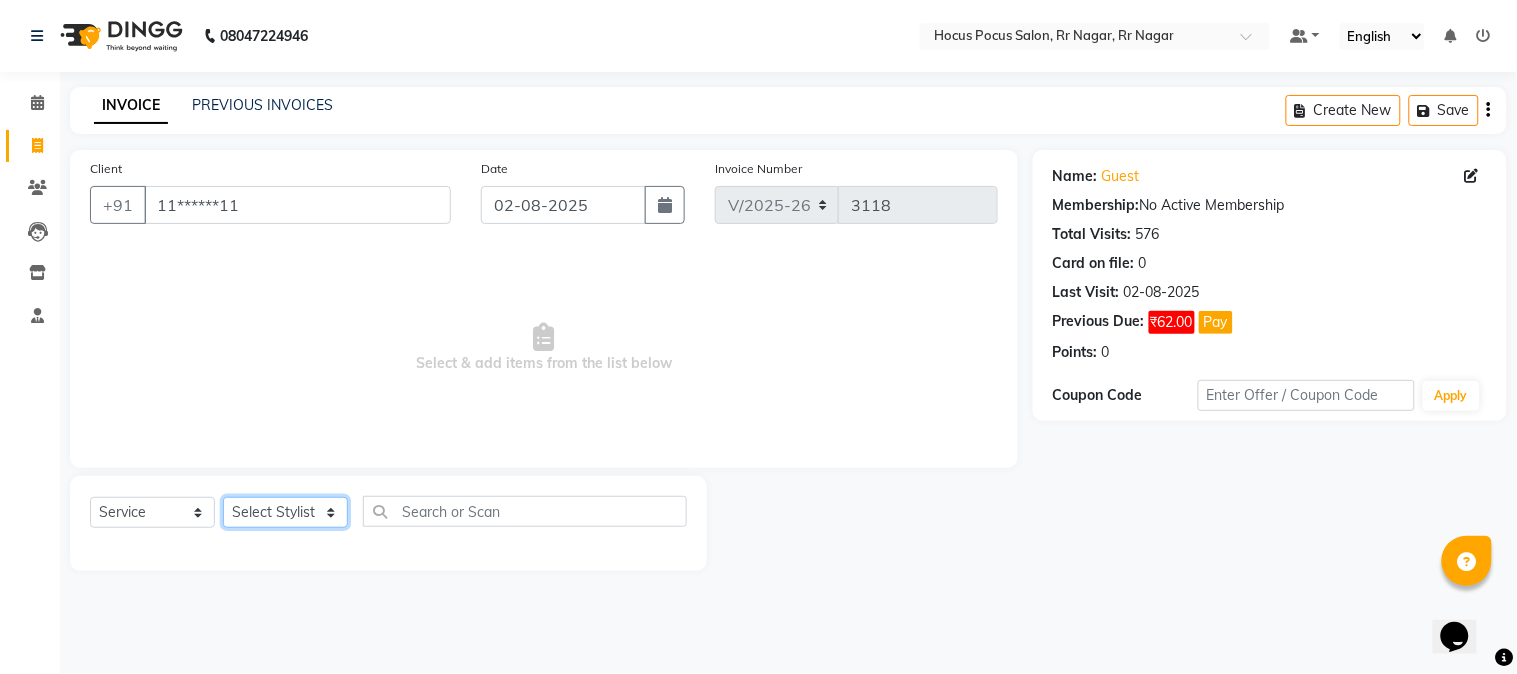 click on "Select Stylist [FIRST] [FIRST] [FIRST] hocus pocus [FIRST] [FIRST] [FIRST] [FIRST] [FIRST] [FIRST] [FIRST]" 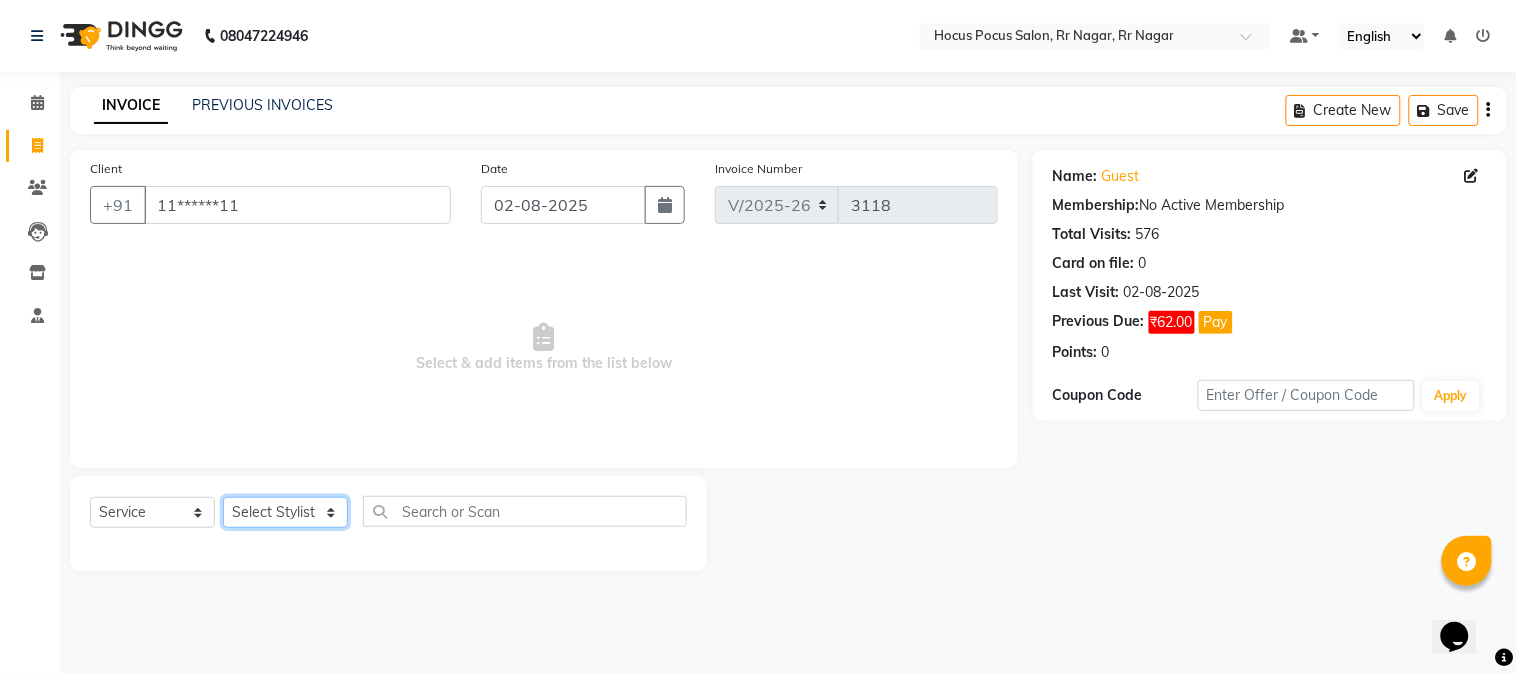 select on "32987" 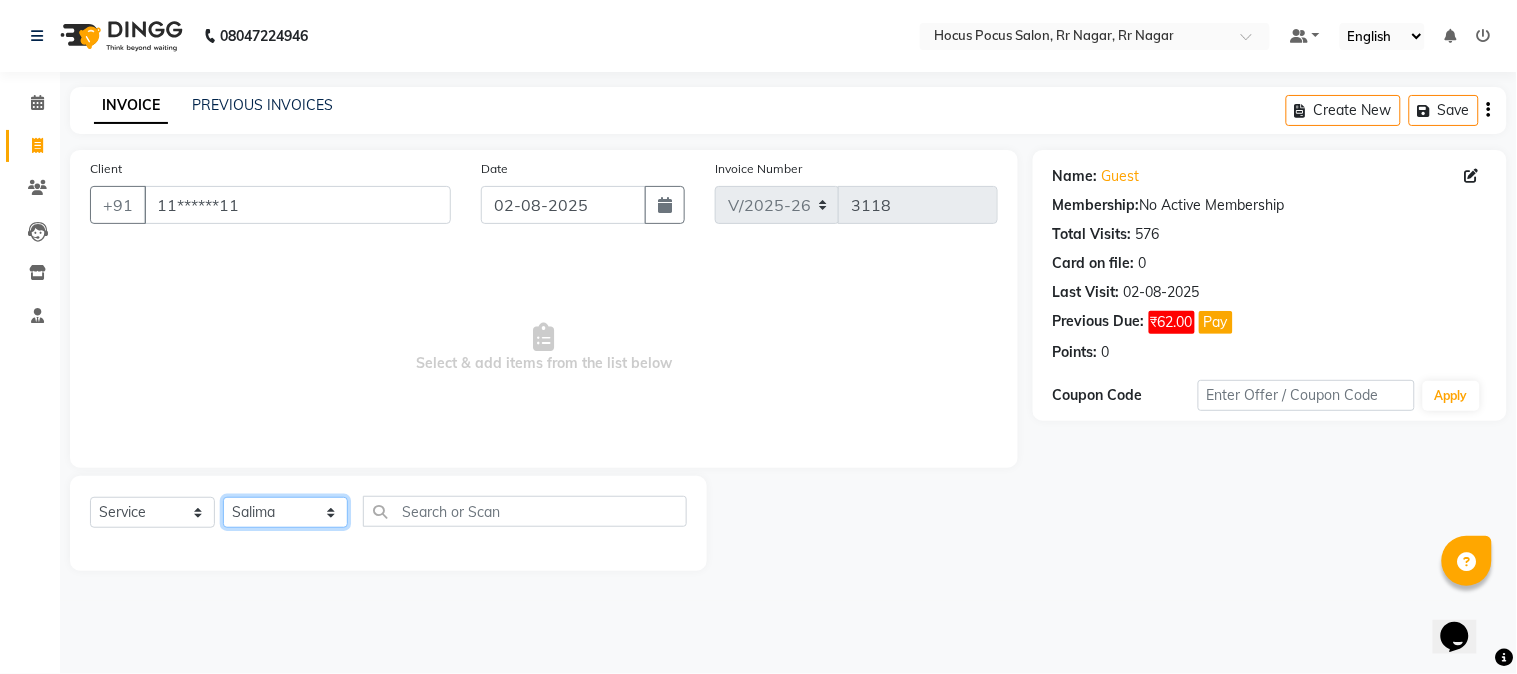 click on "Select Stylist [FIRST] [FIRST] [FIRST] hocus pocus [FIRST] [FIRST] [FIRST] [FIRST] [FIRST] [FIRST] [FIRST]" 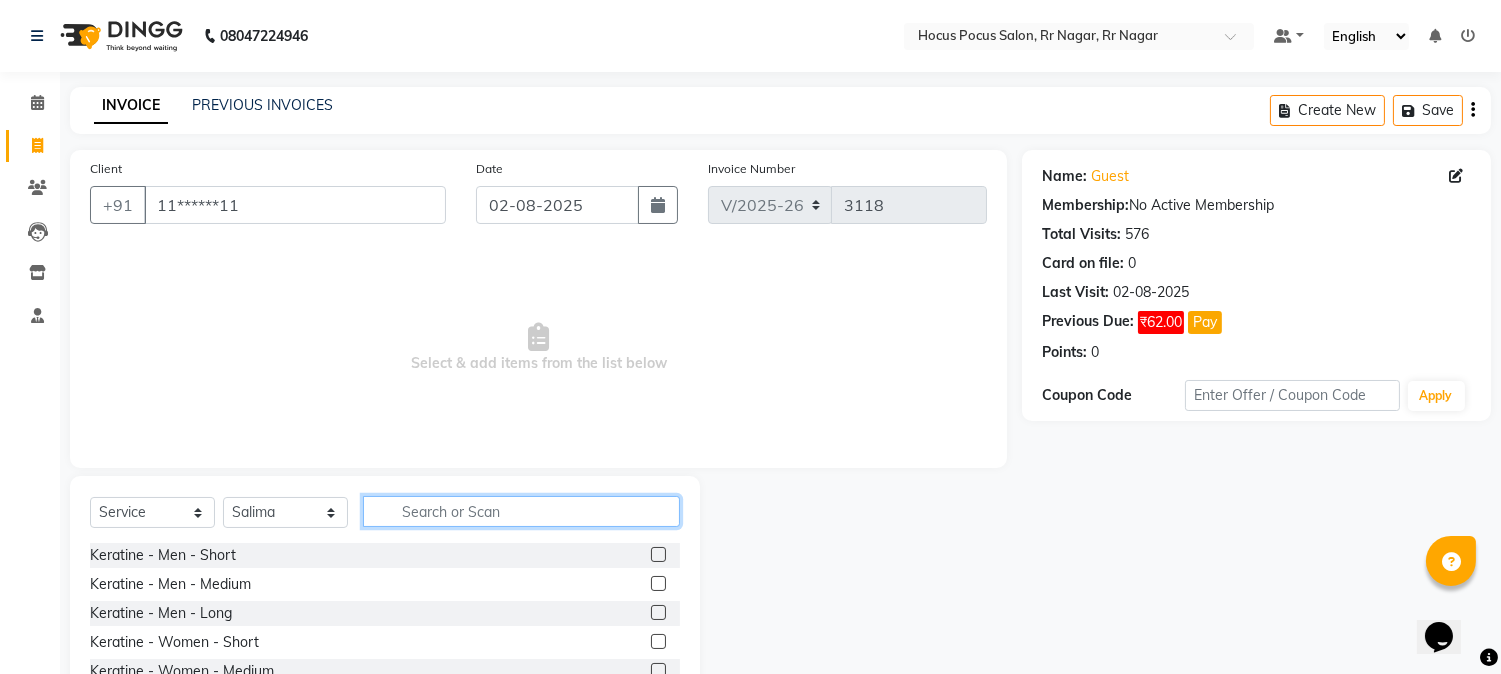 click 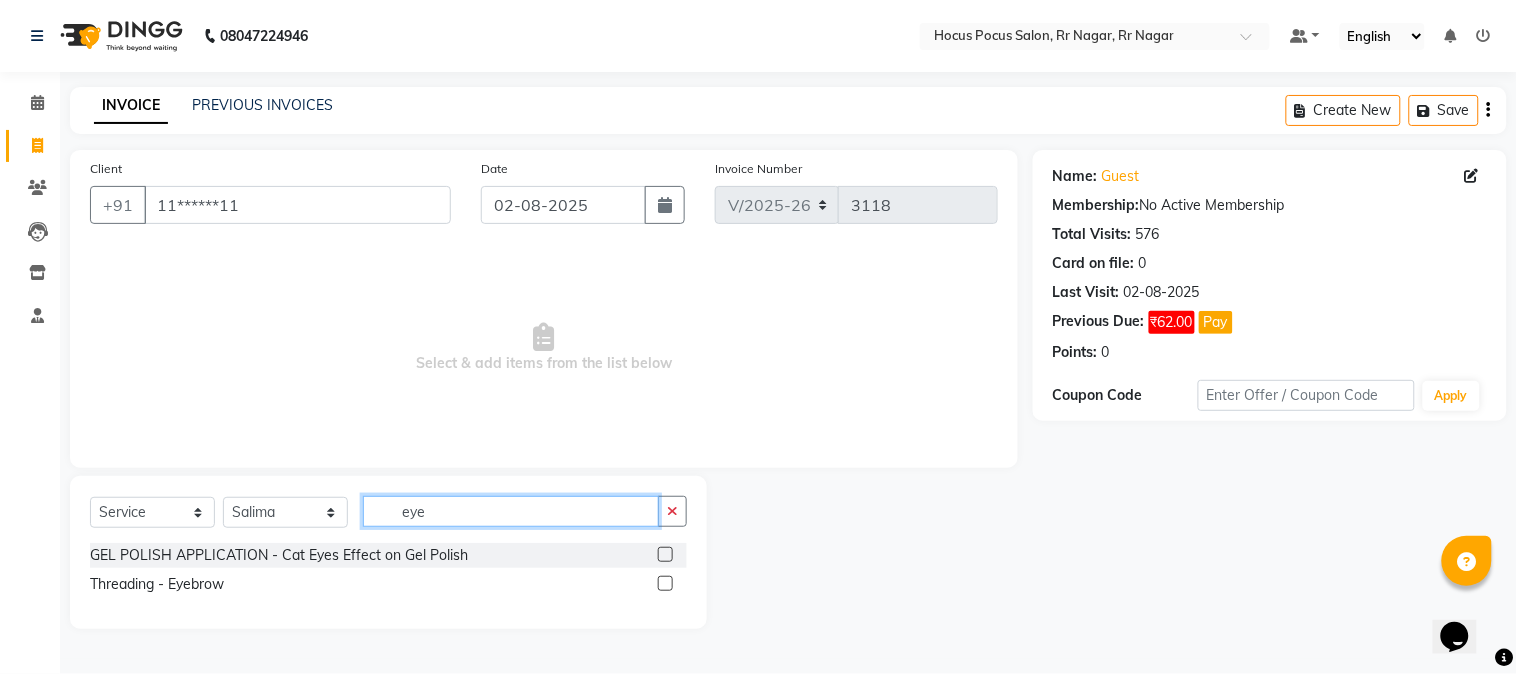 type on "eye" 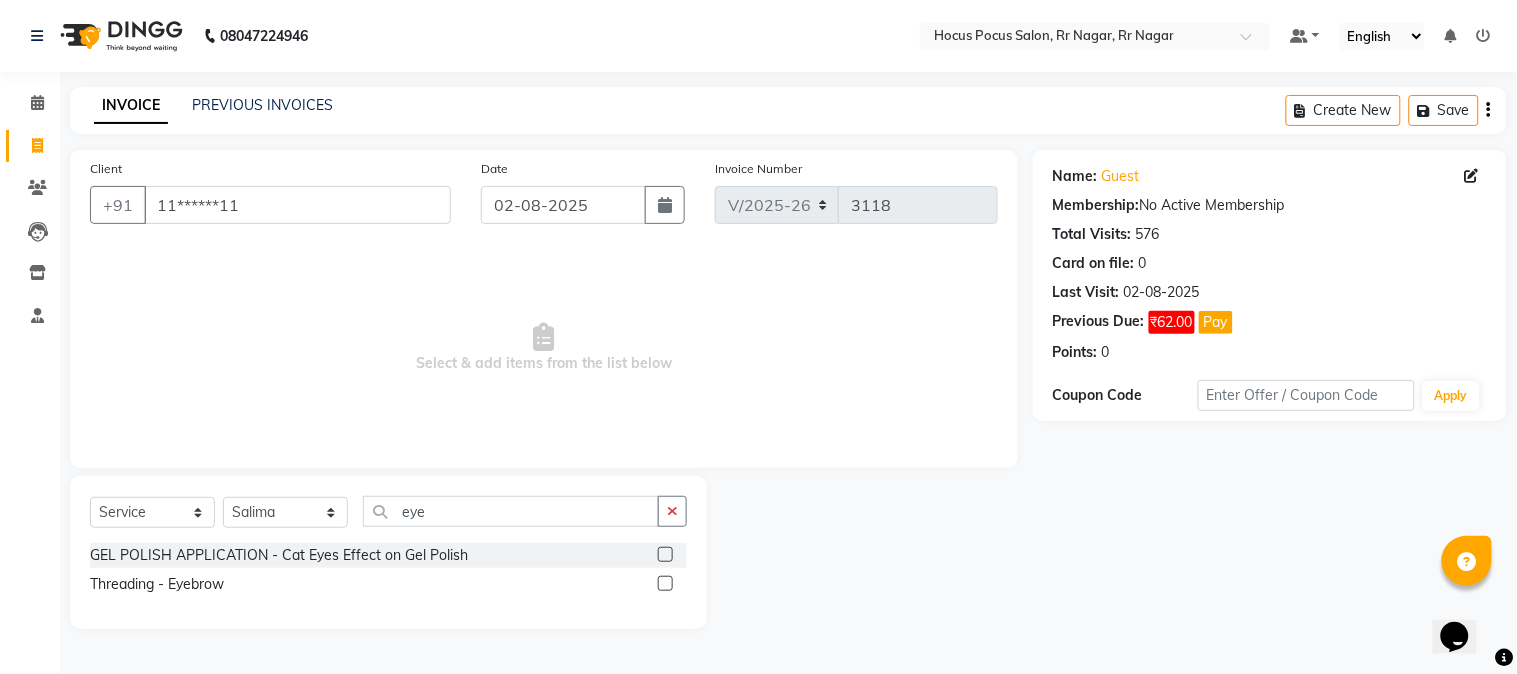 click 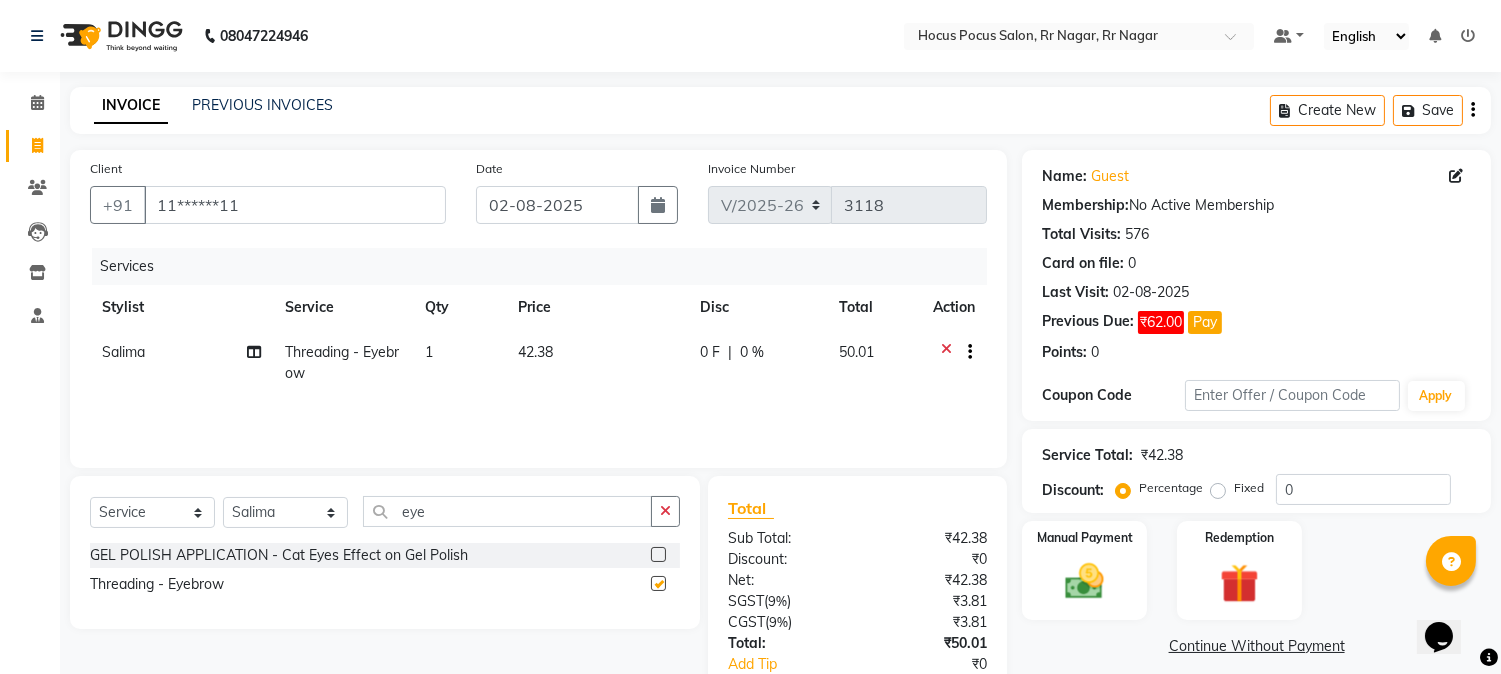 checkbox on "false" 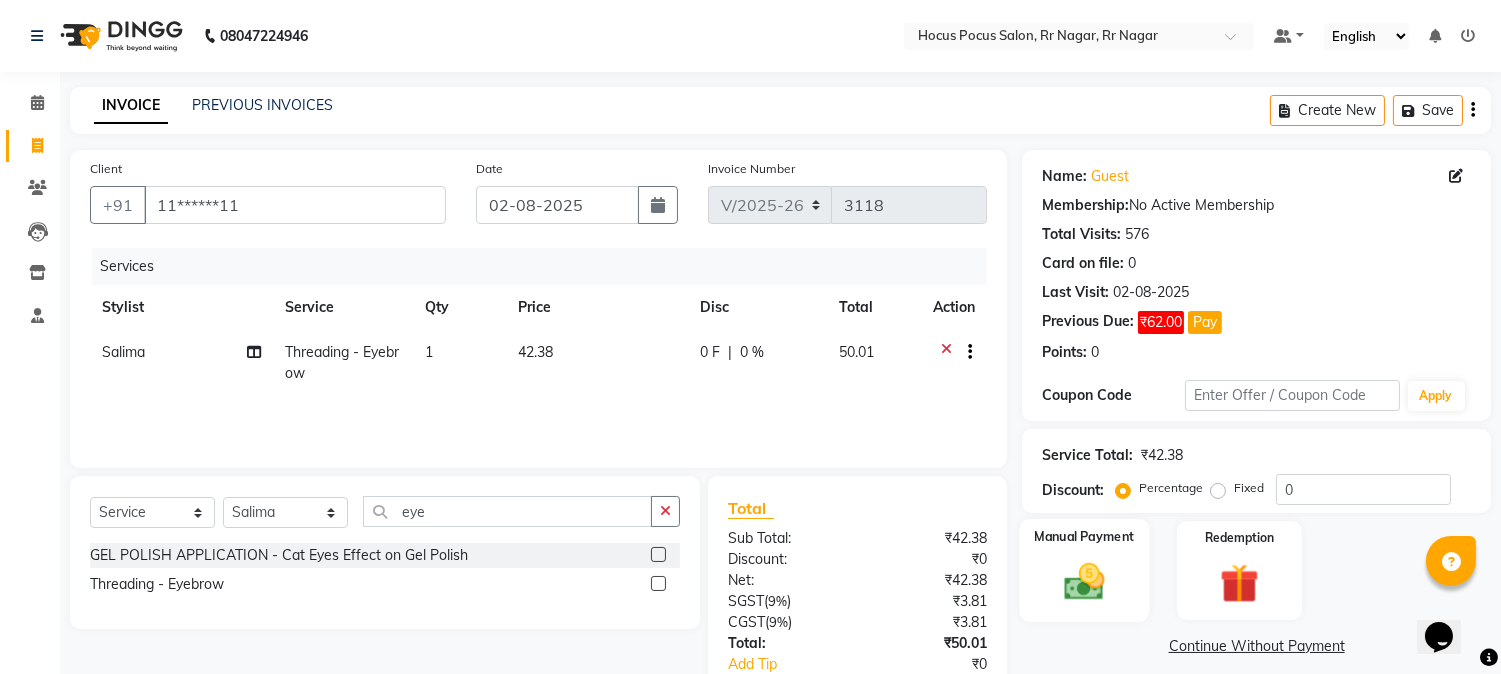 click 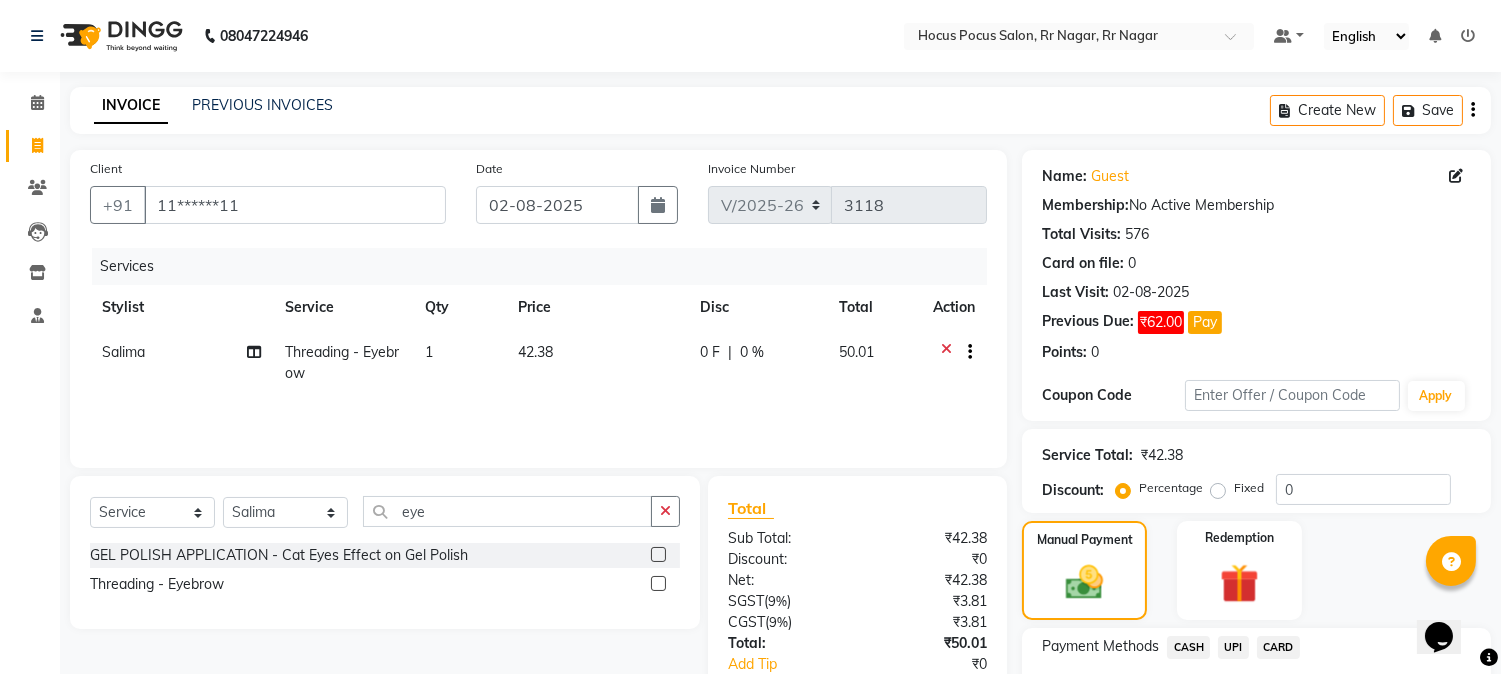 click on "UPI" 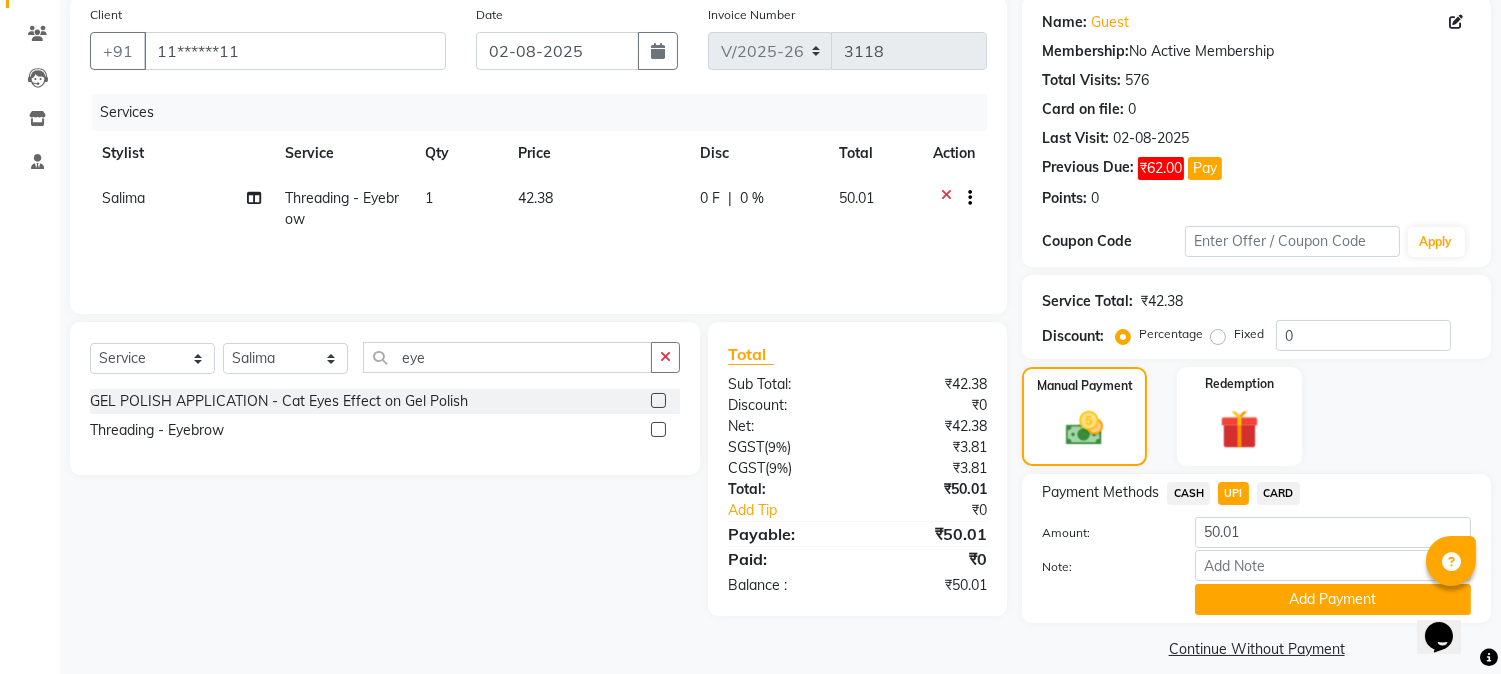 scroll, scrollTop: 173, scrollLeft: 0, axis: vertical 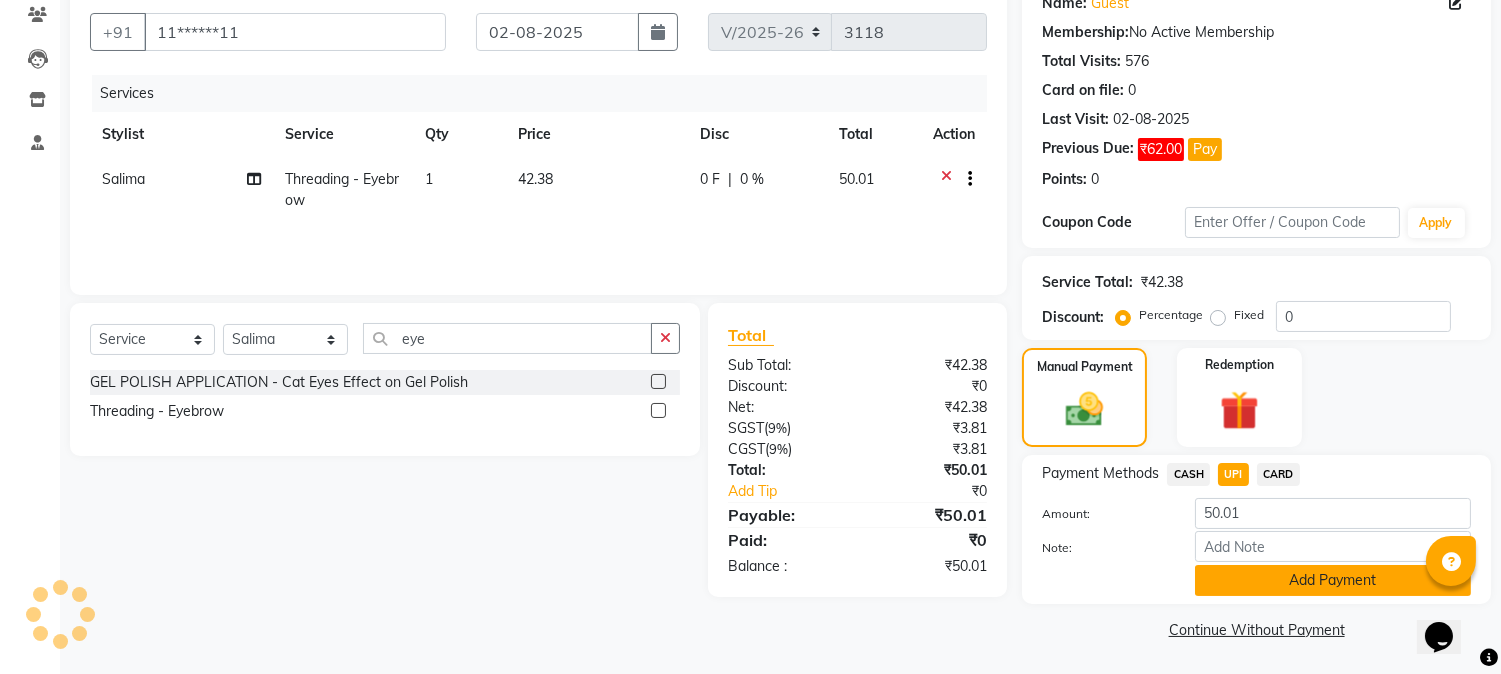 click on "Add Payment" 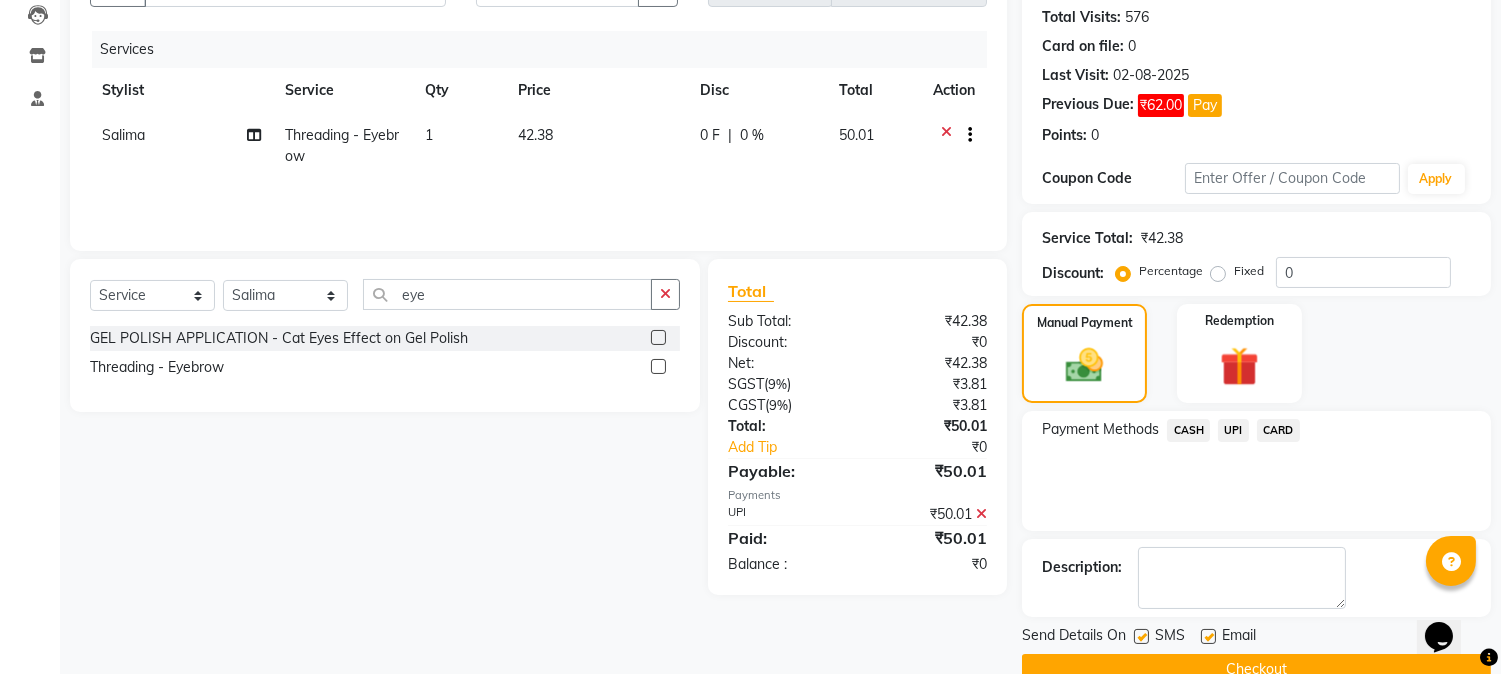 scroll, scrollTop: 257, scrollLeft: 0, axis: vertical 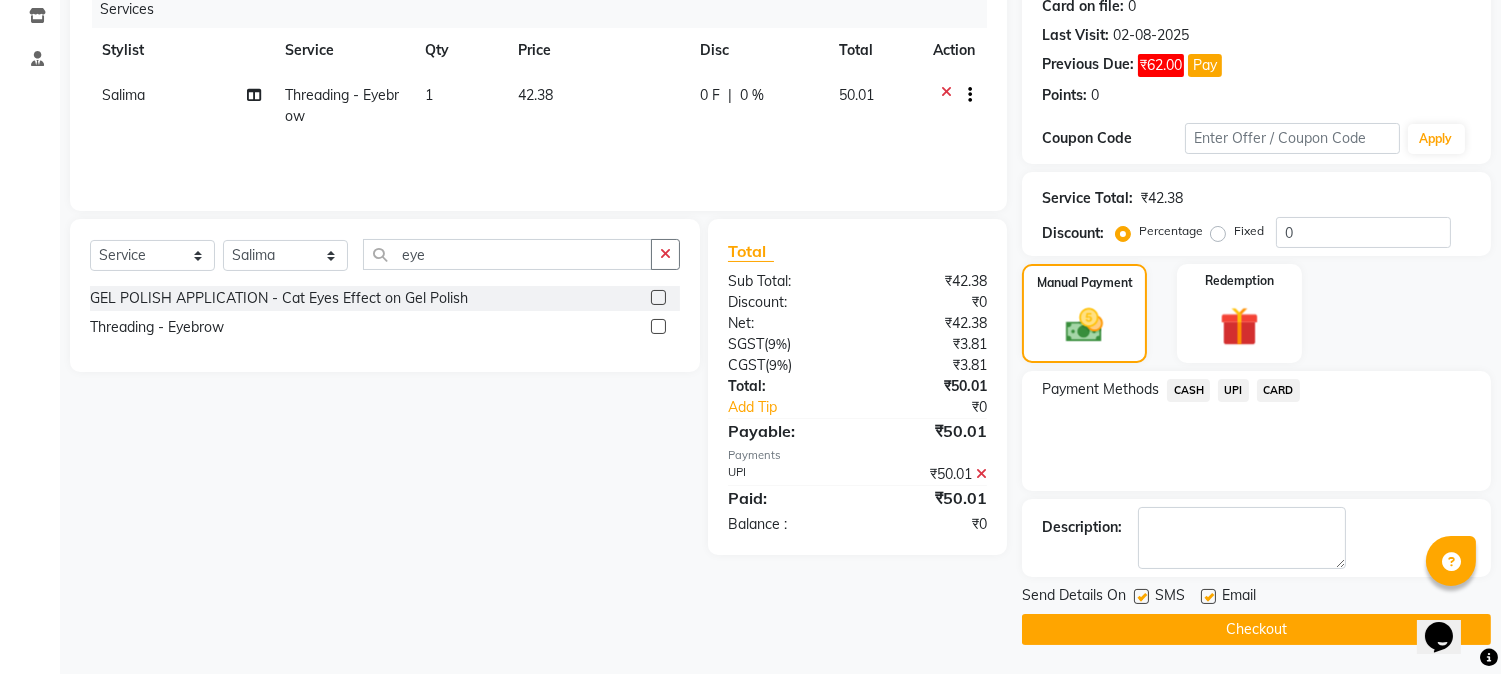 click 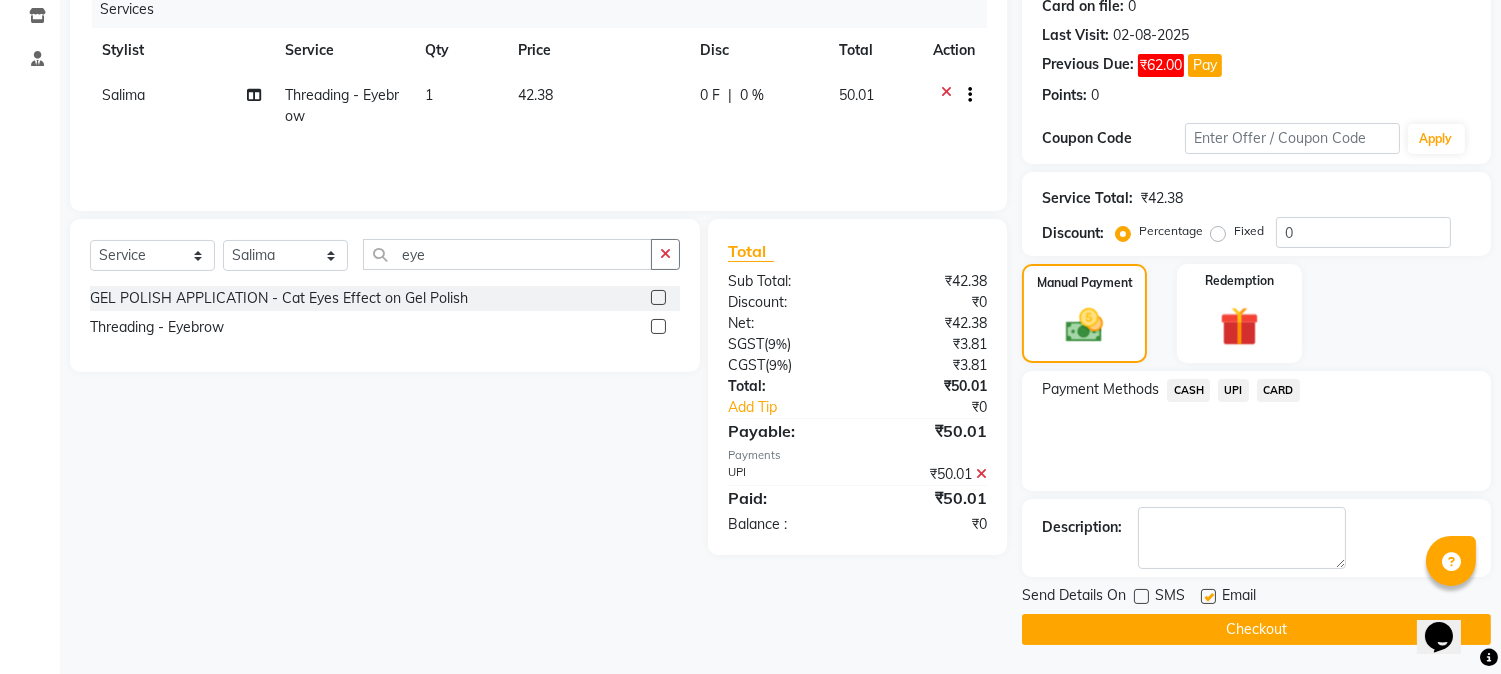 click on "Checkout" 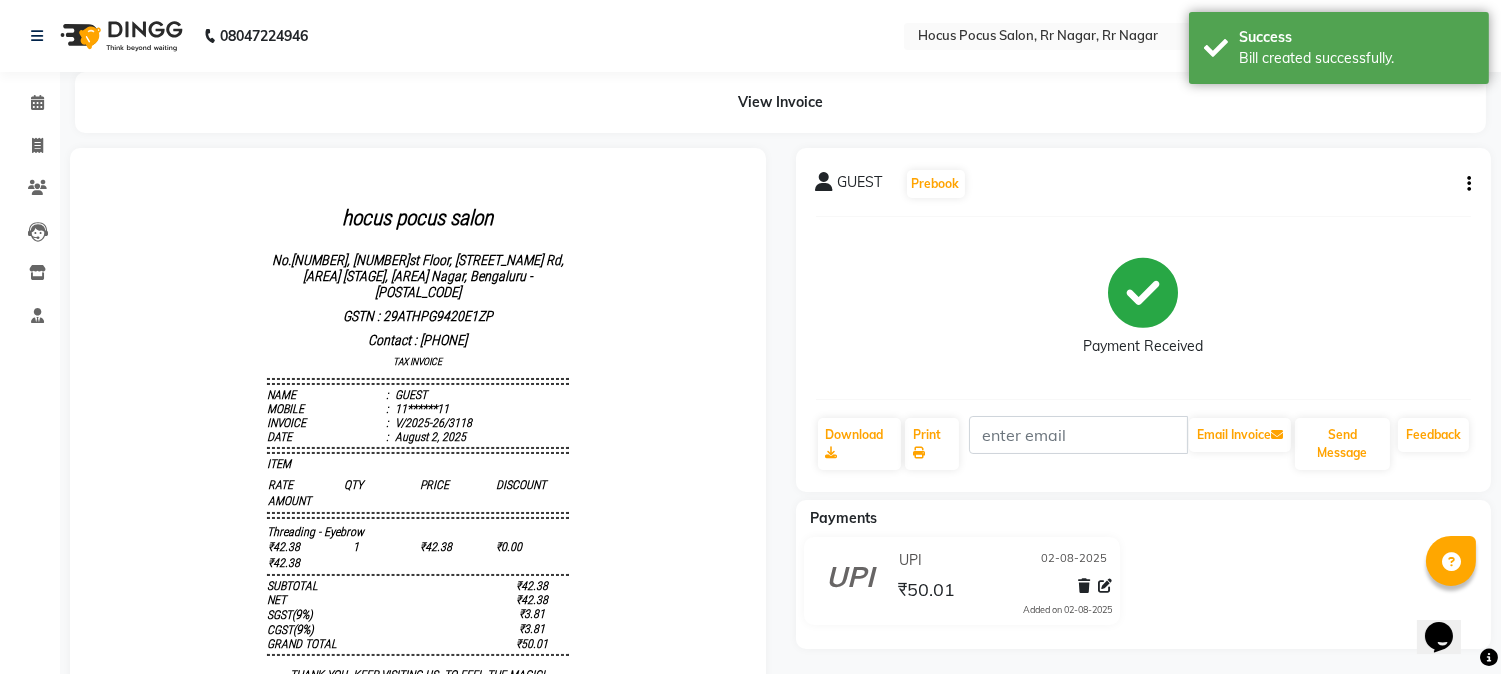 scroll, scrollTop: 0, scrollLeft: 0, axis: both 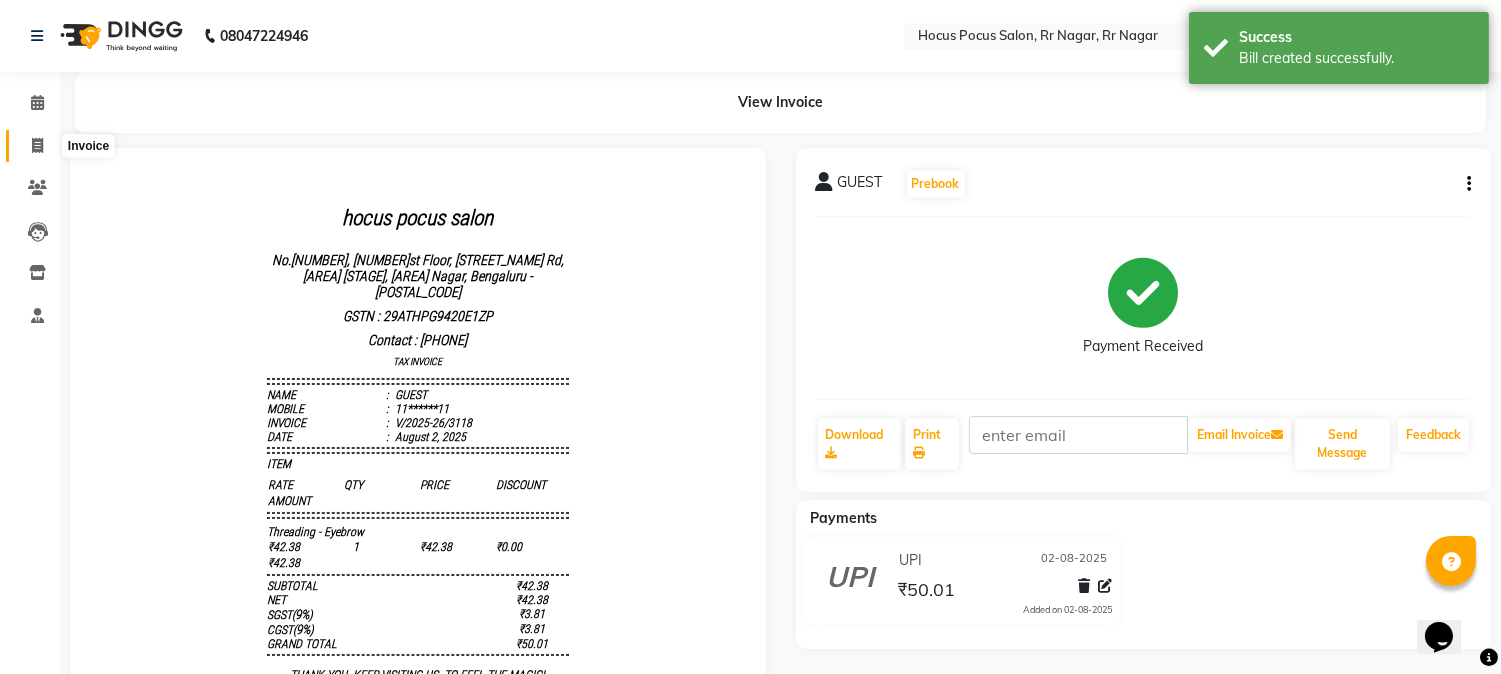 click 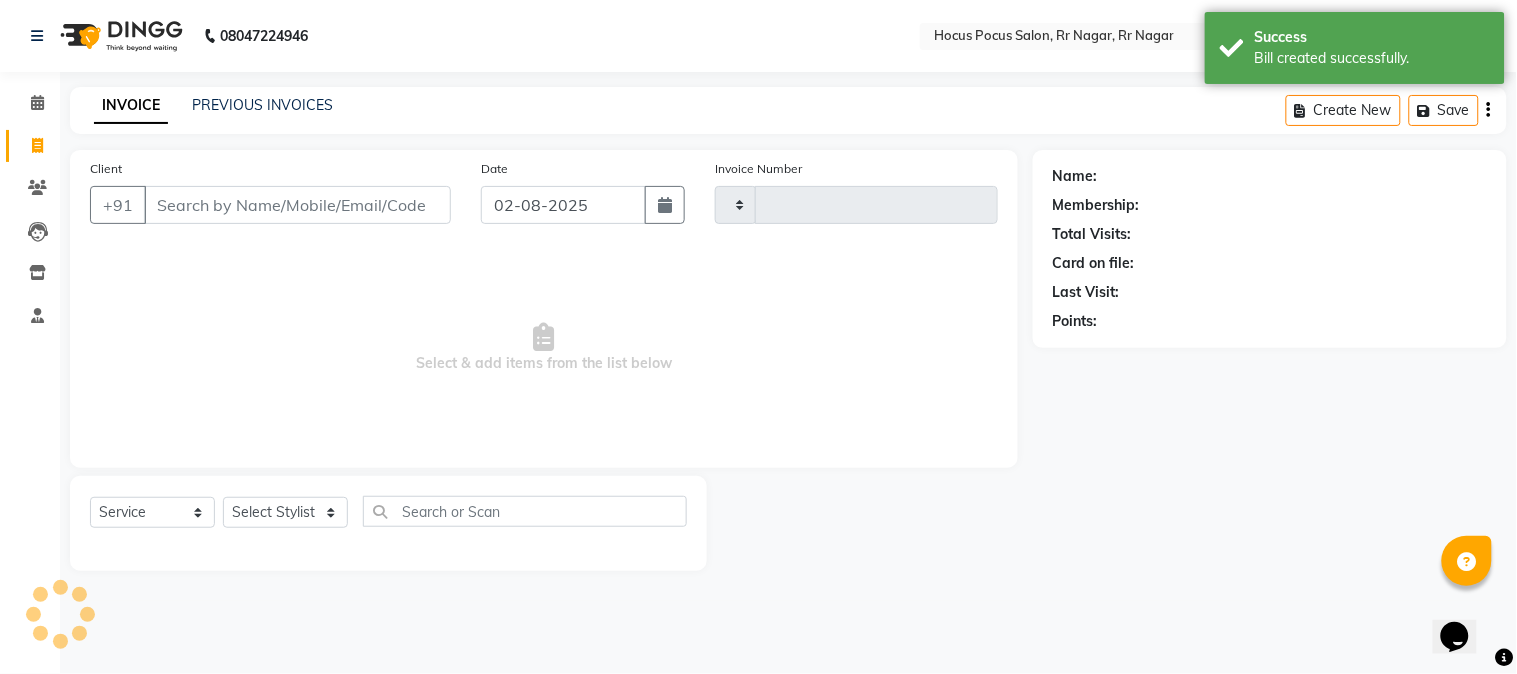 type on "3119" 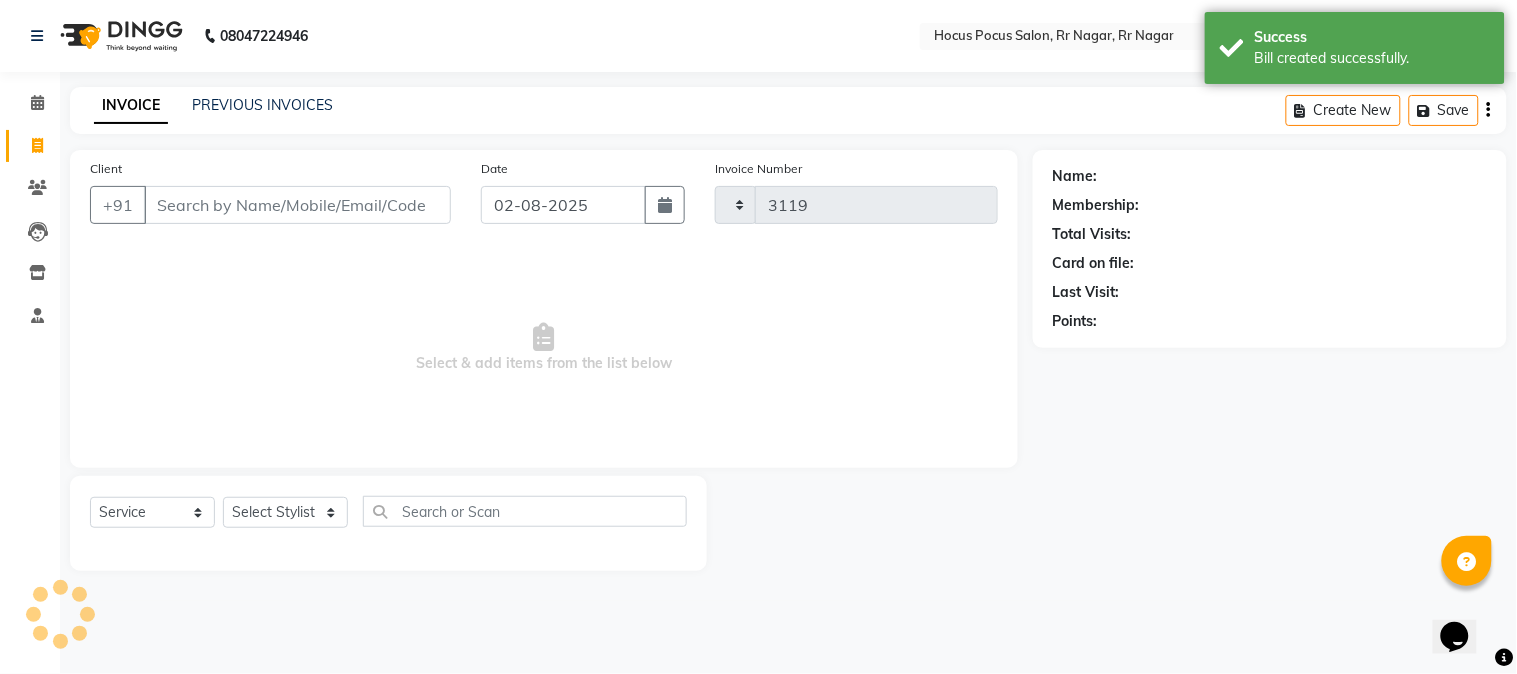 select on "5019" 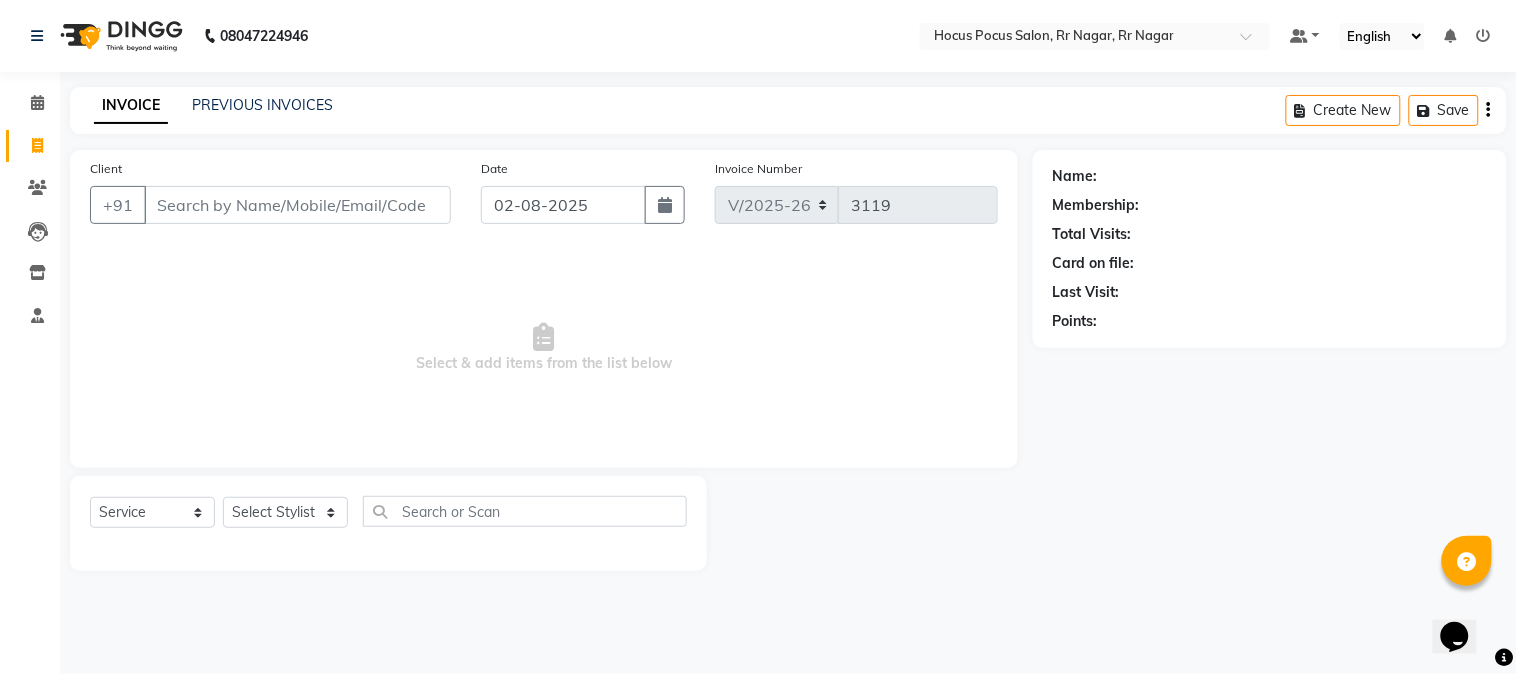 click on "Client" at bounding box center (297, 205) 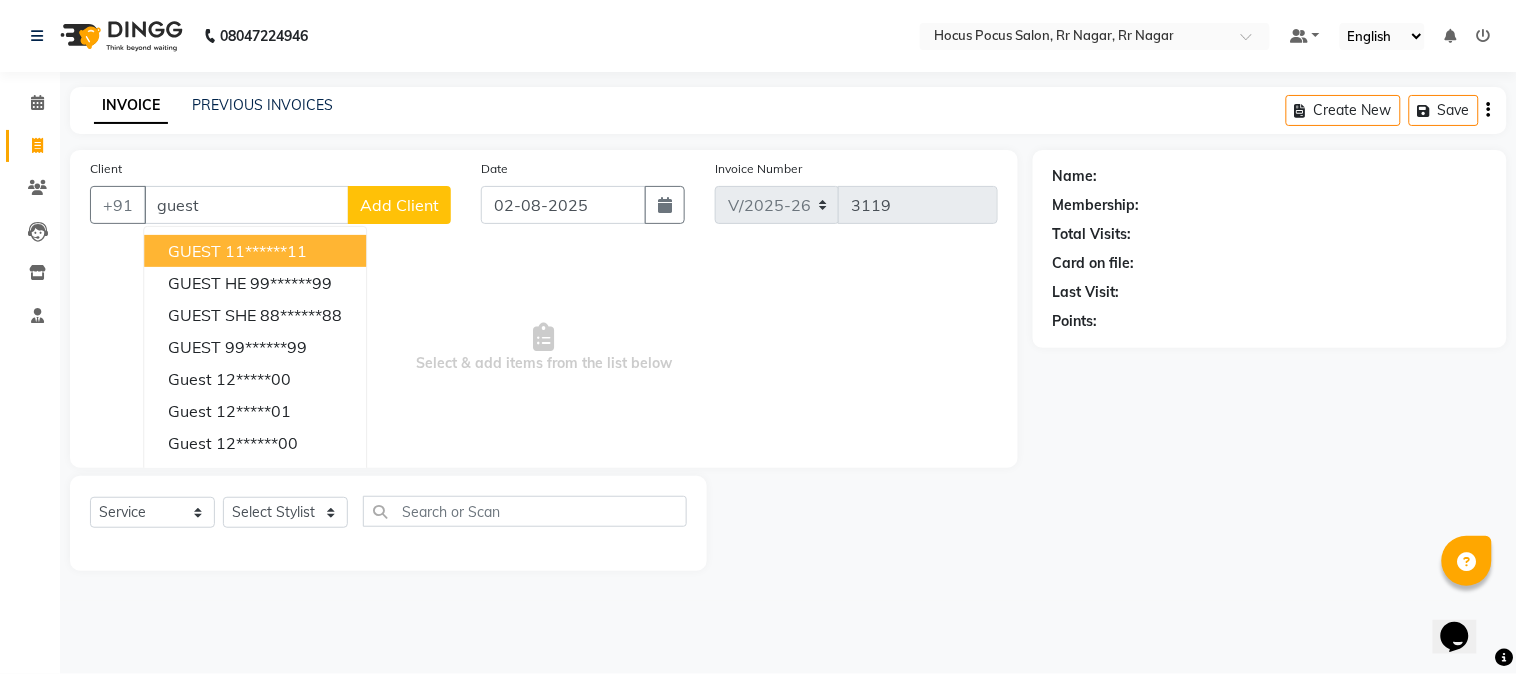 click on "11******11" at bounding box center (266, 251) 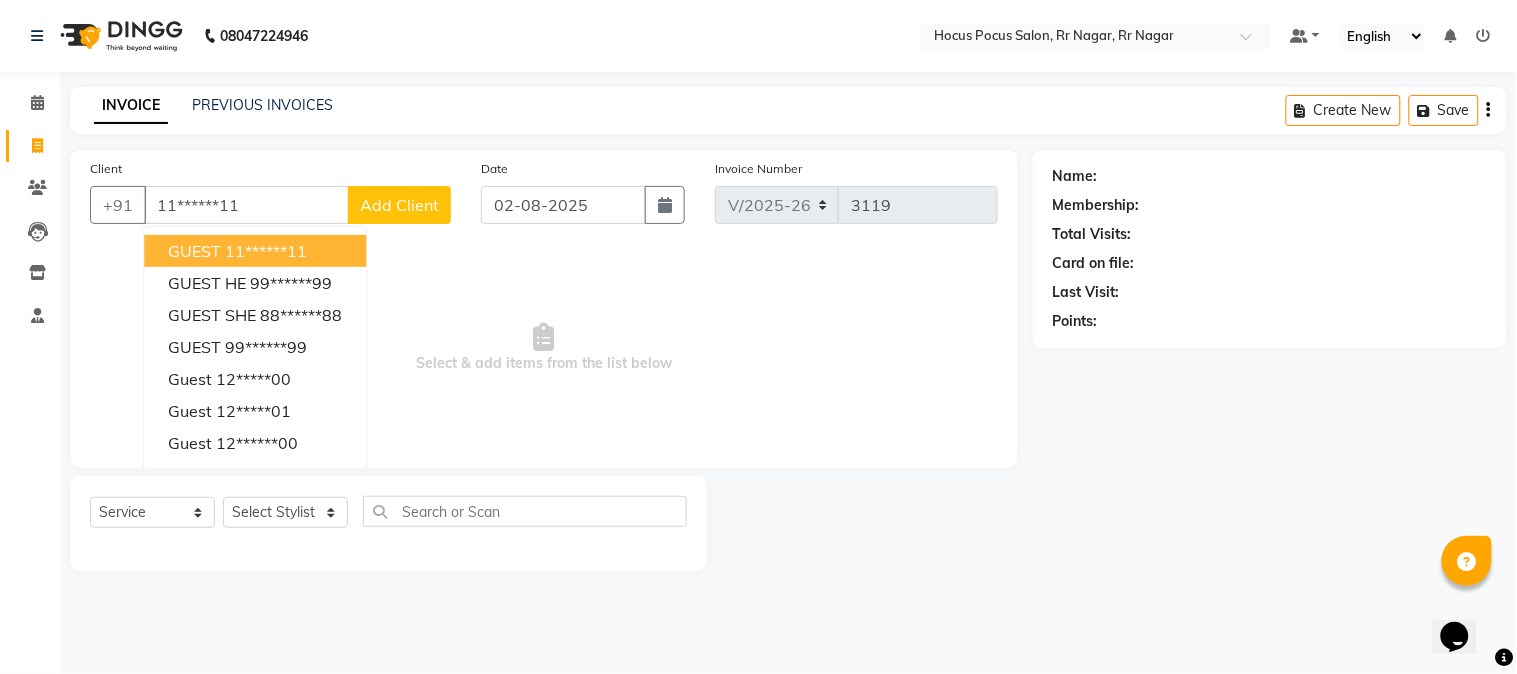 type on "11******11" 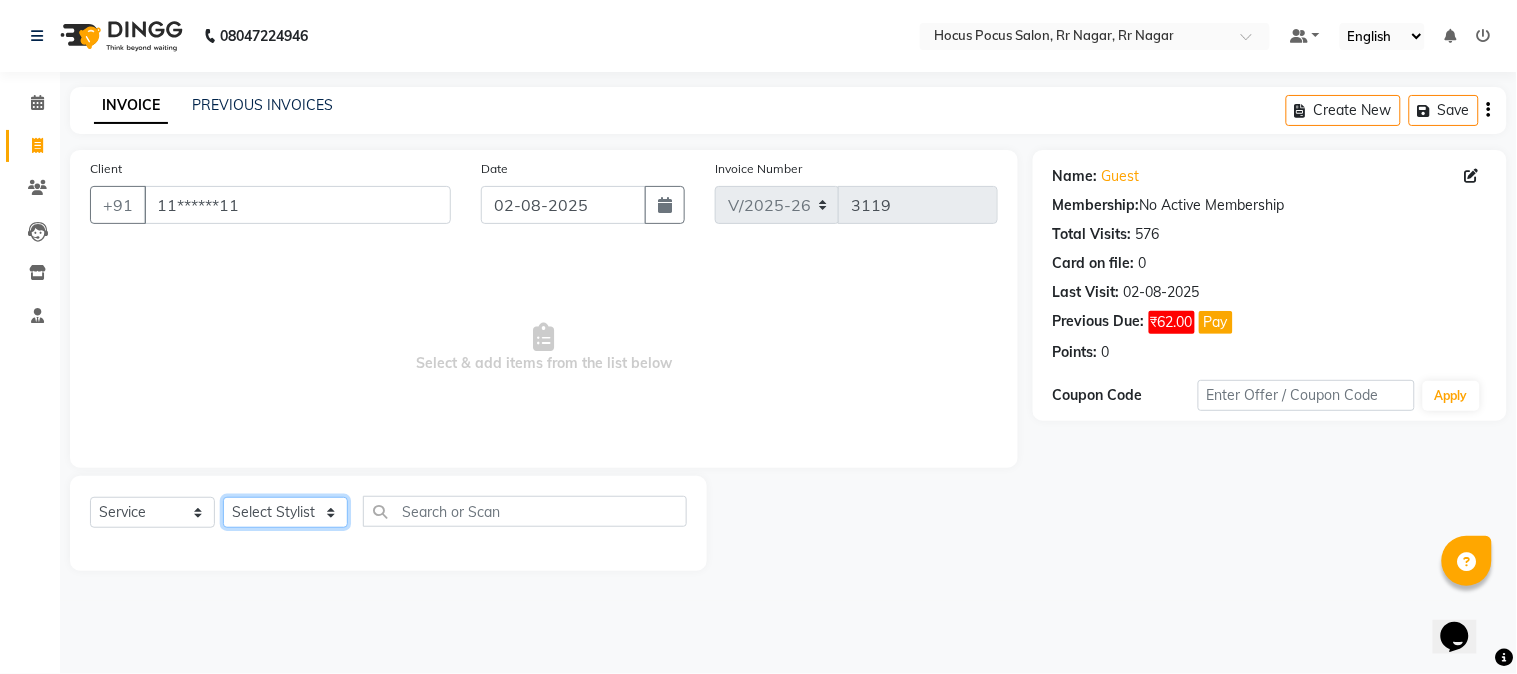 click on "Select Stylist [FIRST] [FIRST] [FIRST] hocus pocus [FIRST] [FIRST] [FIRST] [FIRST] [FIRST] [FIRST] [FIRST]" 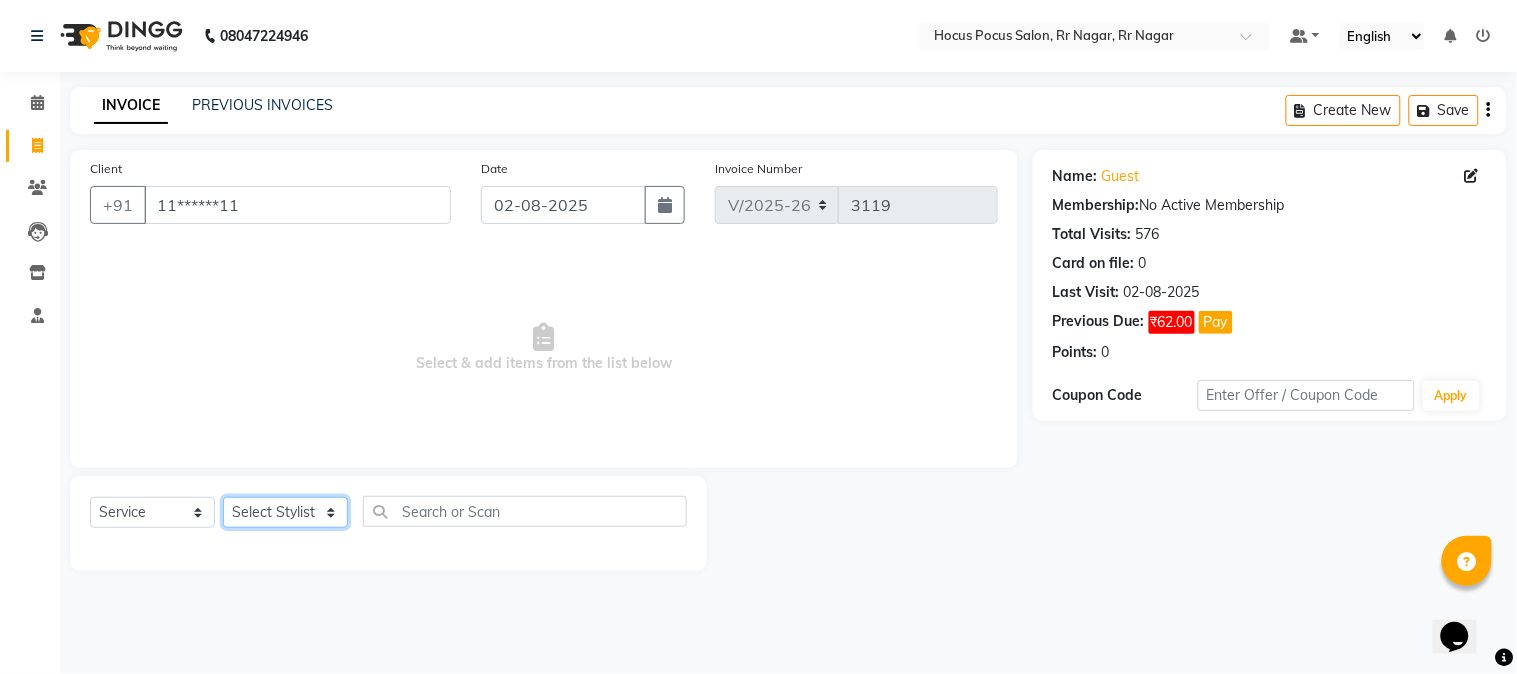 select on "74946" 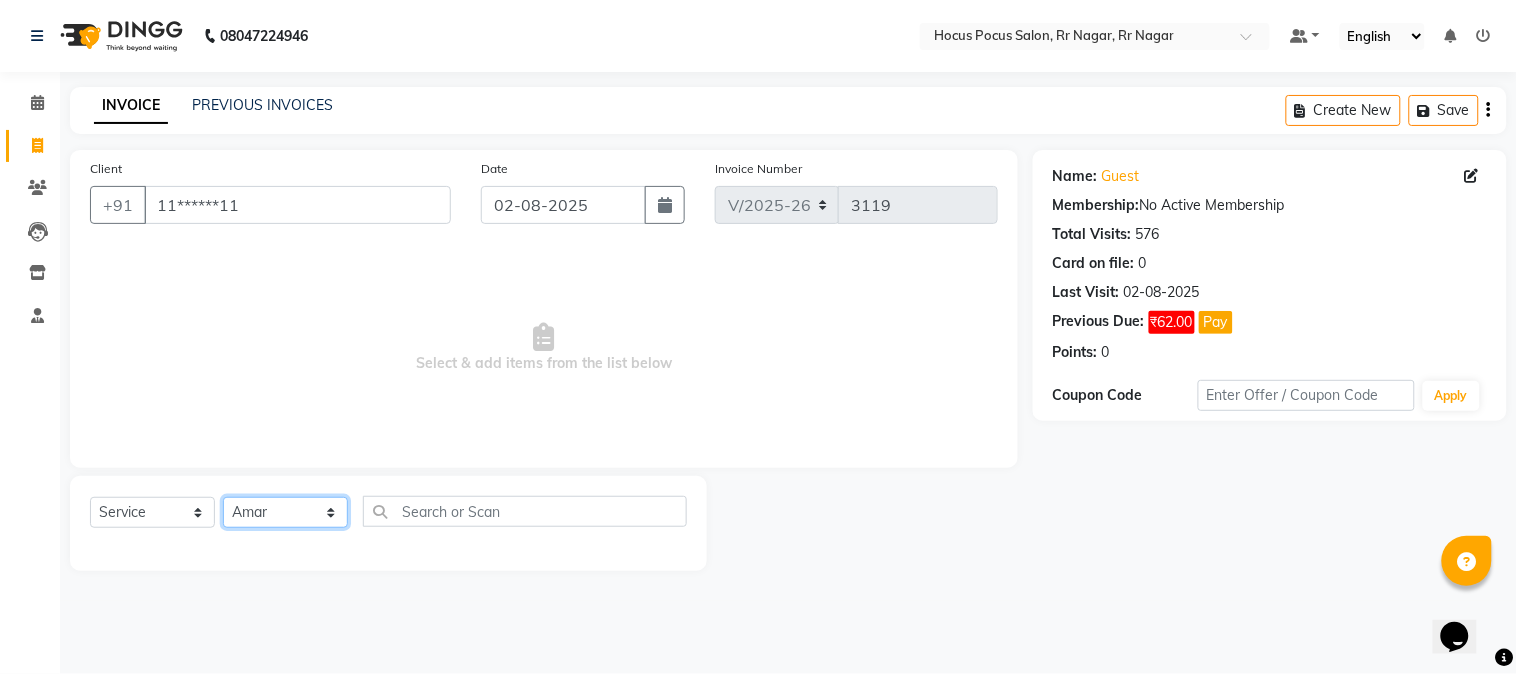 click on "Select Stylist [FIRST] [FIRST] [FIRST] hocus pocus [FIRST] [FIRST] [FIRST] [FIRST] [FIRST] [FIRST] [FIRST]" 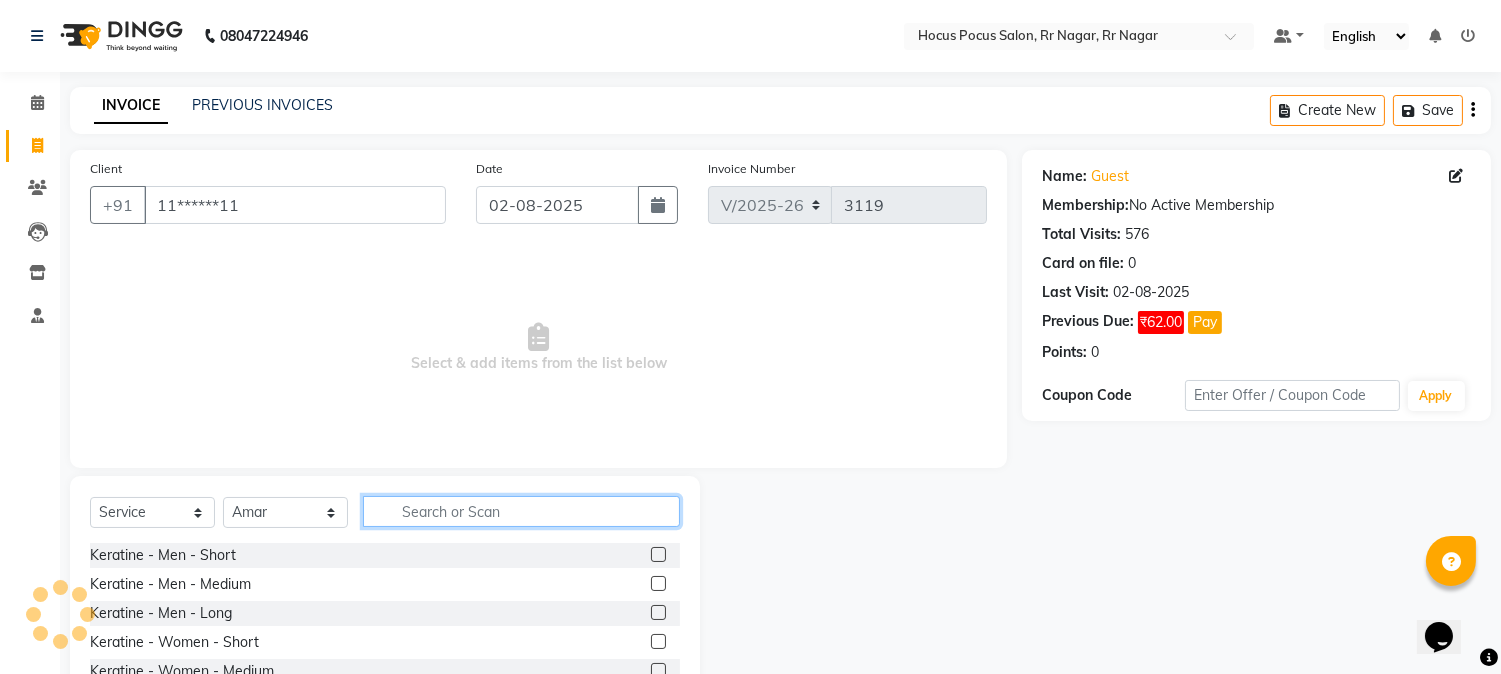click 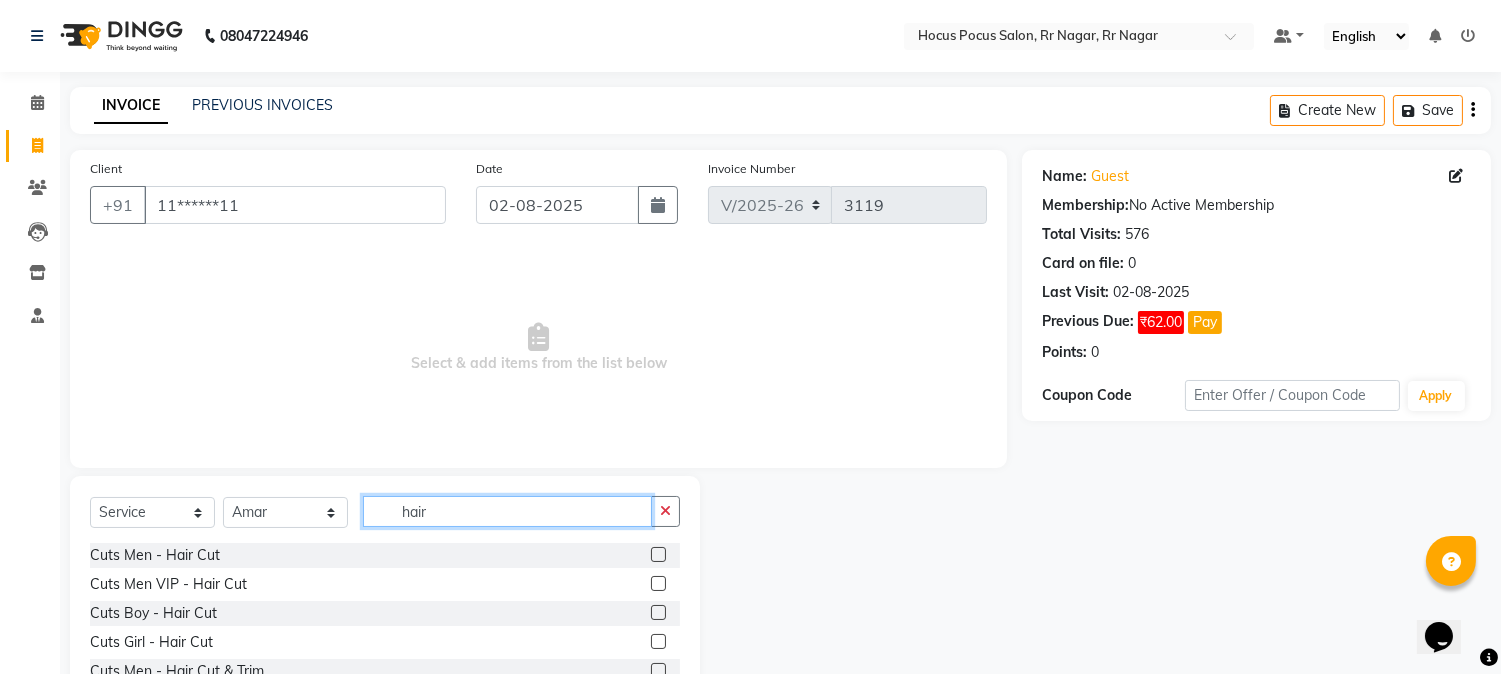 type on "hair" 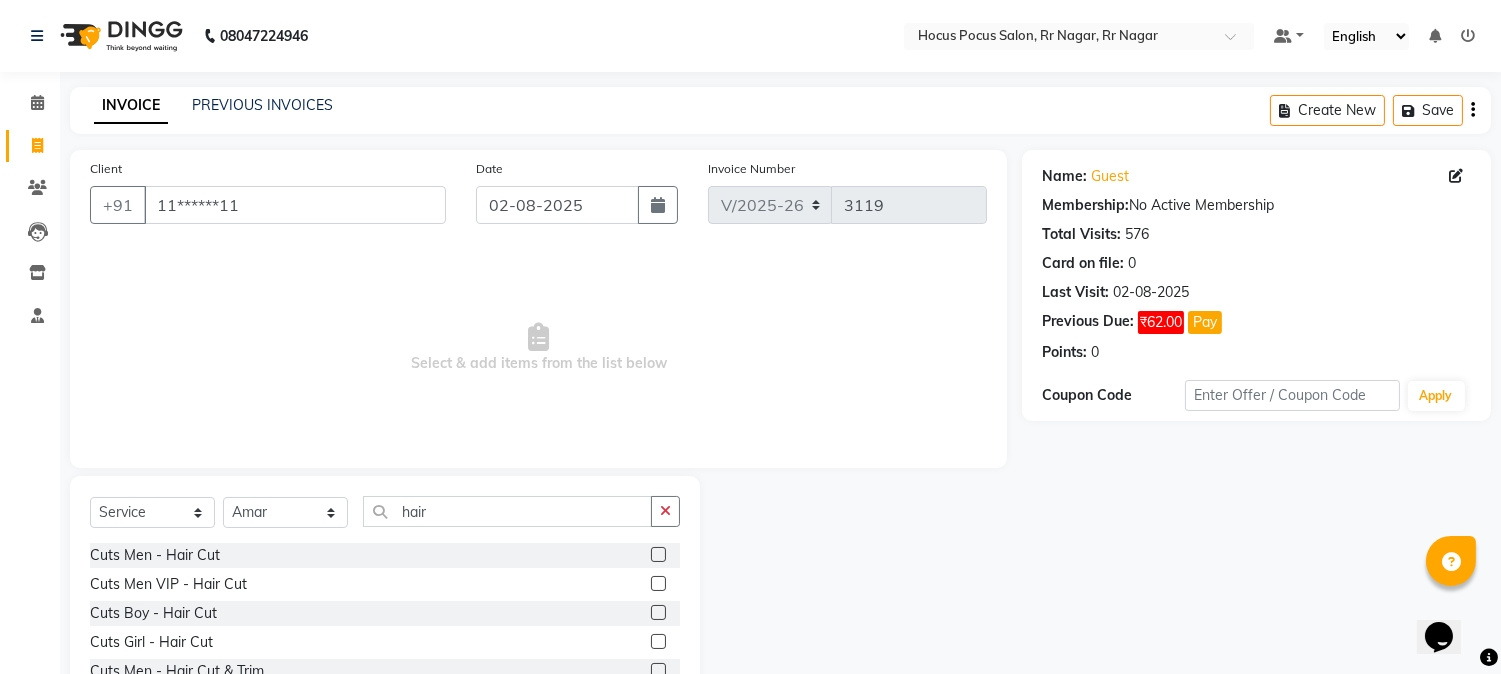 click 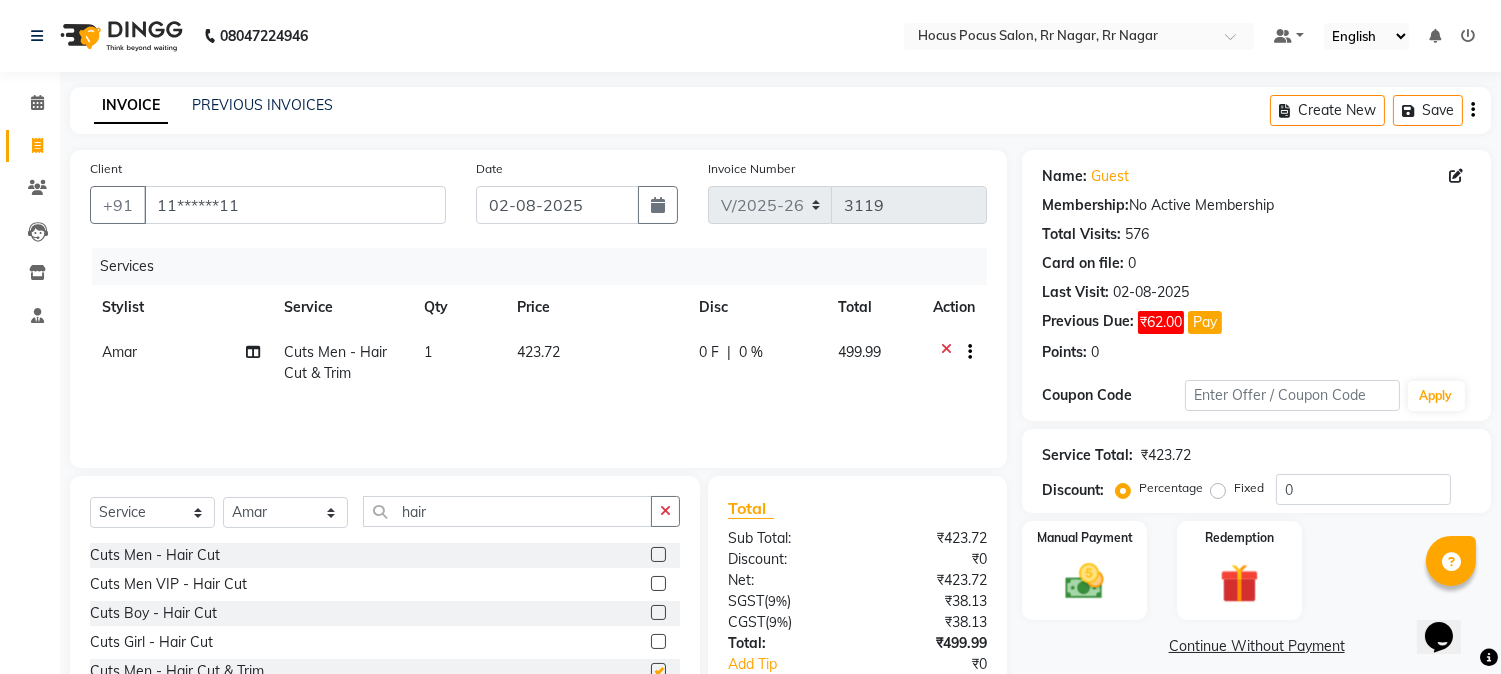 checkbox on "false" 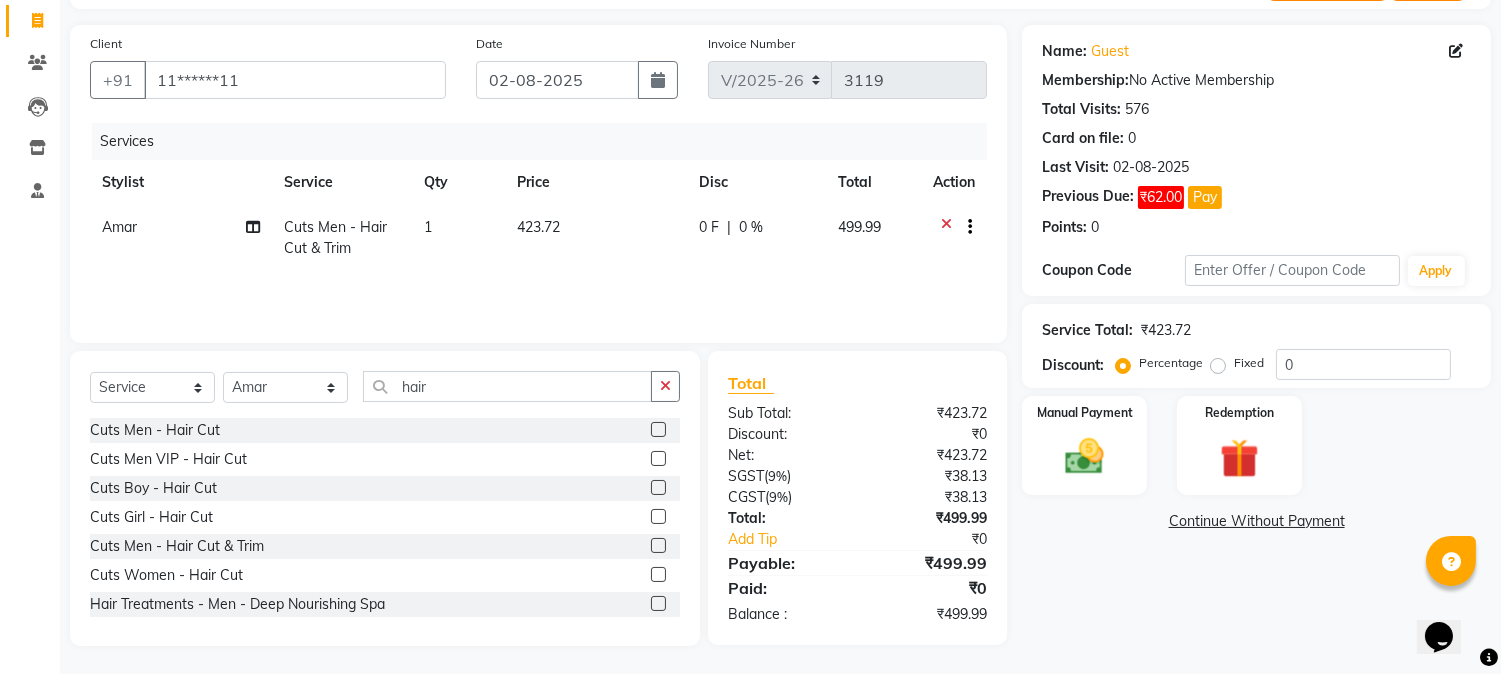 scroll, scrollTop: 126, scrollLeft: 0, axis: vertical 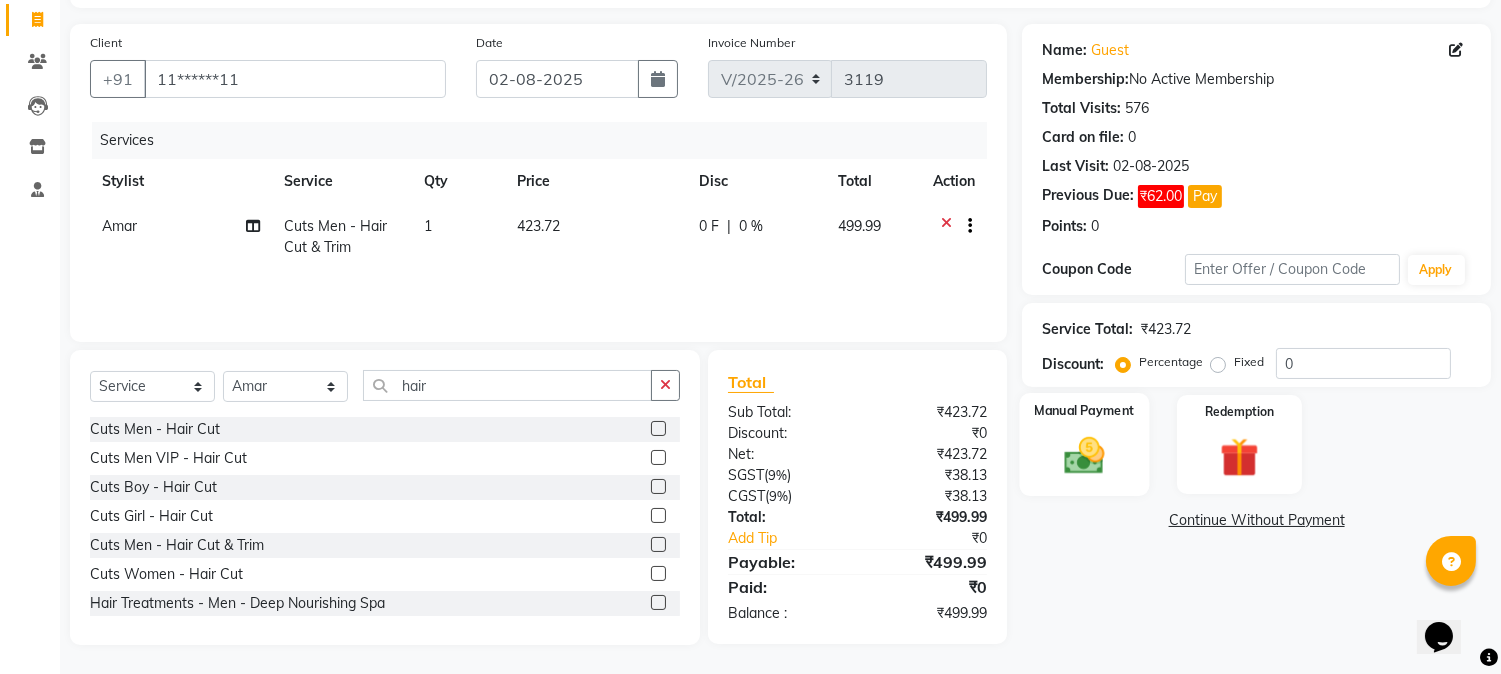 click 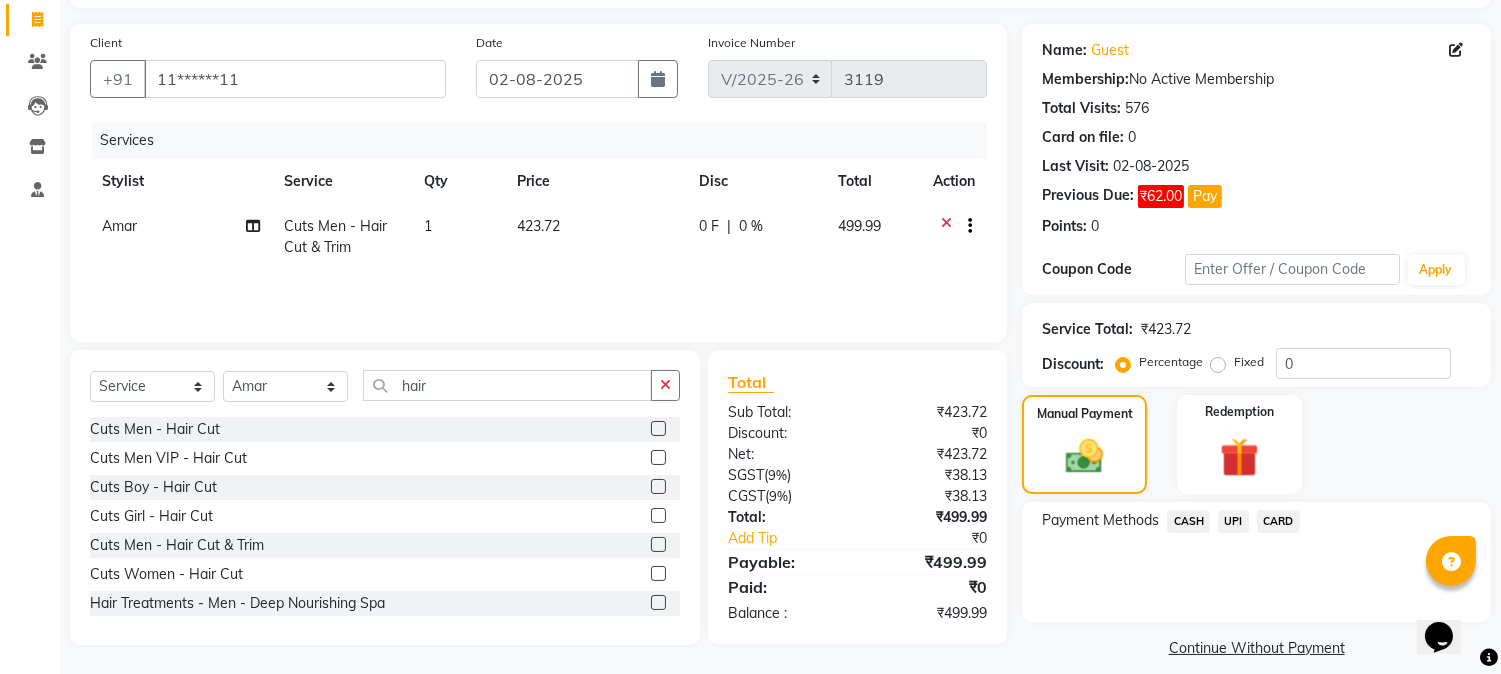click on "UPI" 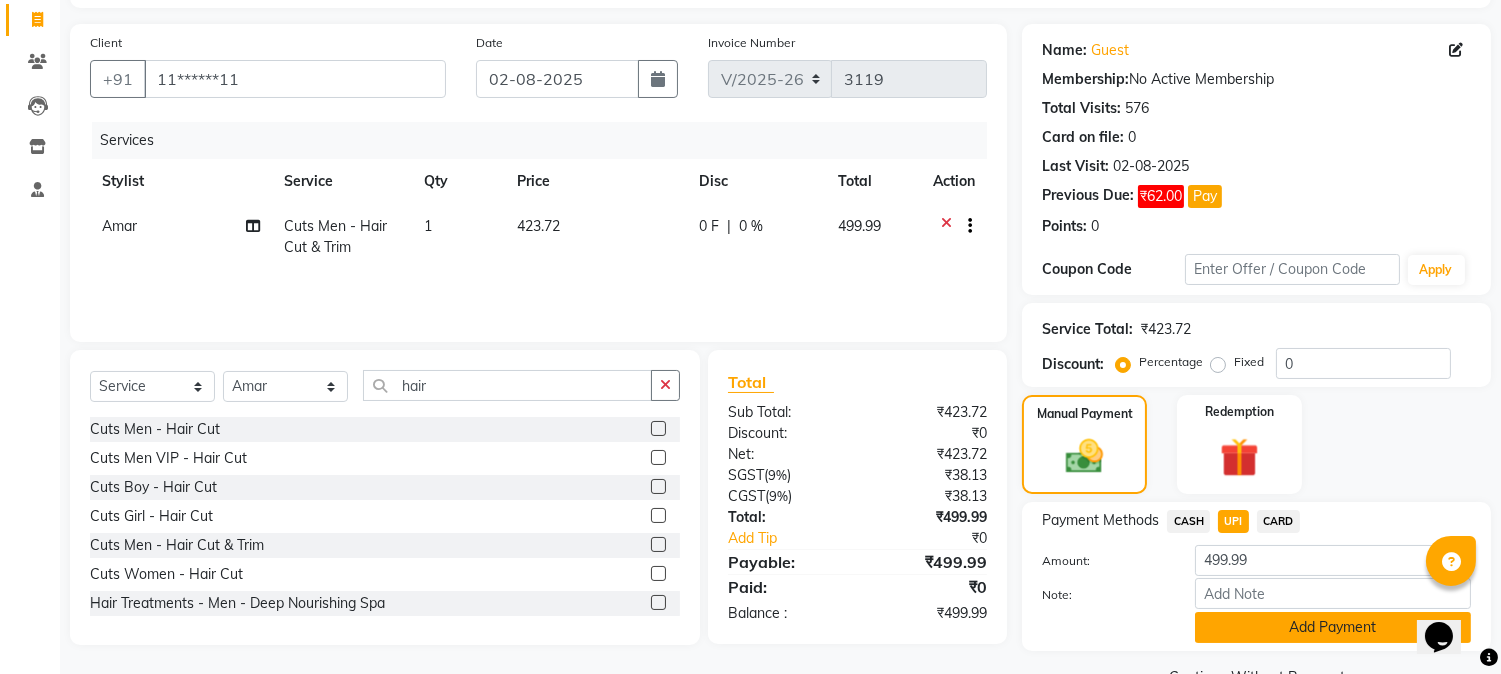 click on "Add Payment" 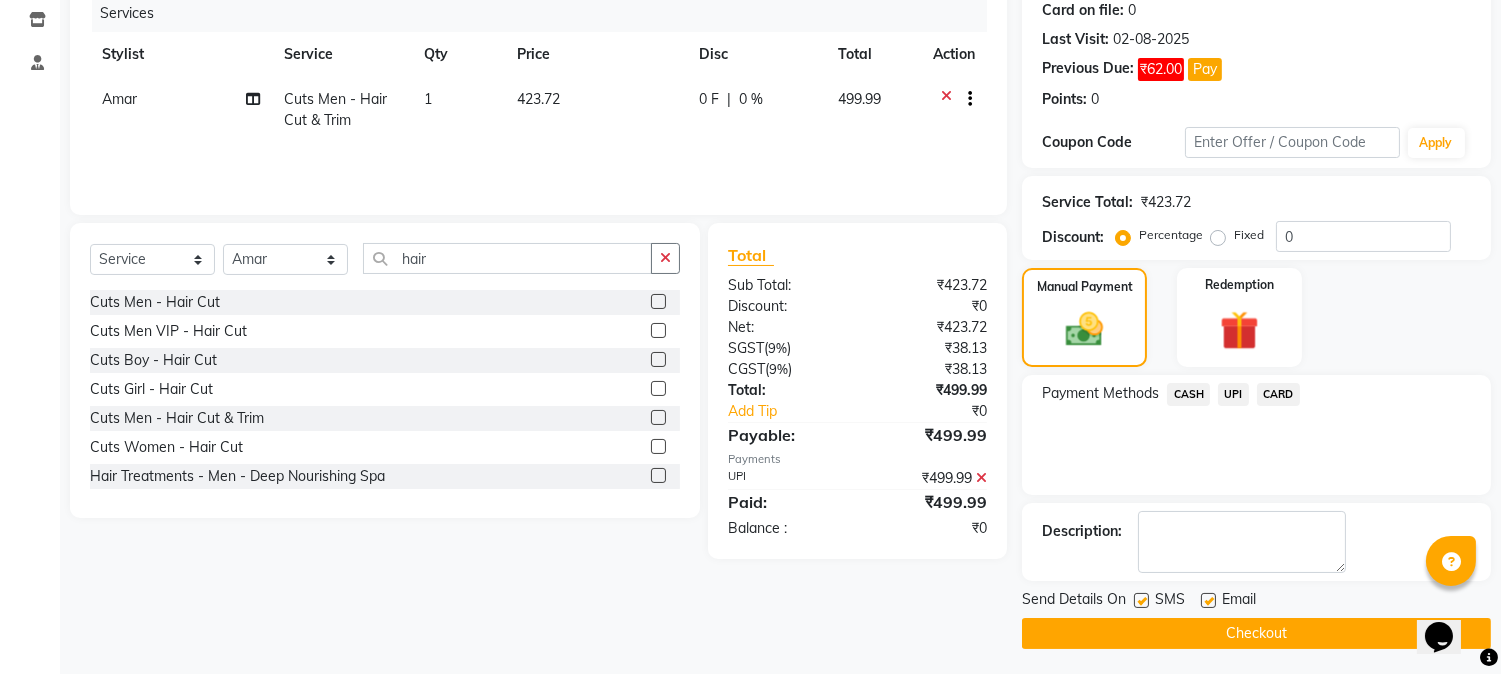 scroll, scrollTop: 257, scrollLeft: 0, axis: vertical 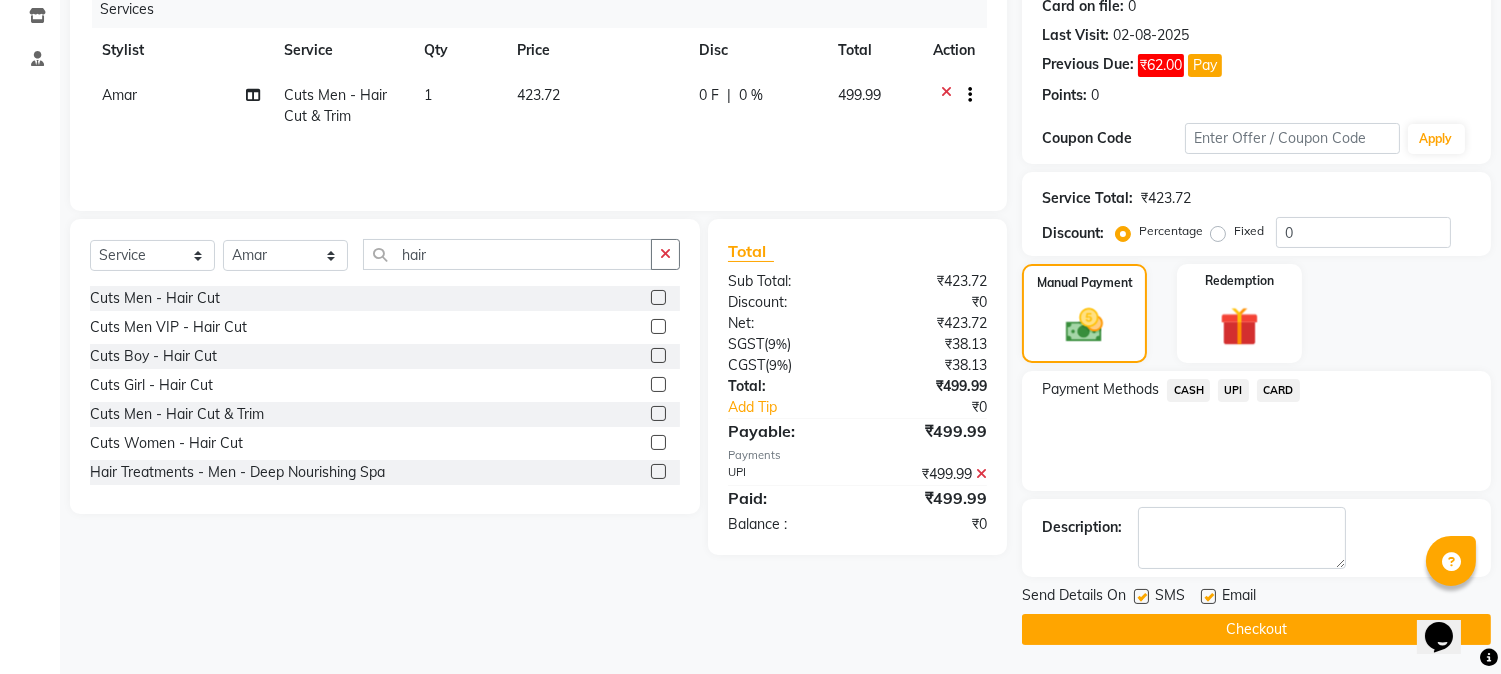 click 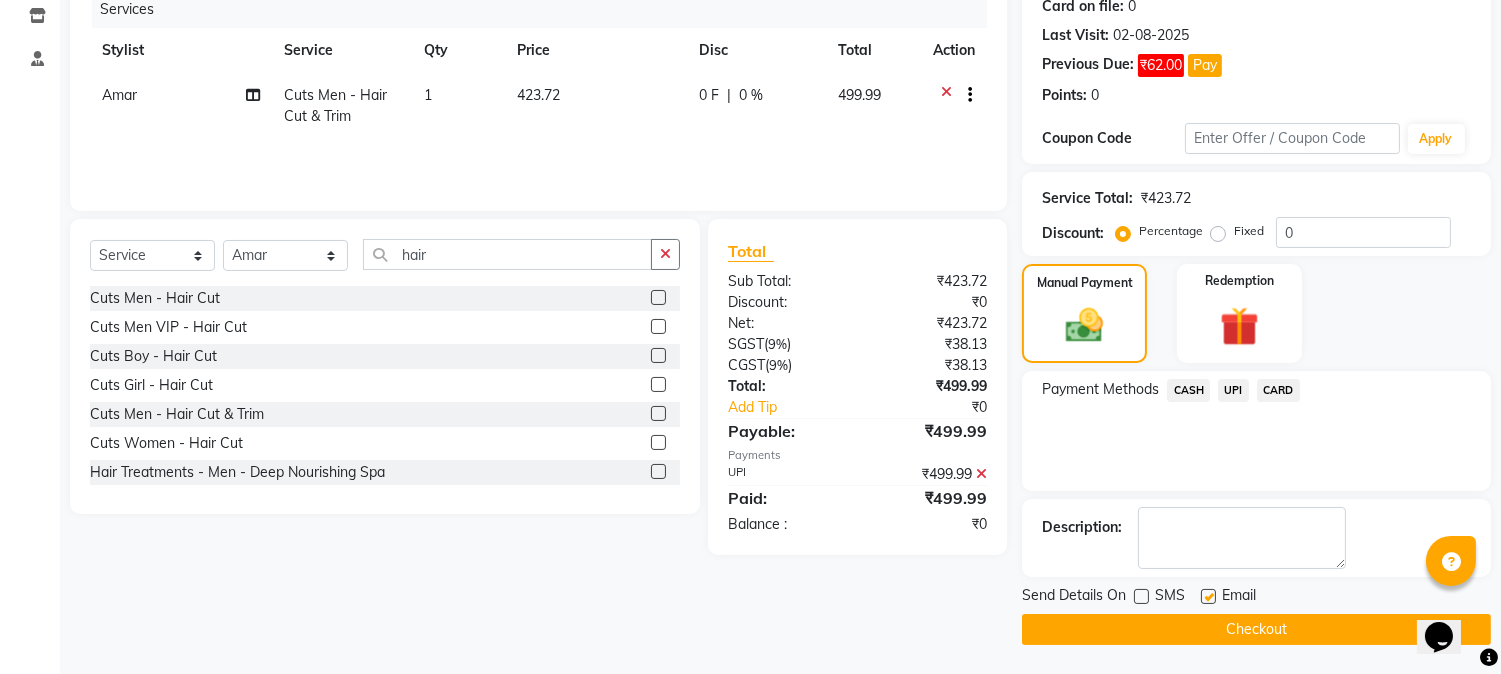 click on "Checkout" 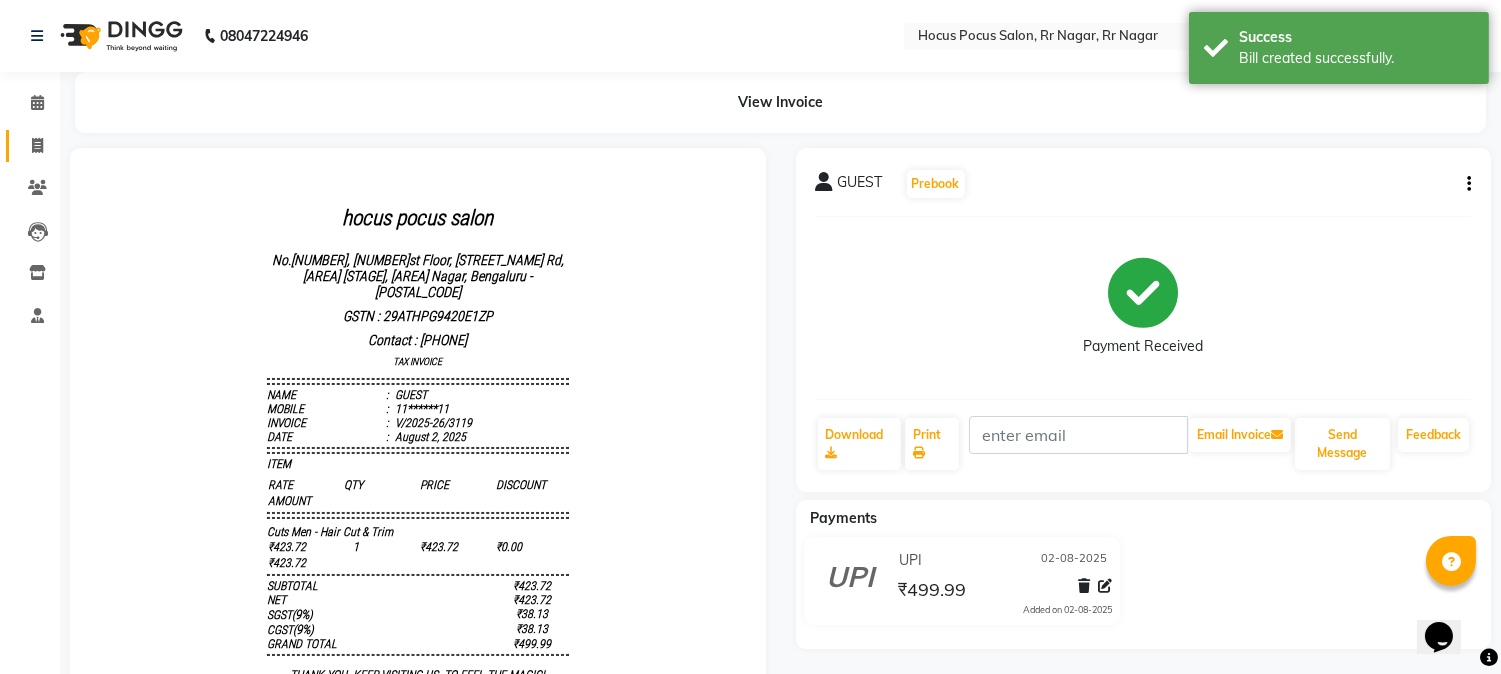 scroll, scrollTop: 0, scrollLeft: 0, axis: both 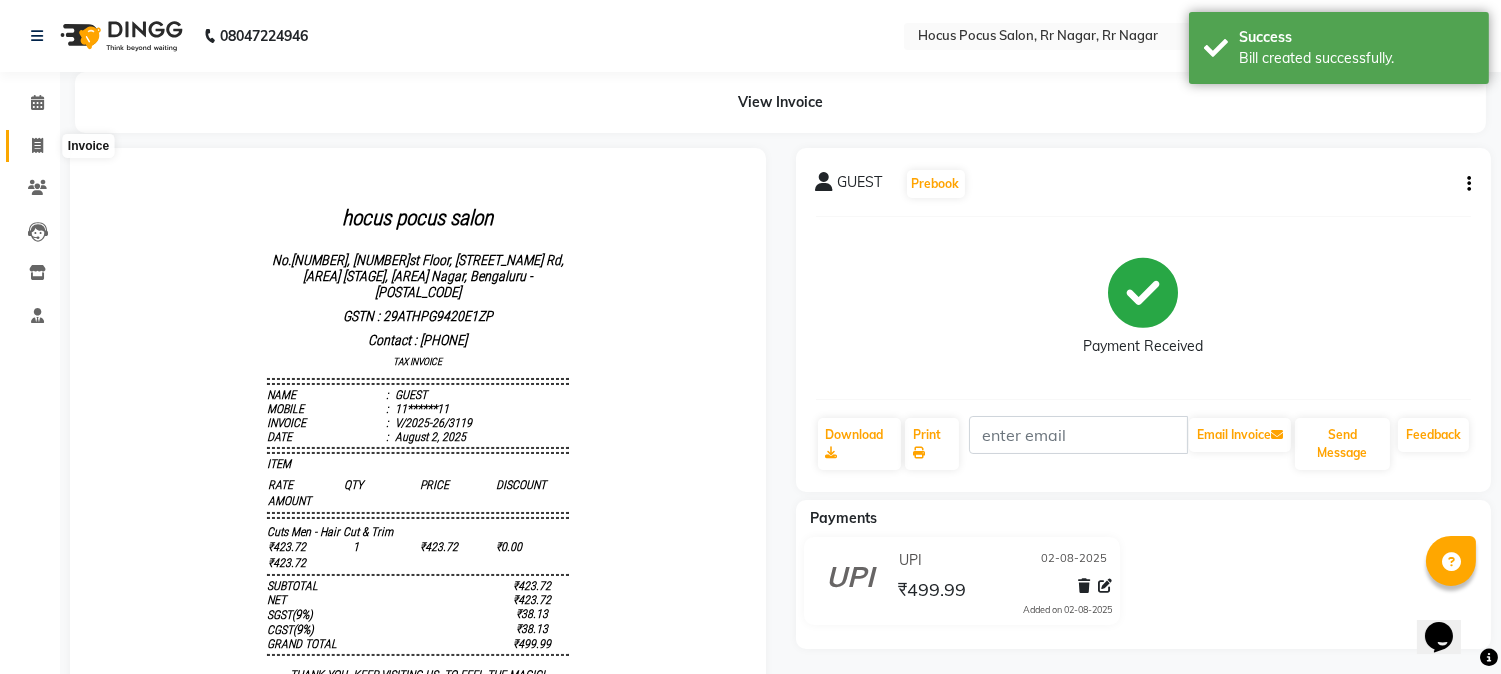 click 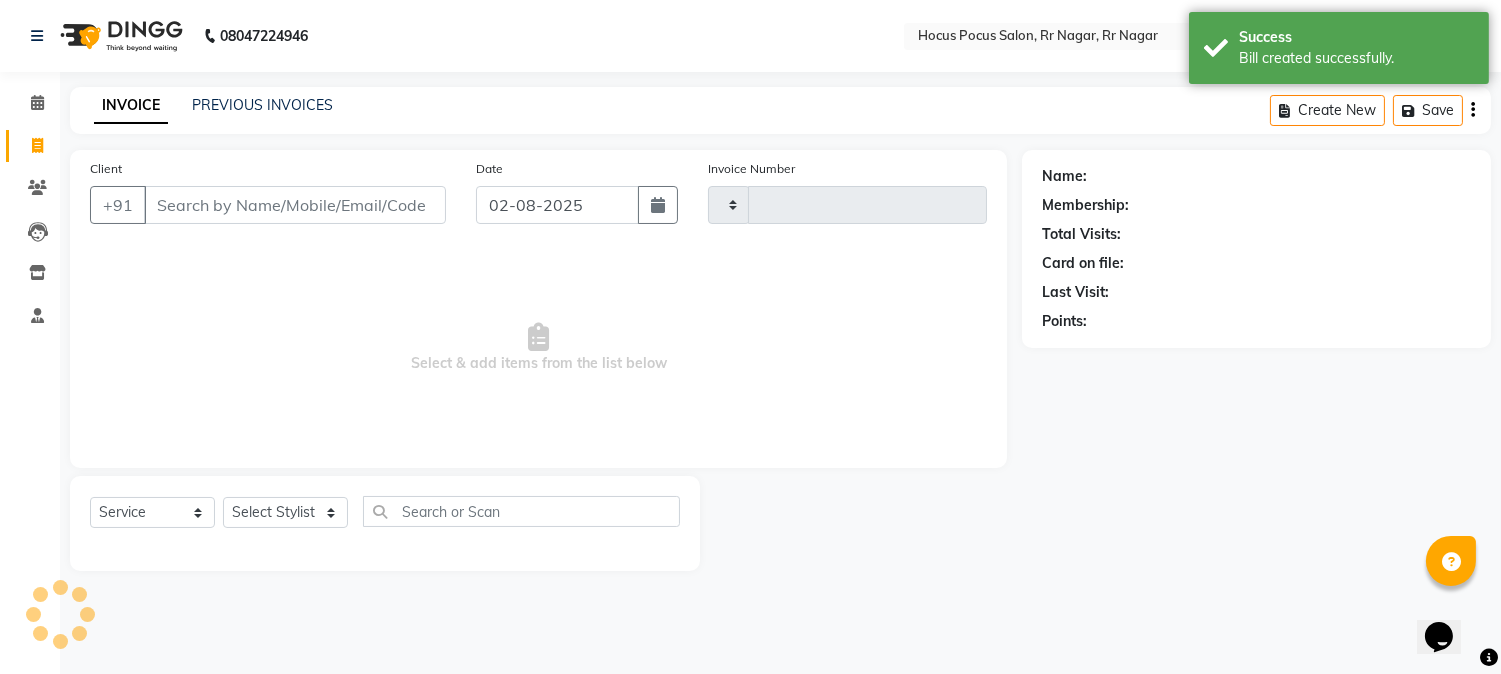 type on "3120" 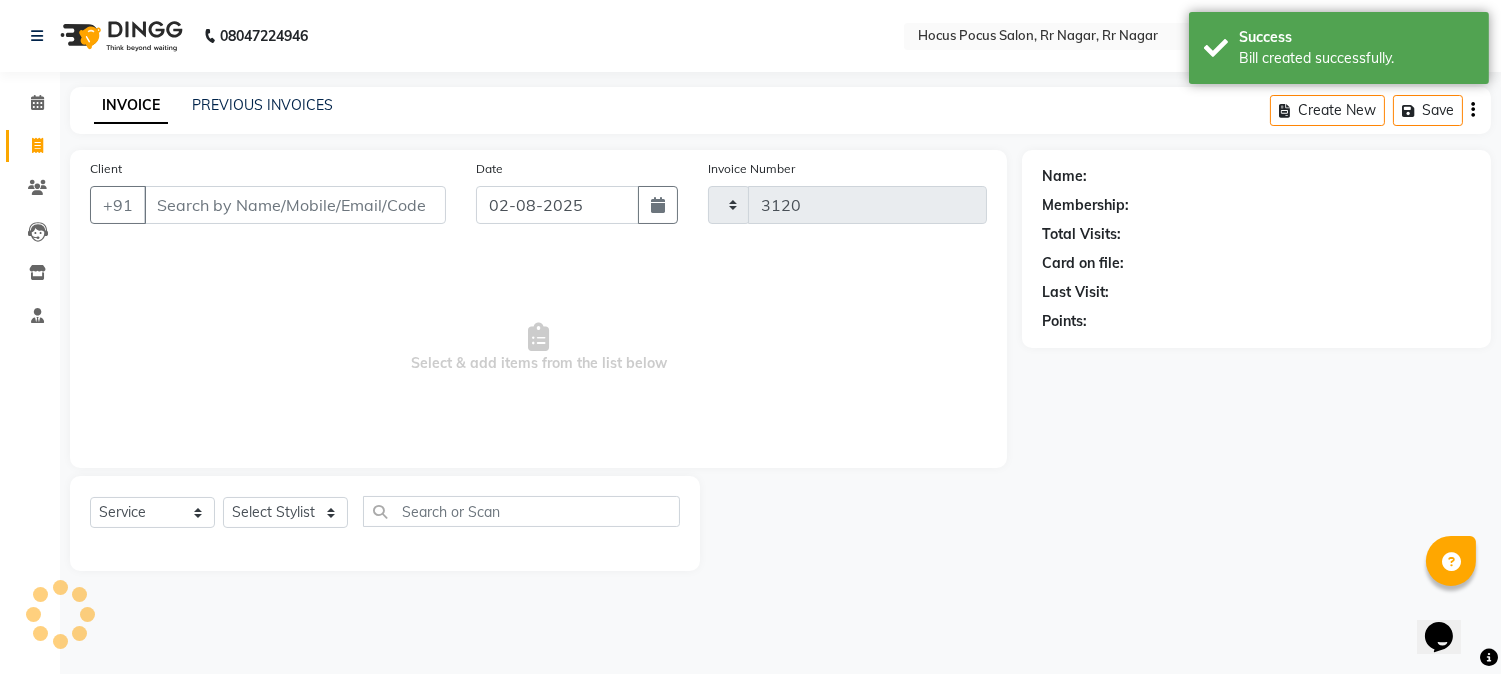 select on "5019" 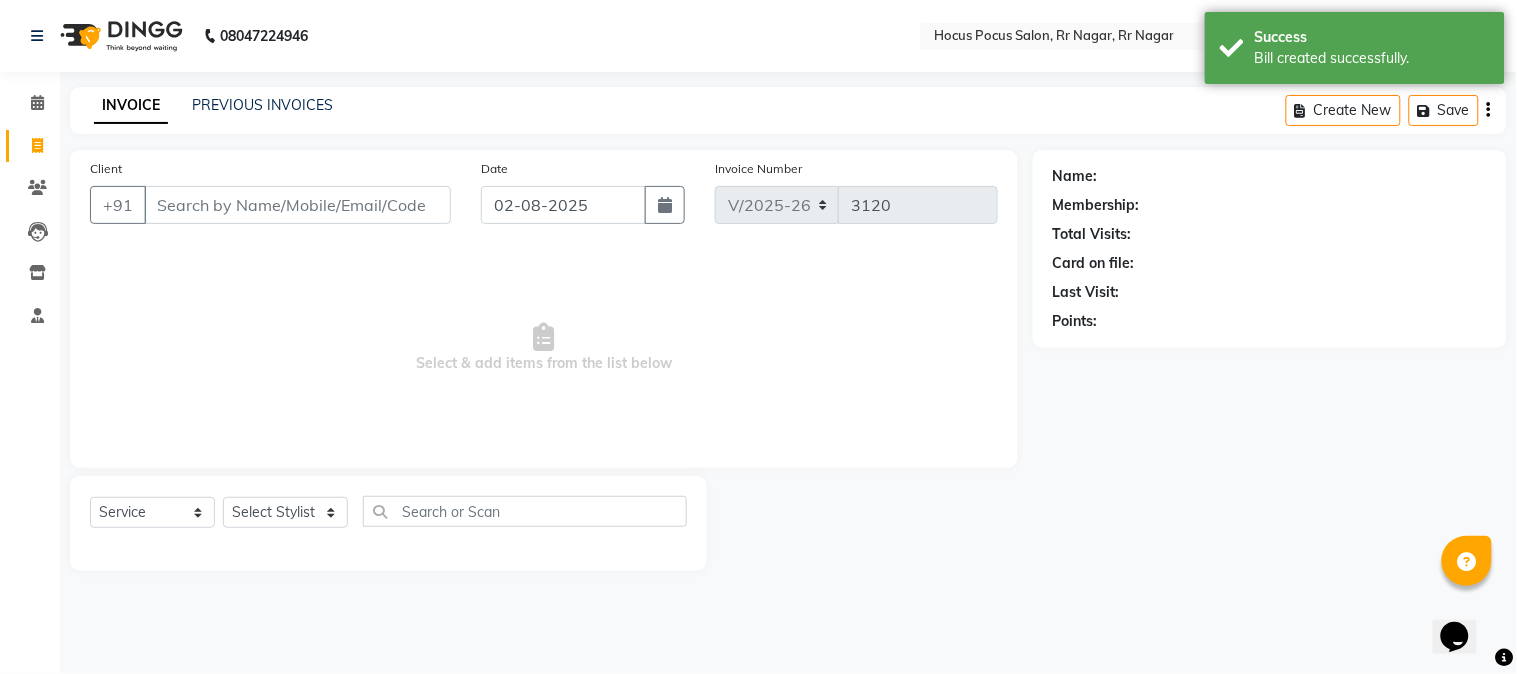 click on "Client" at bounding box center (297, 205) 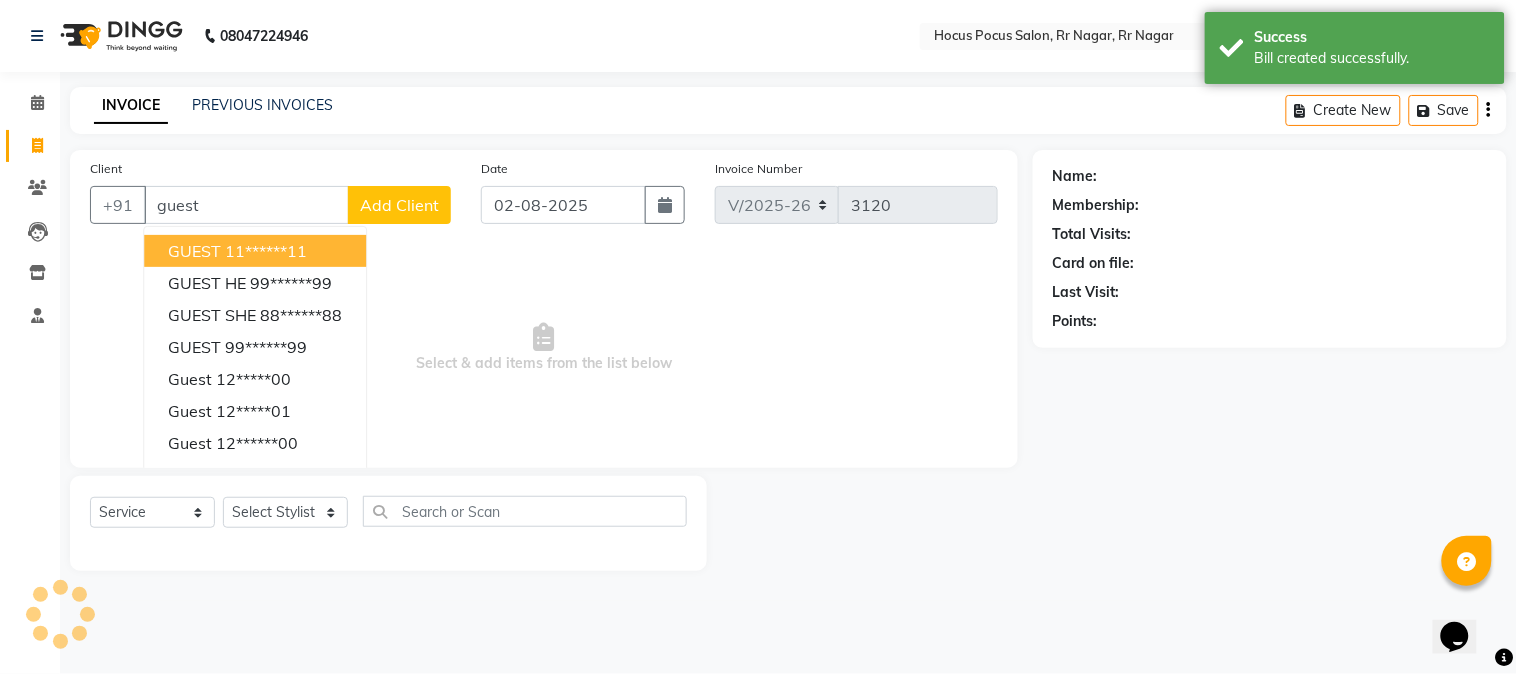 click on "11******11" at bounding box center [266, 251] 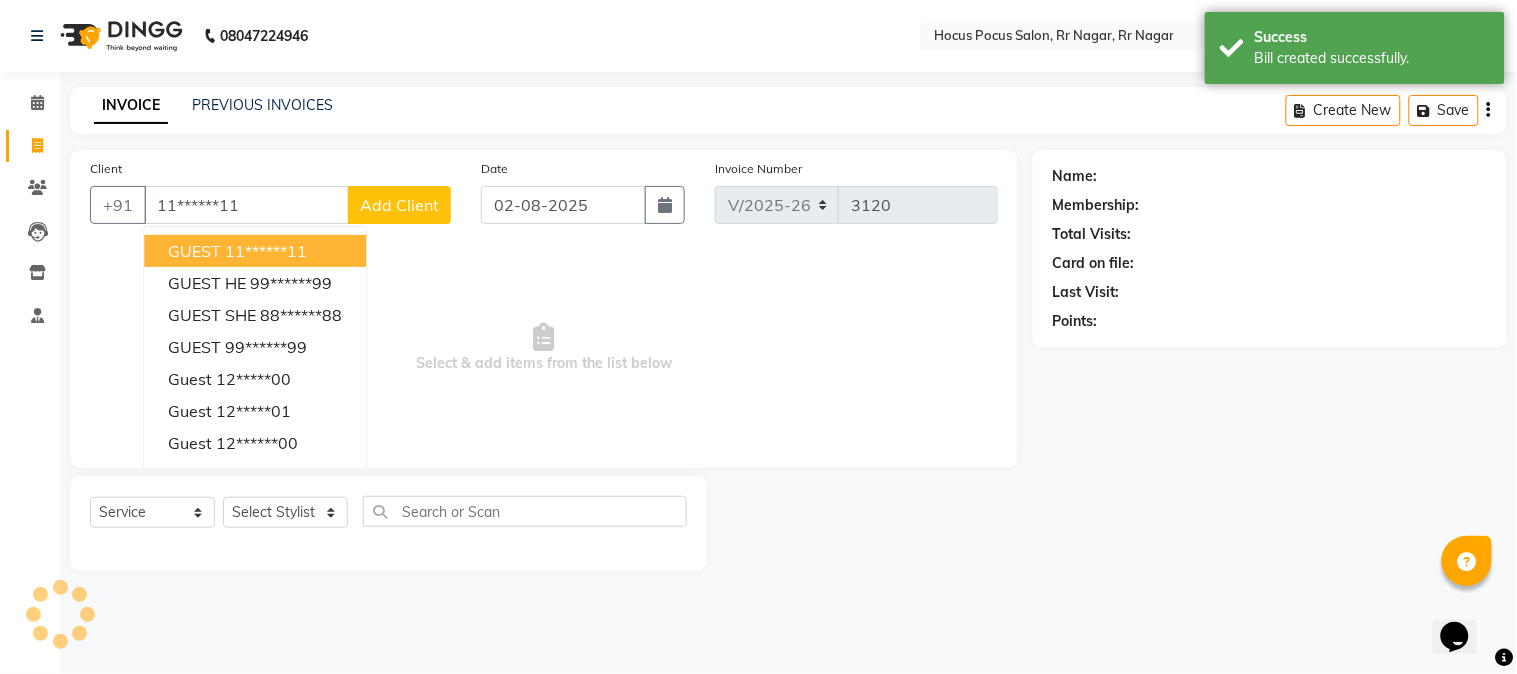 type on "11******11" 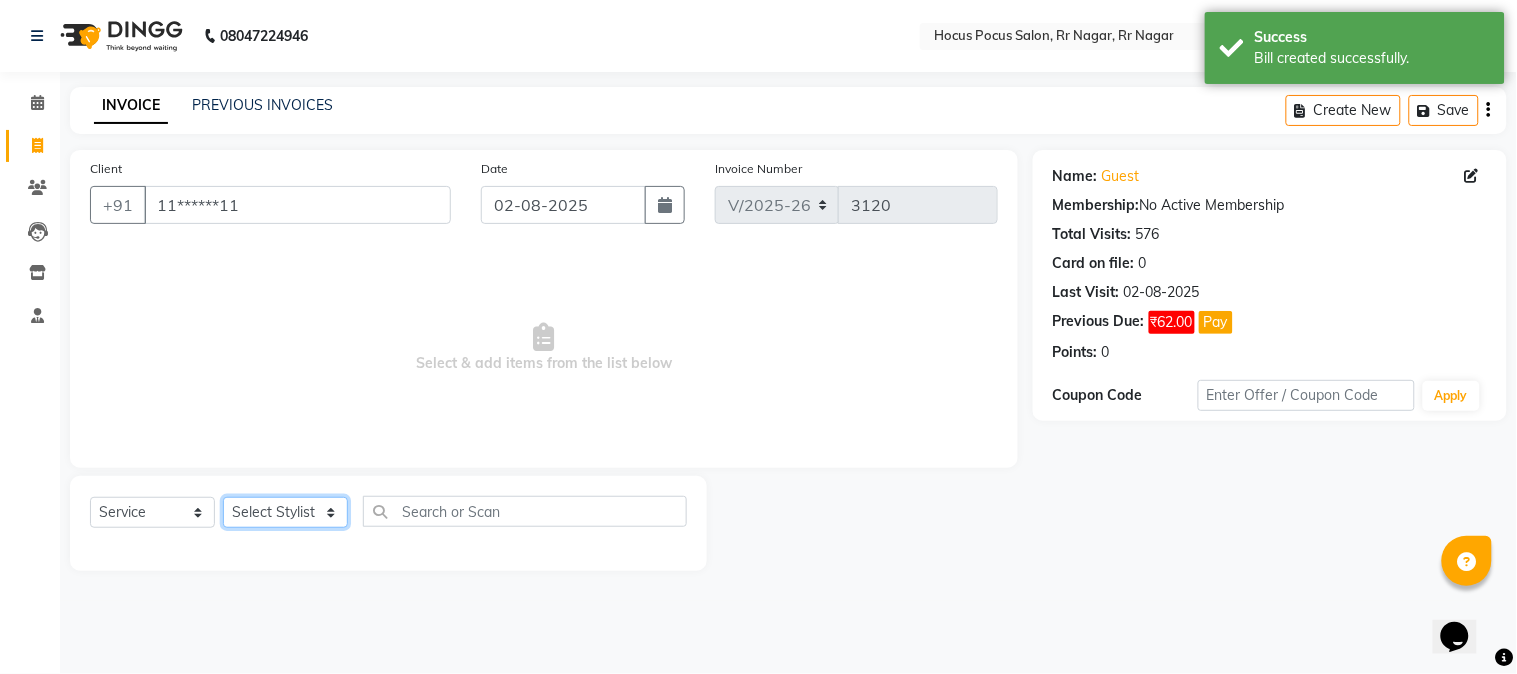 click on "Select Stylist [FIRST] [FIRST] [FIRST] hocus pocus [FIRST] [FIRST] [FIRST] [FIRST] [FIRST] [FIRST] [FIRST]" 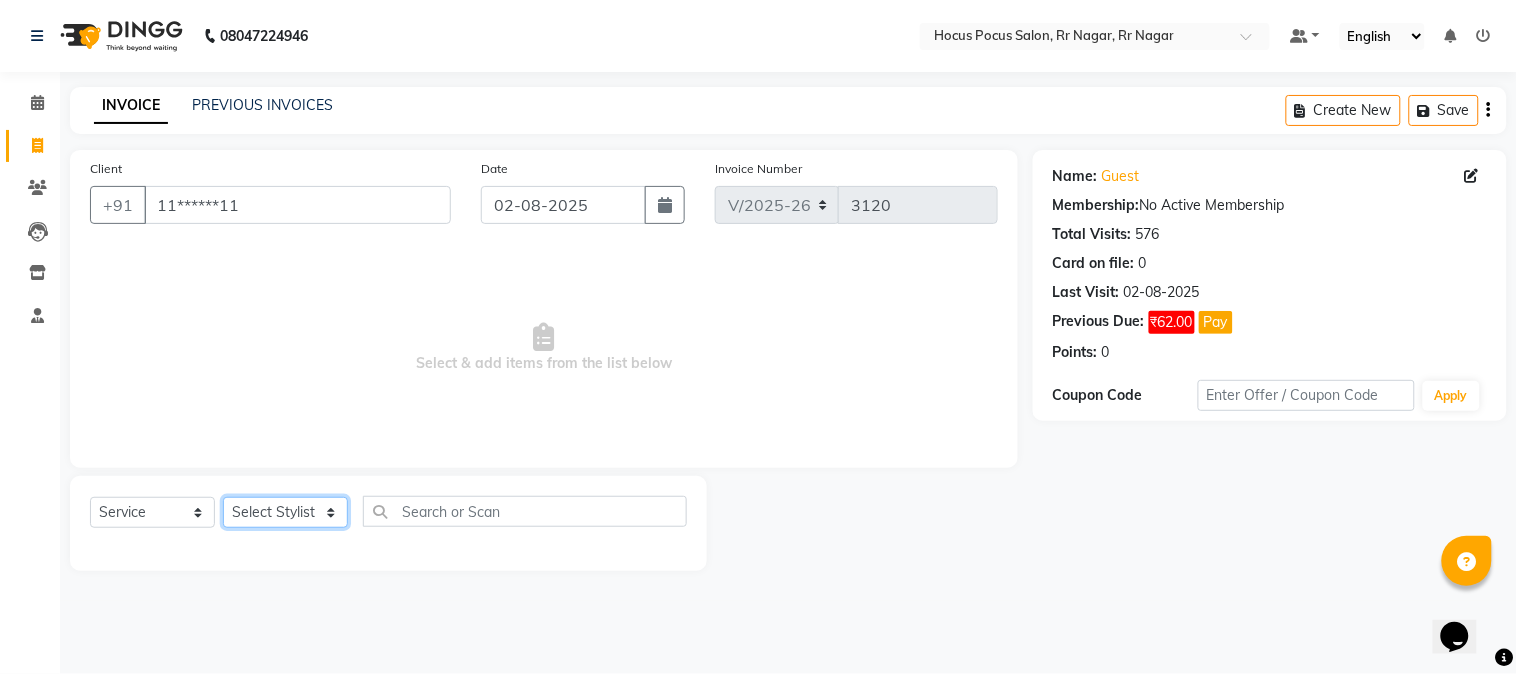 select on "32993" 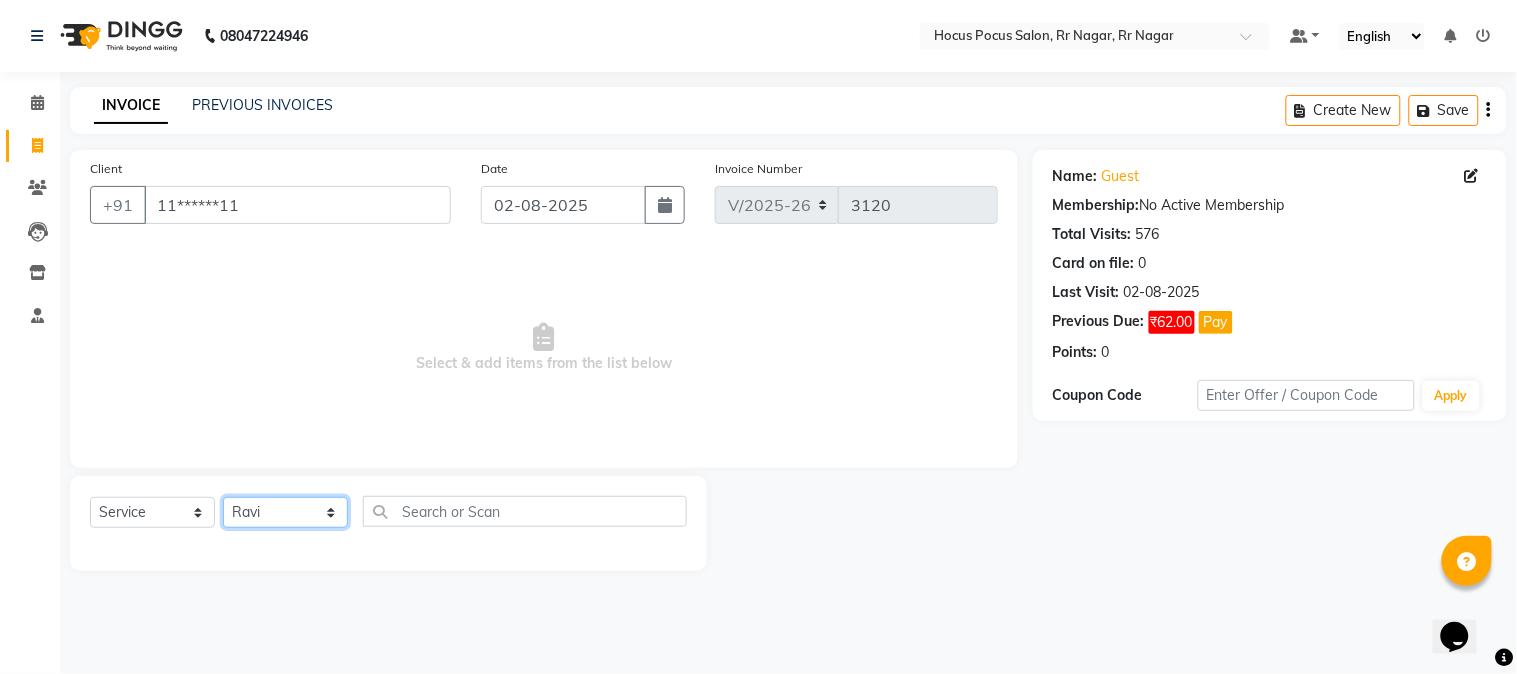 click on "Select Stylist [FIRST] [FIRST] [FIRST] hocus pocus [FIRST] [FIRST] [FIRST] [FIRST] [FIRST] [FIRST] [FIRST]" 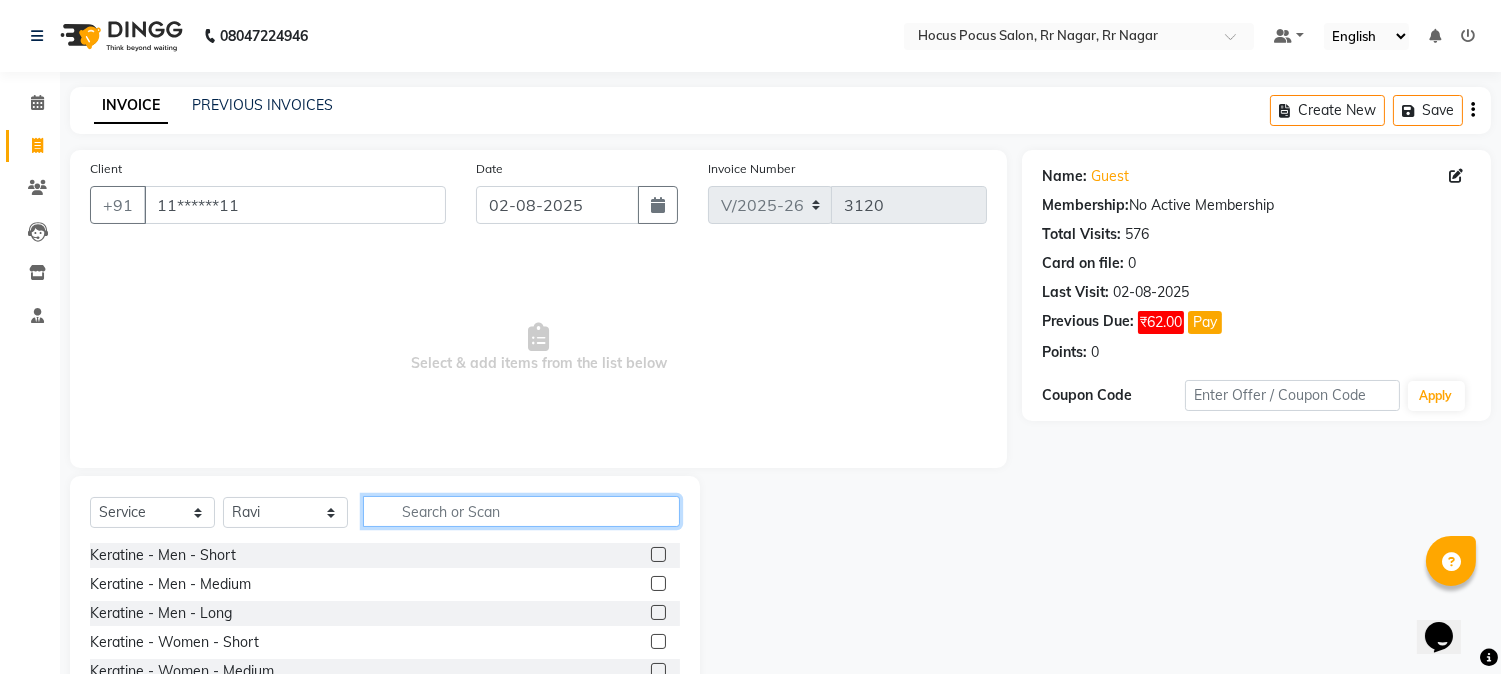 click 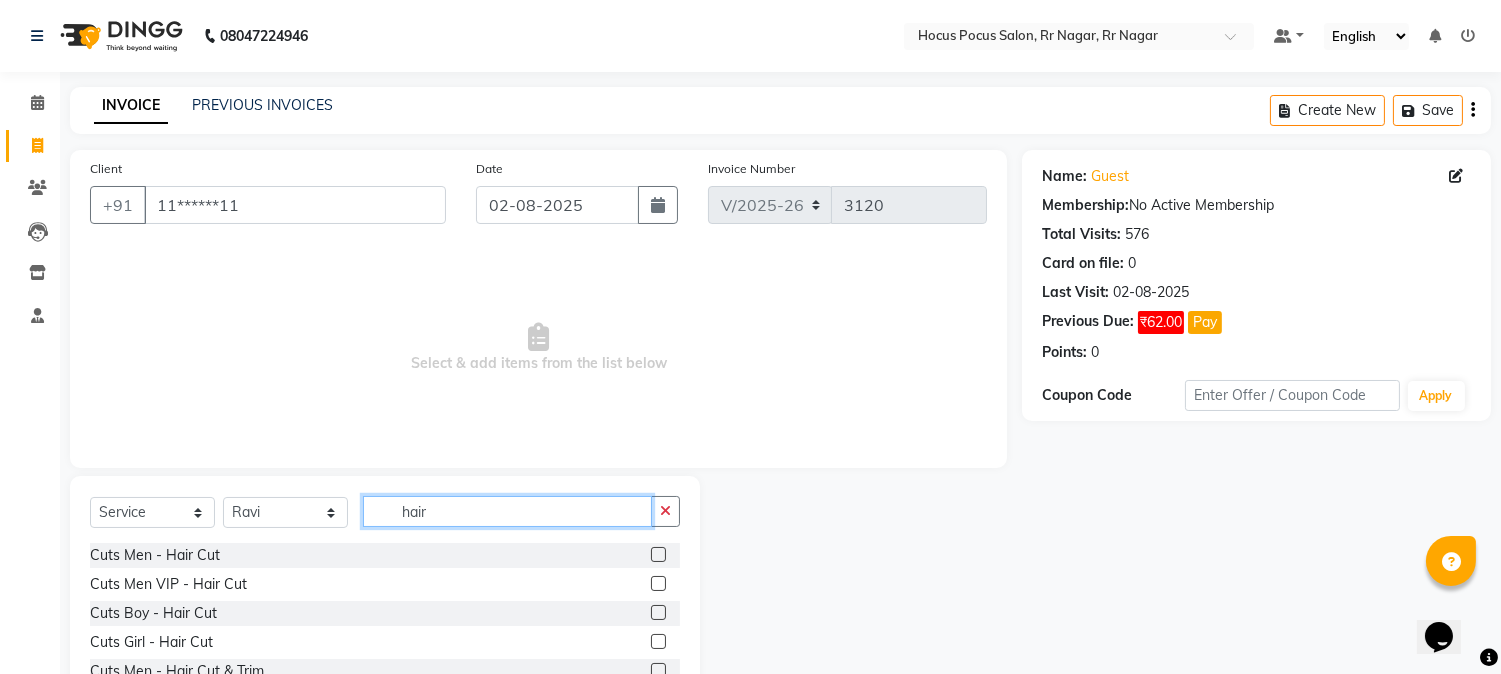 type on "hair" 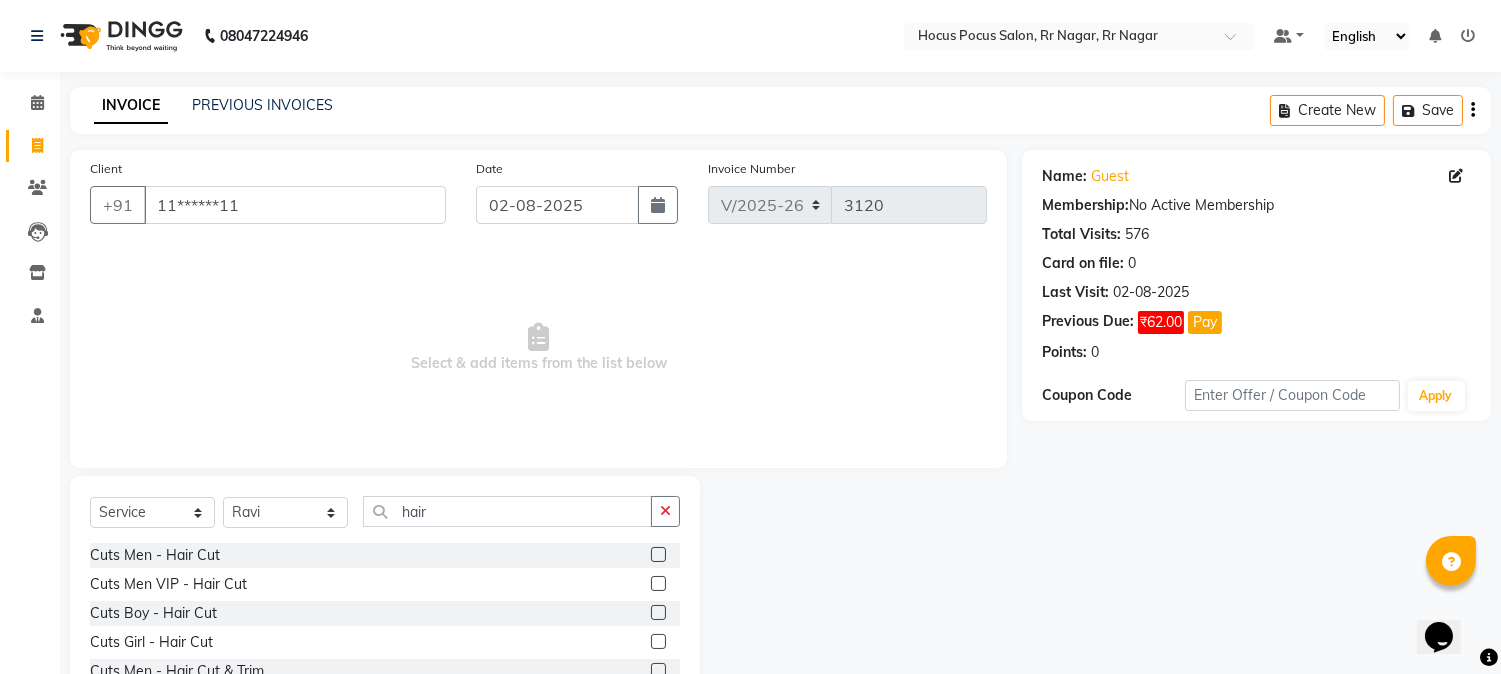 click 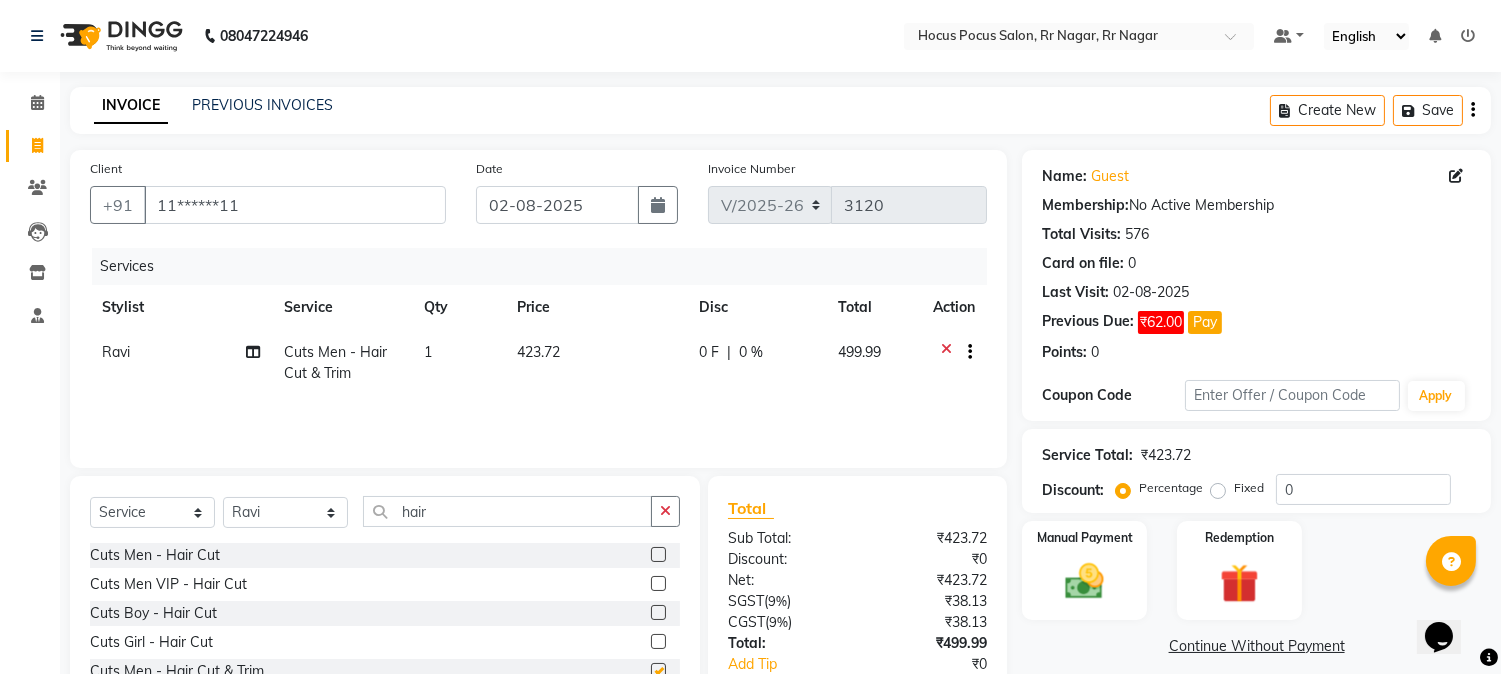 checkbox on "false" 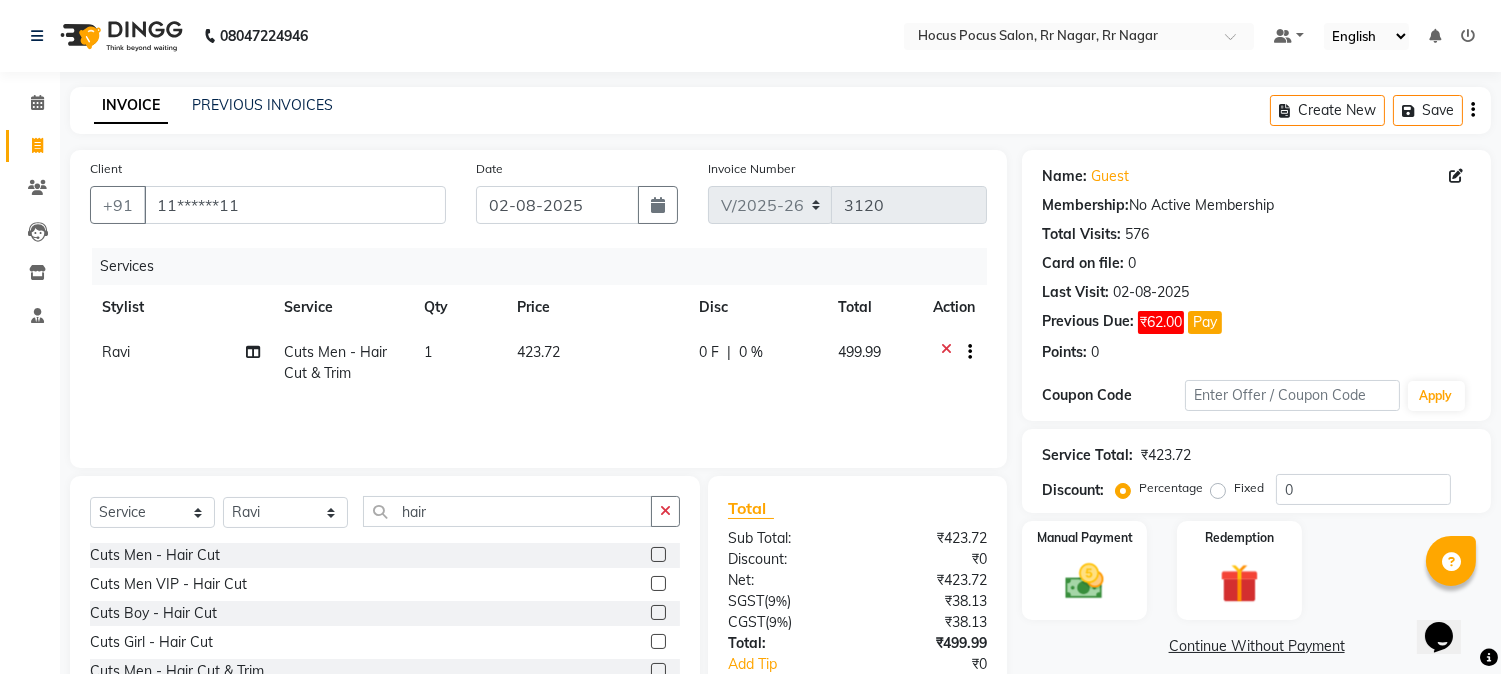click on "423.72" 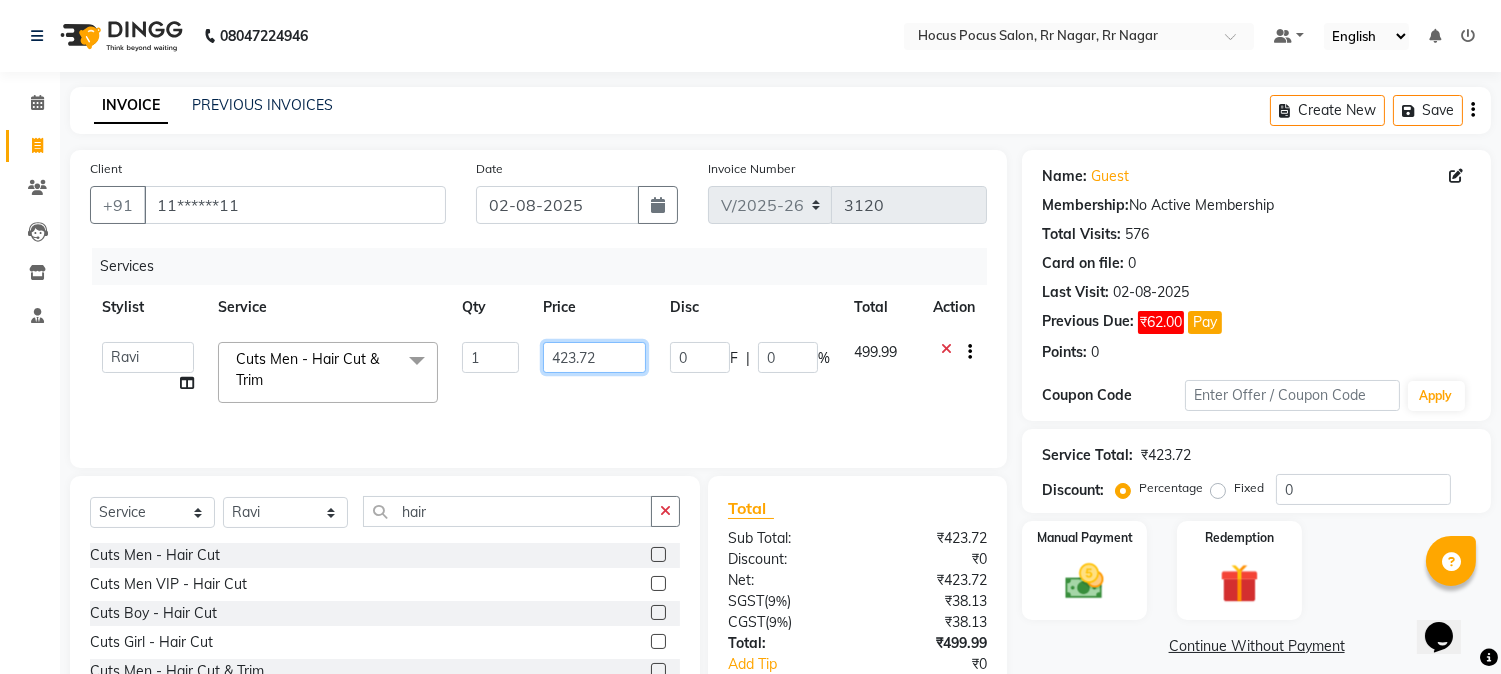 click on "423.72" 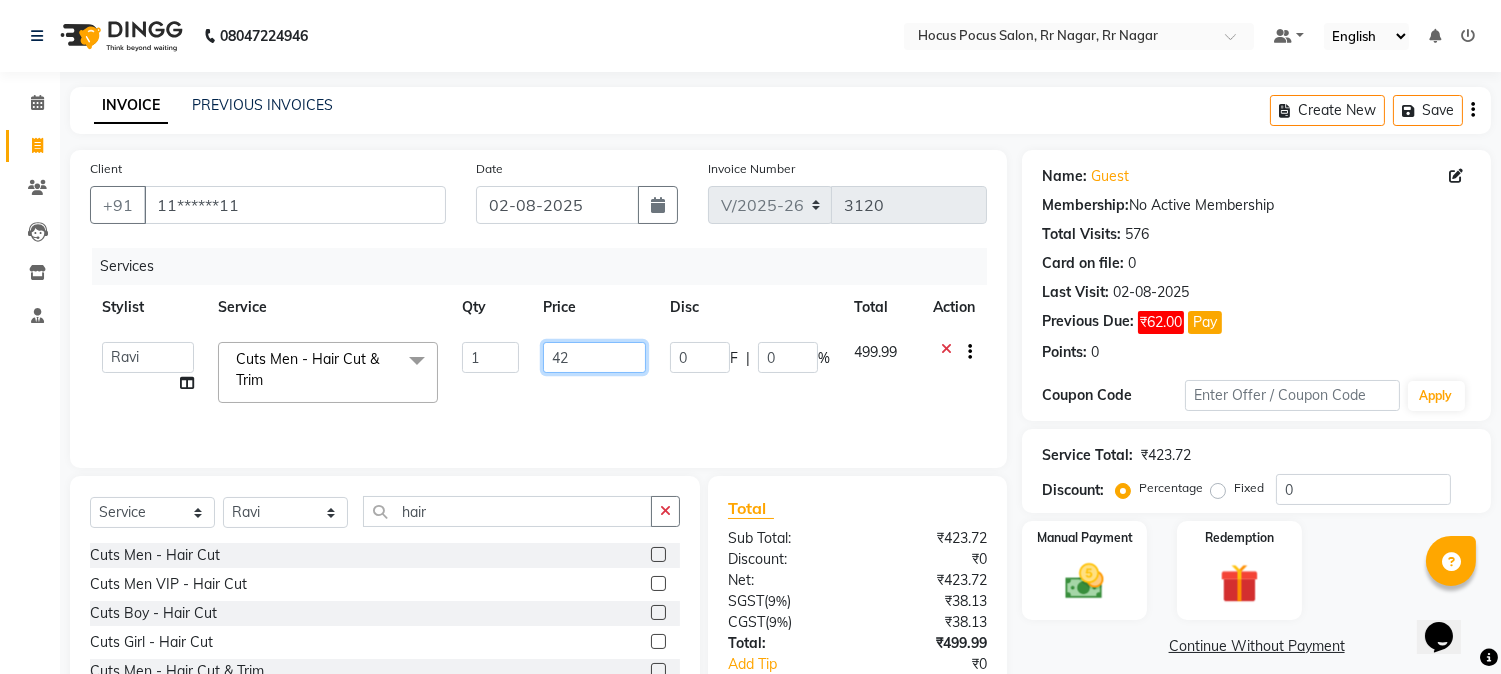type on "4" 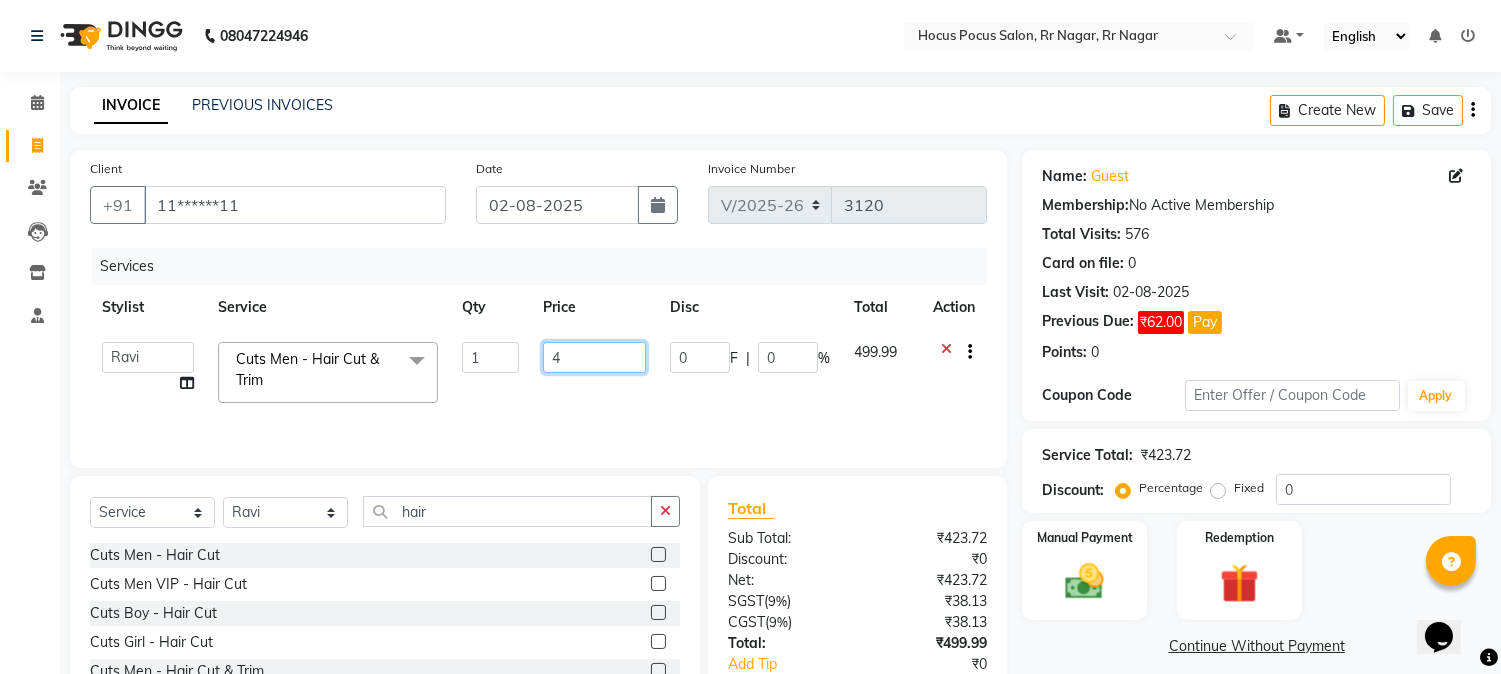 type 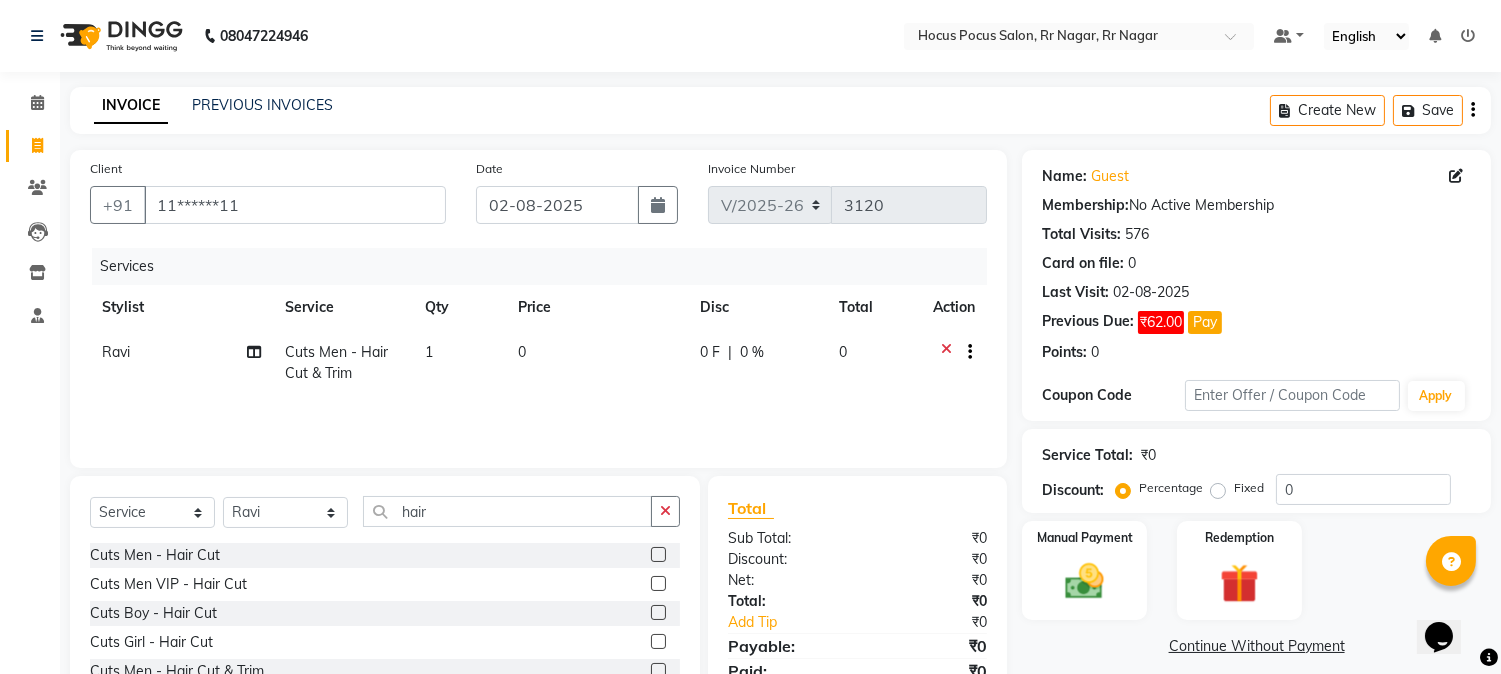 click 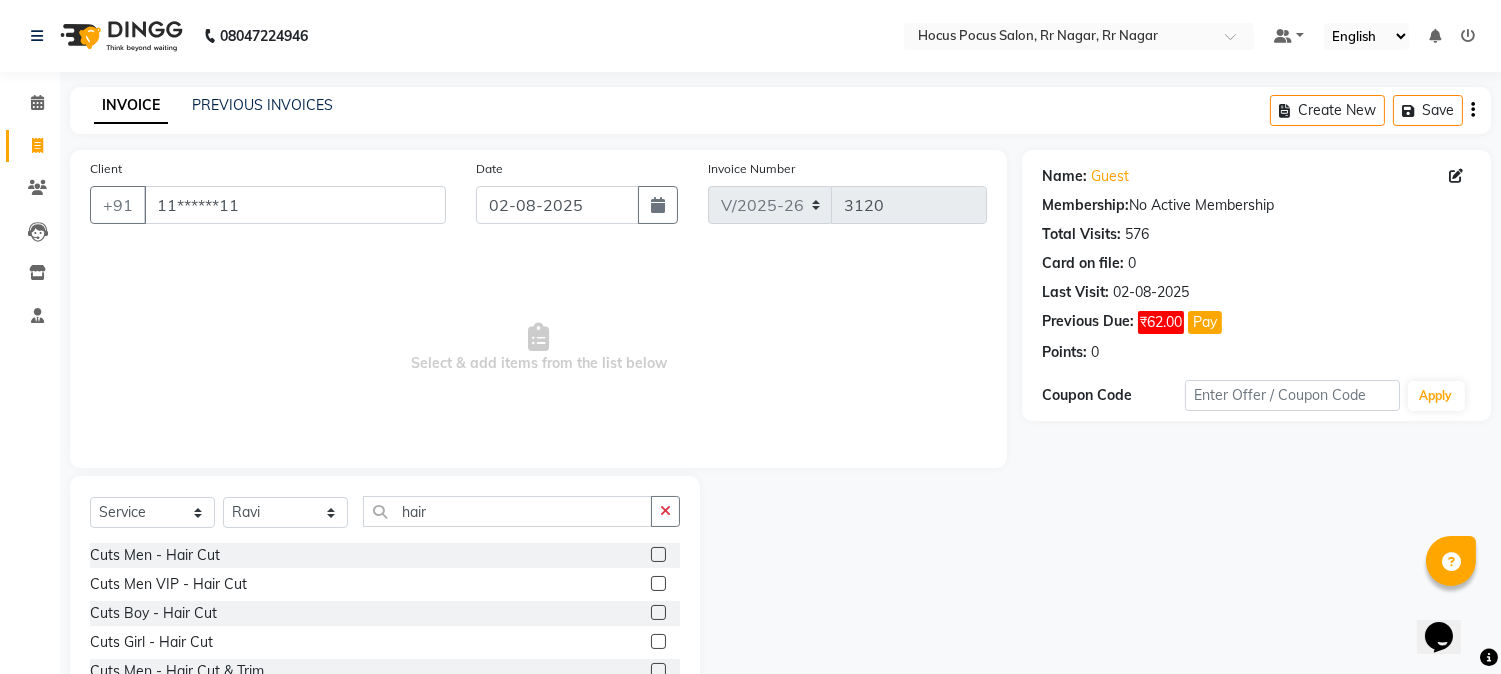 click 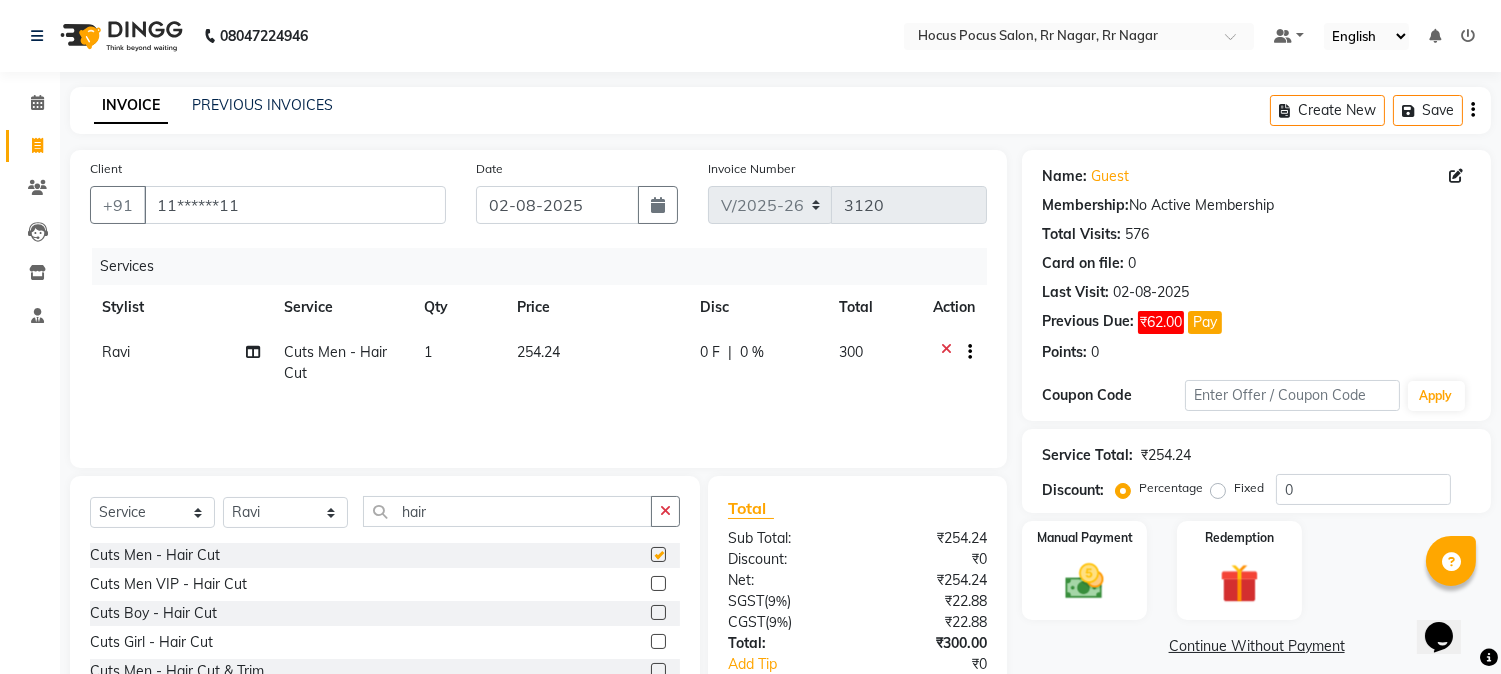 checkbox on "false" 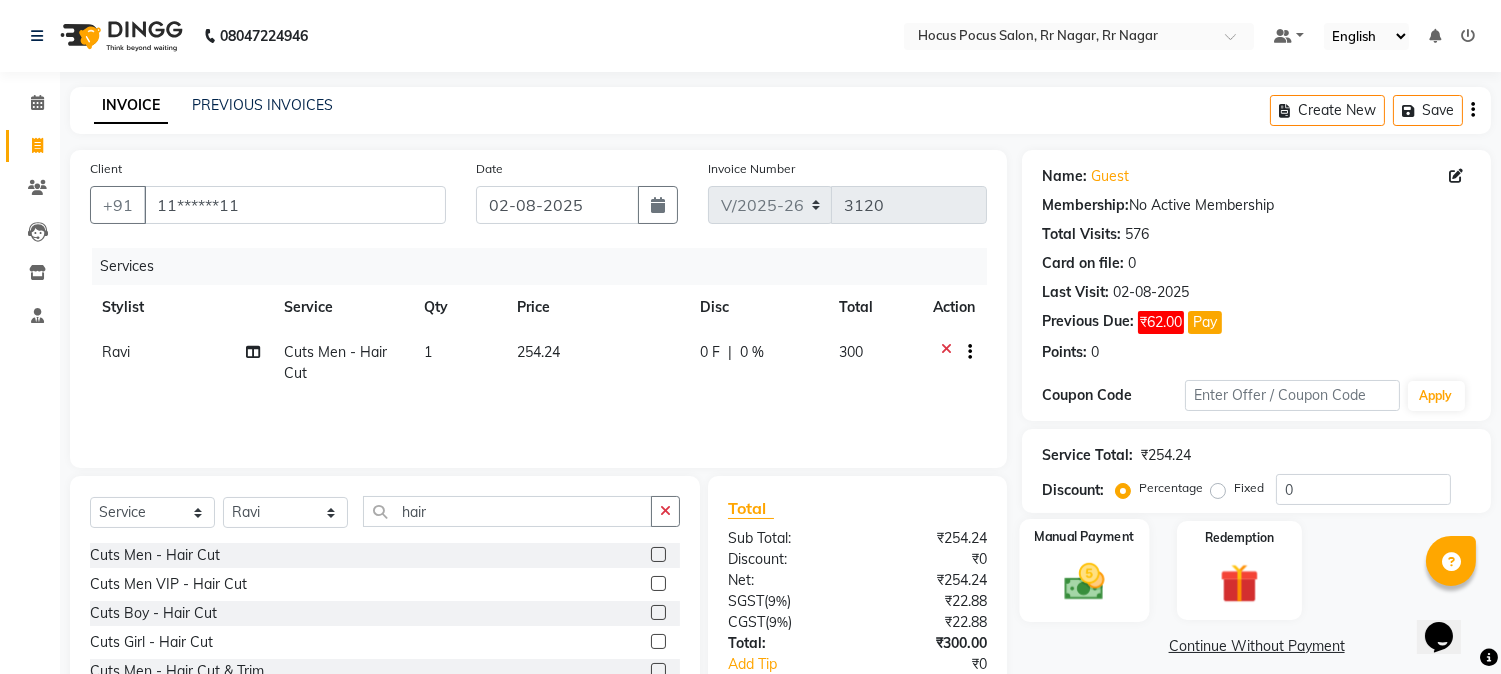 click 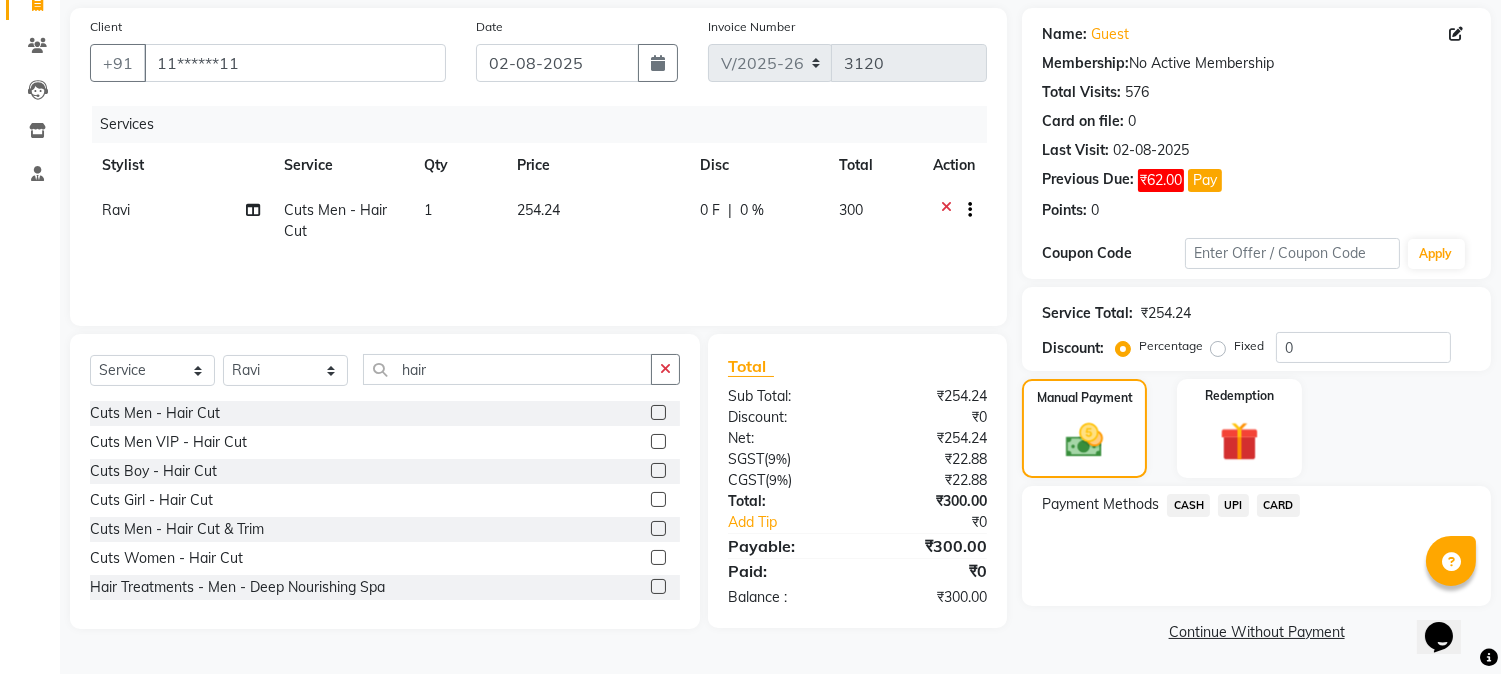 scroll, scrollTop: 144, scrollLeft: 0, axis: vertical 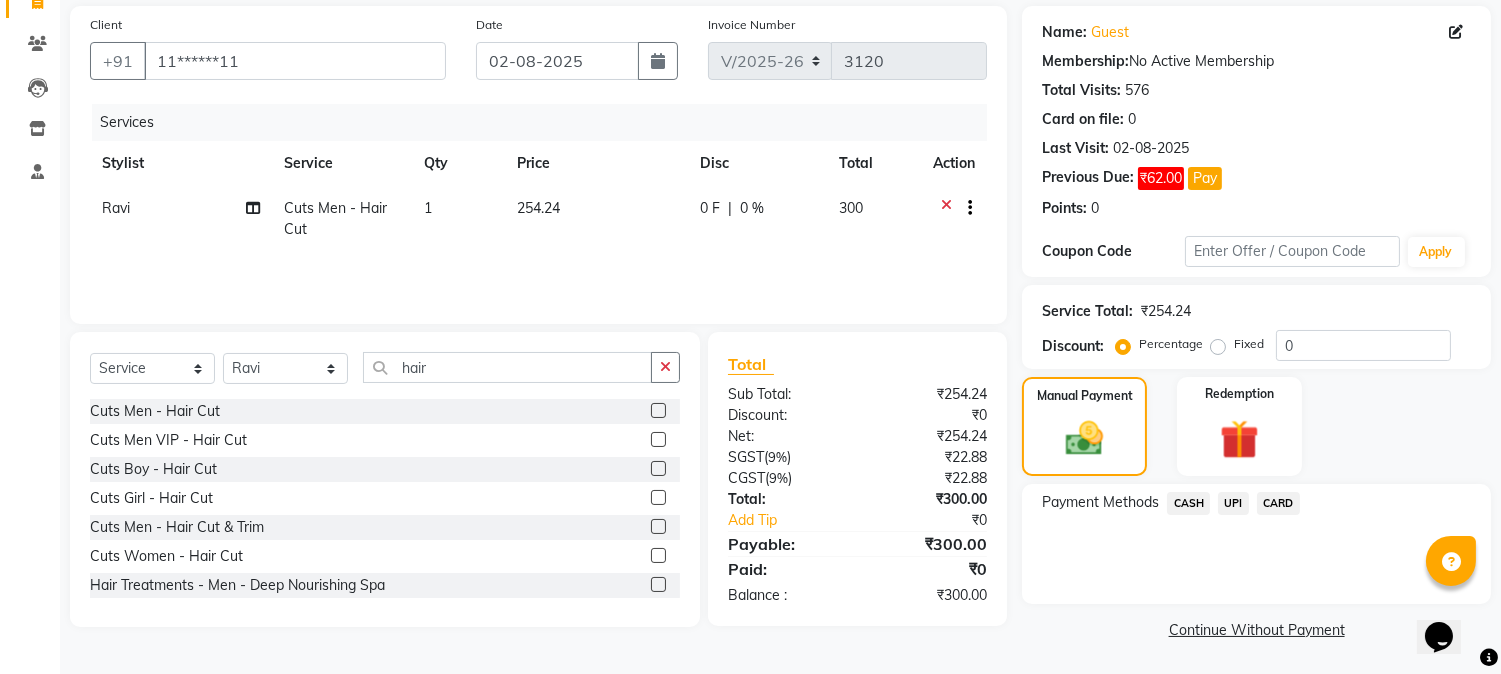 click on "UPI" 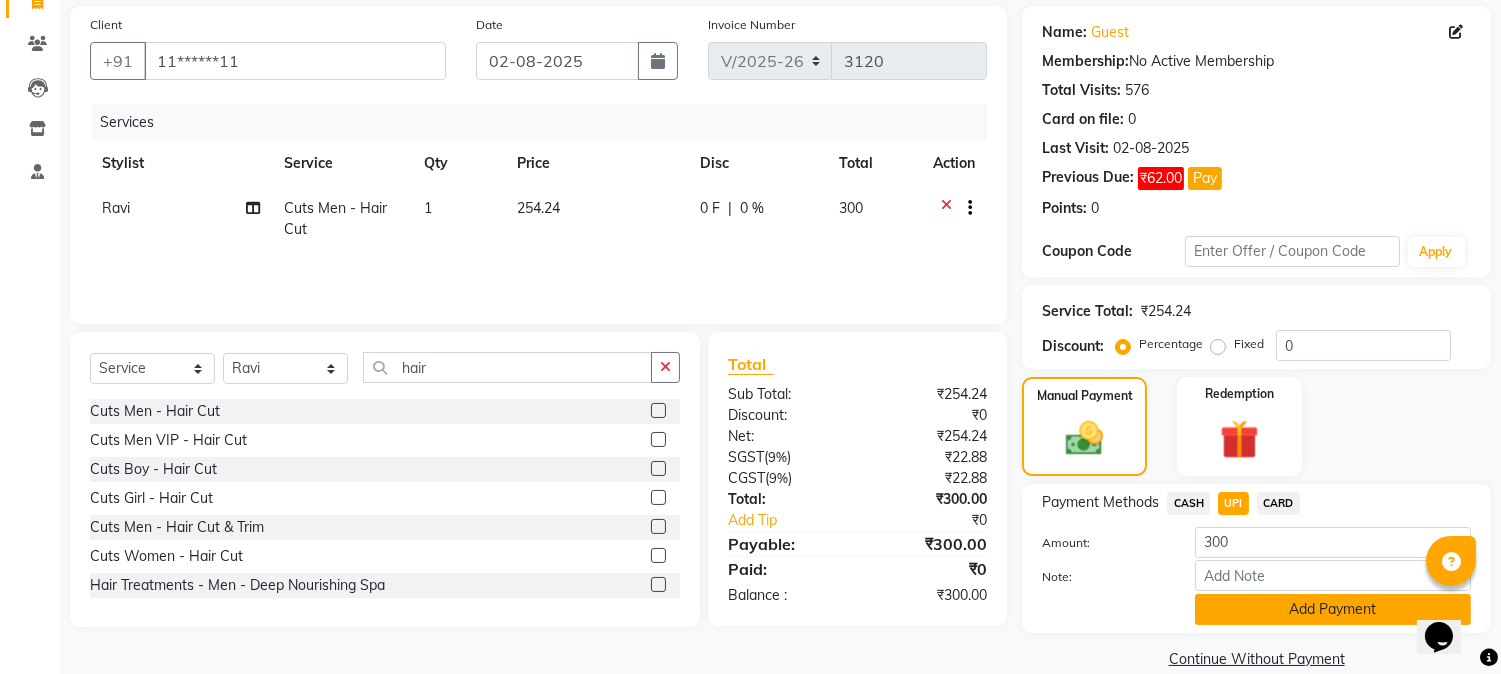 click on "Add Payment" 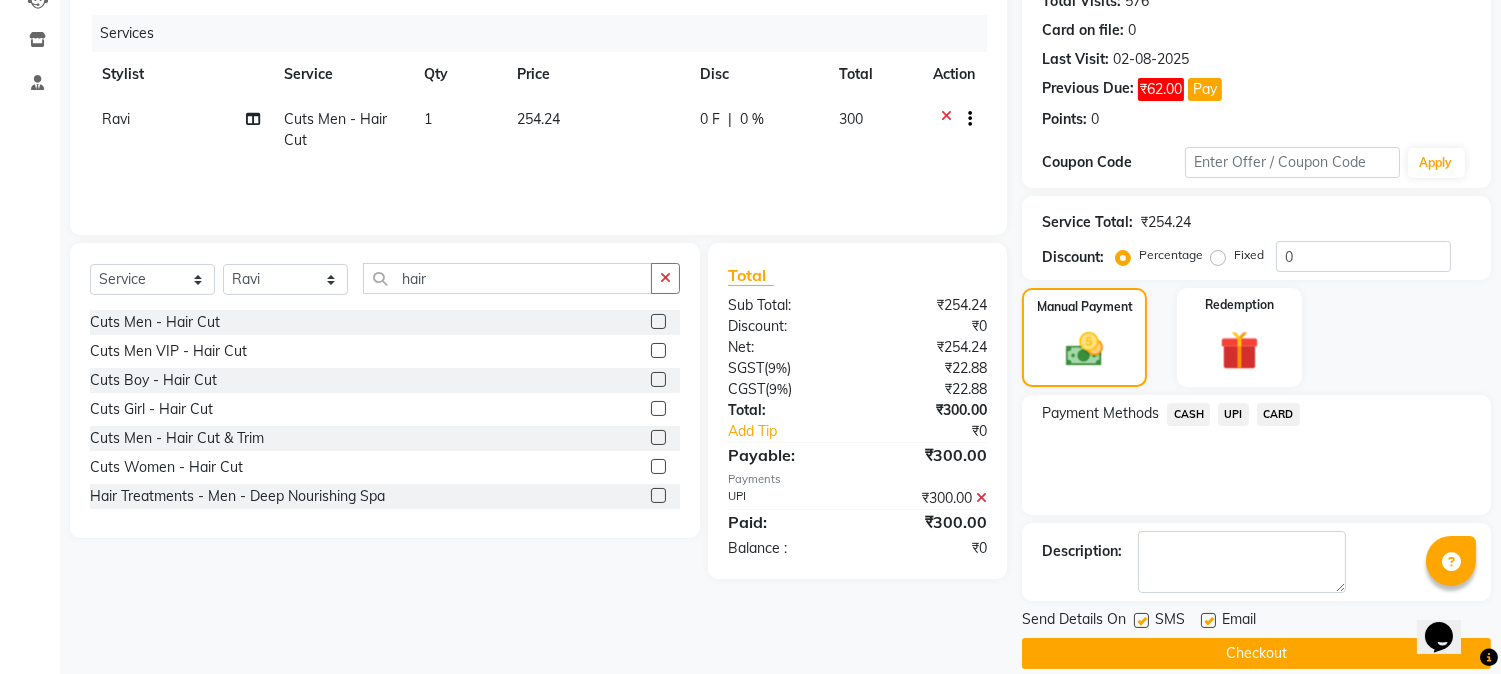 scroll, scrollTop: 257, scrollLeft: 0, axis: vertical 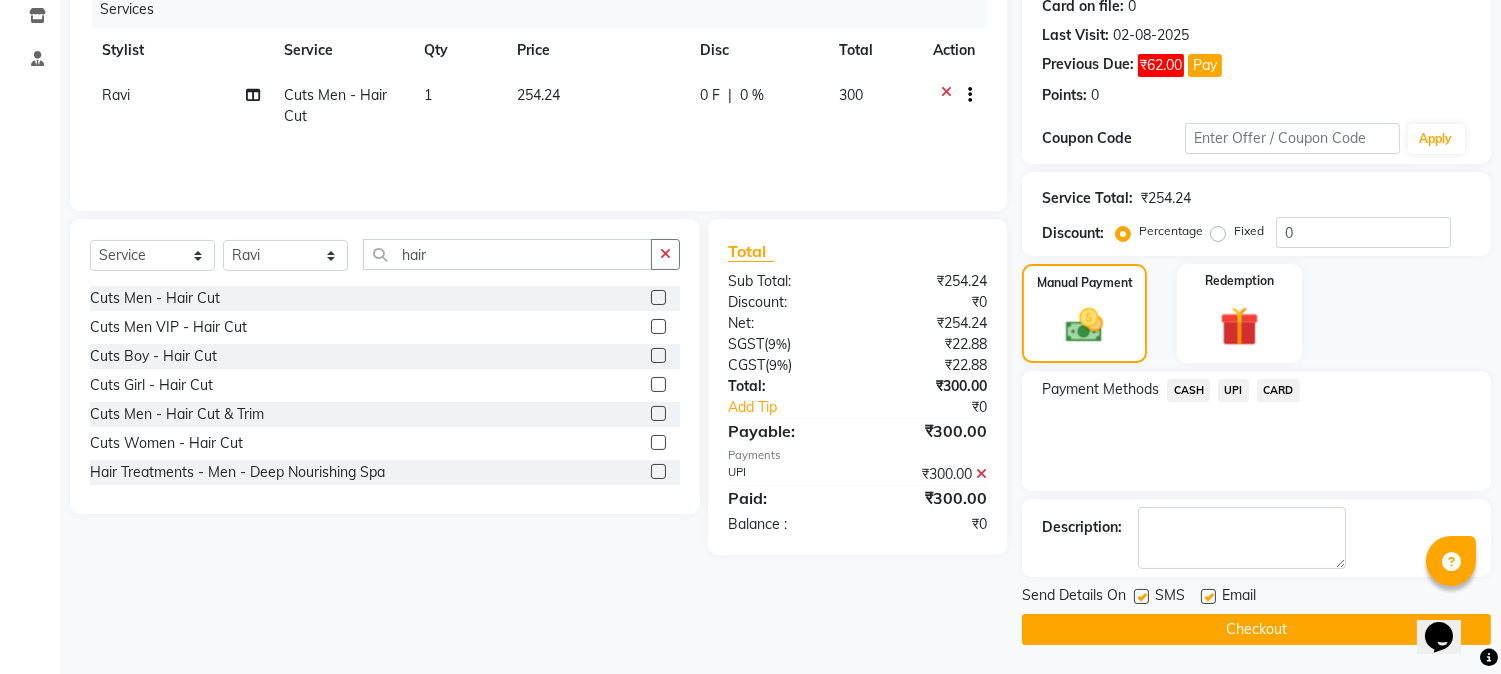 click 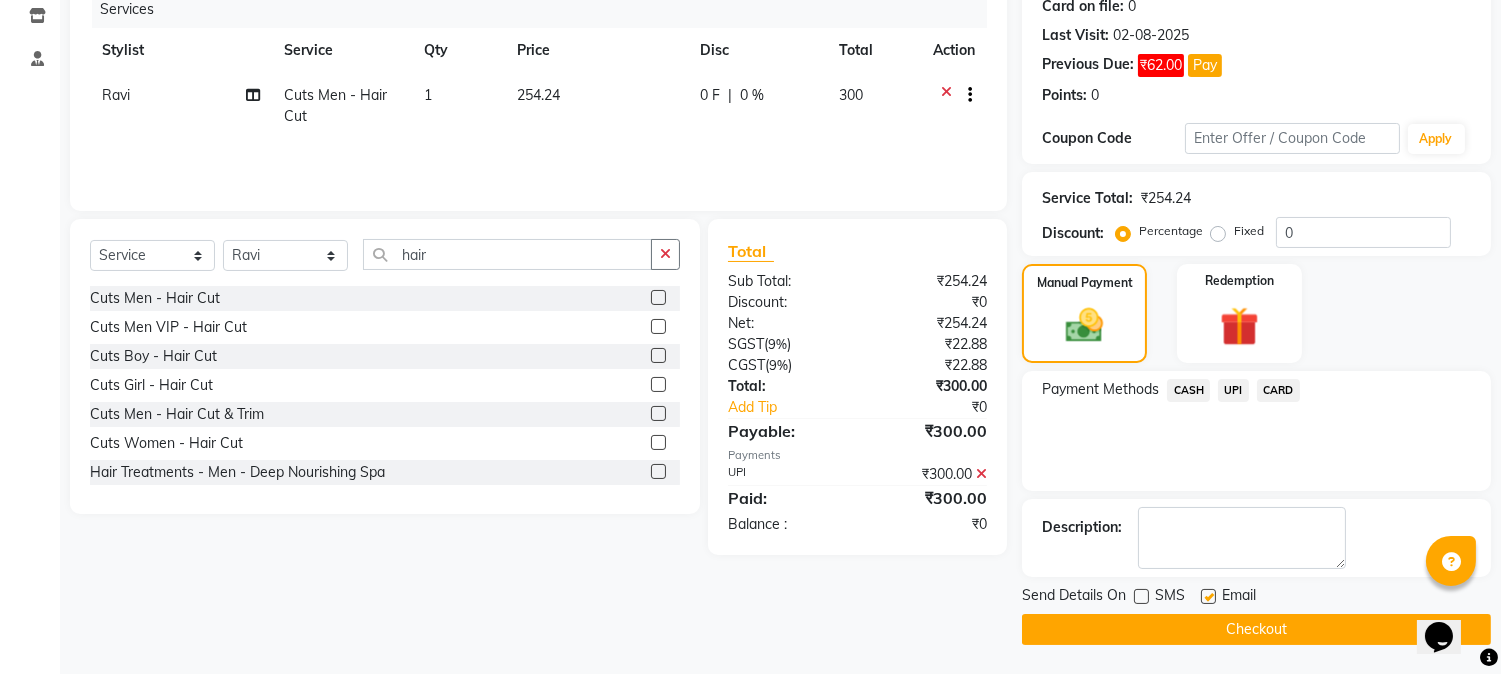 click on "Checkout" 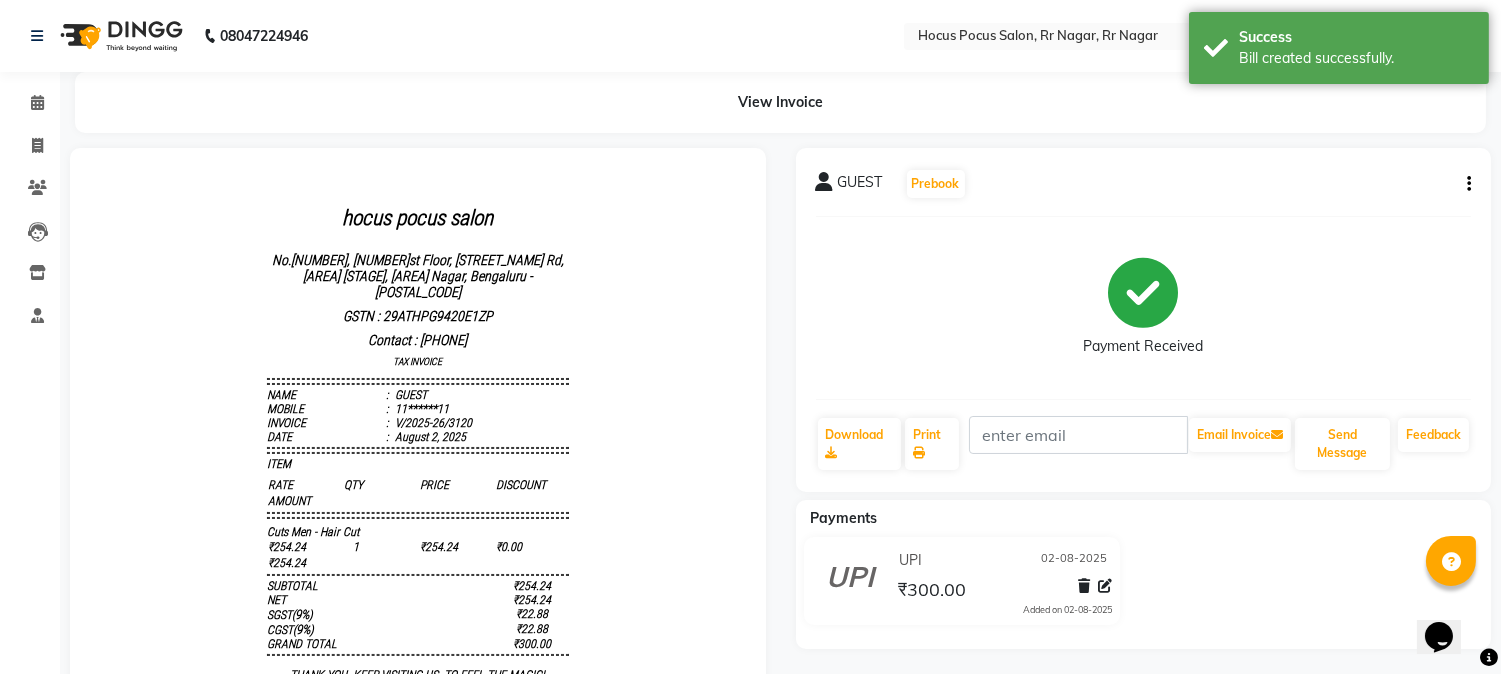scroll, scrollTop: 0, scrollLeft: 0, axis: both 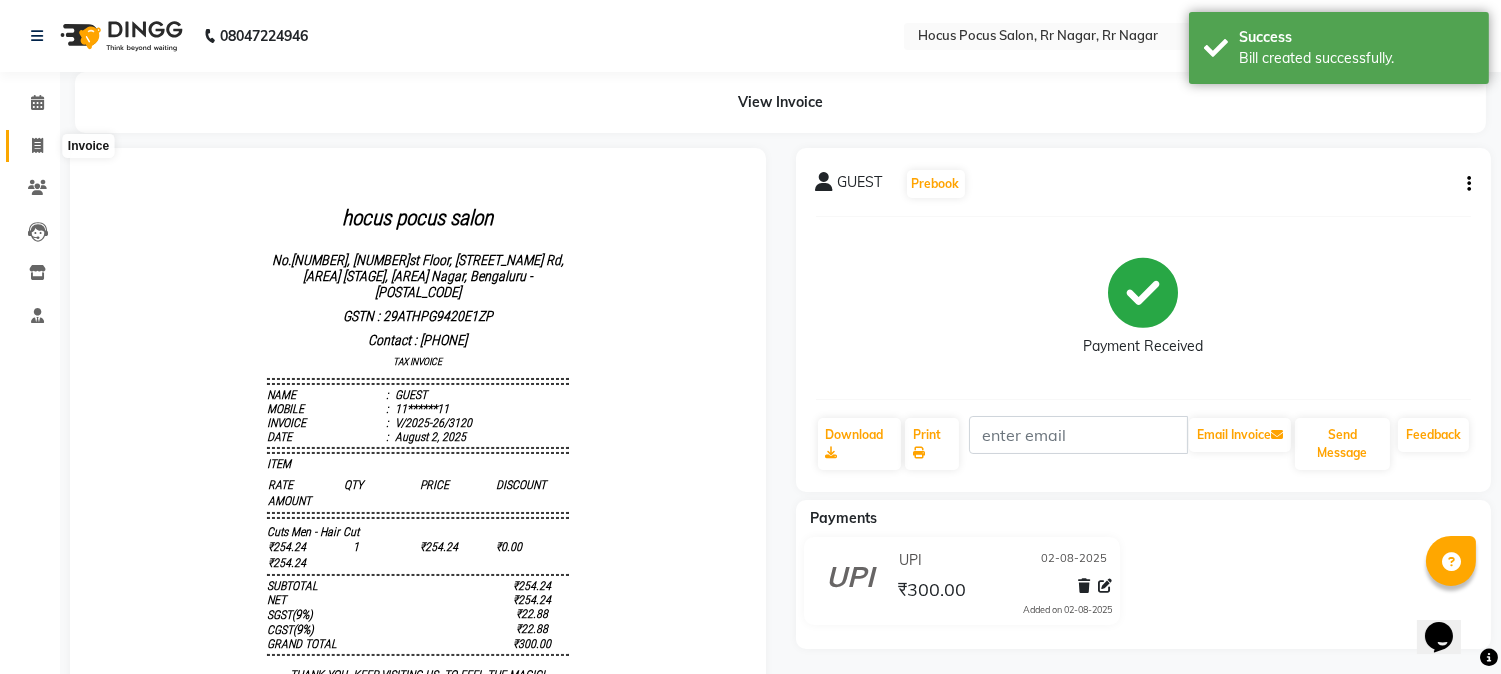 click 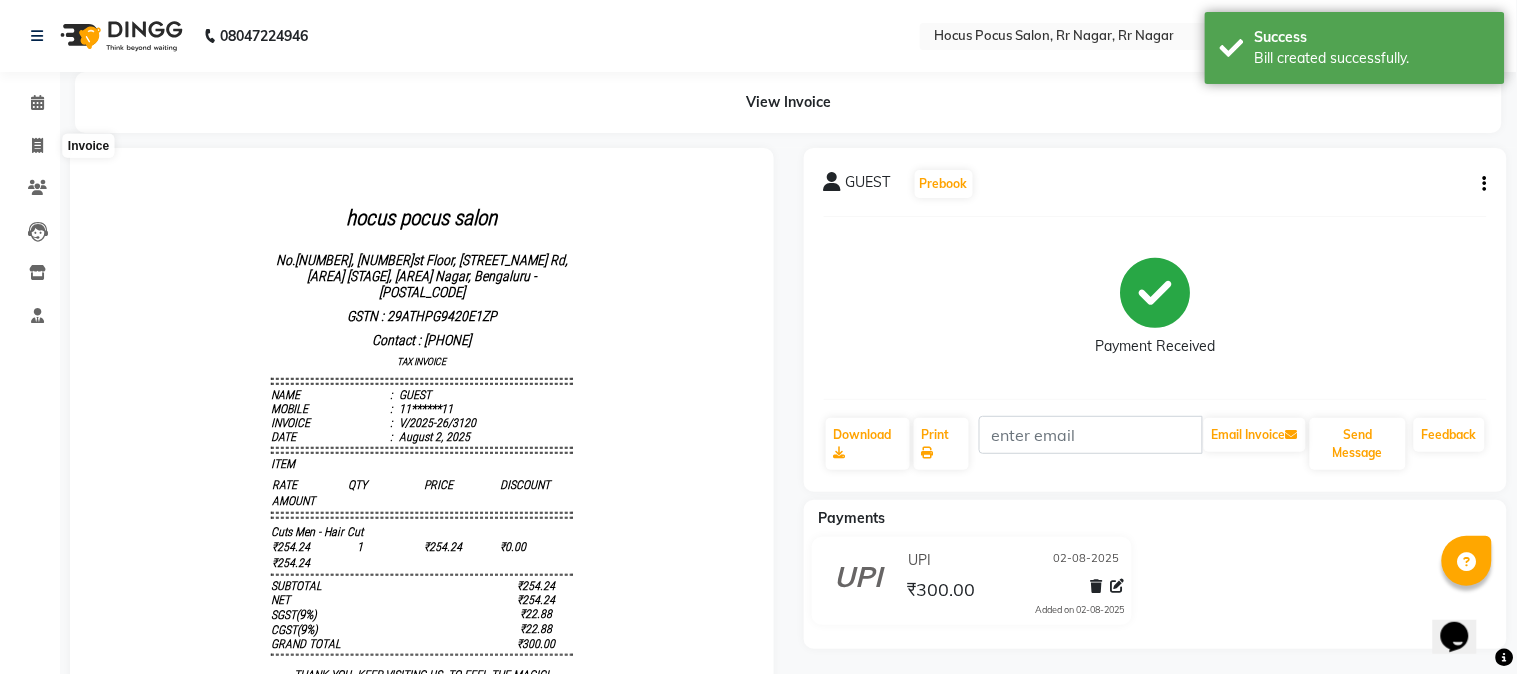 select on "service" 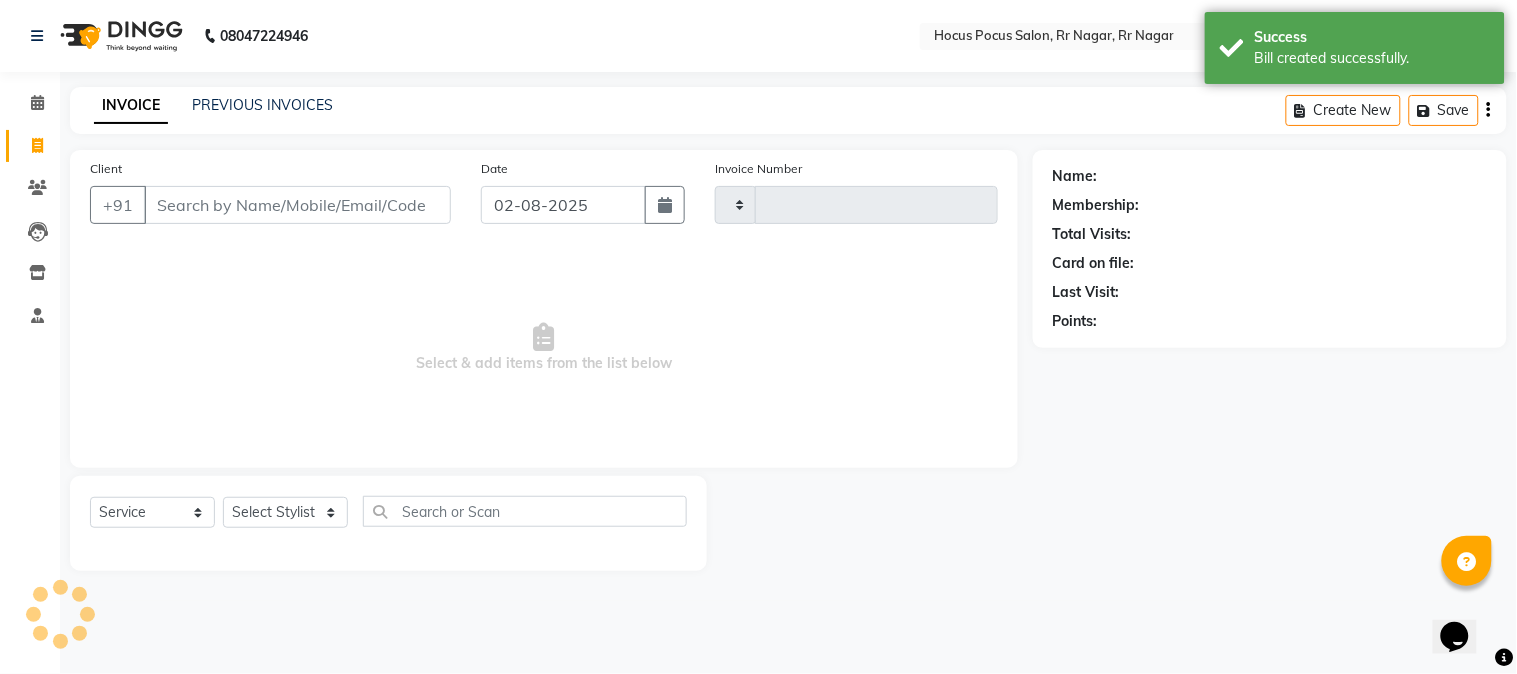 type on "3121" 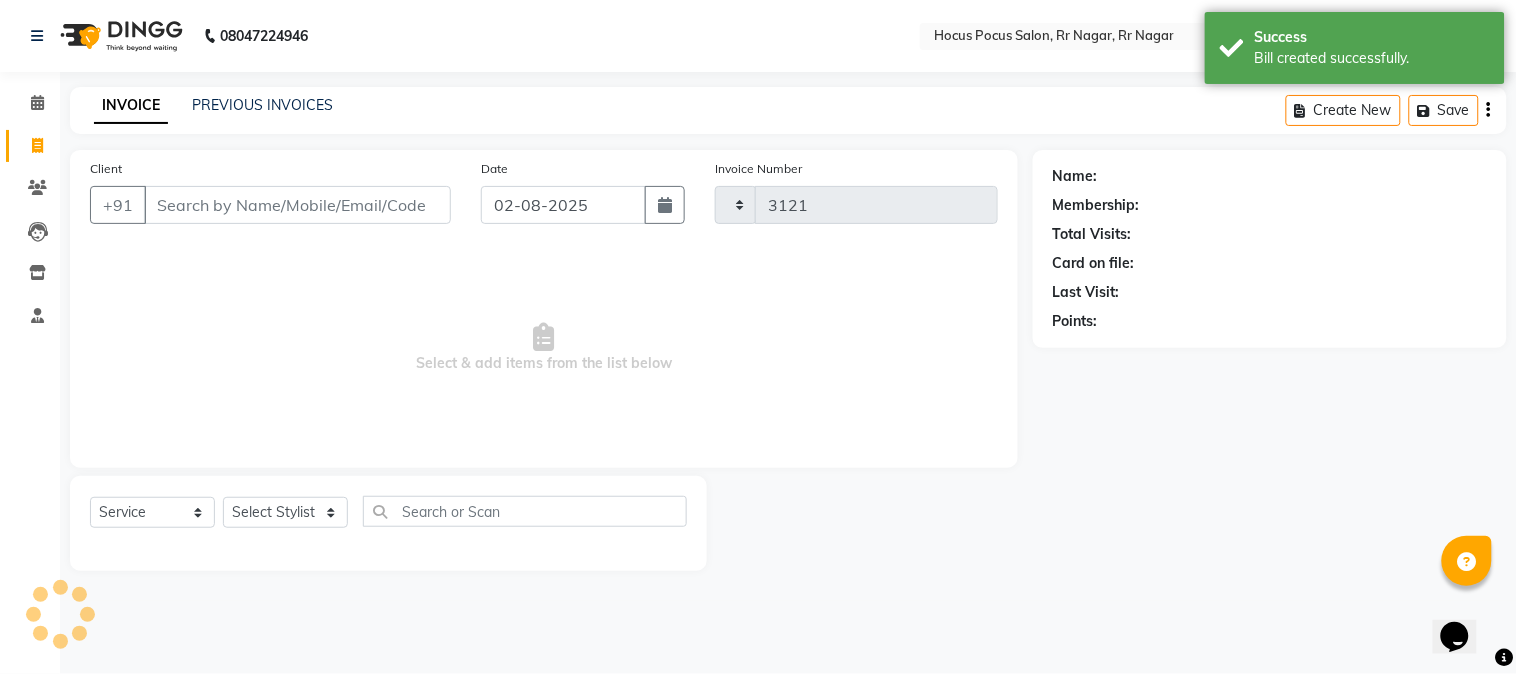 select on "5019" 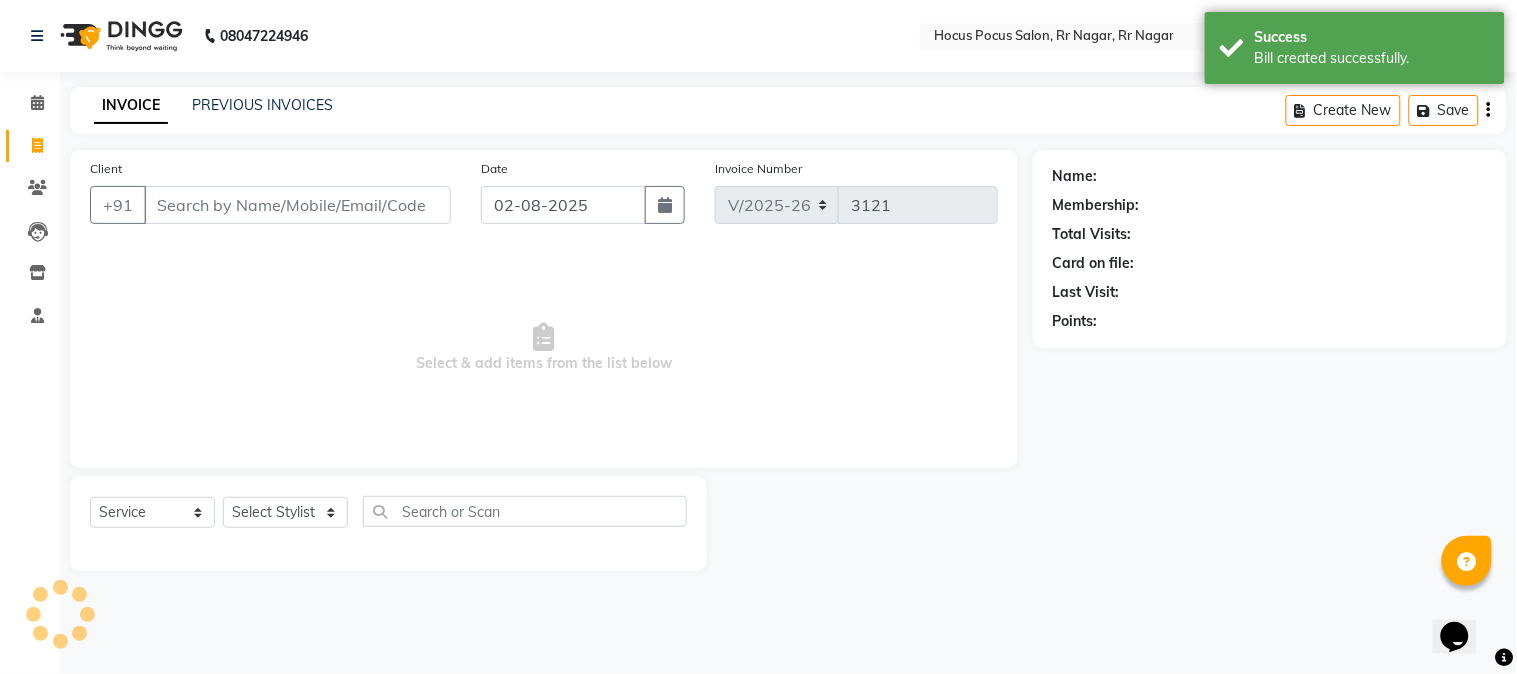 click on "Client" at bounding box center (297, 205) 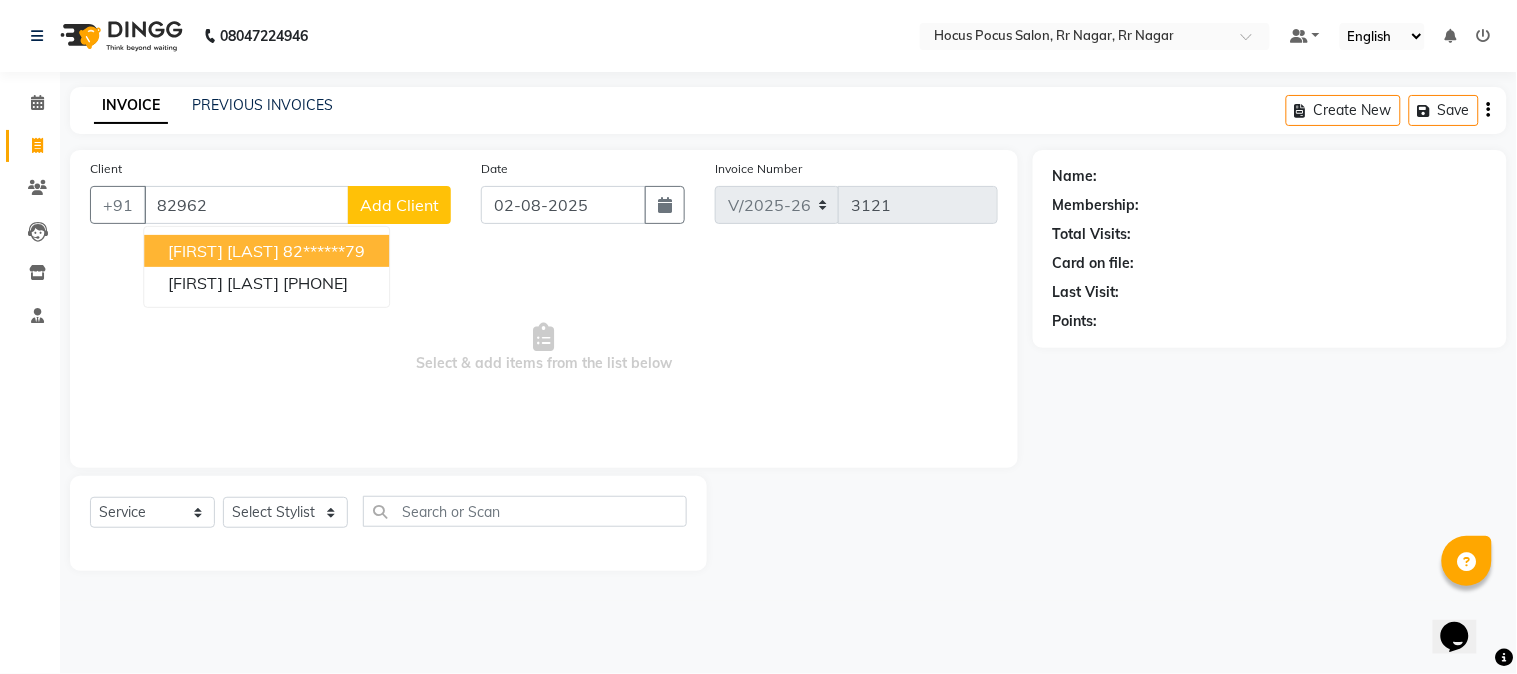 click on "[FIRST] [LAST]" at bounding box center [223, 251] 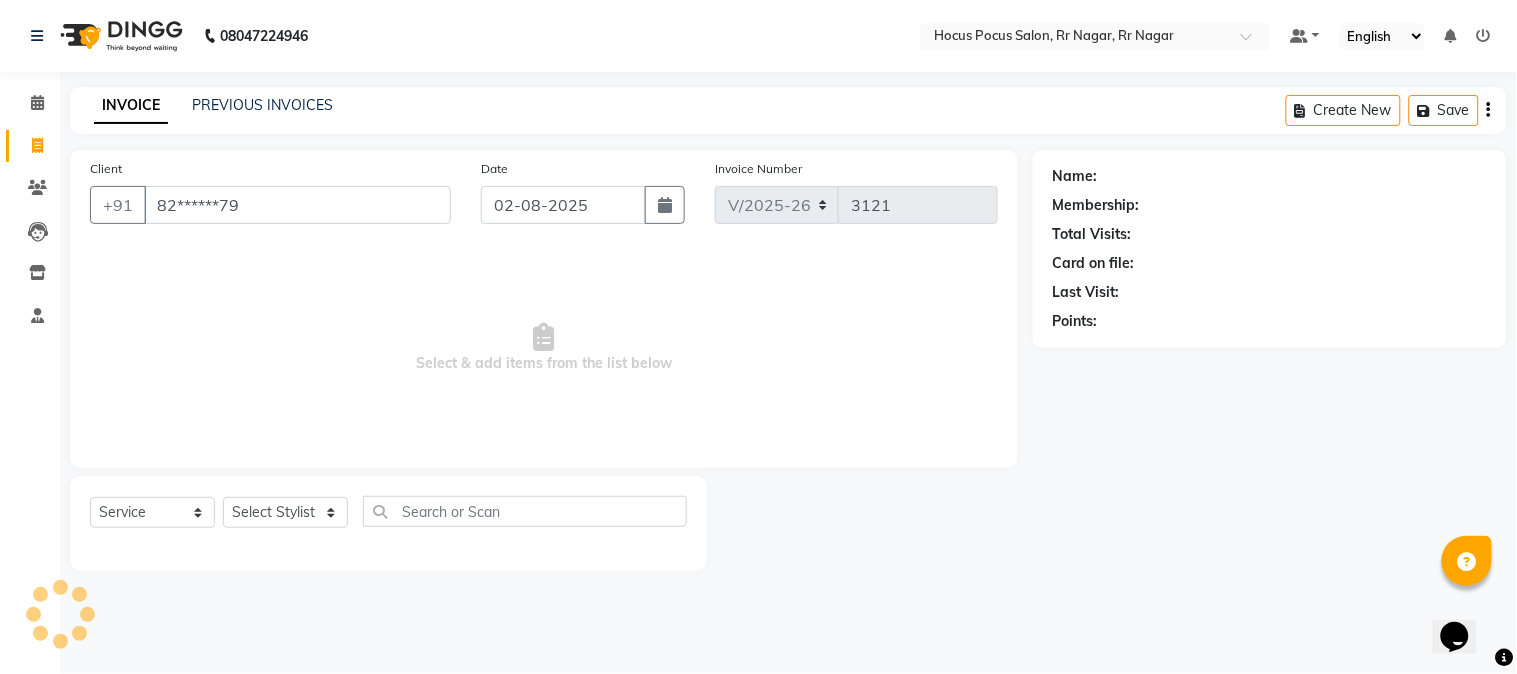 type on "82******79" 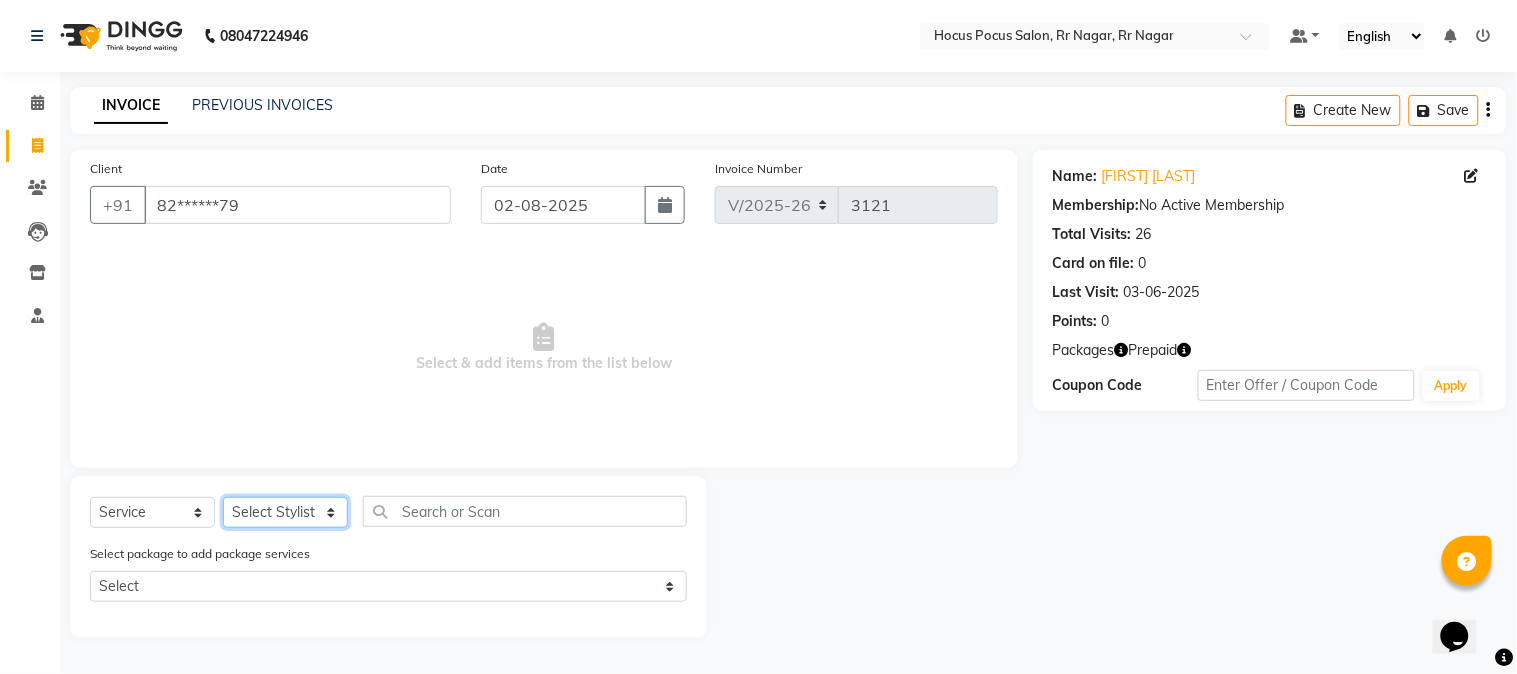 click on "Select Stylist [FIRST] [FIRST] [FIRST] hocus pocus [FIRST] [FIRST] [FIRST] [FIRST] [FIRST] [FIRST] [FIRST]" 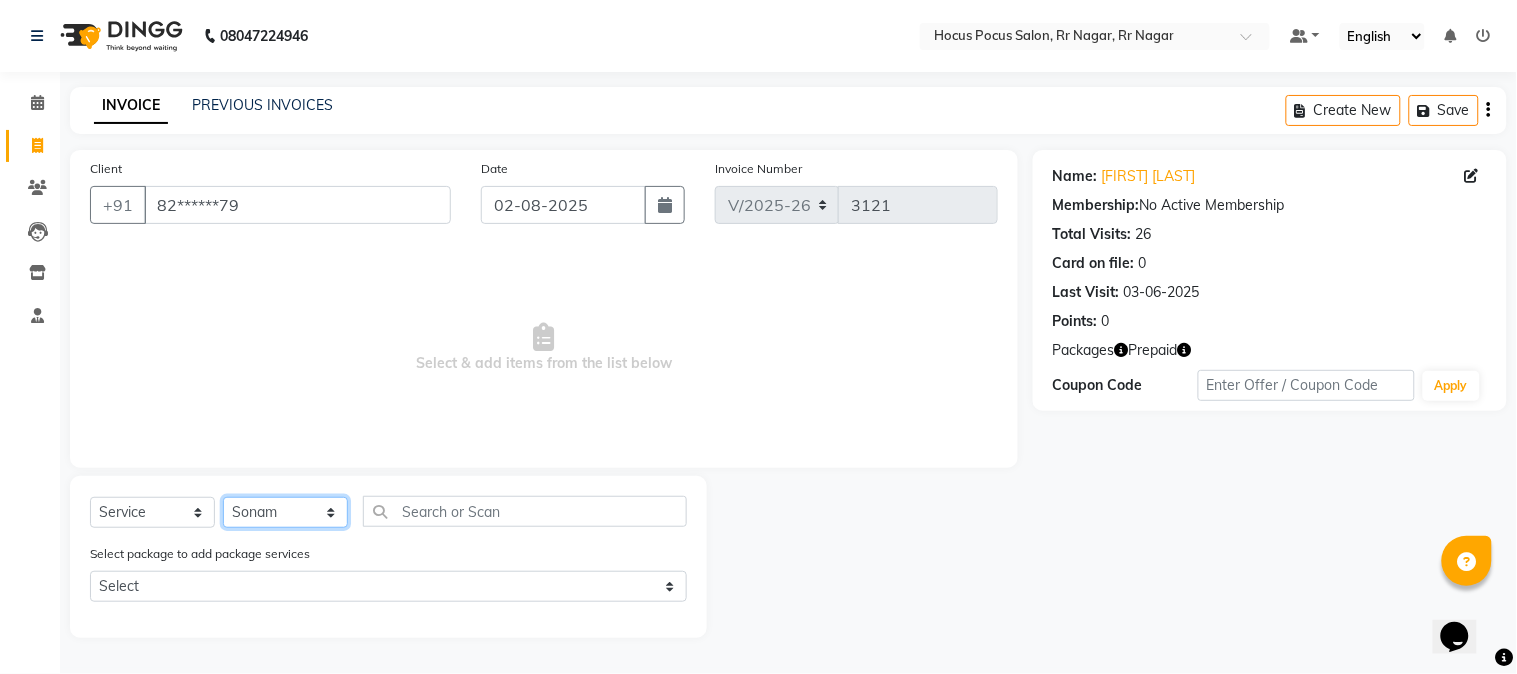click on "Select Stylist [FIRST] [FIRST] [FIRST] hocus pocus [FIRST] [FIRST] [FIRST] [FIRST] [FIRST] [FIRST] [FIRST]" 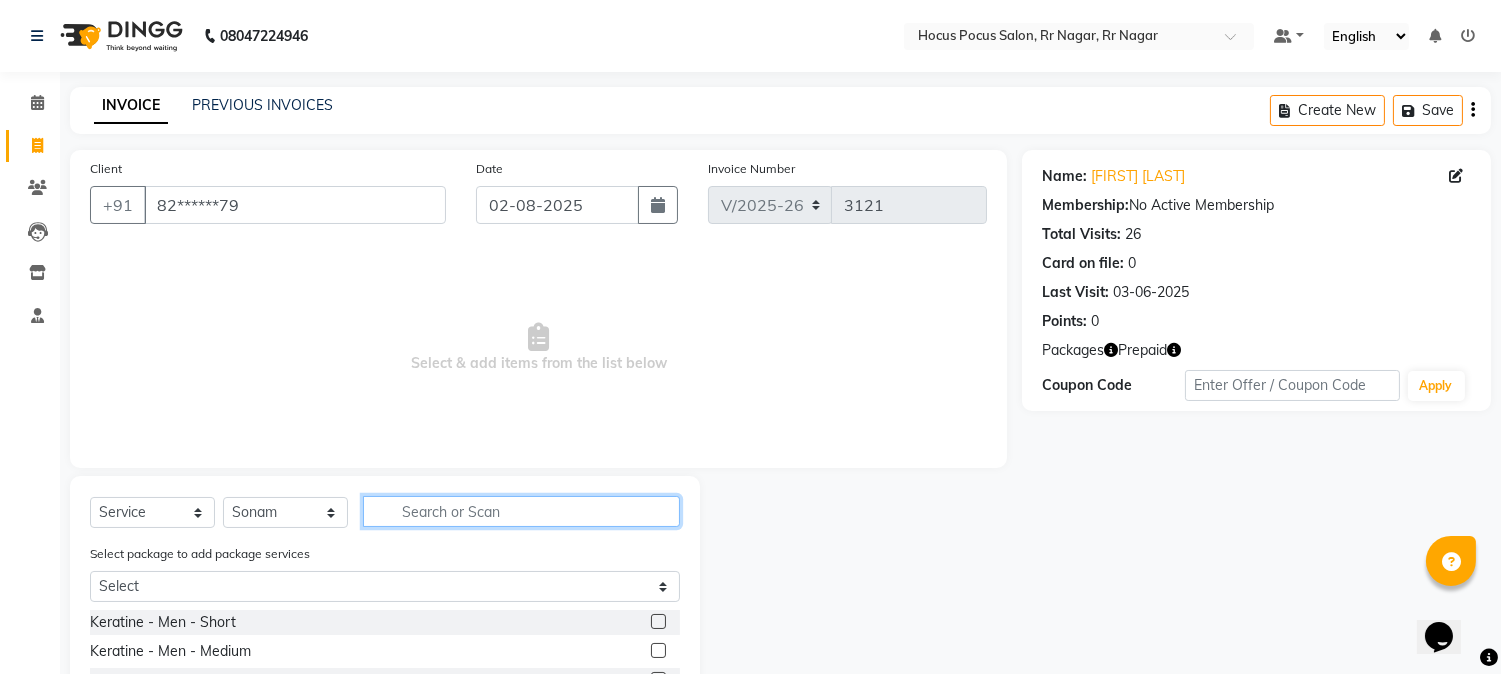 click 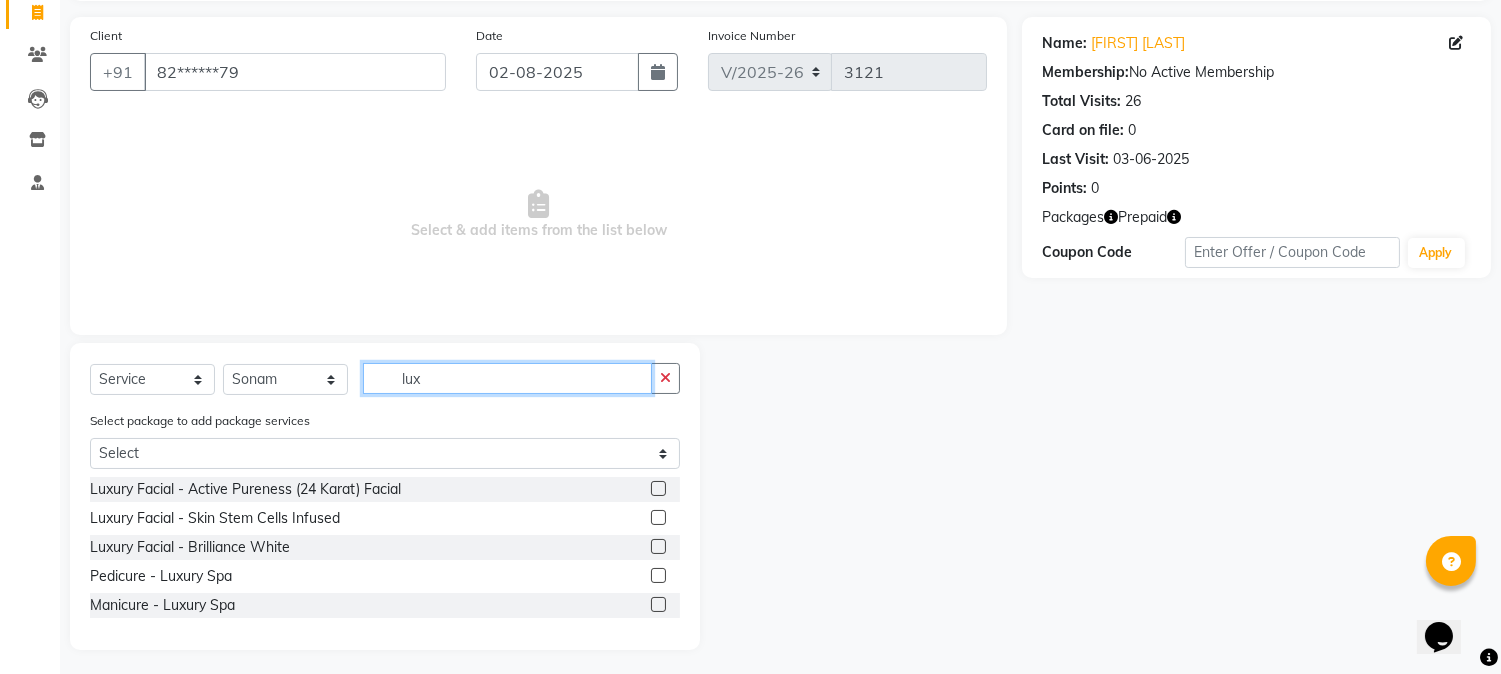 scroll, scrollTop: 138, scrollLeft: 0, axis: vertical 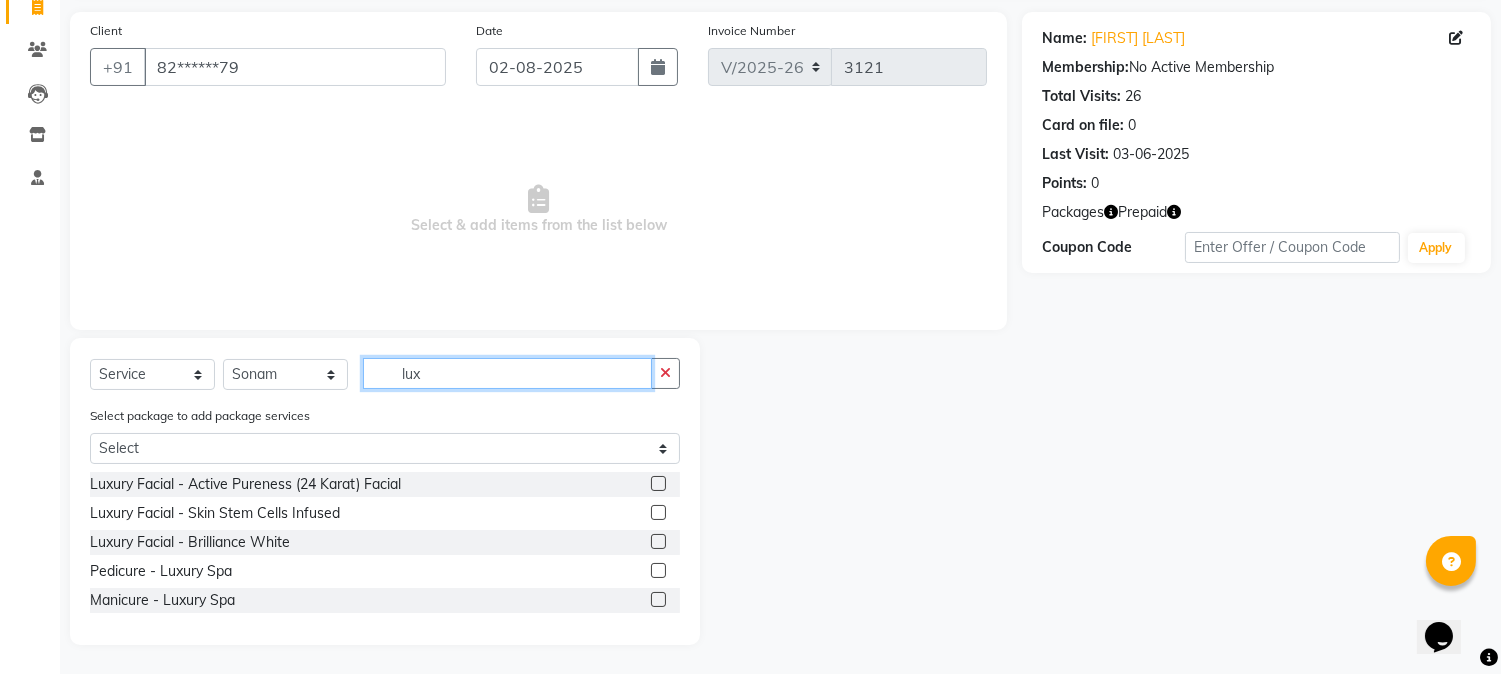 type on "lux" 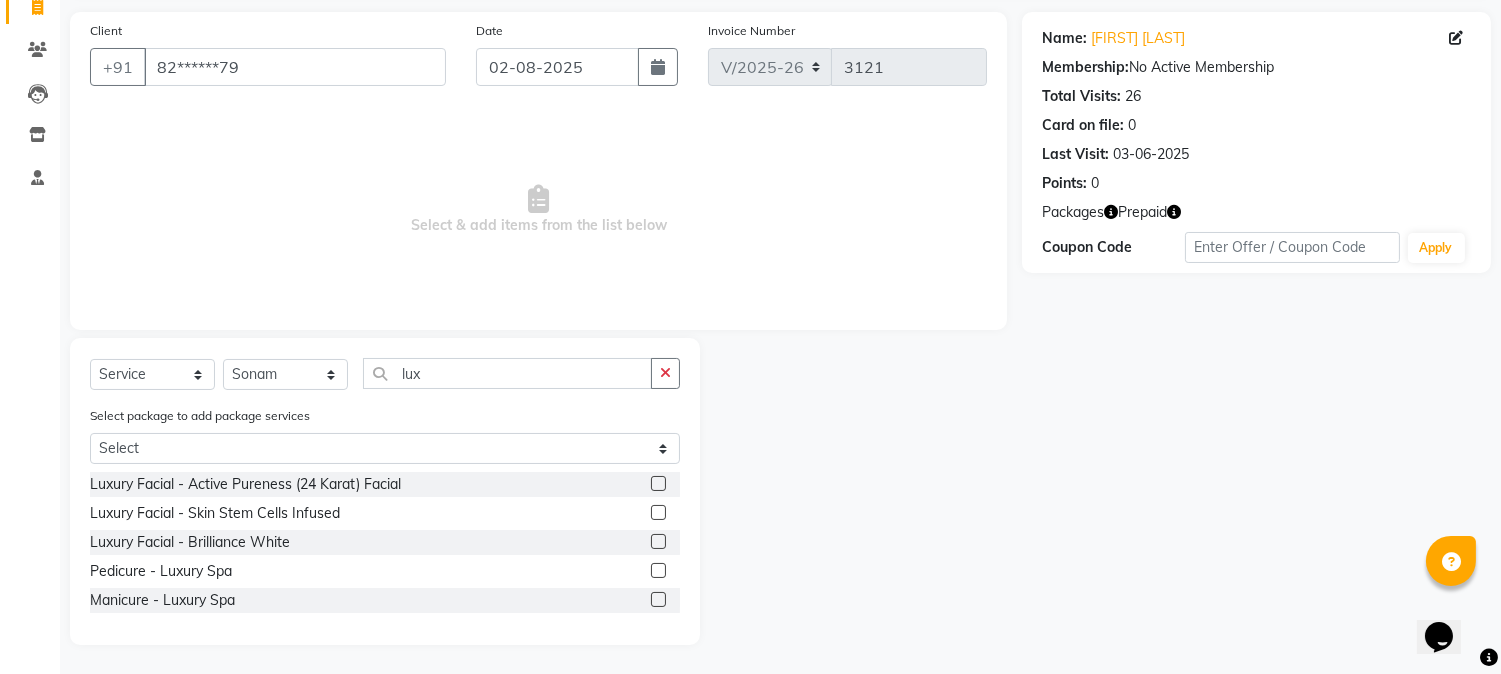 click 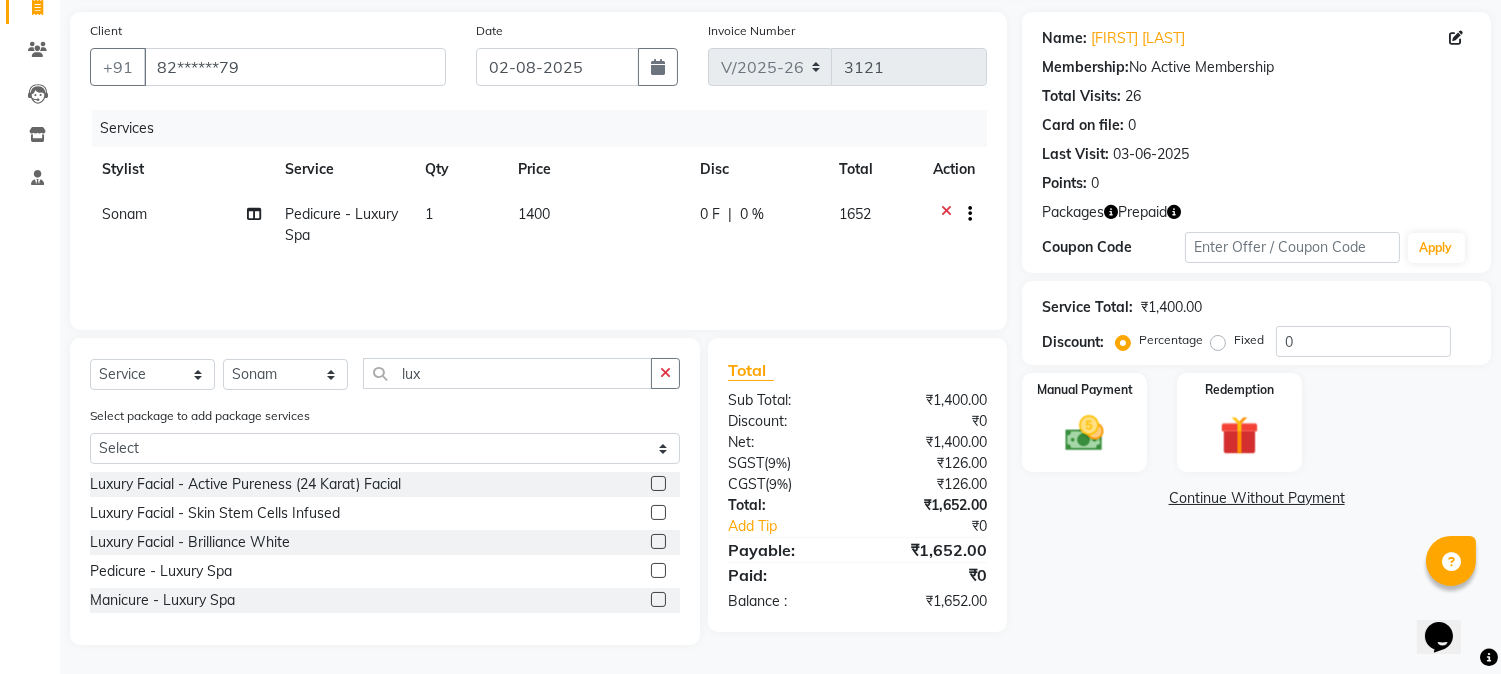 click 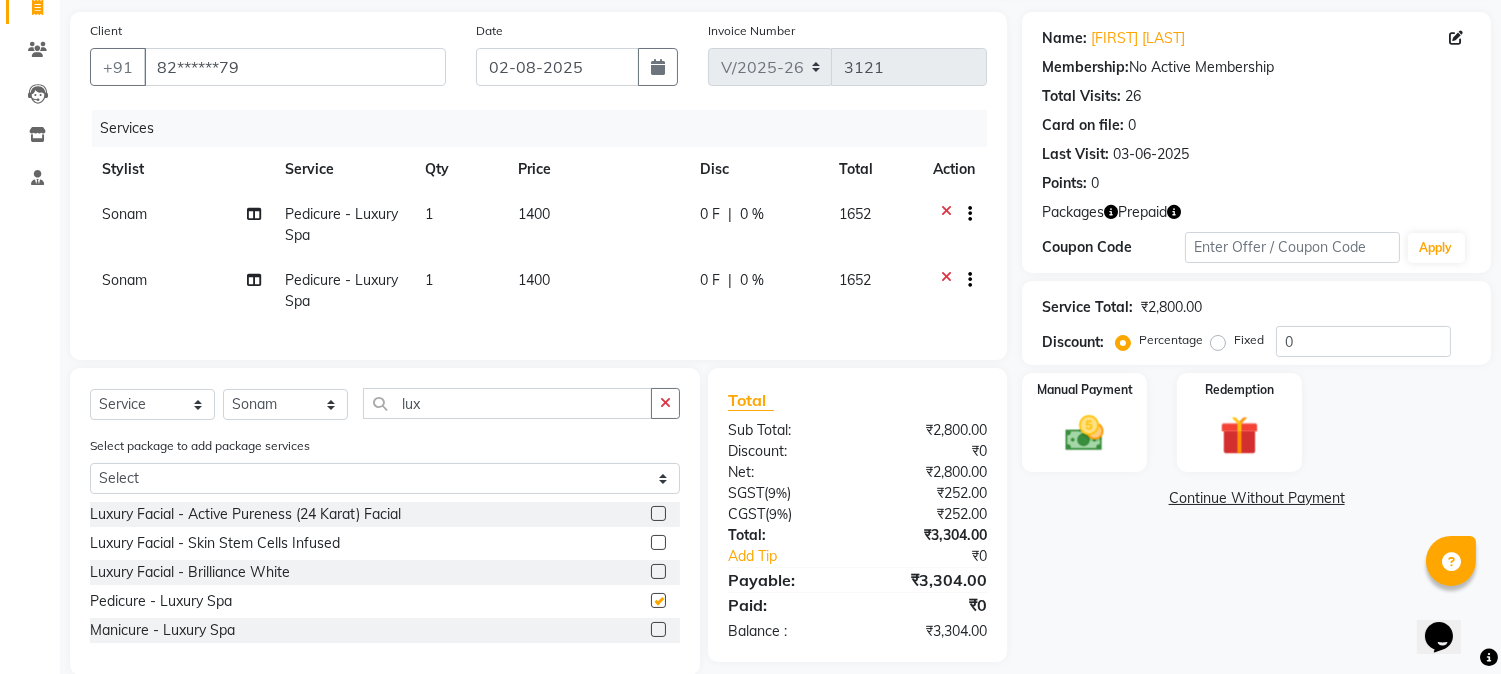 checkbox on "false" 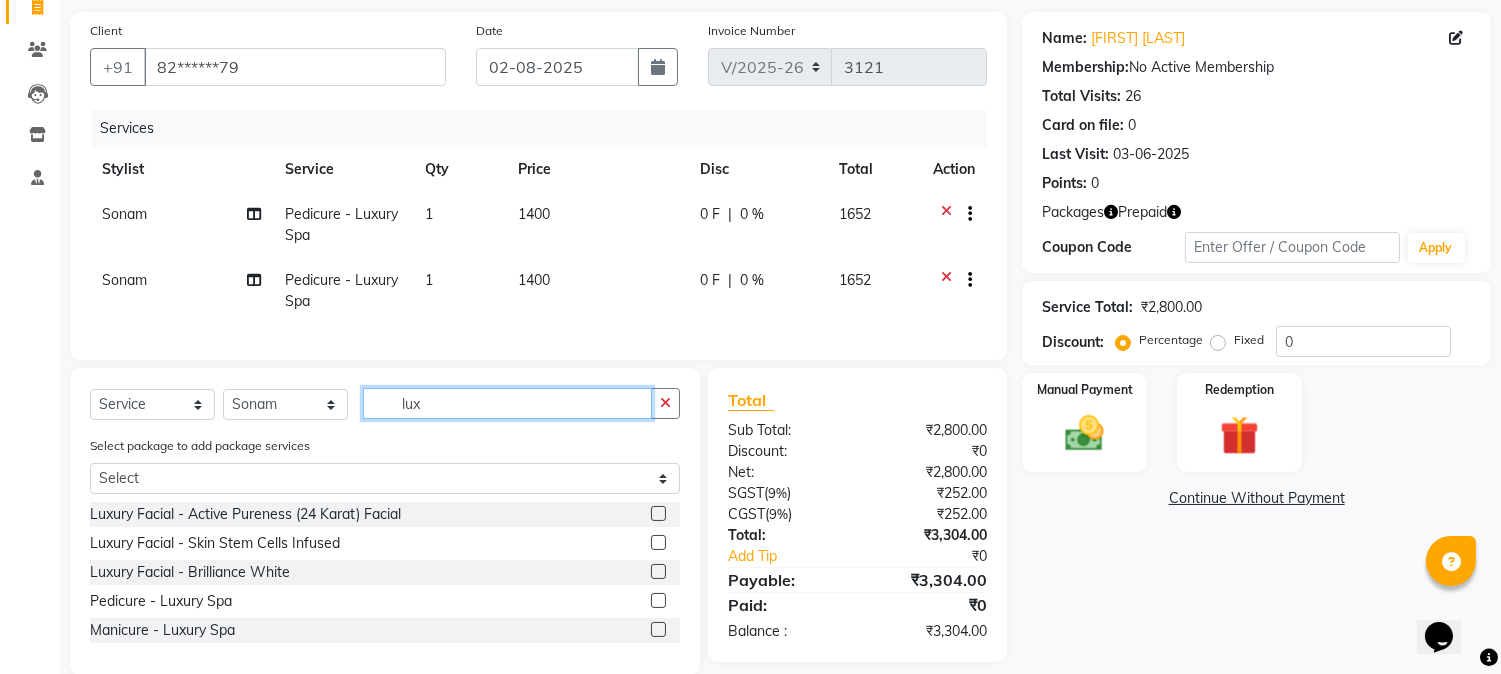 click on "lux" 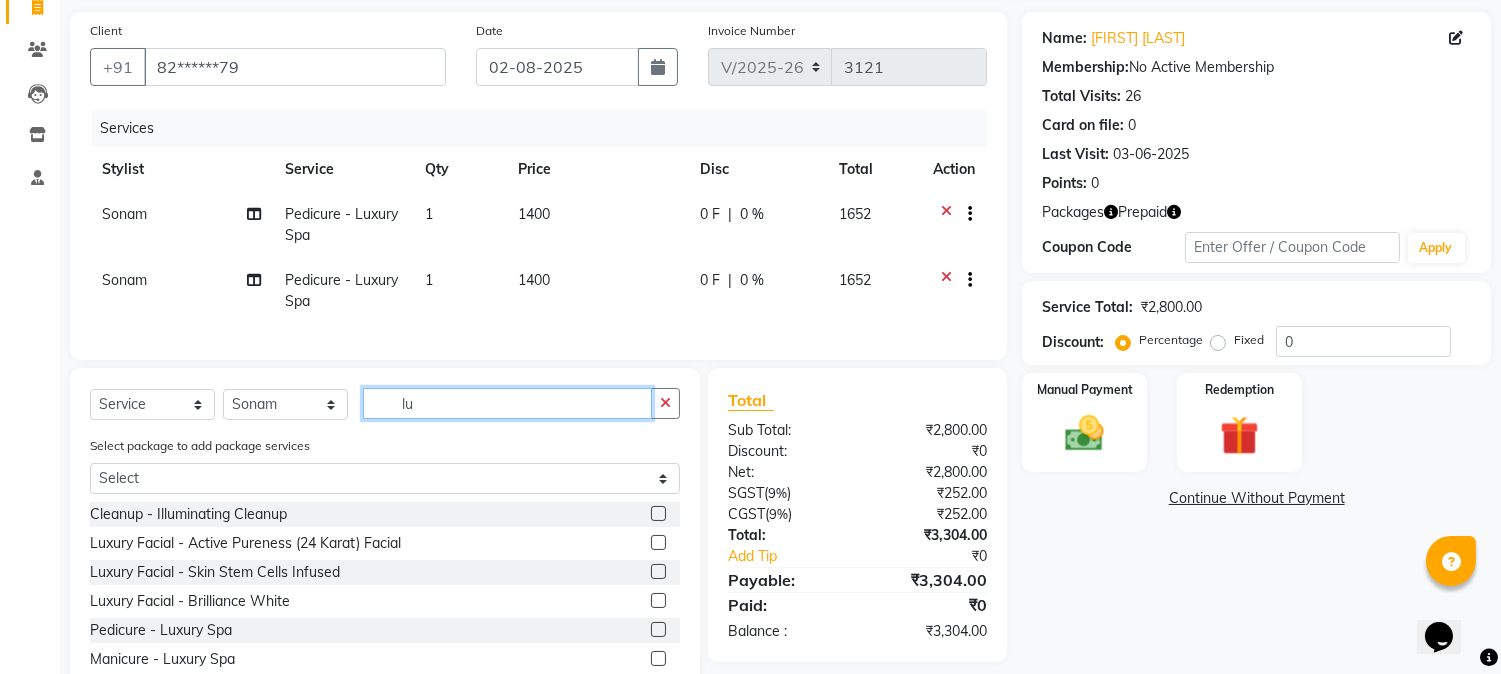 type on "l" 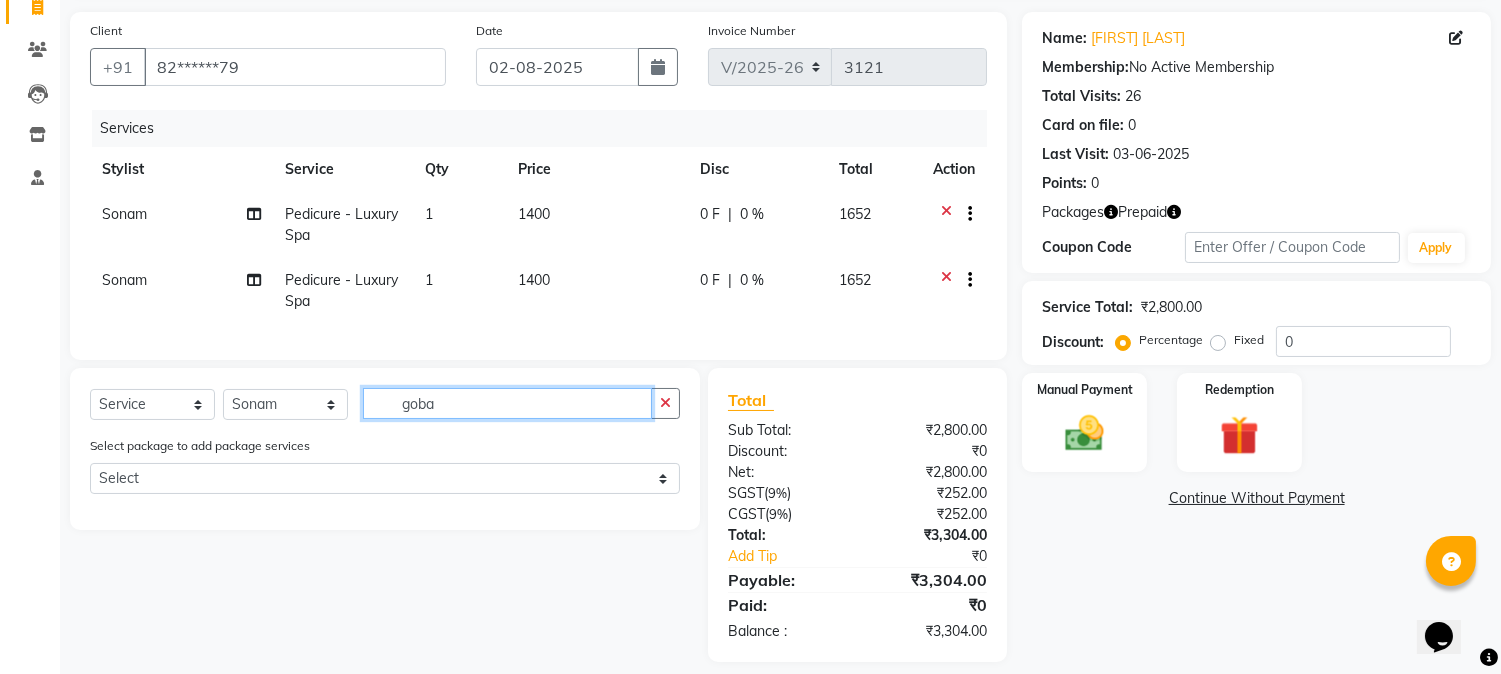 click on "goba" 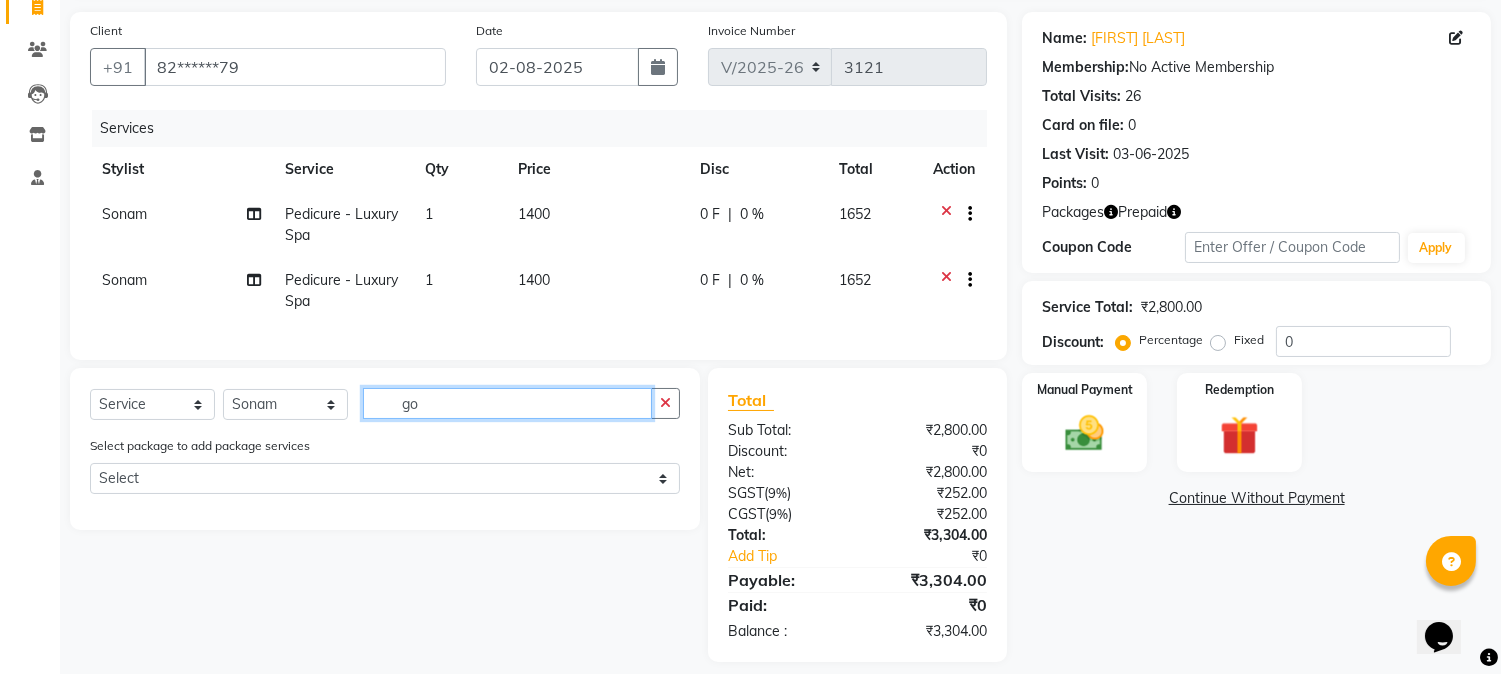 type on "g" 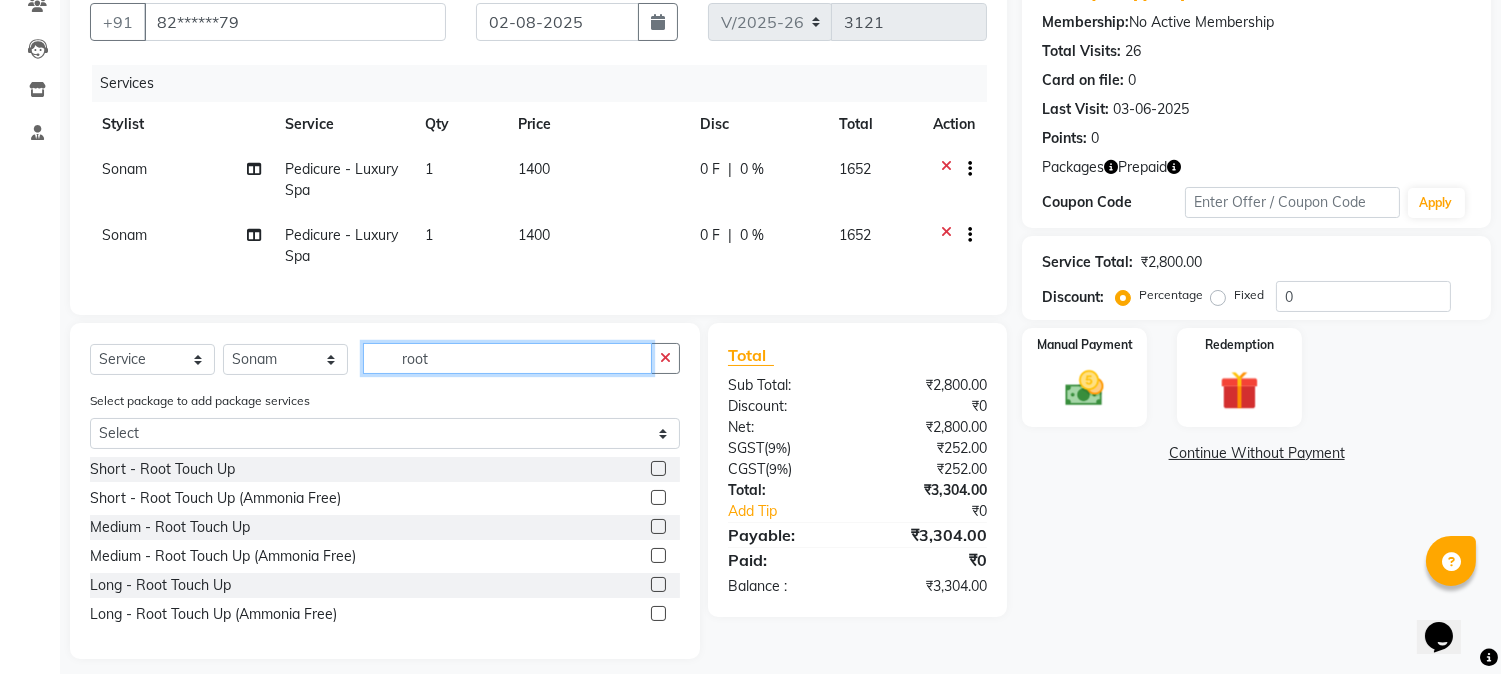 scroll, scrollTop: 214, scrollLeft: 0, axis: vertical 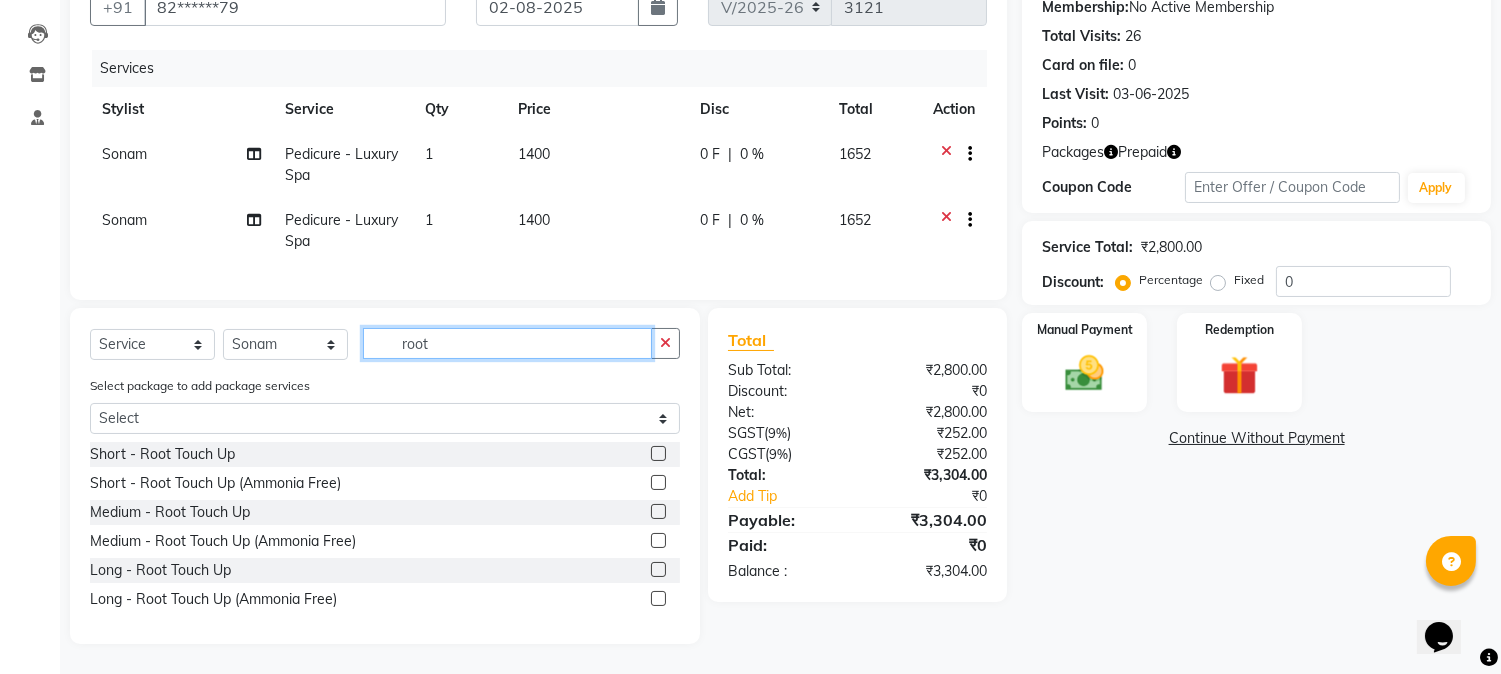 click on "root" 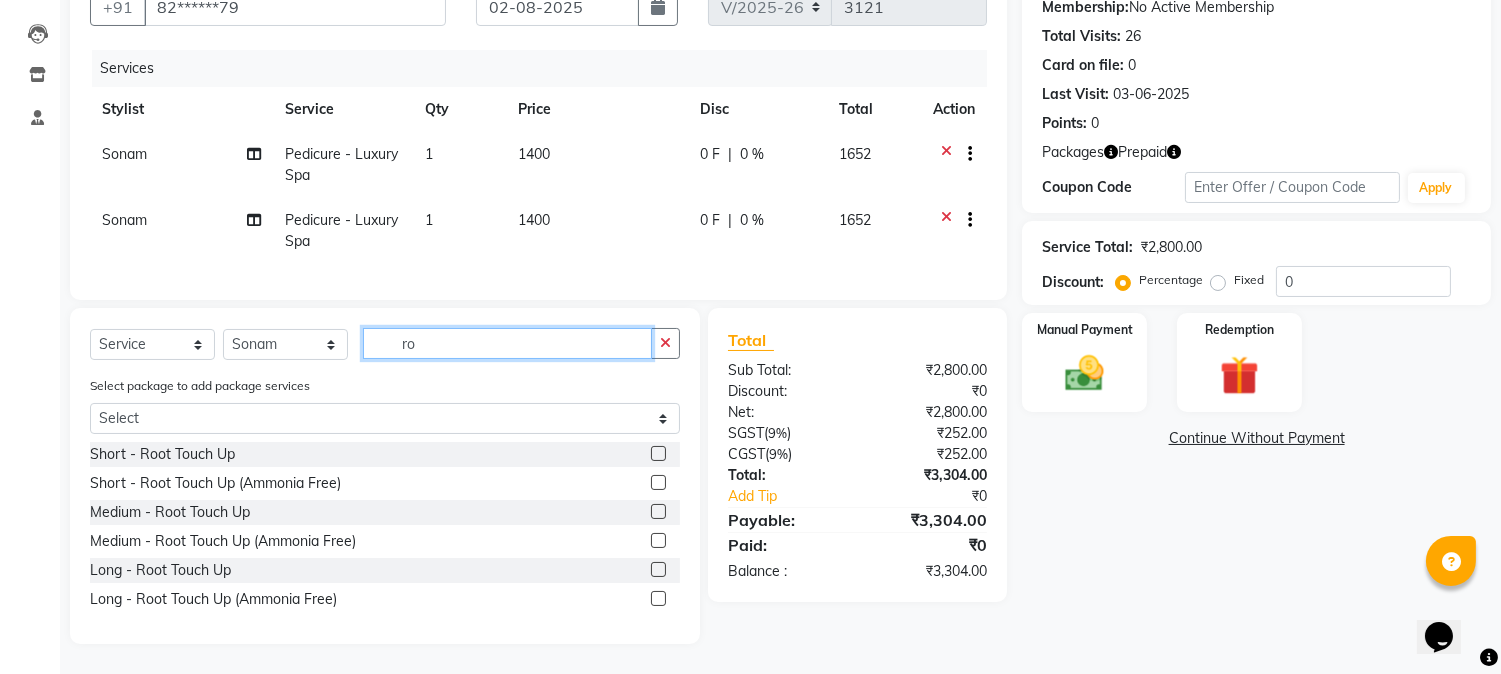 type on "r" 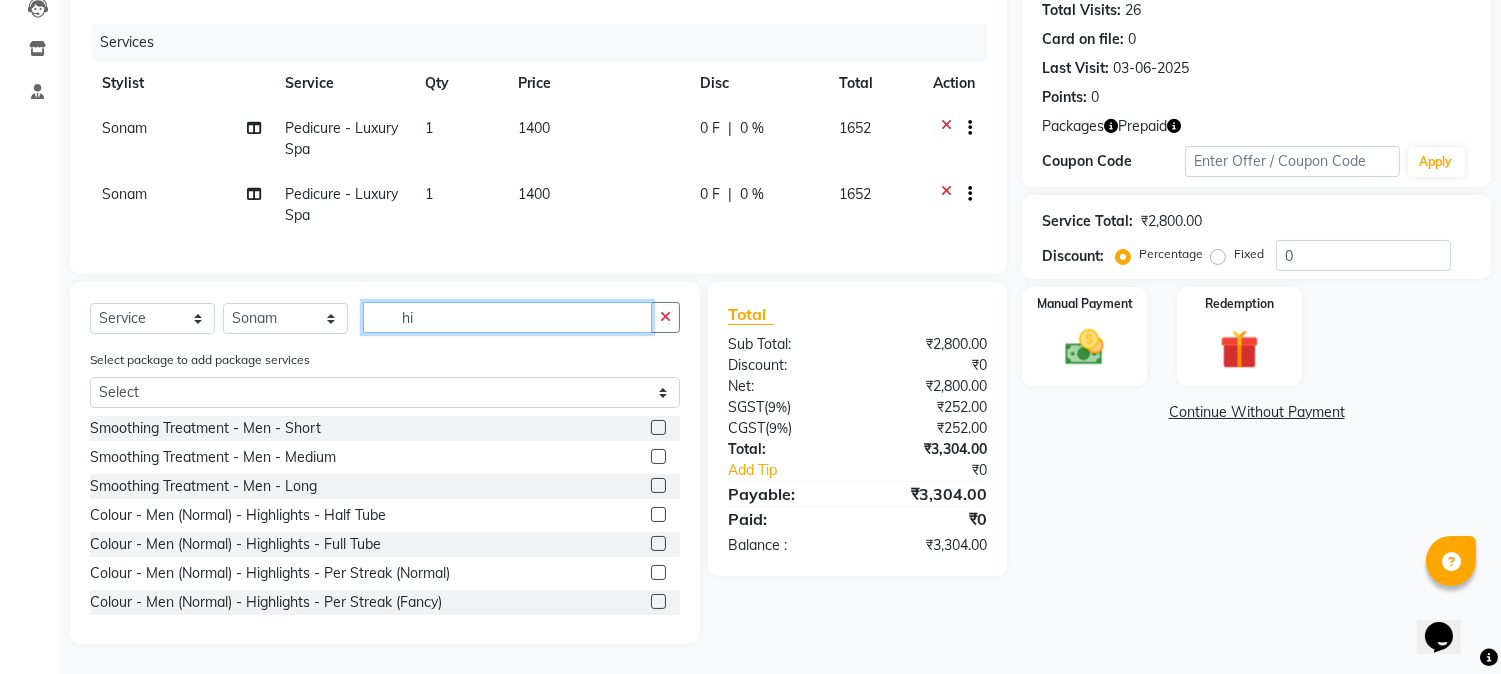 scroll, scrollTop: 241, scrollLeft: 0, axis: vertical 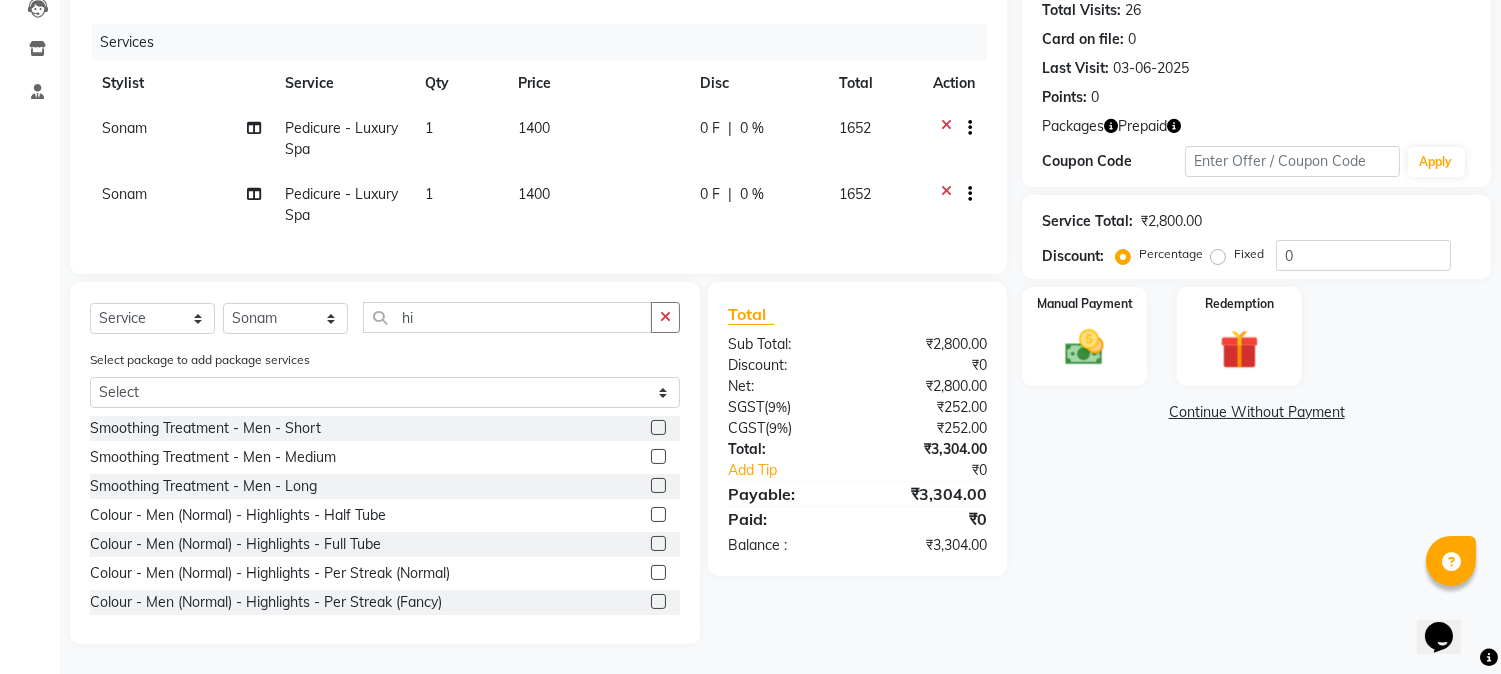 click 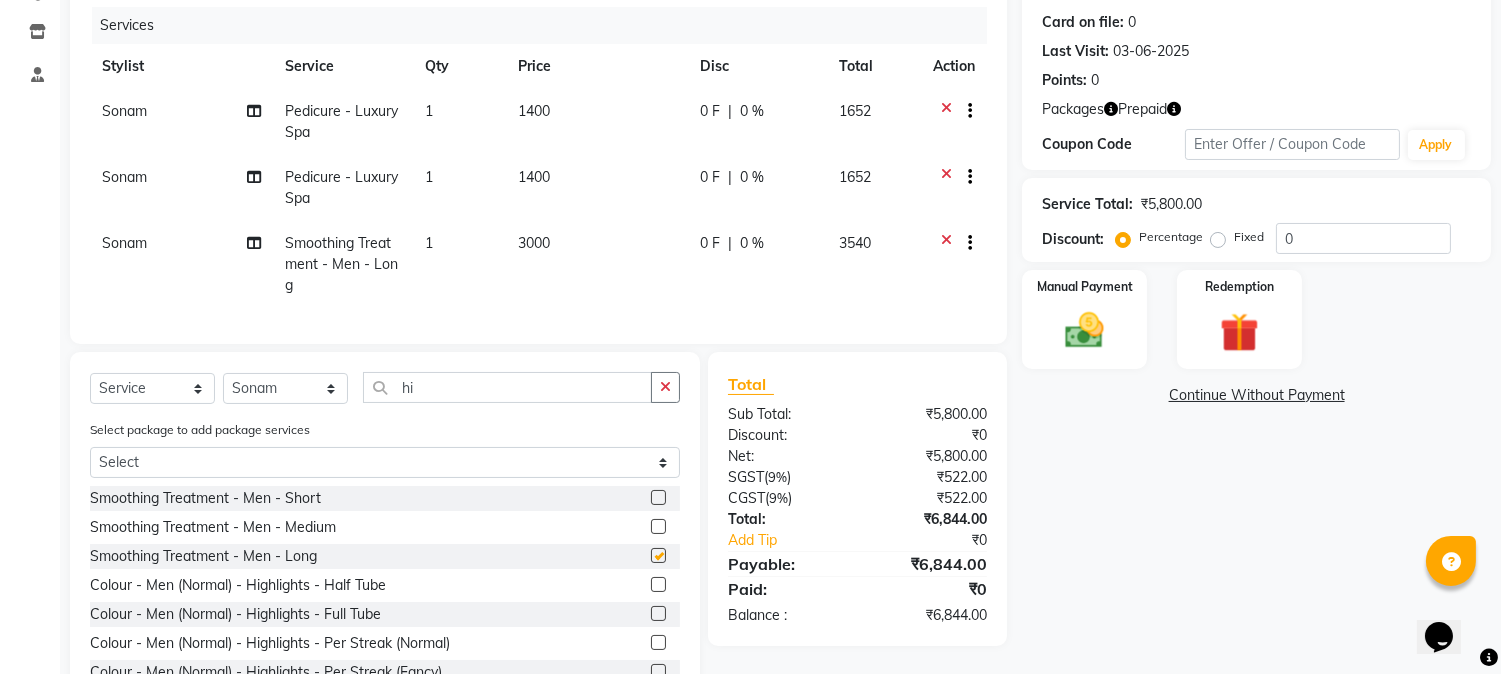 checkbox on "false" 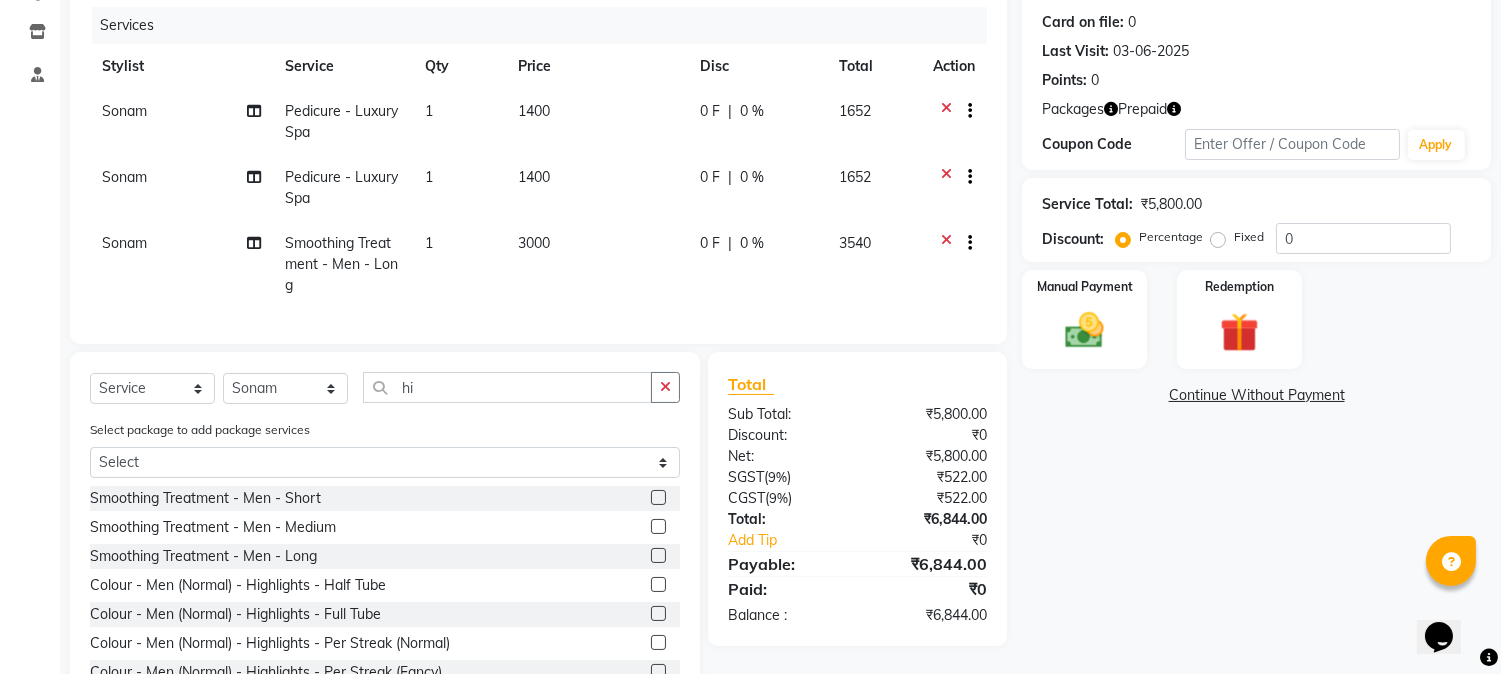 click on "3000" 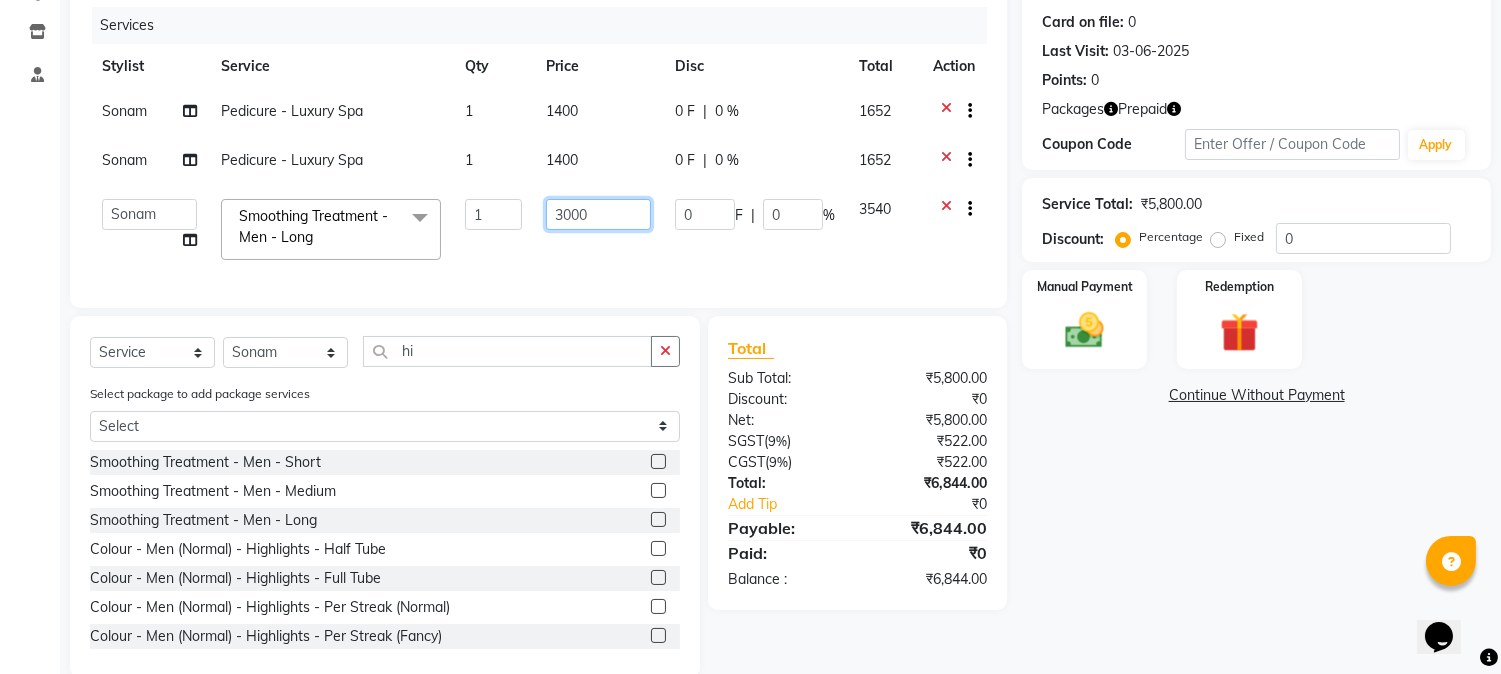 click on "3000" 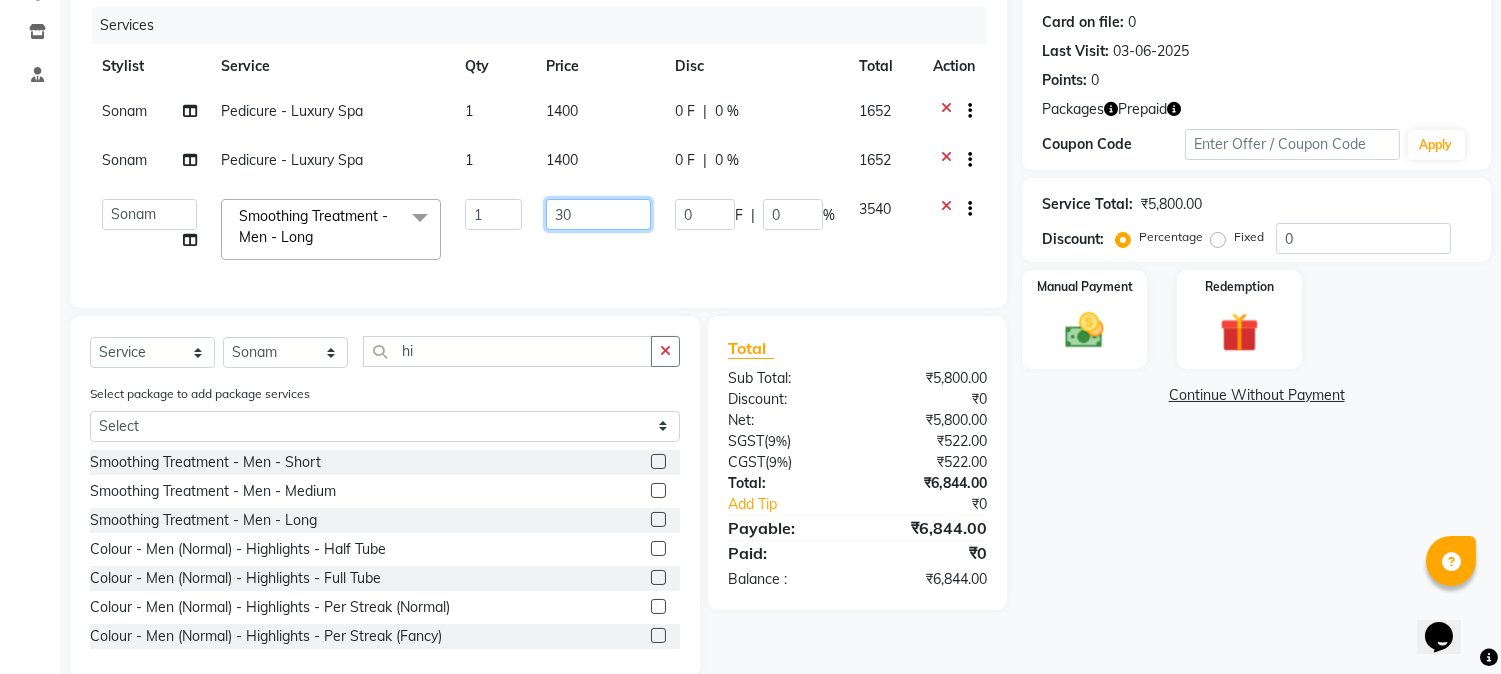 type on "3" 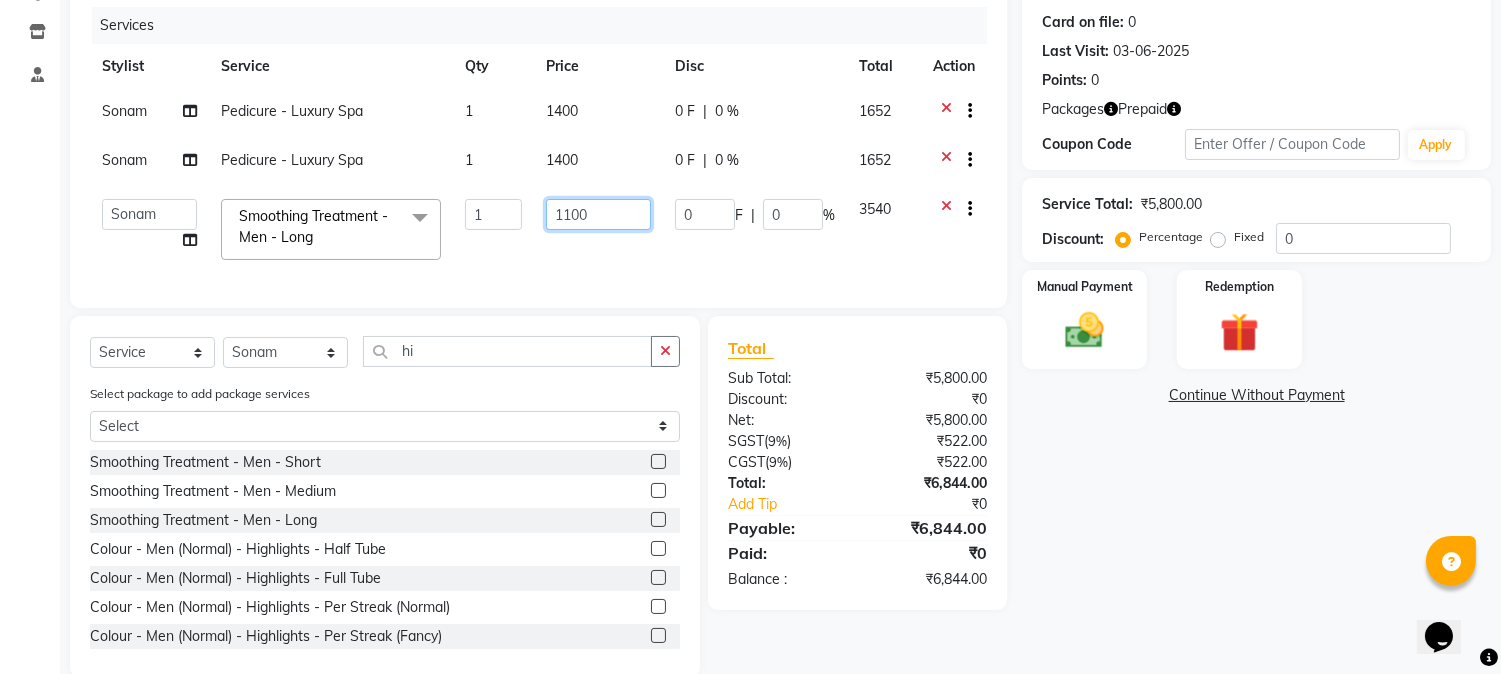 type on "11000" 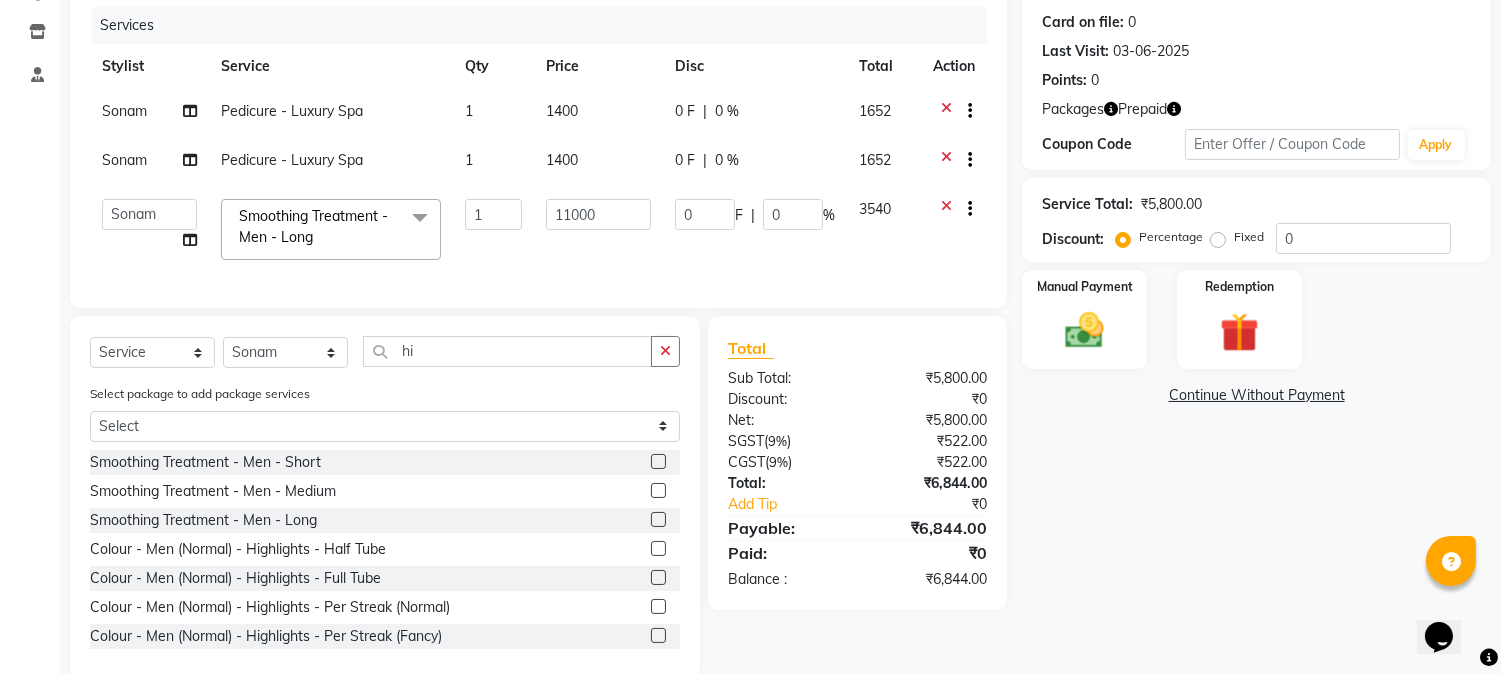 click on "[FIRST] Pedicure - Luxury Spa 1 1400 0 F | 0 % 1652 [FIRST] Pedicure - Luxury Spa 1 1400 0 F | 0 % 1652 [FIRST] Smoothing Treatment - Men - Long 1 11000 0 F | 0 % 12980 [FIRST] [FIRST] [FIRST] hocus pocus [FIRST] [FIRST] [FIRST] [FIRST] [FIRST] [FIRST] [FIRST] Keratine - Men - Short Keratine - Men - Medium Keratine - Men - Long Keratine - Women - Short Keratine - Women - Medium Keratine - Women - Long Keratine - Women - Very Long Smoothing Treatment - Men - Short Smoothing Treatment - Men - Medium Smoothing Treatment - Men - Long Rebounding/Smoothening/Straightening - Women - Short Rebounding/Smoothening/Straightening - Women - Medium Rebounding/Smoothening/Straightening - Women - Long Rebounding/Smoothening/Straightening - Women - Very Long Fringe - Short Fringe - Medium Fringe - Long Fringe - Very Long Cuts Men - Hair Cut Cuts Men - Head Shave Cuts Men - Beard Shave/Trim/Styling Cuts Men VIP - Hair Cut Cuts Boy - Hair Cut Cuts Girl - Hair Cut Cuts Men - Hair Cut & Trim Cuts Women - Hair Cut Cuts Women - Fringe Cut Face Massage" 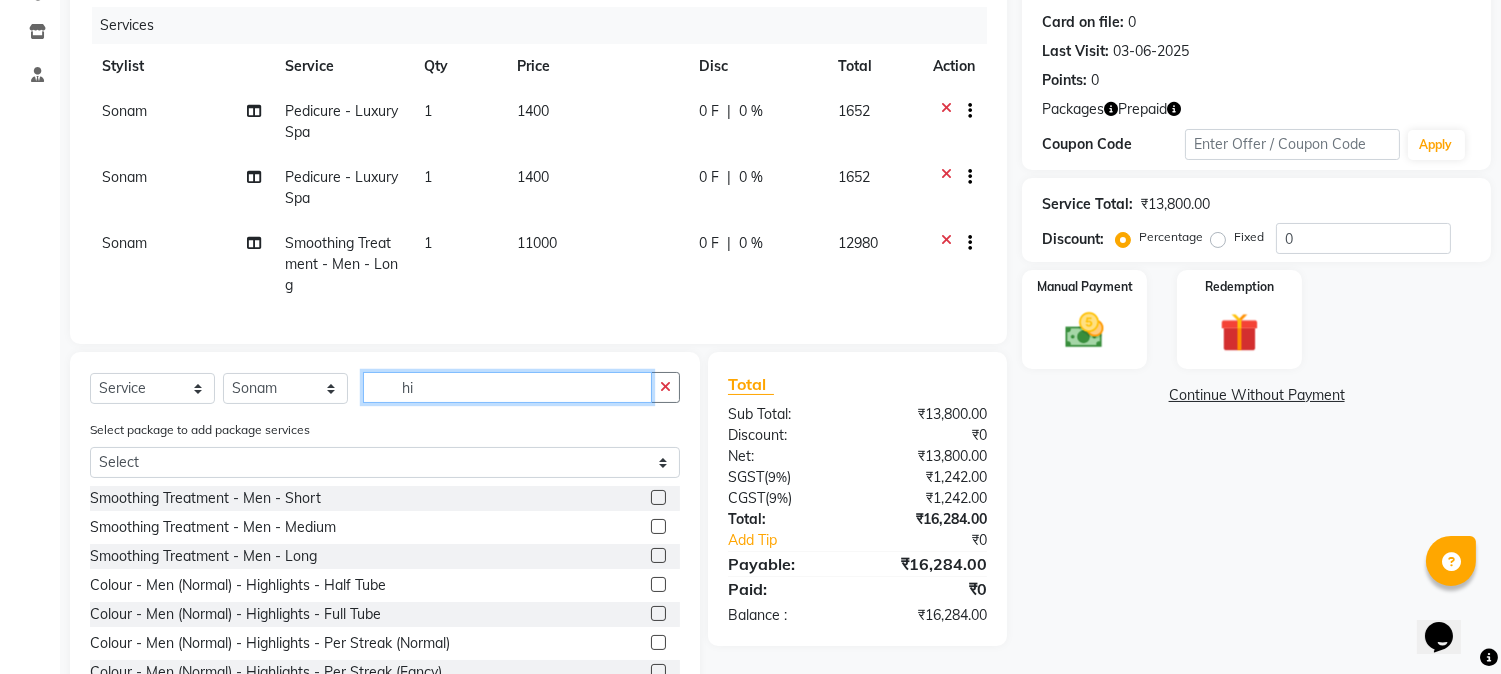click on "hi" 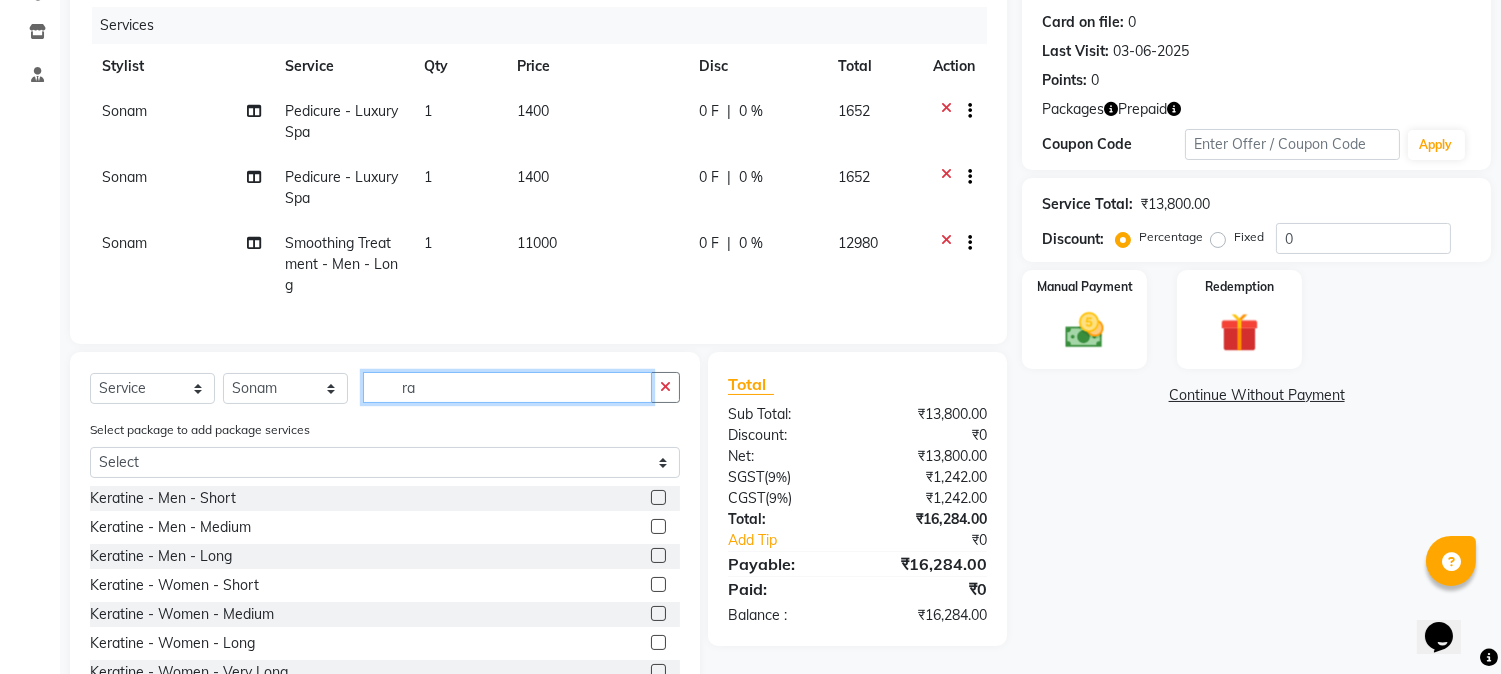 type on "r" 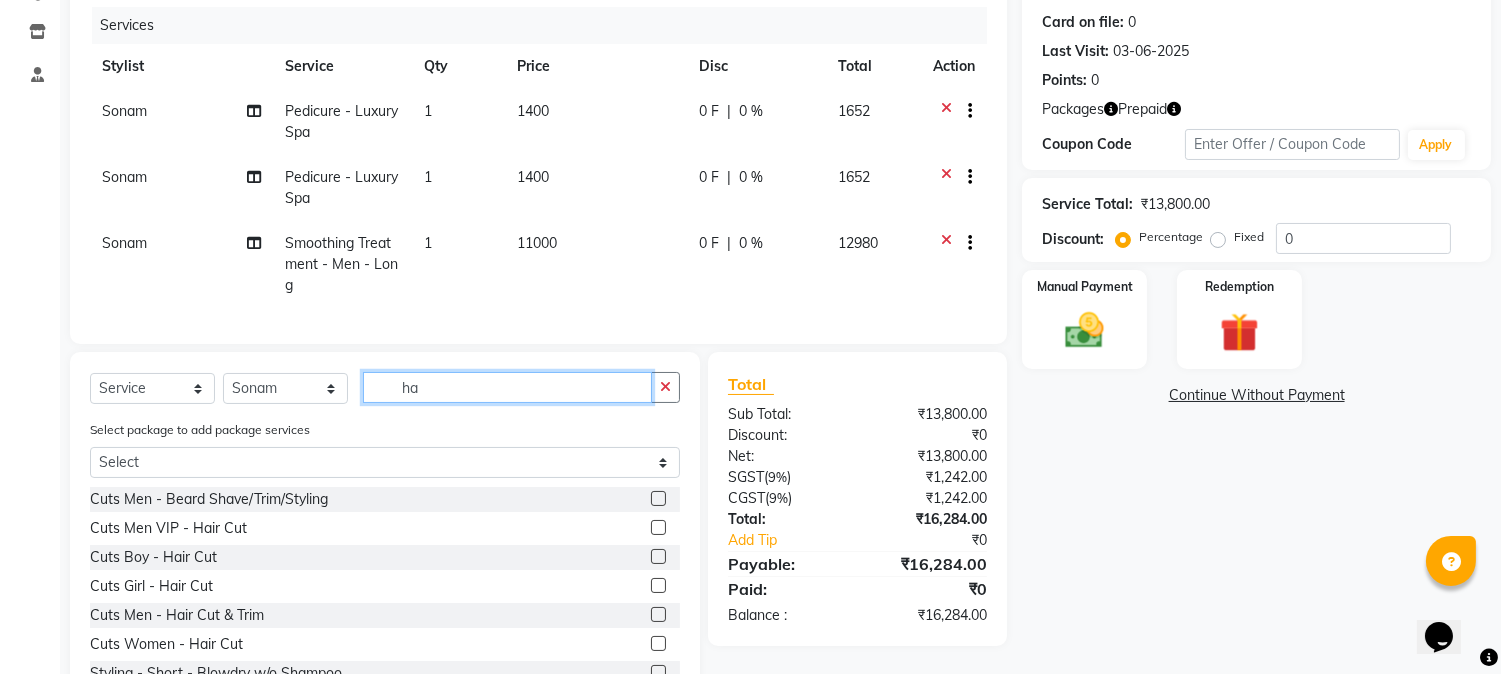 scroll, scrollTop: 111, scrollLeft: 0, axis: vertical 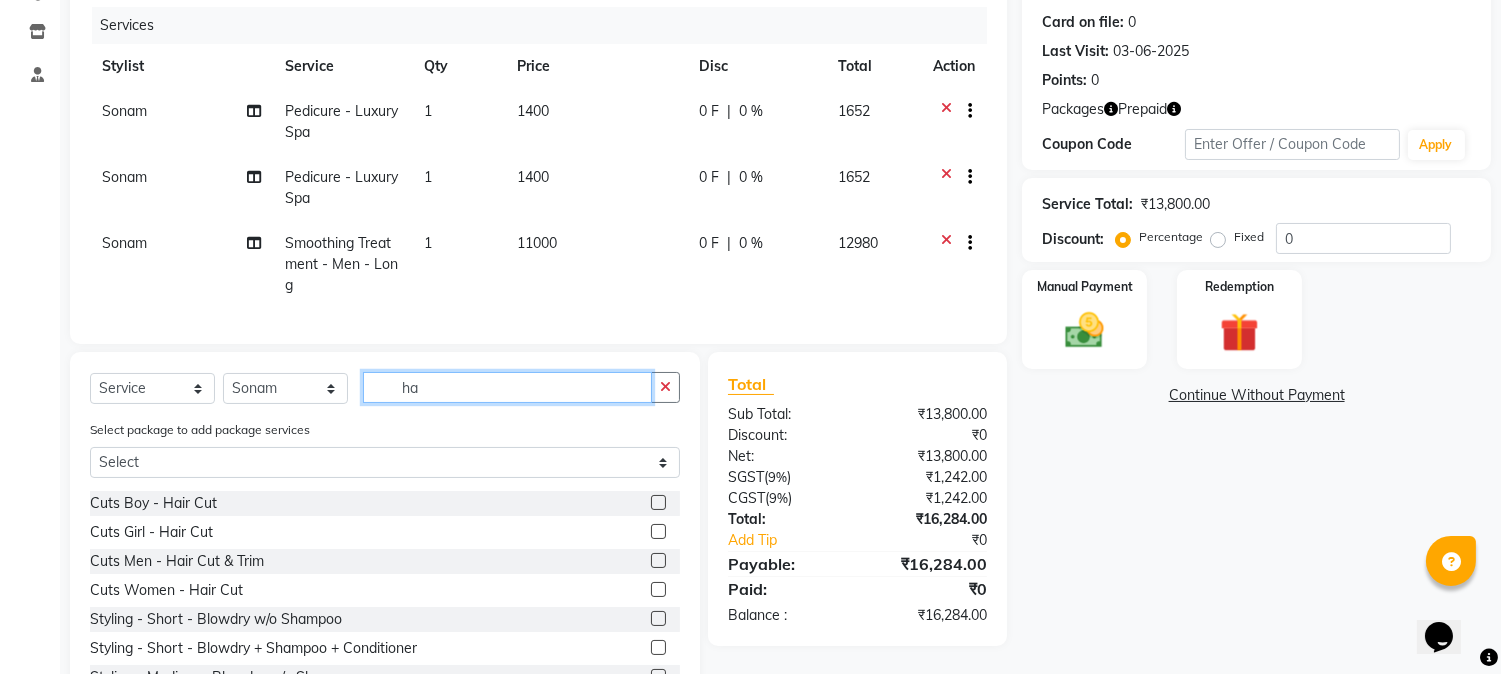 type on "ha" 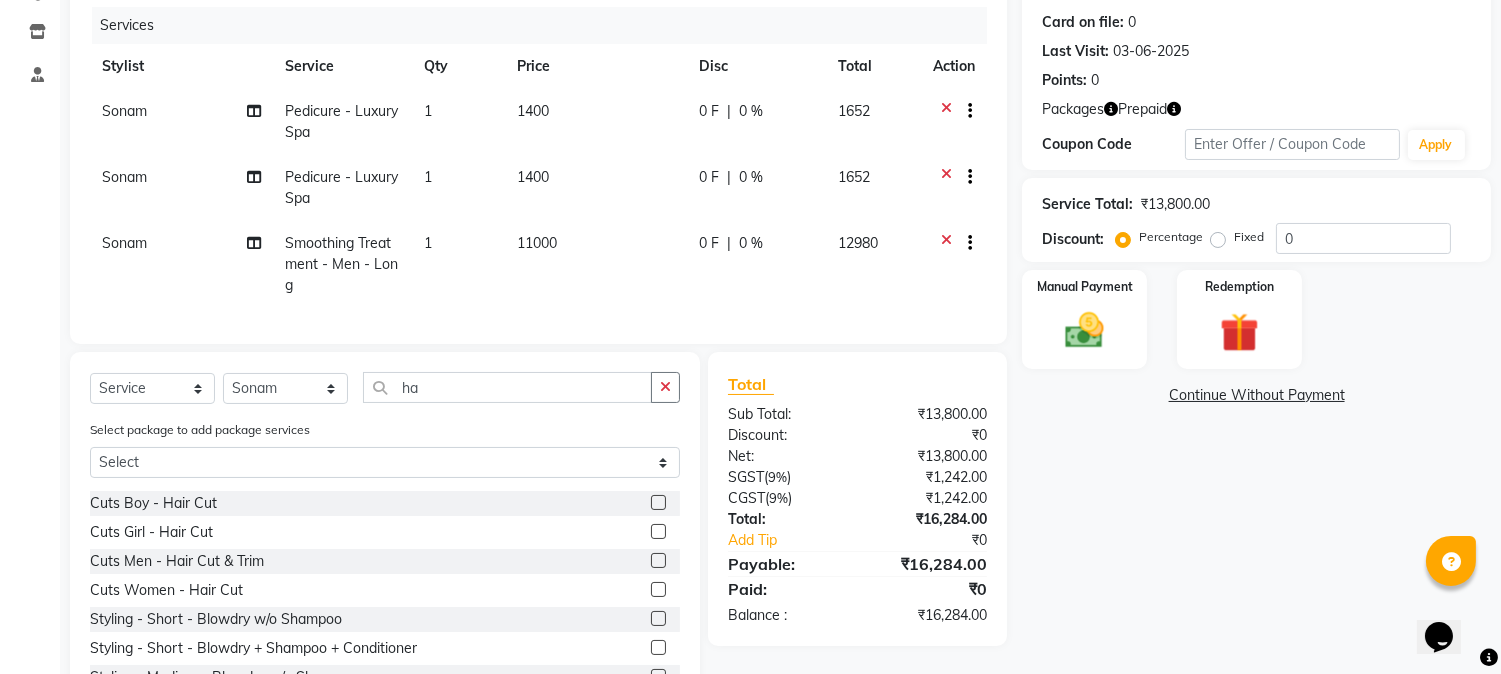 click 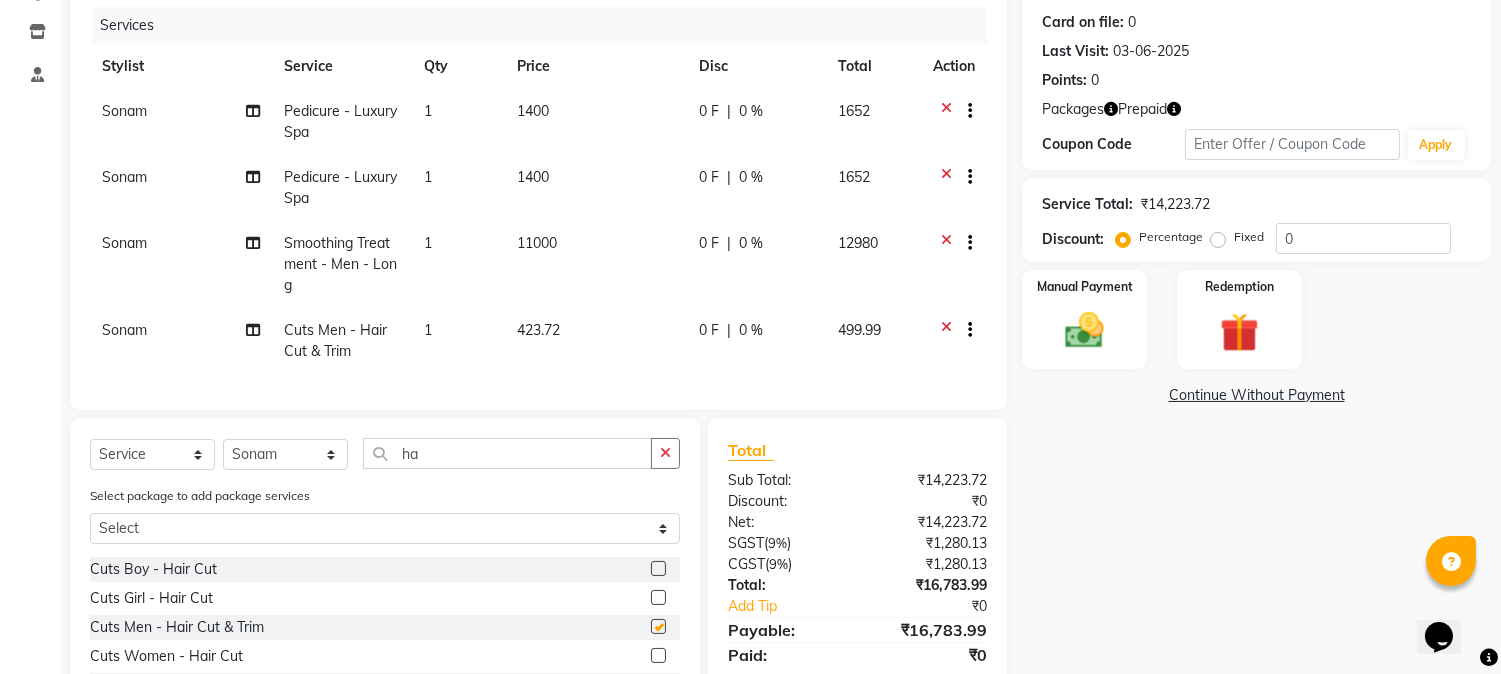 checkbox on "false" 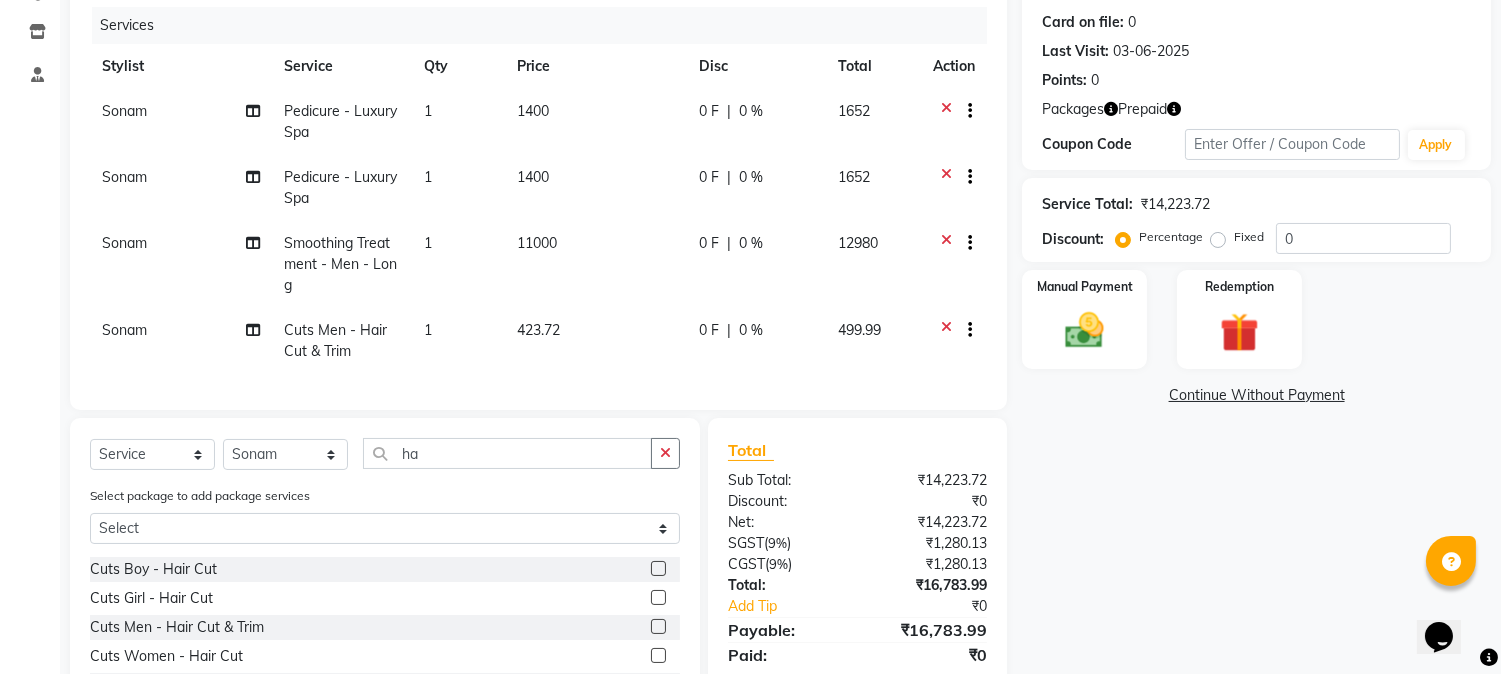 click on "423.72" 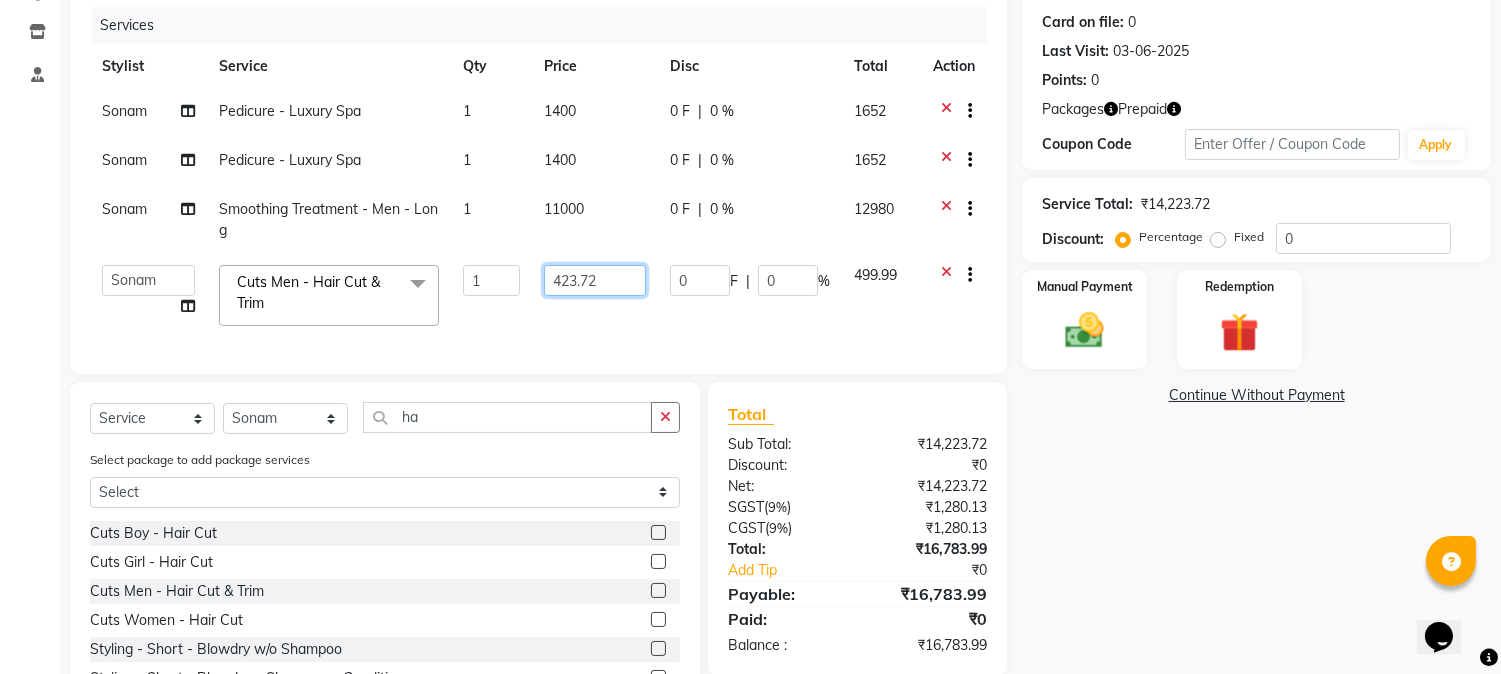 click on "423.72" 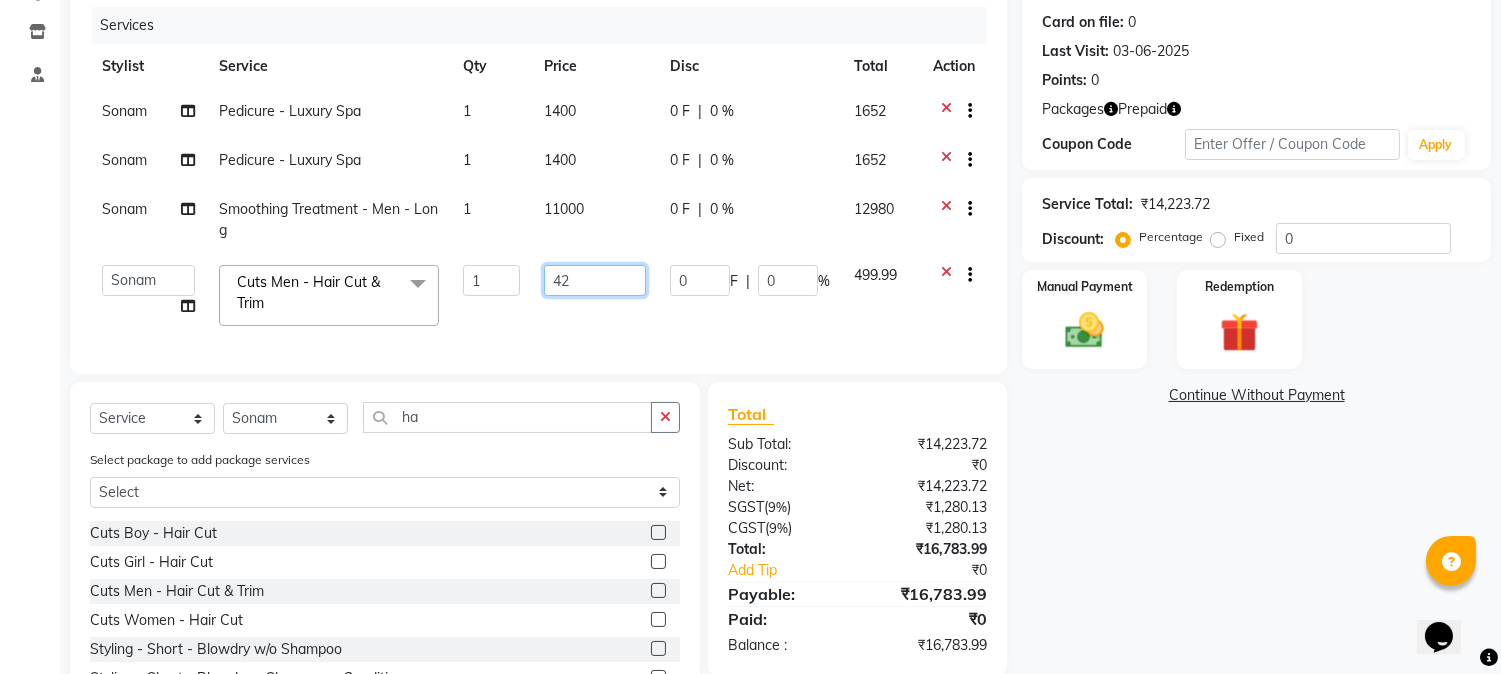 type on "4" 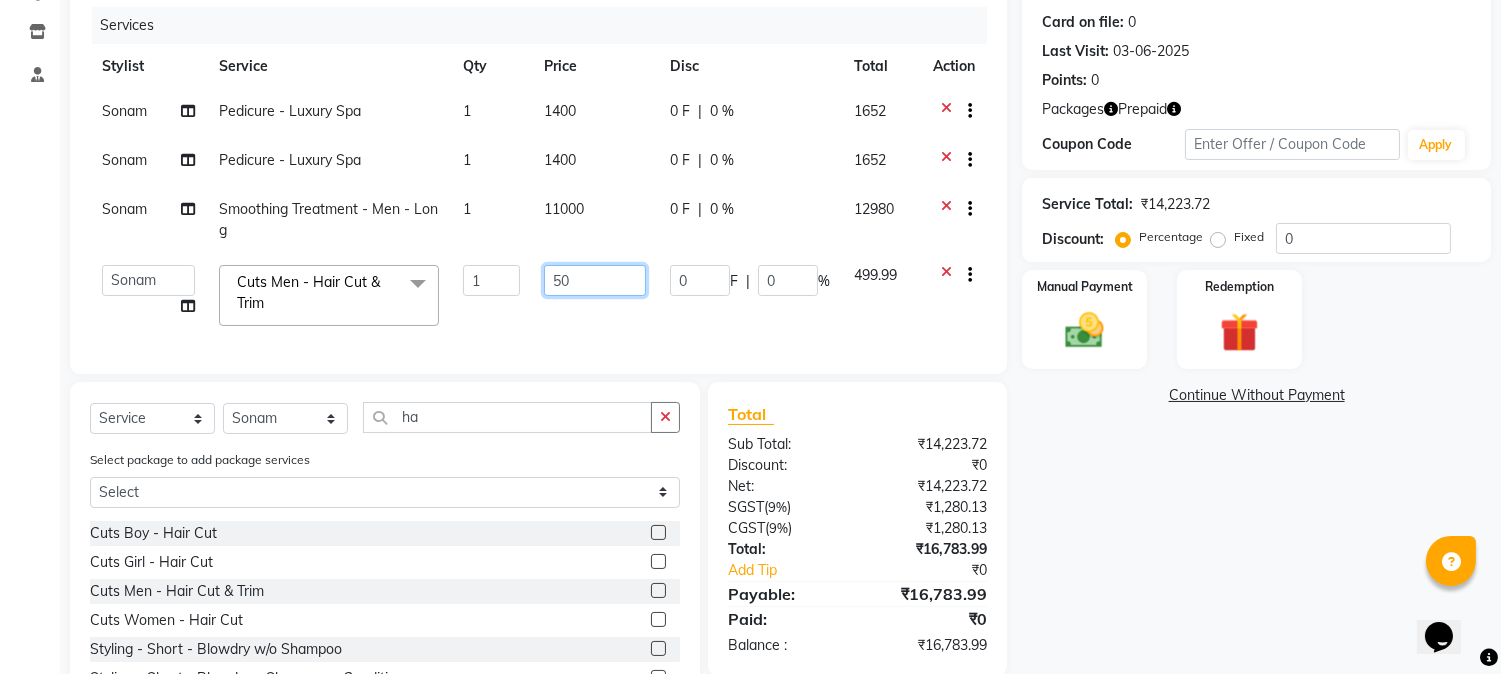 type on "500" 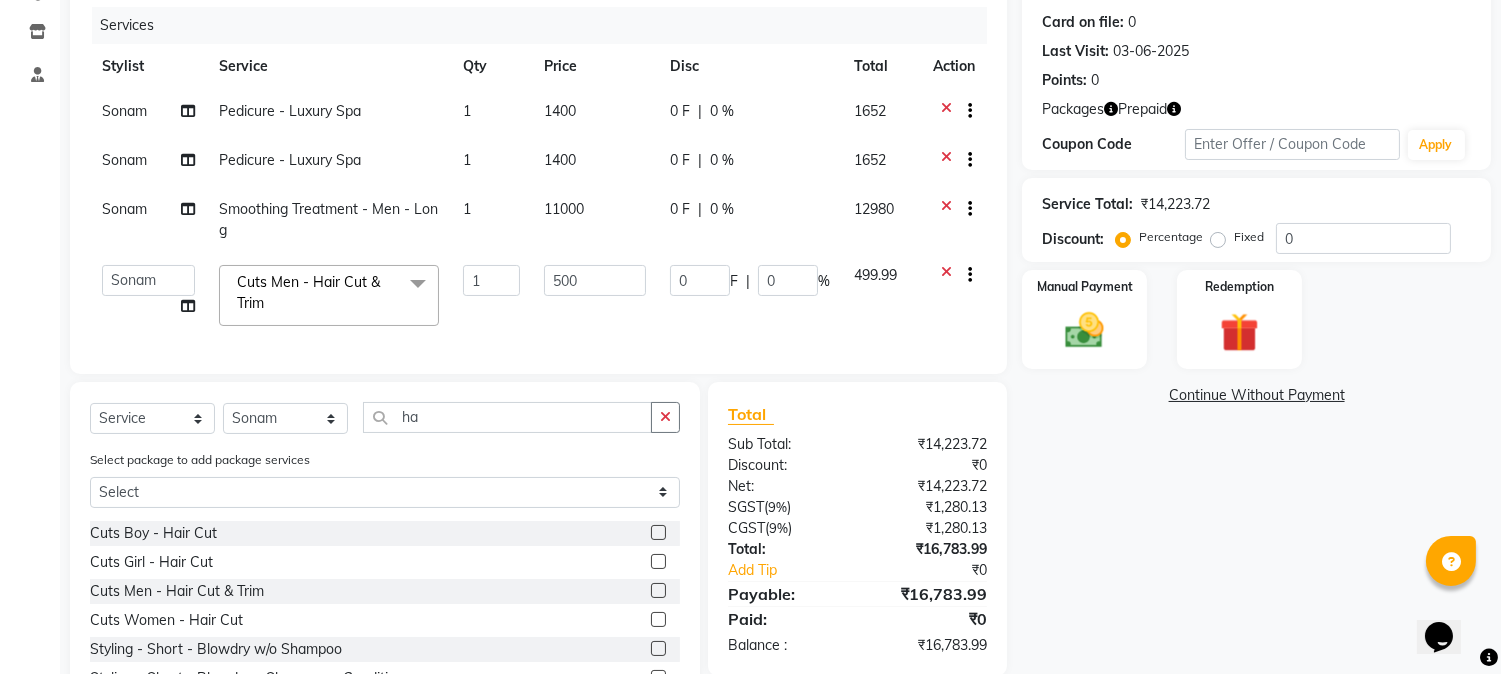 click on "[FIRST] Pedicure - Luxury Spa 1 1400 0 F | 0 % 1652 [FIRST] Pedicure - Luxury Spa 1 1400 0 F | 0 % 1652 [FIRST] Smoothing Treatment - Men - Long 1 11000 0 F | 0 % 12980 [FIRST] [FIRST] [FIRST] hocus pocus [FIRST] [FIRST] [FIRST] [FIRST] [FIRST] [FIRST] [FIRST] Keratine - Men - Short Keratine - Men - Medium Keratine - Men - Long Keratine - Women - Short Keratine - Women - Medium Keratine - Women - Long Keratine - Women - Very Long Smoothing Treatment - Men - Short Smoothing Treatment - Men - Medium Smoothing Treatment - Men - Long Rebounding/Smoothening/Straightening - Women - Short Rebounding/Smoothening/Straightening - Women - Medium Rebounding/Smoothening/Straightening - Women - Long Rebounding/Smoothening/Straightening - Women - Very Long Fringe - Short Fringe - Medium Fringe - Long Fringe - Very Long Cuts Men - Hair Cut Cuts Men - Head Shave Cuts Men - Beard Shave/Trim/Styling Cuts Men VIP - Hair Cut Cuts Boy - Hair Cut Cuts Girl - Hair Cut Cuts Men - Hair Cut & Trim 1 0" 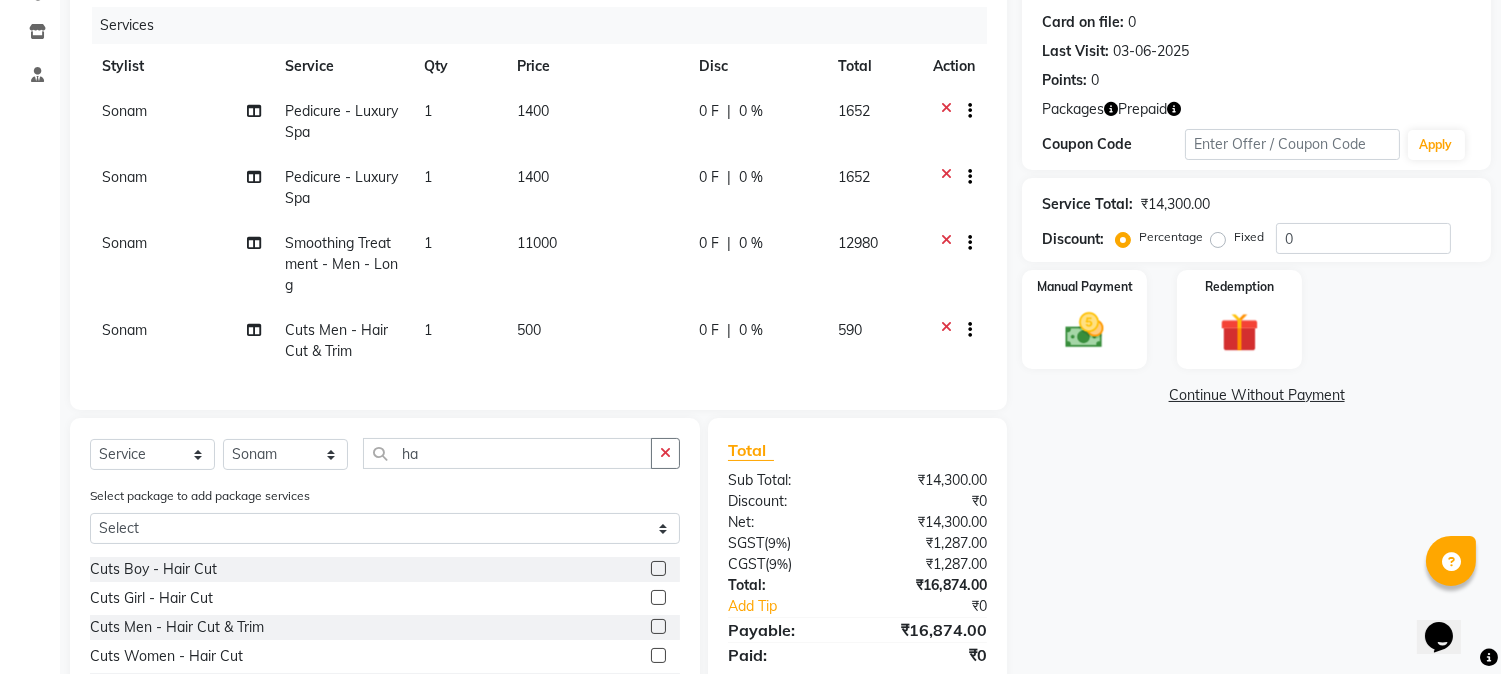 click on "Sonam" 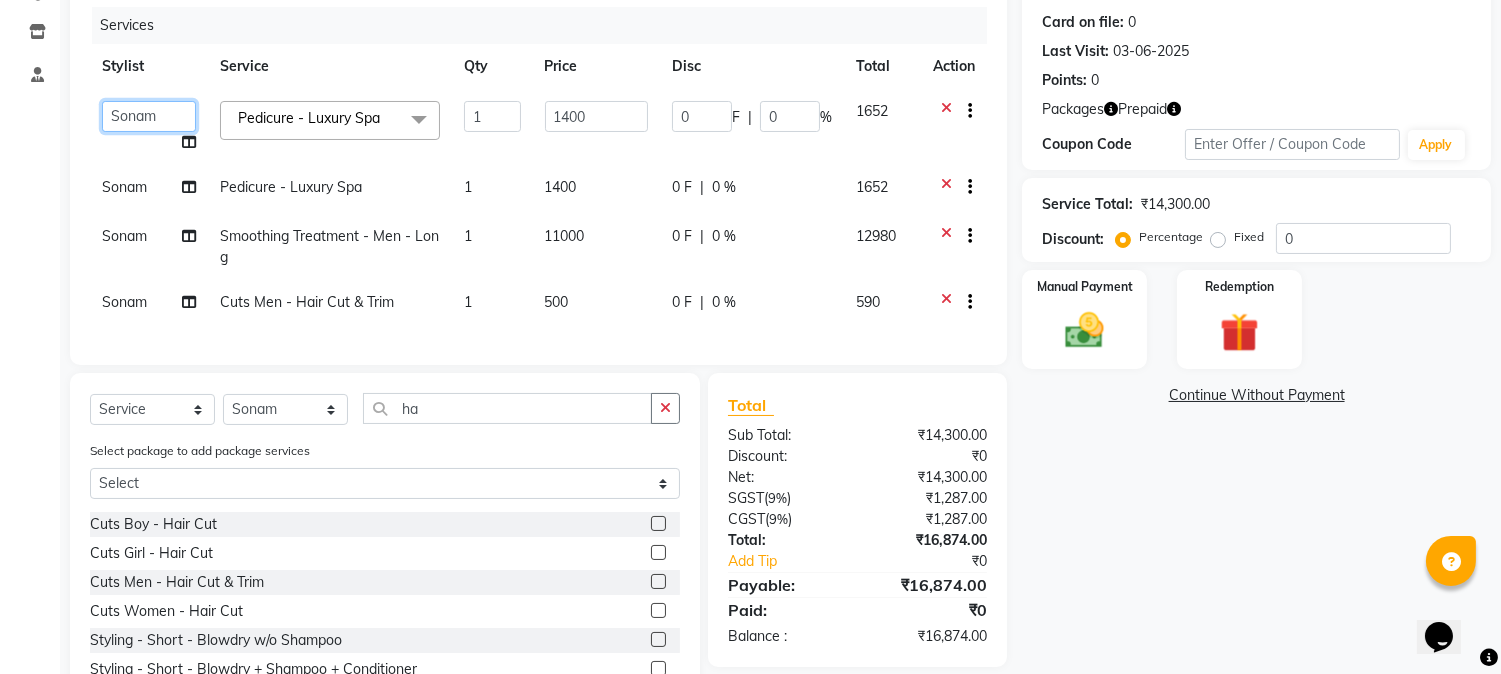click on "[FIRST] [FIRST] [FIRST] hocus pocus [FIRST] [FIRST] [FIRST] [FIRST] [FIRST] [FIRST] [FIRST]" 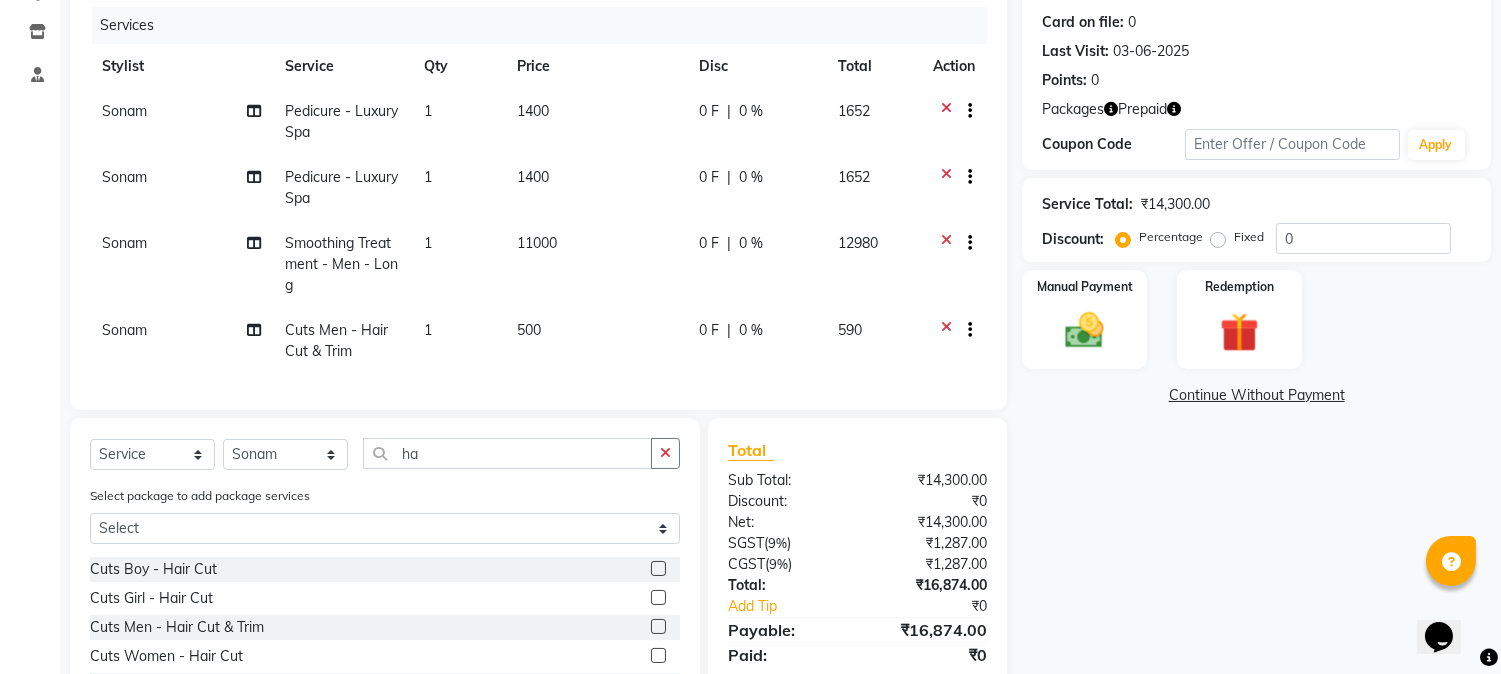 click on "[FIRST] Smoothing Treatment - Men - Long 1 11000 0 F | 0 % 12980" 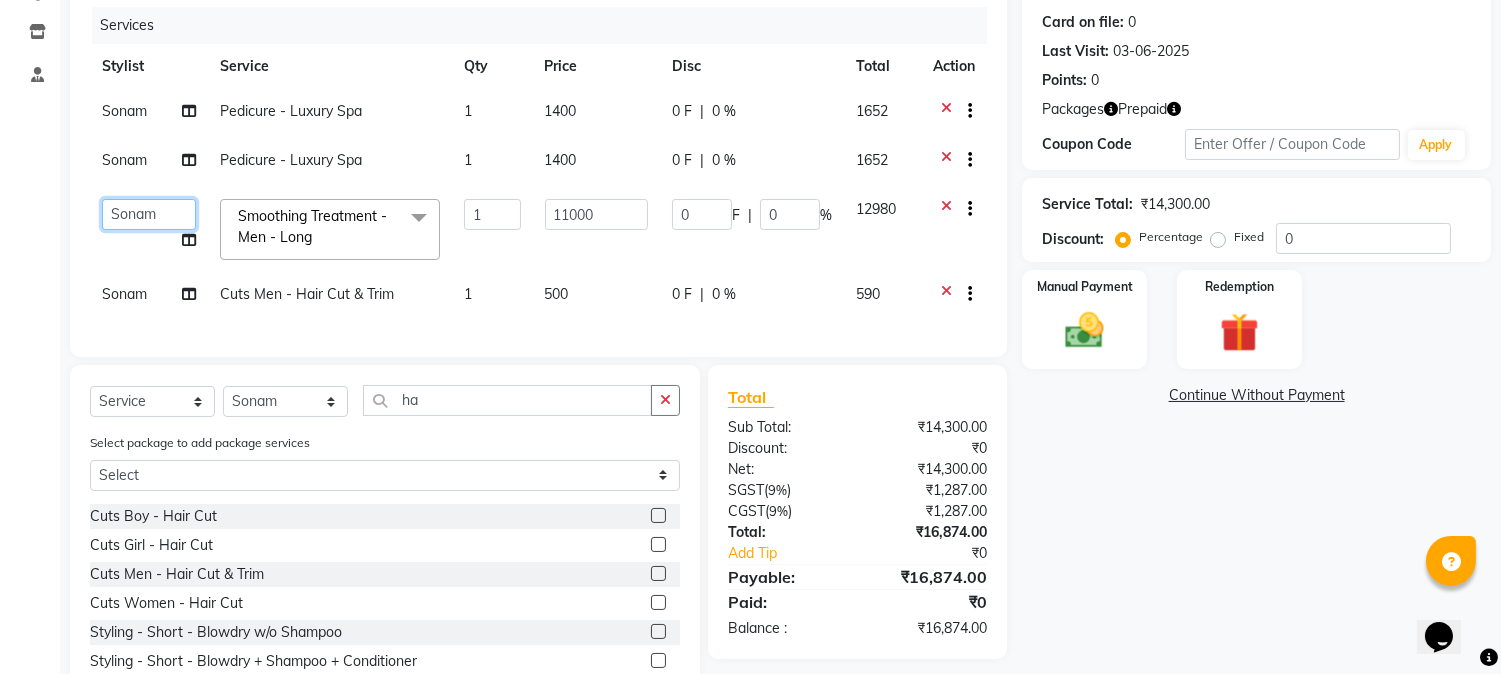 click on "[FIRST] [FIRST] [FIRST] hocus pocus [FIRST] [FIRST] [FIRST] [FIRST] [FIRST] [FIRST] [FIRST]" 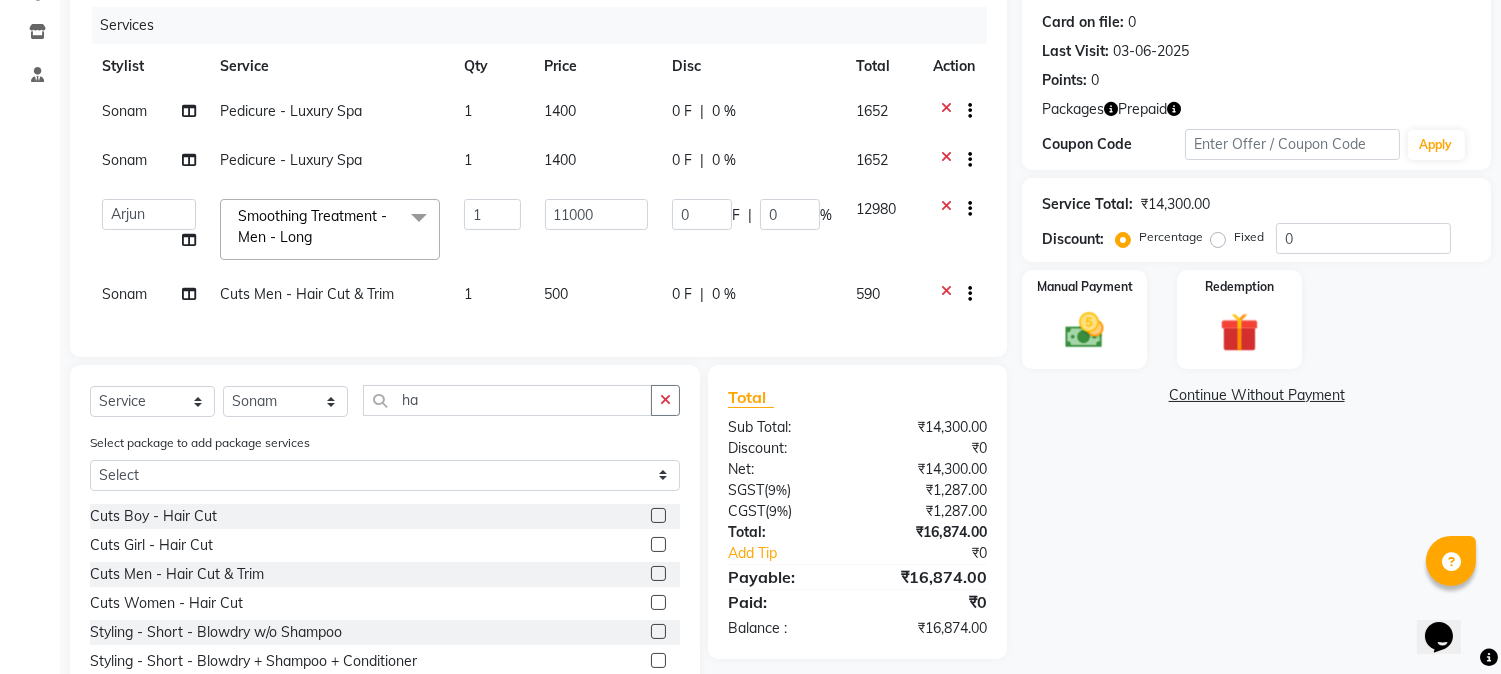 select on "85060" 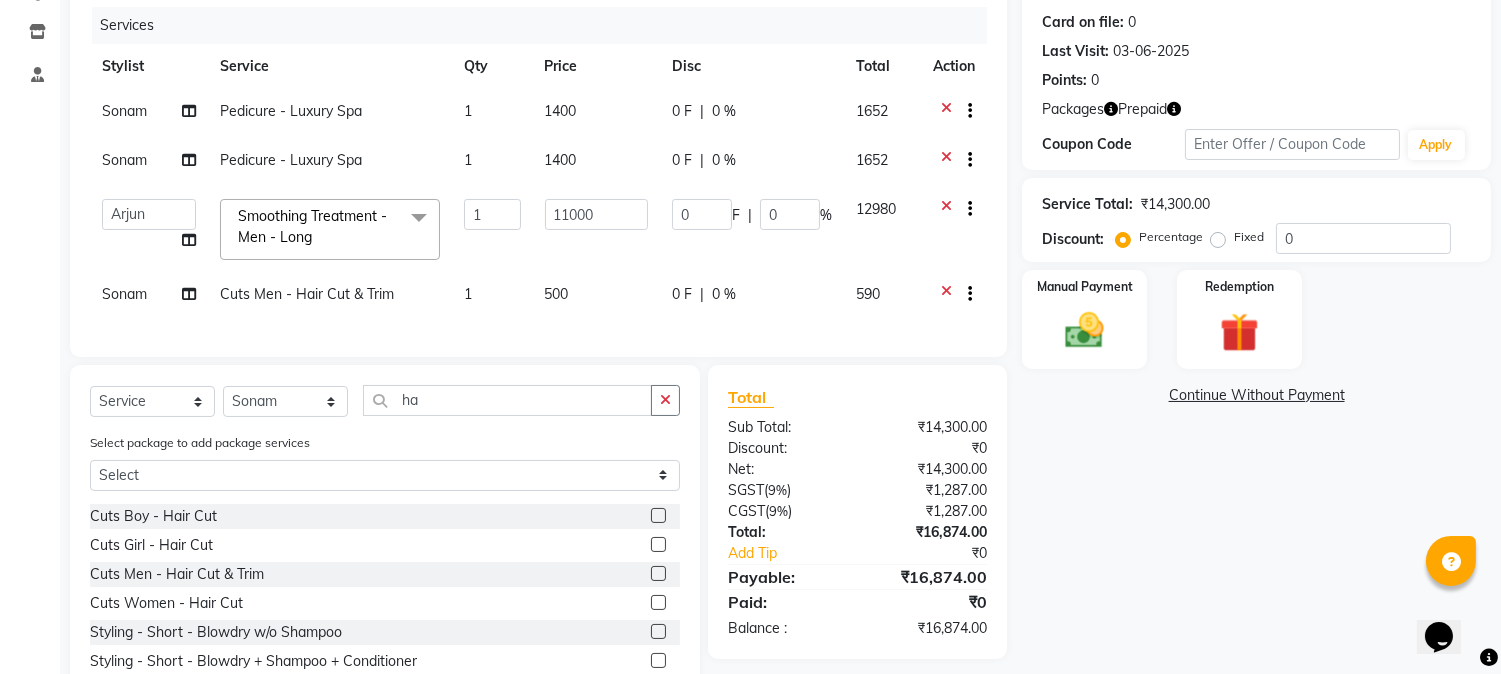 click on "Sonam" 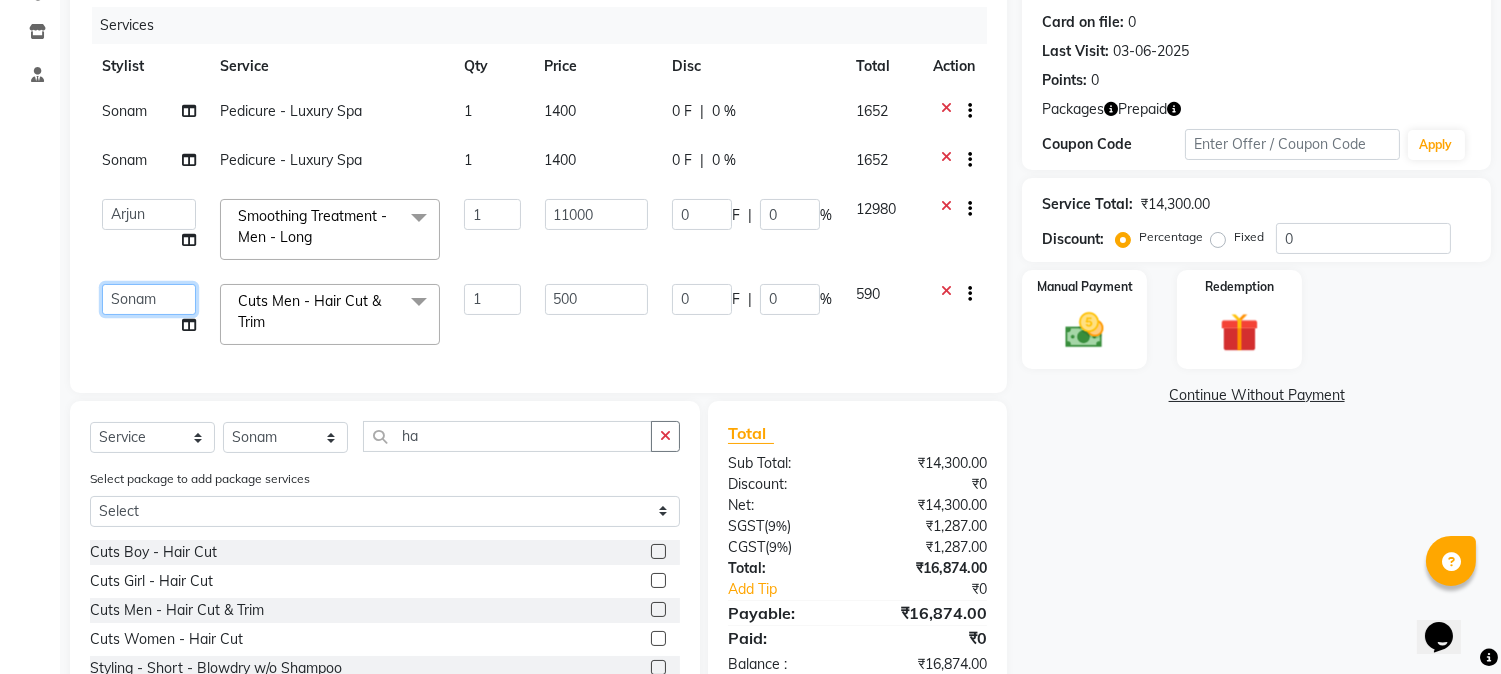 click on "[FIRST] [FIRST] [FIRST] hocus pocus [FIRST] [FIRST] [FIRST] [FIRST] [FIRST] [FIRST] [FIRST]" 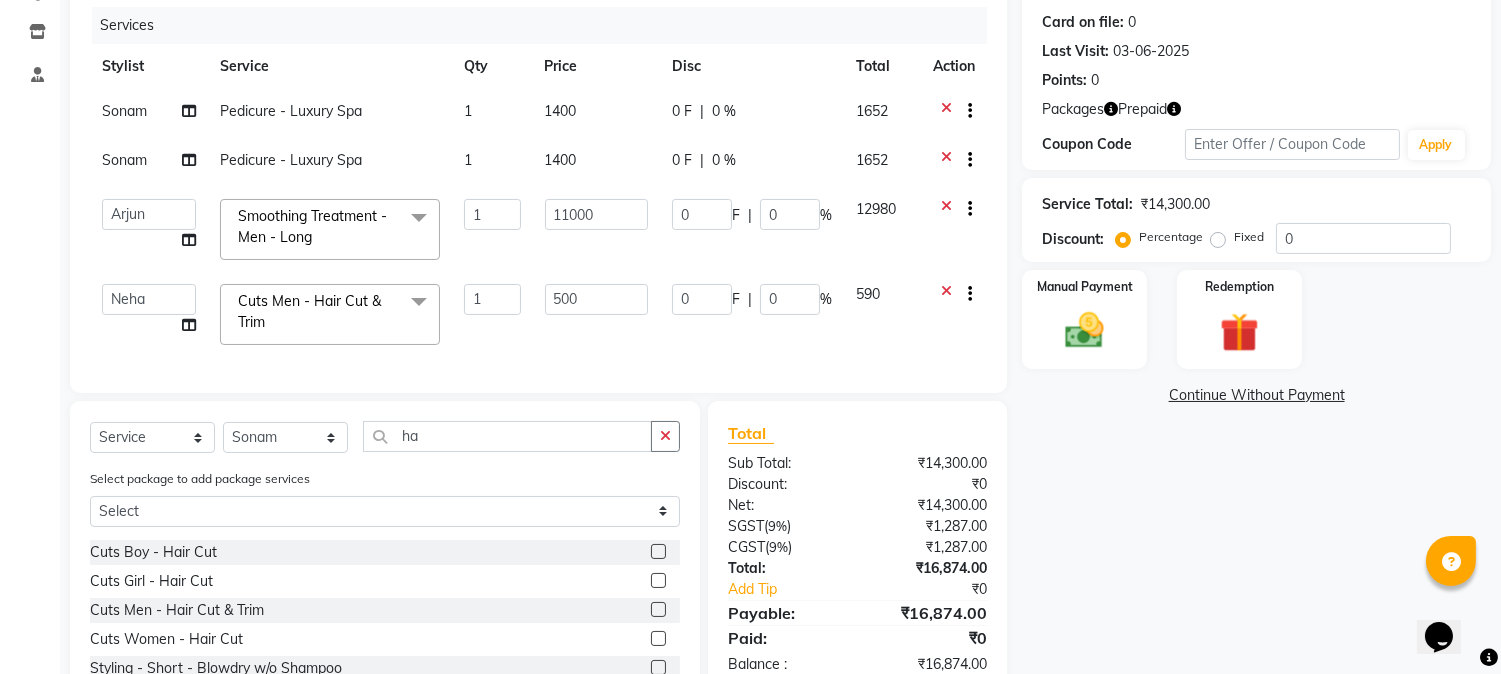 select on "86623" 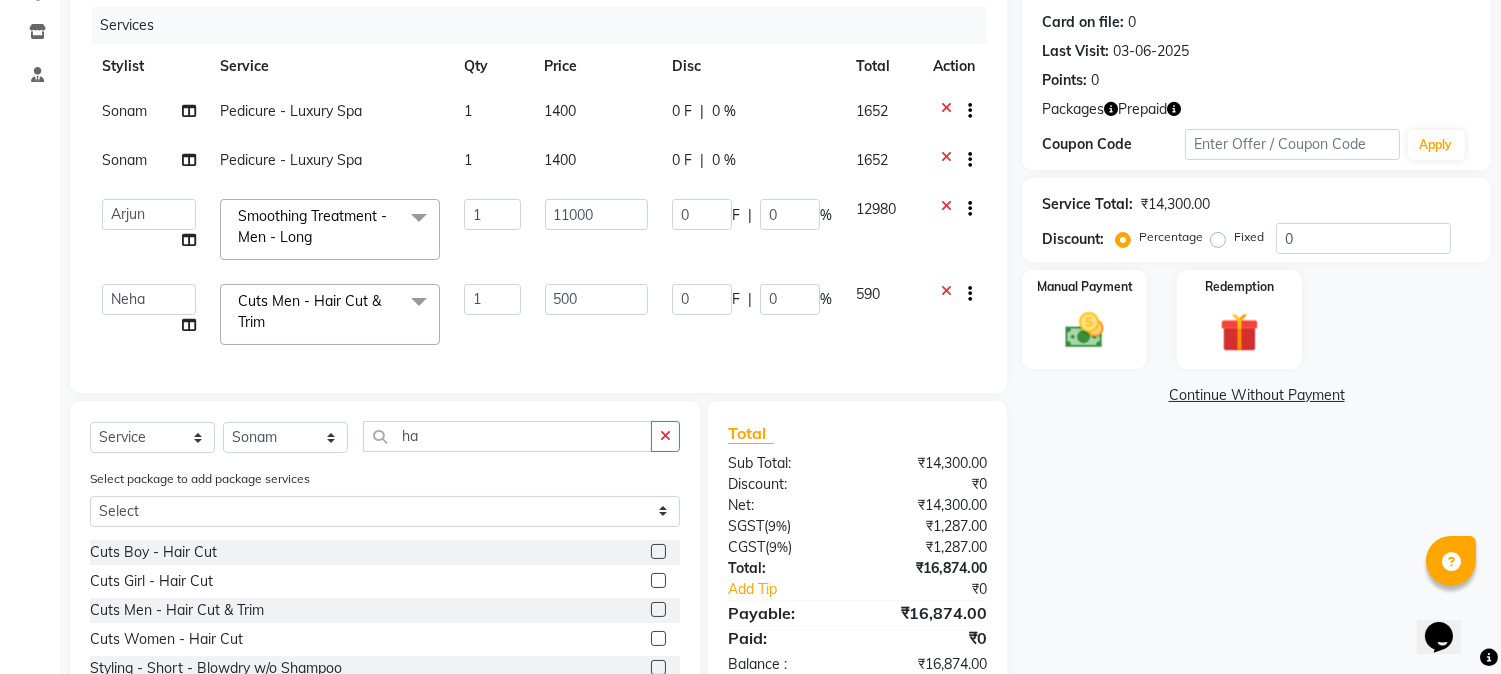 click on "Sonam" 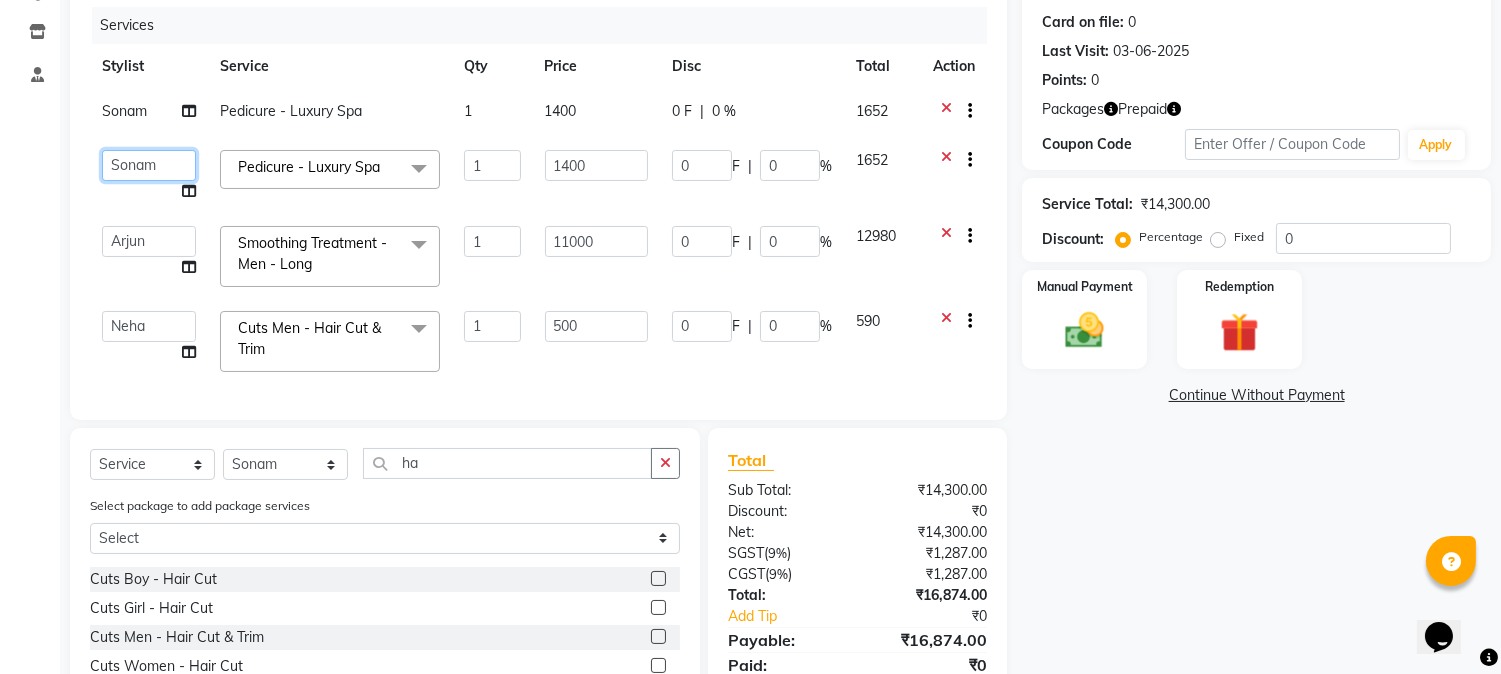 click on "[FIRST] [FIRST] [FIRST] hocus pocus [FIRST] [FIRST] [FIRST] [FIRST] [FIRST] [FIRST] [FIRST]" 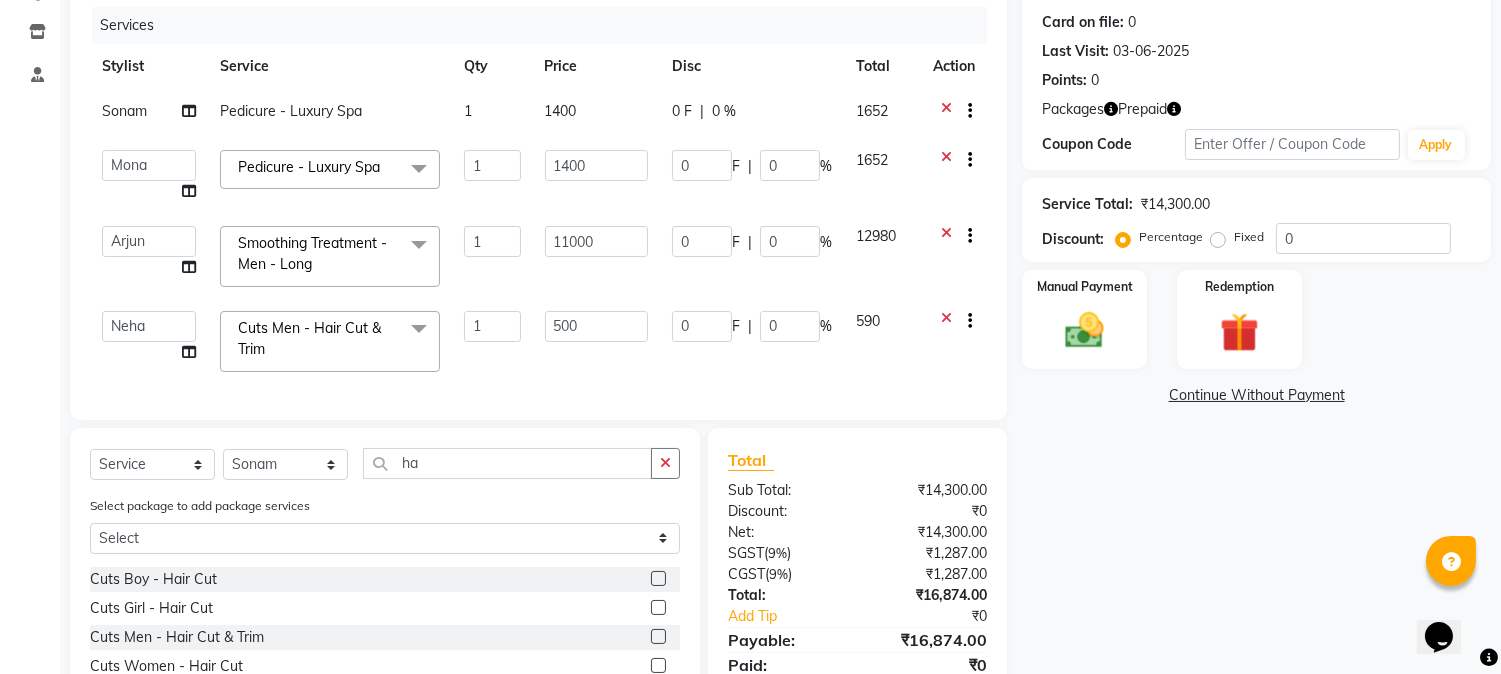 select on "61436" 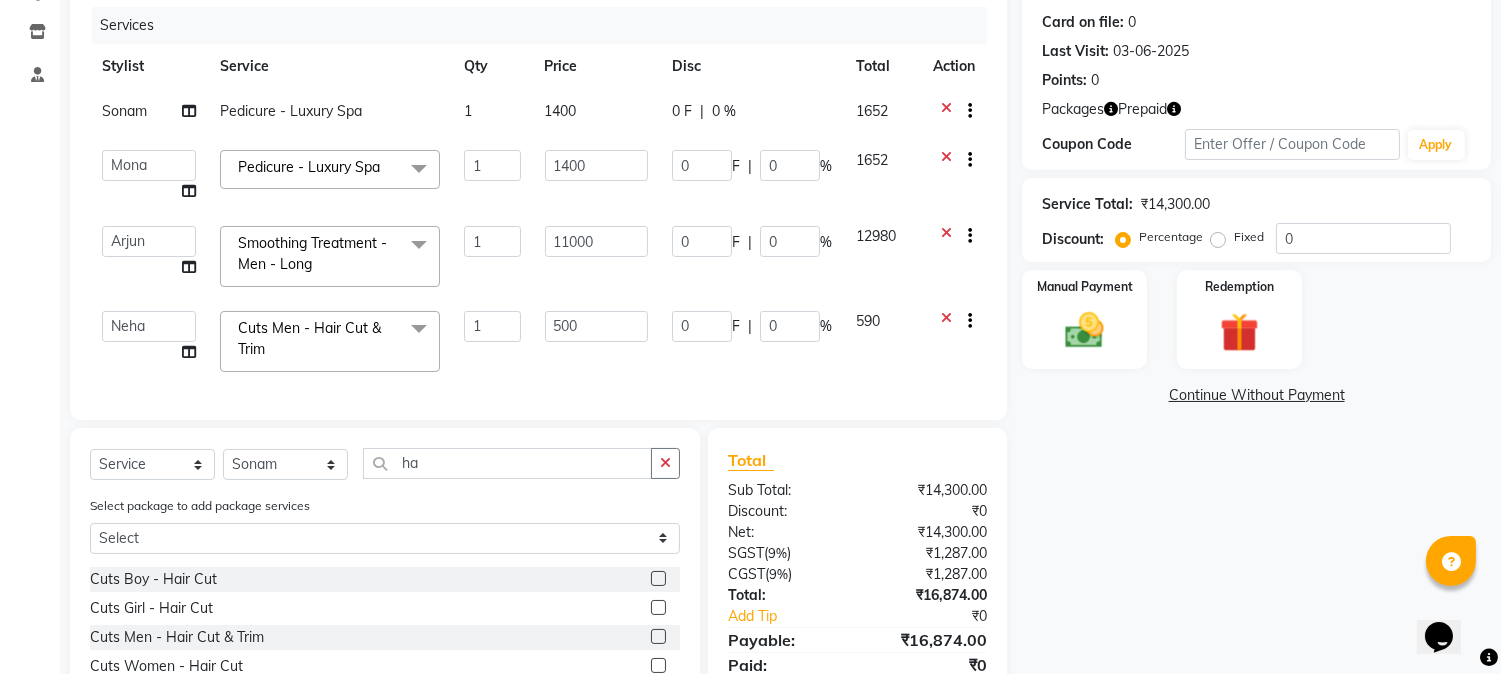 click 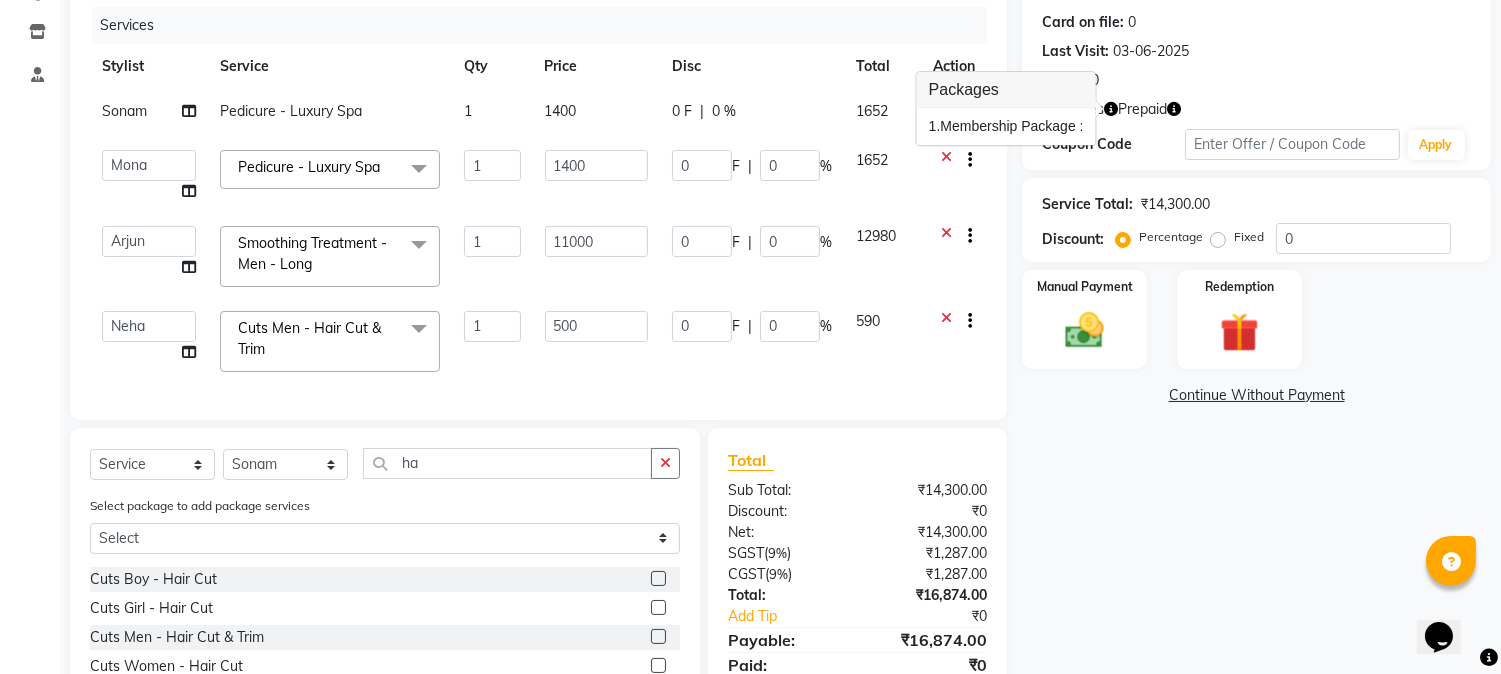 click on "Prepaid" 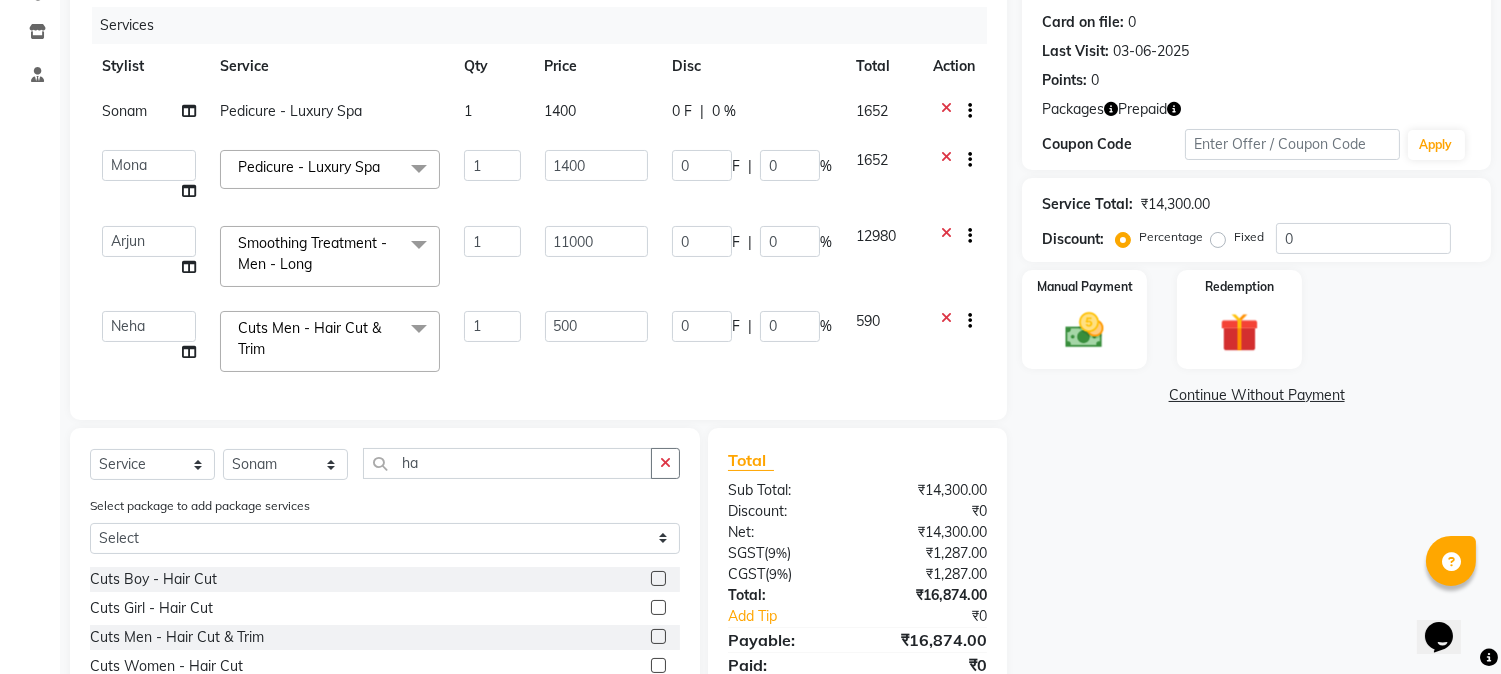 click 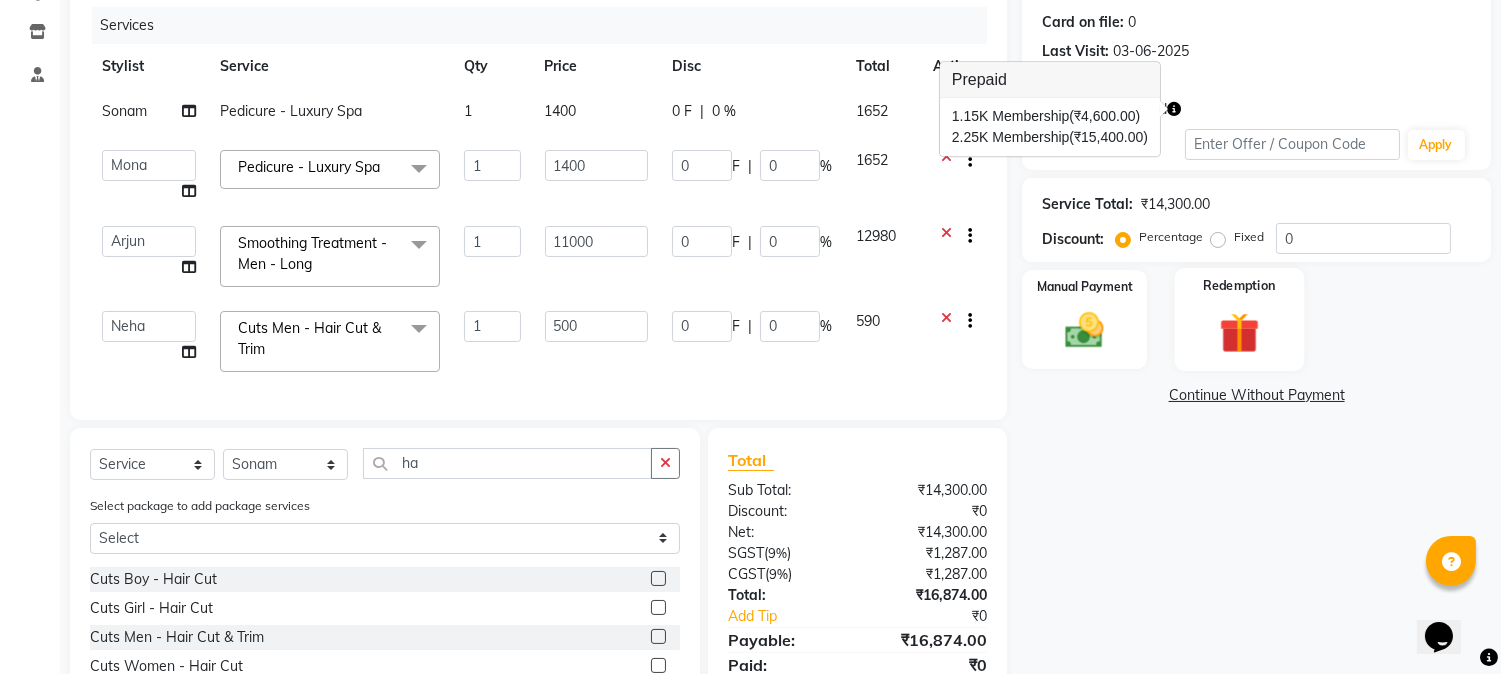 click 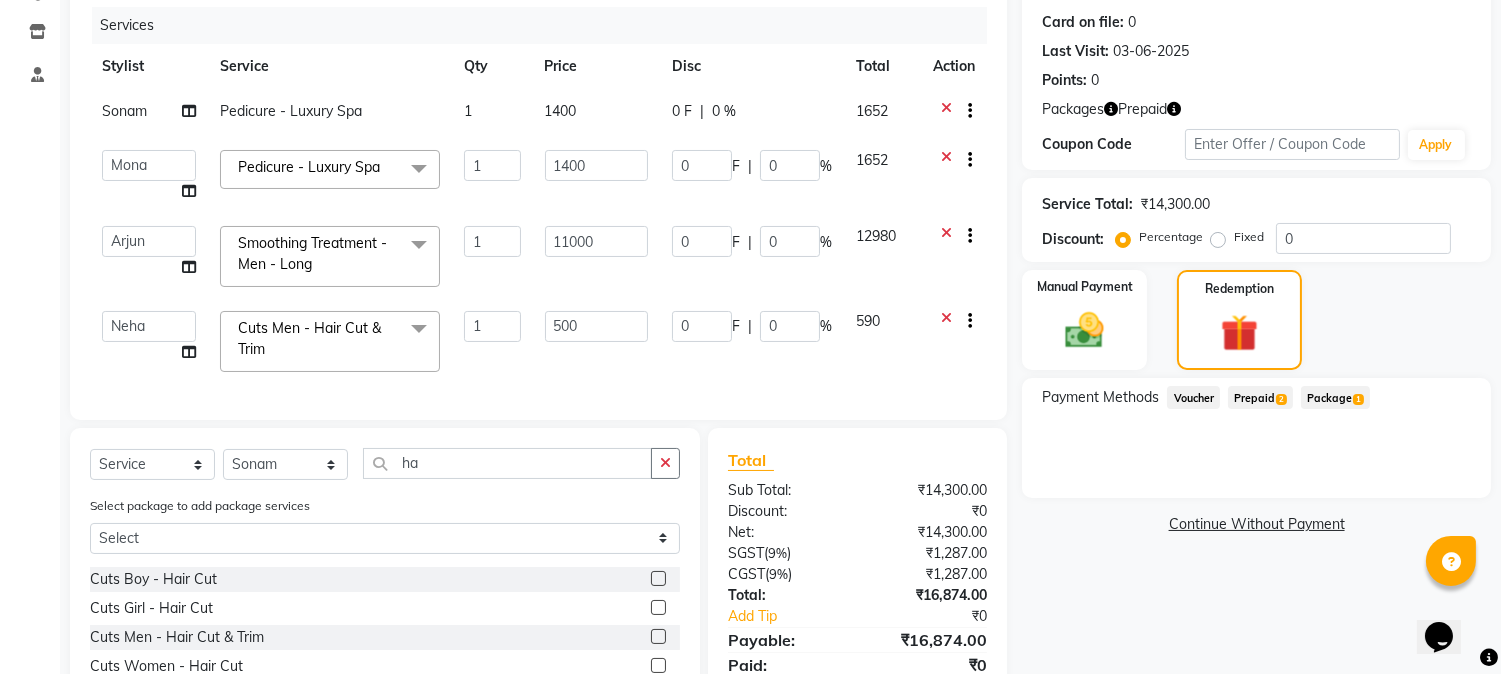 drag, startPoint x: 1247, startPoint y: 395, endPoint x: 1291, endPoint y: 416, distance: 48.754486 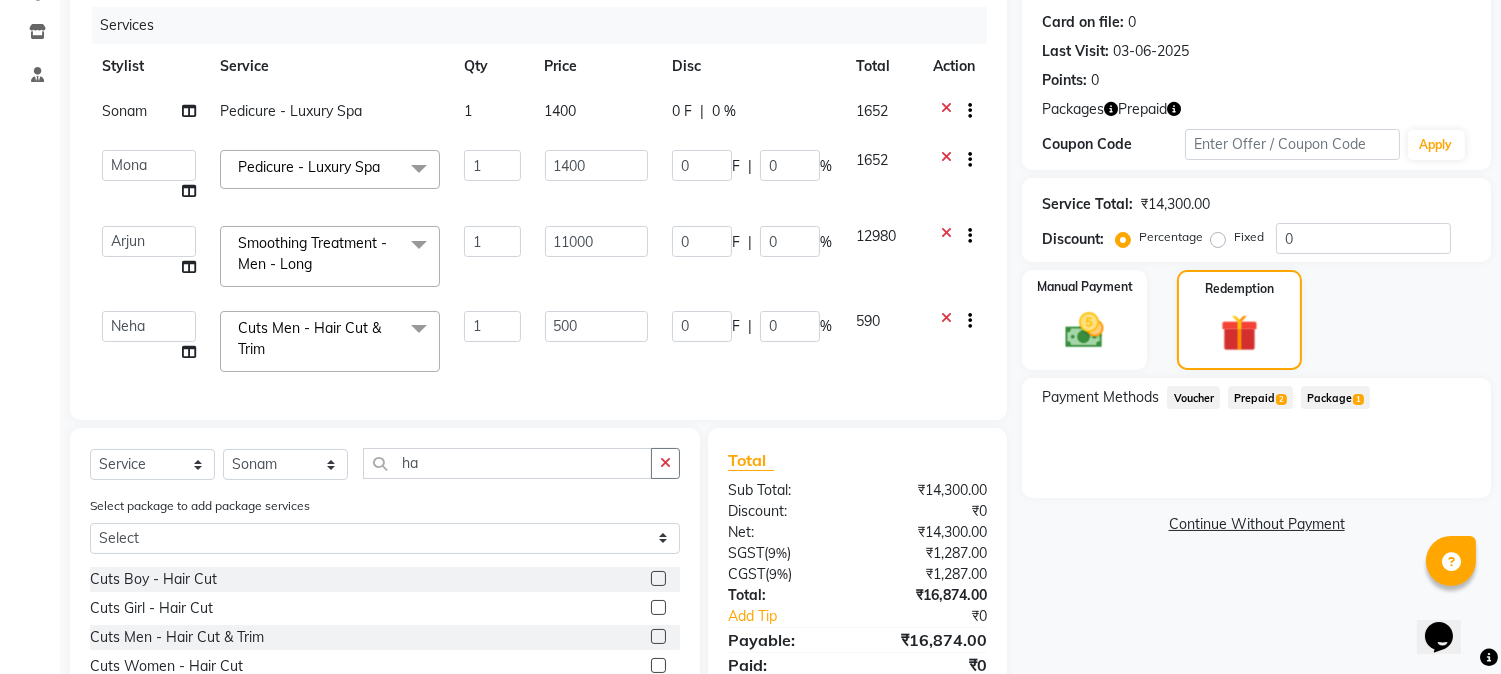 click on "Prepaid  2" 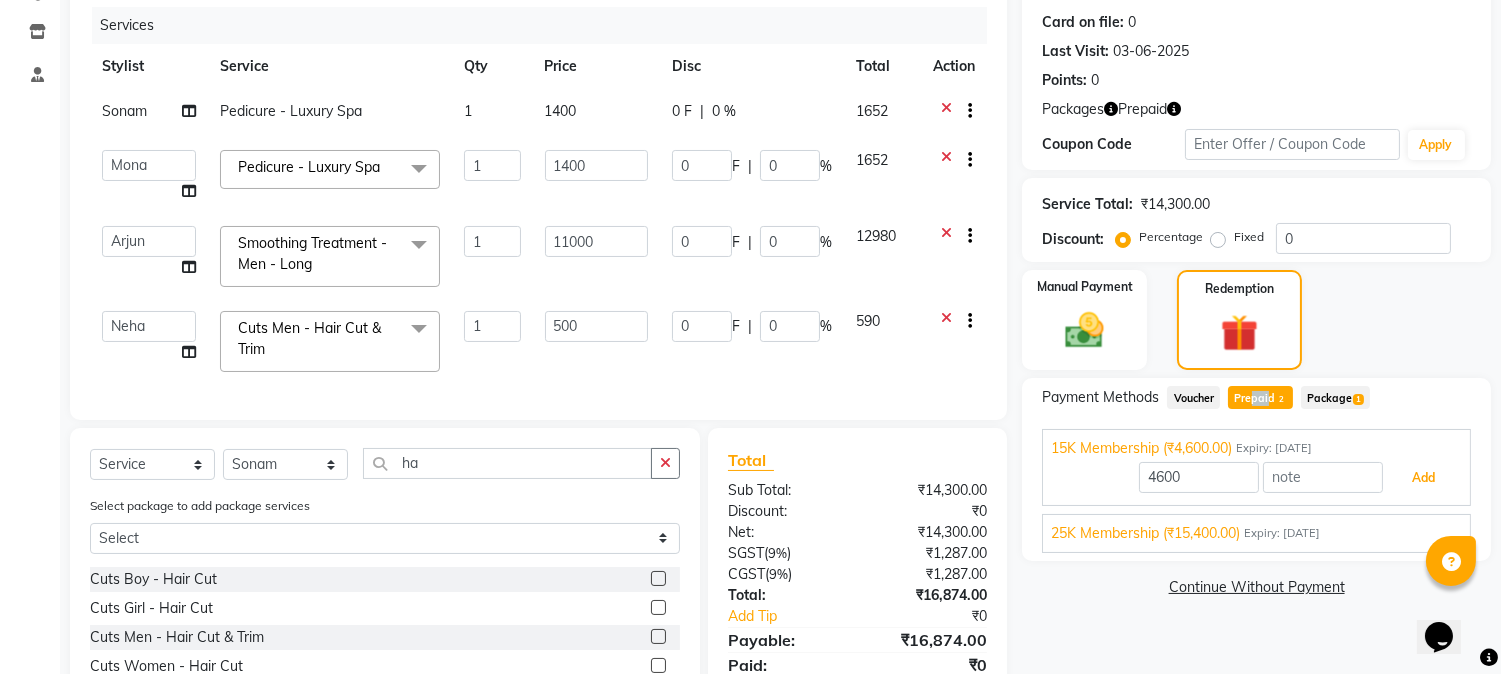 click on "Add" at bounding box center [1423, 478] 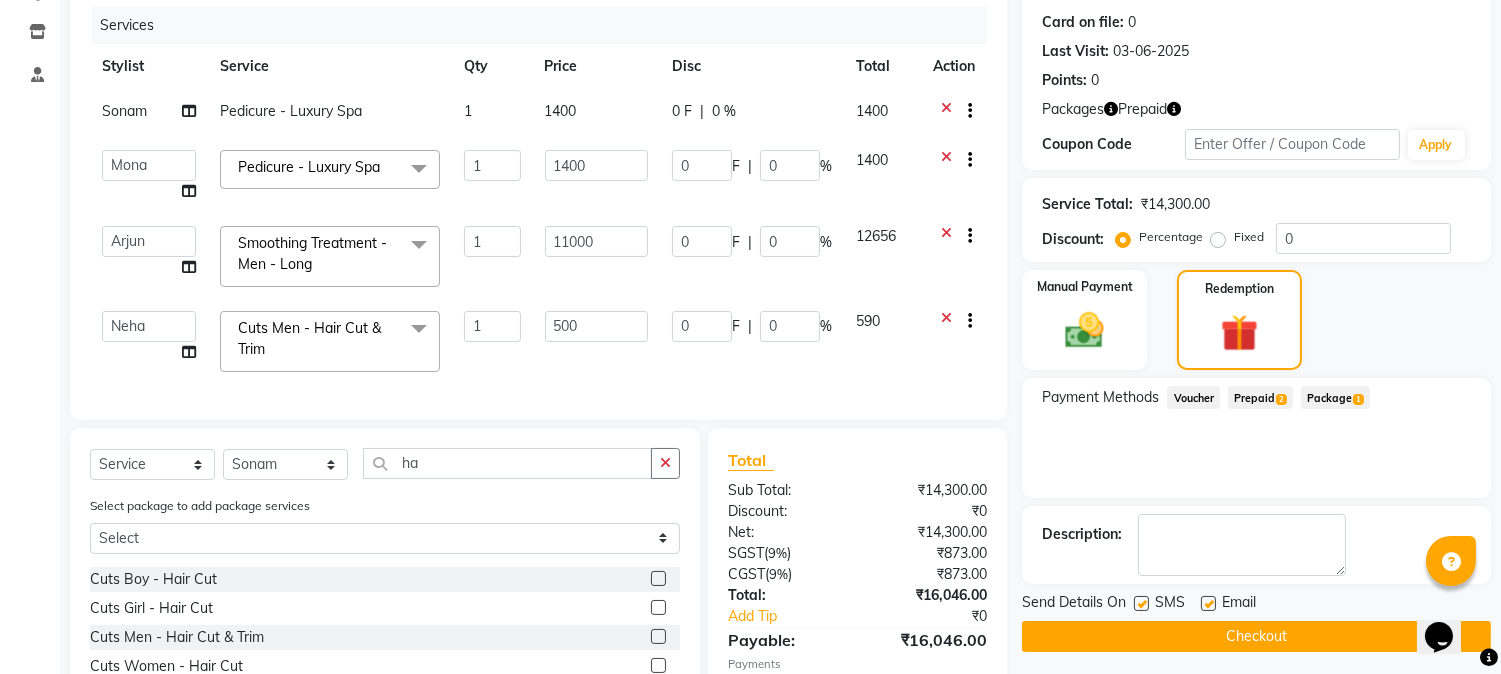 click 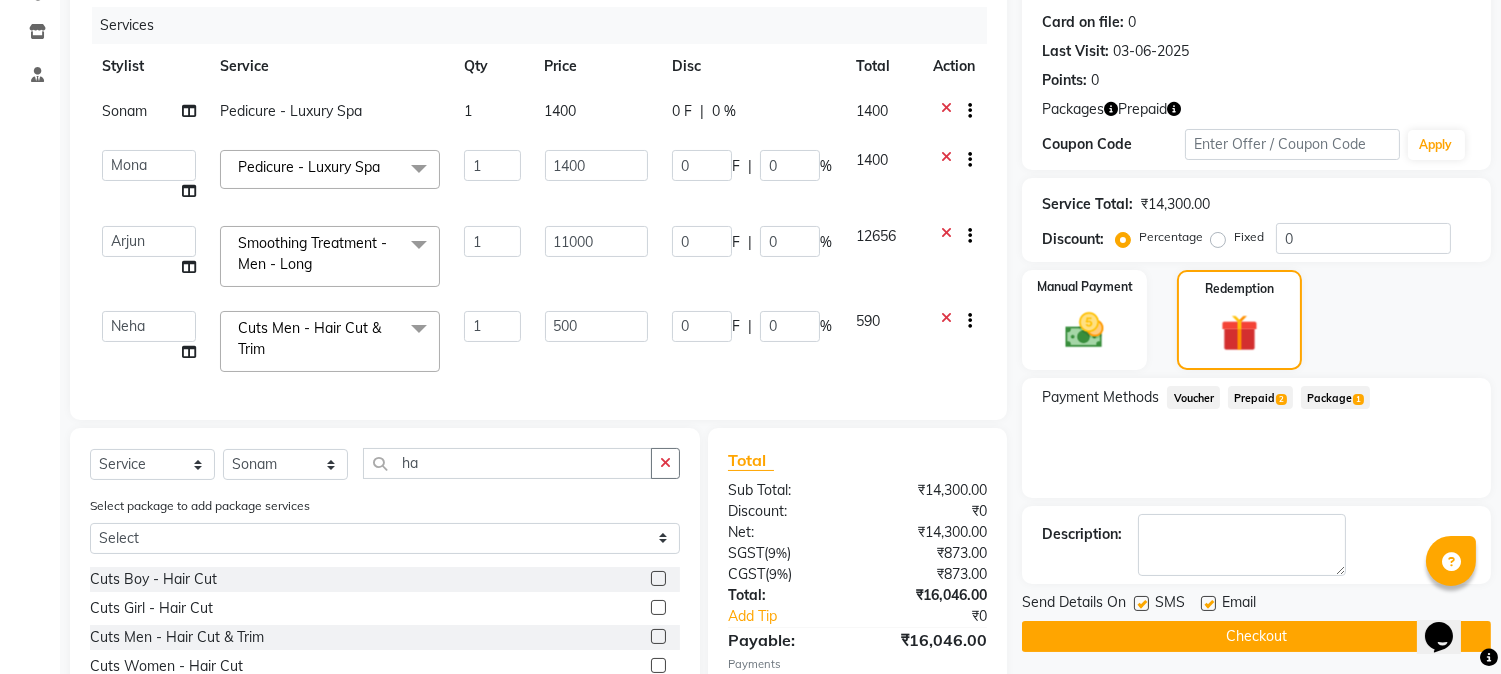 click at bounding box center (1140, 604) 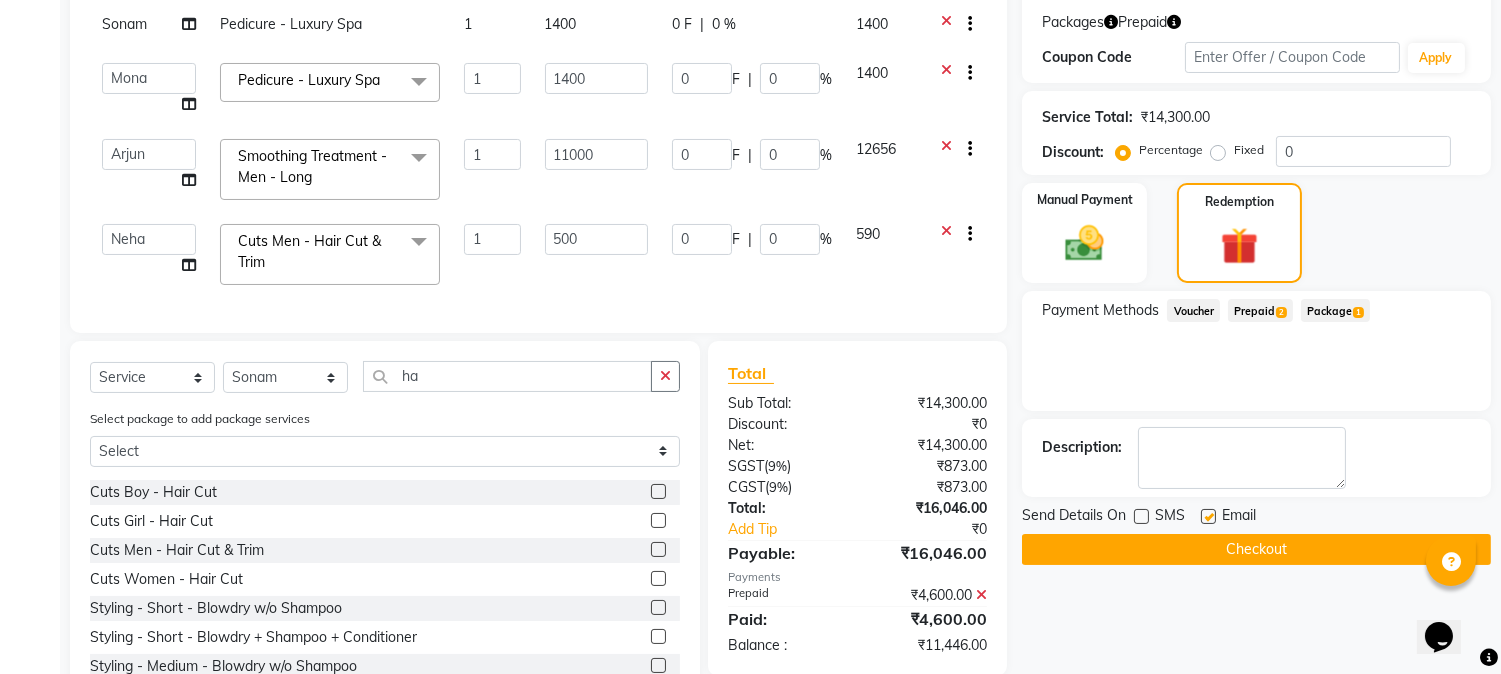 scroll, scrollTop: 403, scrollLeft: 0, axis: vertical 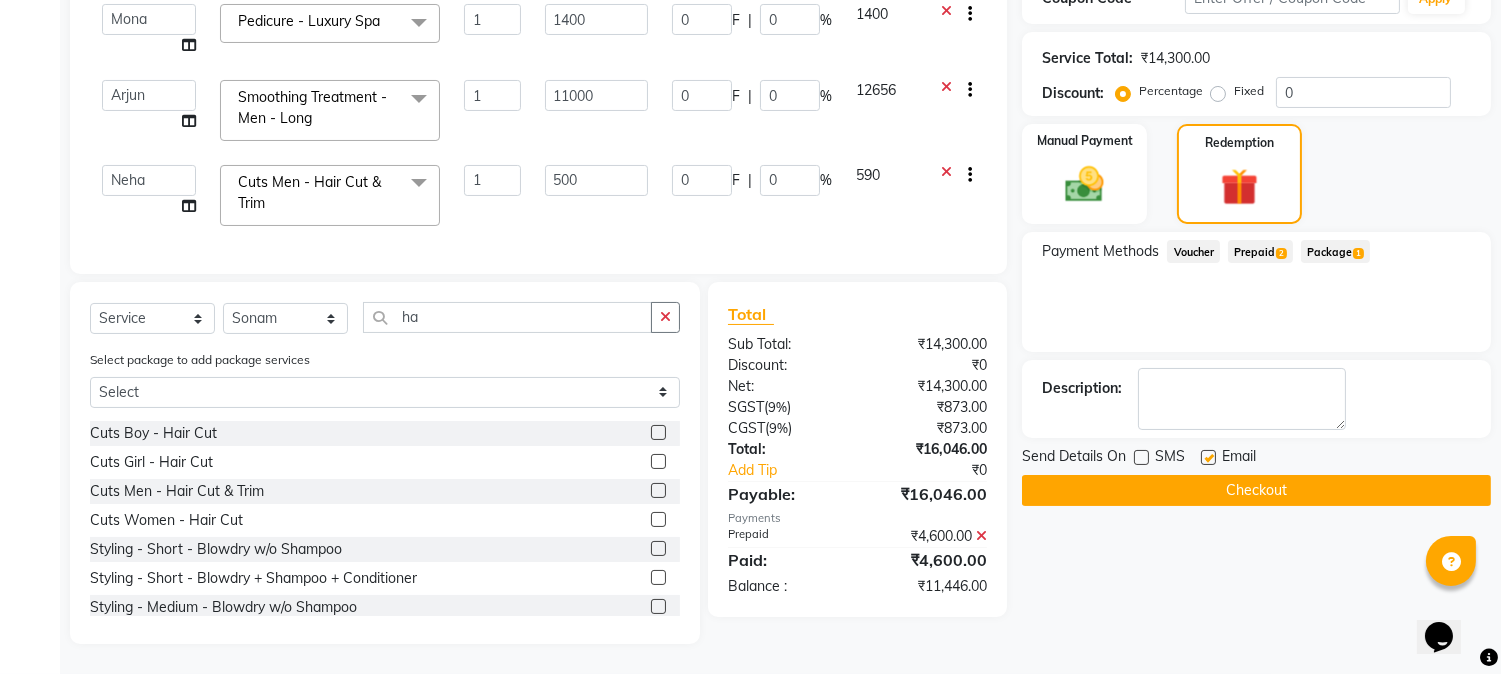 click on "Prepaid  2" 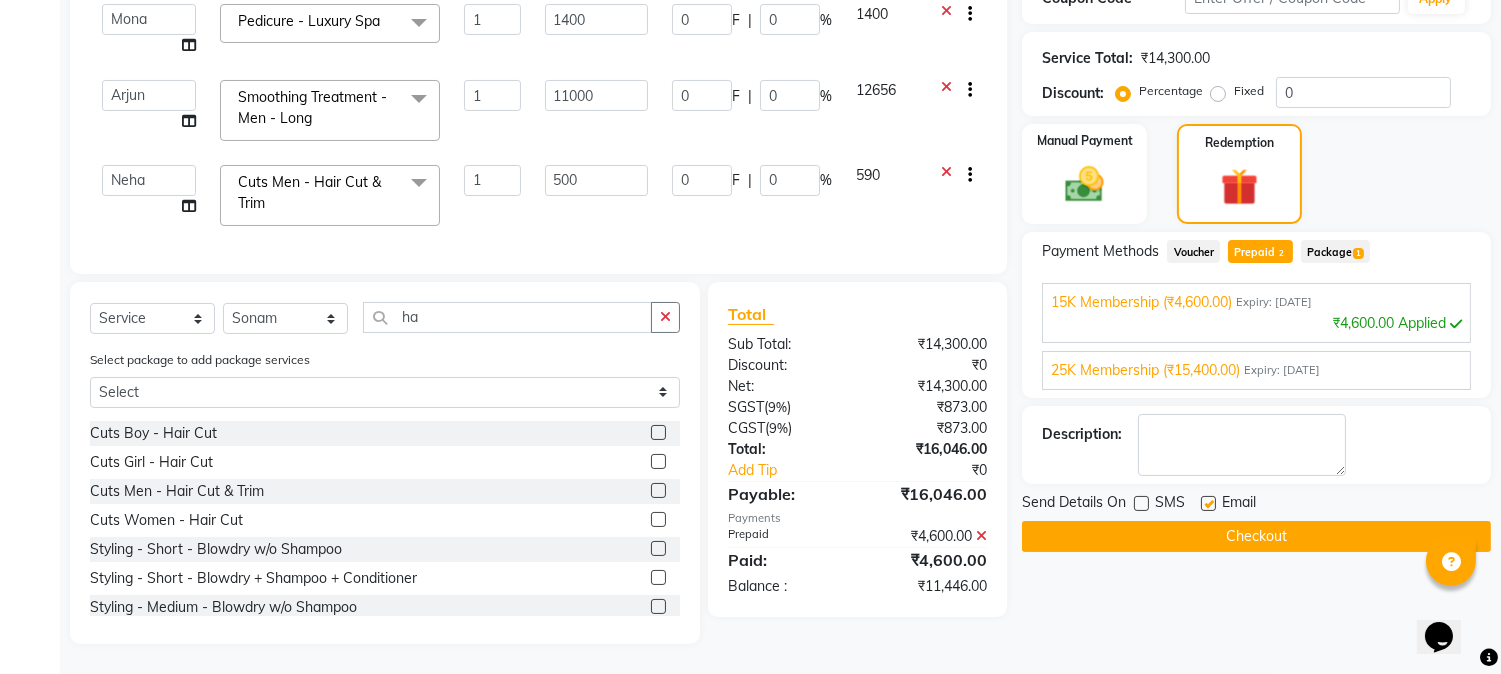 click on "25K Membership (₹15,400.00)" at bounding box center [1145, 370] 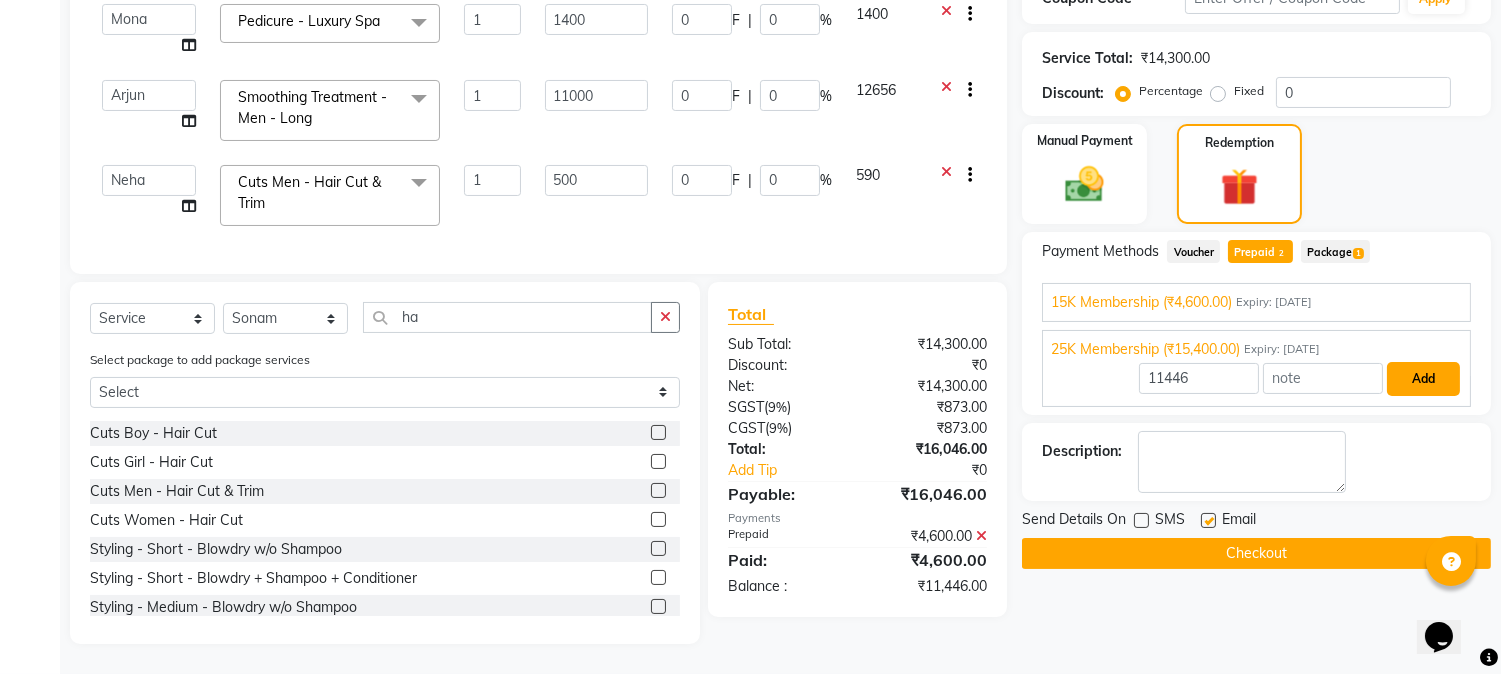 click on "Add" at bounding box center (1423, 379) 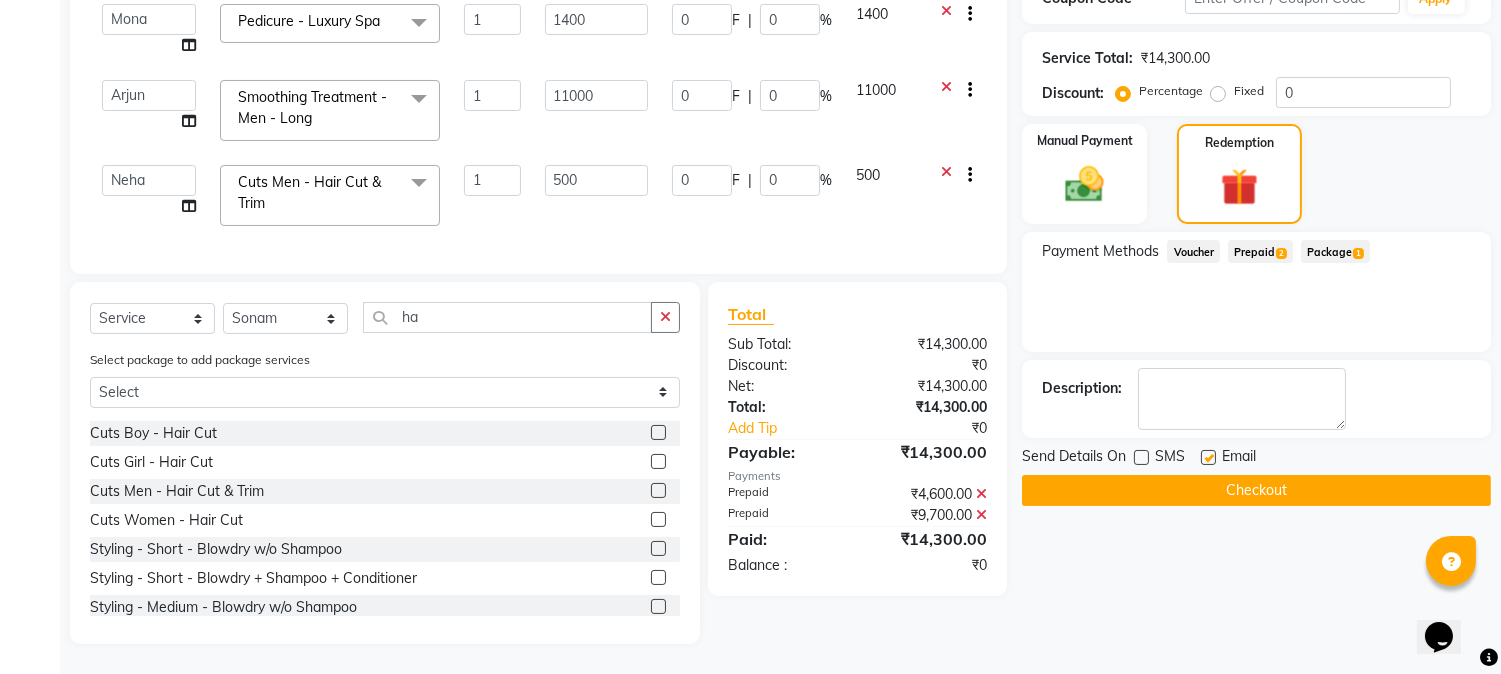 click on "Checkout" 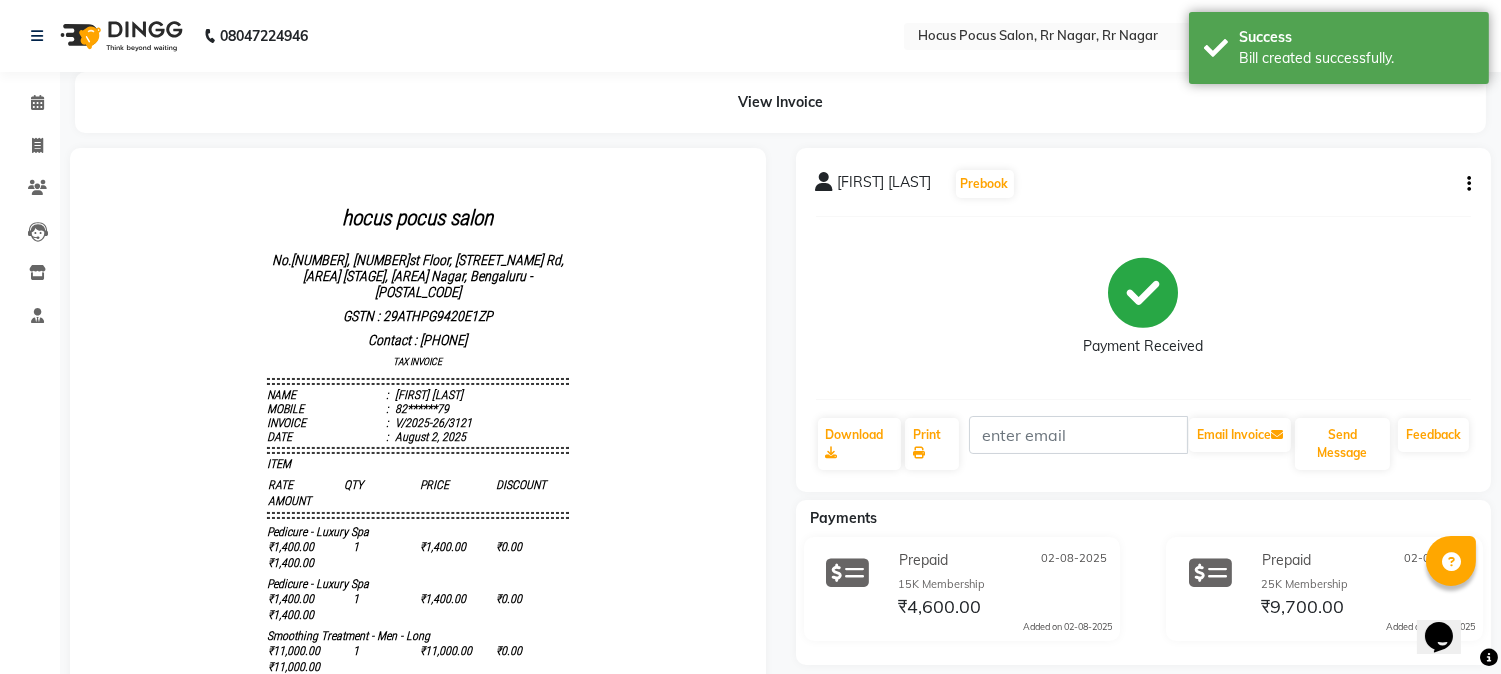 scroll, scrollTop: 0, scrollLeft: 0, axis: both 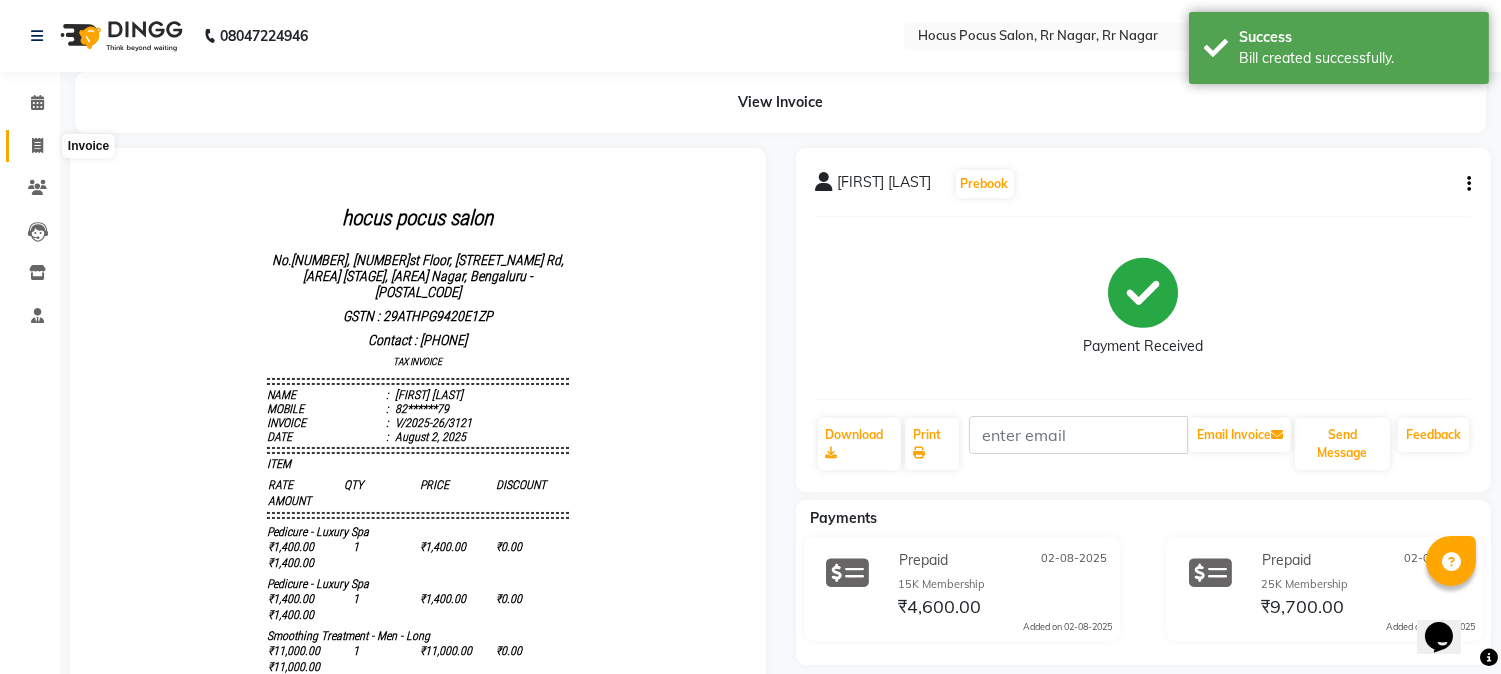 click 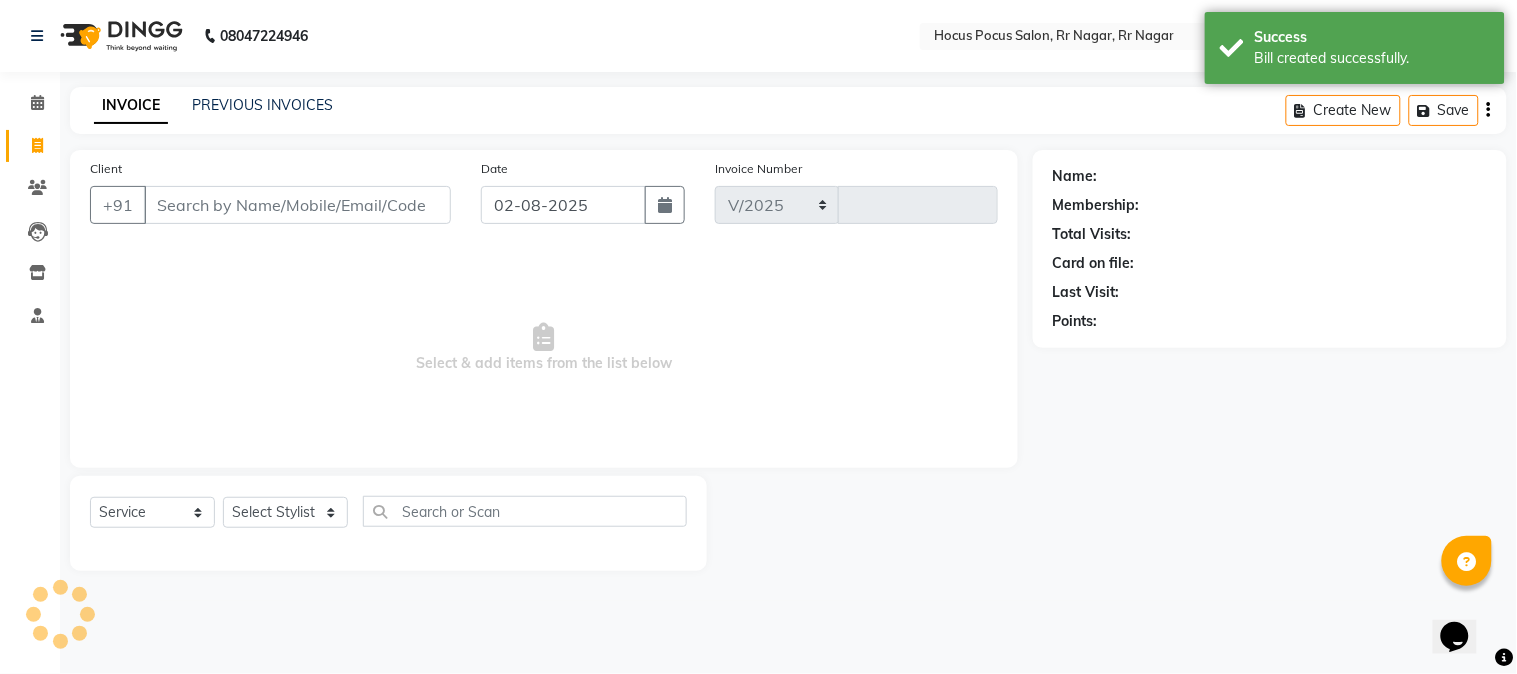 select on "5019" 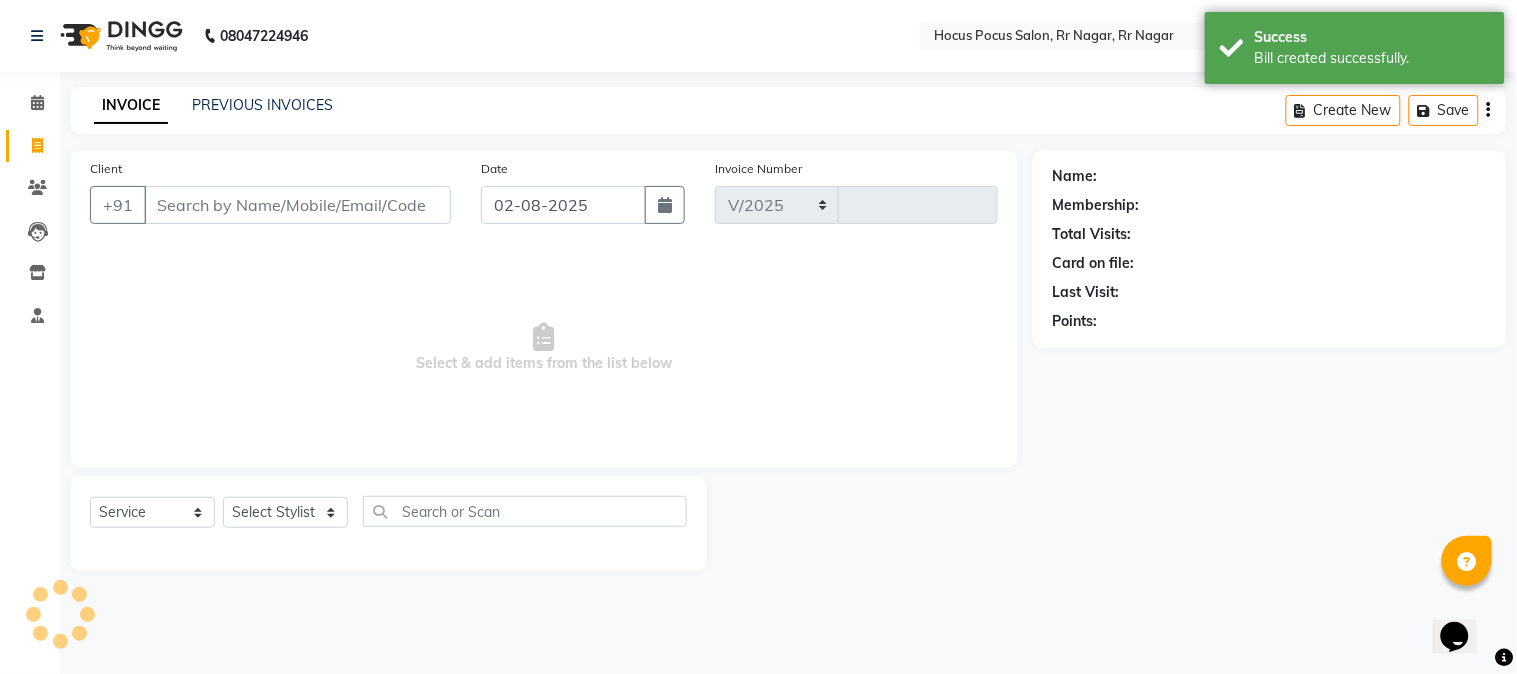 type on "3122" 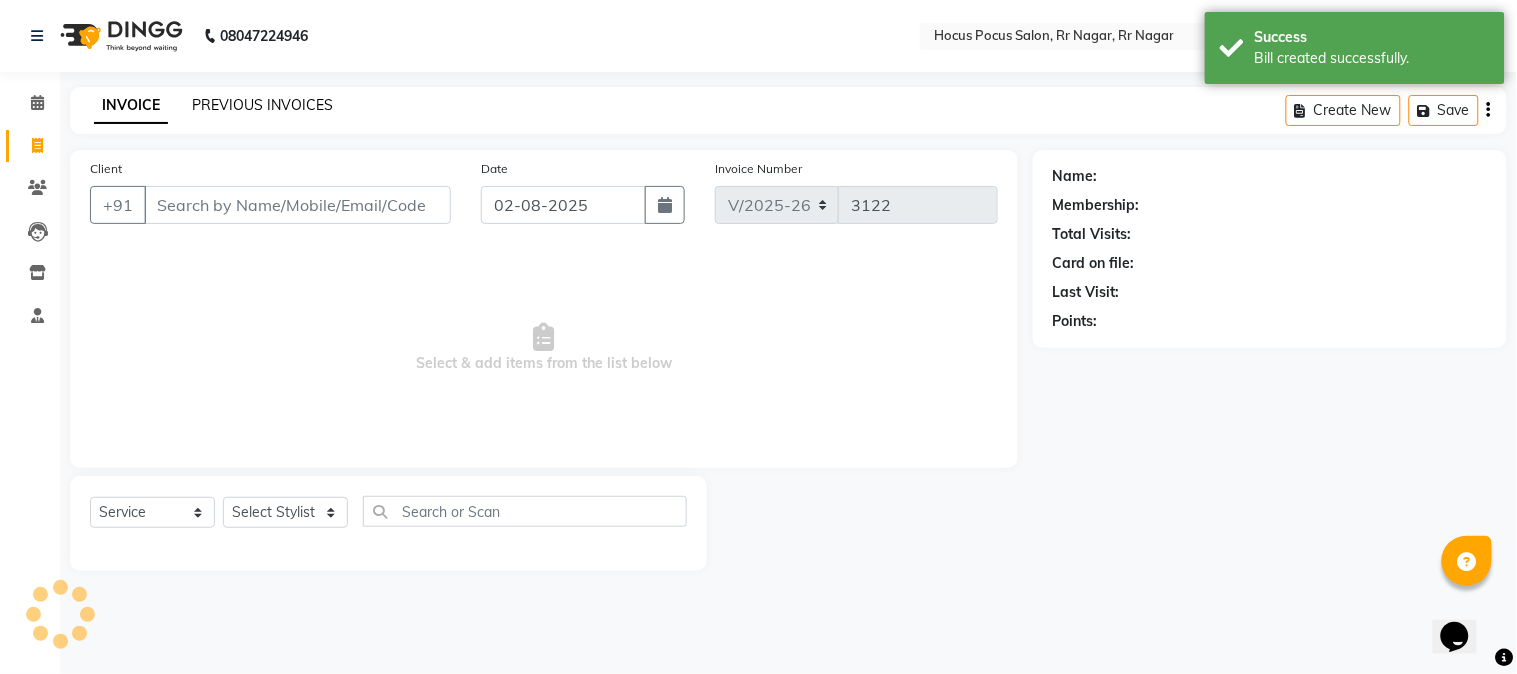 click on "PREVIOUS INVOICES" 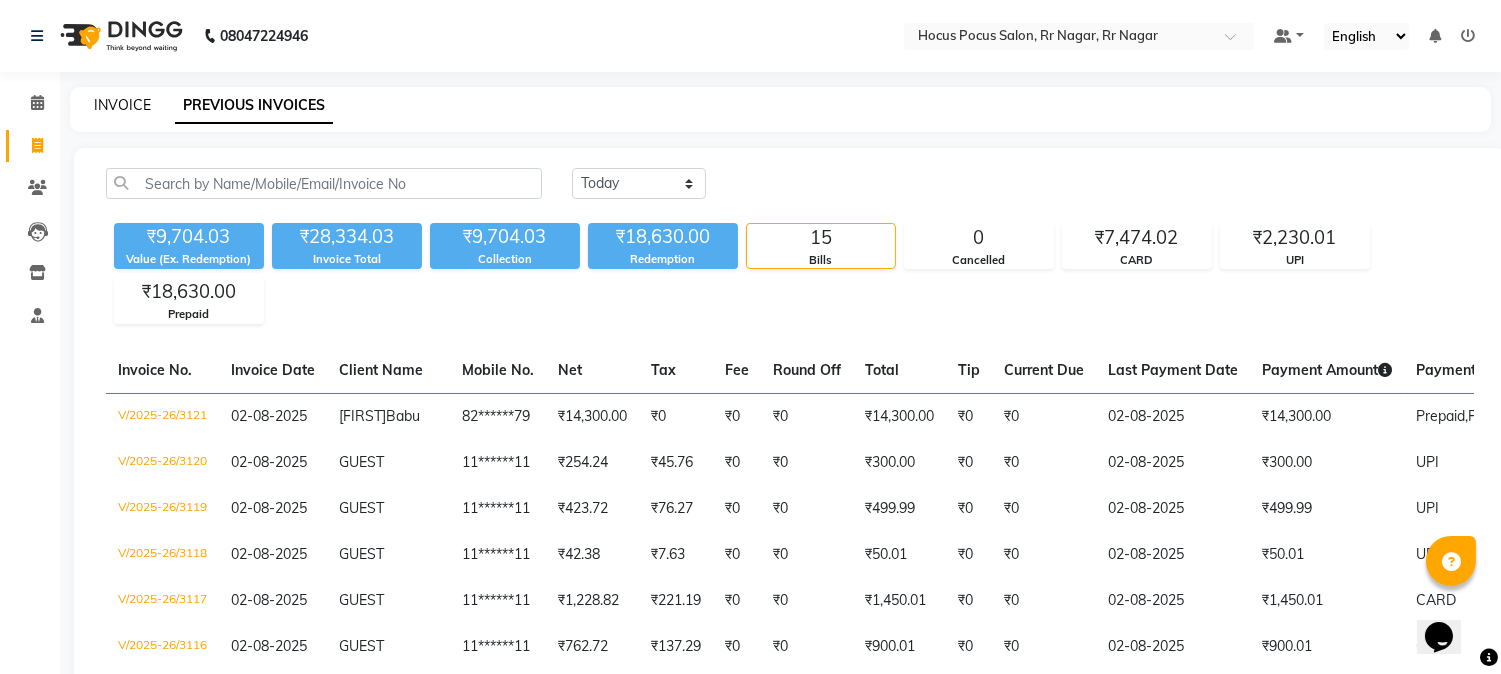 click on "INVOICE" 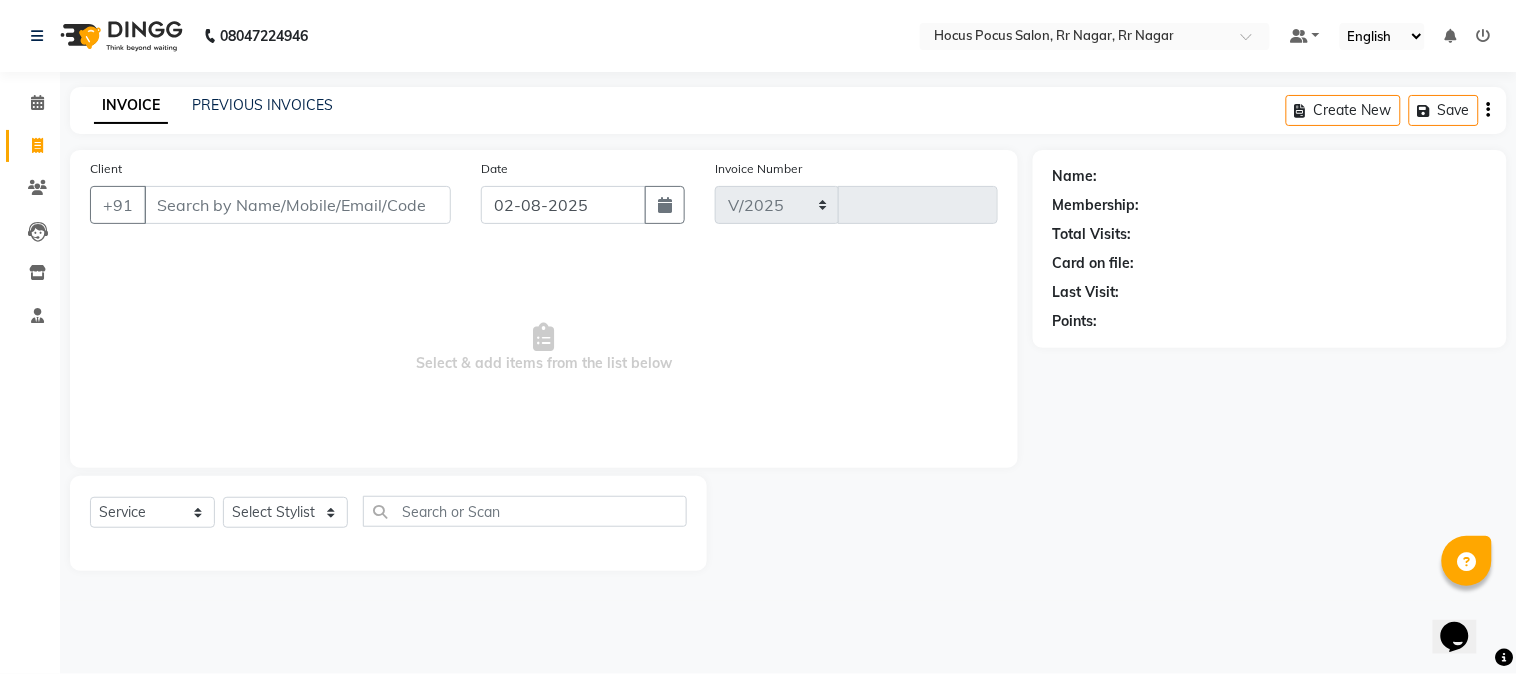 select on "5019" 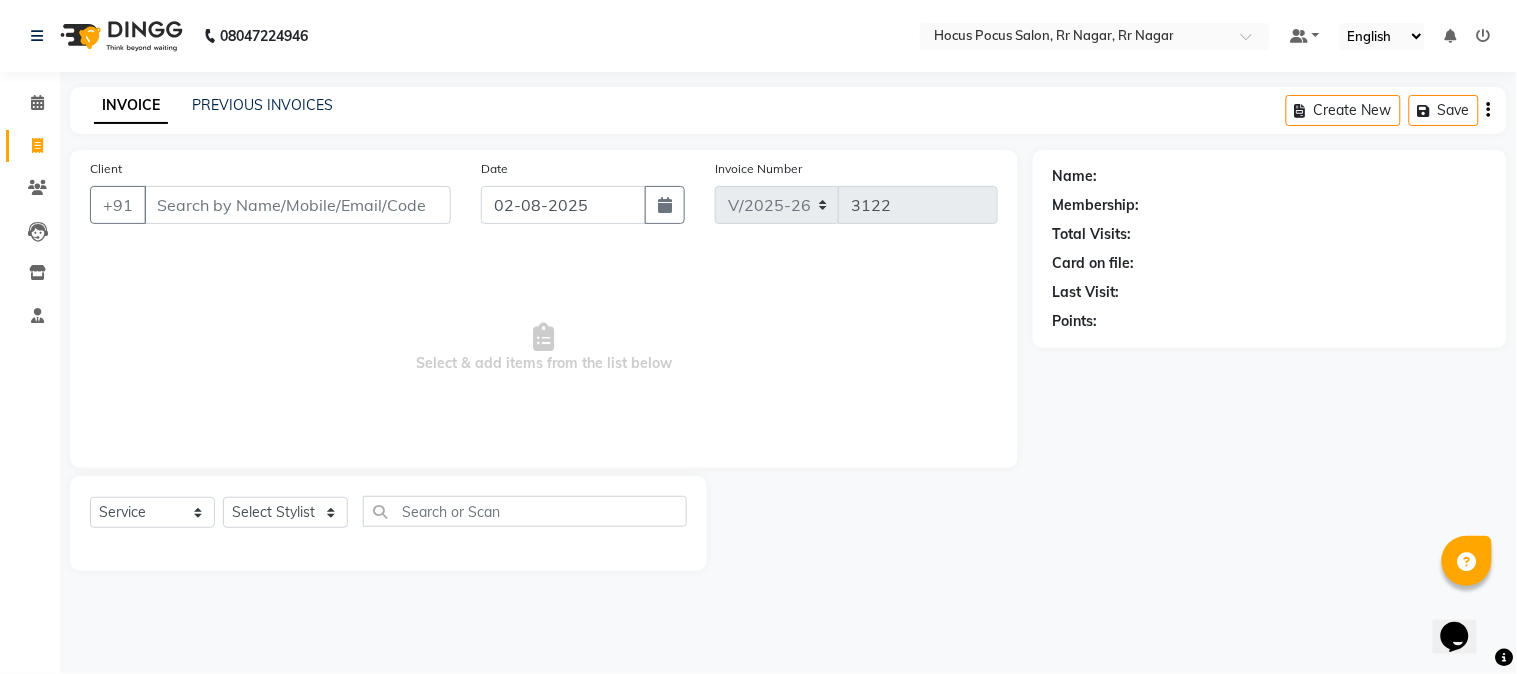 click on "Select & add items from the list below" at bounding box center (544, 348) 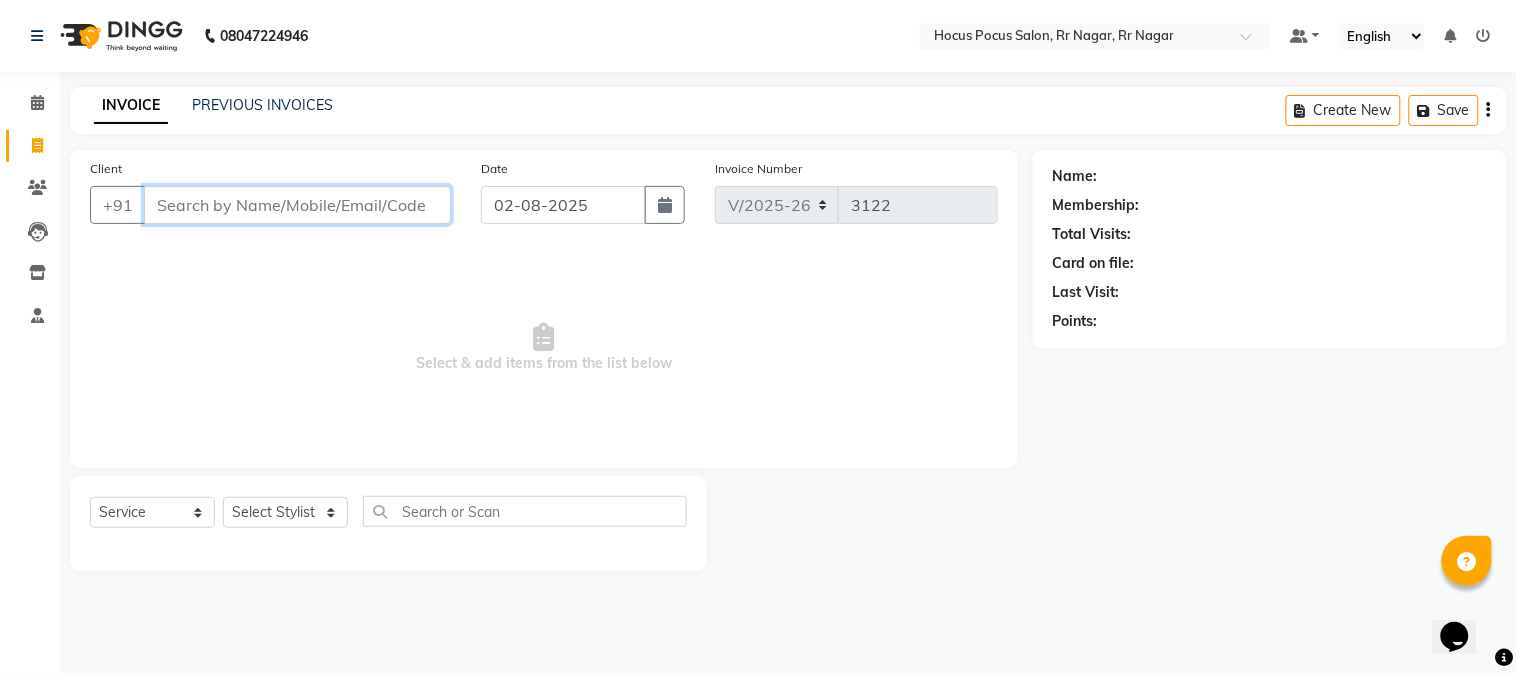 click on "Client" at bounding box center (297, 205) 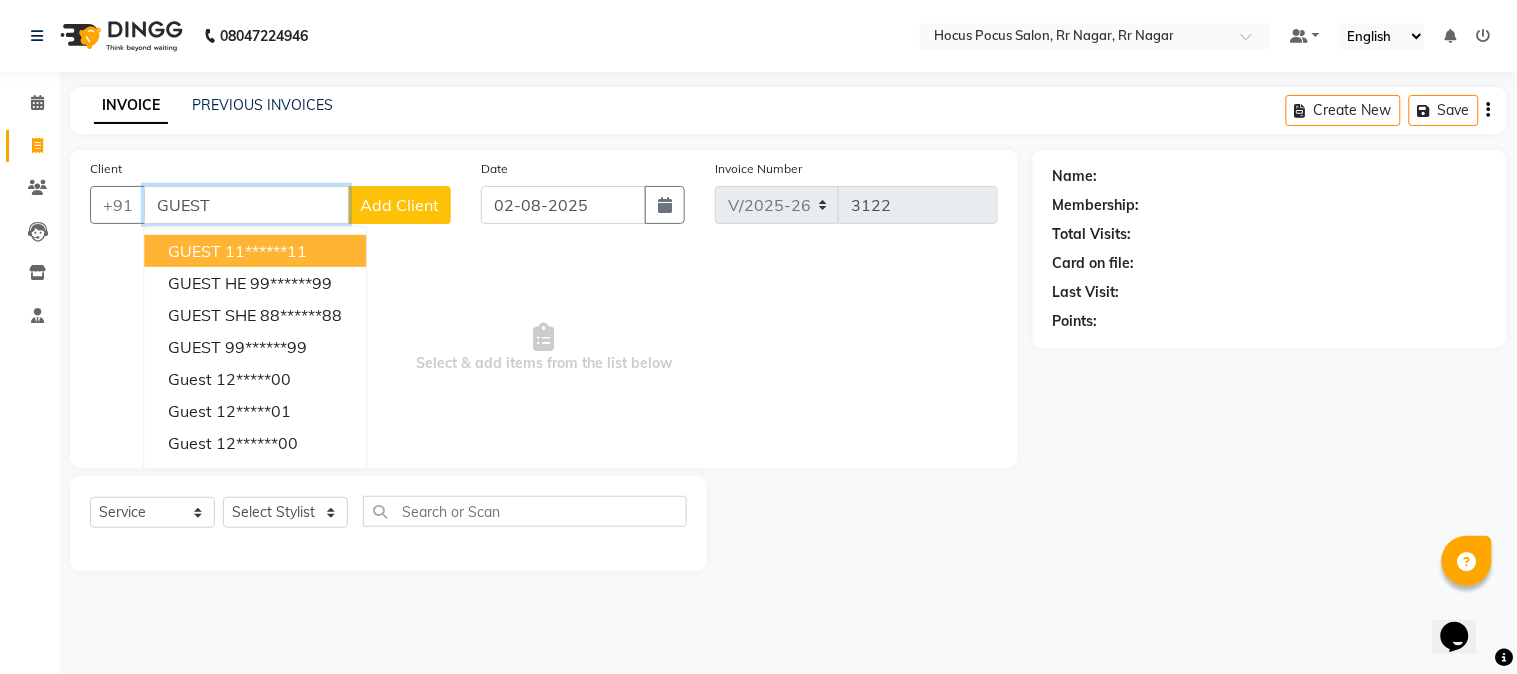 click on "GUEST" at bounding box center [194, 251] 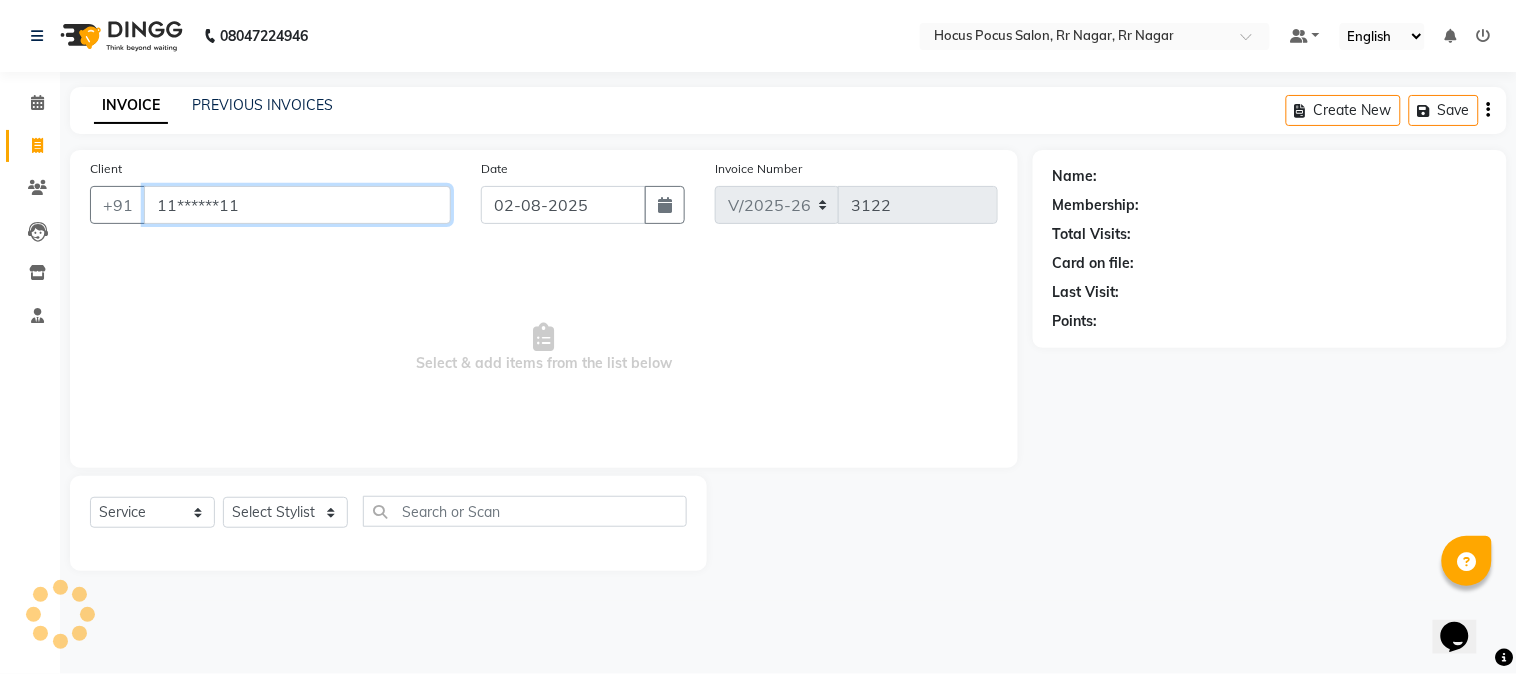 type on "11******11" 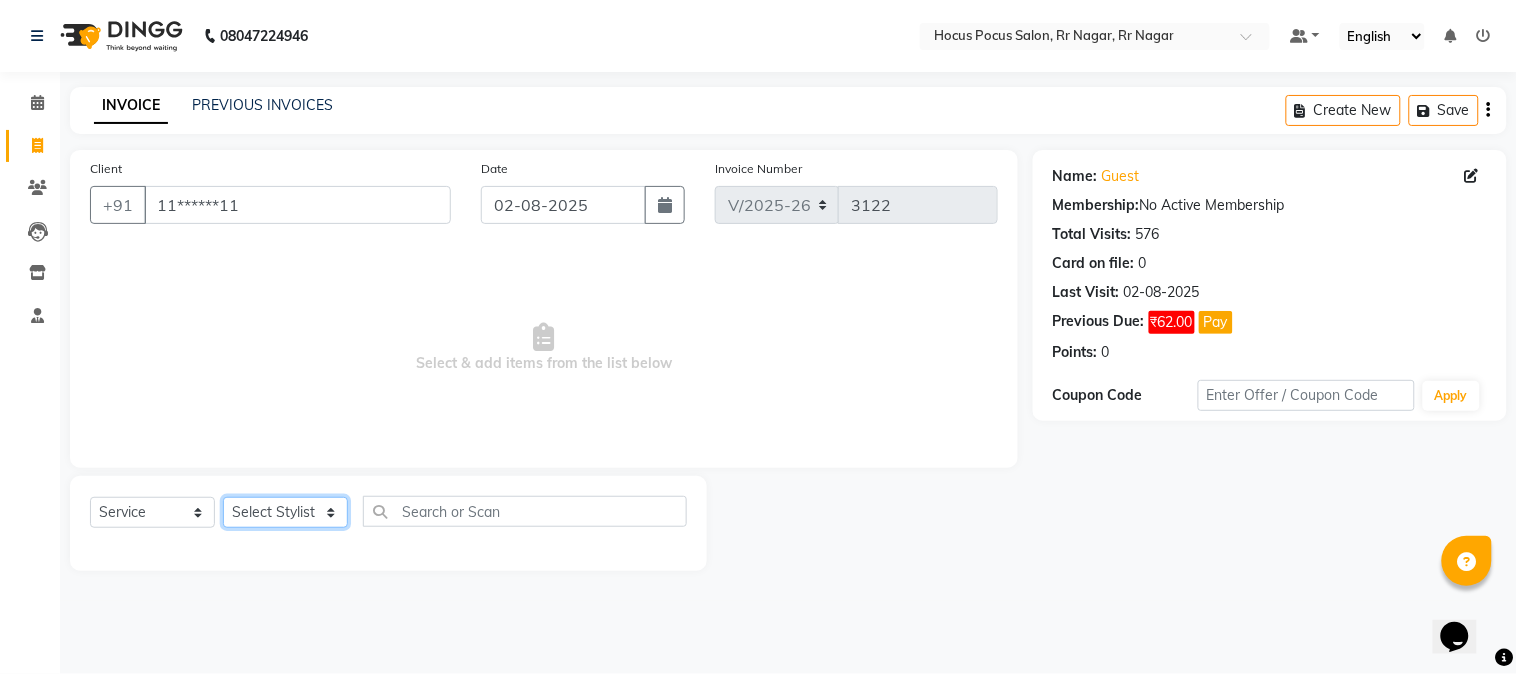 click on "Select Stylist [FIRST] [FIRST] [FIRST] hocus pocus [FIRST] [FIRST] [FIRST] [FIRST] [FIRST] [FIRST] [FIRST]" 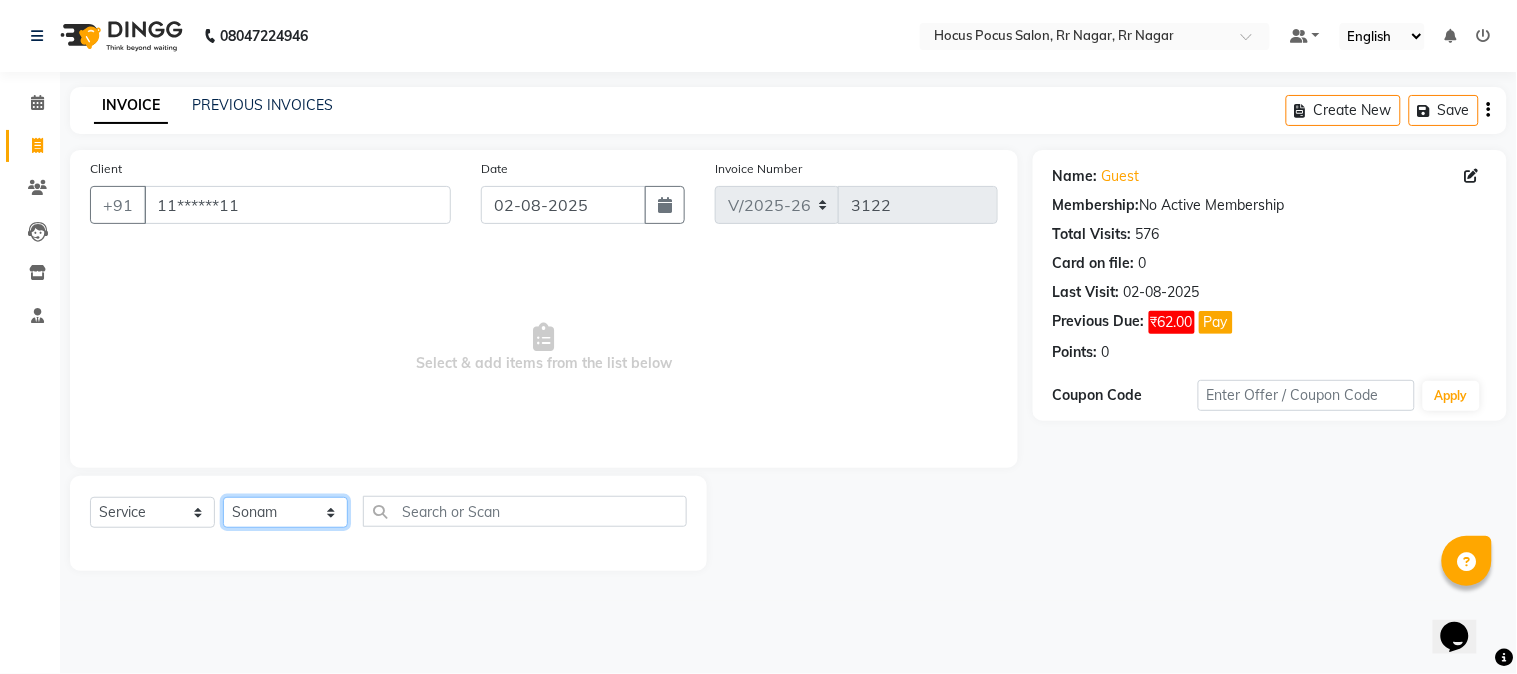 click on "Select Stylist [FIRST] [FIRST] [FIRST] hocus pocus [FIRST] [FIRST] [FIRST] [FIRST] [FIRST] [FIRST] [FIRST]" 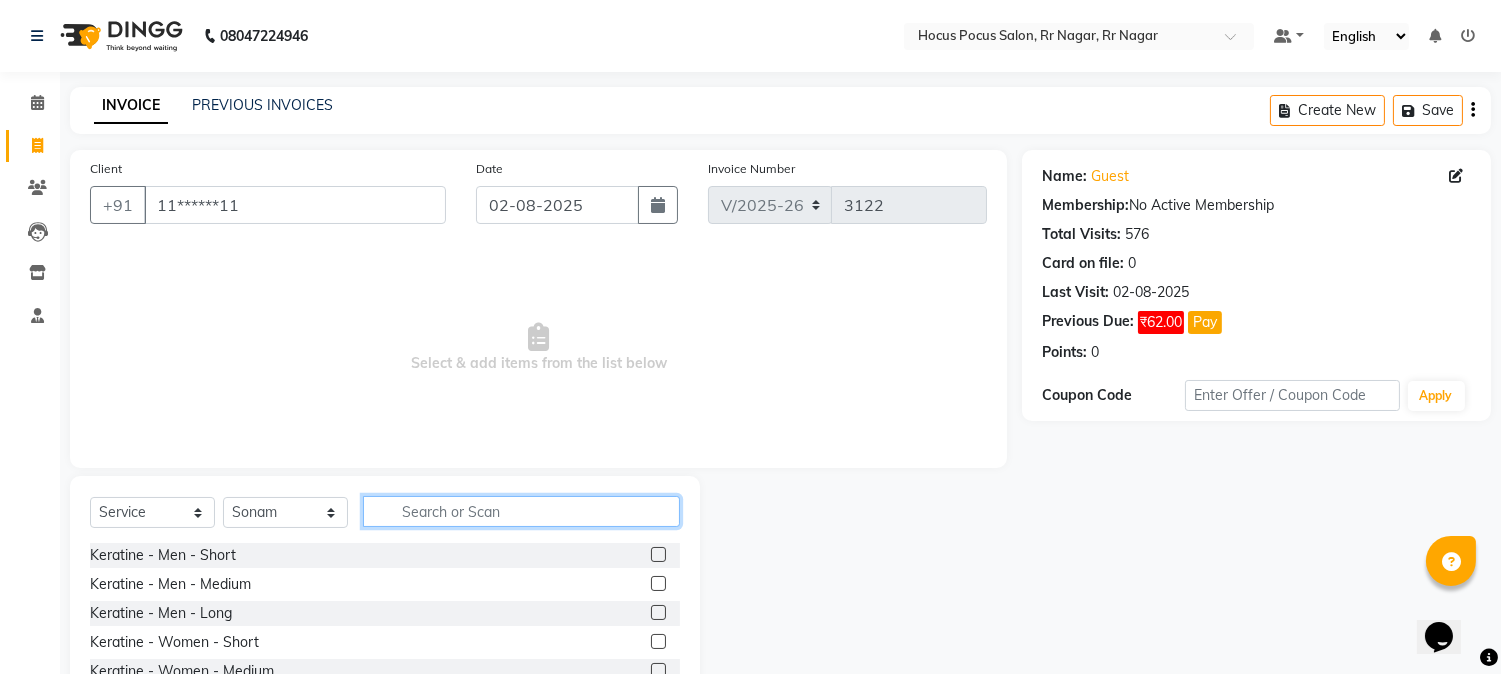 click 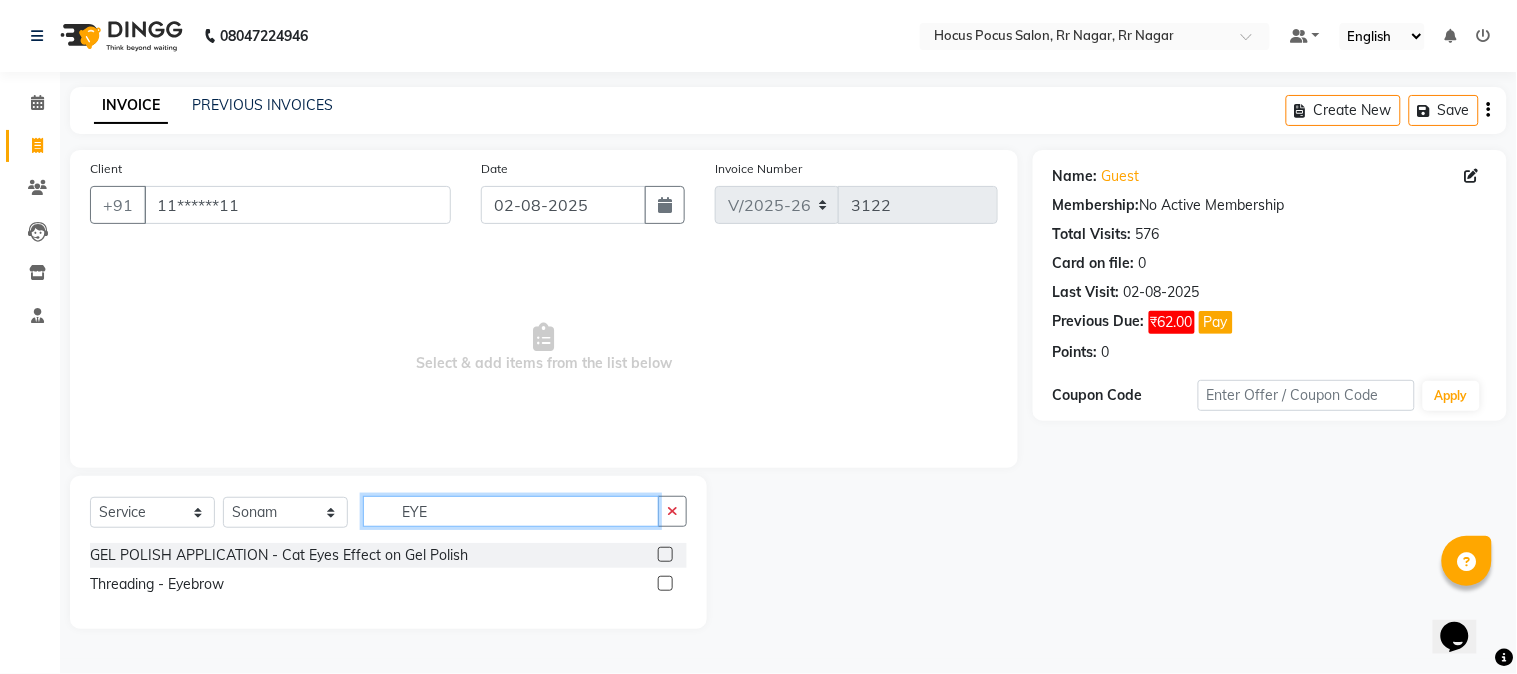 type on "EYE" 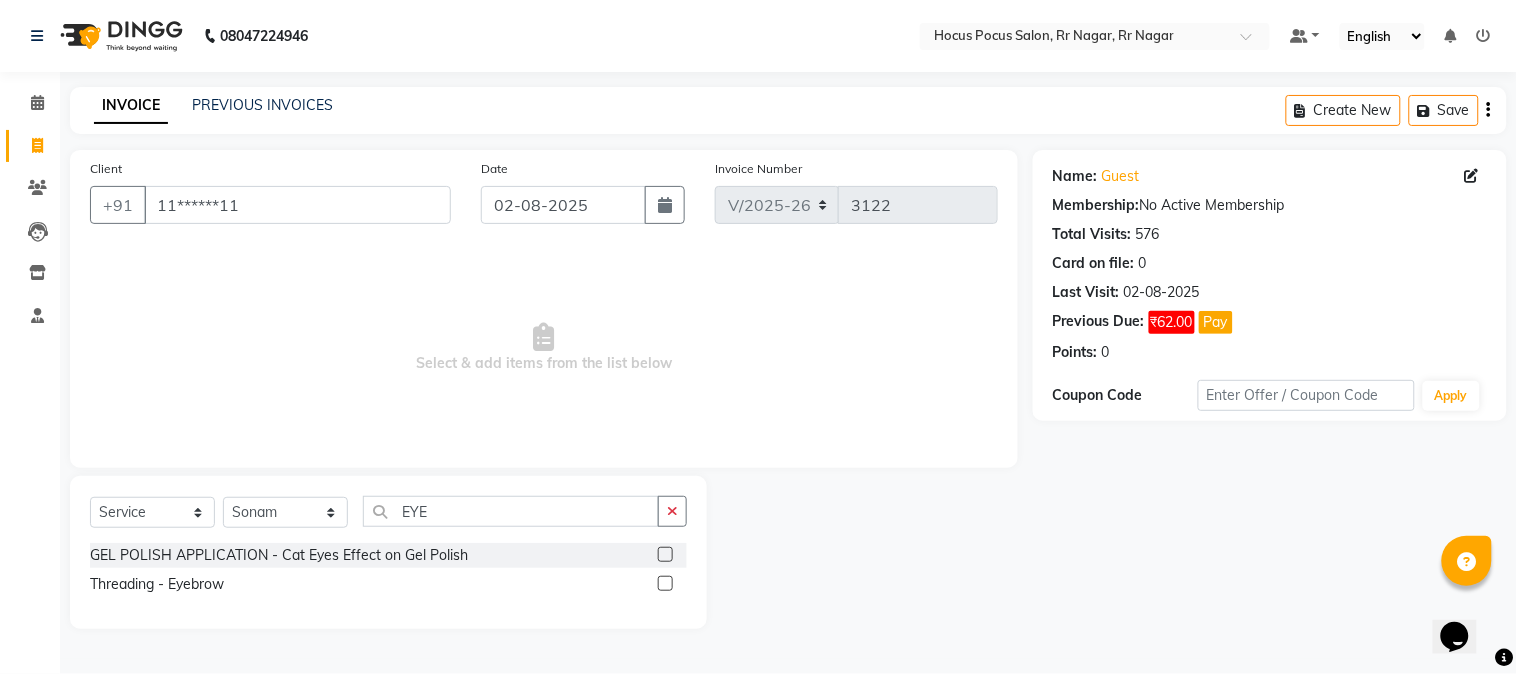 click 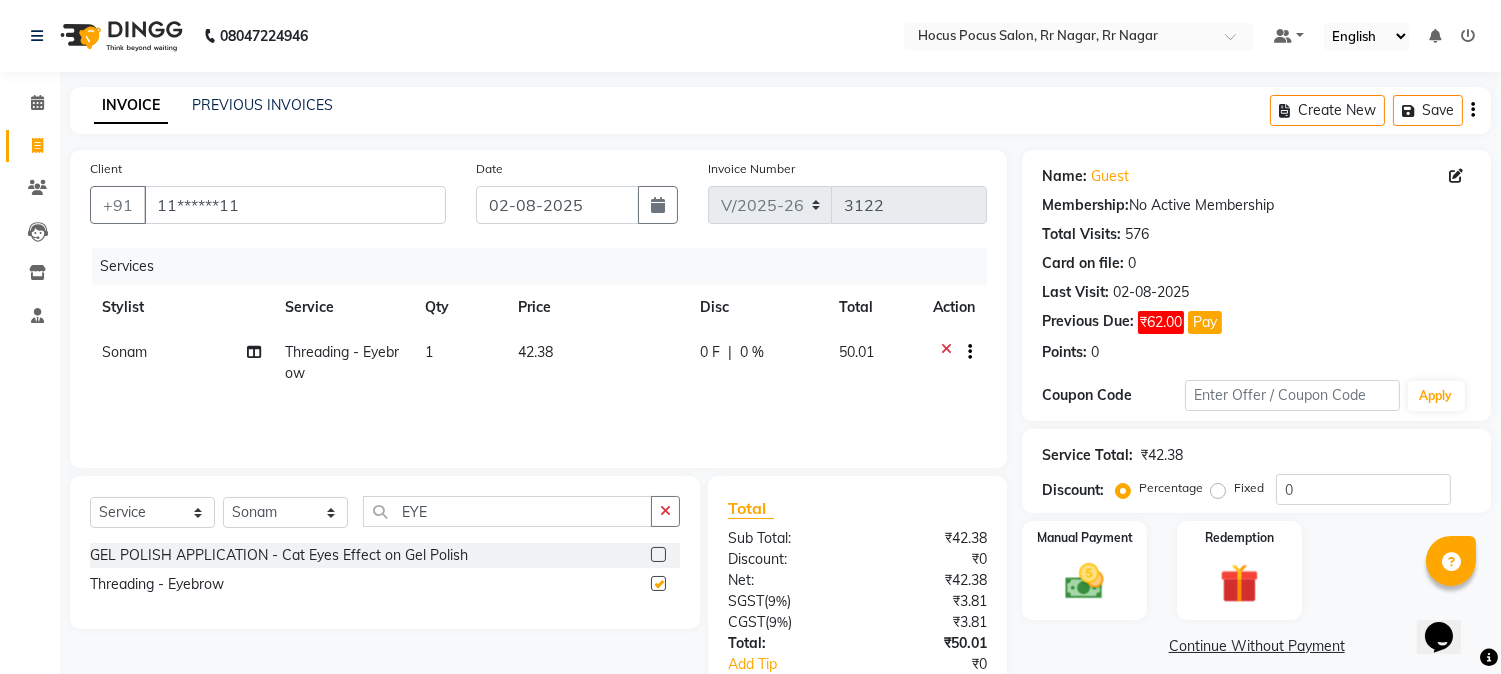 checkbox on "false" 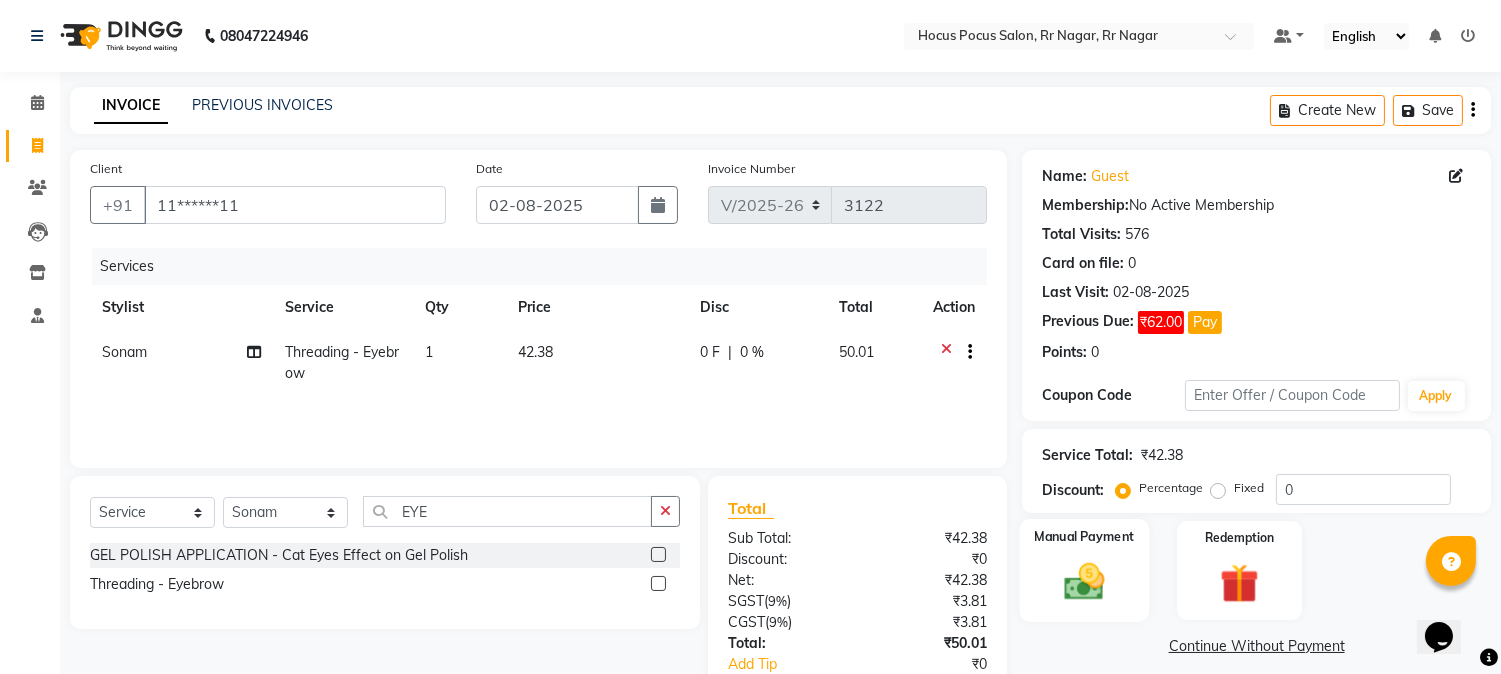 click 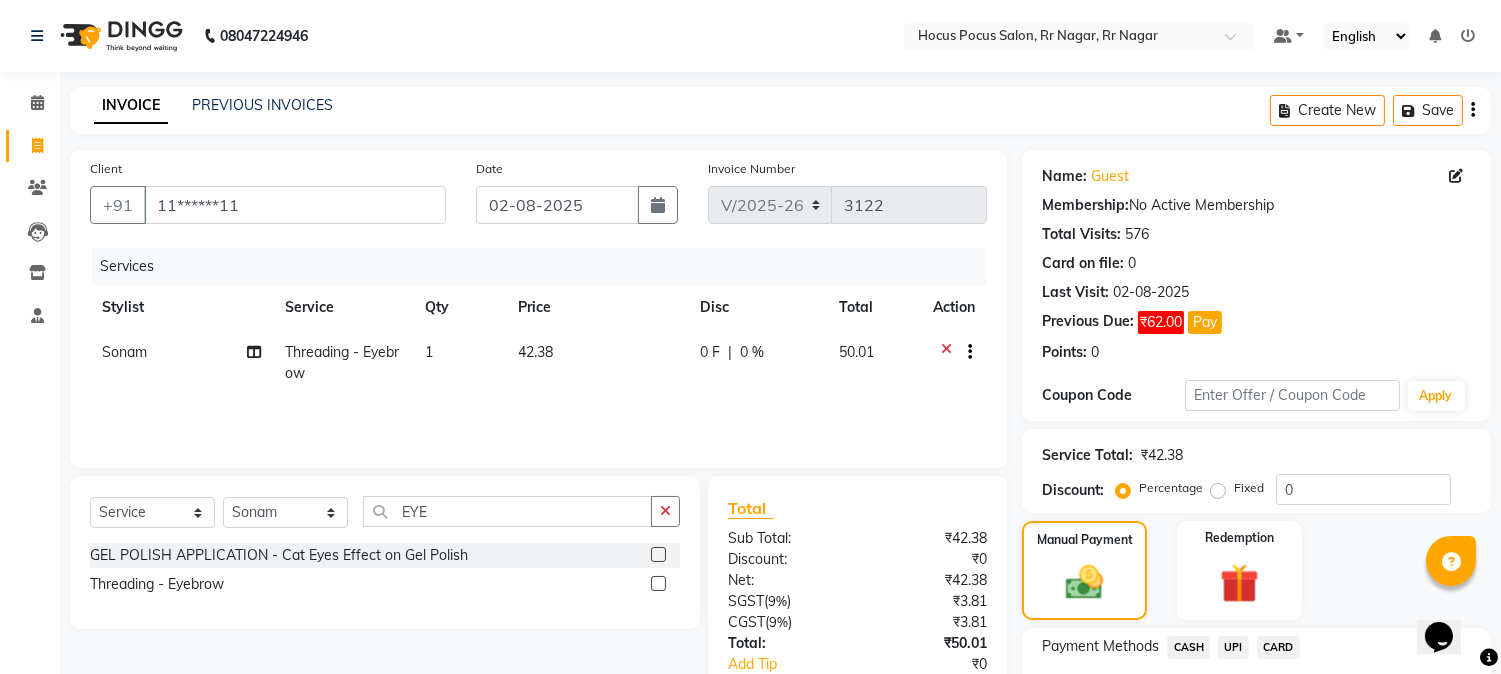 click on "UPI" 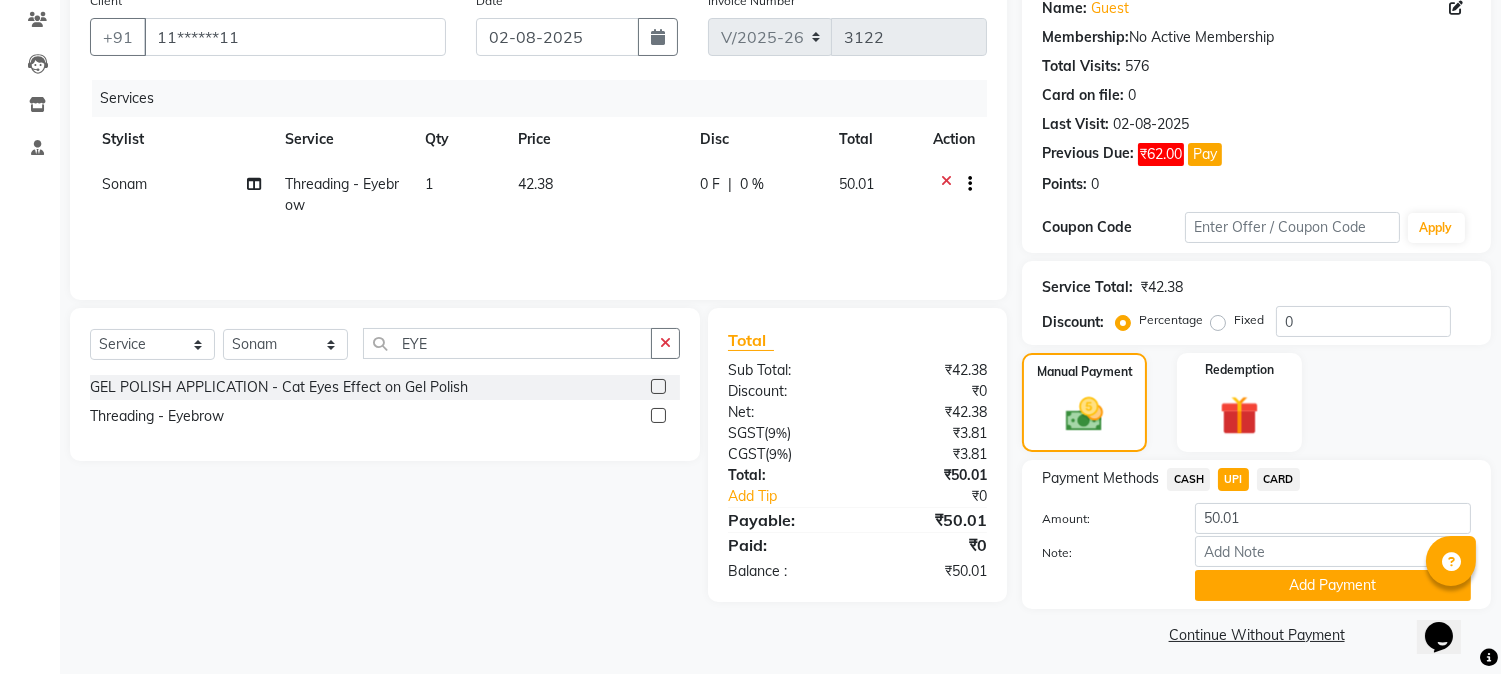scroll, scrollTop: 173, scrollLeft: 0, axis: vertical 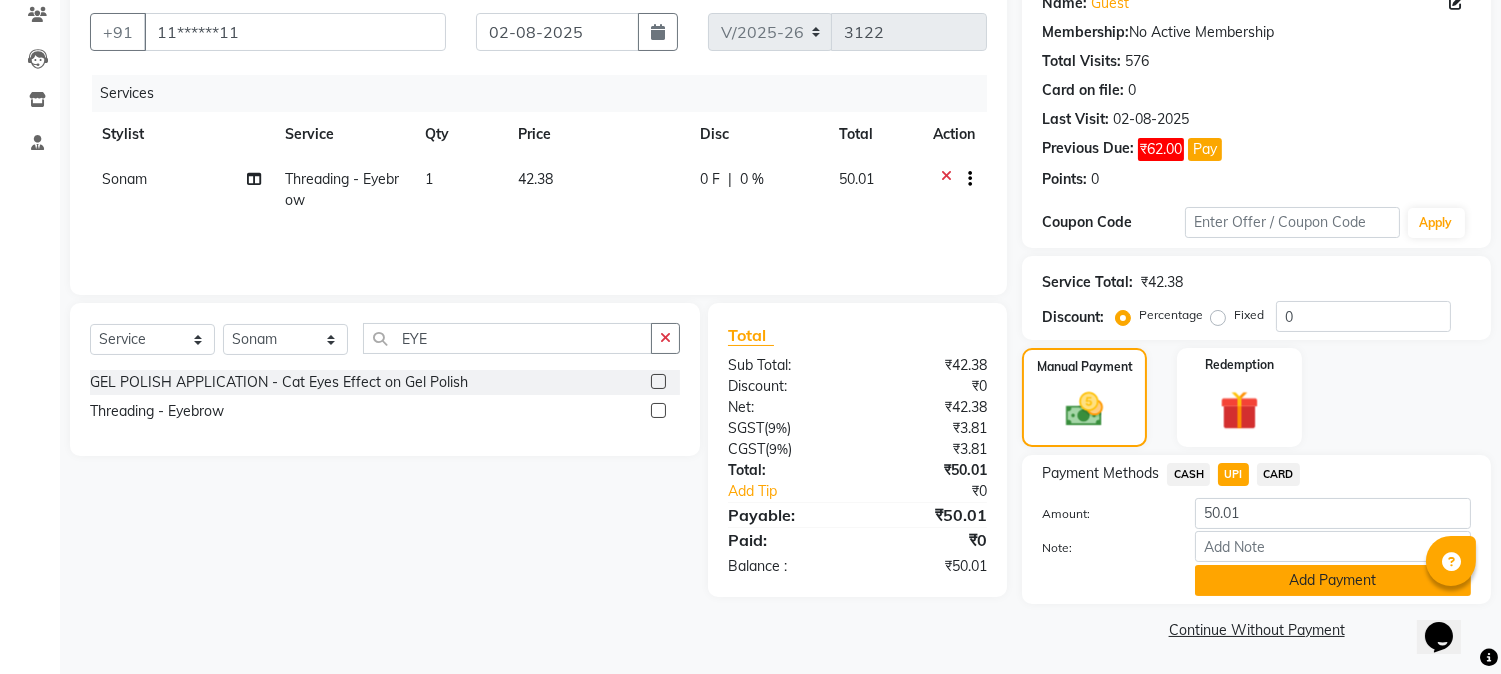 click on "Add Payment" 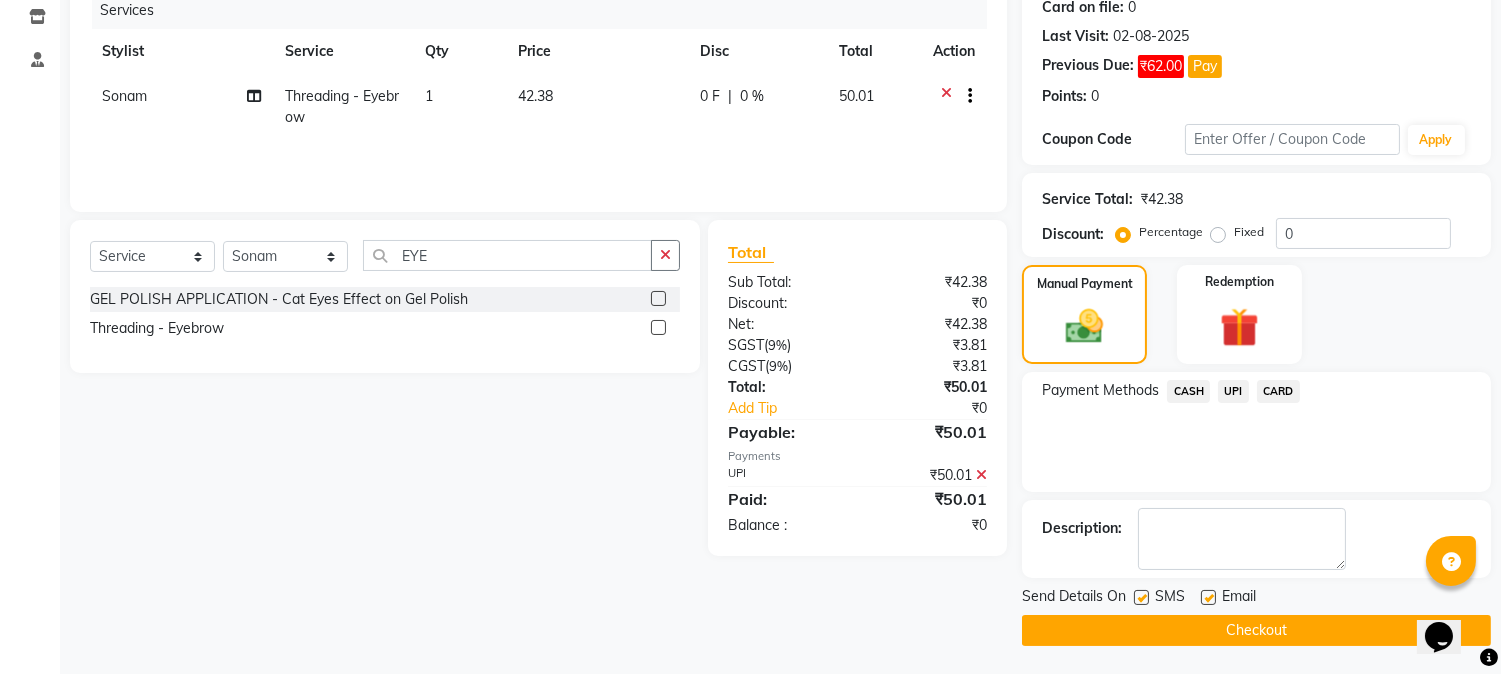 scroll, scrollTop: 257, scrollLeft: 0, axis: vertical 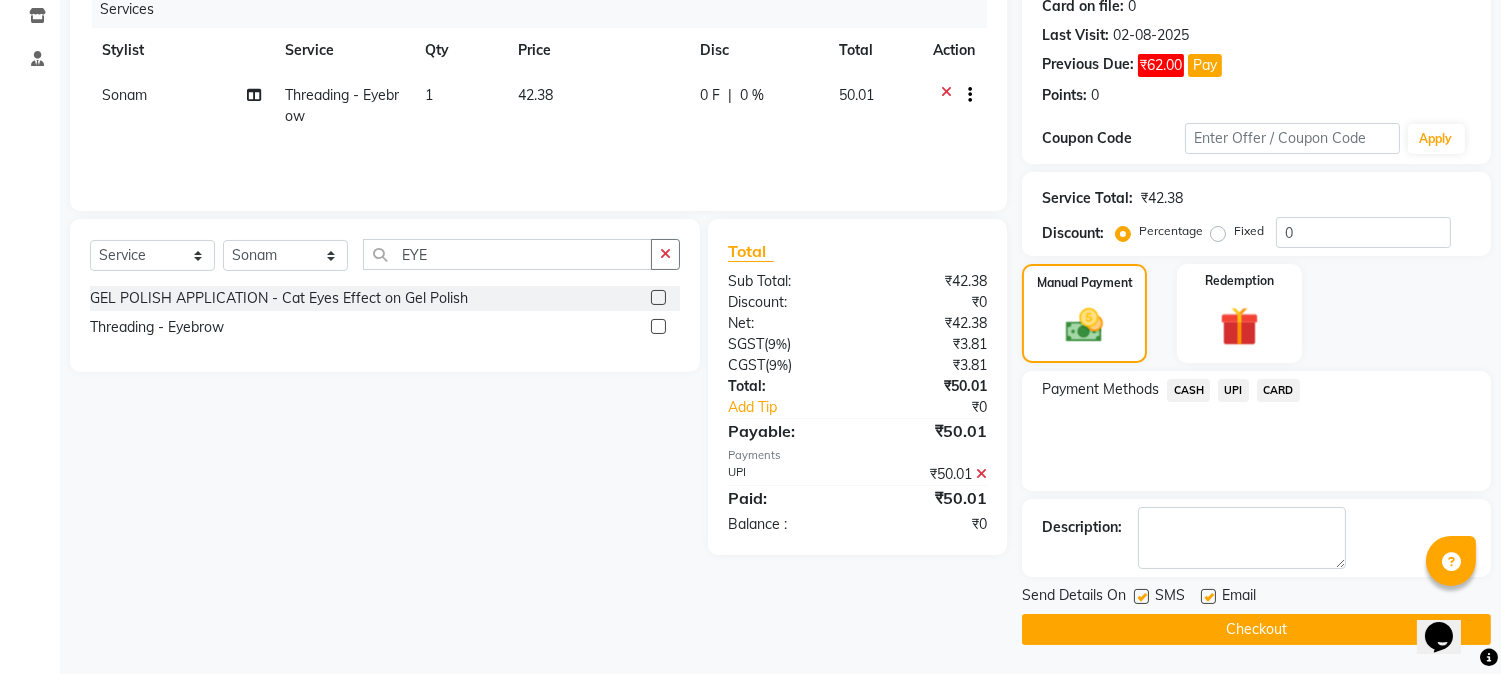 click 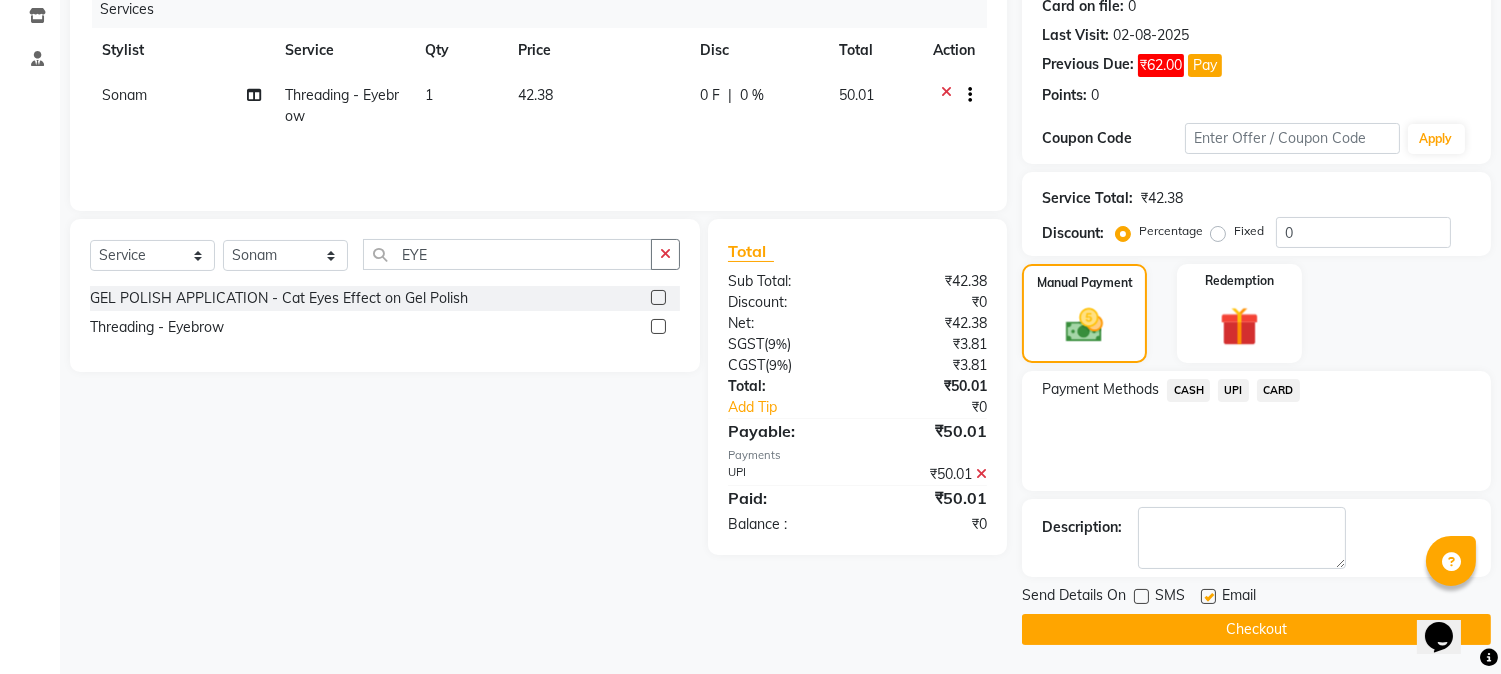 click on "Checkout" 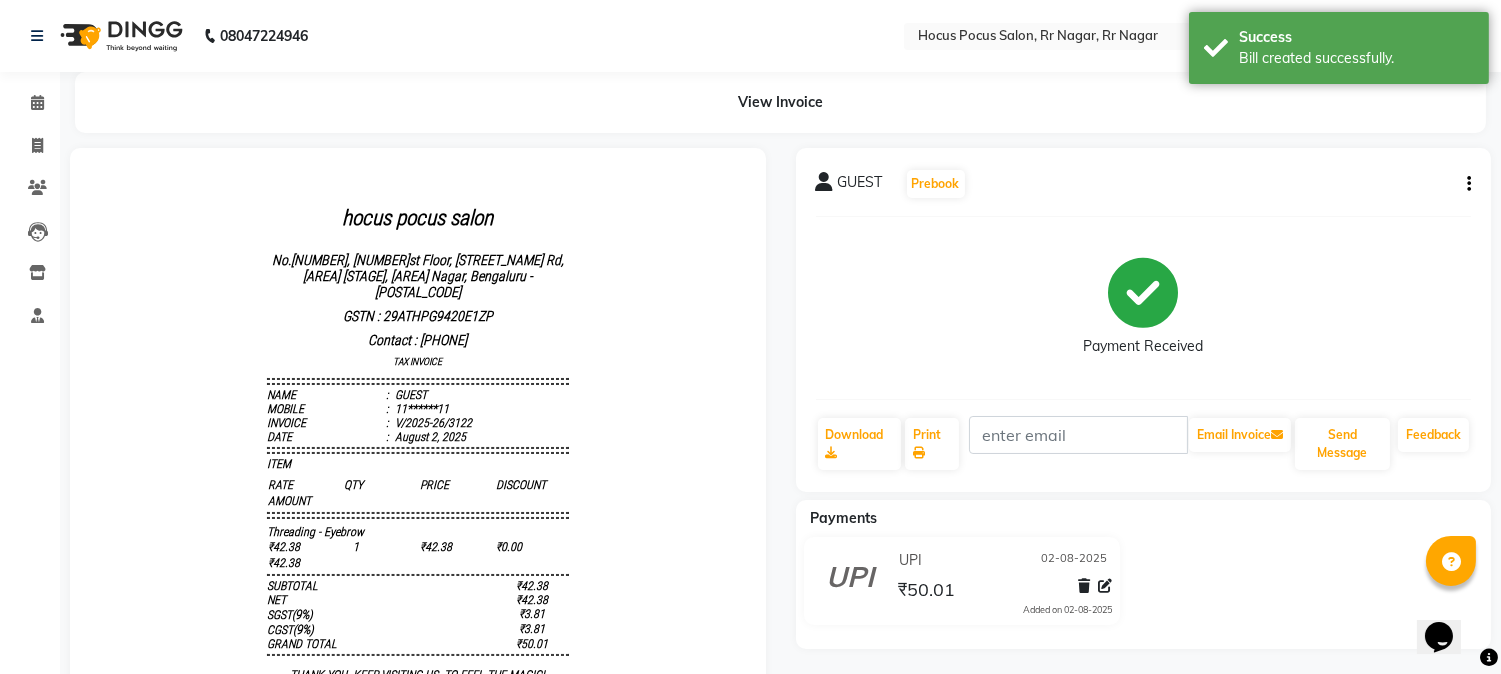 scroll, scrollTop: 0, scrollLeft: 0, axis: both 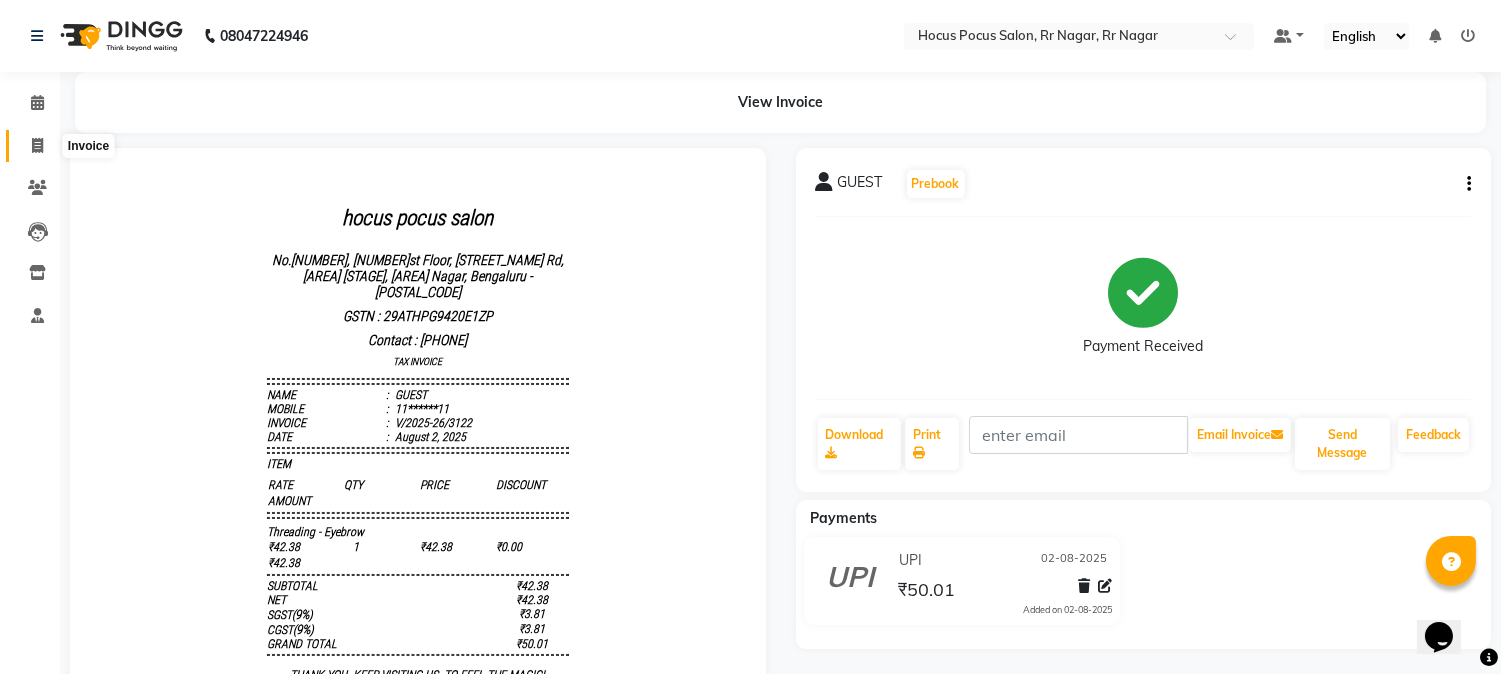 click 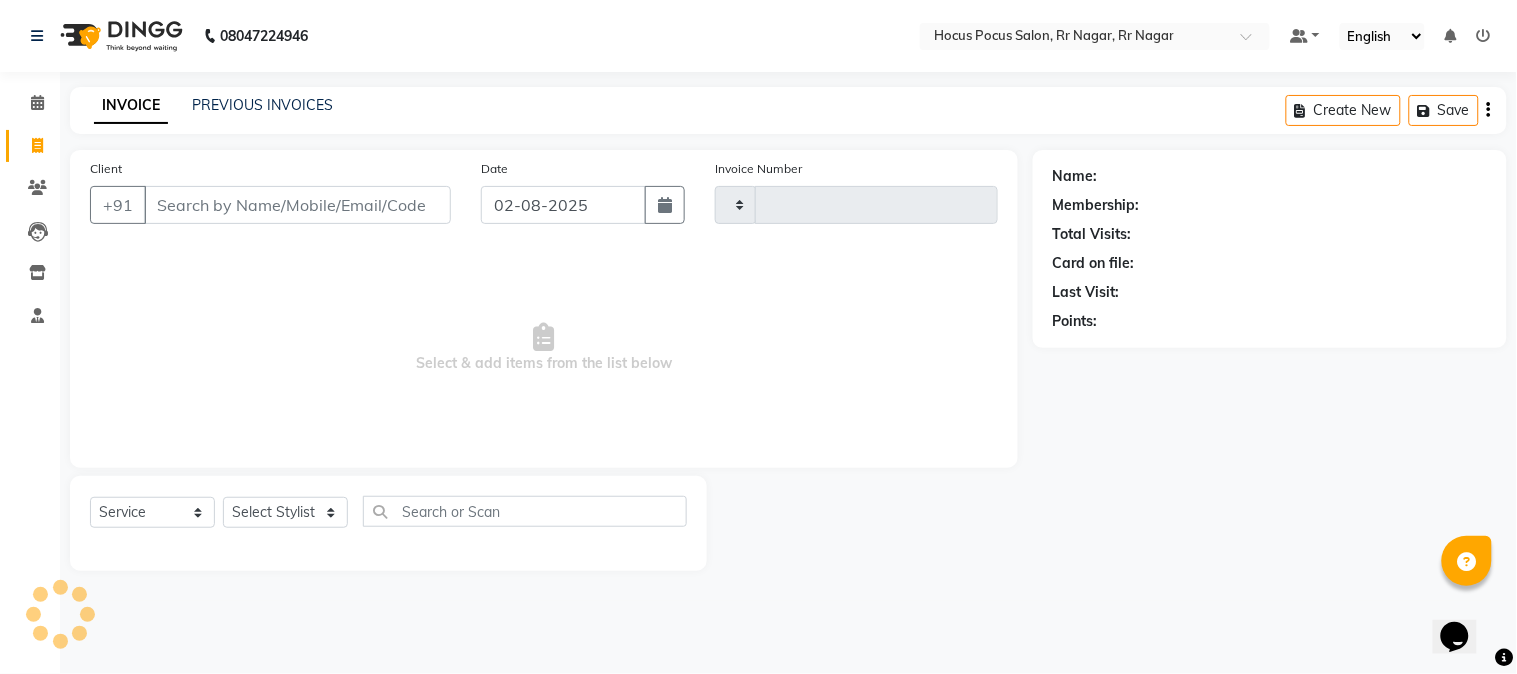 type on "3123" 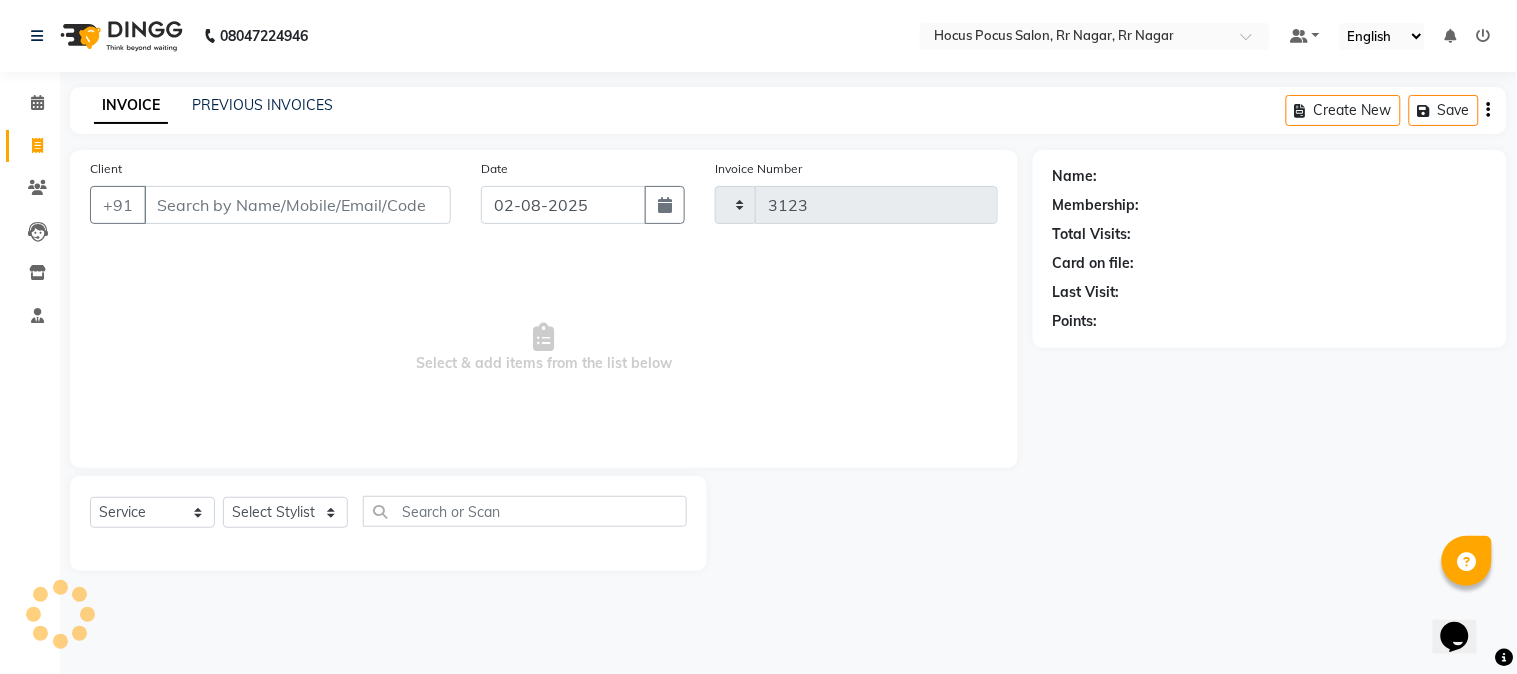 select on "5019" 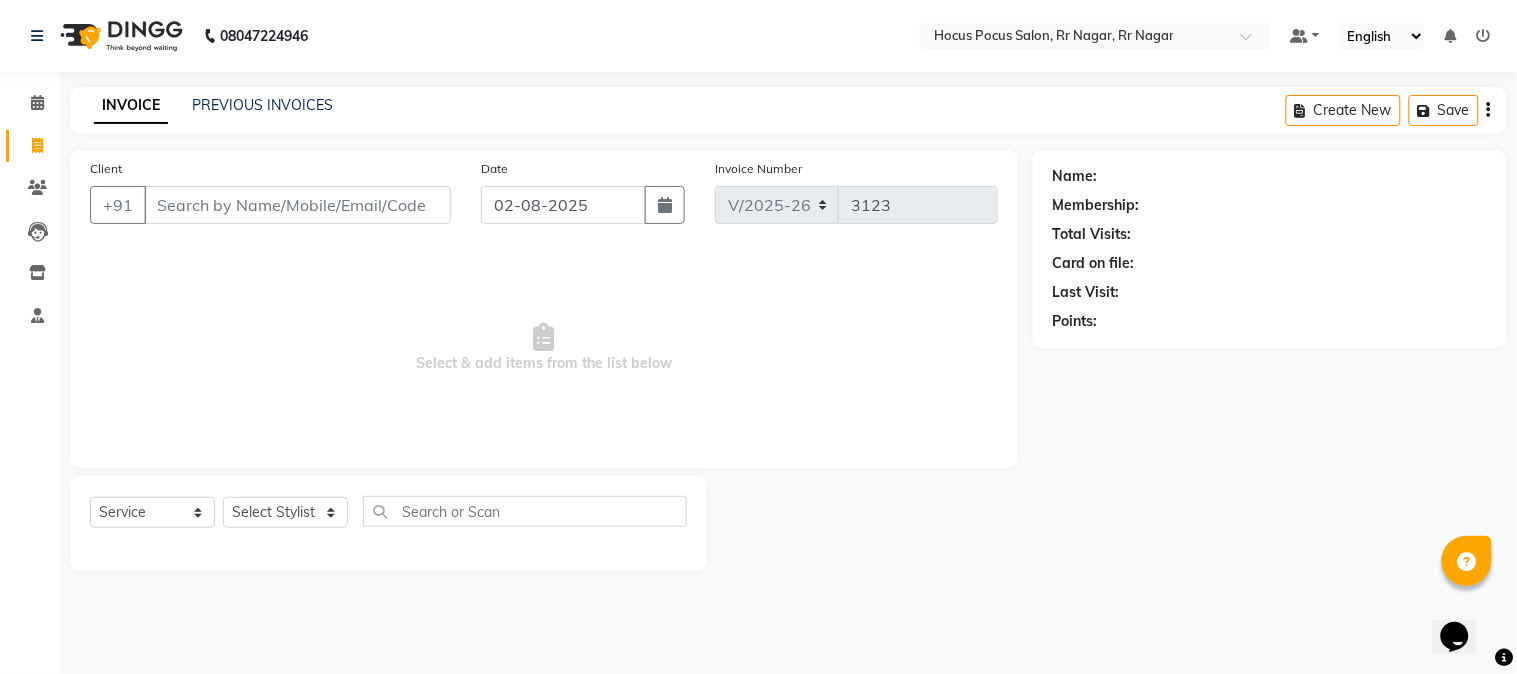 click on "Client" at bounding box center [297, 205] 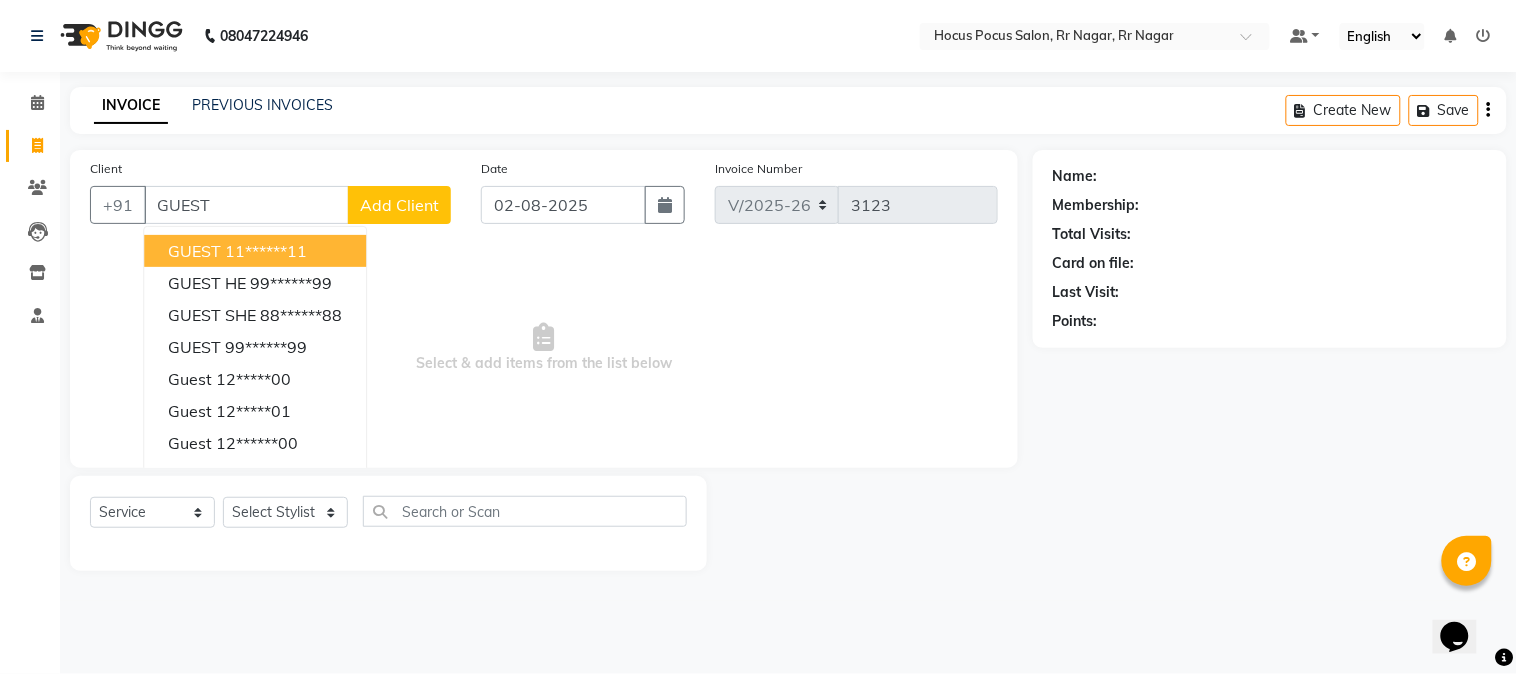 click on "GUEST" at bounding box center (194, 251) 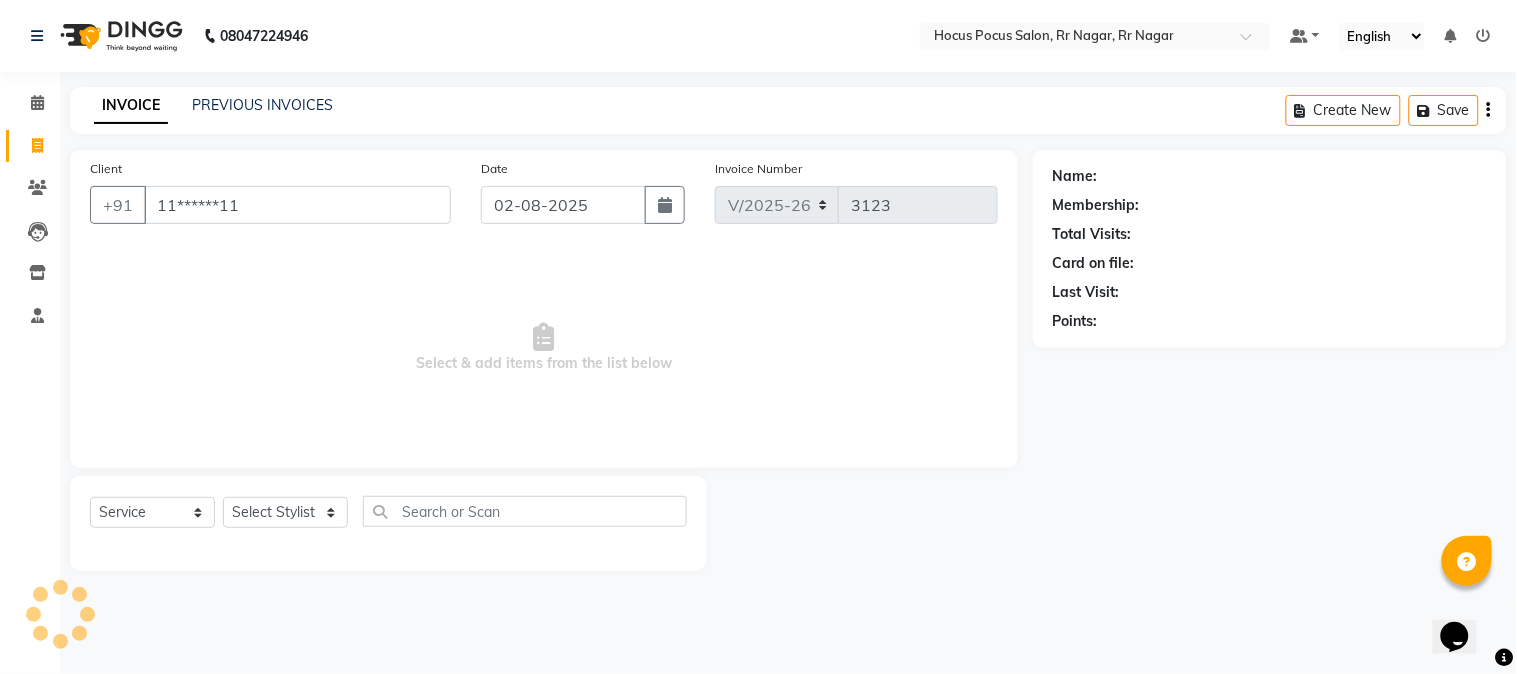 type on "11******11" 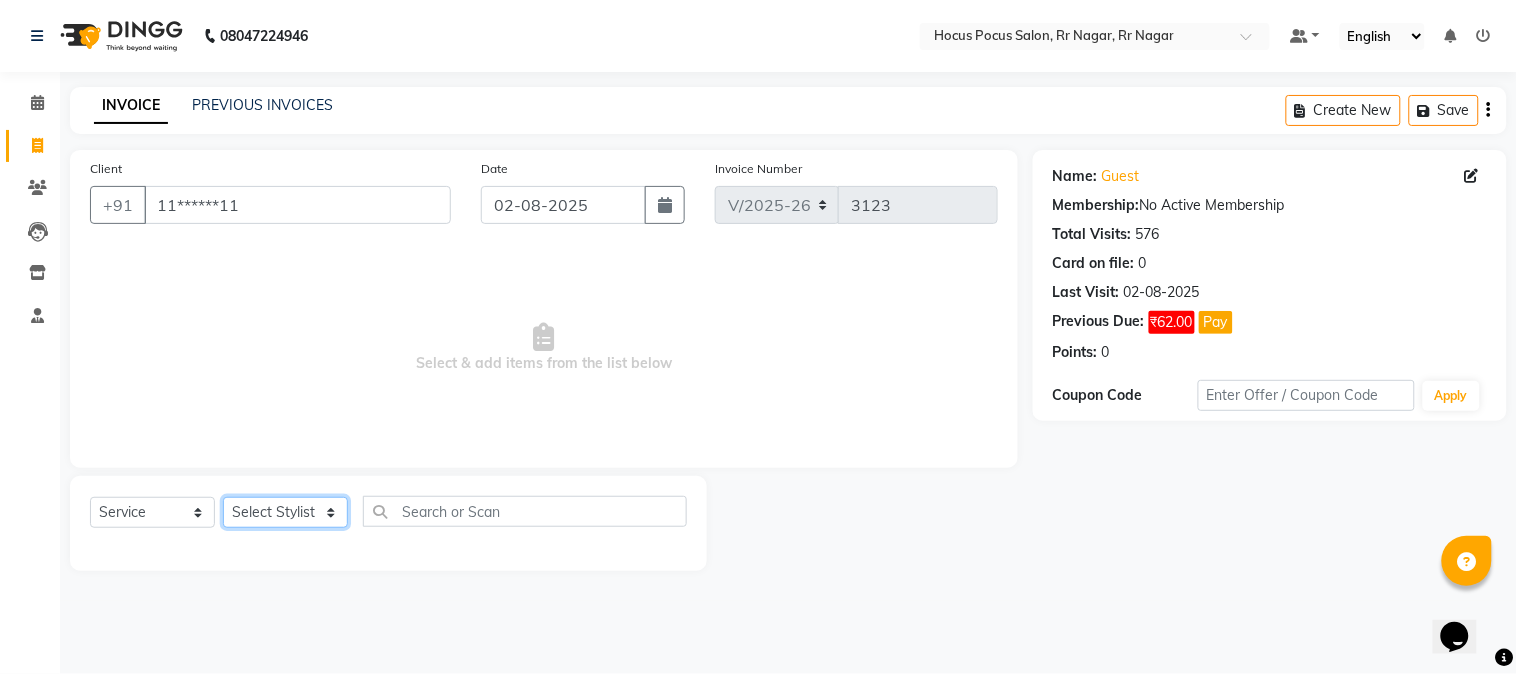 click on "Select Stylist [FIRST] [FIRST] [FIRST] hocus pocus [FIRST] [FIRST] [FIRST] [FIRST] [FIRST] [FIRST] [FIRST]" 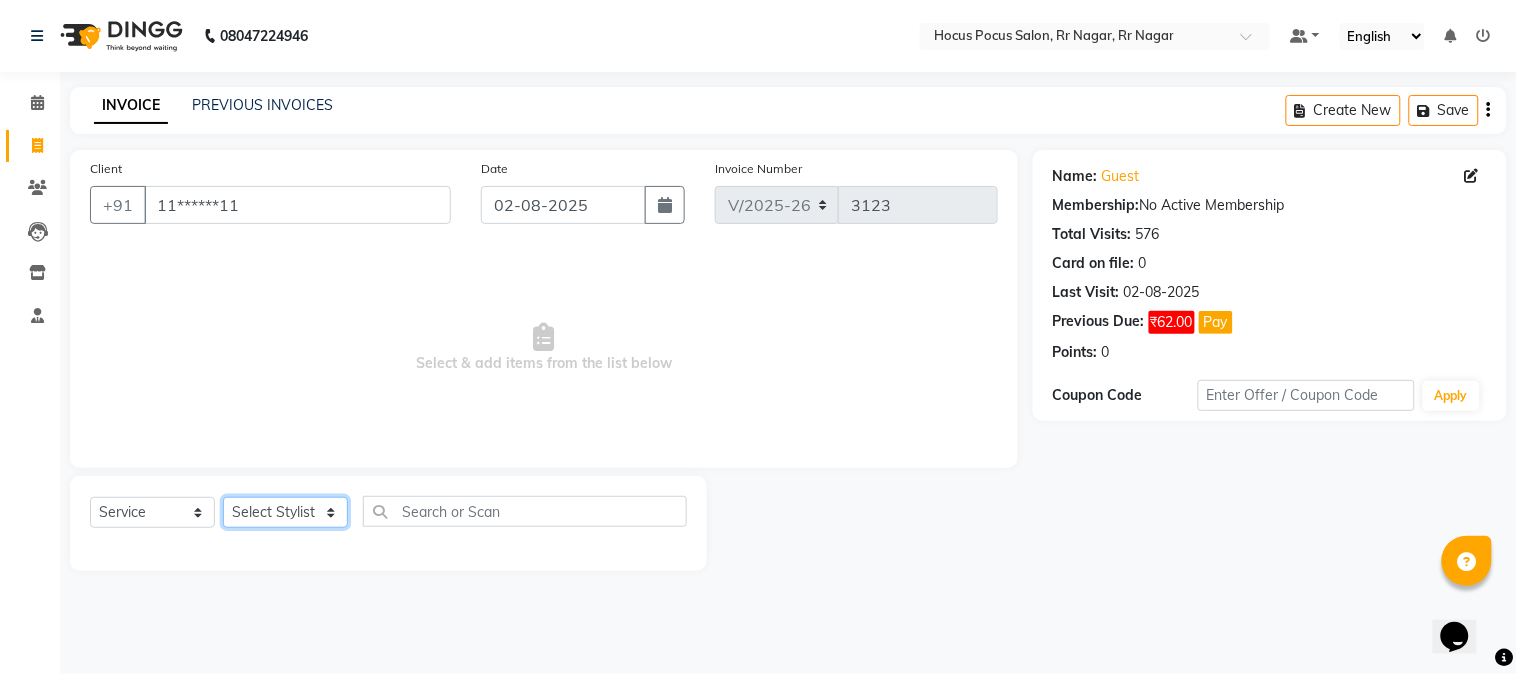 select on "86623" 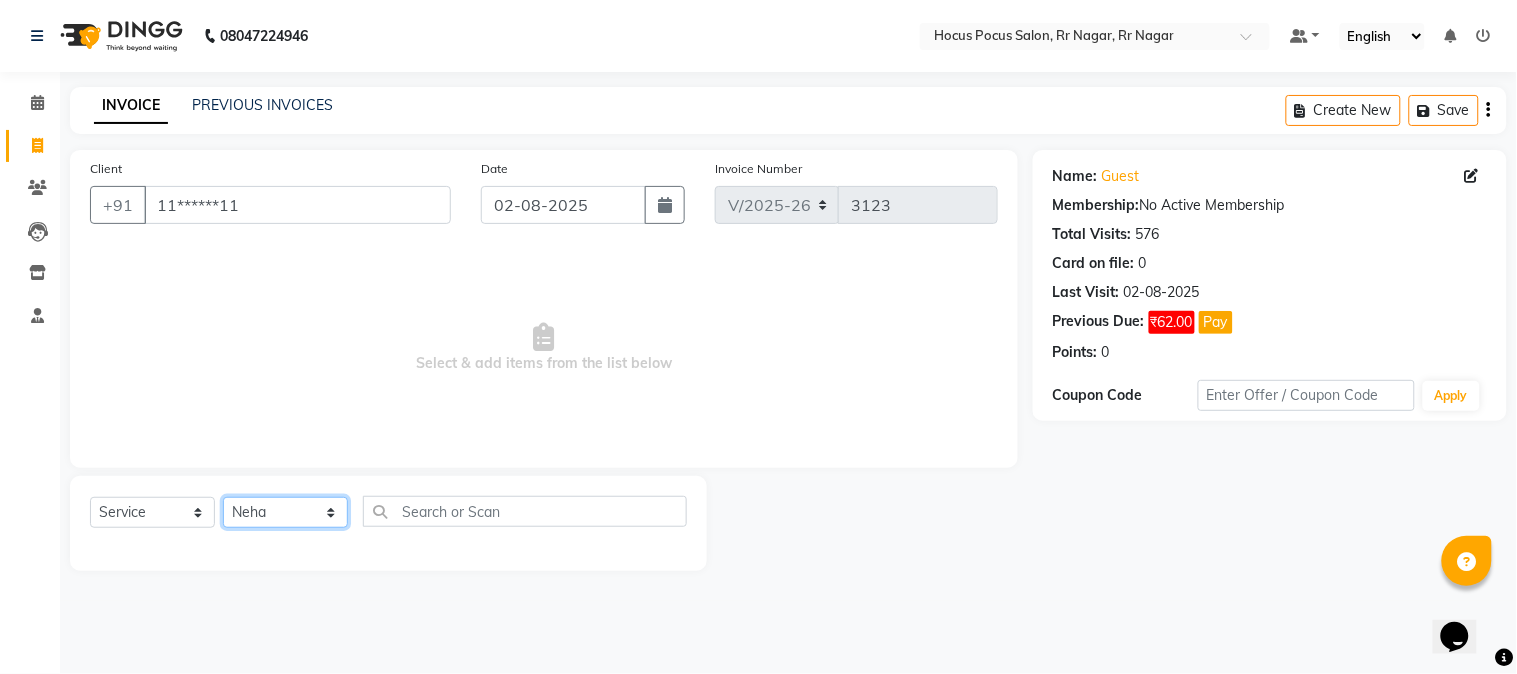click on "Select Stylist [FIRST] [FIRST] [FIRST] hocus pocus [FIRST] [FIRST] [FIRST] [FIRST] [FIRST] [FIRST] [FIRST]" 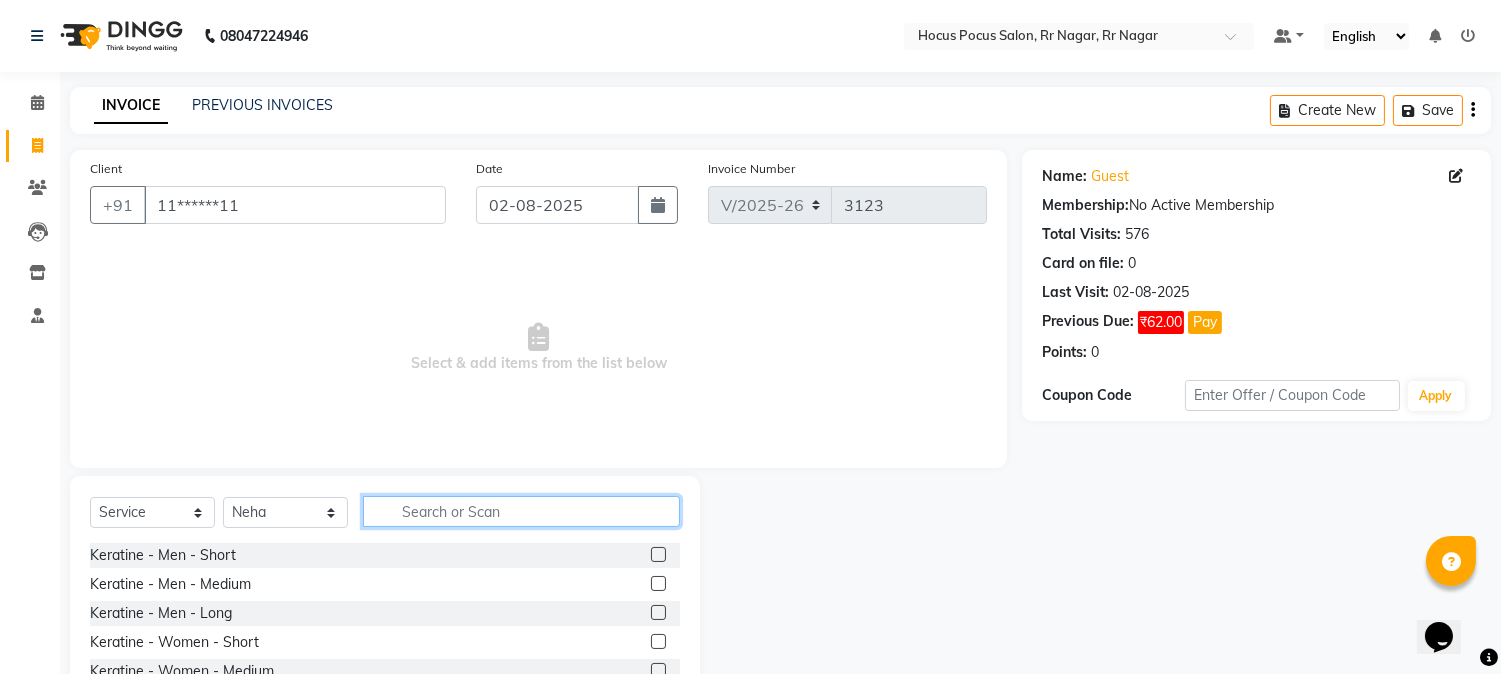 click 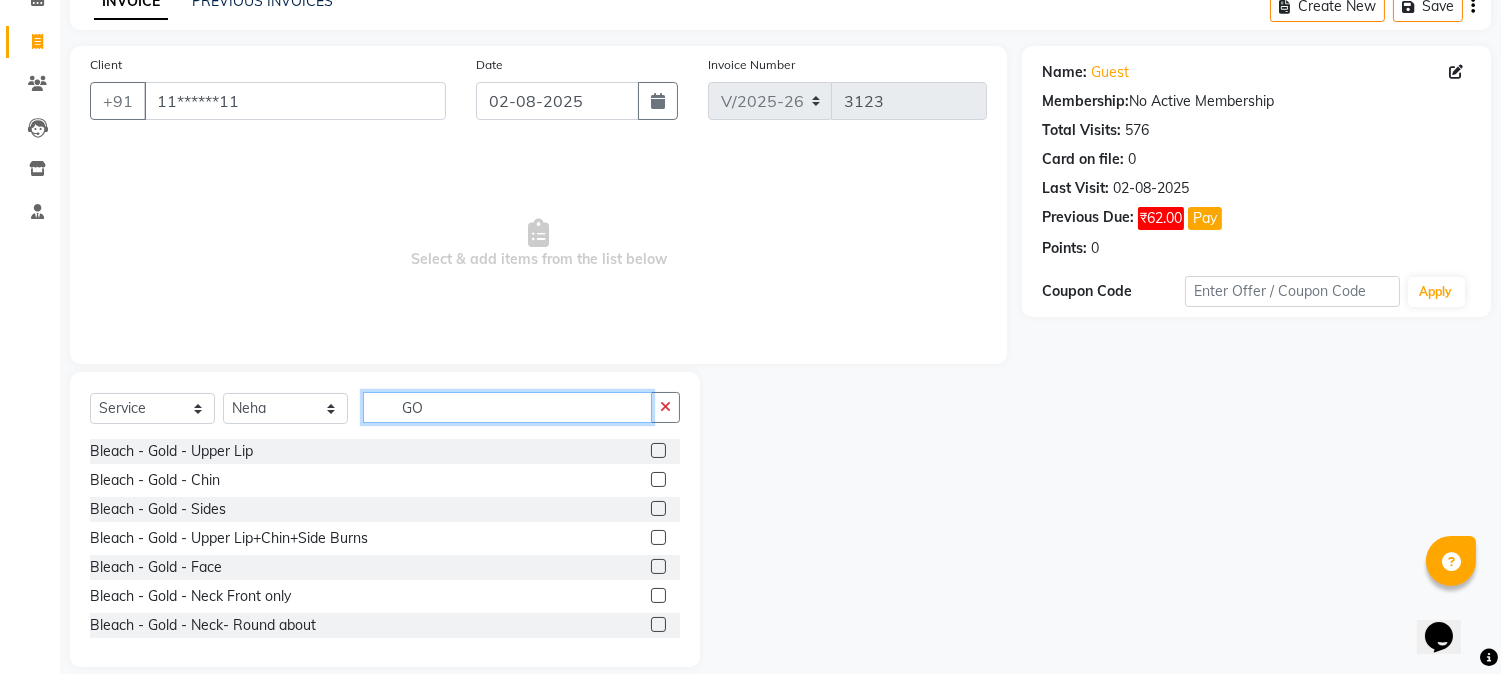 scroll, scrollTop: 126, scrollLeft: 0, axis: vertical 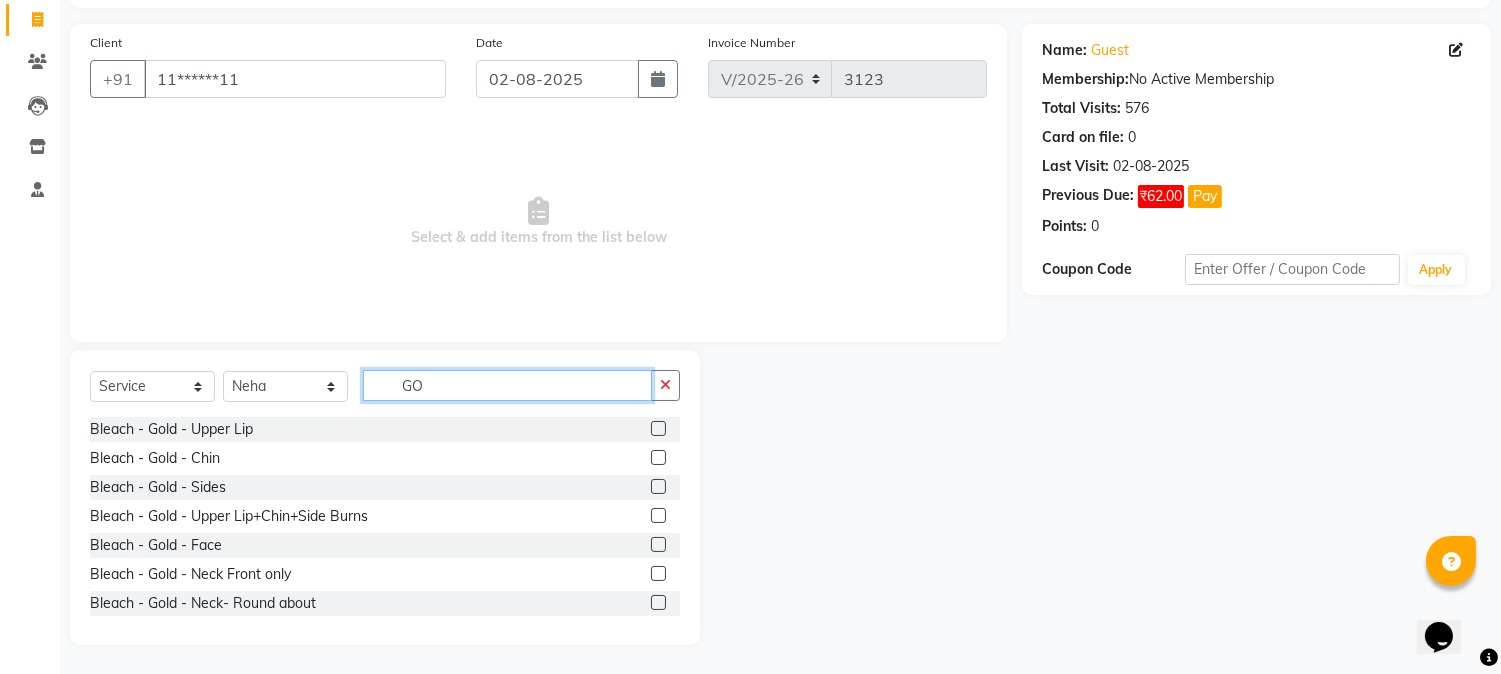 click on "GO" 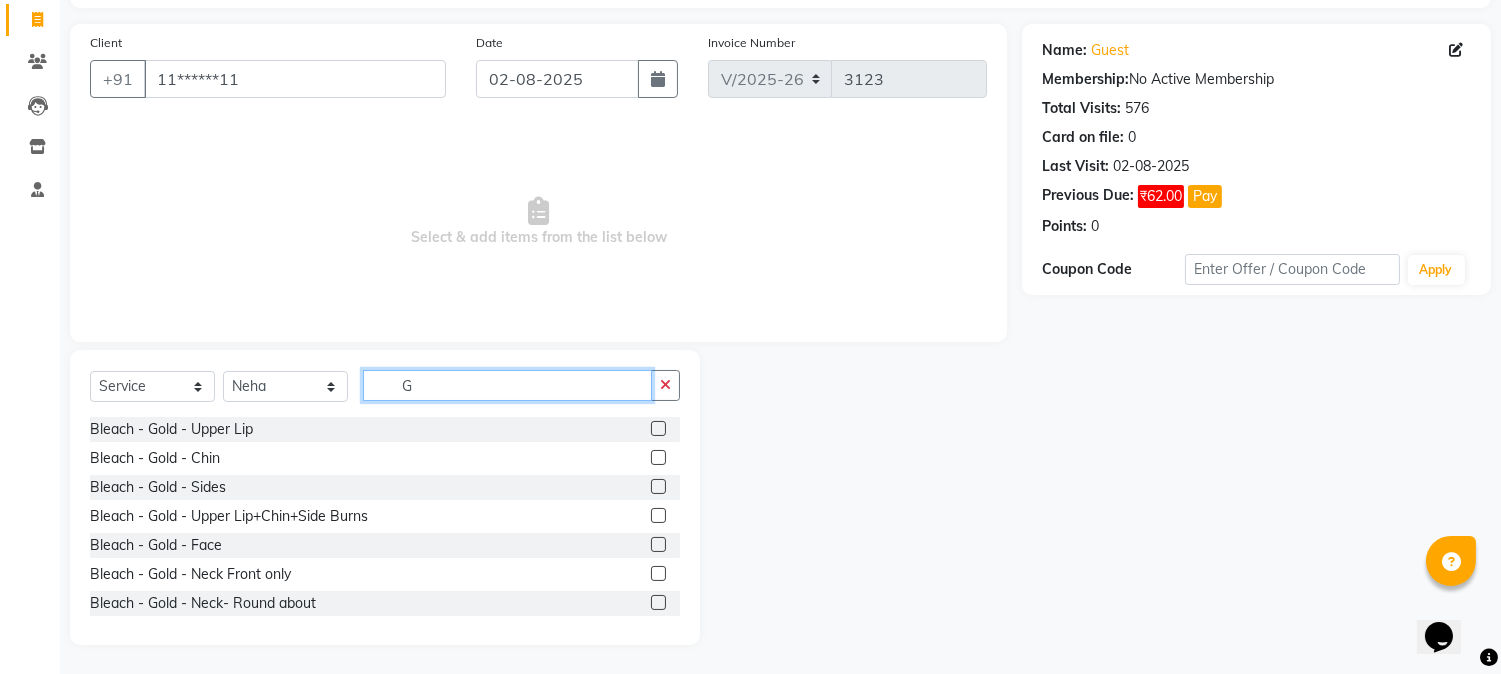 type 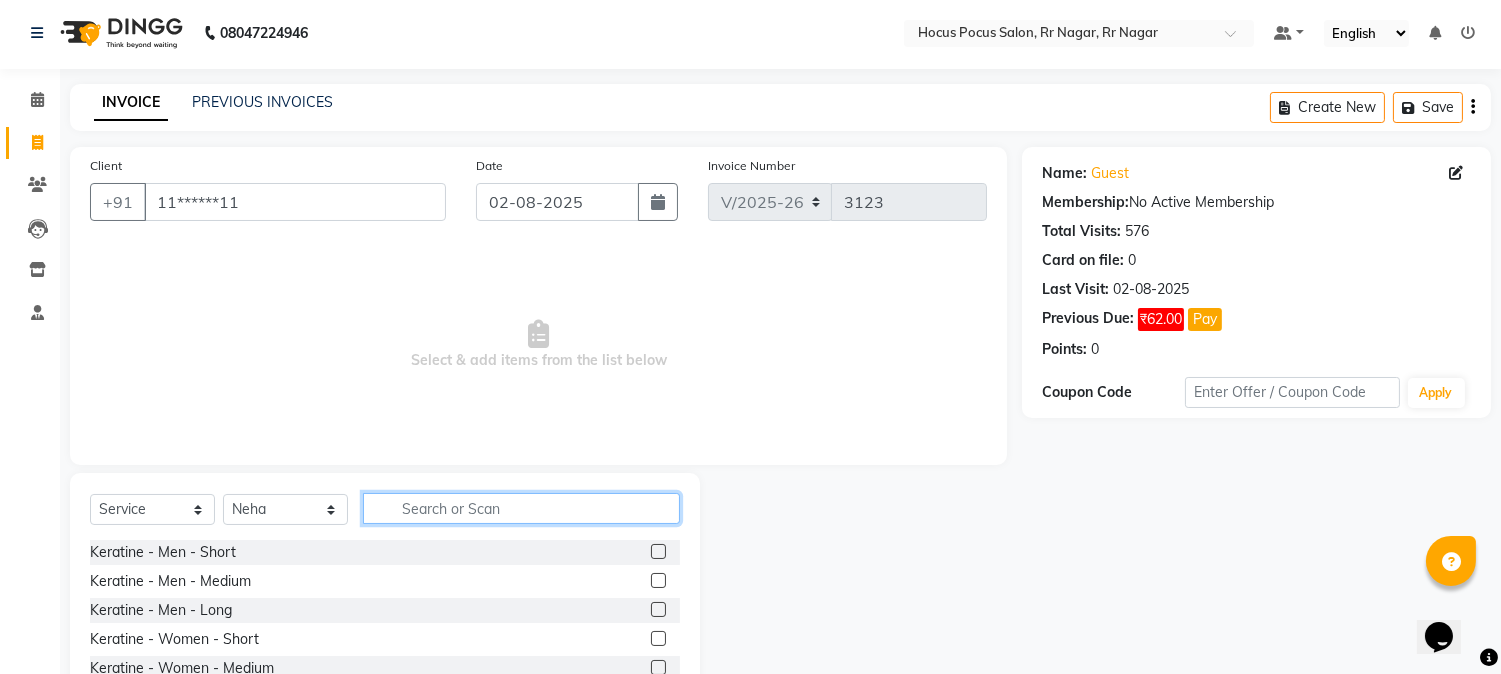 scroll, scrollTop: 0, scrollLeft: 0, axis: both 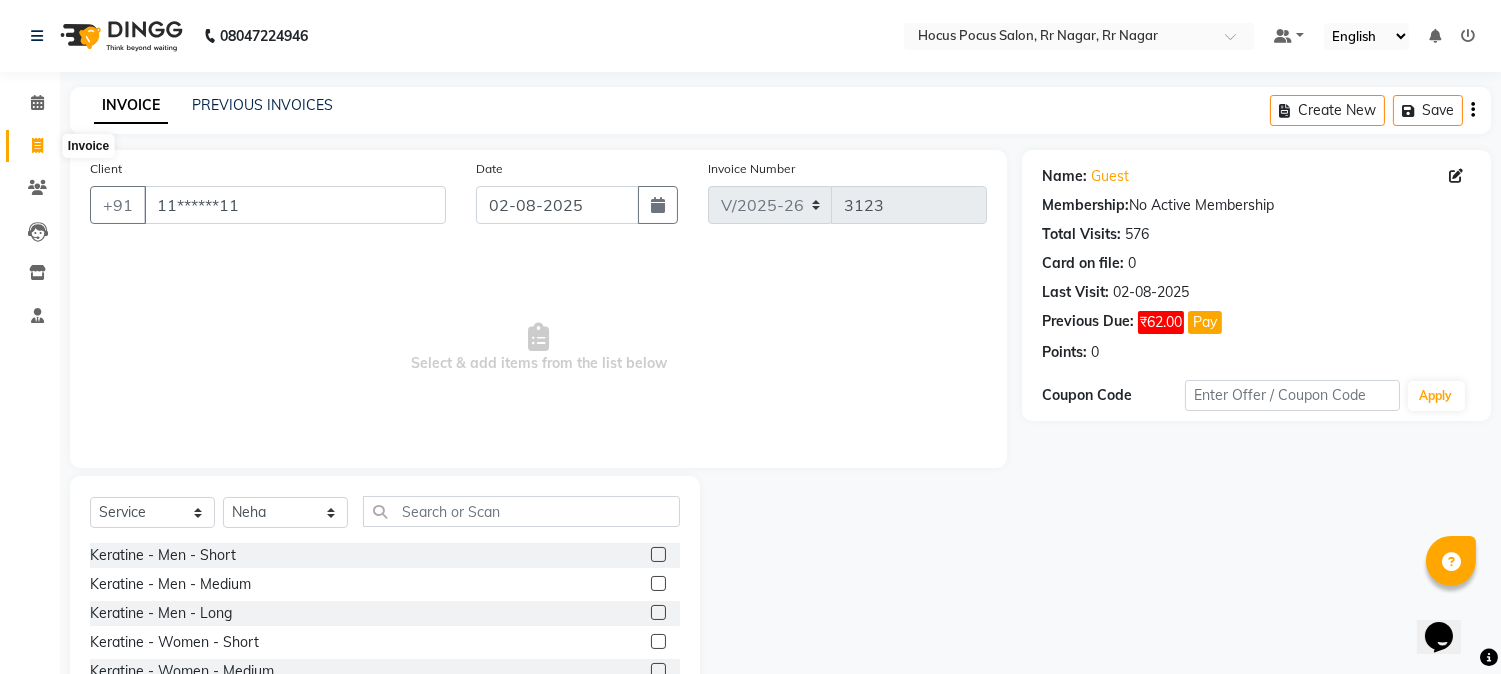 click 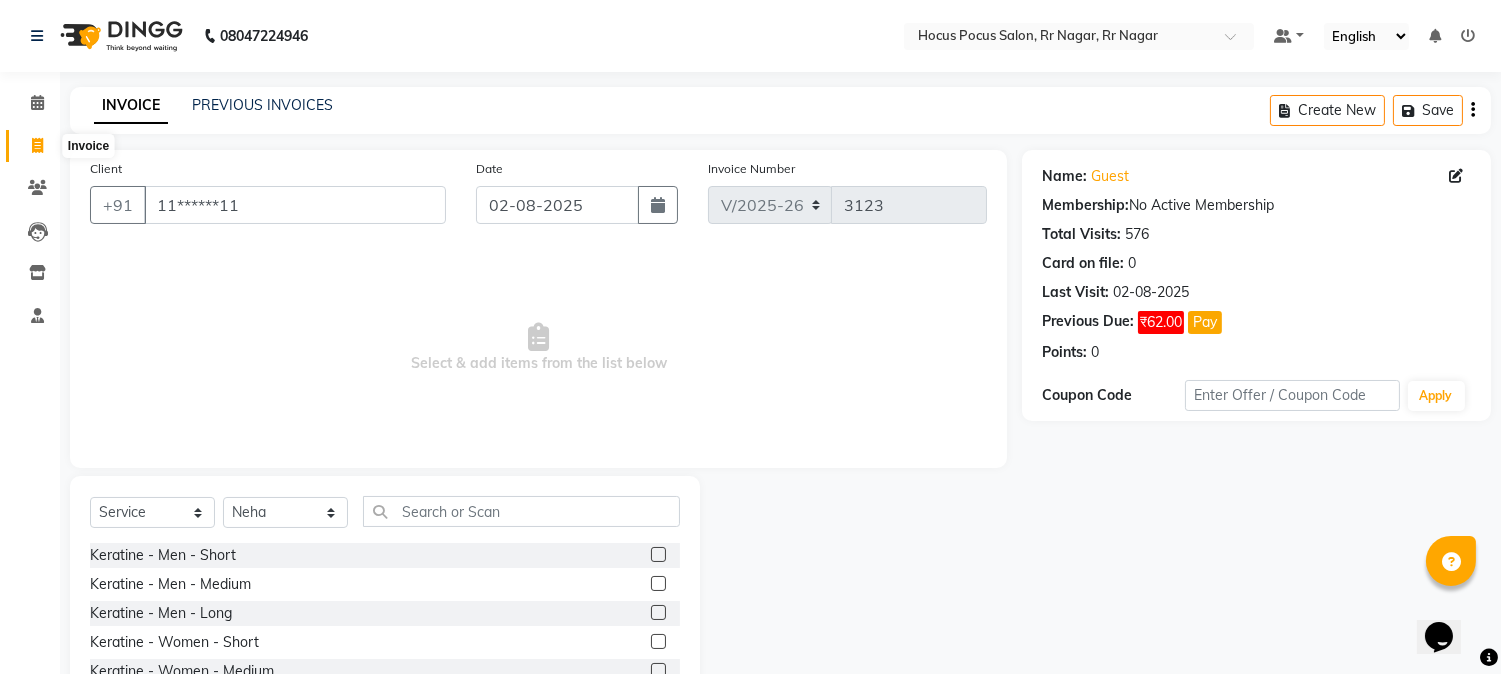 select on "service" 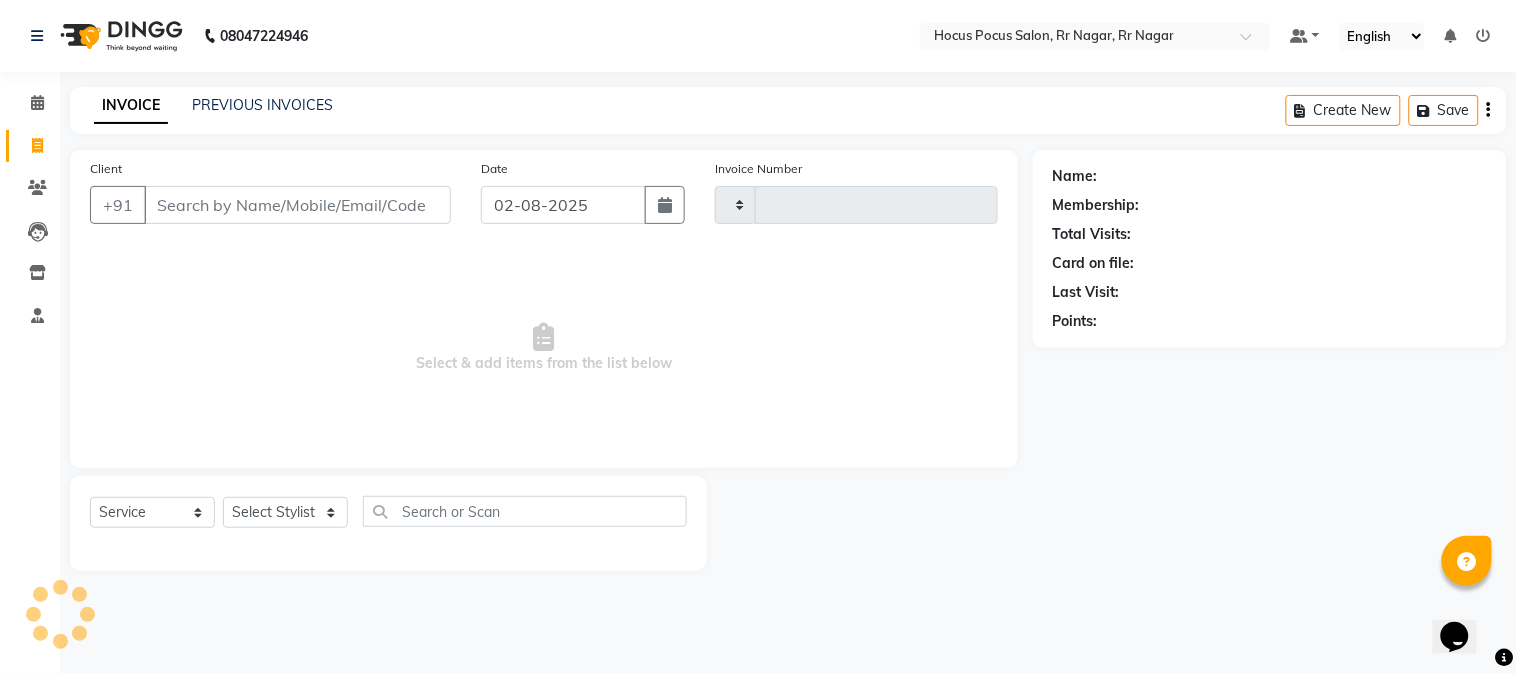 type on "3123" 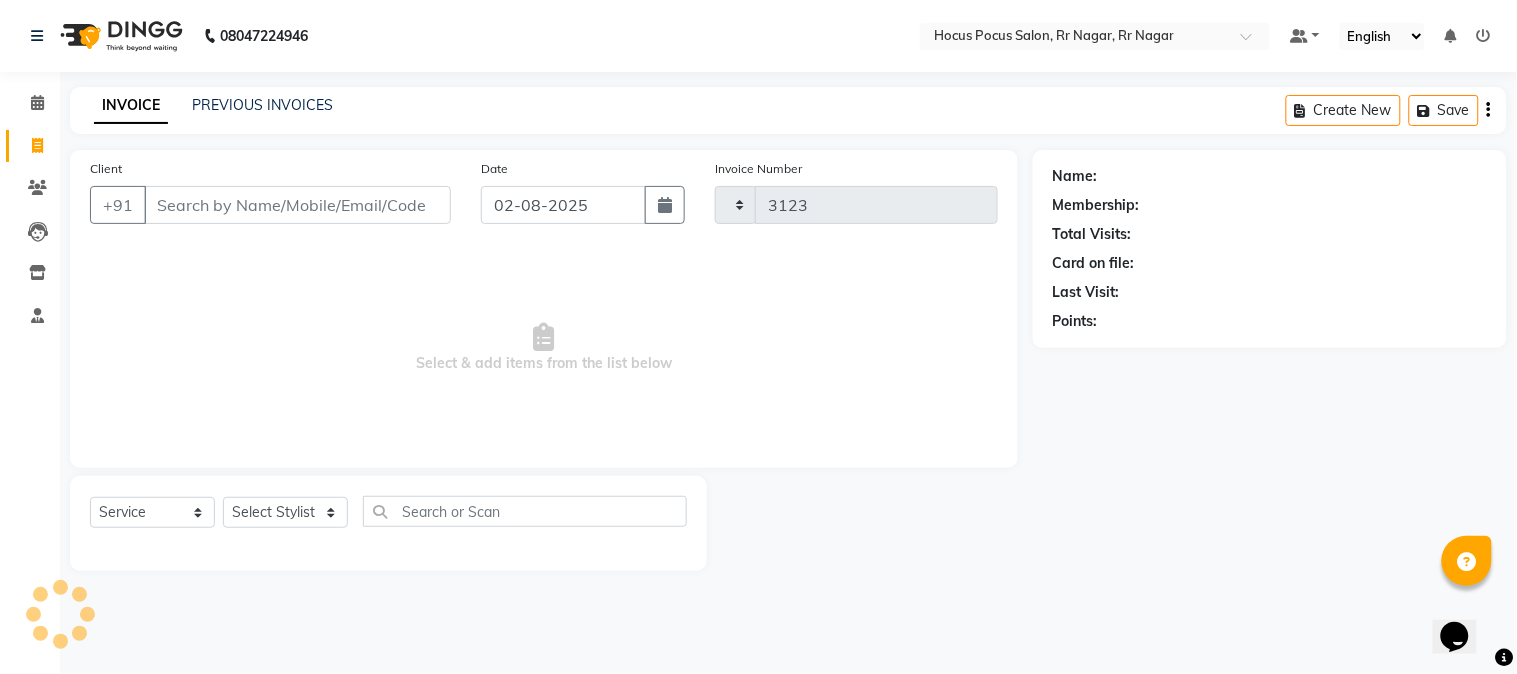 select on "5019" 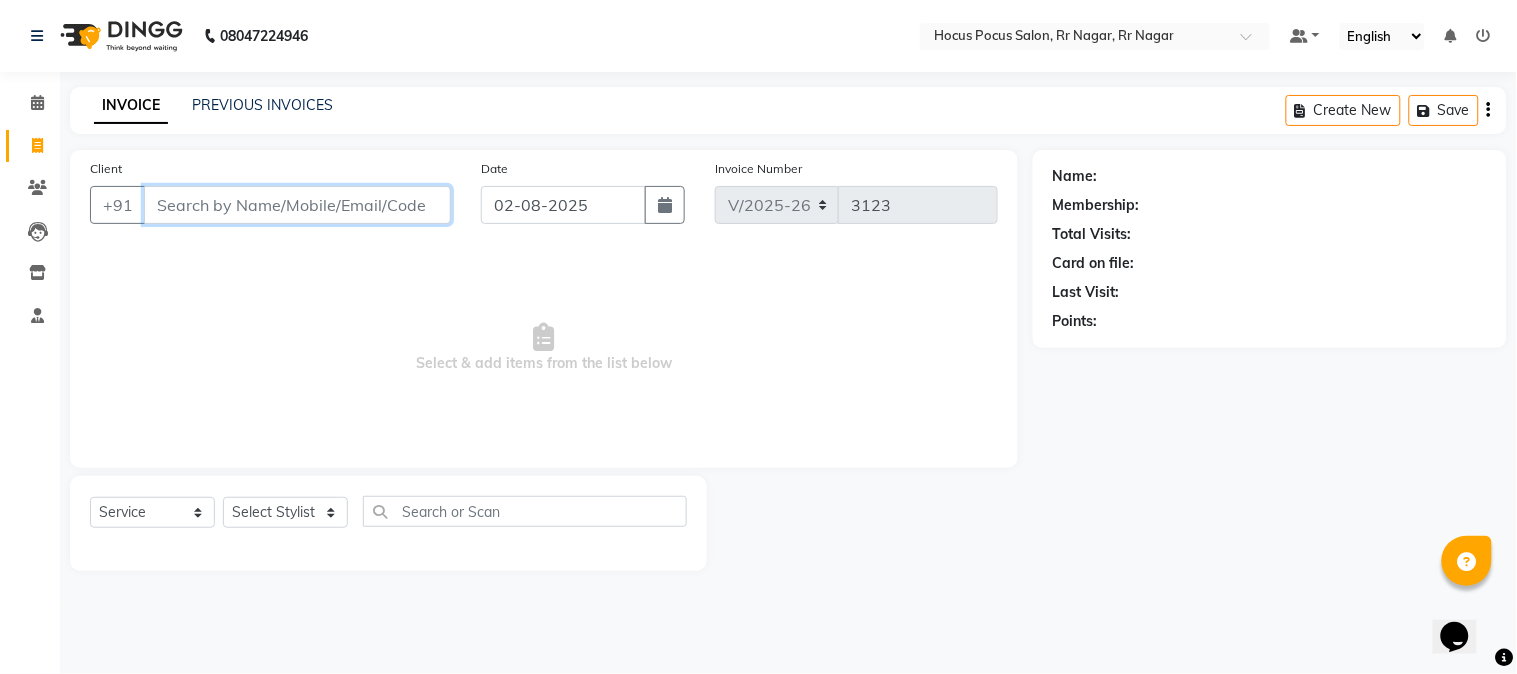 click on "Client" at bounding box center [297, 205] 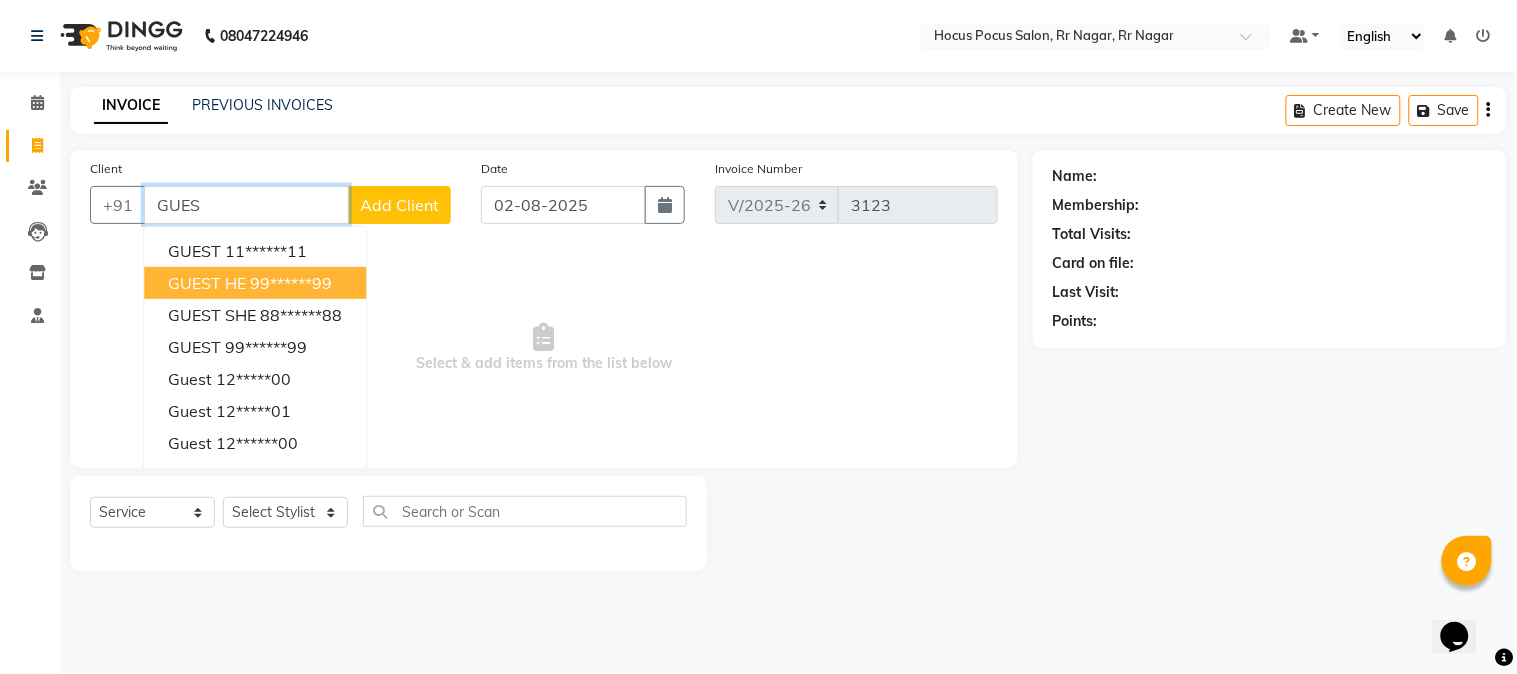 click on "GUEST HE" at bounding box center [207, 283] 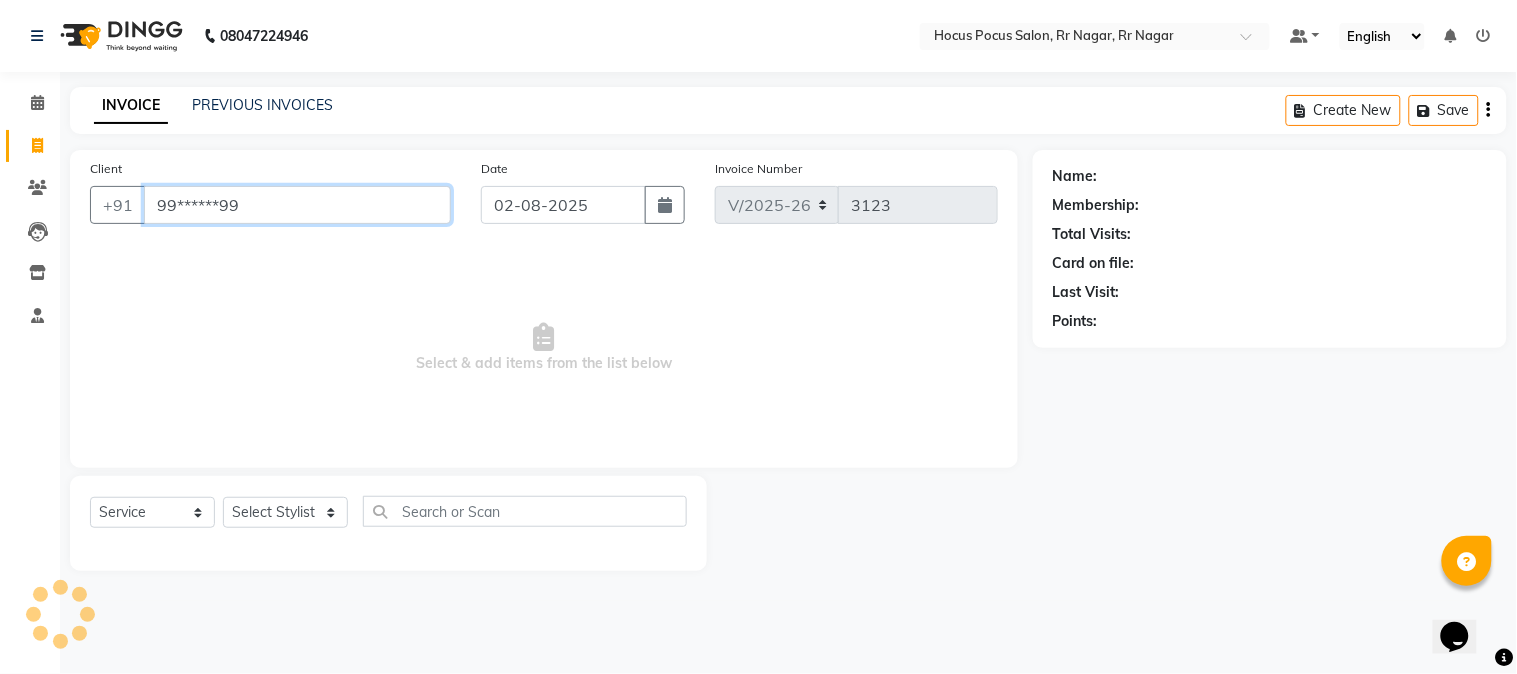 type on "99******99" 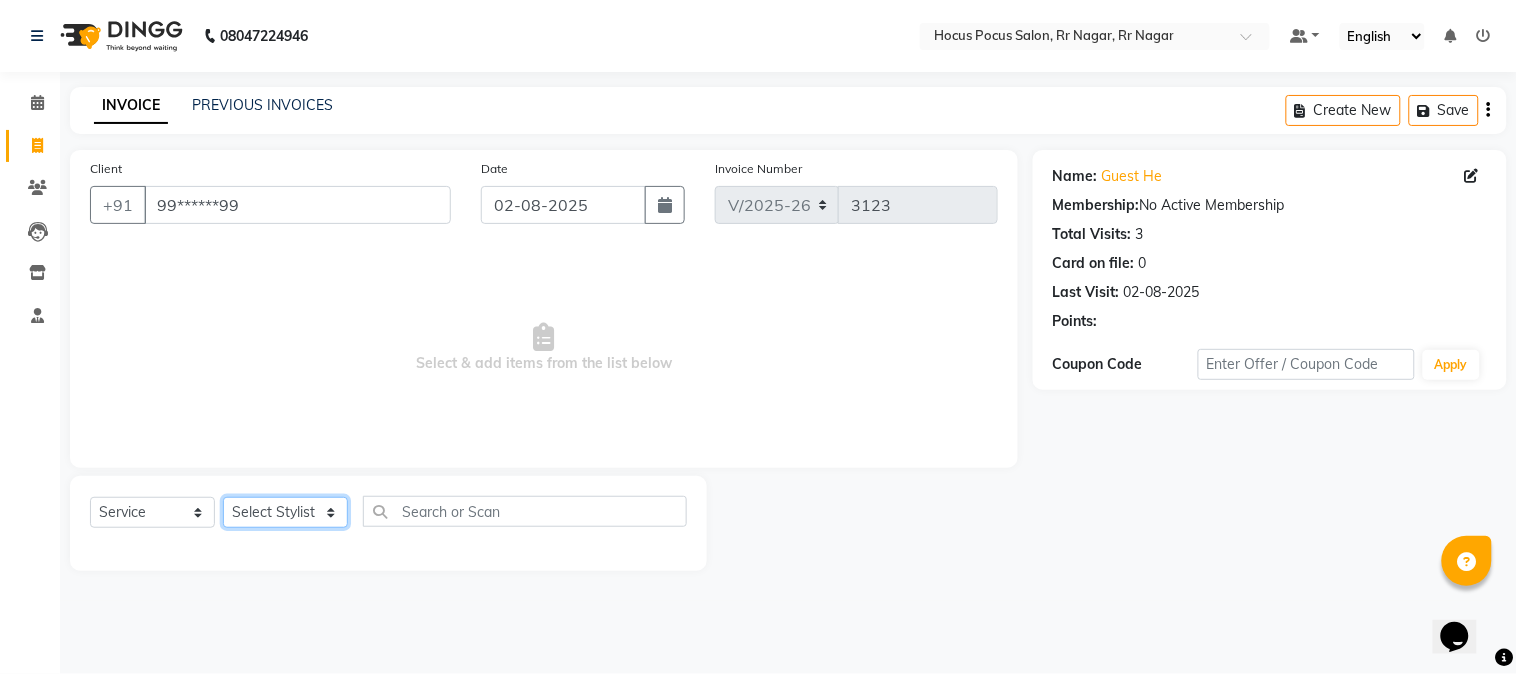click on "Select Stylist [FIRST] [FIRST] [FIRST] hocus pocus [FIRST] [FIRST] [FIRST] [FIRST] [FIRST] [FIRST] [FIRST]" 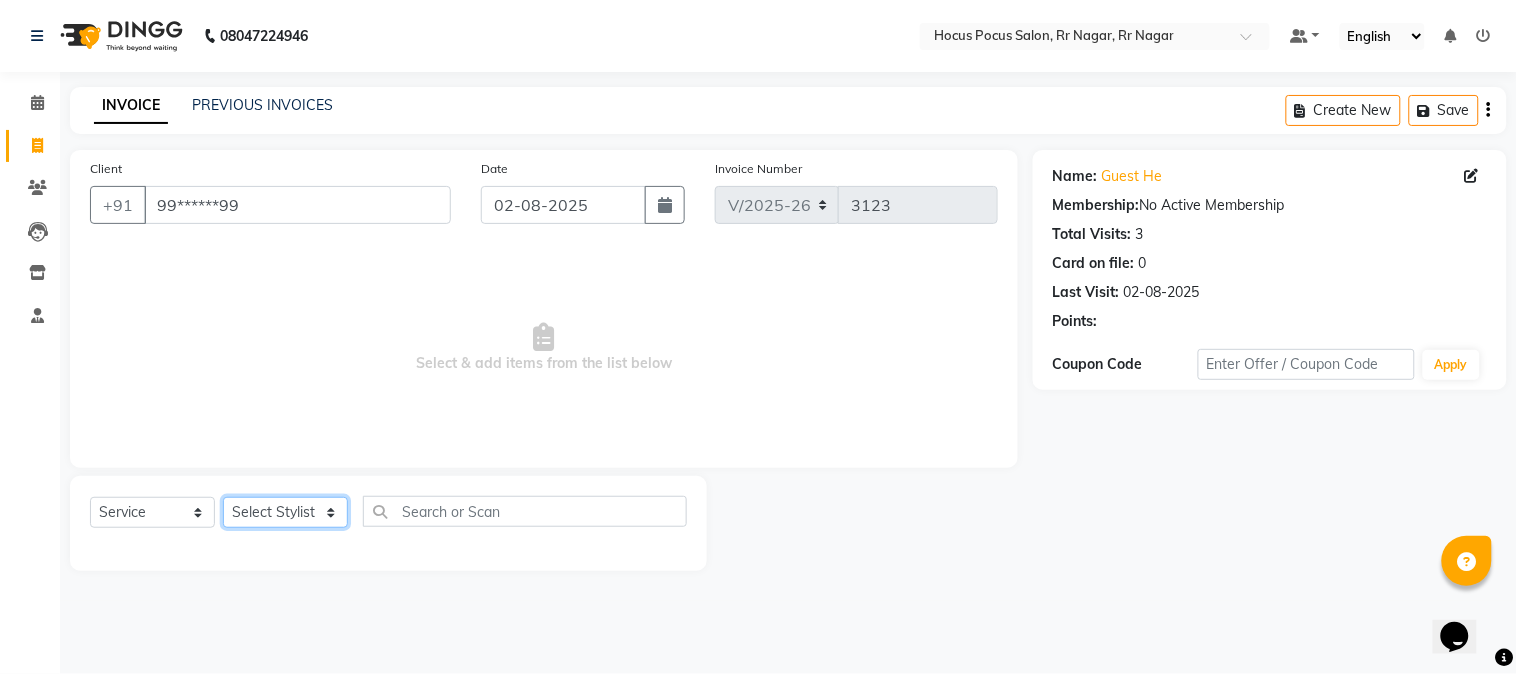 select on "32993" 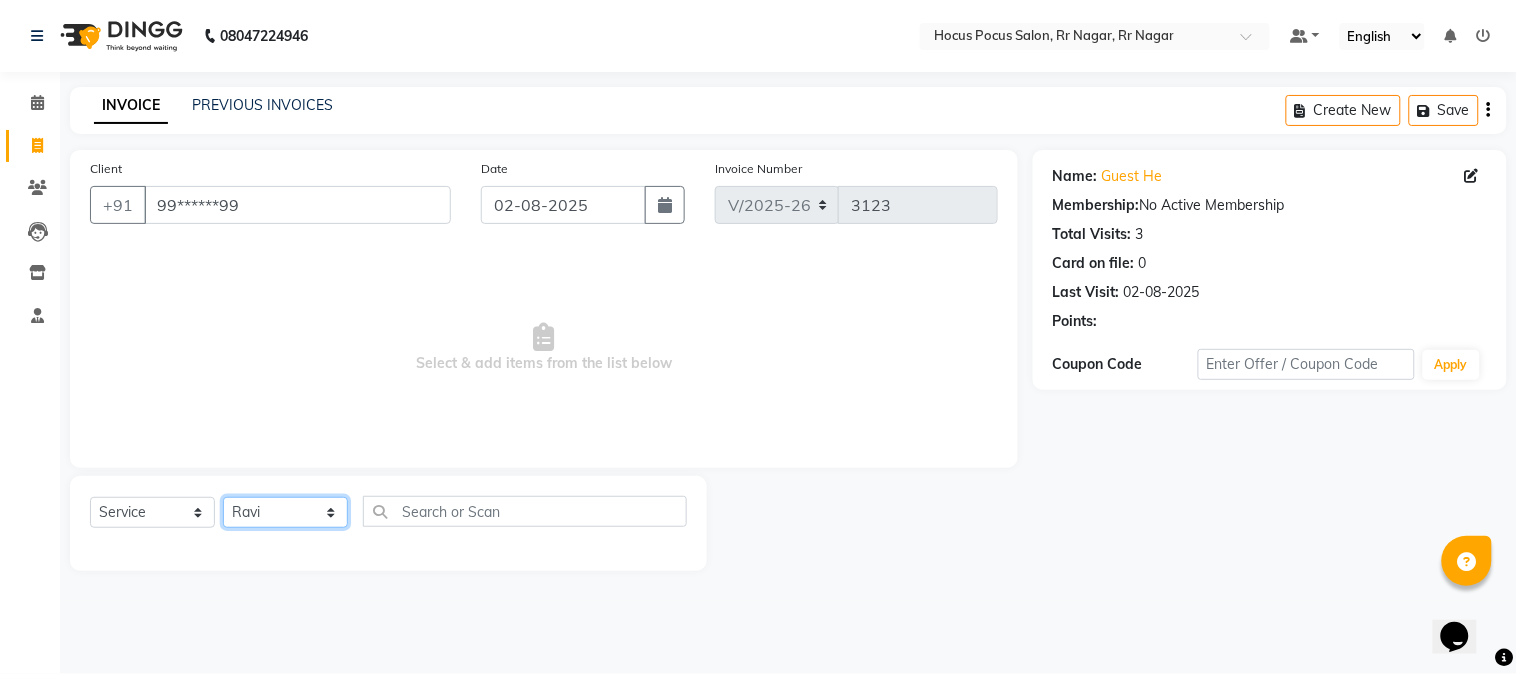 click on "Select Stylist [FIRST] [FIRST] [FIRST] hocus pocus [FIRST] [FIRST] [FIRST] [FIRST] [FIRST] [FIRST] [FIRST]" 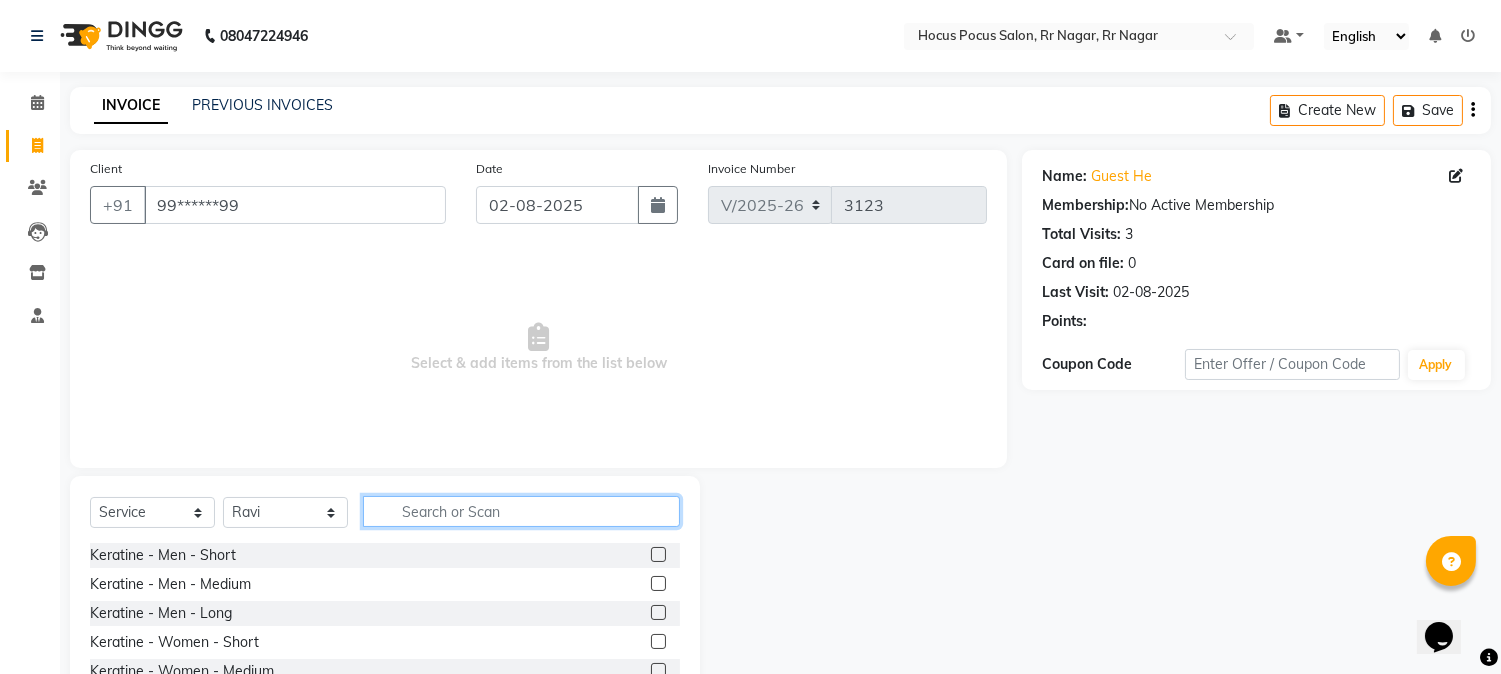 click 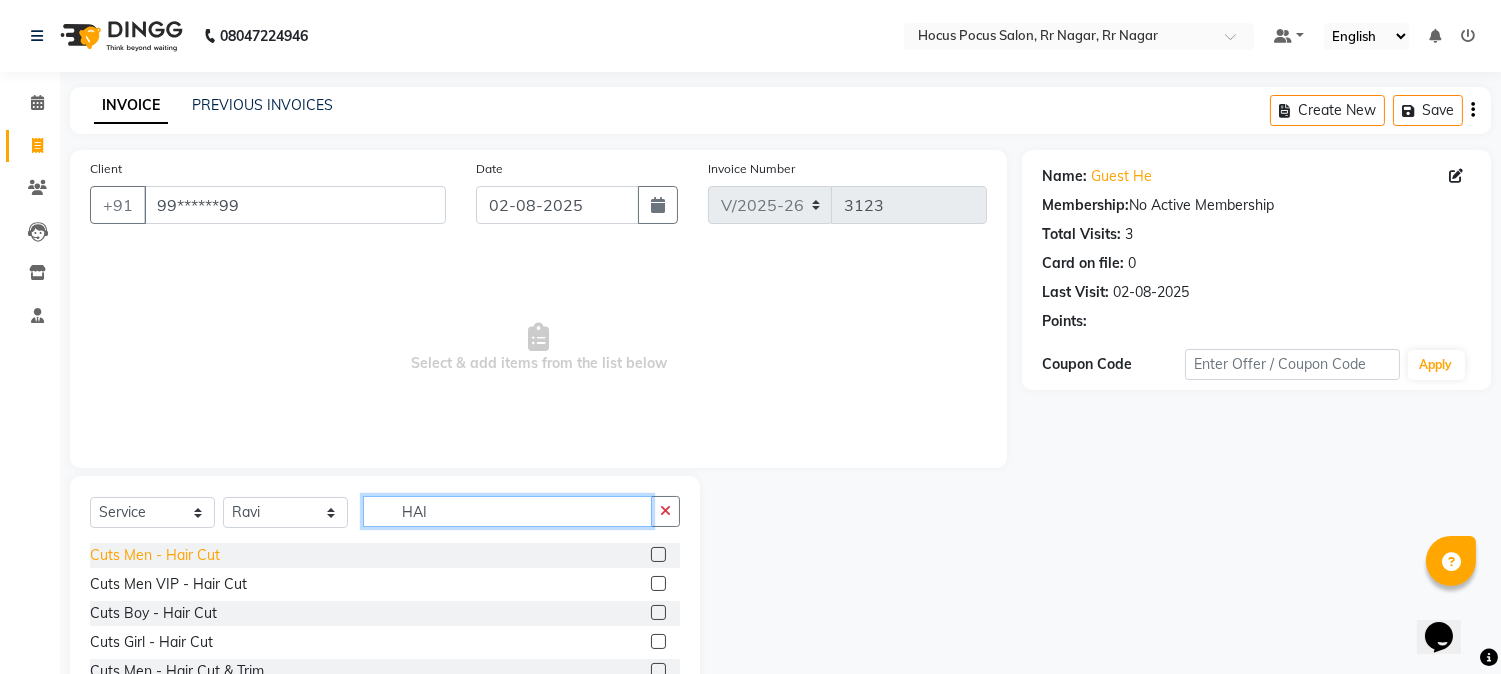 type on "HAI" 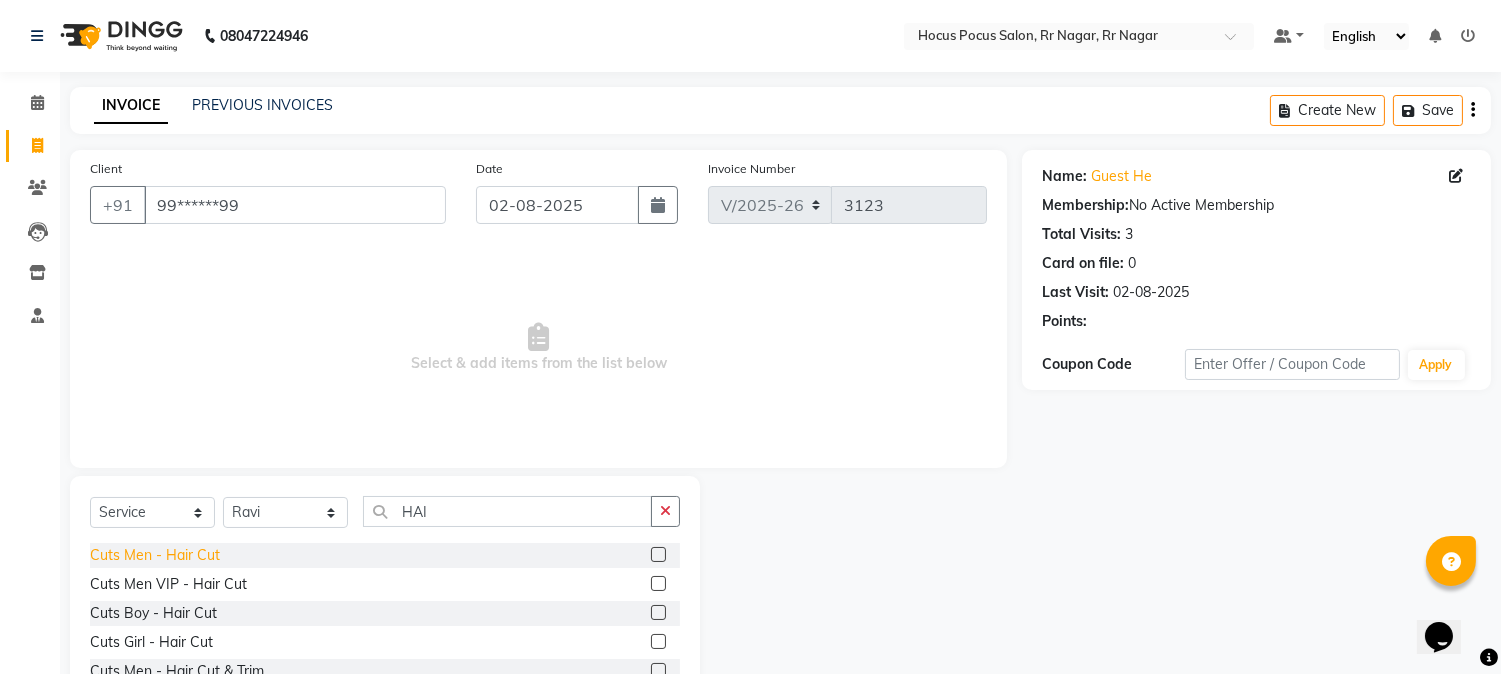 click on "Cuts Men - Hair Cut" 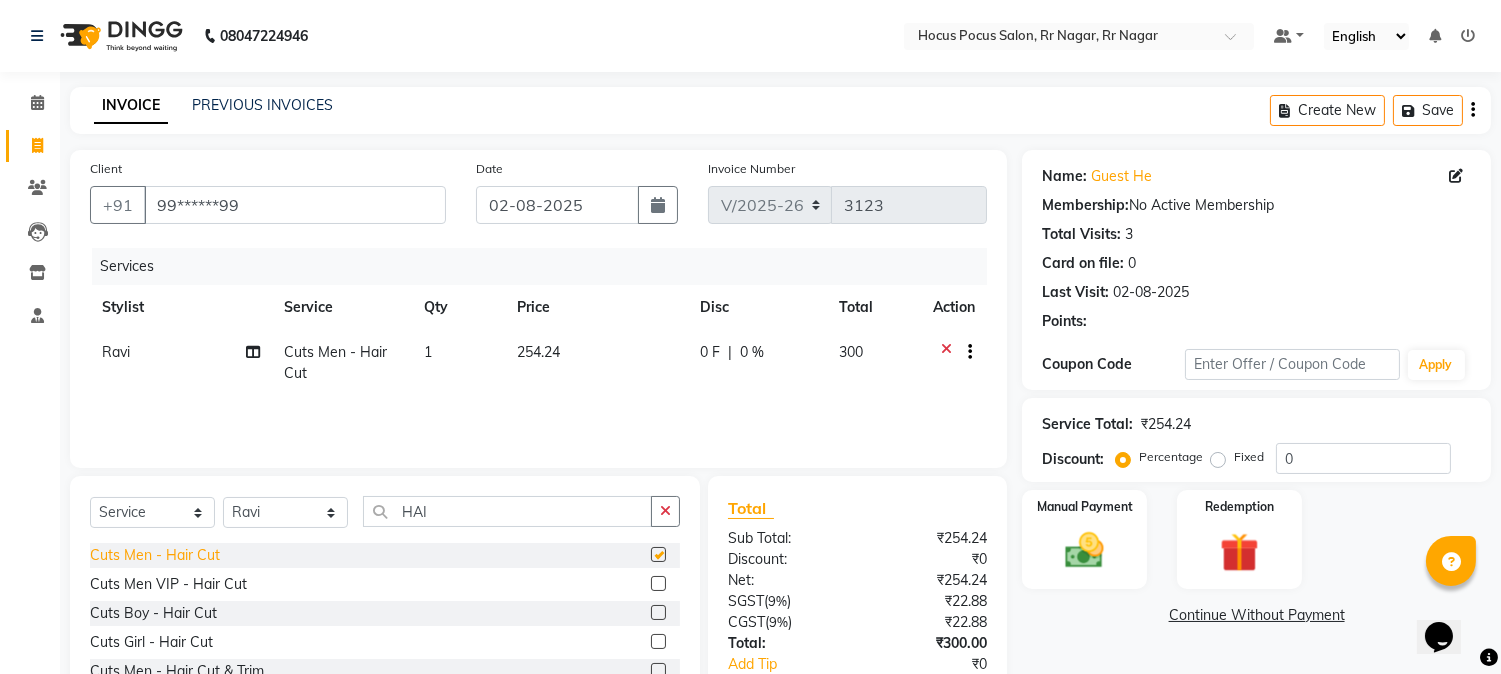checkbox on "false" 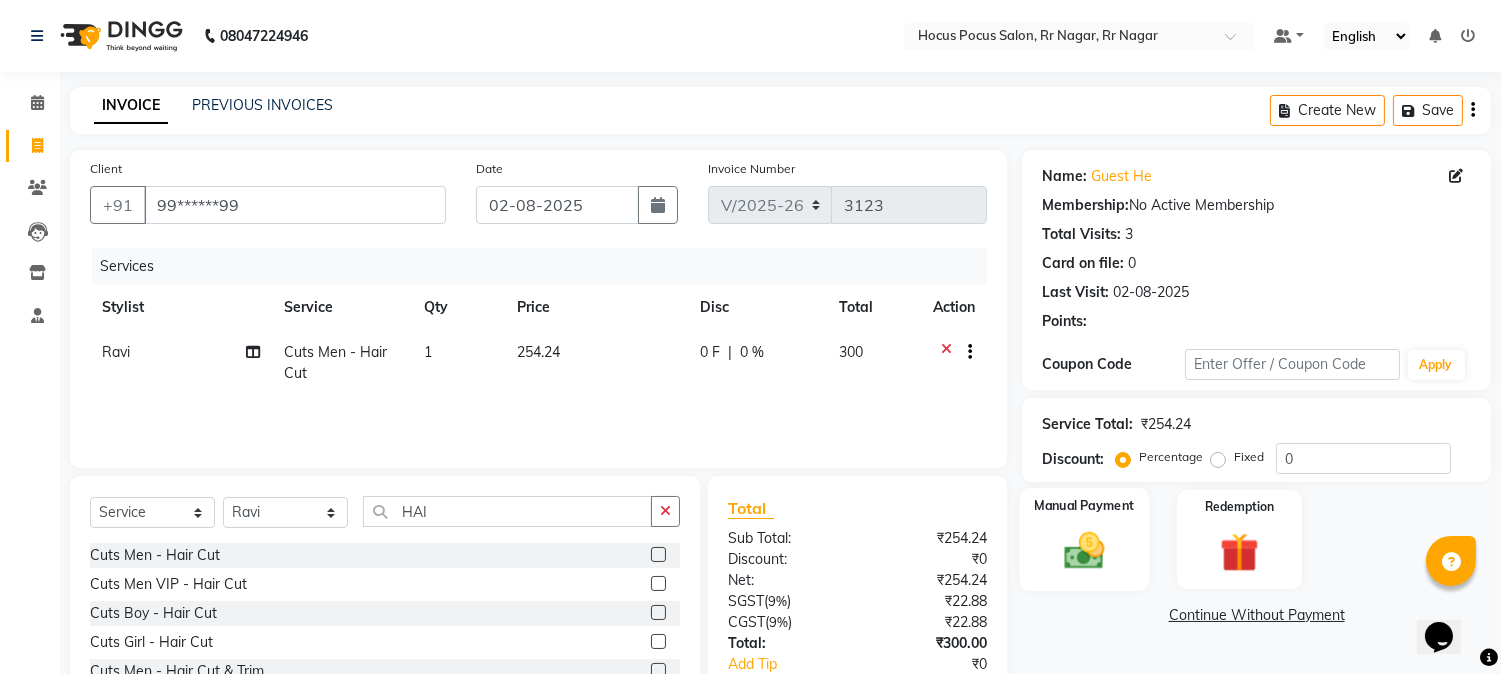 click 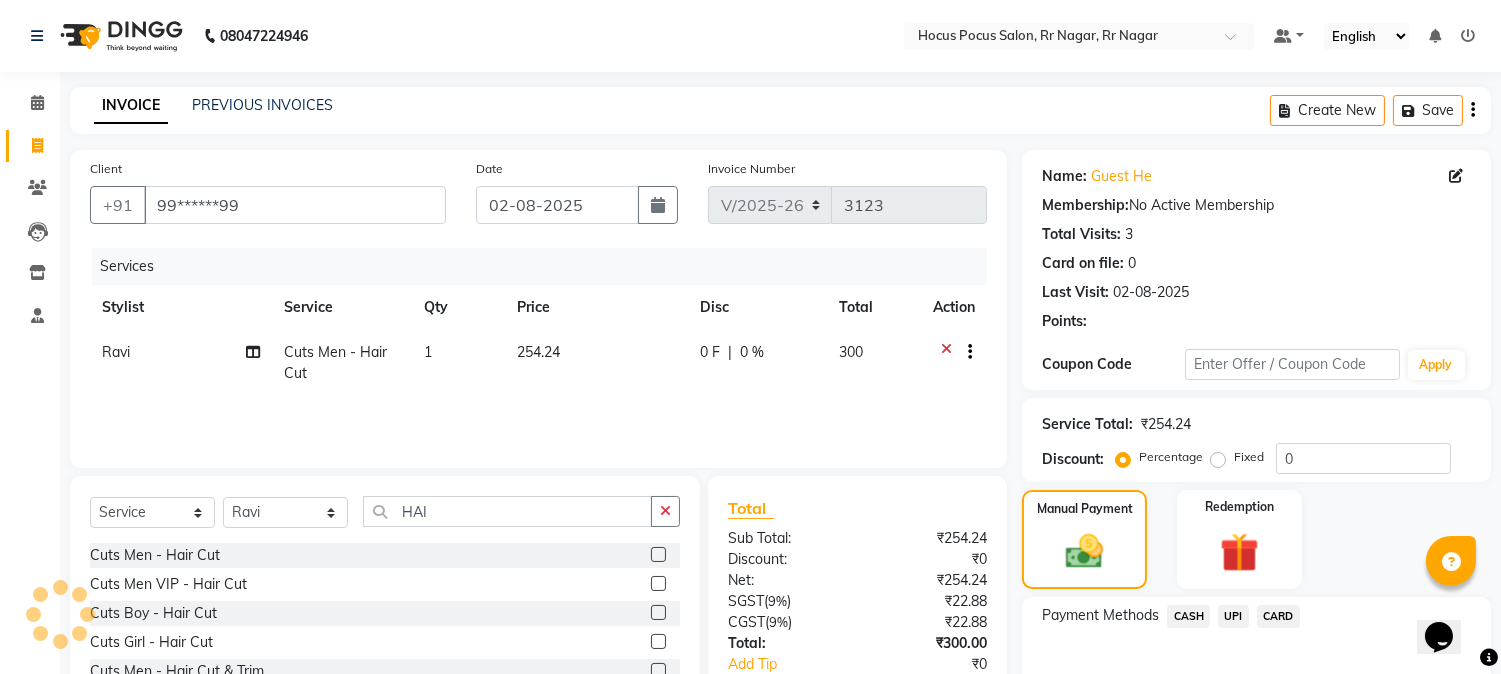 click on "UPI" 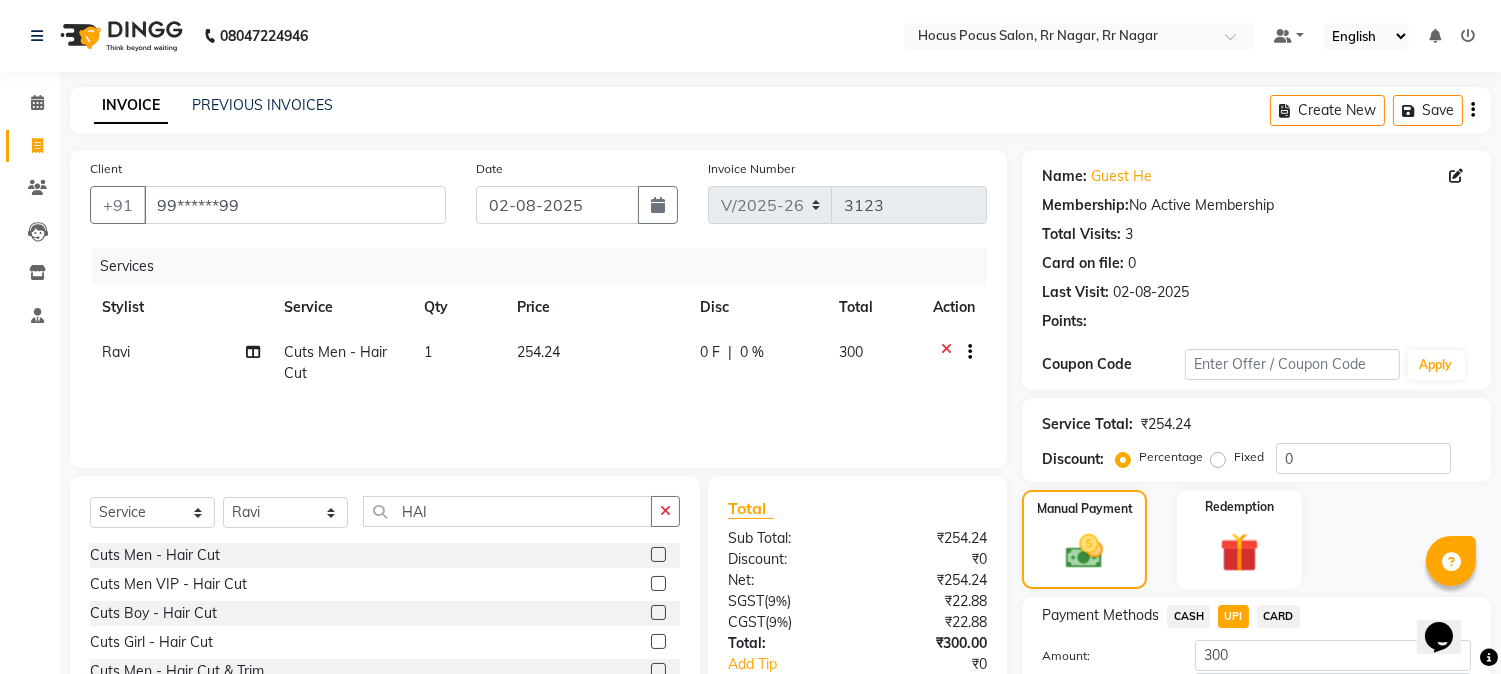 scroll, scrollTop: 142, scrollLeft: 0, axis: vertical 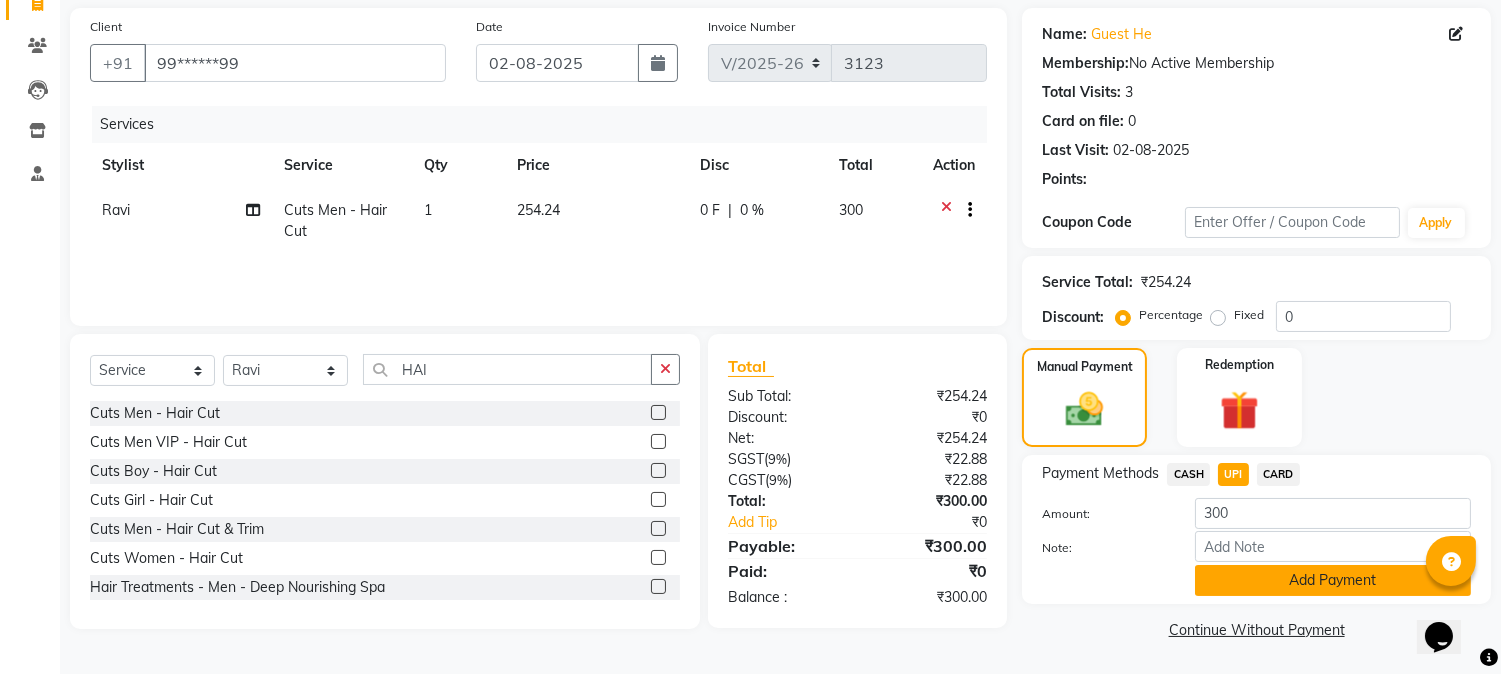 click on "Add Payment" 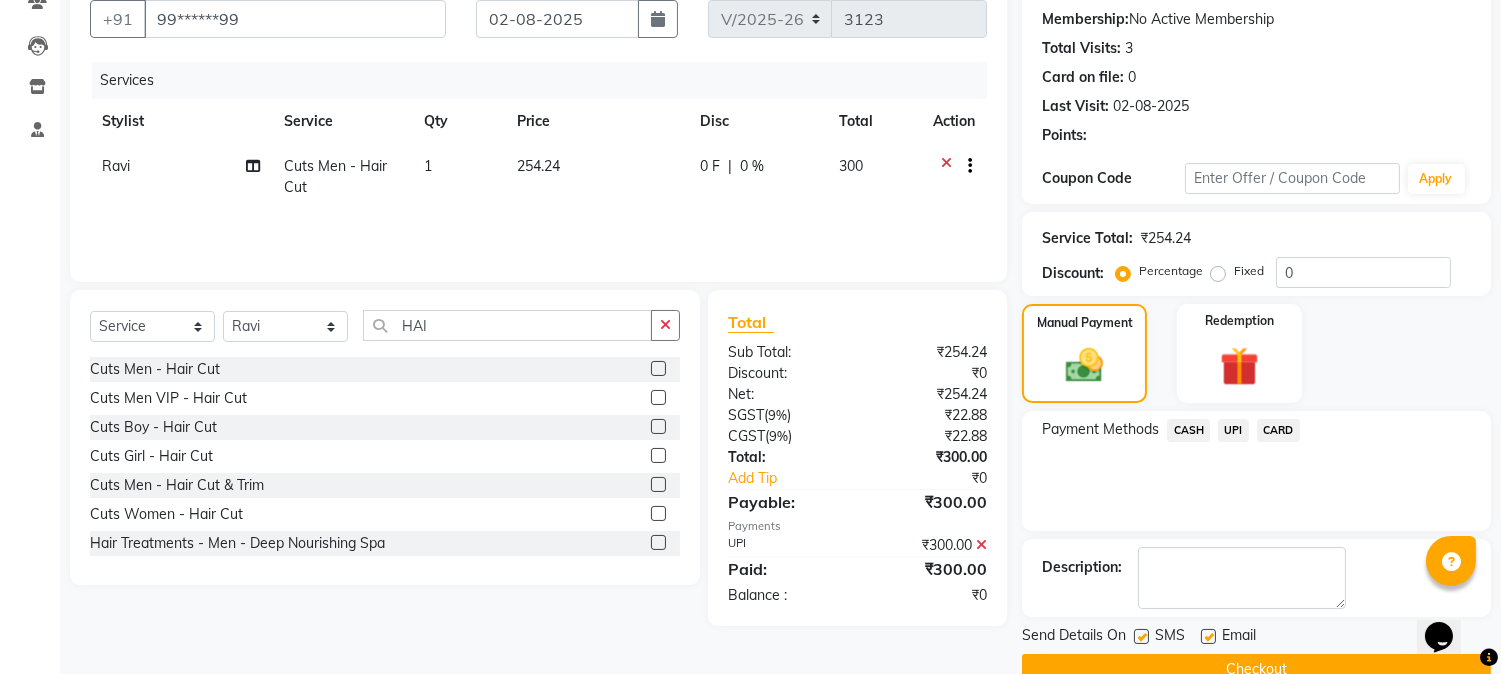 scroll, scrollTop: 225, scrollLeft: 0, axis: vertical 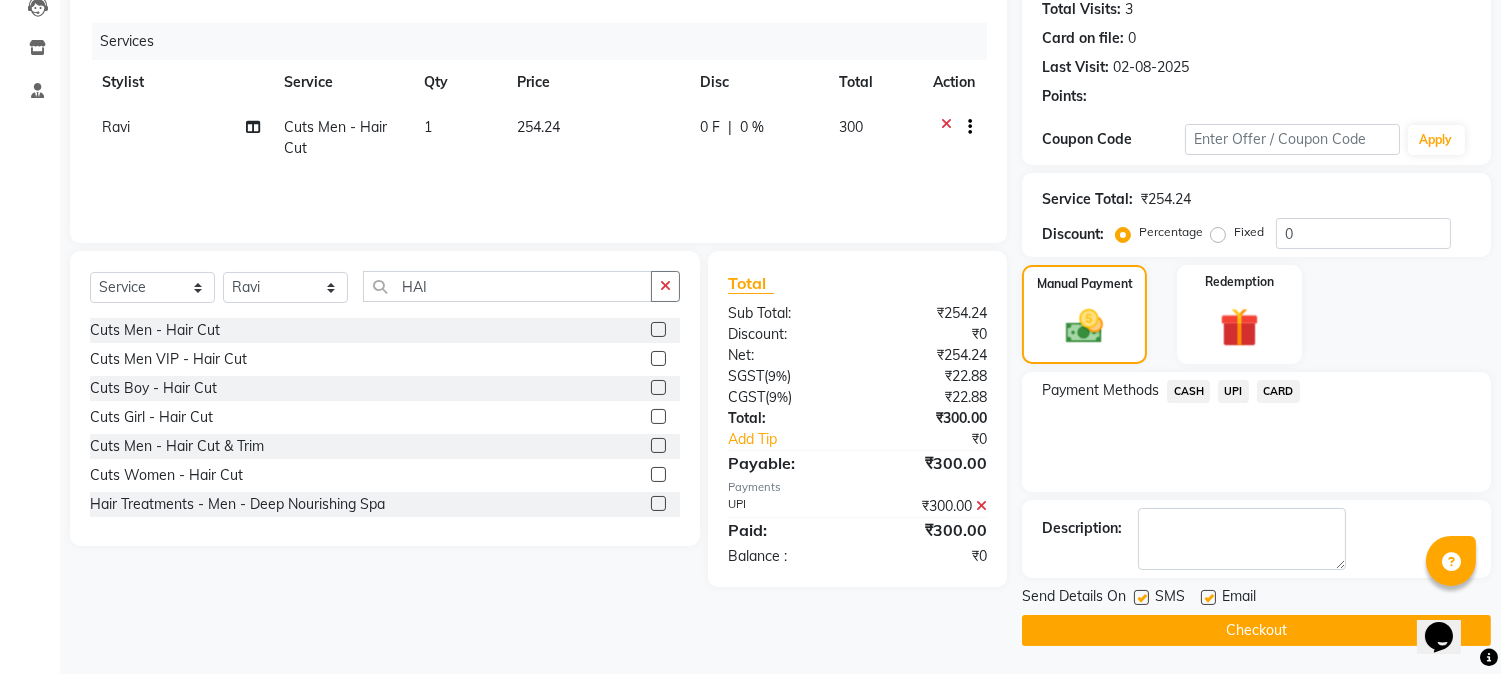 click 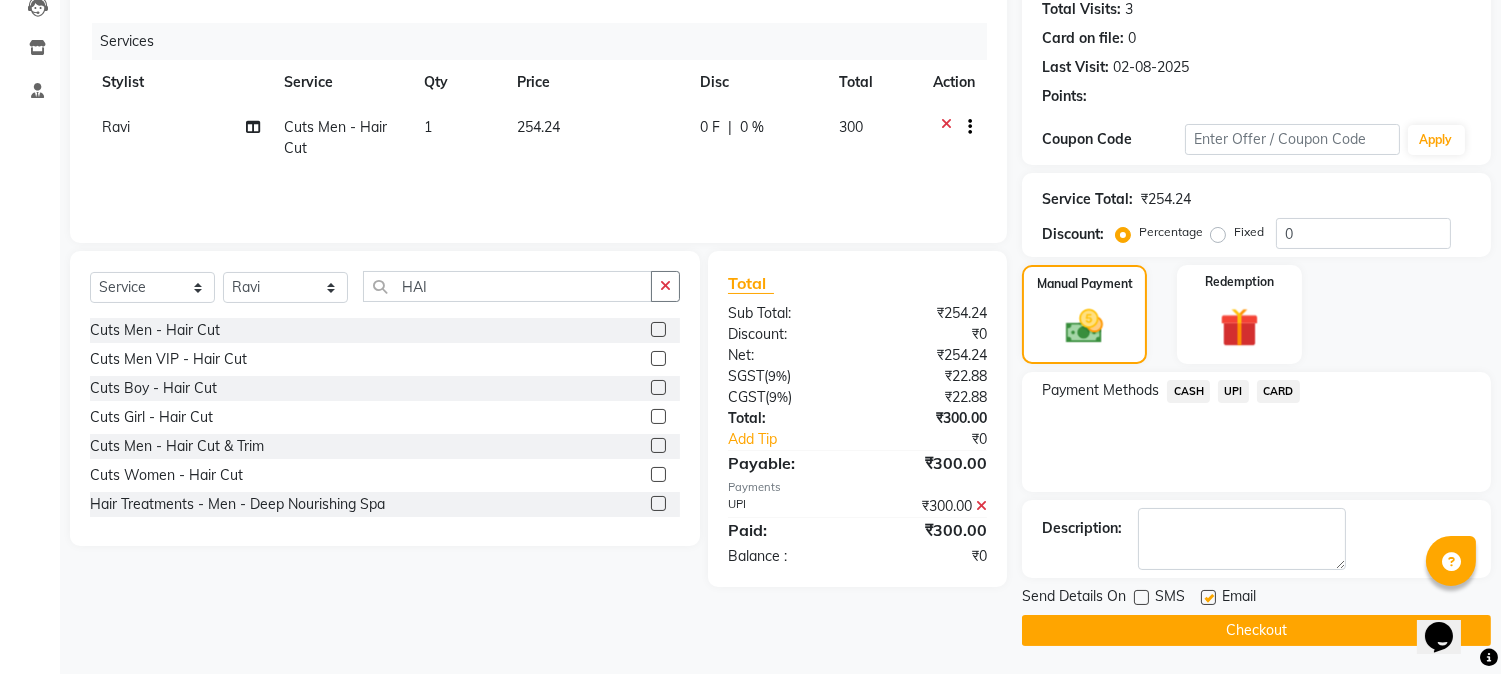 click on "Checkout" 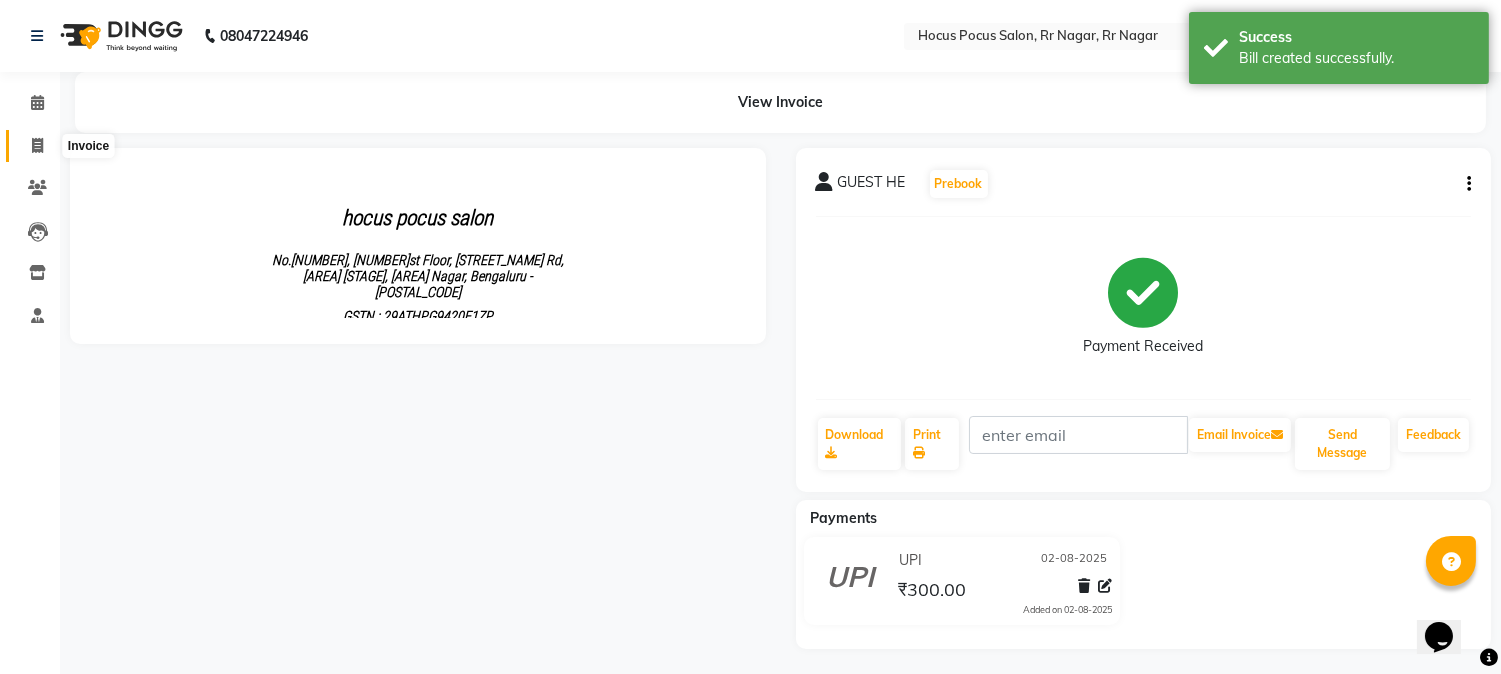 scroll, scrollTop: 0, scrollLeft: 0, axis: both 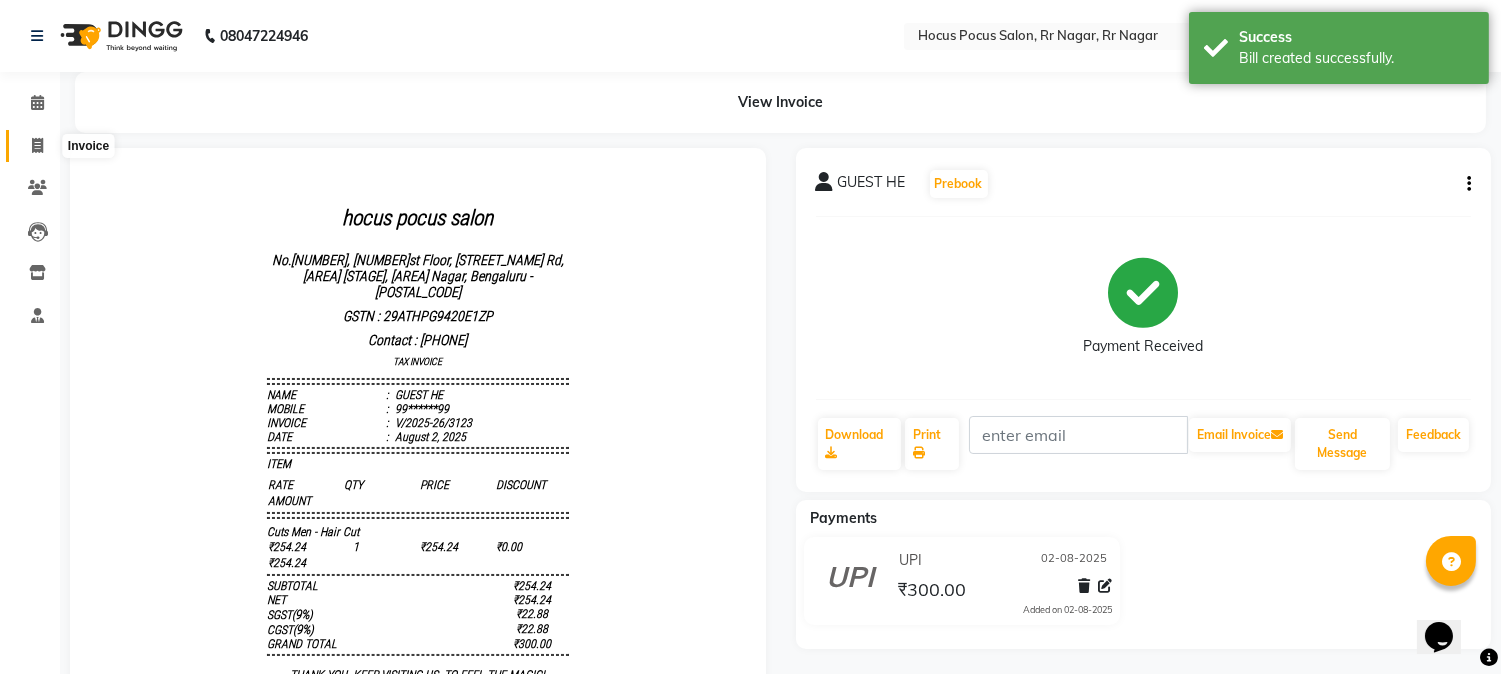 click 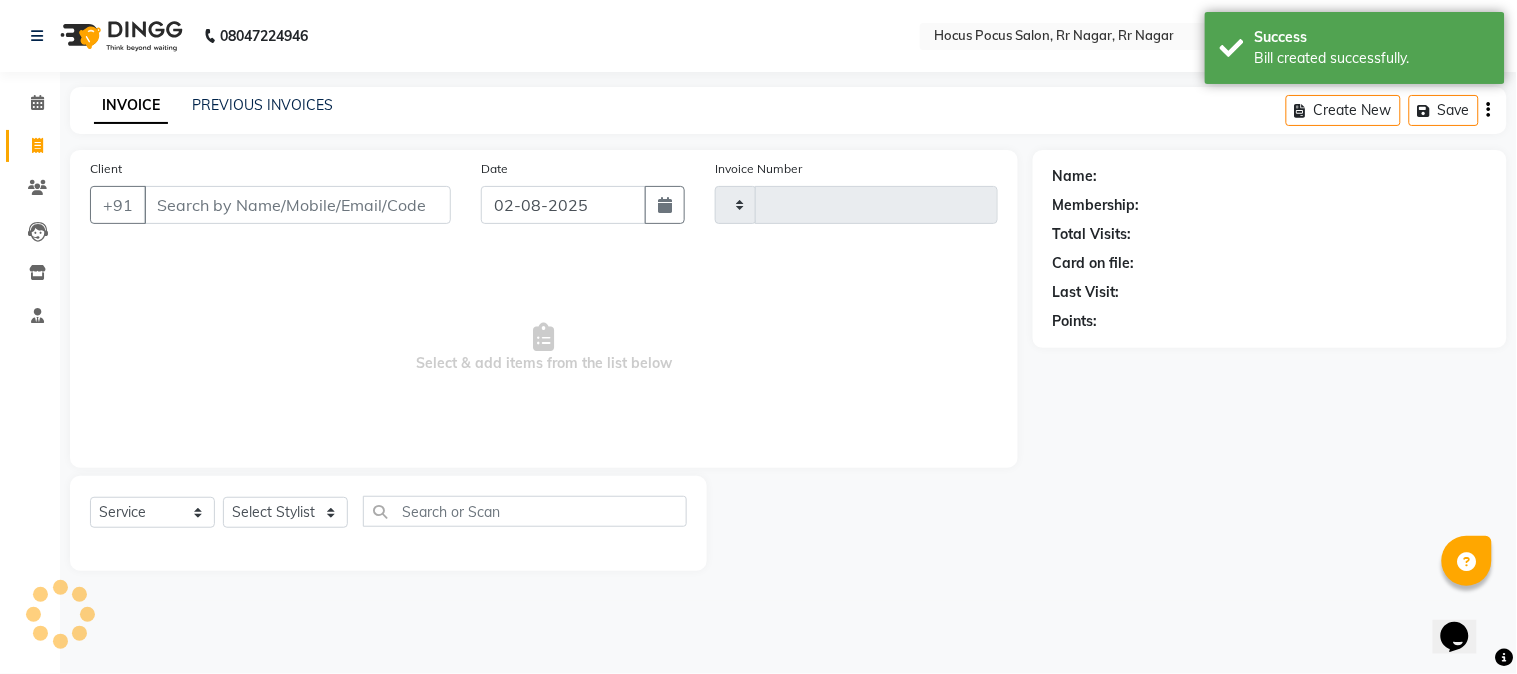 type on "3124" 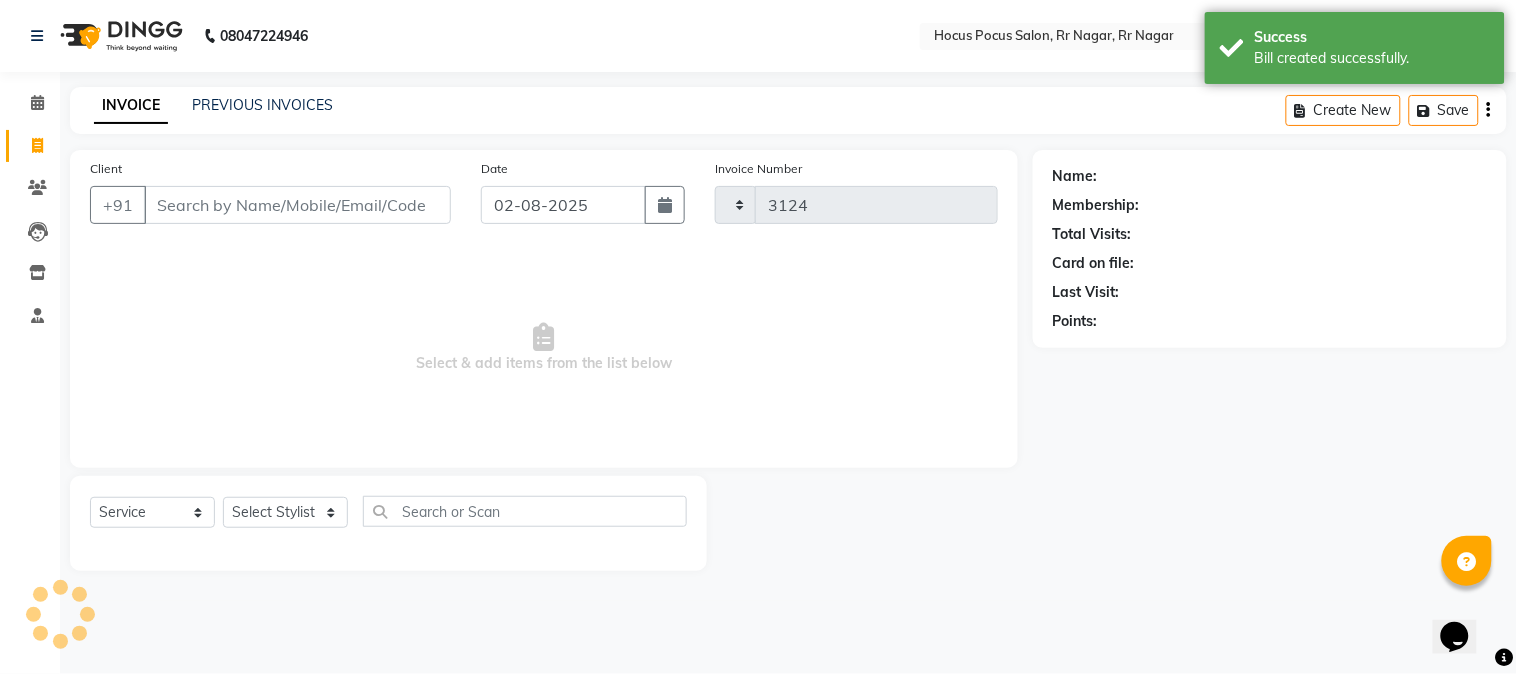 select on "5019" 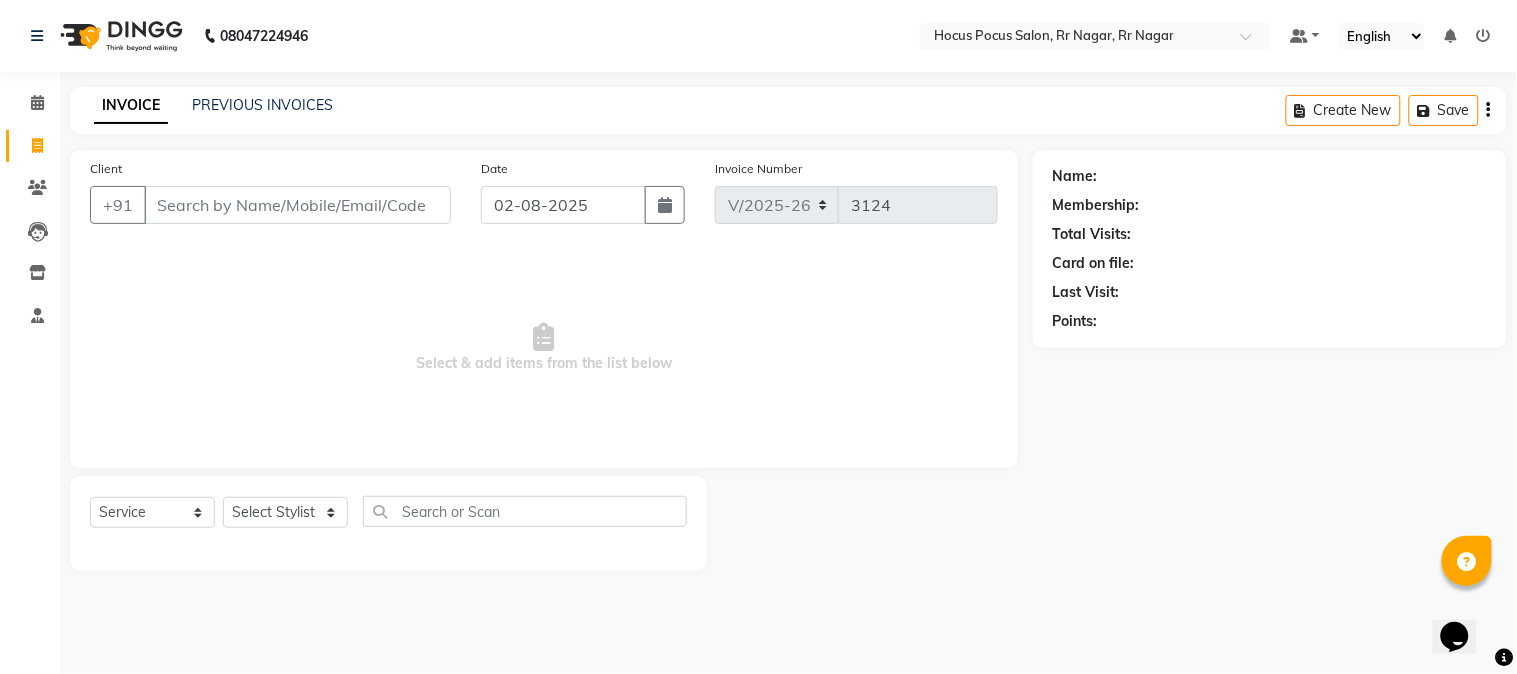 click on "Client" at bounding box center [297, 205] 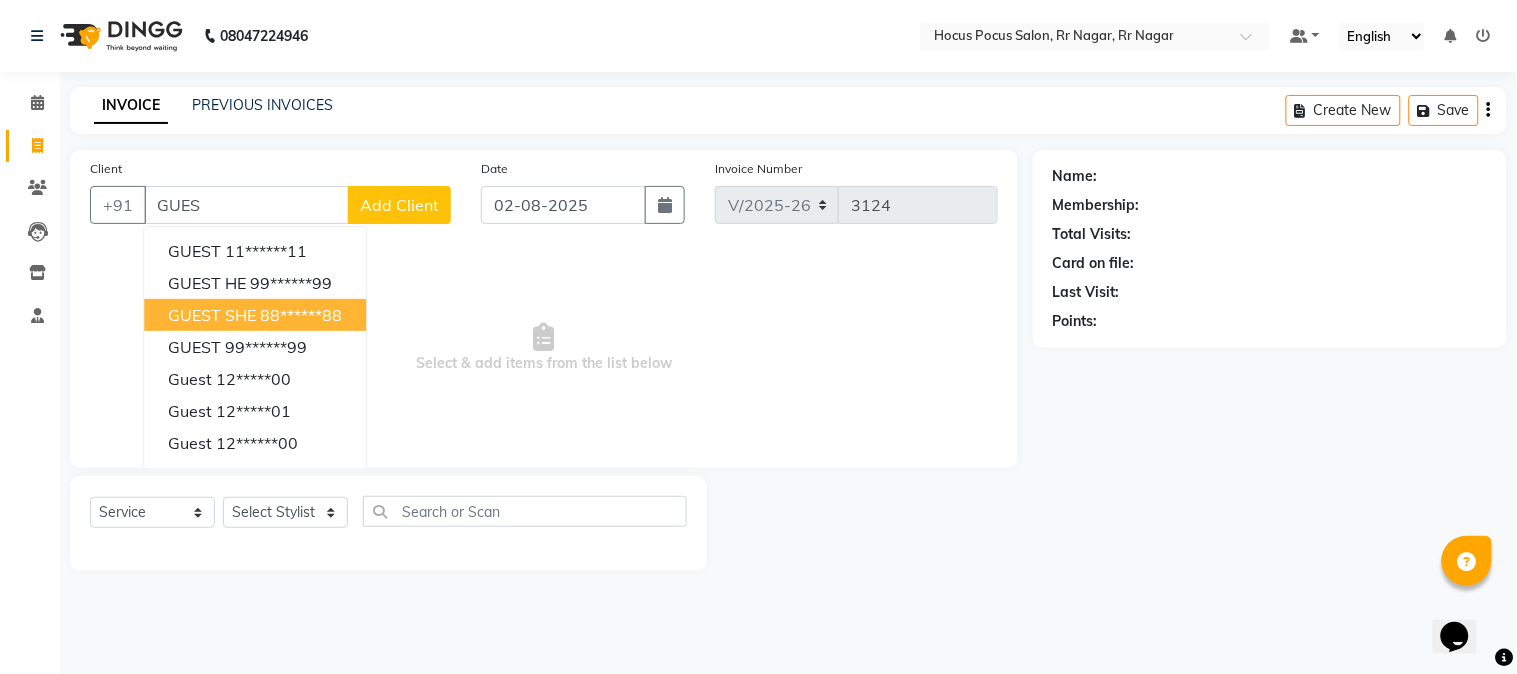 click on "GUEST SHE" at bounding box center [212, 315] 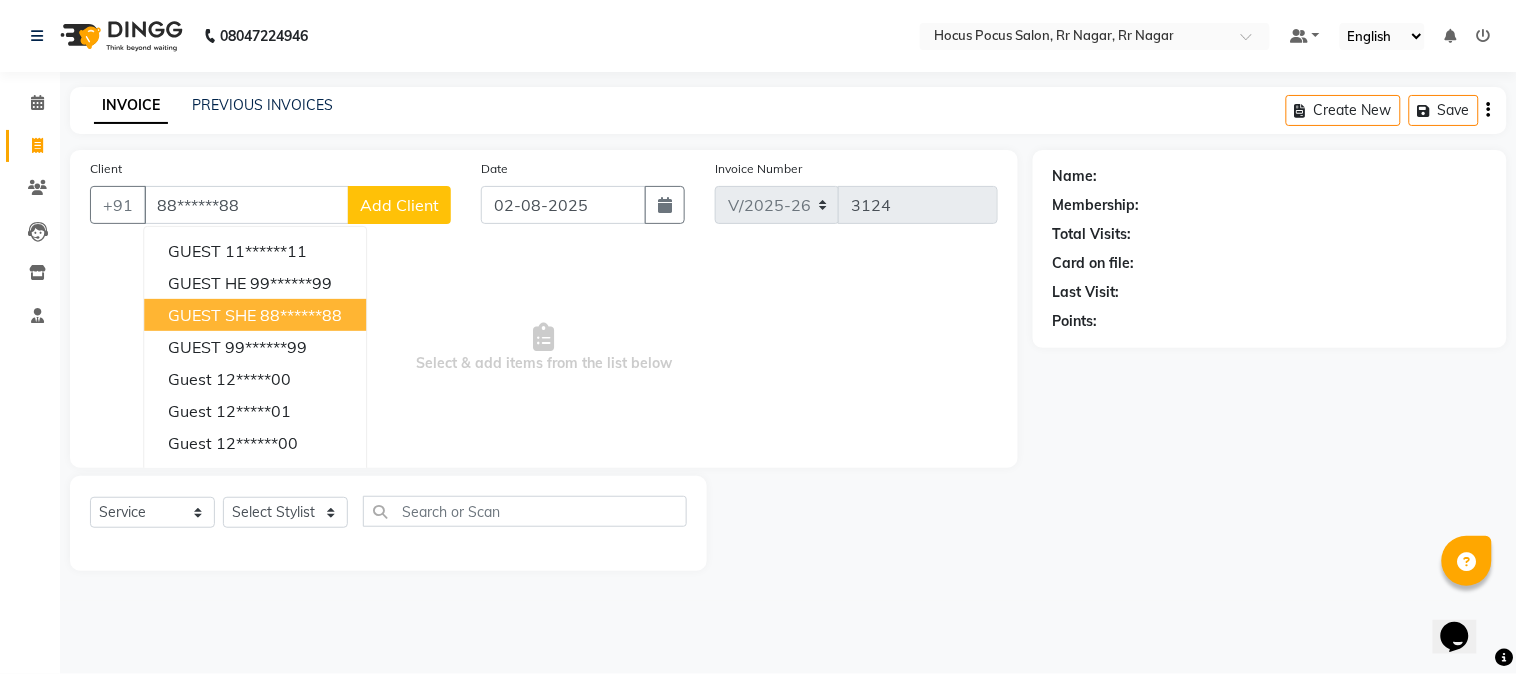 type on "88******88" 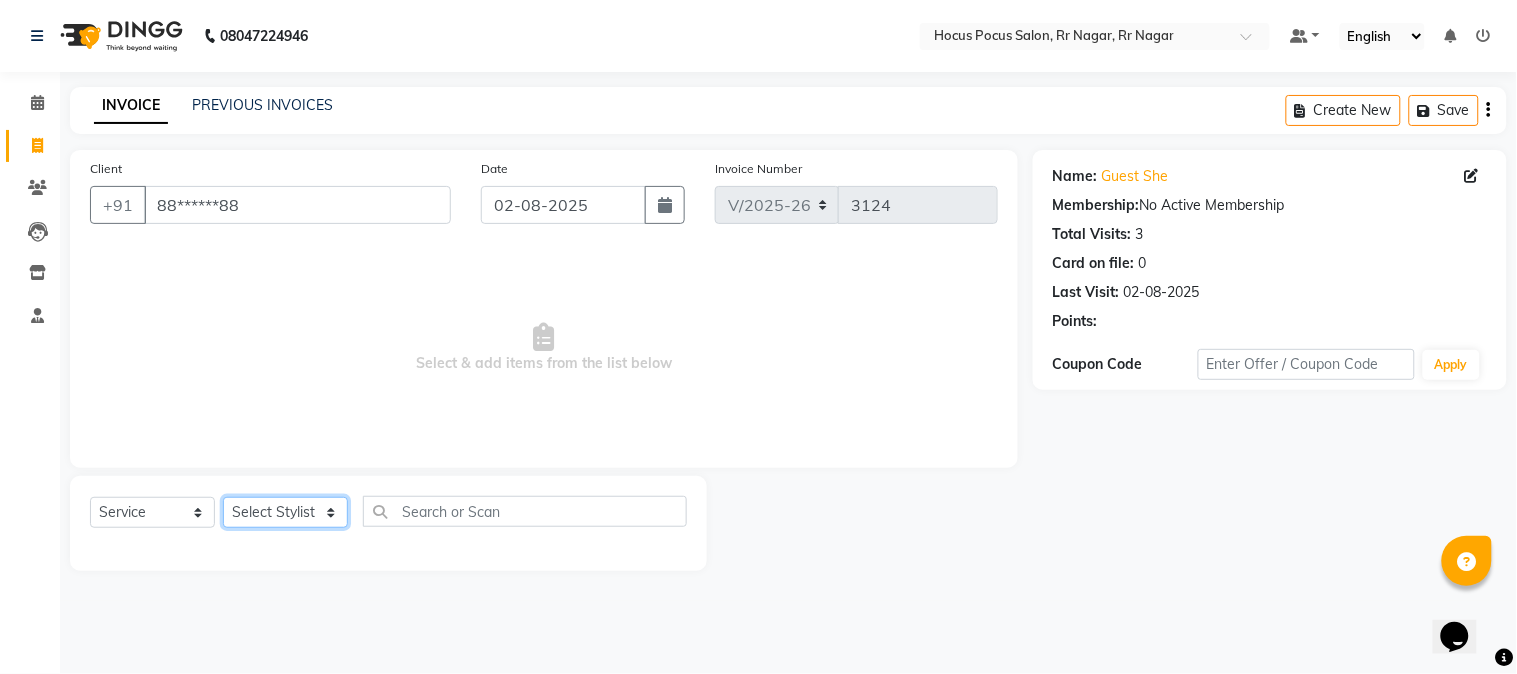 click on "Select Stylist [FIRST] [FIRST] [FIRST] hocus pocus [FIRST] [FIRST] [FIRST] [FIRST] [FIRST] [FIRST] [FIRST]" 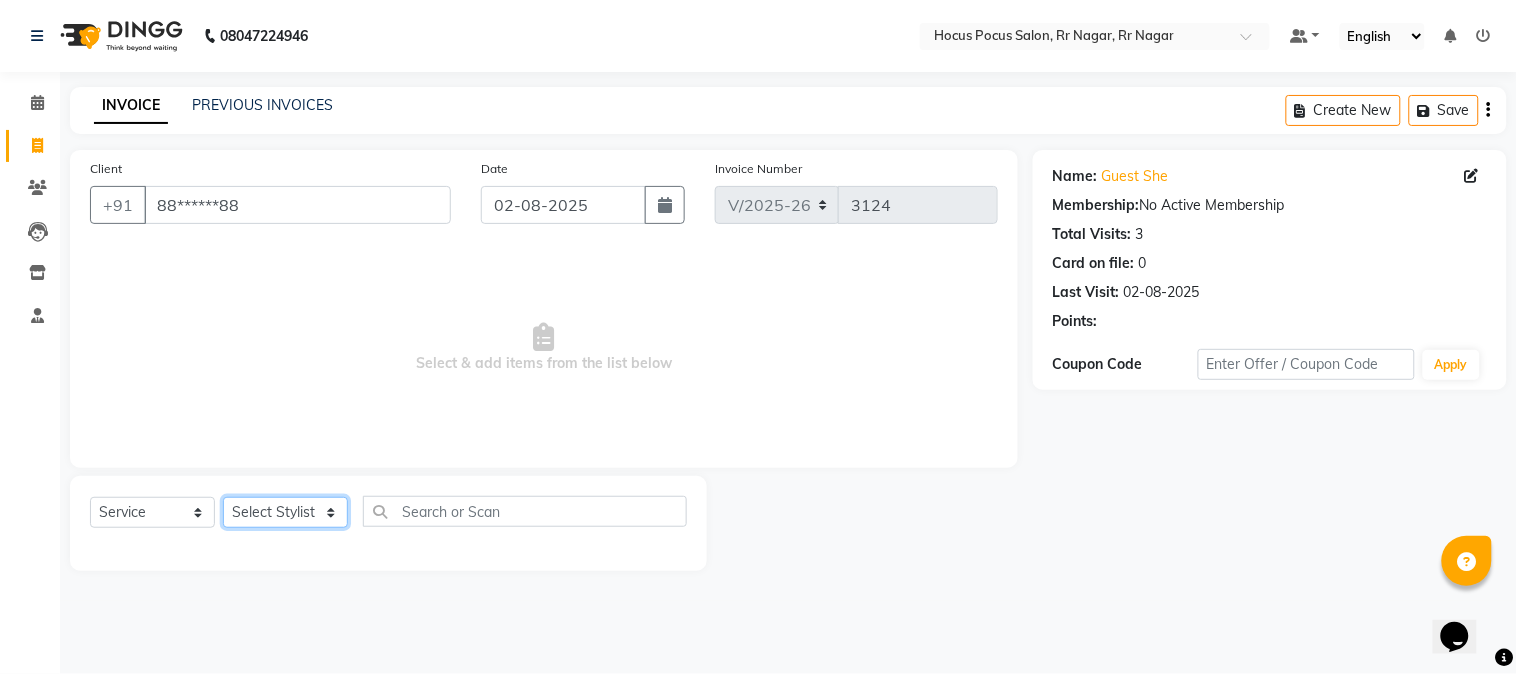 select on "74946" 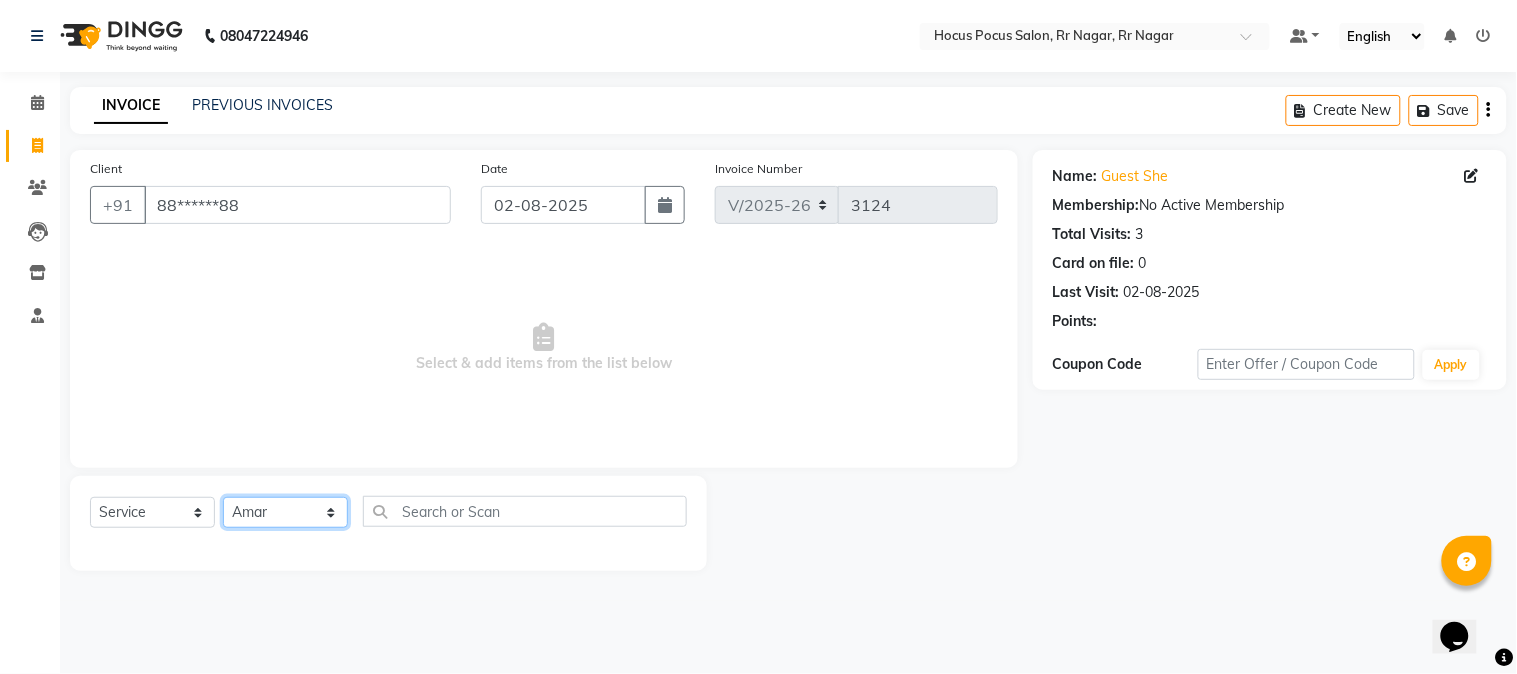 click on "Select Stylist [FIRST] [FIRST] [FIRST] hocus pocus [FIRST] [FIRST] [FIRST] [FIRST] [FIRST] [FIRST] [FIRST]" 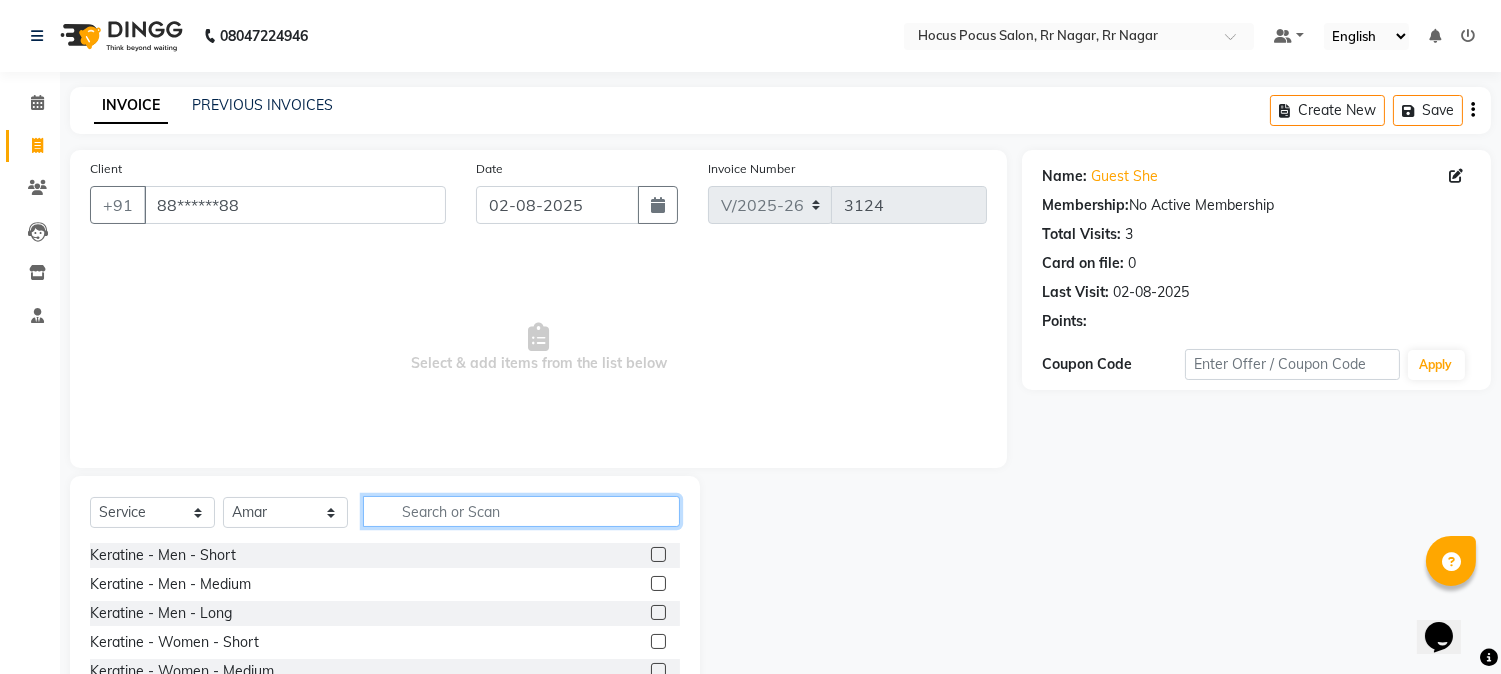 click 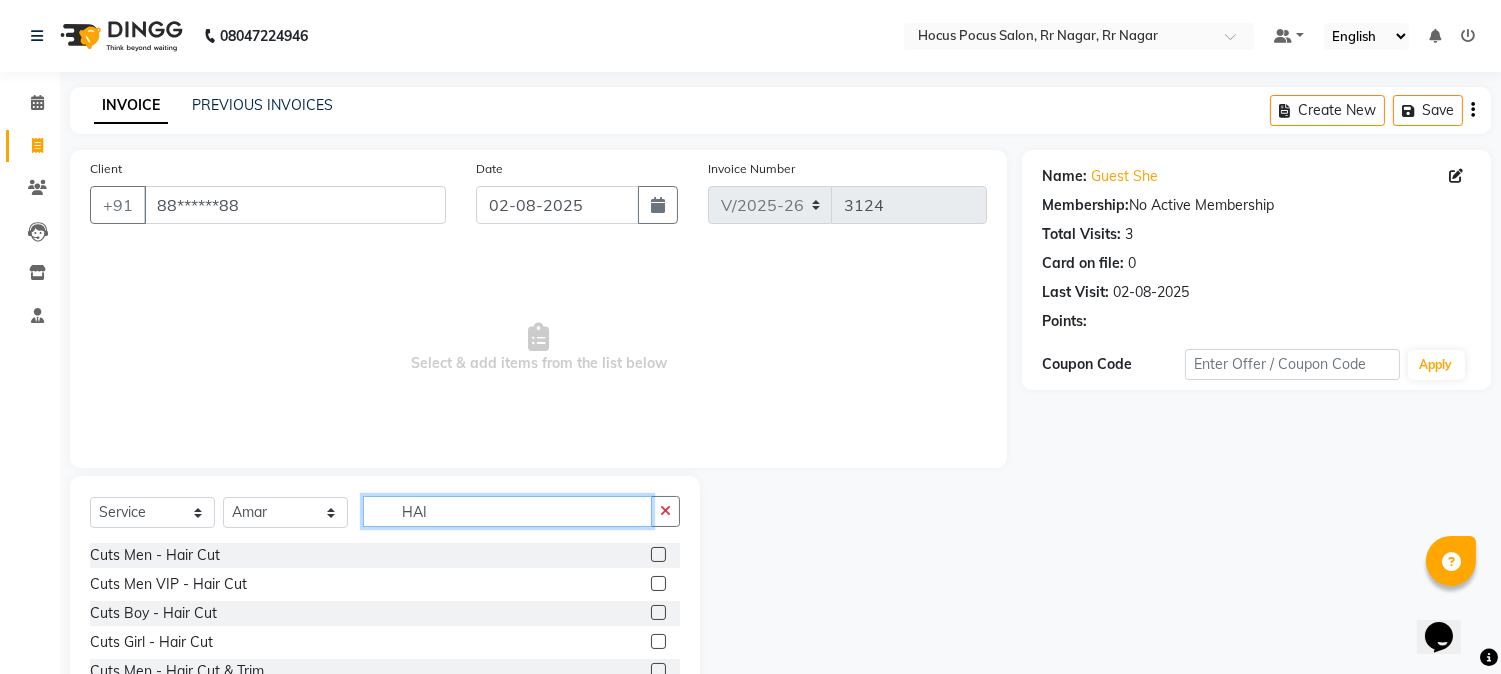 type on "HAI" 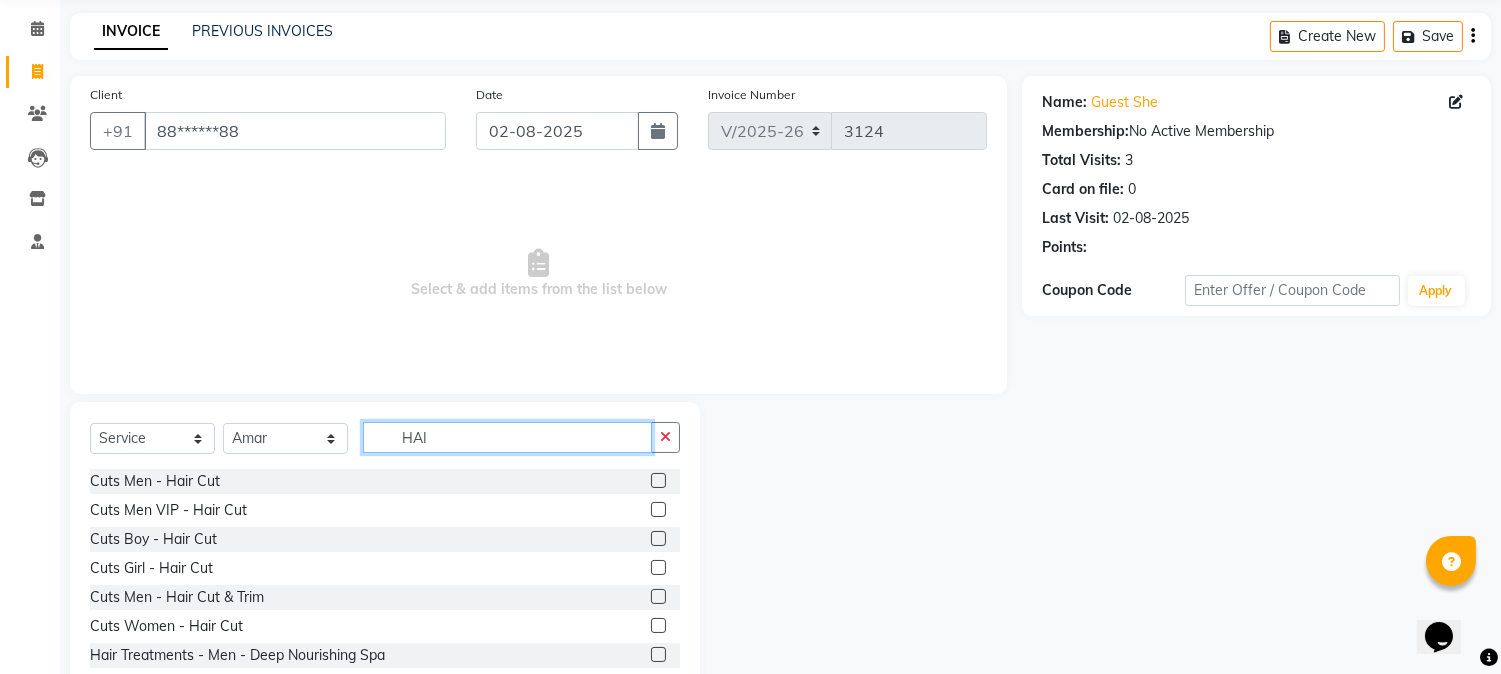 scroll, scrollTop: 126, scrollLeft: 0, axis: vertical 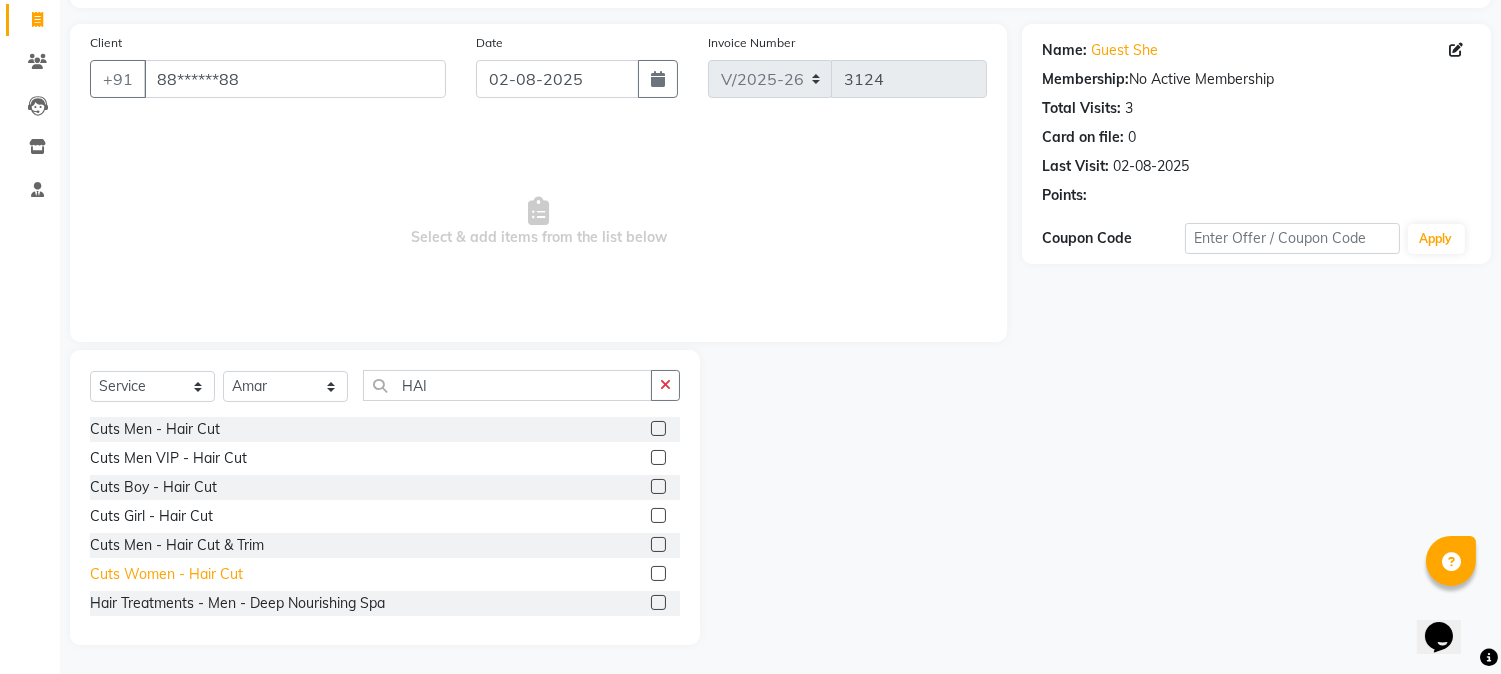 click on "Cuts Women  - Hair Cut" 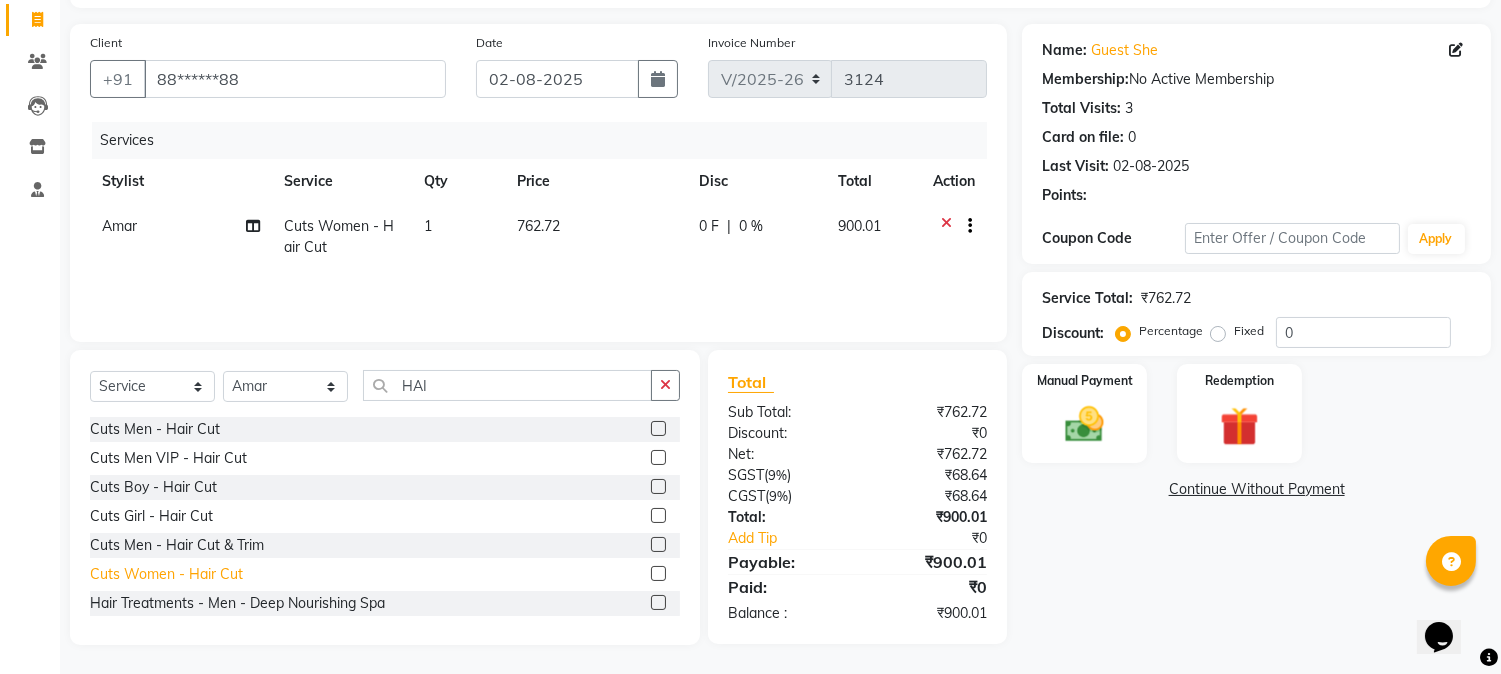 click on "Cuts Women  - Hair Cut" 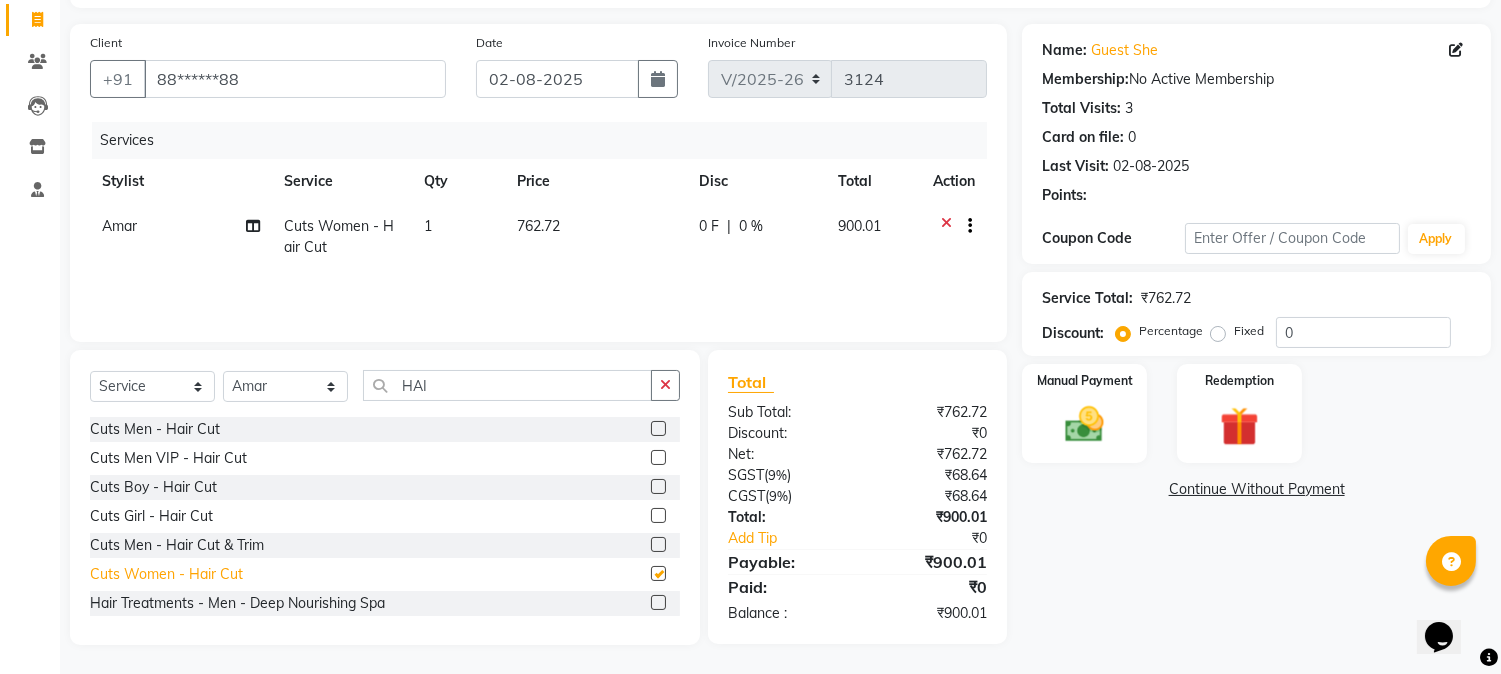 checkbox on "false" 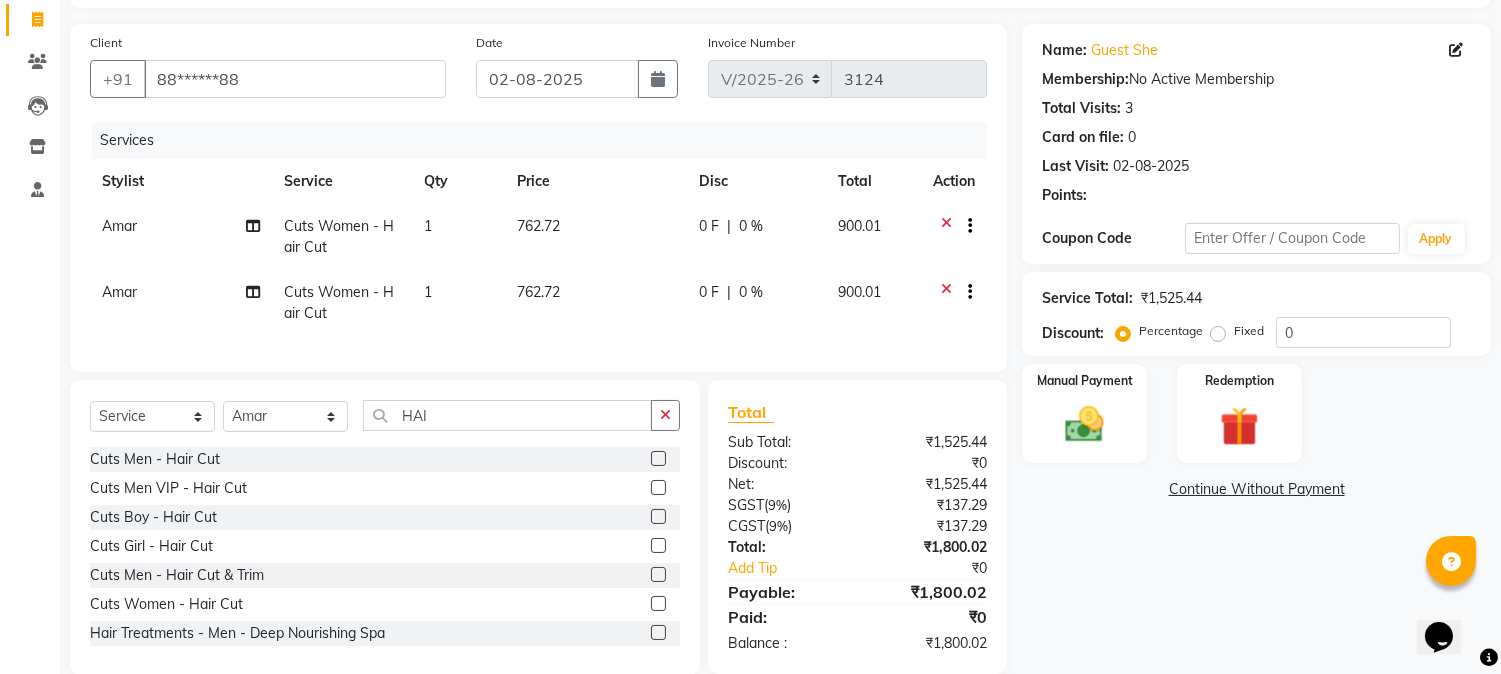 click on "Amar" 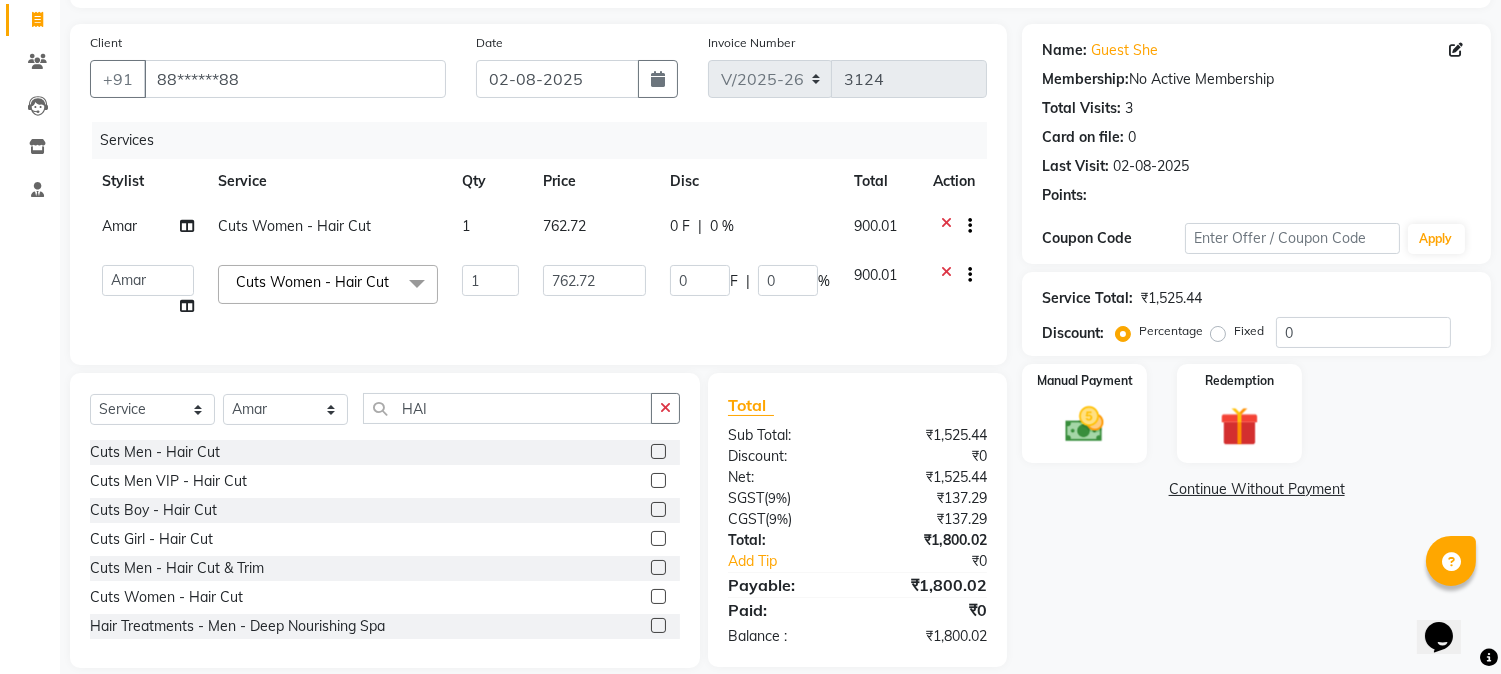 click on "Cuts Women  - Hair Cut" 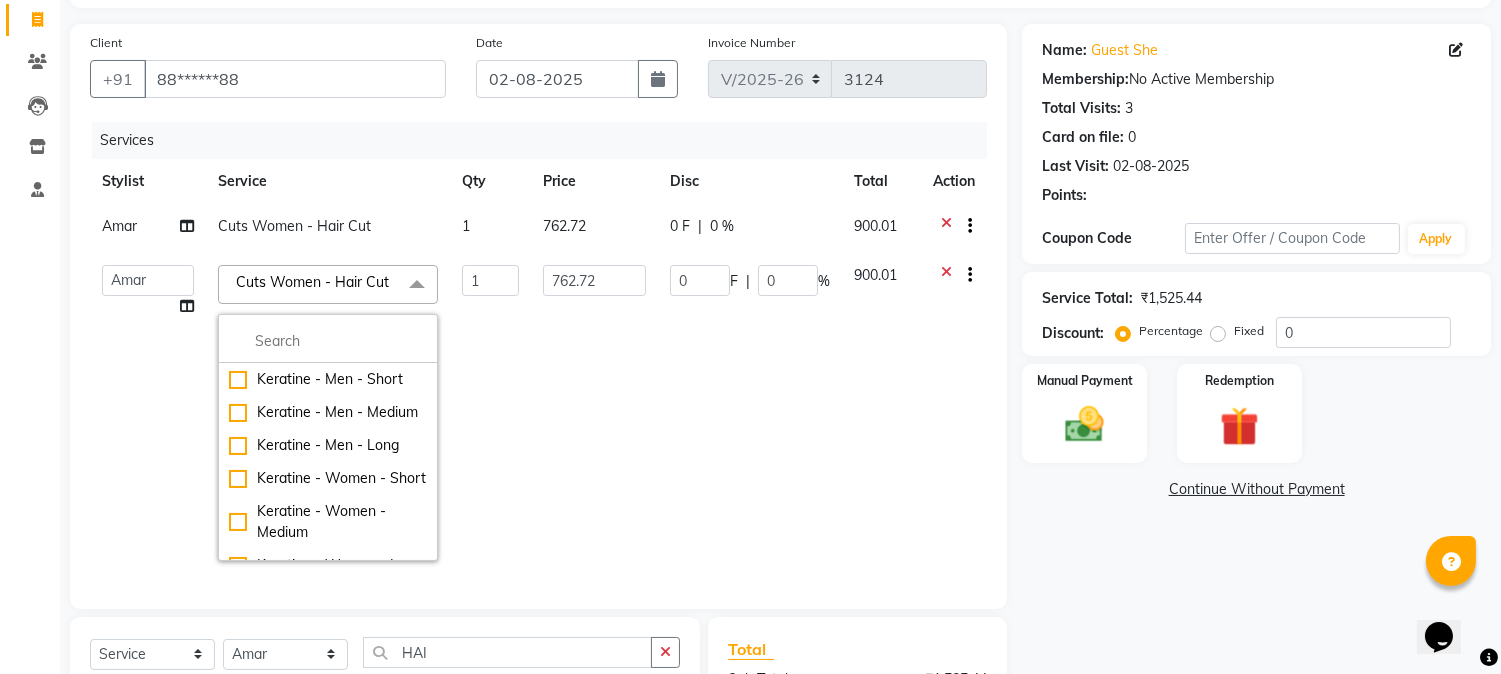 click on "762.72" 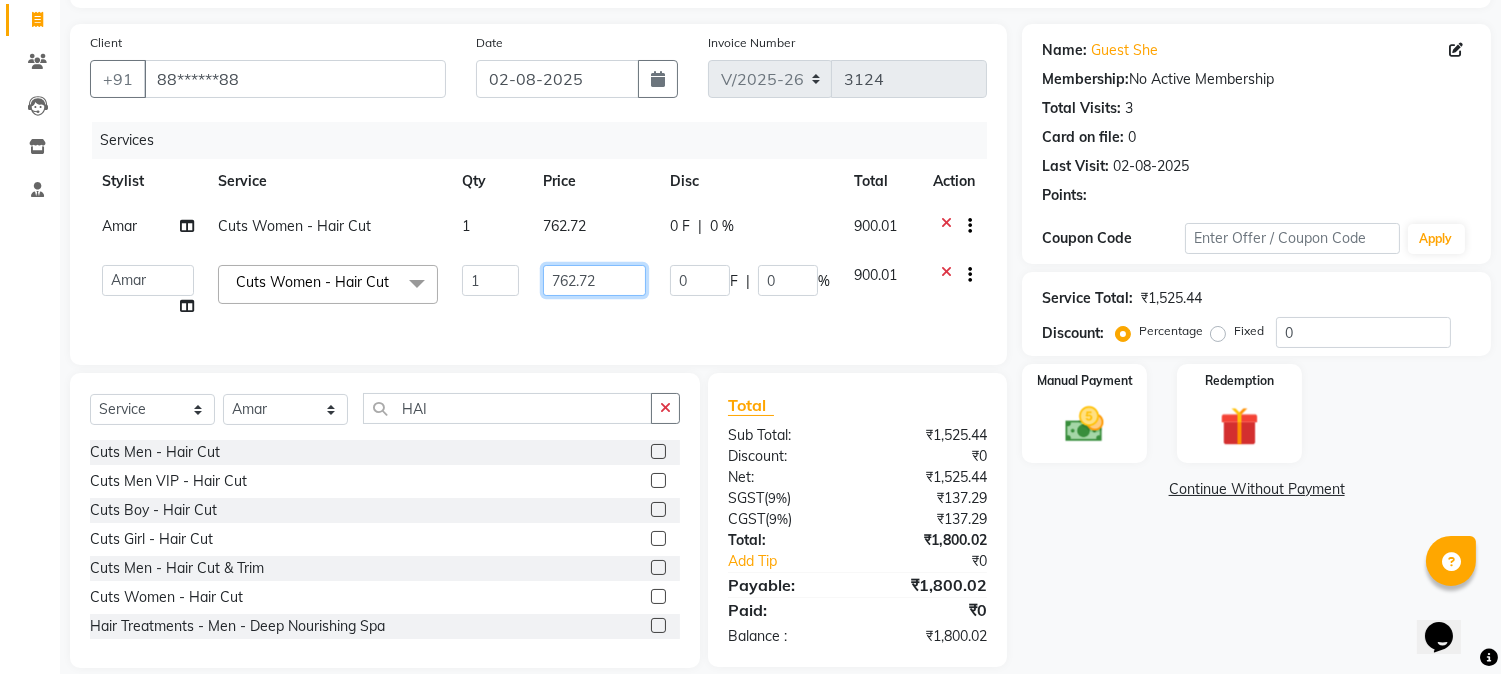 click on "762.72" 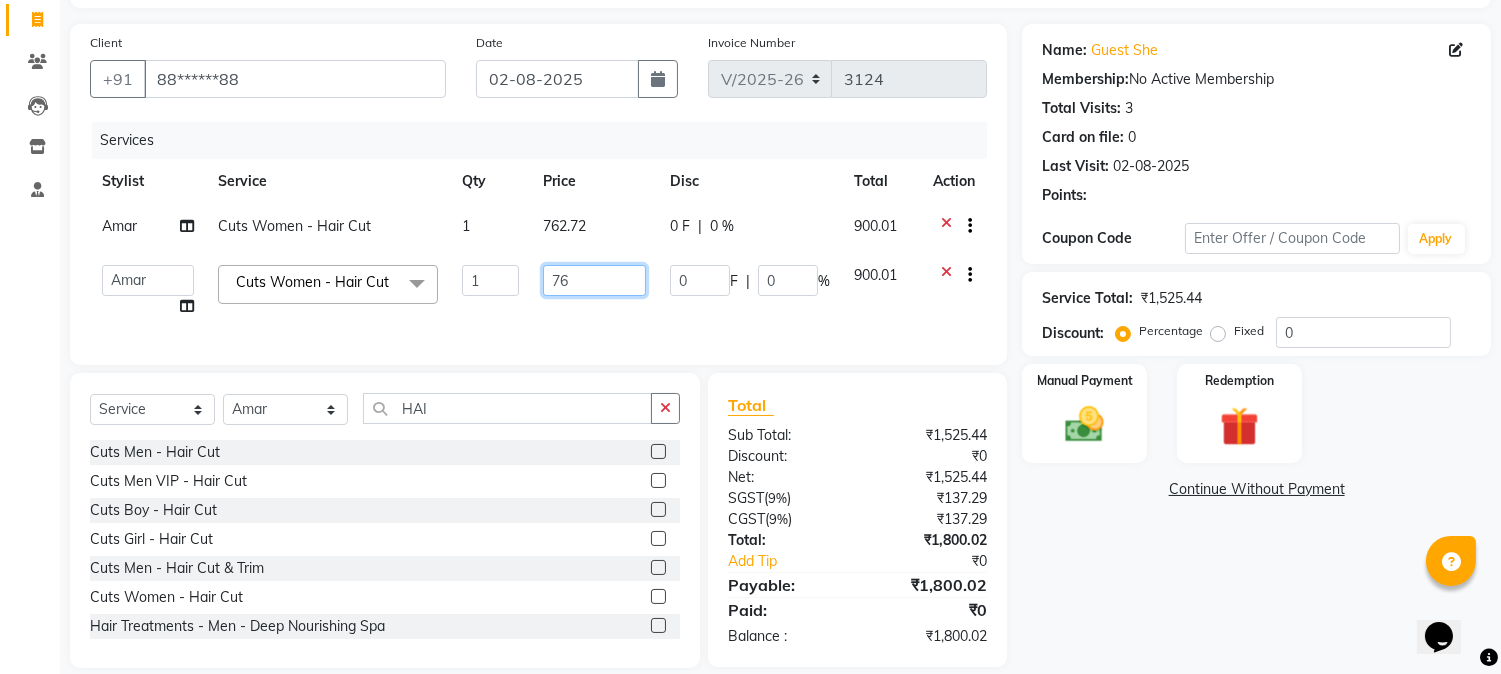 type on "7" 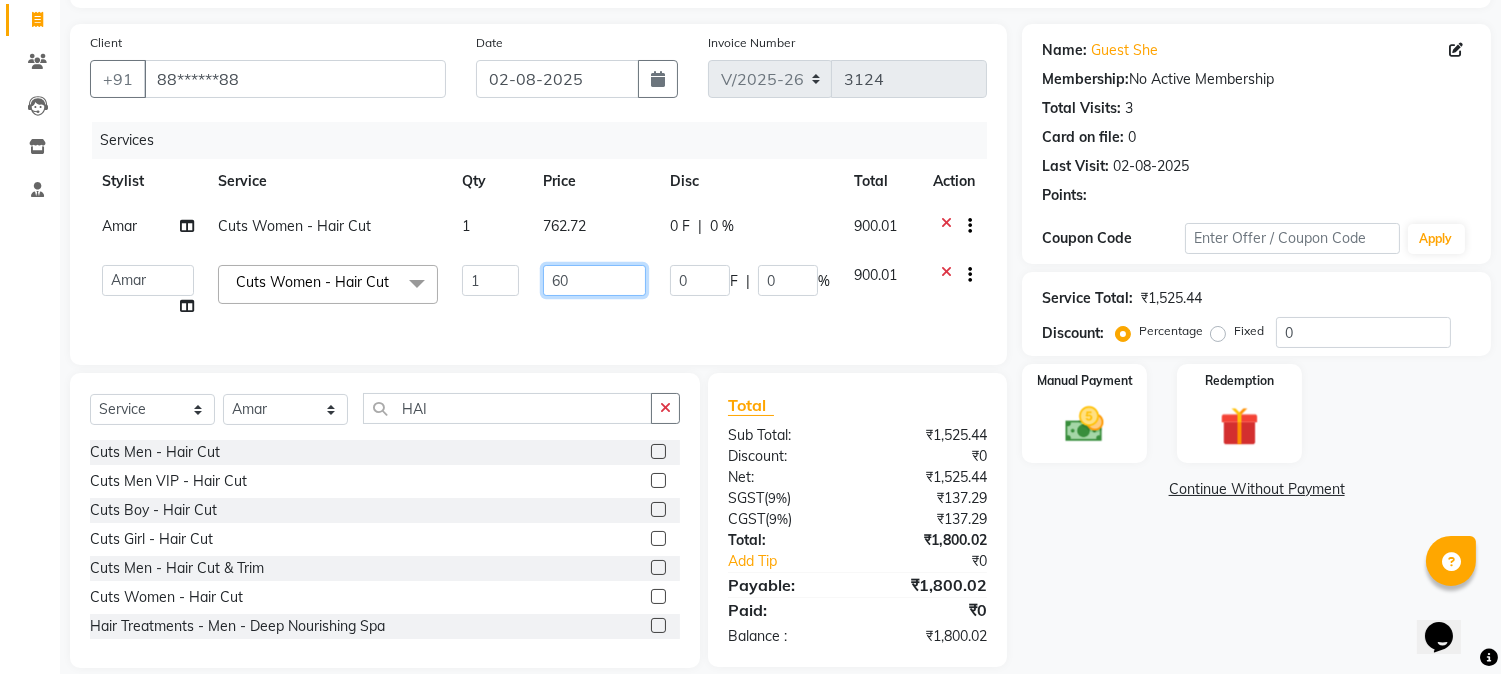 type on "600" 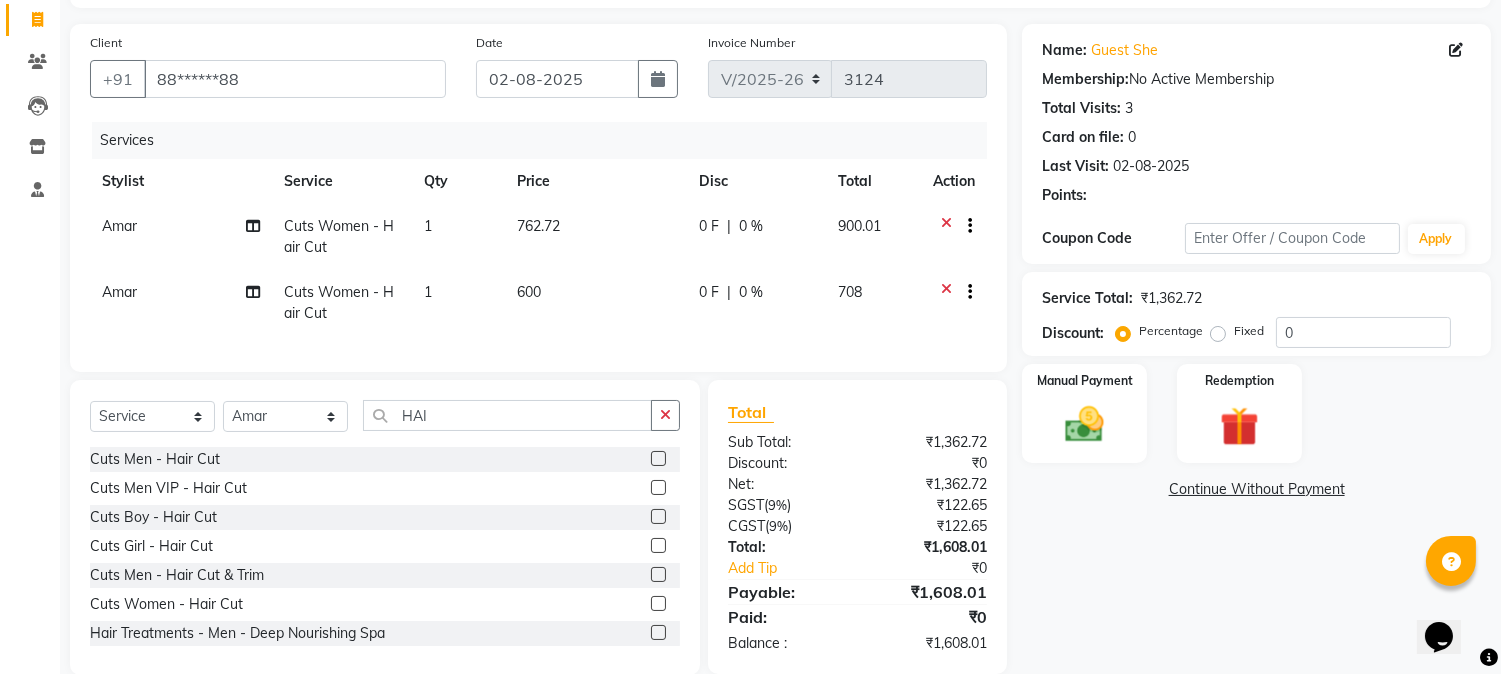 click on "600" 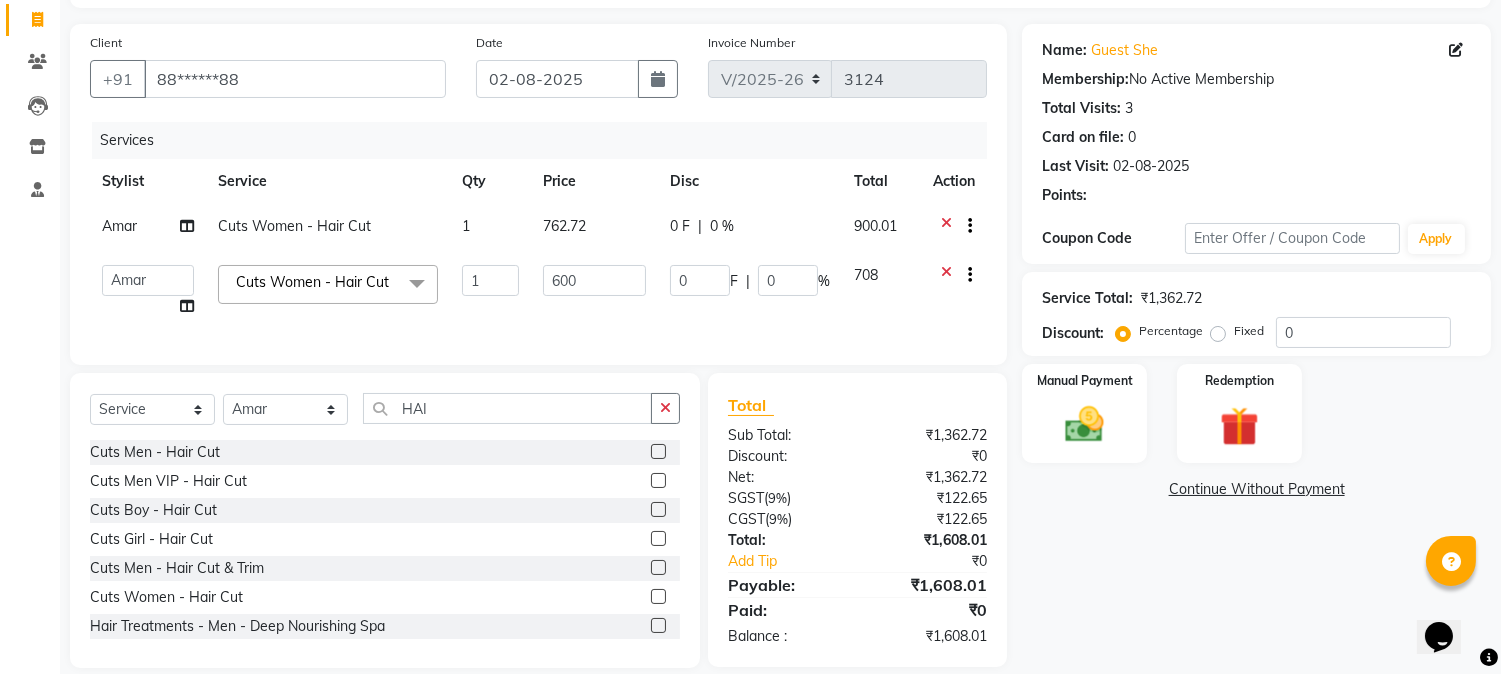 scroll, scrollTop: 166, scrollLeft: 0, axis: vertical 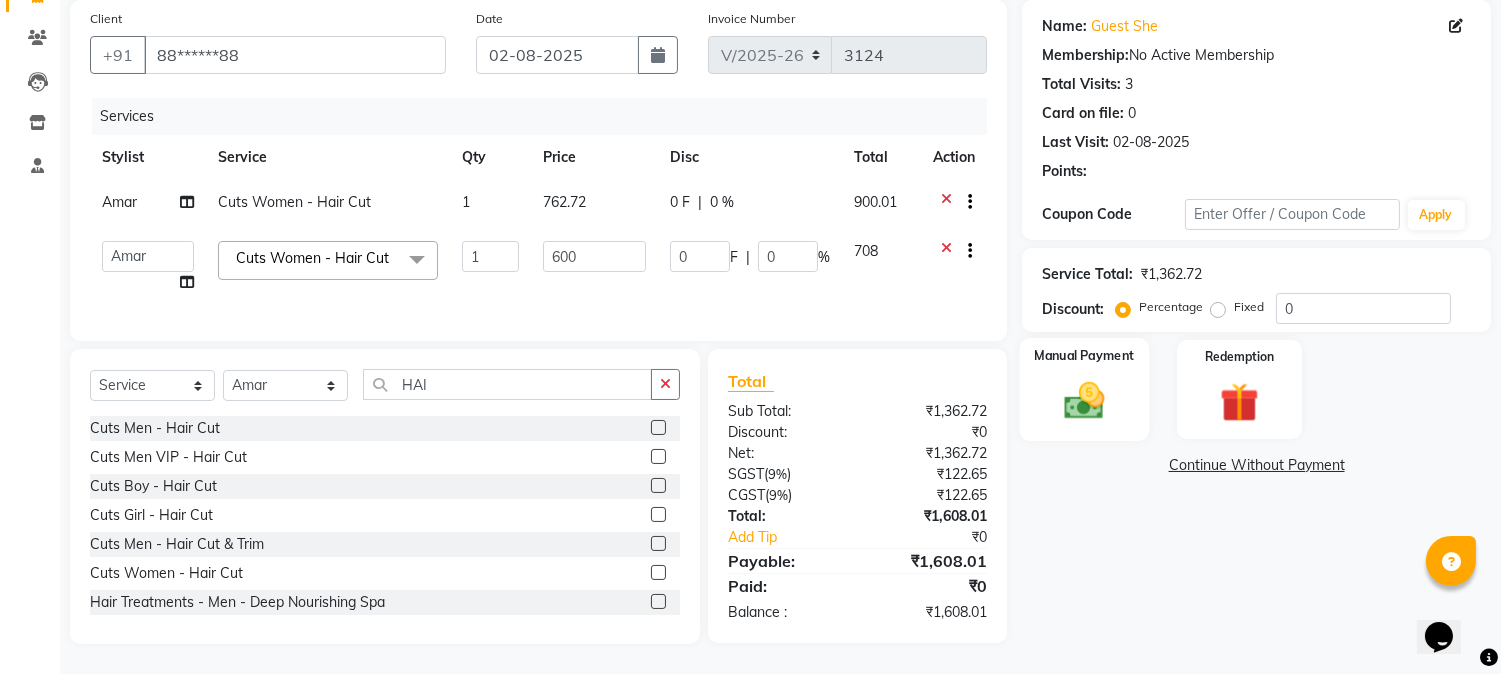 click 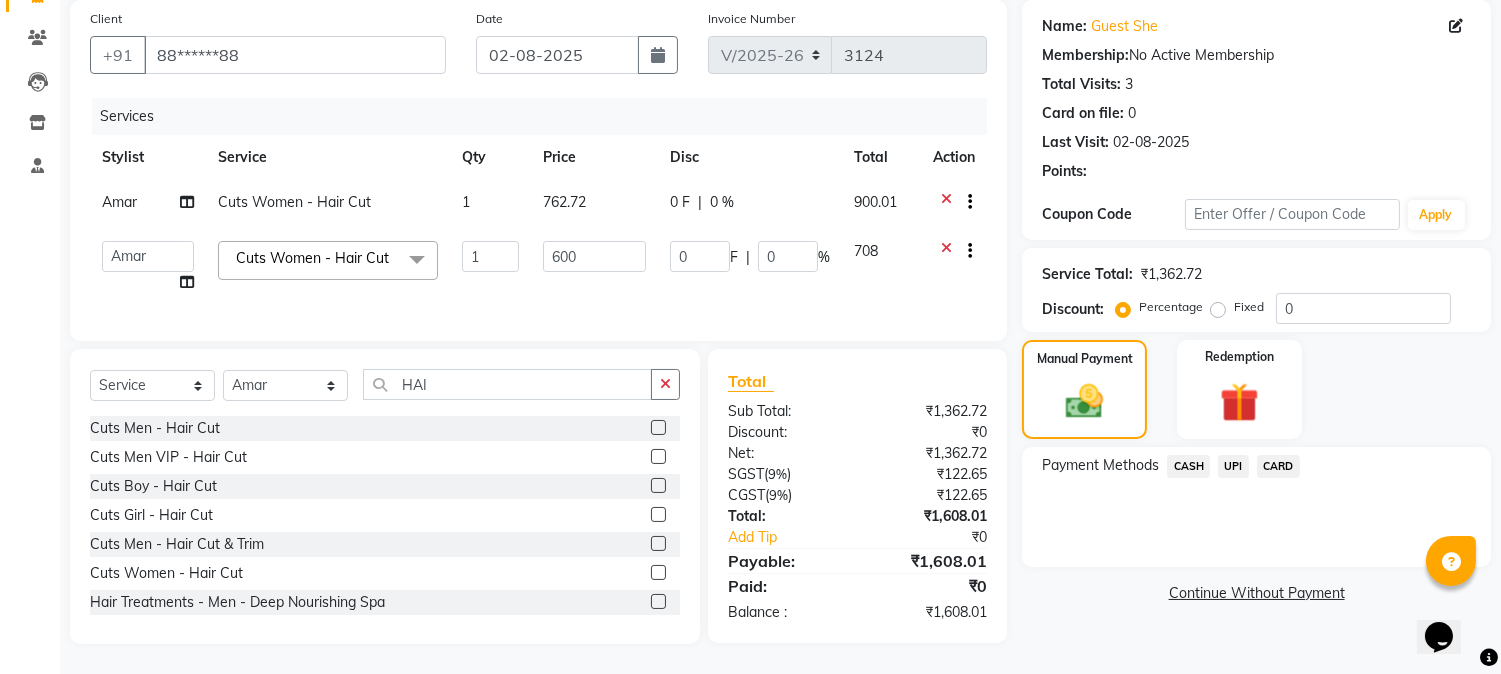 click on "UPI" 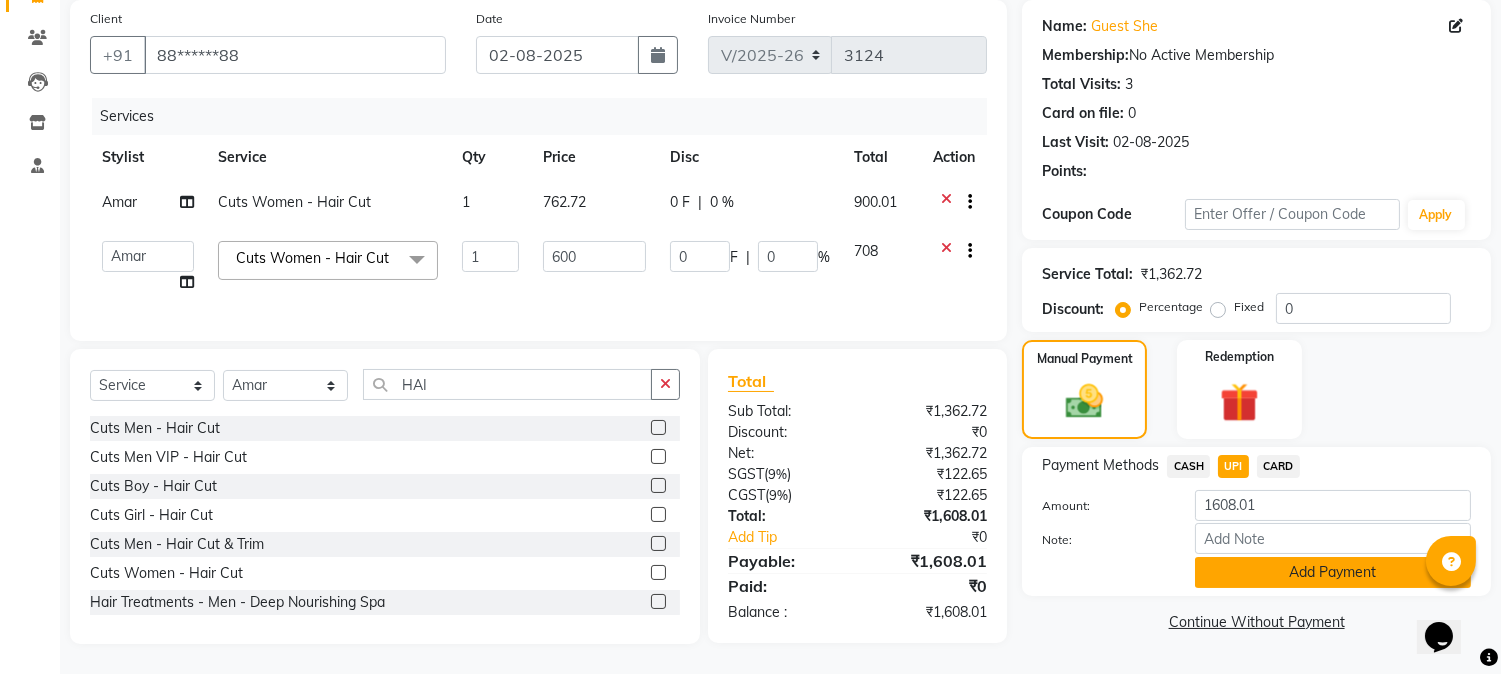 click on "Add Payment" 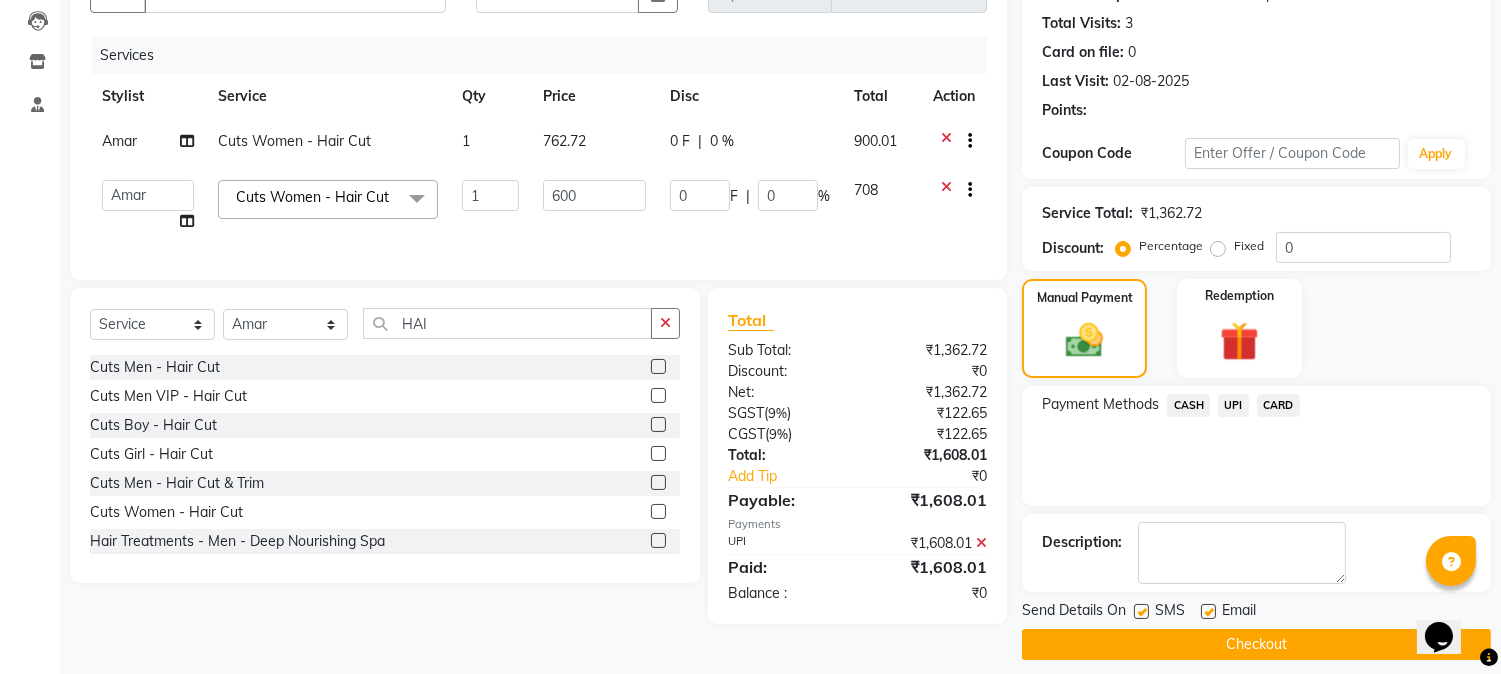 scroll, scrollTop: 225, scrollLeft: 0, axis: vertical 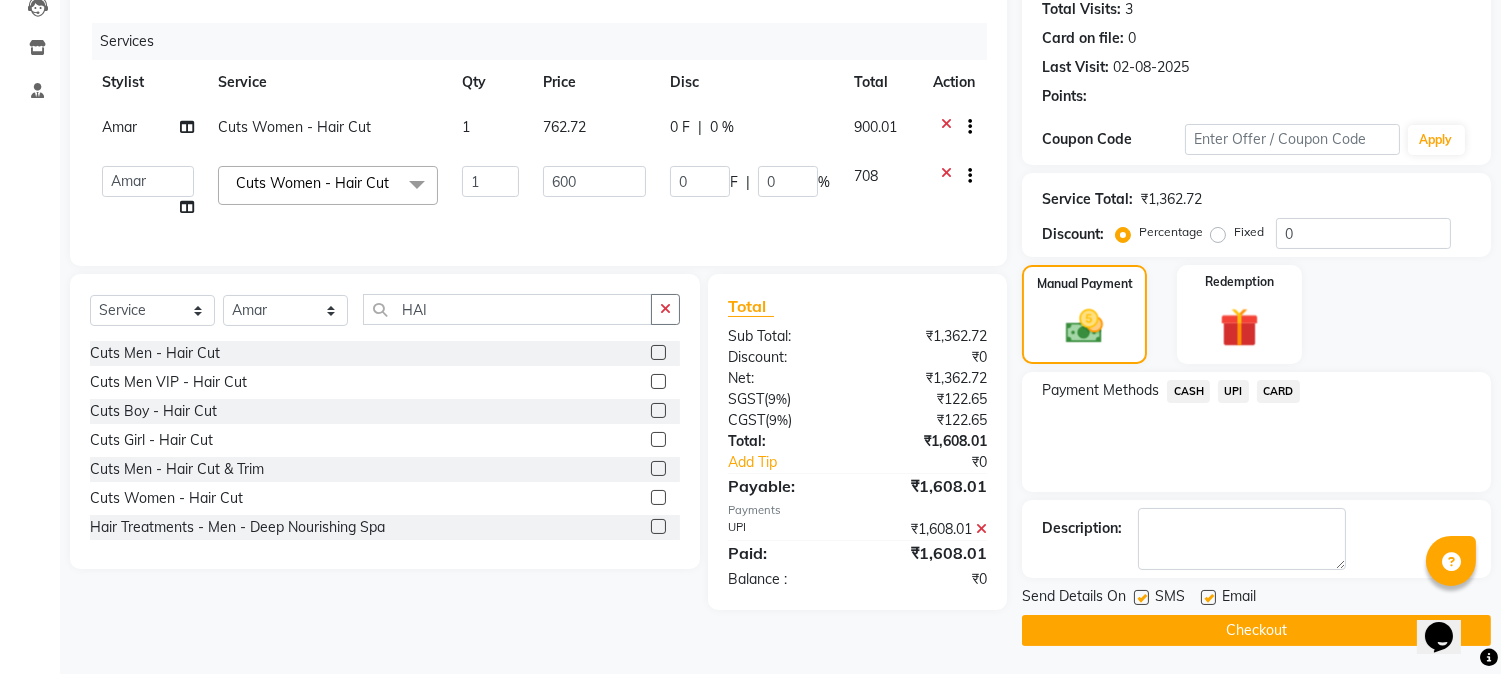 click on "UPI" 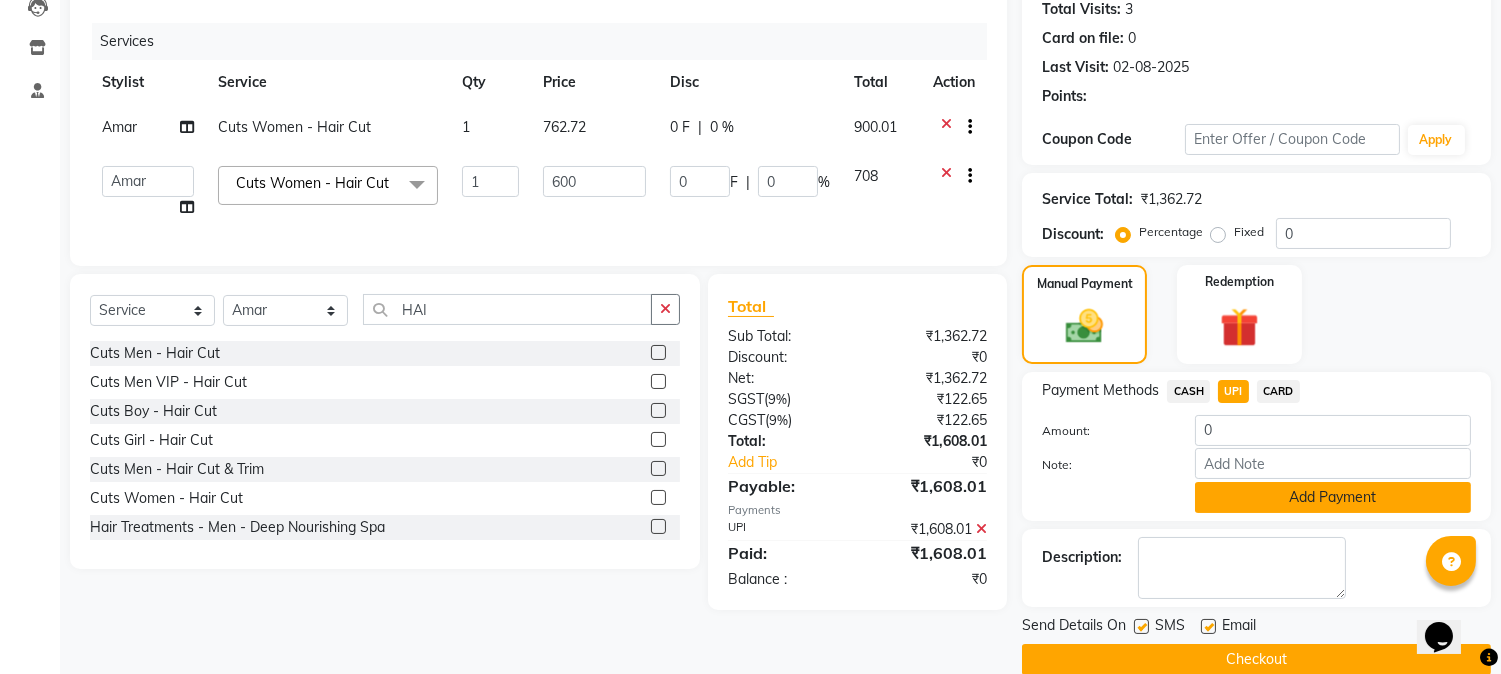 click on "Add Payment" 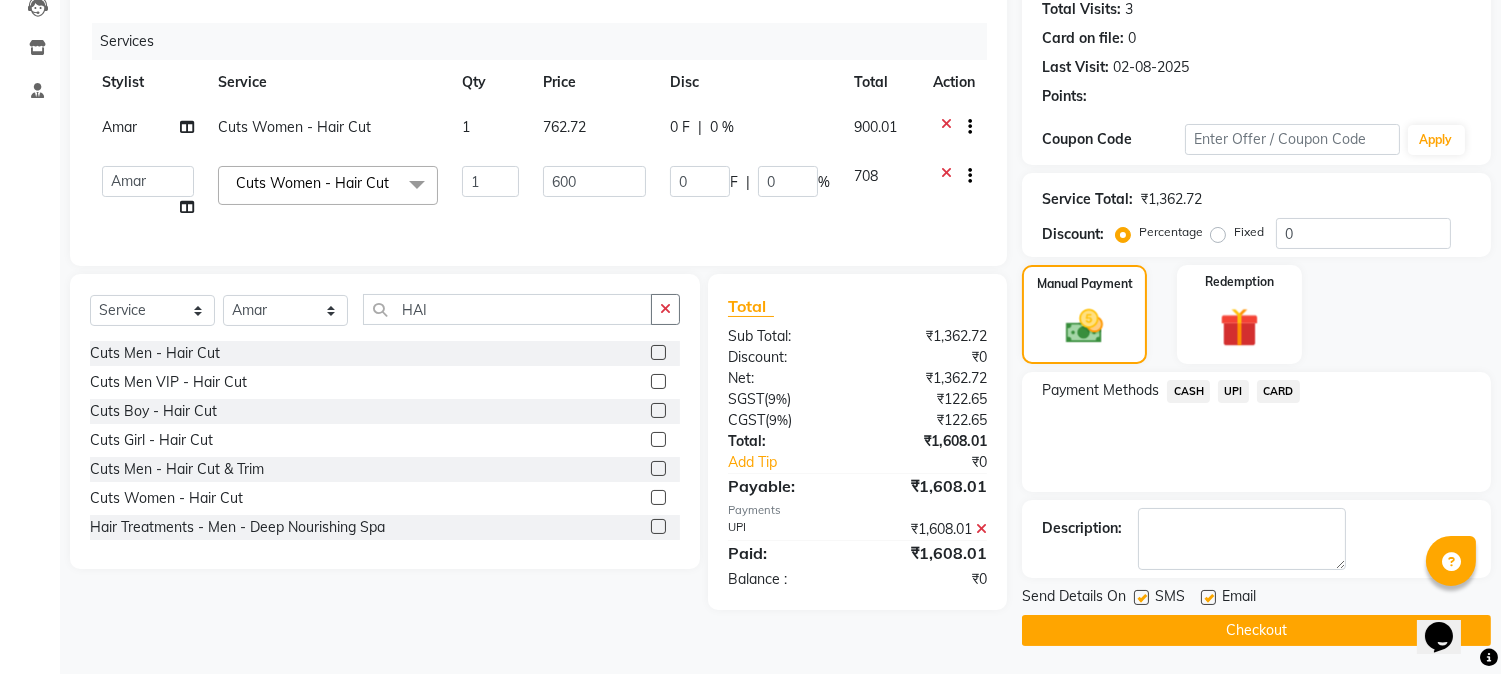click 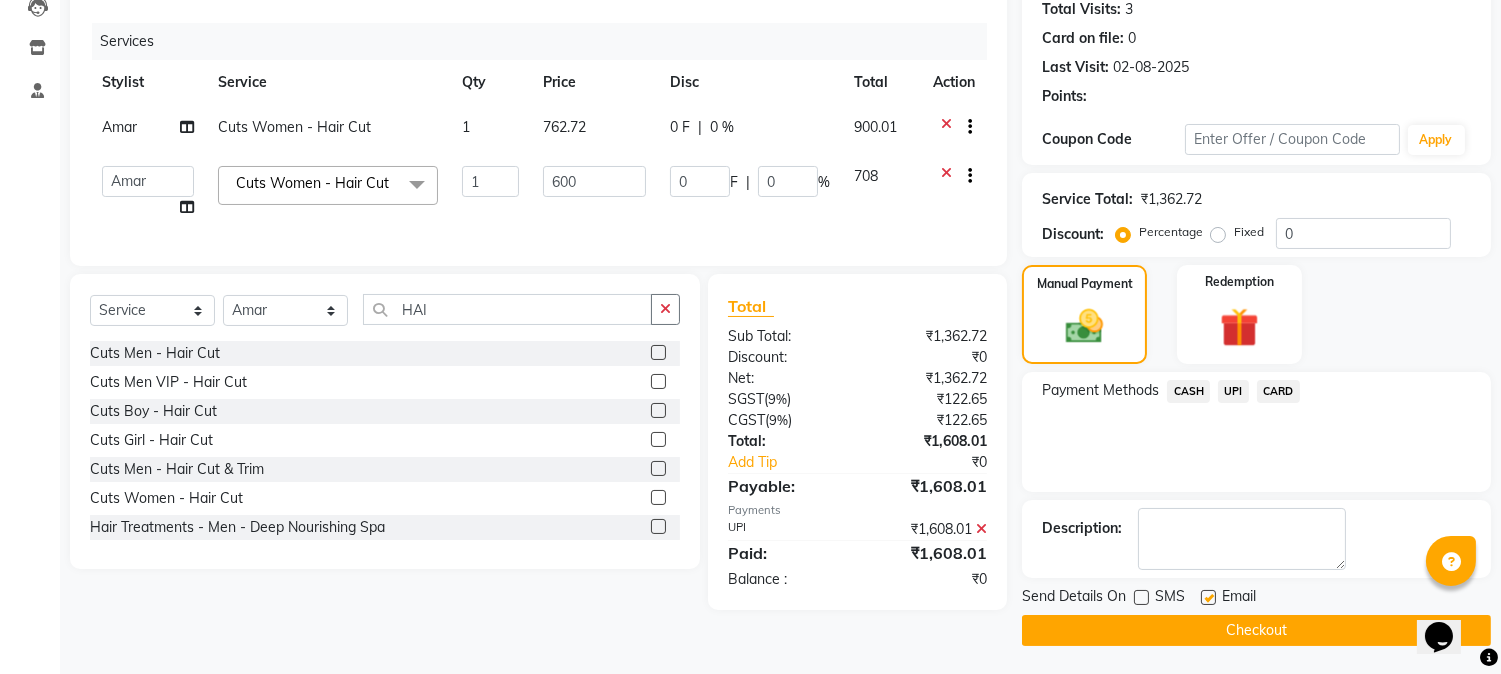 click on "Checkout" 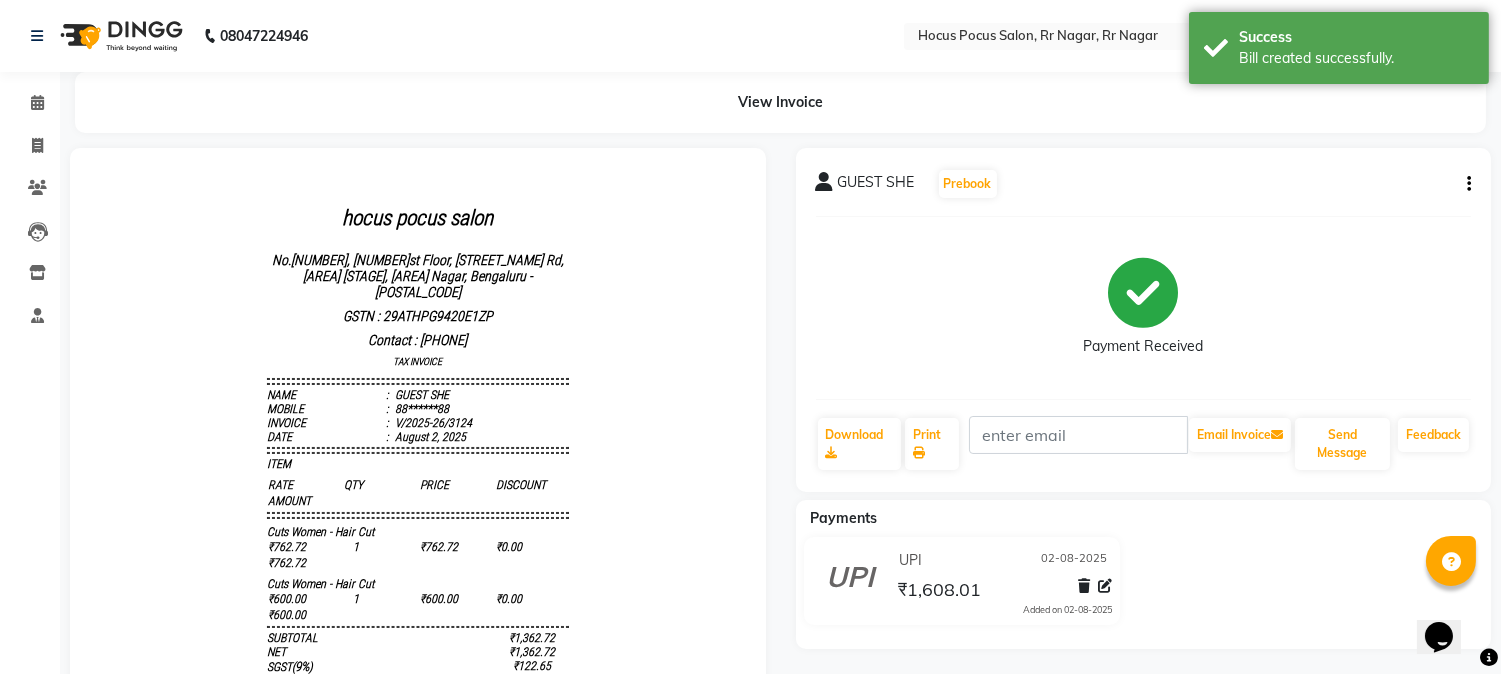 scroll, scrollTop: 0, scrollLeft: 0, axis: both 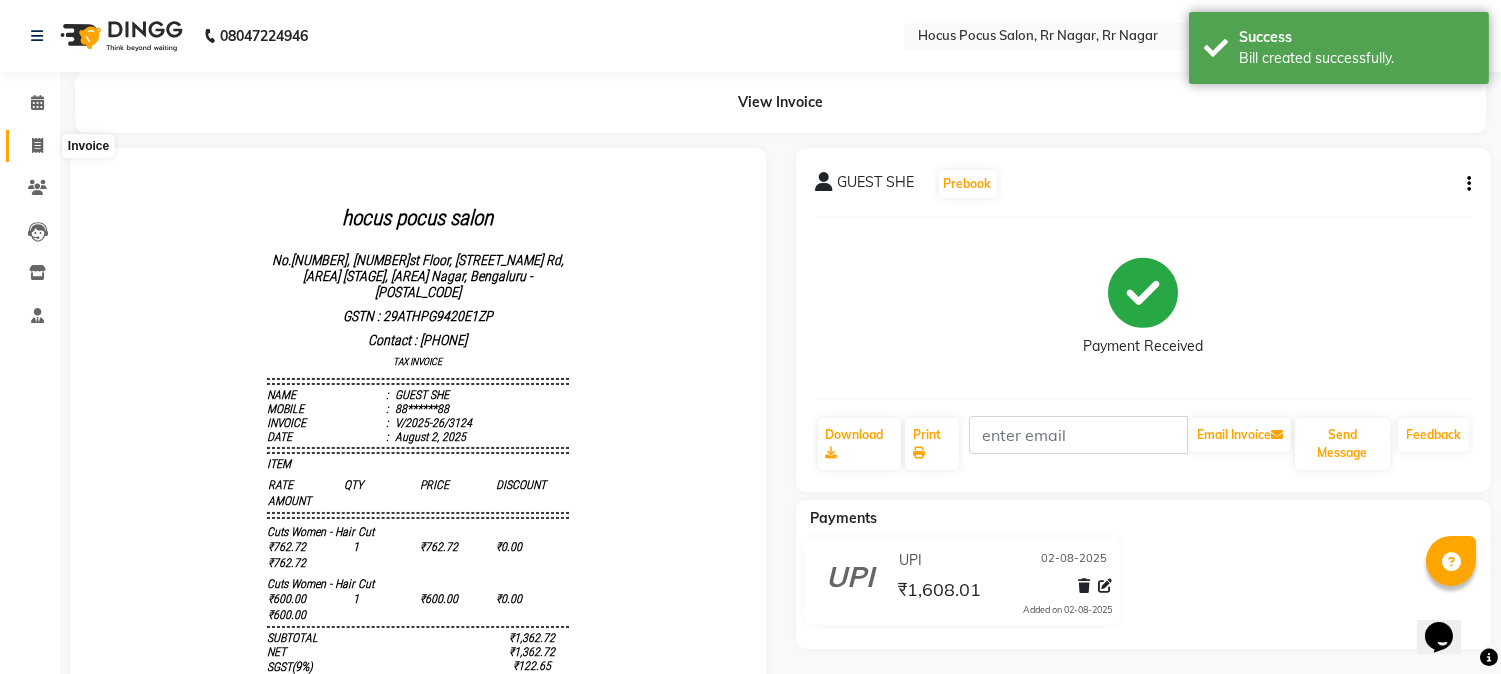 click 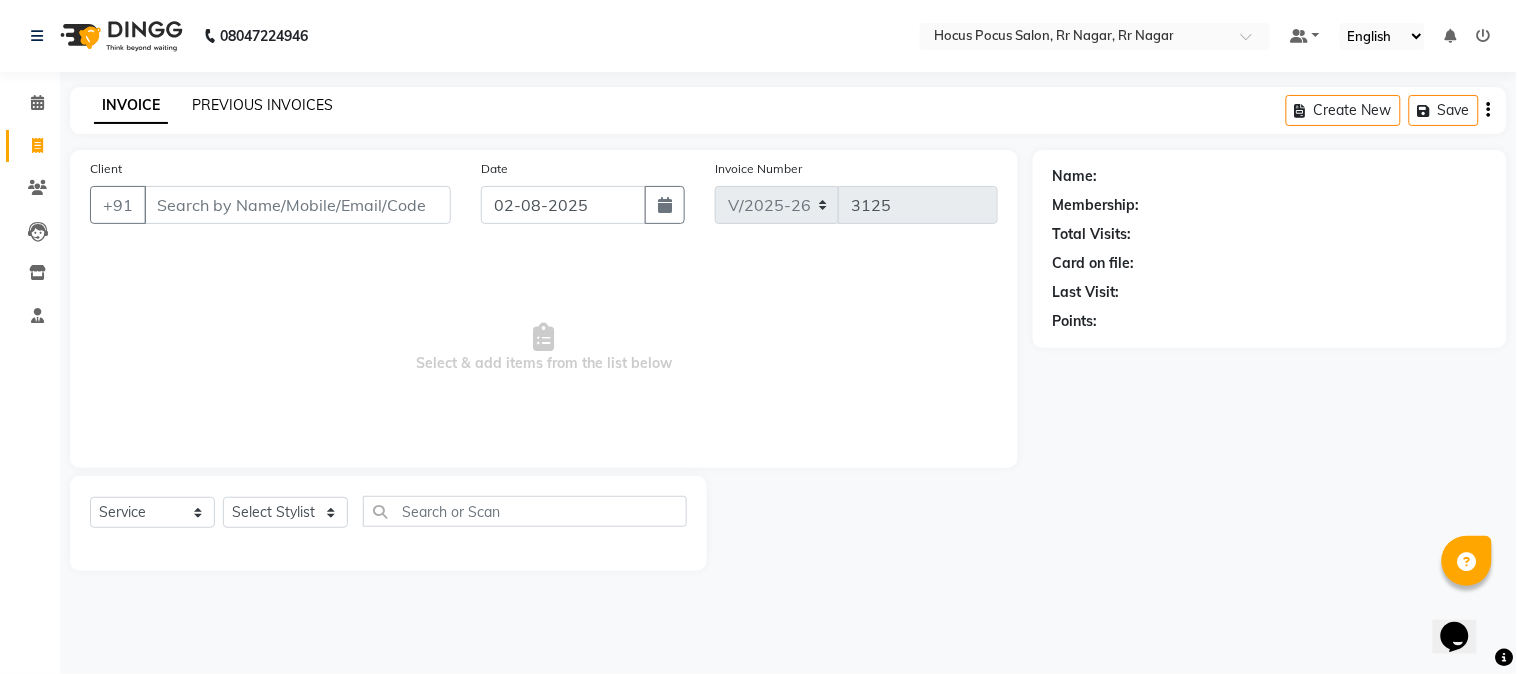 click on "PREVIOUS INVOICES" 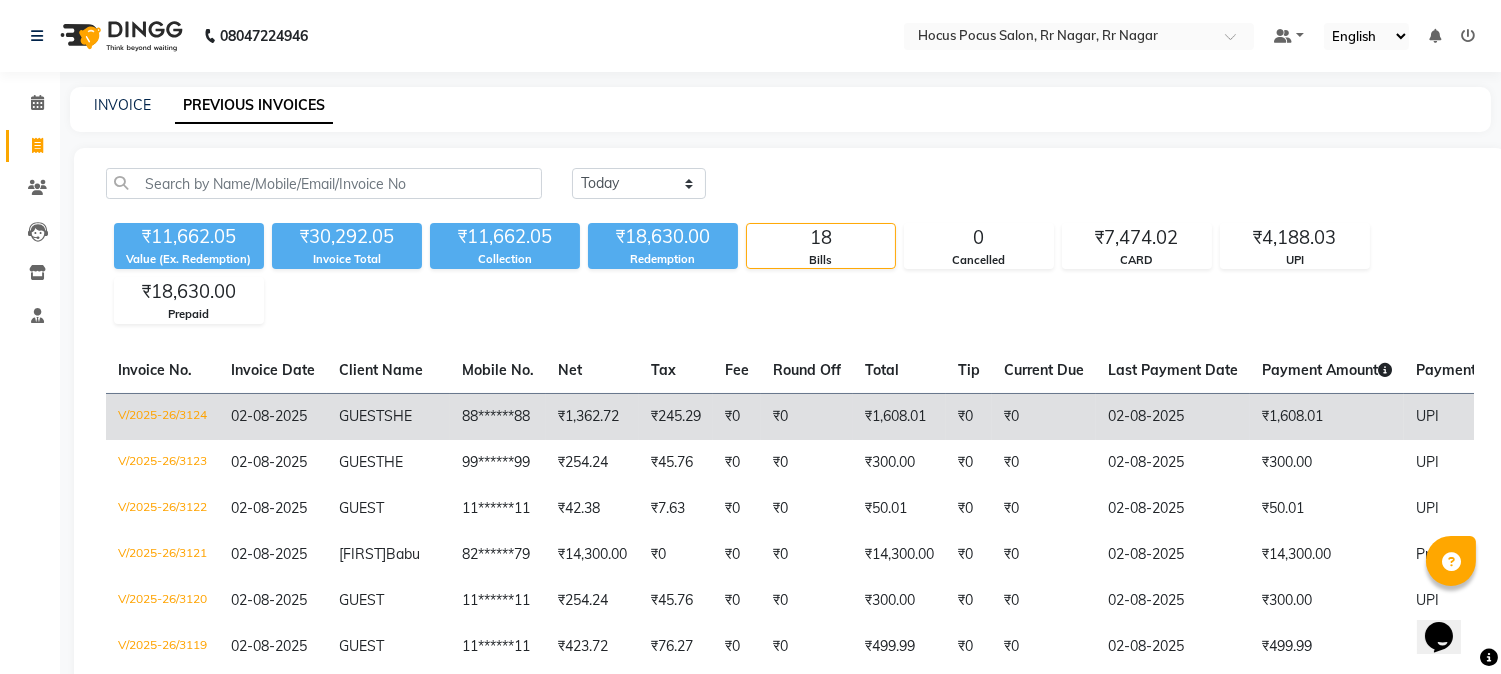 click on "UPI" 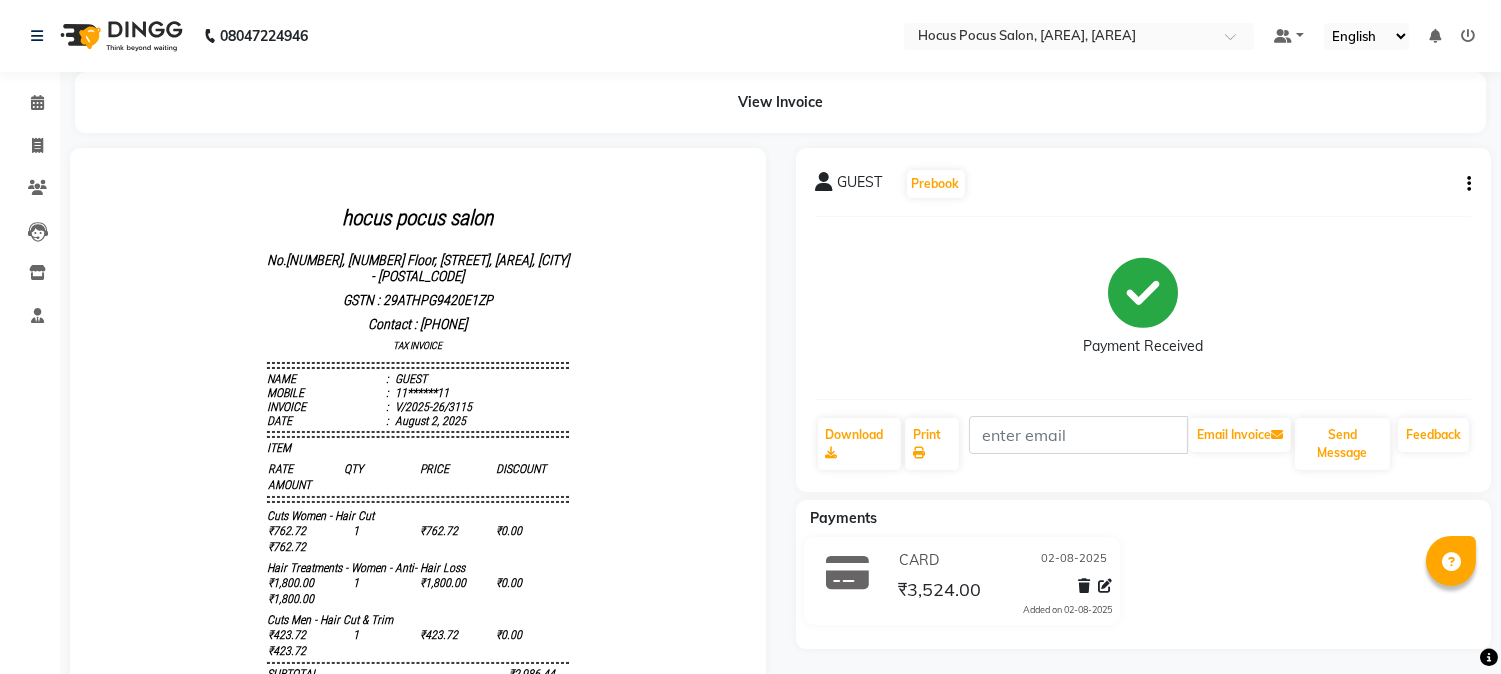 scroll, scrollTop: 0, scrollLeft: 0, axis: both 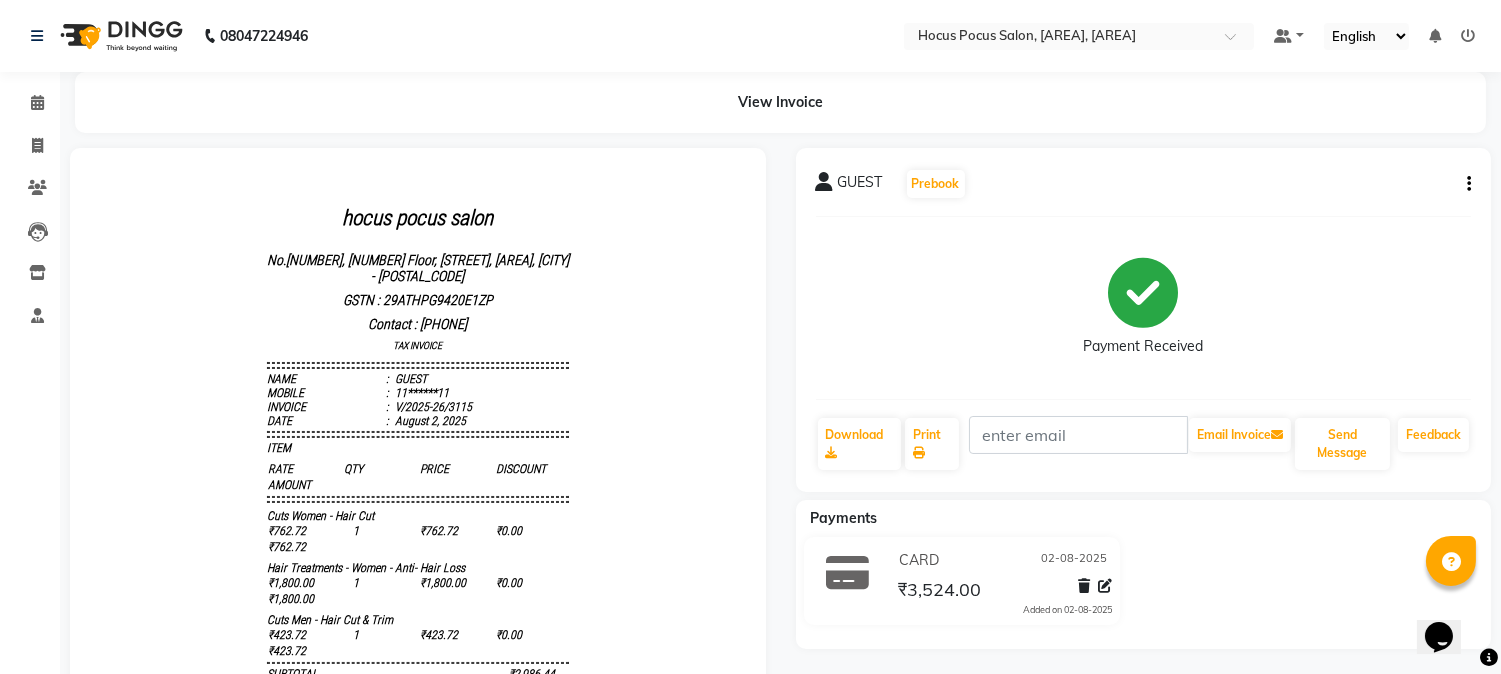click 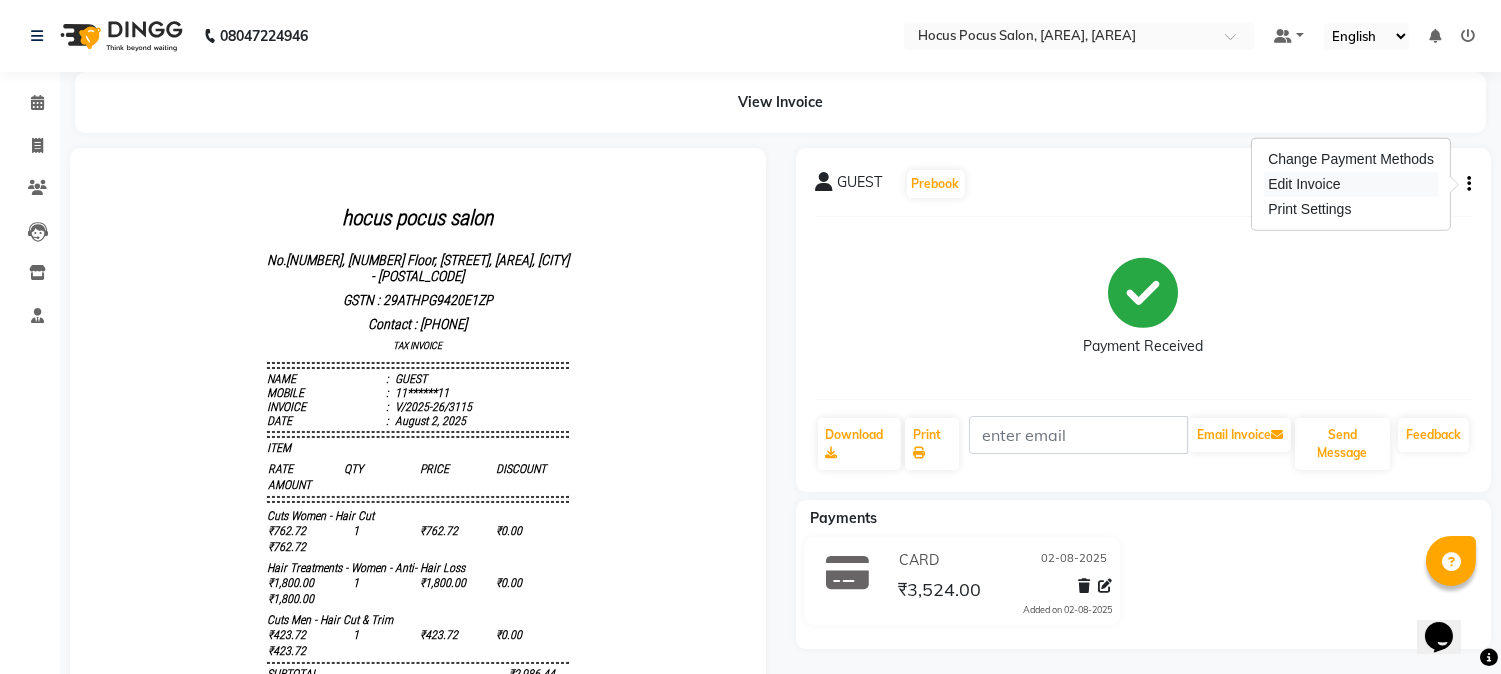click on "Edit Invoice" at bounding box center (1351, 184) 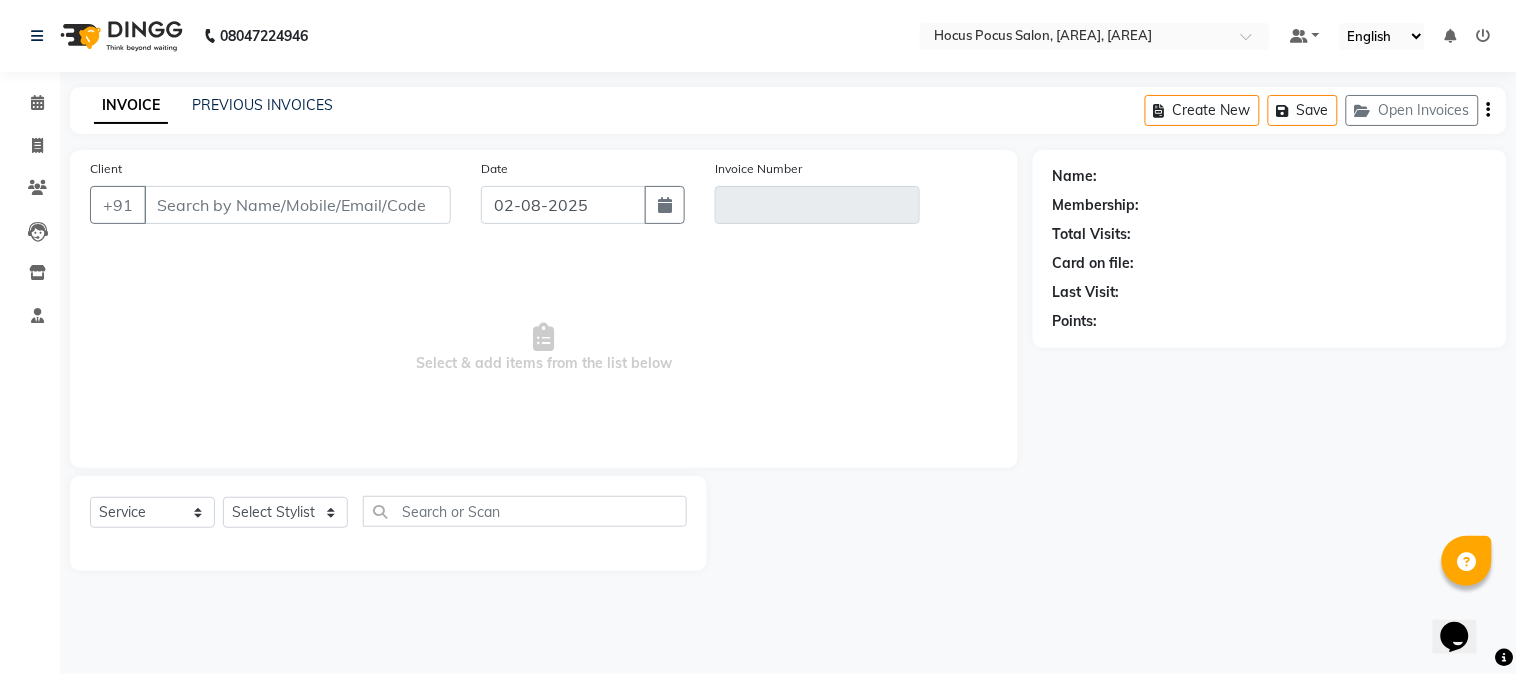type on "11******11" 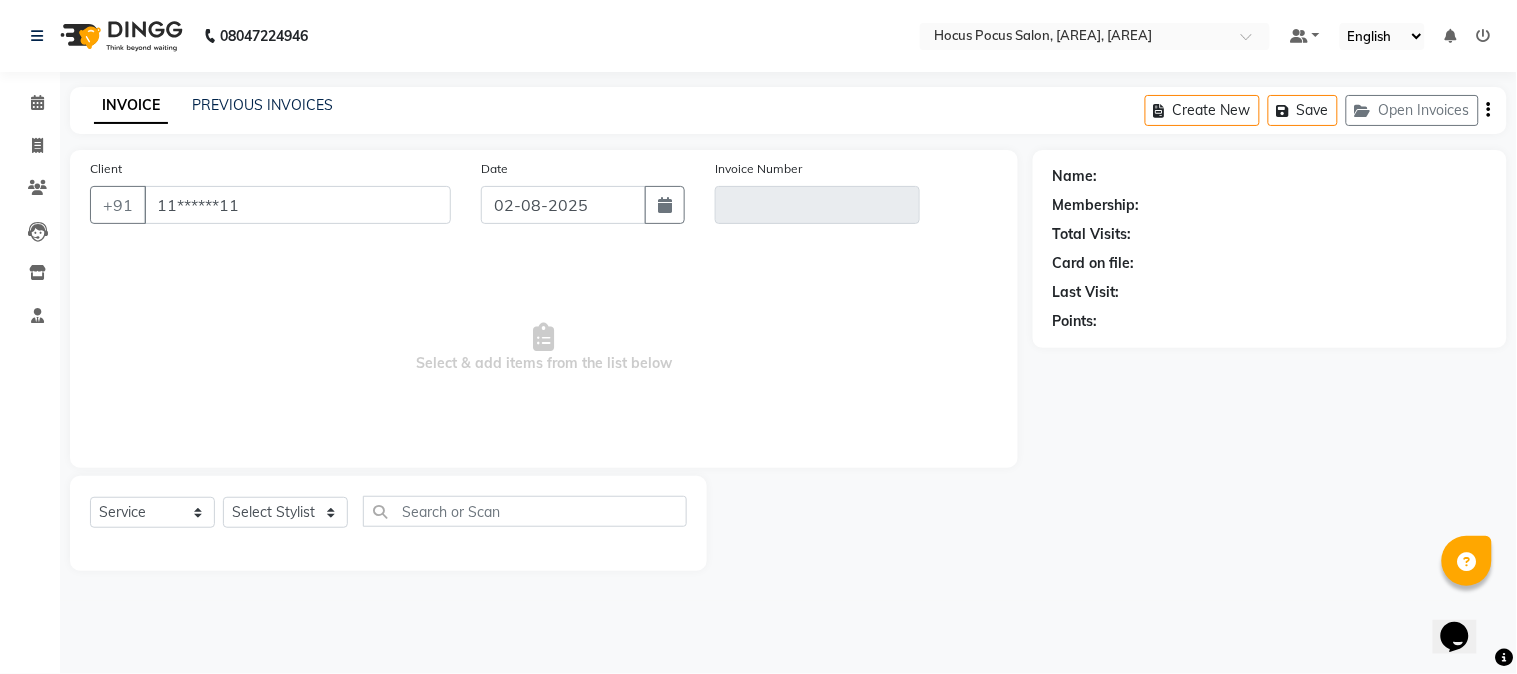 type on "V/2025-26/3115" 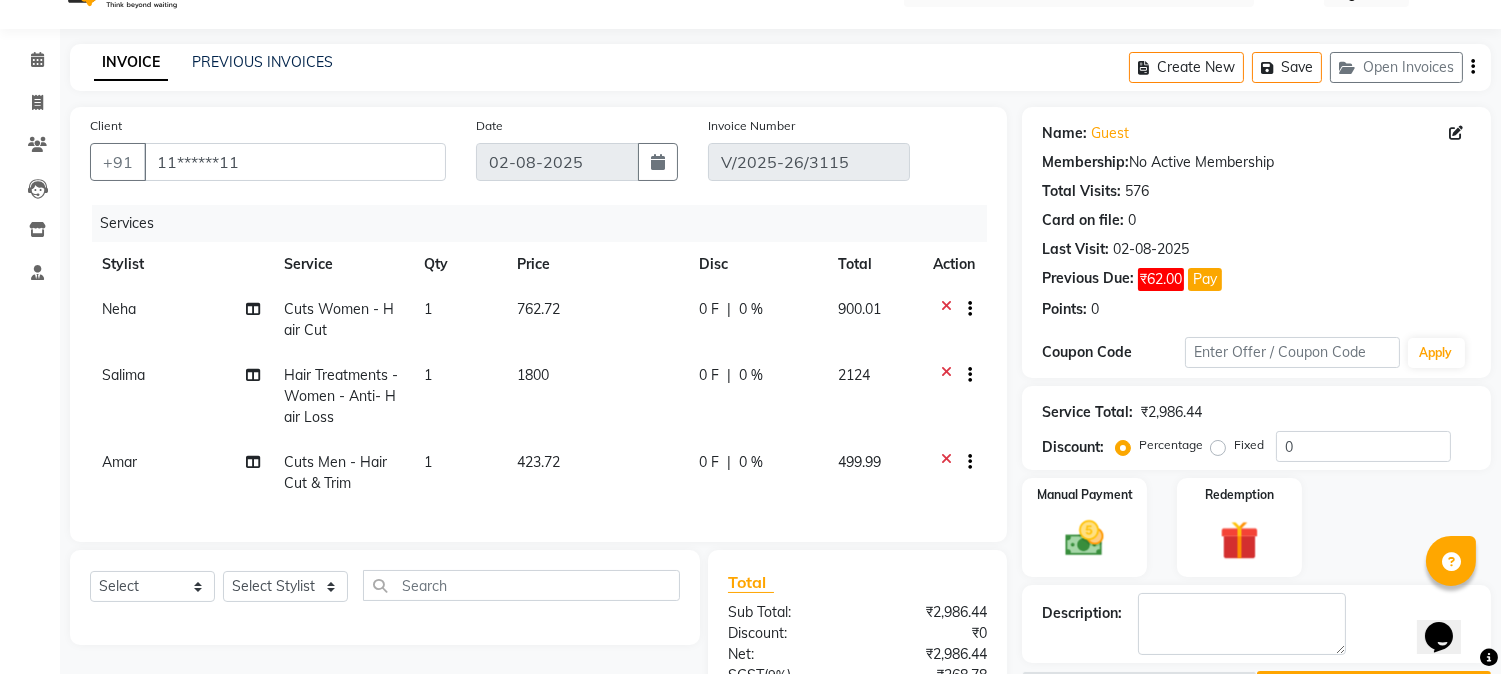 scroll, scrollTop: 111, scrollLeft: 0, axis: vertical 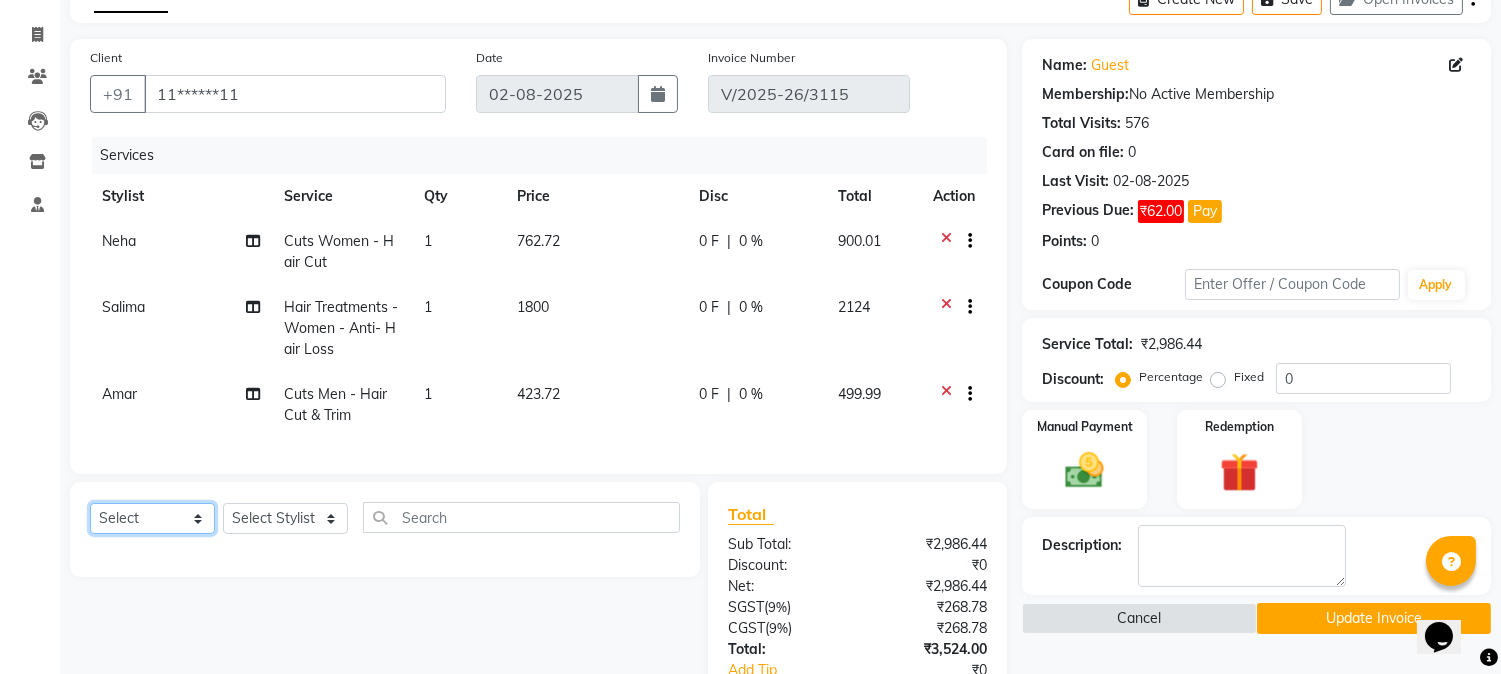 click on "Select  Service  Product  Membership  Package Voucher Prepaid Gift Card" 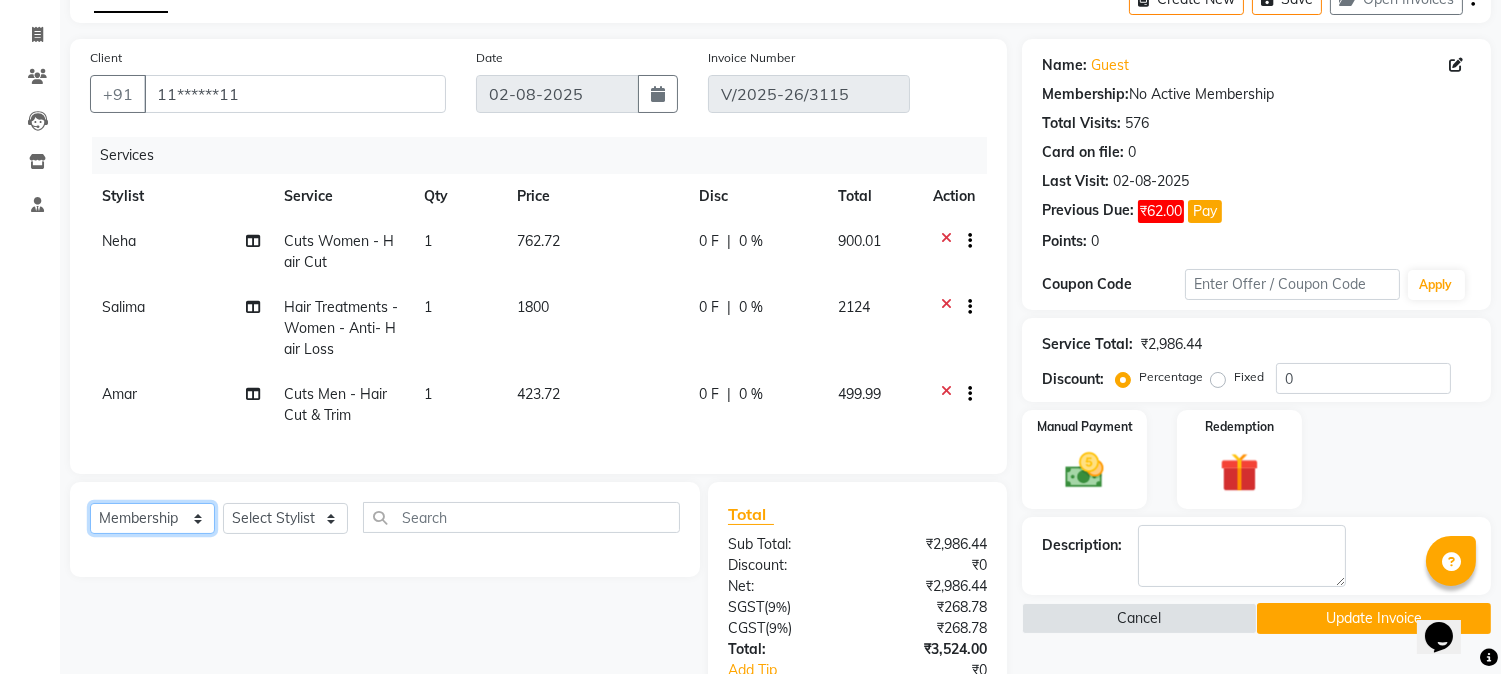 click on "Select  Service  Product  Membership  Package Voucher Prepaid Gift Card" 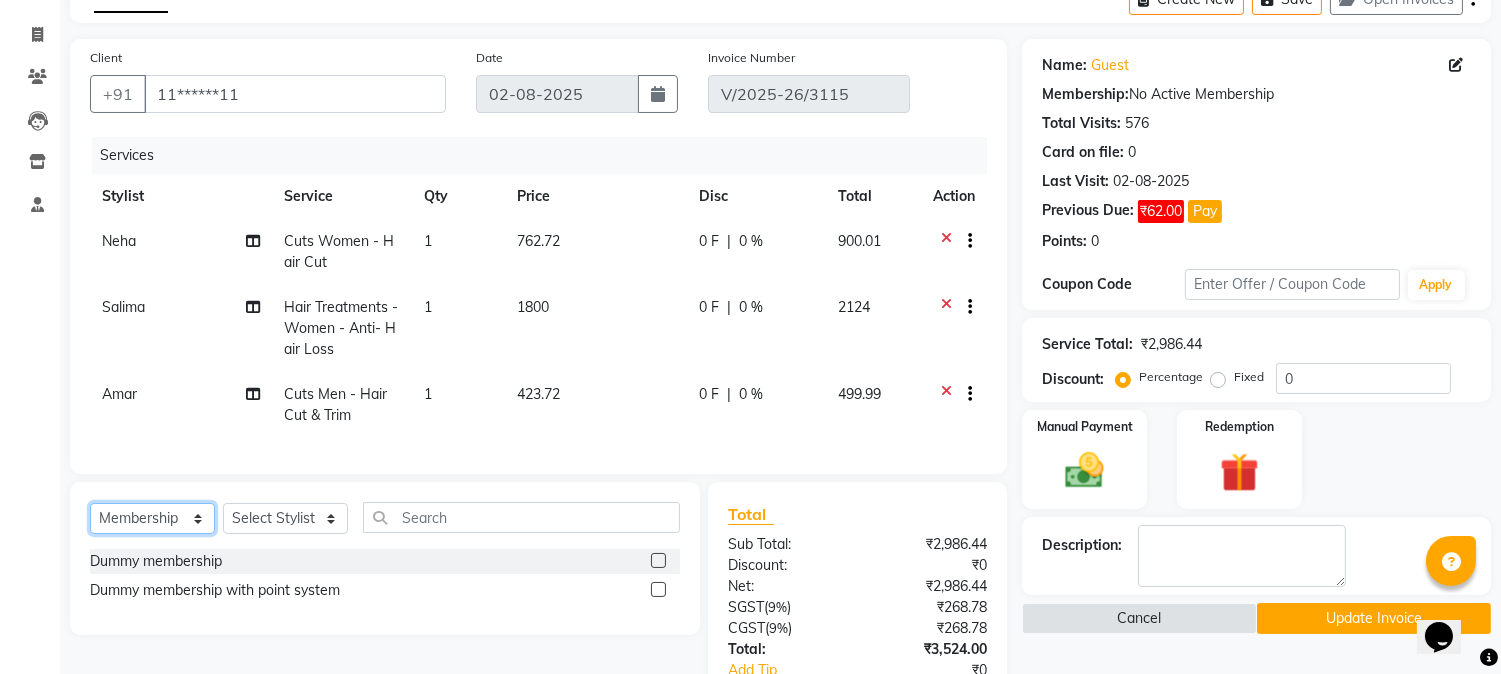drag, startPoint x: 158, startPoint y: 541, endPoint x: 158, endPoint y: 522, distance: 19 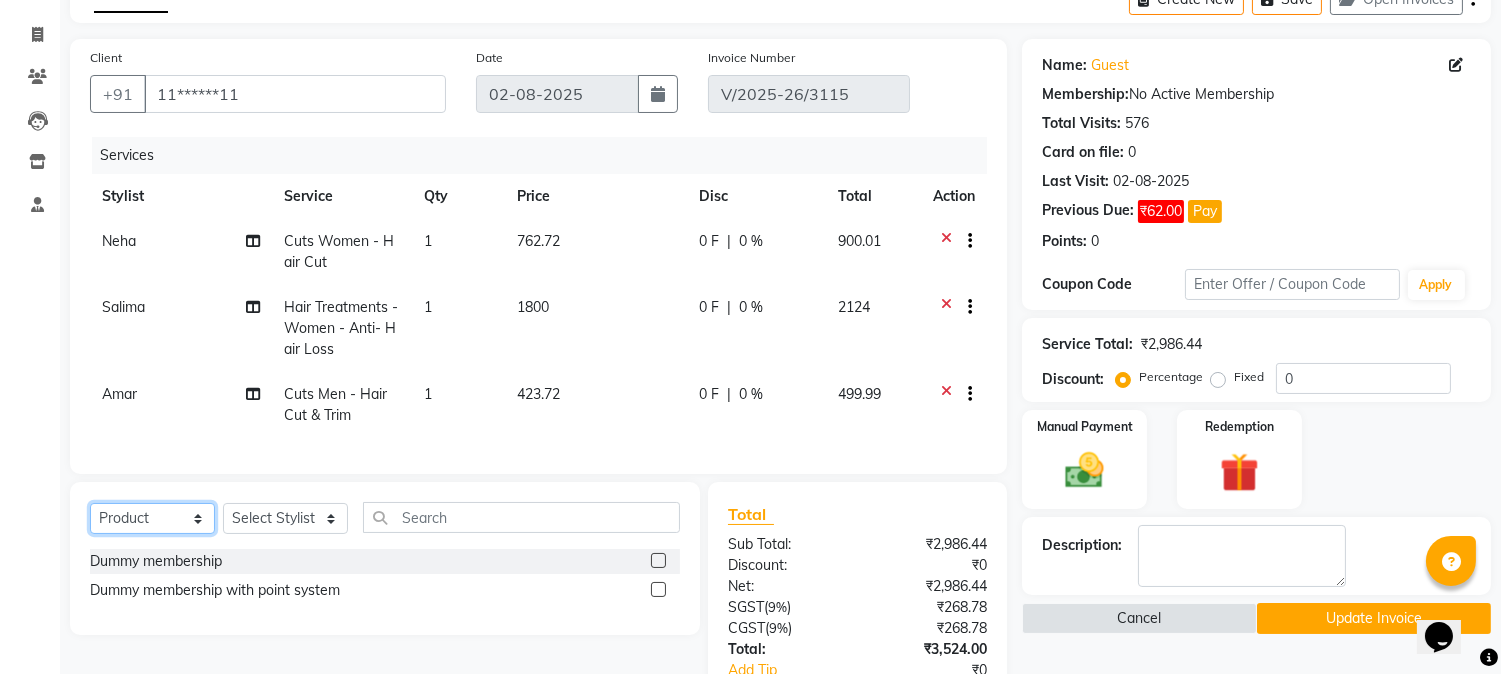 click on "Select  Service  Product  Membership  Package Voucher Prepaid Gift Card" 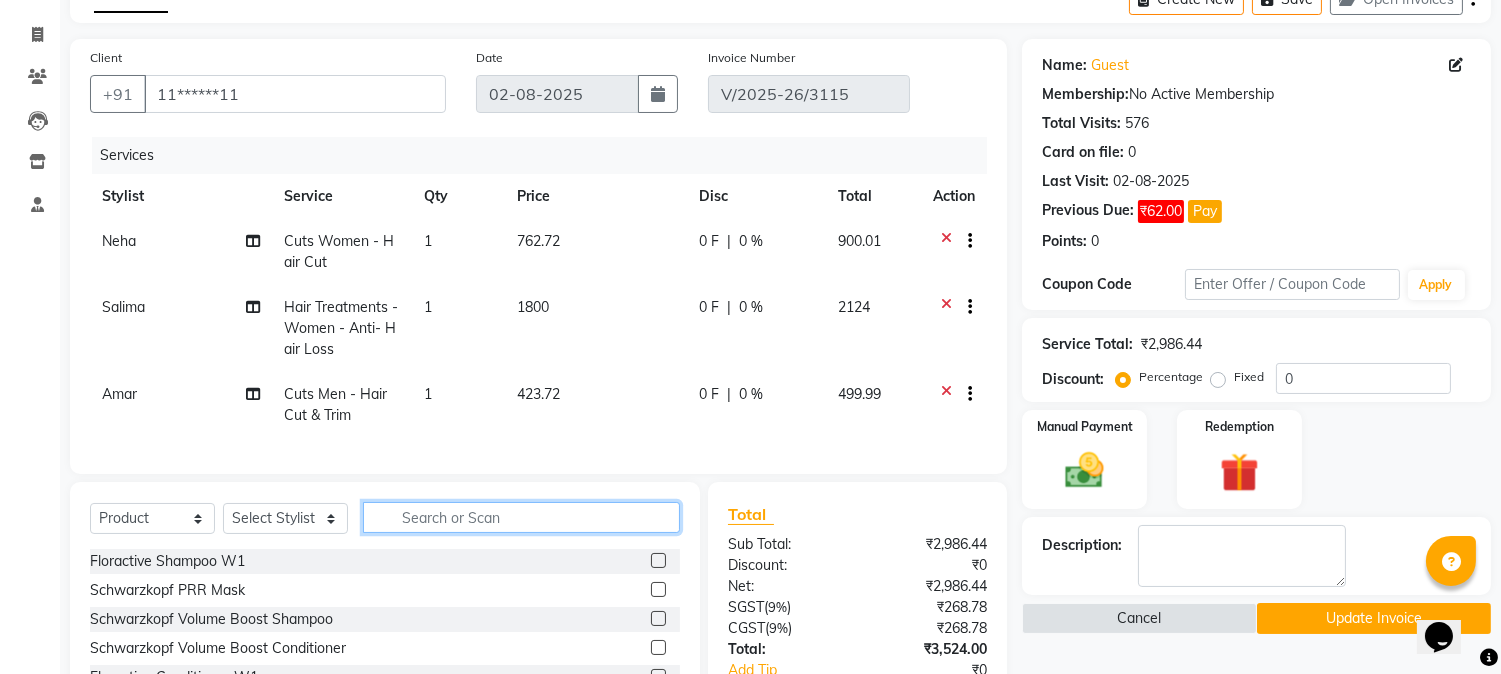 click 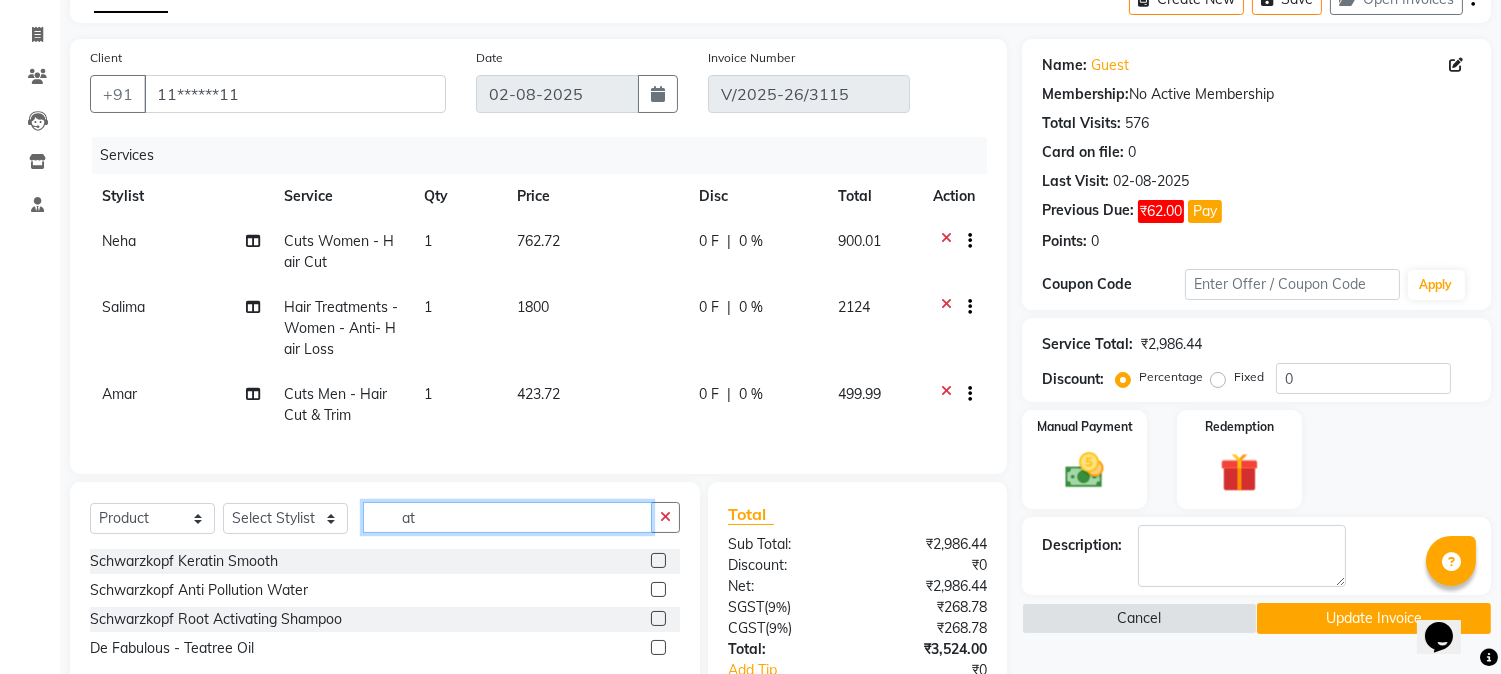 click on "at" 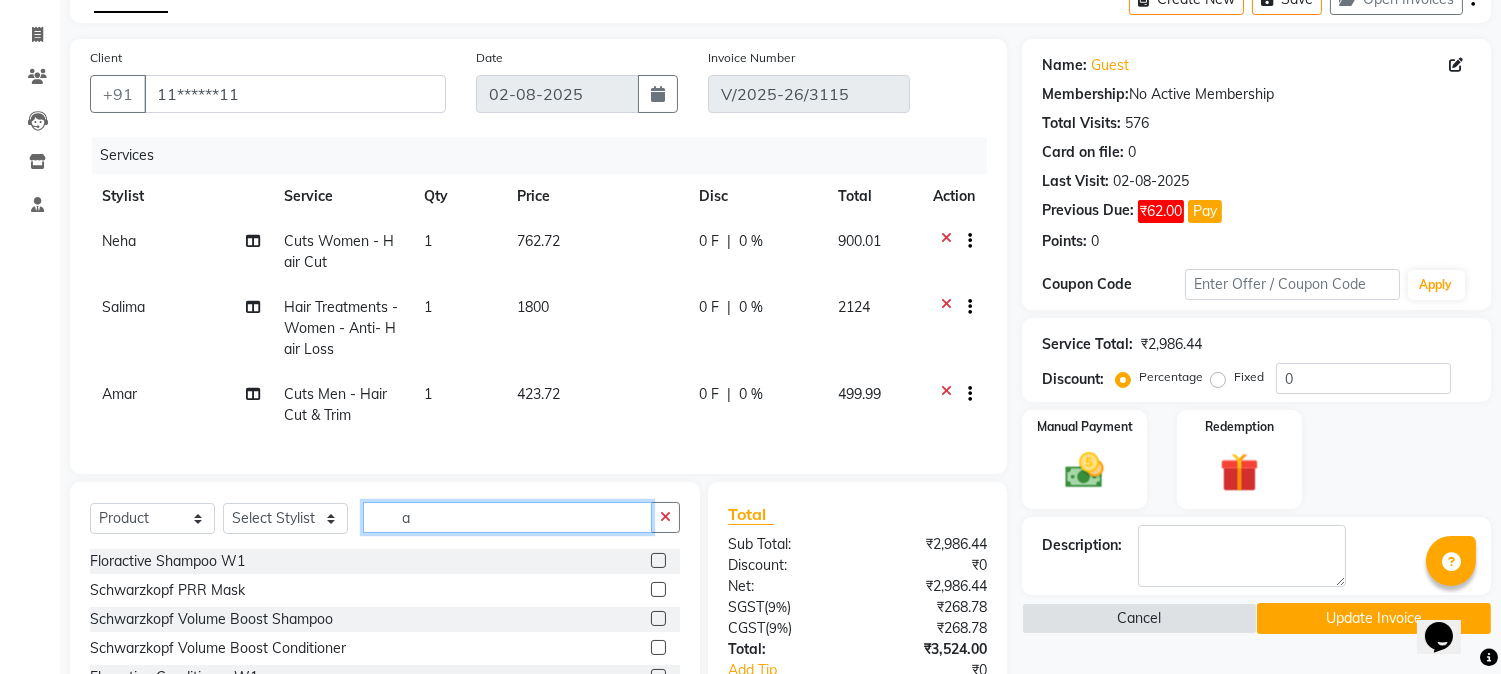 type 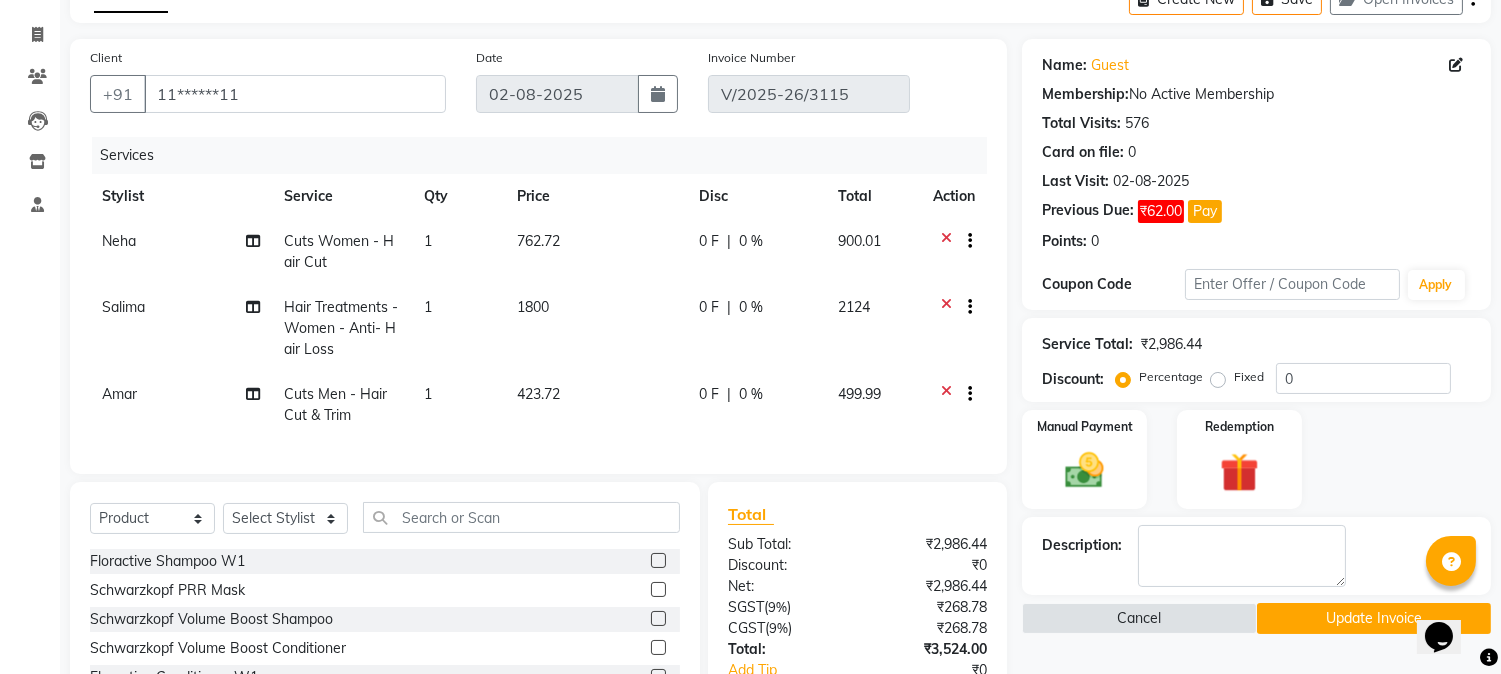 click on "Amar" 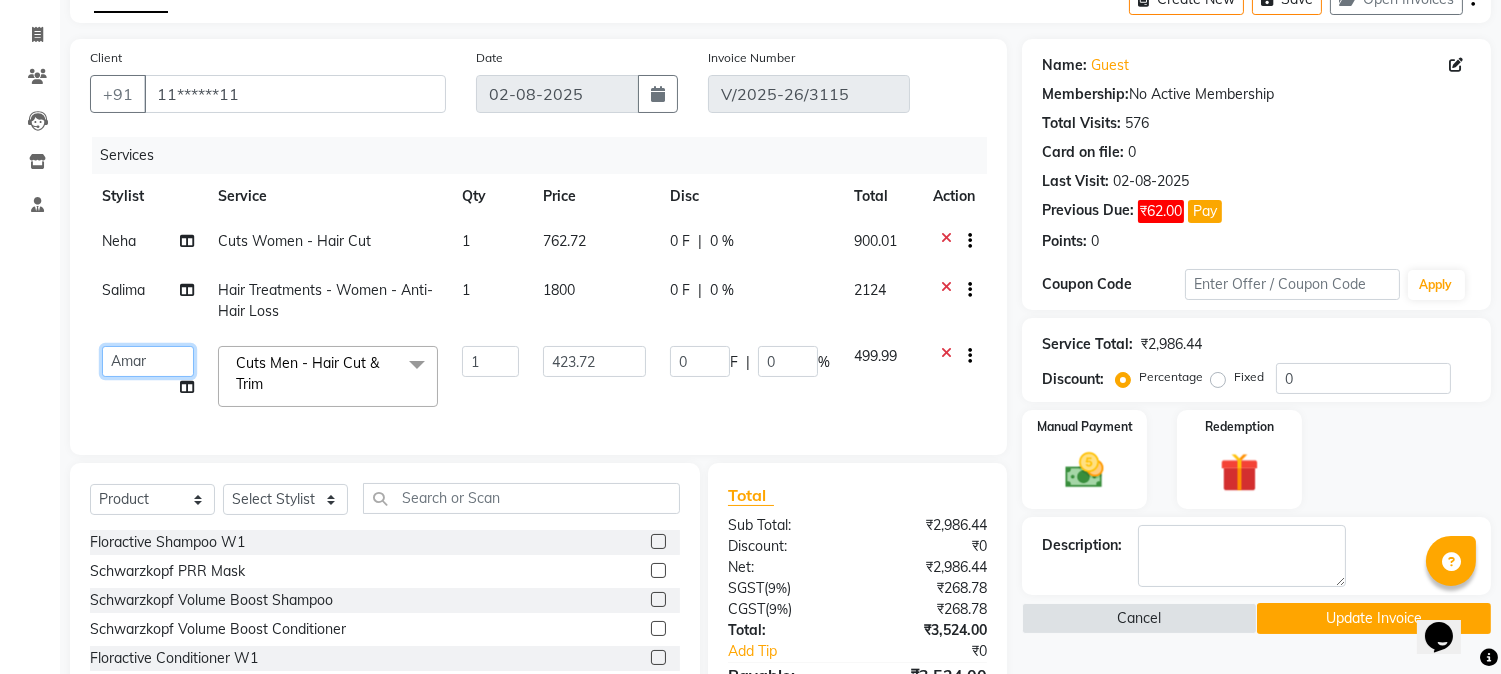 click on "[FIRST] [FIRST] [FIRST] hocus pocus [FIRST] [FIRST] [FIRST] [FIRST] [FIRST] [FIRST] [FIRST]" 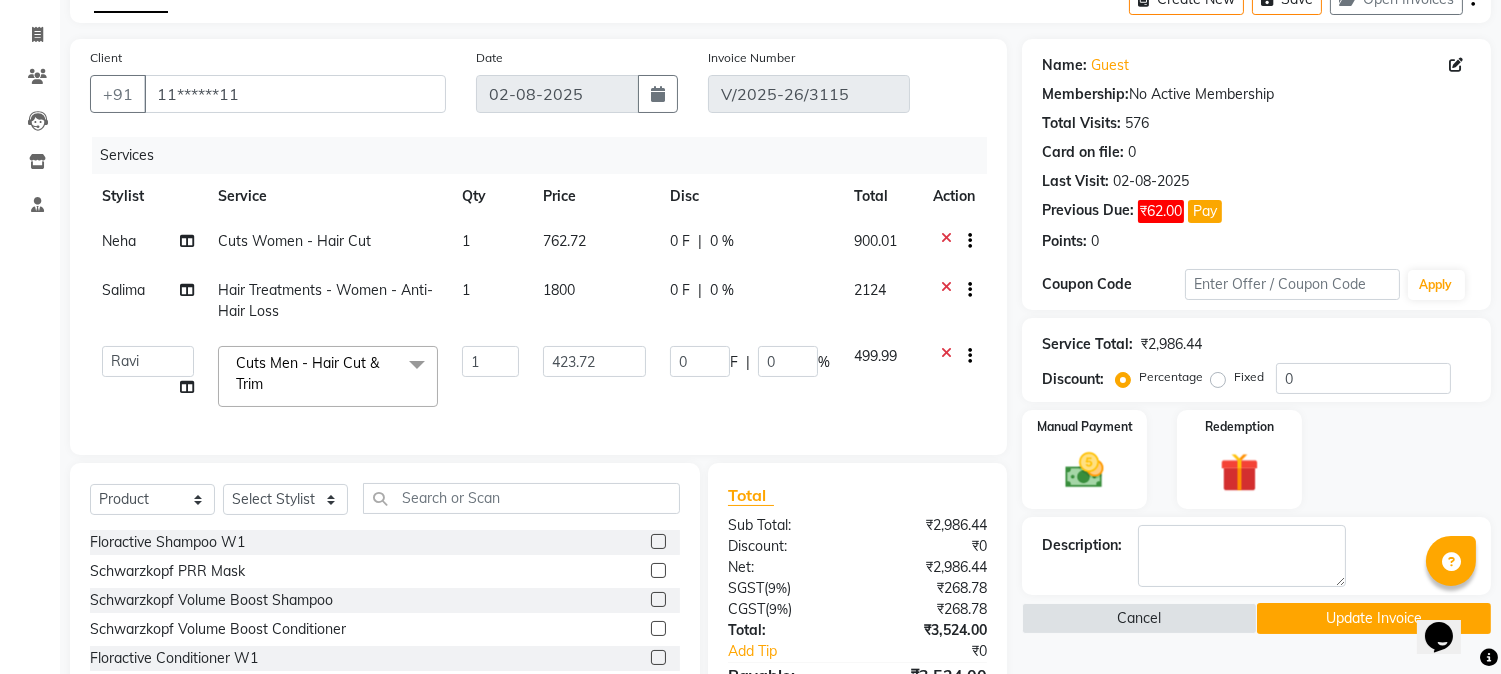 select on "32993" 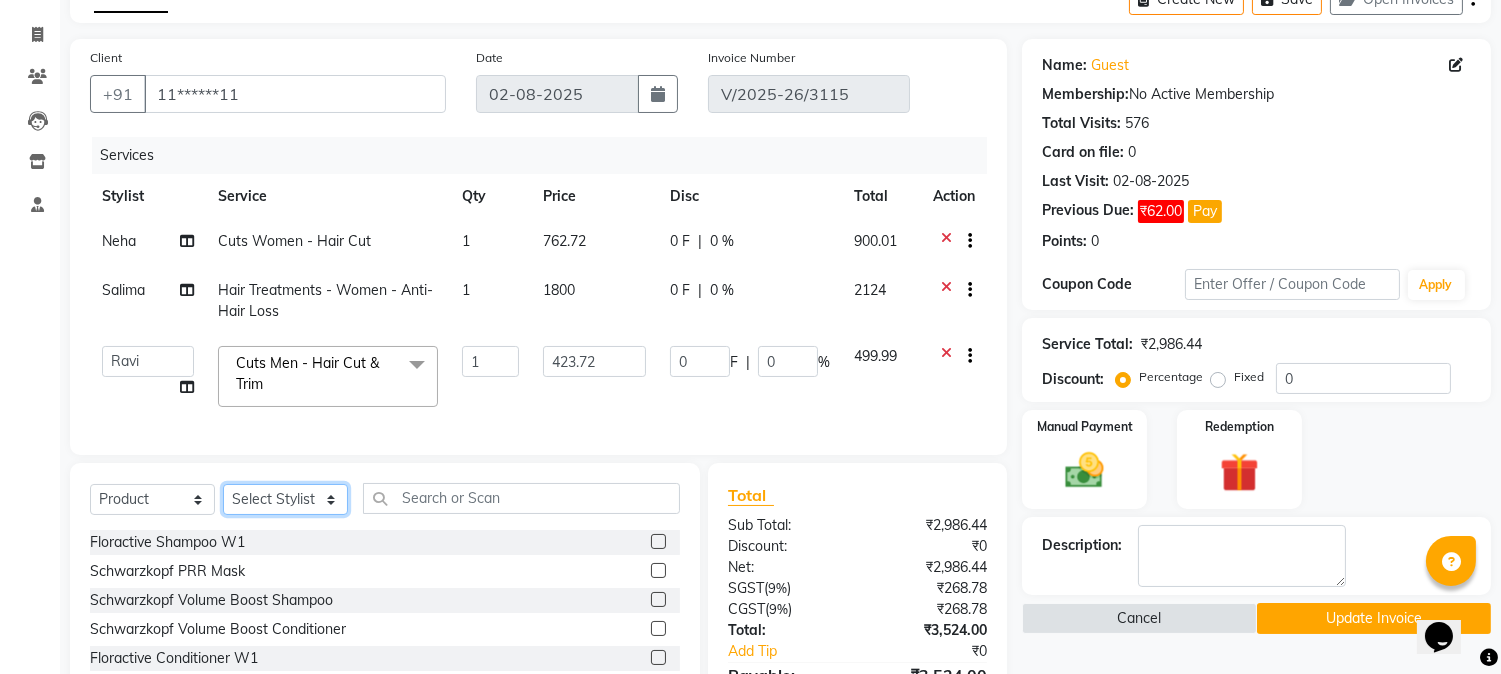 click on "Select Stylist [FIRST] [FIRST] [FIRST] hocus pocus [FIRST] [FIRST] [FIRST] [FIRST] [FIRST] [FIRST] [FIRST]" 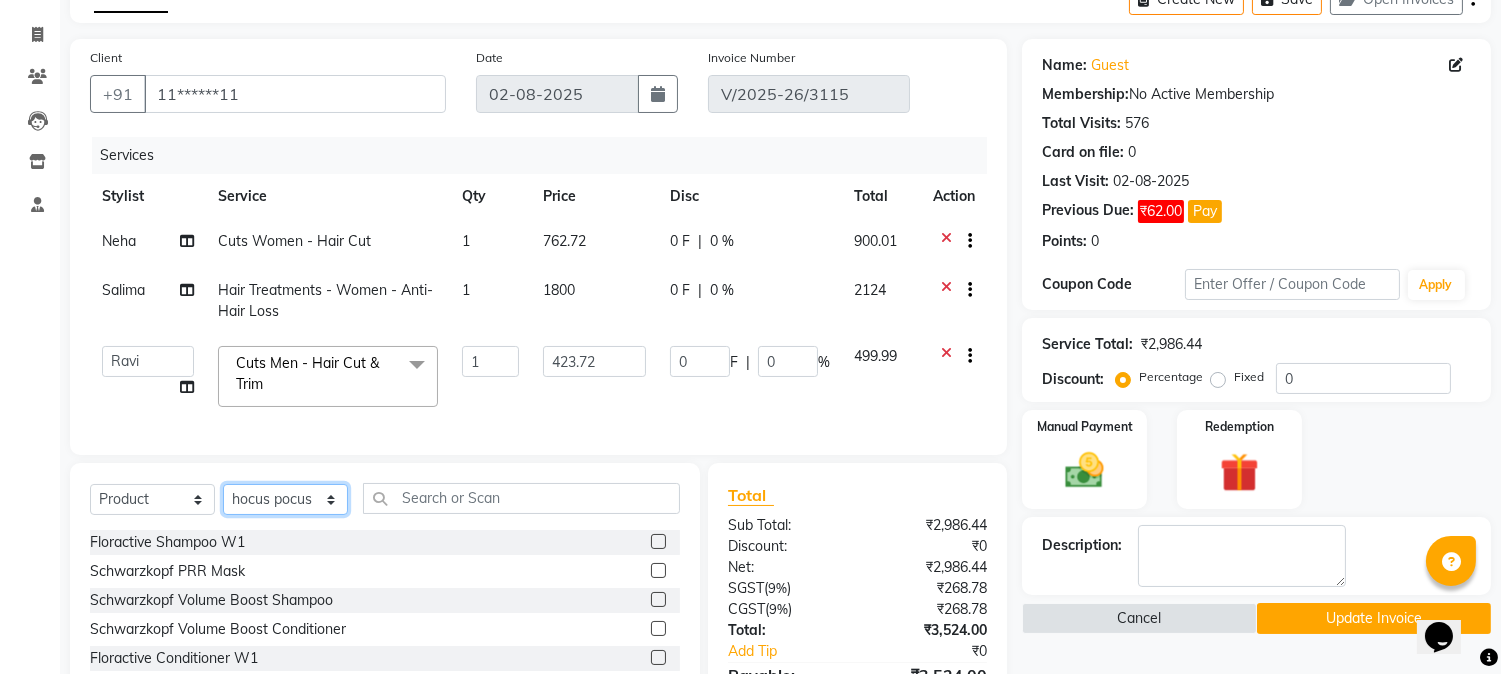 click on "Select Stylist [FIRST] [FIRST] [FIRST] hocus pocus [FIRST] [FIRST] [FIRST] [FIRST] [FIRST] [FIRST] [FIRST]" 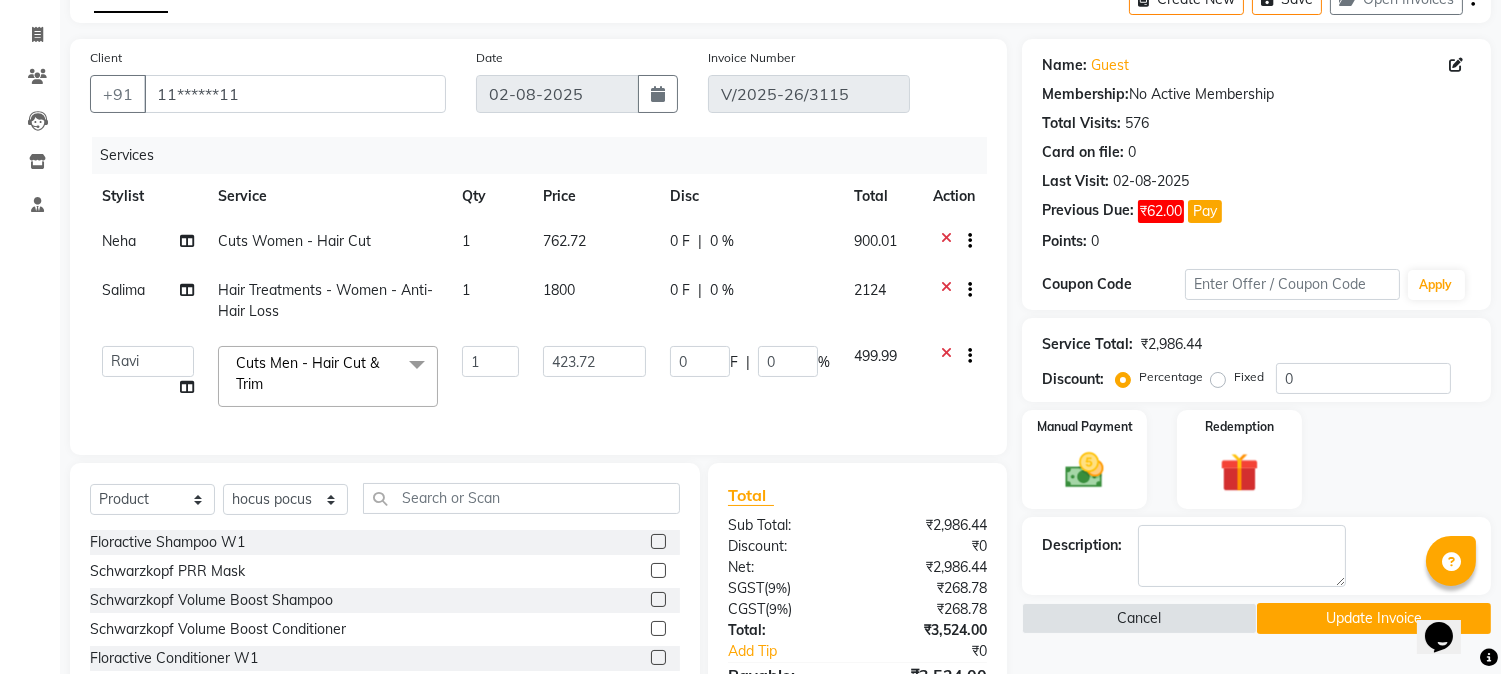 click 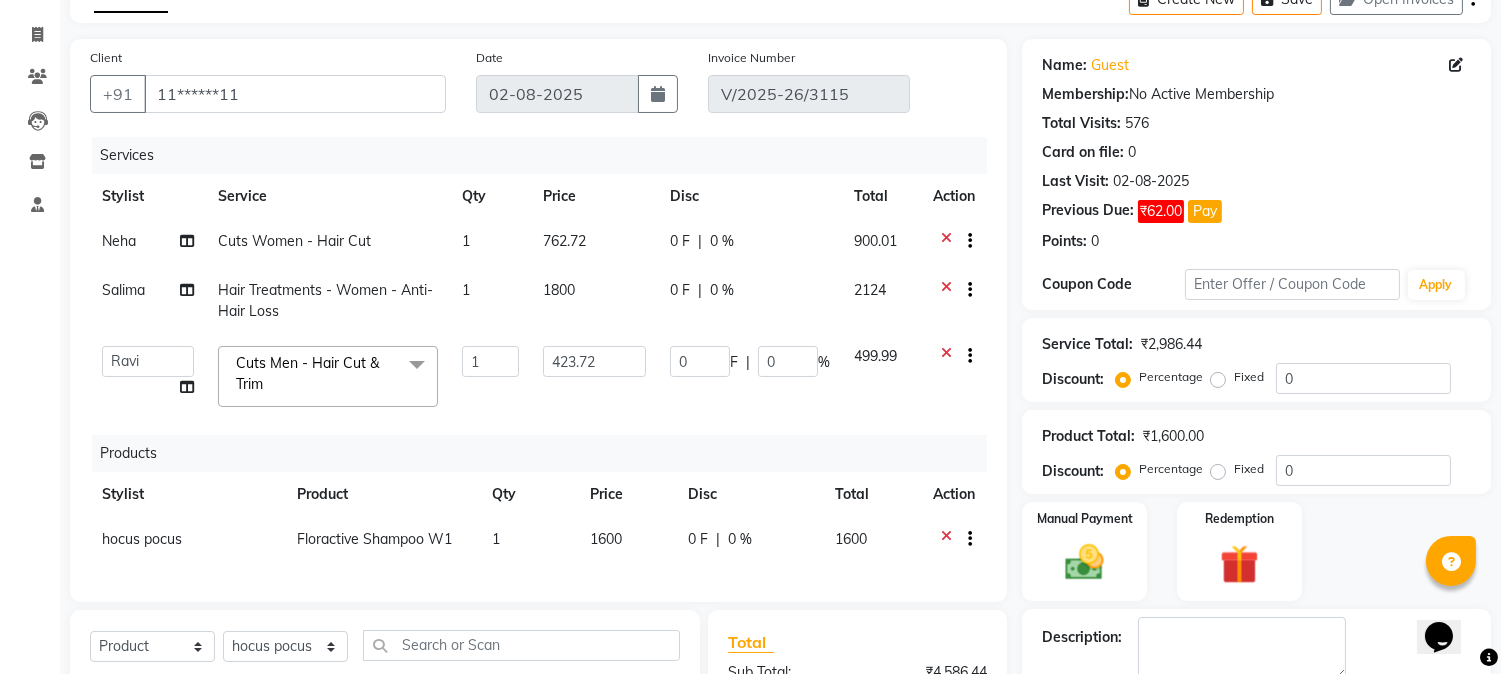 checkbox on "false" 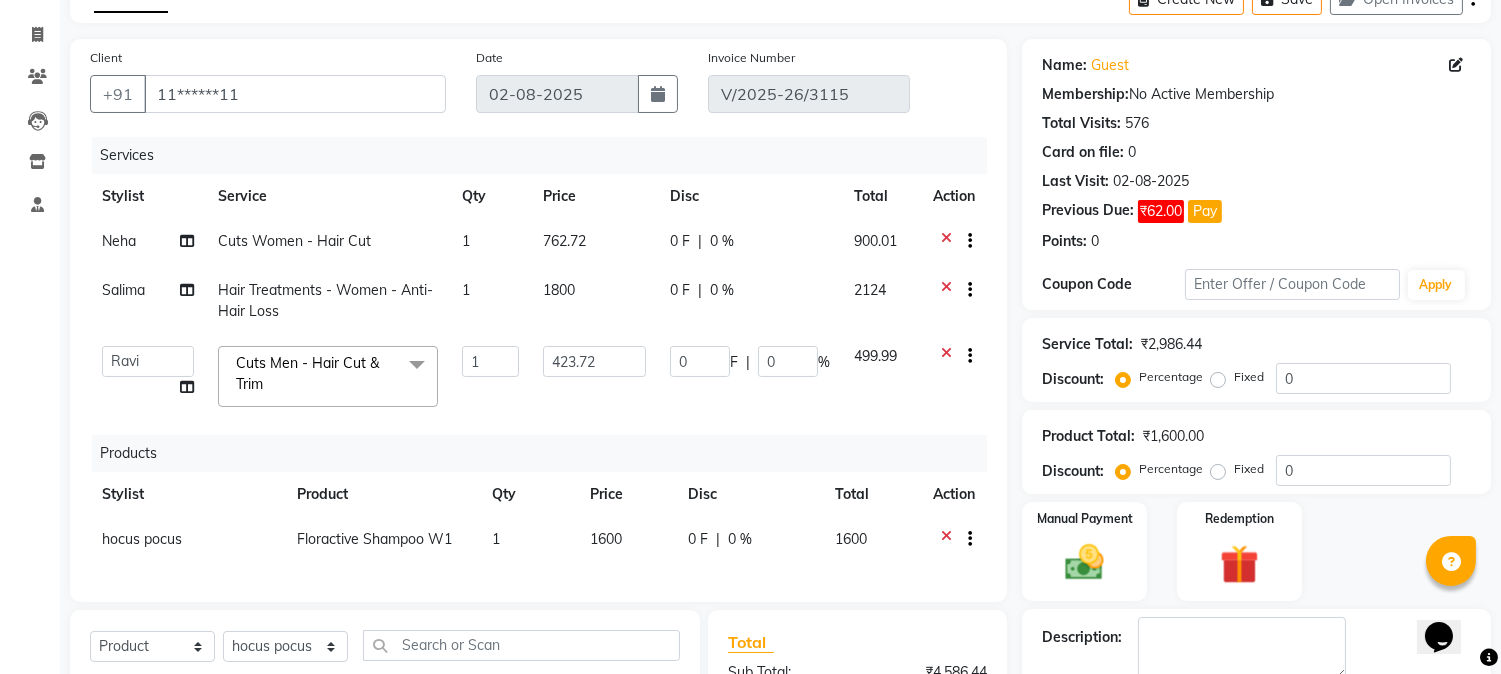 click 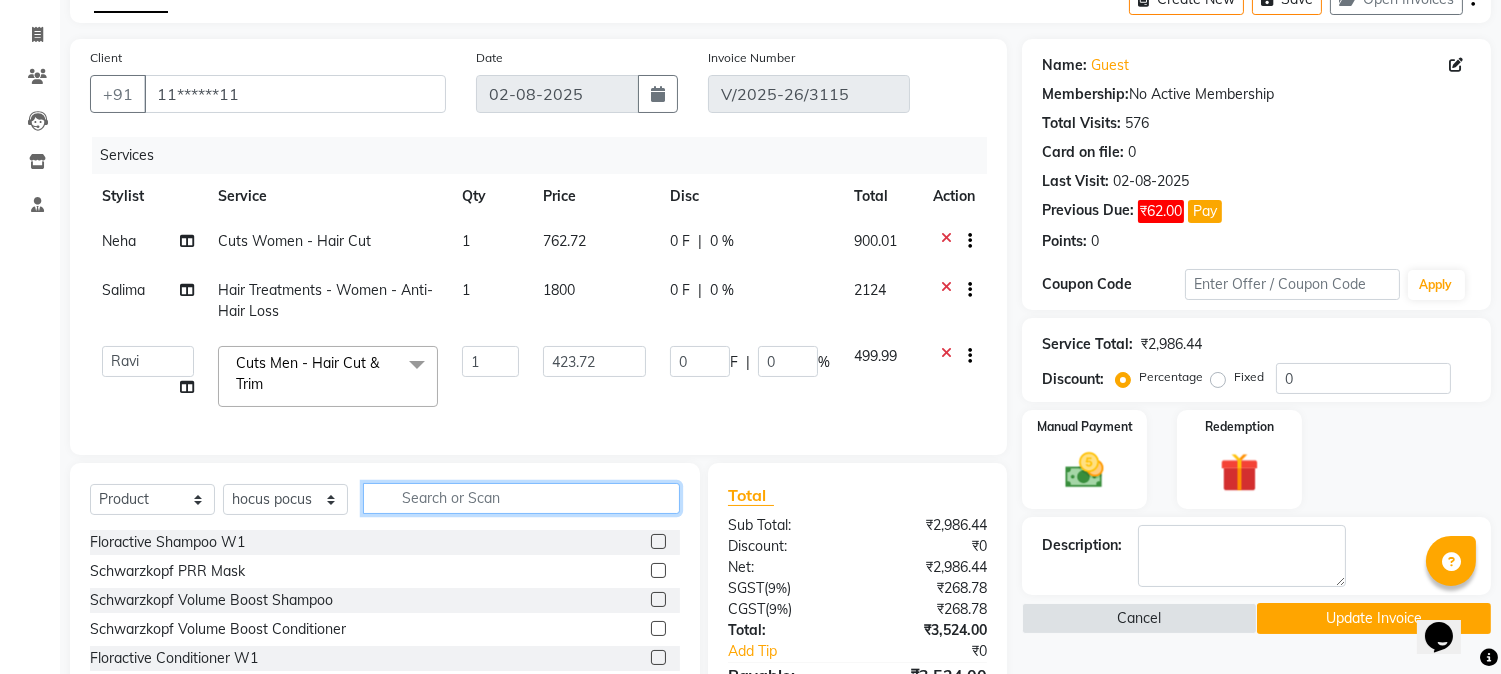 click 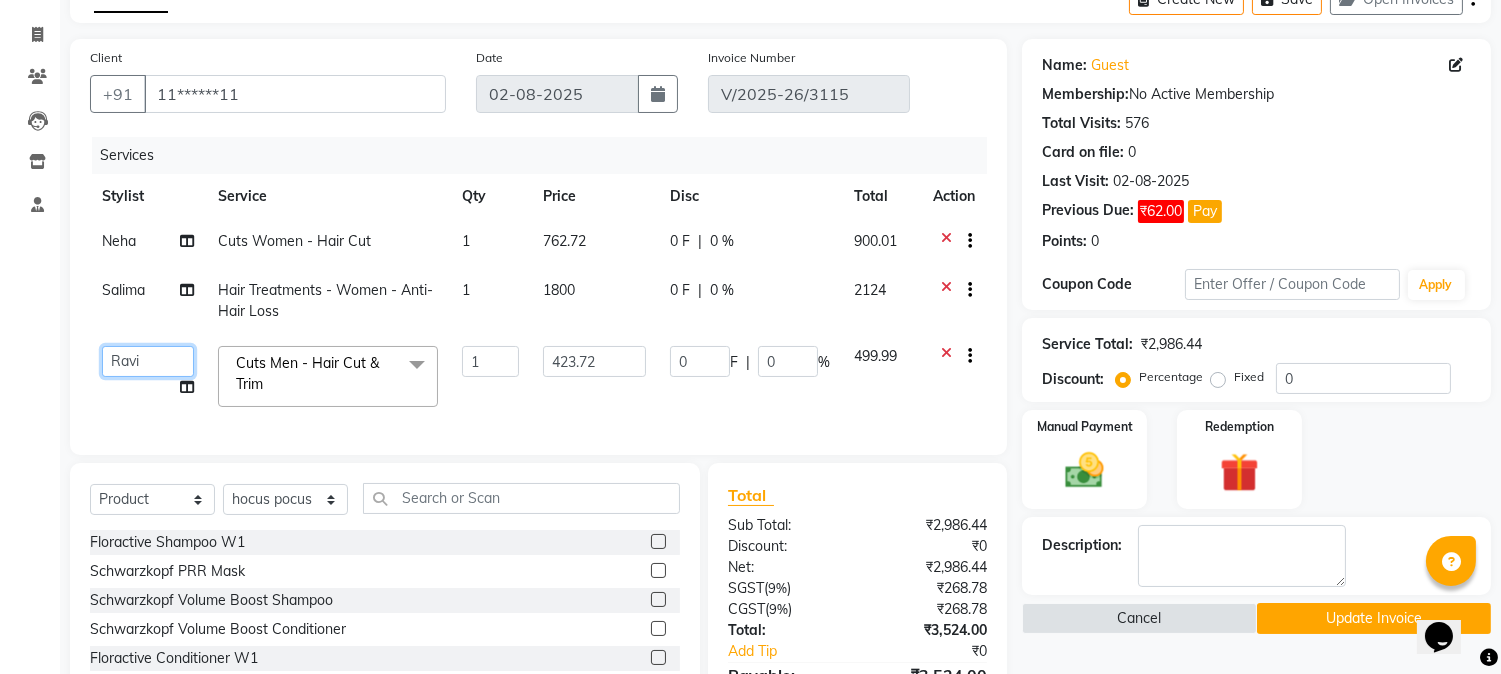 click on "[FIRST] [FIRST] [FIRST] hocus pocus [FIRST] [FIRST] [FIRST] [FIRST] [FIRST] [FIRST] [FIRST]" 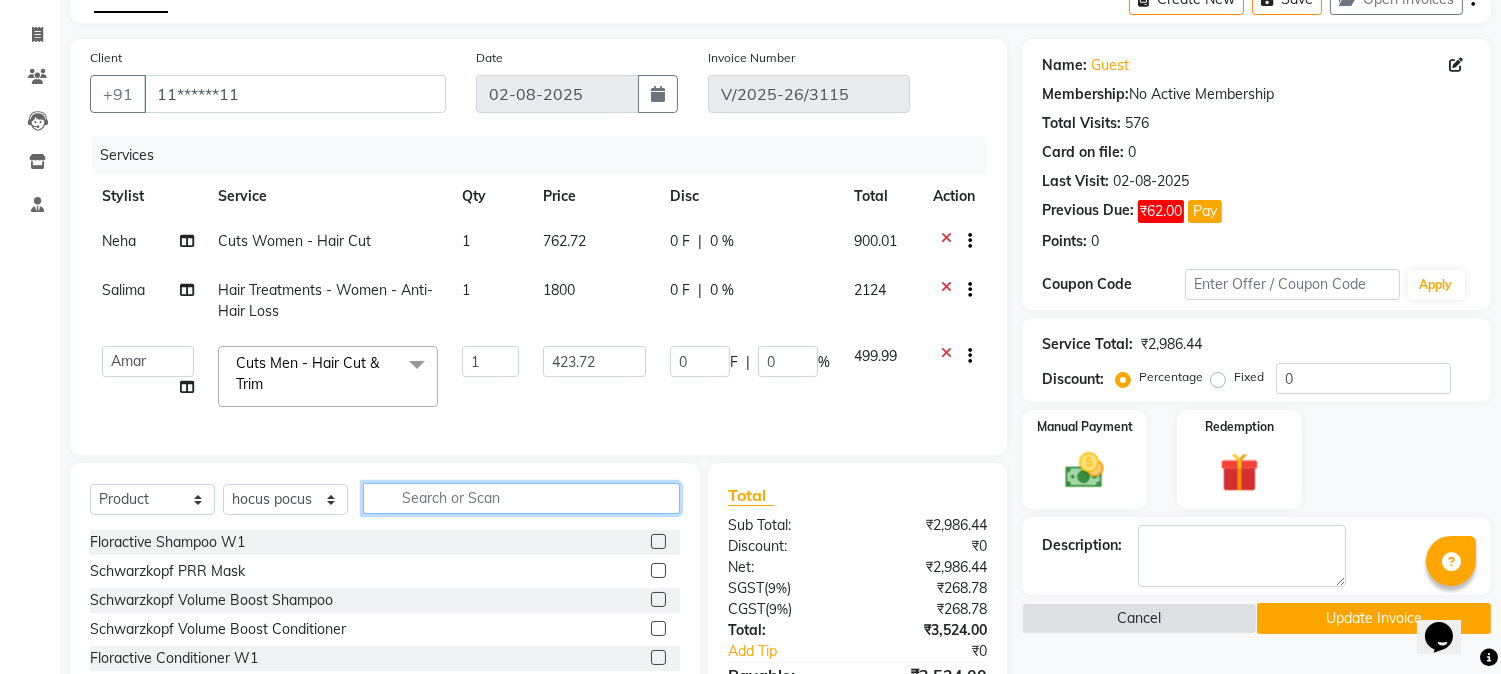 click 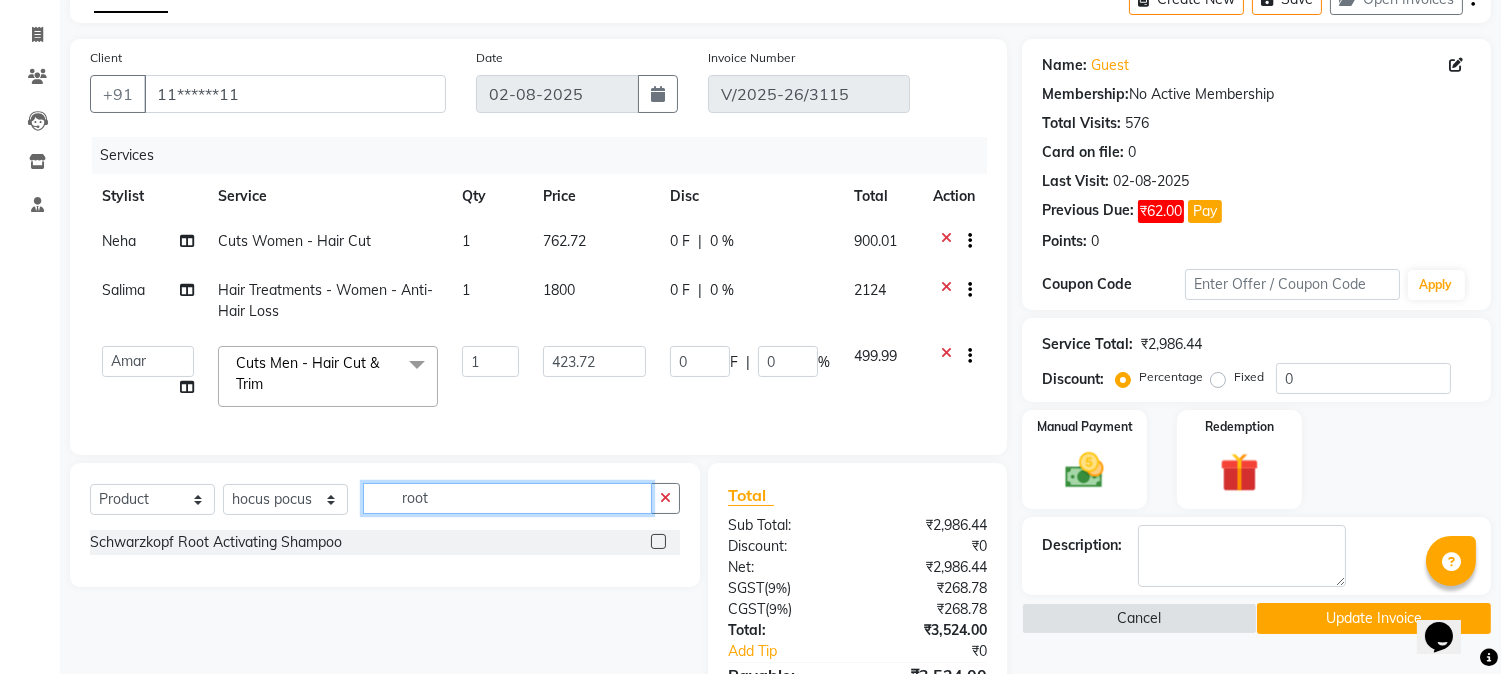type on "root" 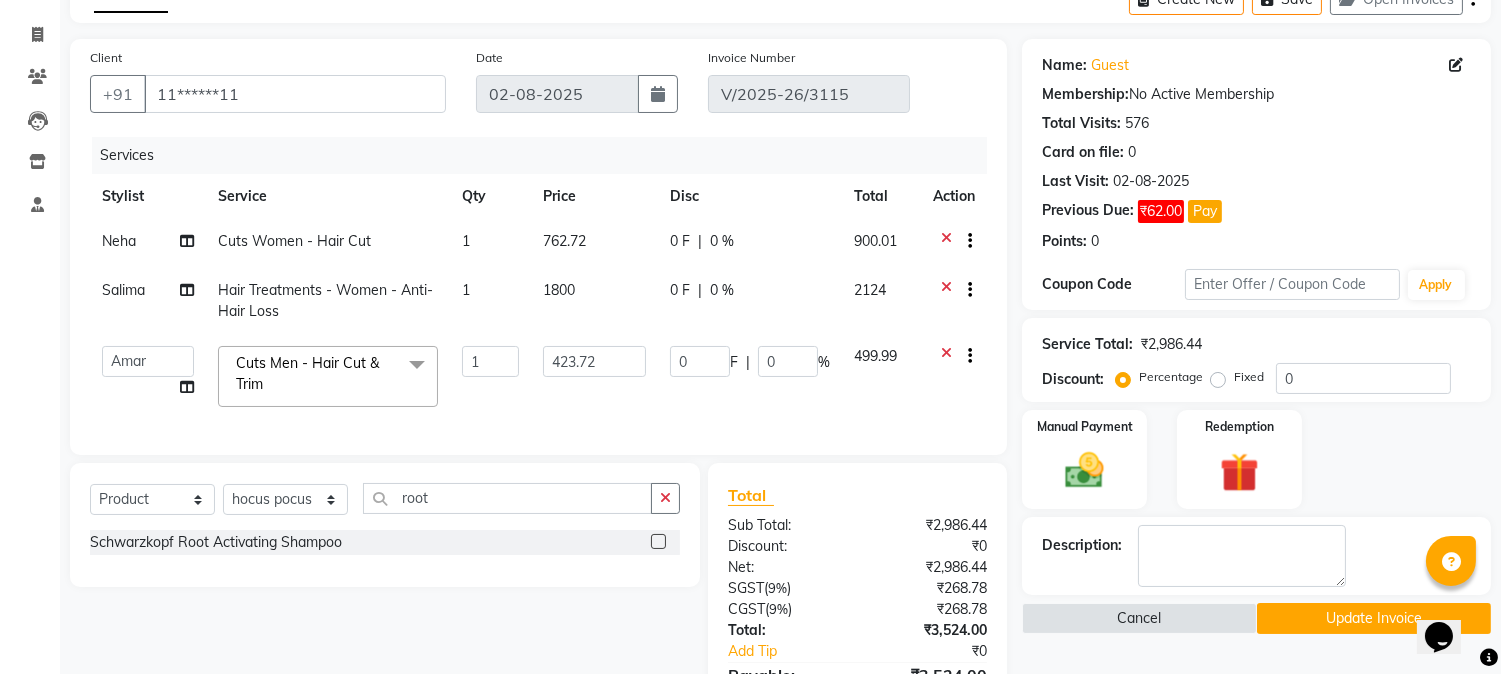 click 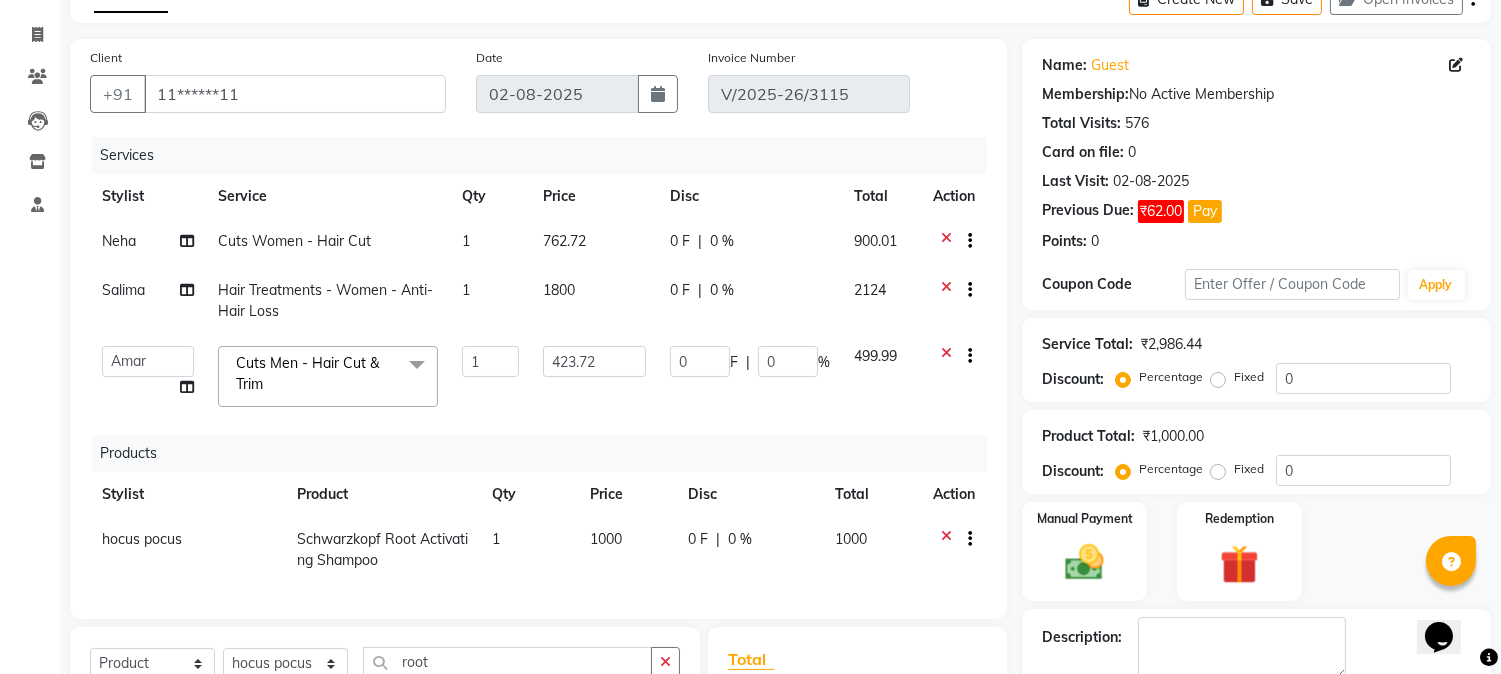 checkbox on "false" 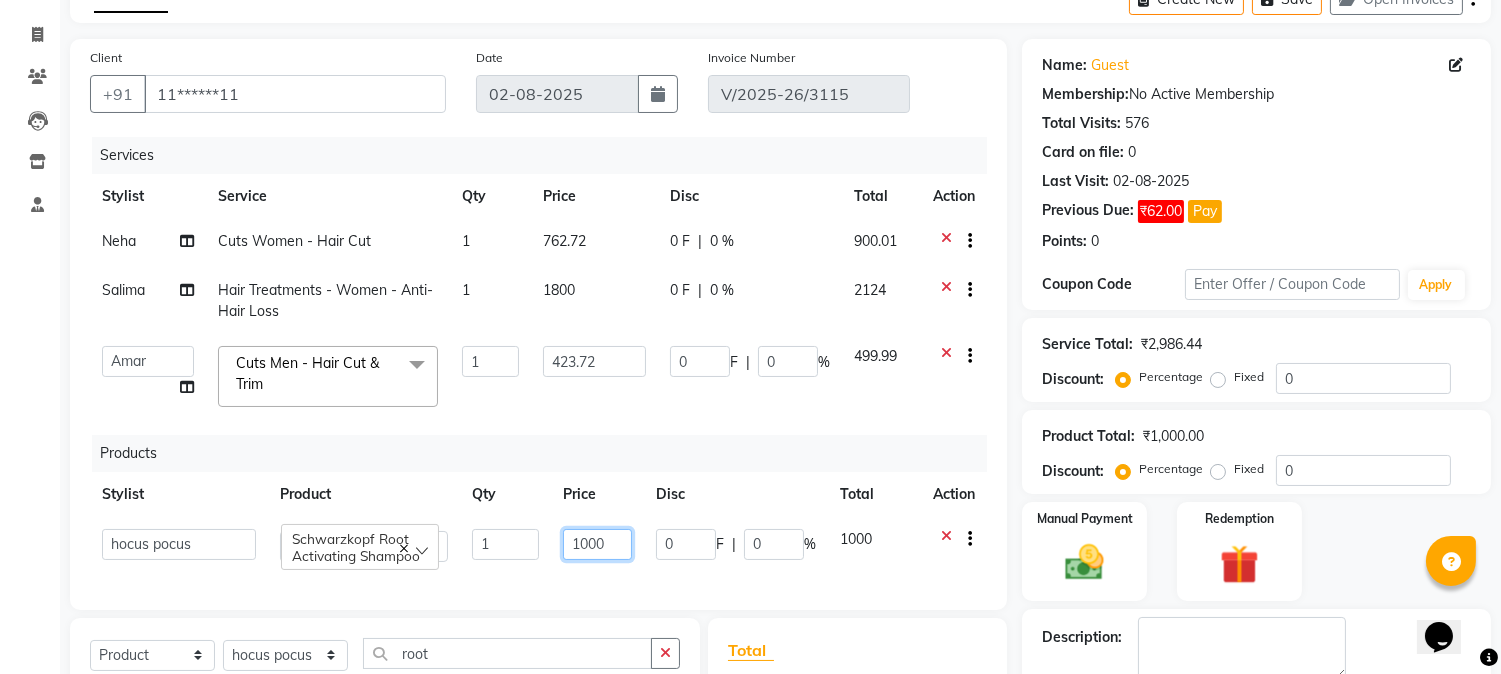 click on "1000" 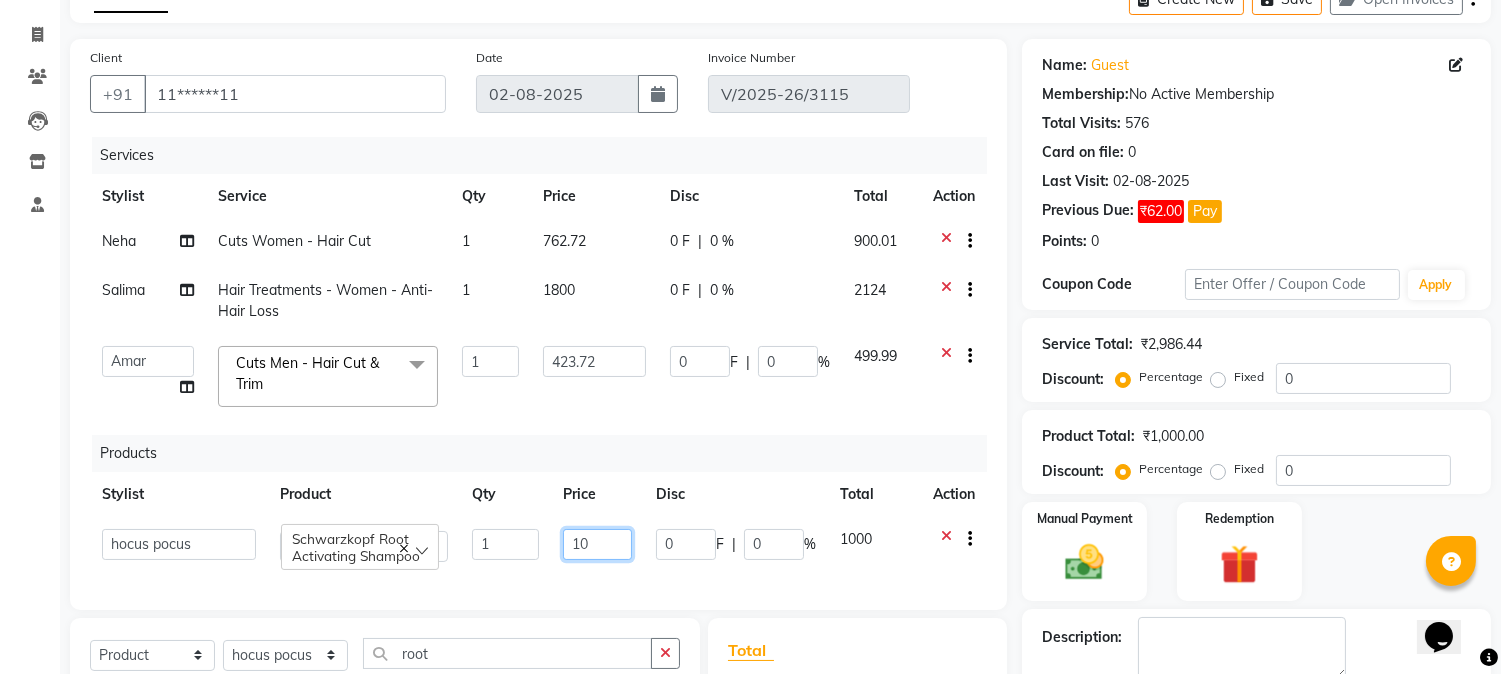type on "1" 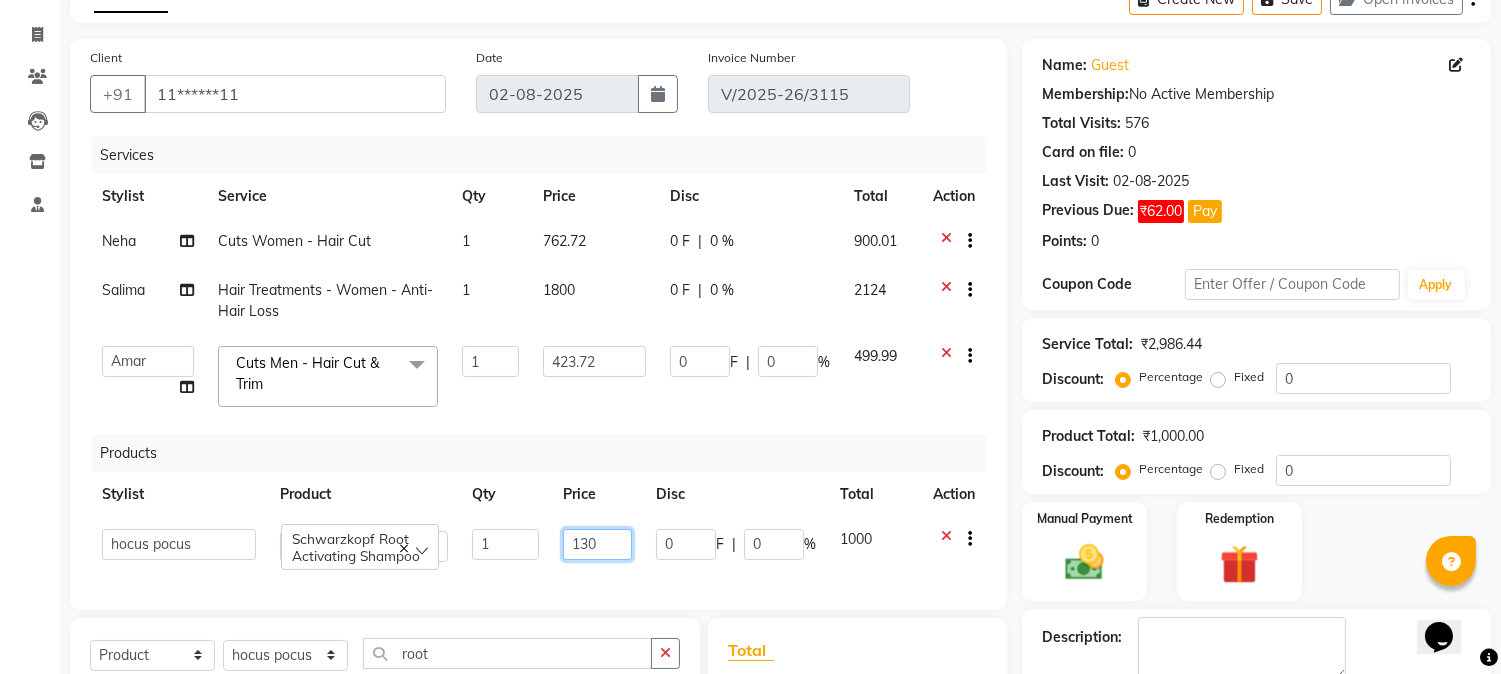 type on "1300" 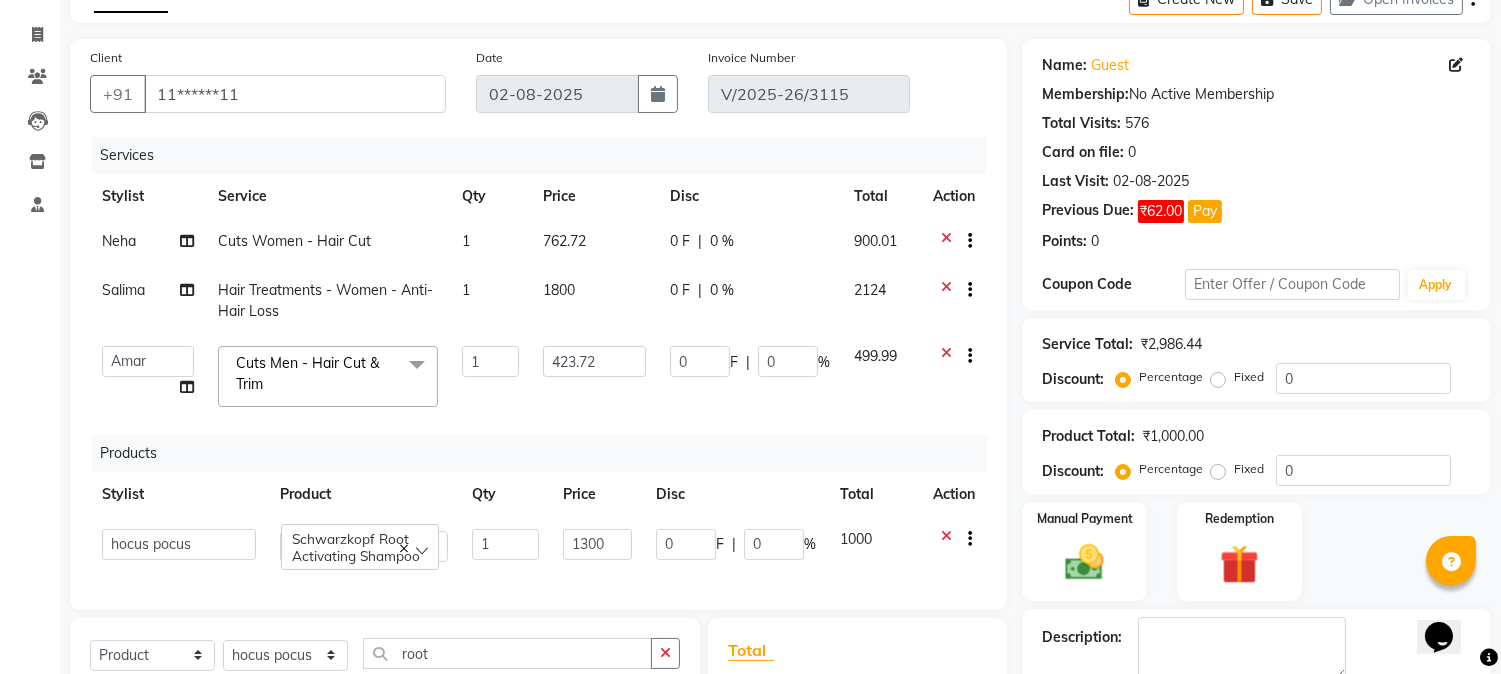 click on "1000" 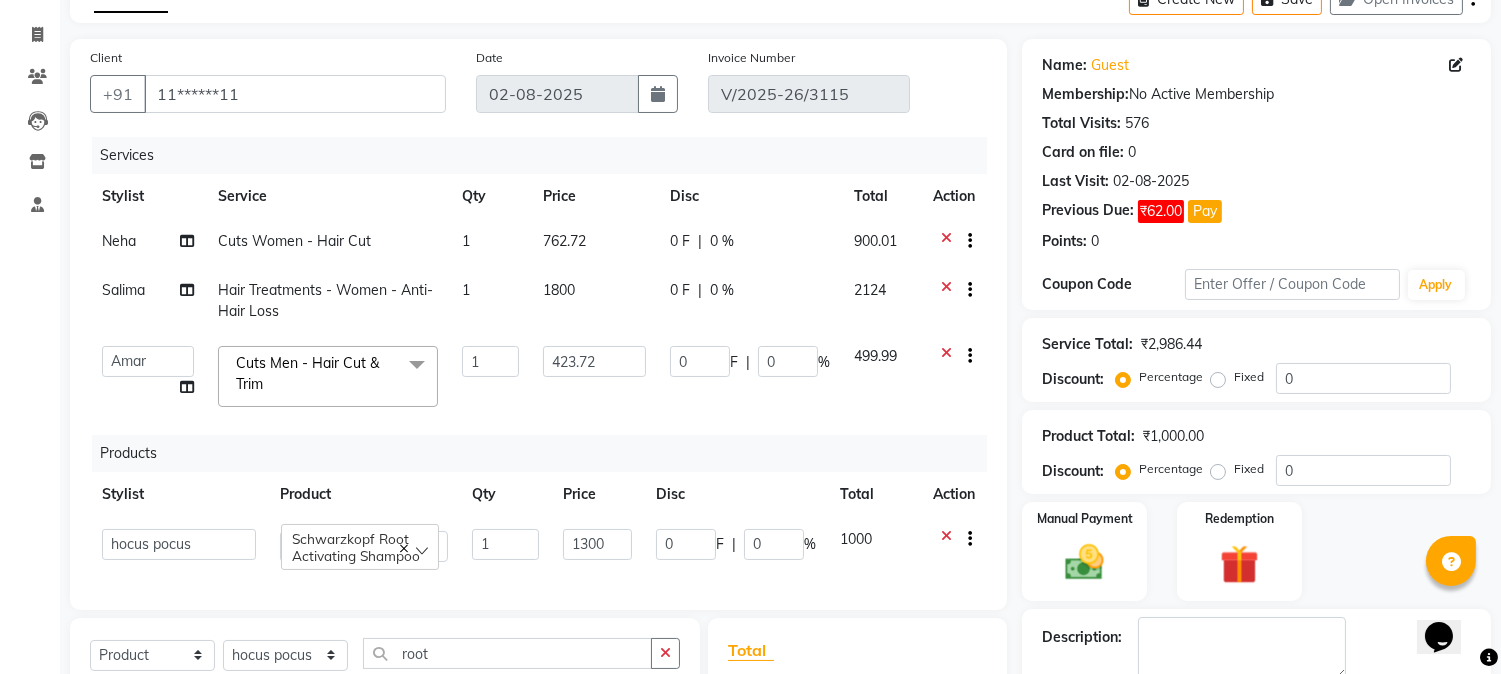select on "31834" 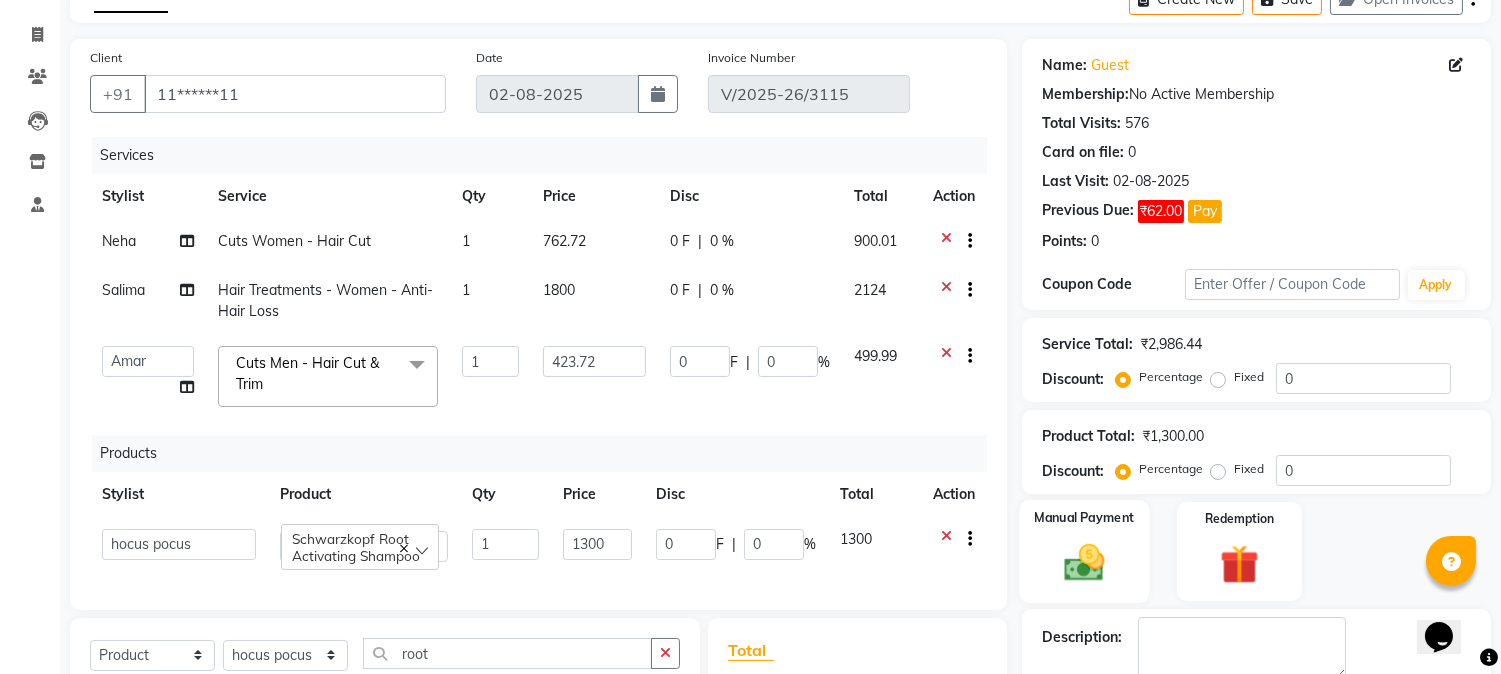 click 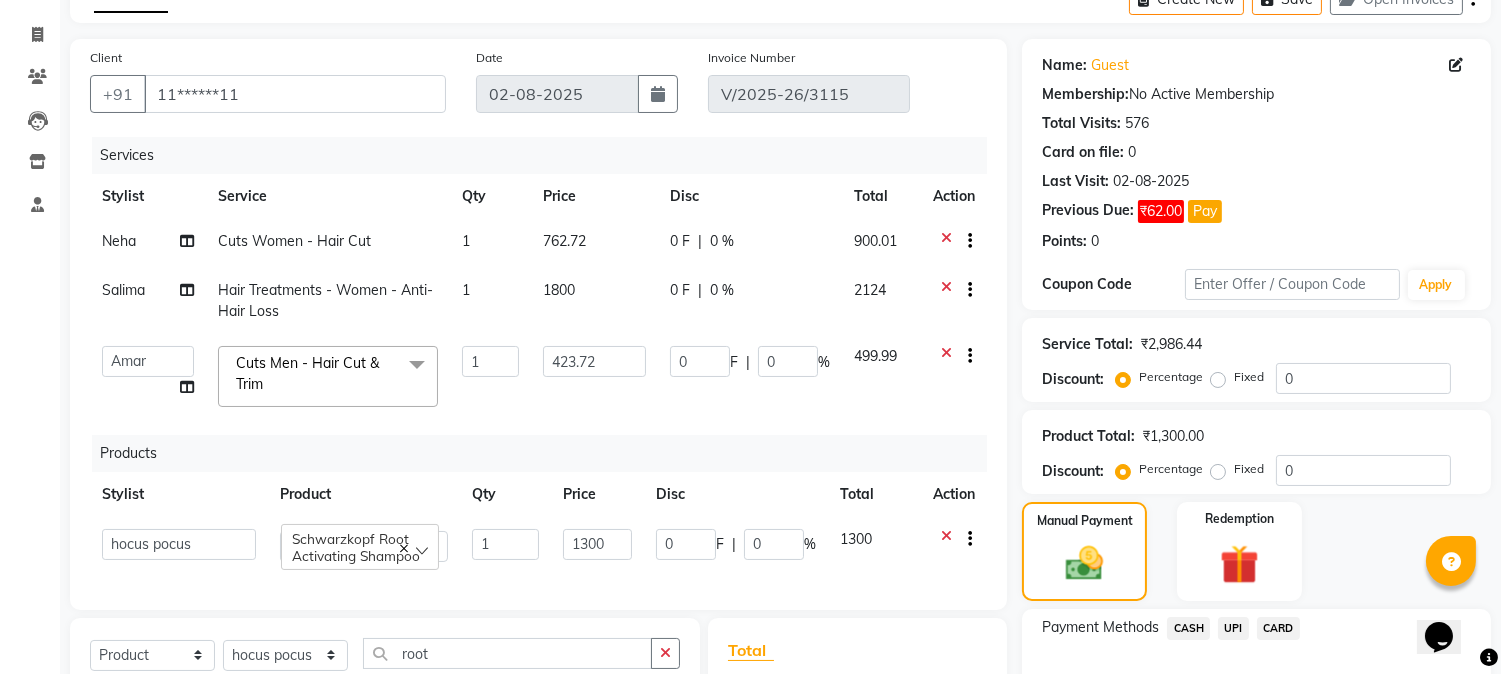 click on "CARD" 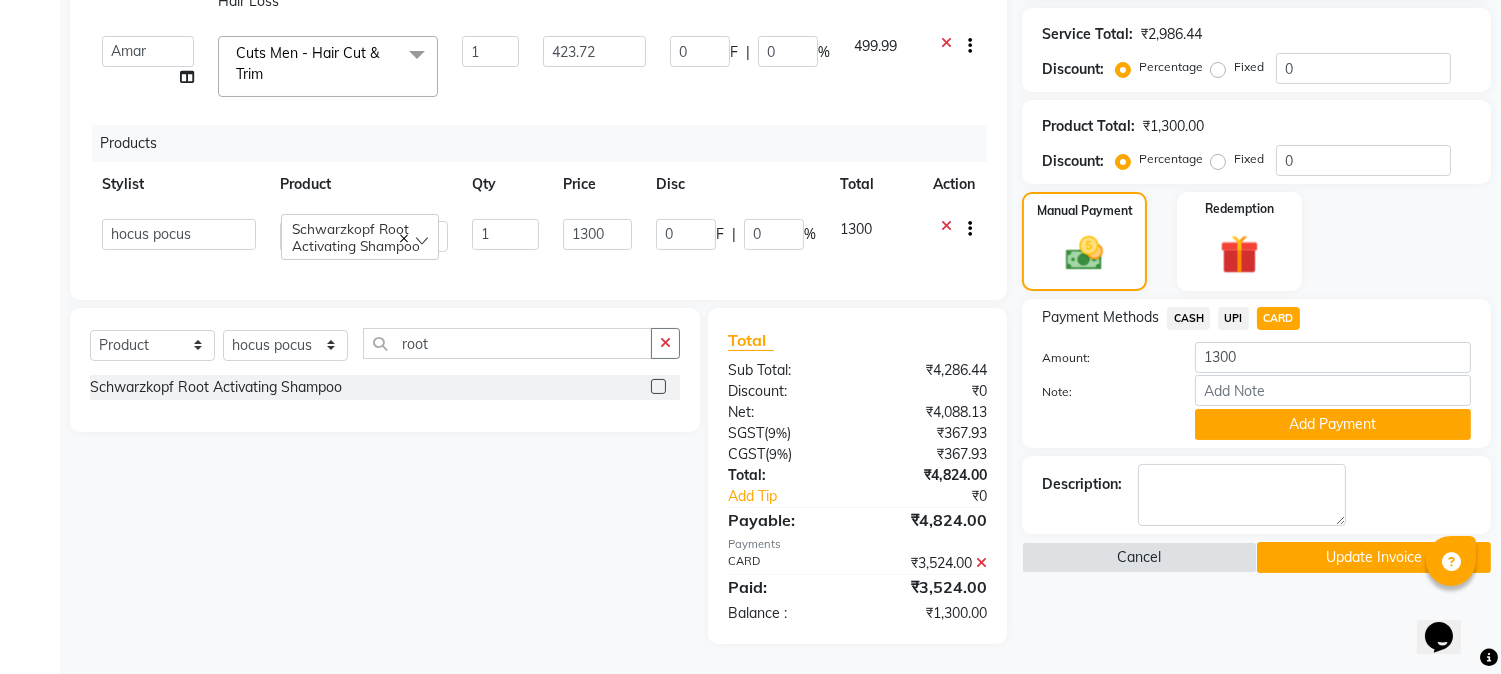 scroll, scrollTop: 438, scrollLeft: 0, axis: vertical 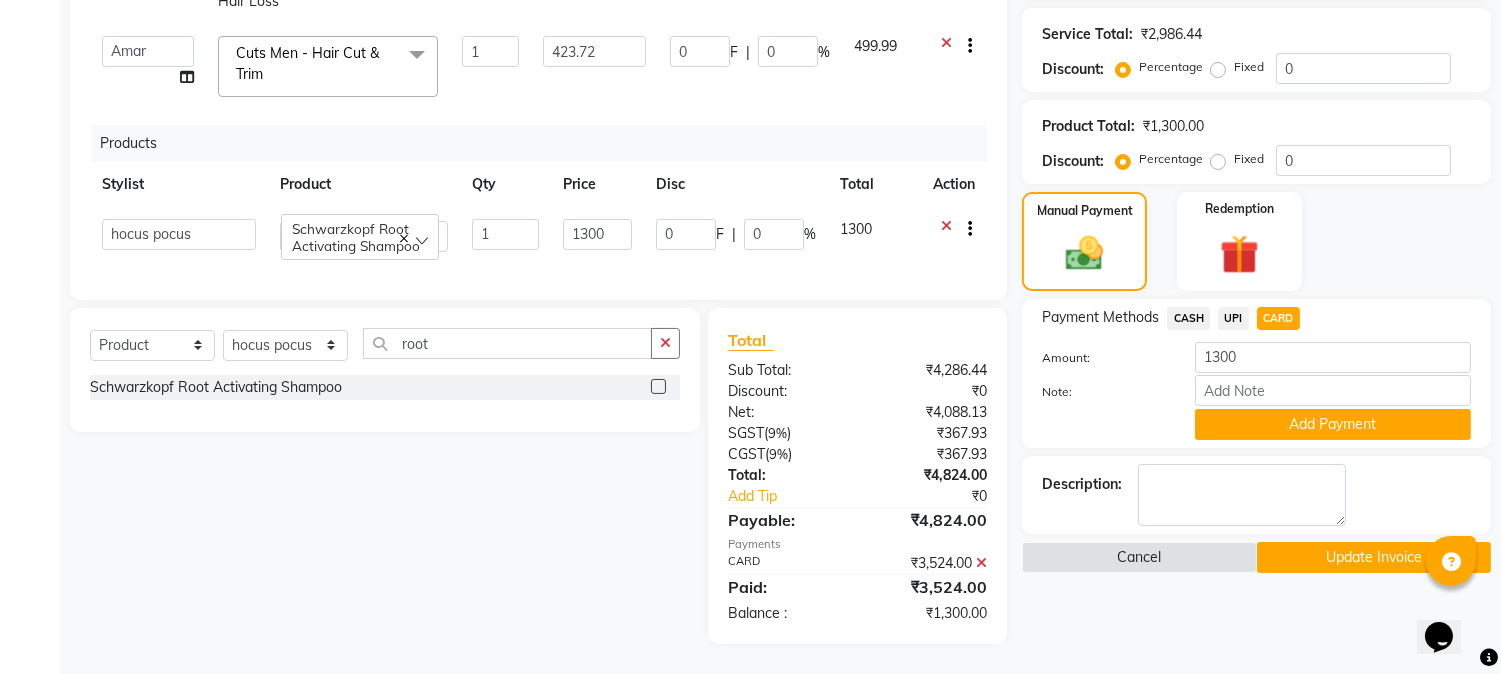 drag, startPoint x: 1266, startPoint y: 408, endPoint x: 1313, endPoint y: 478, distance: 84.31489 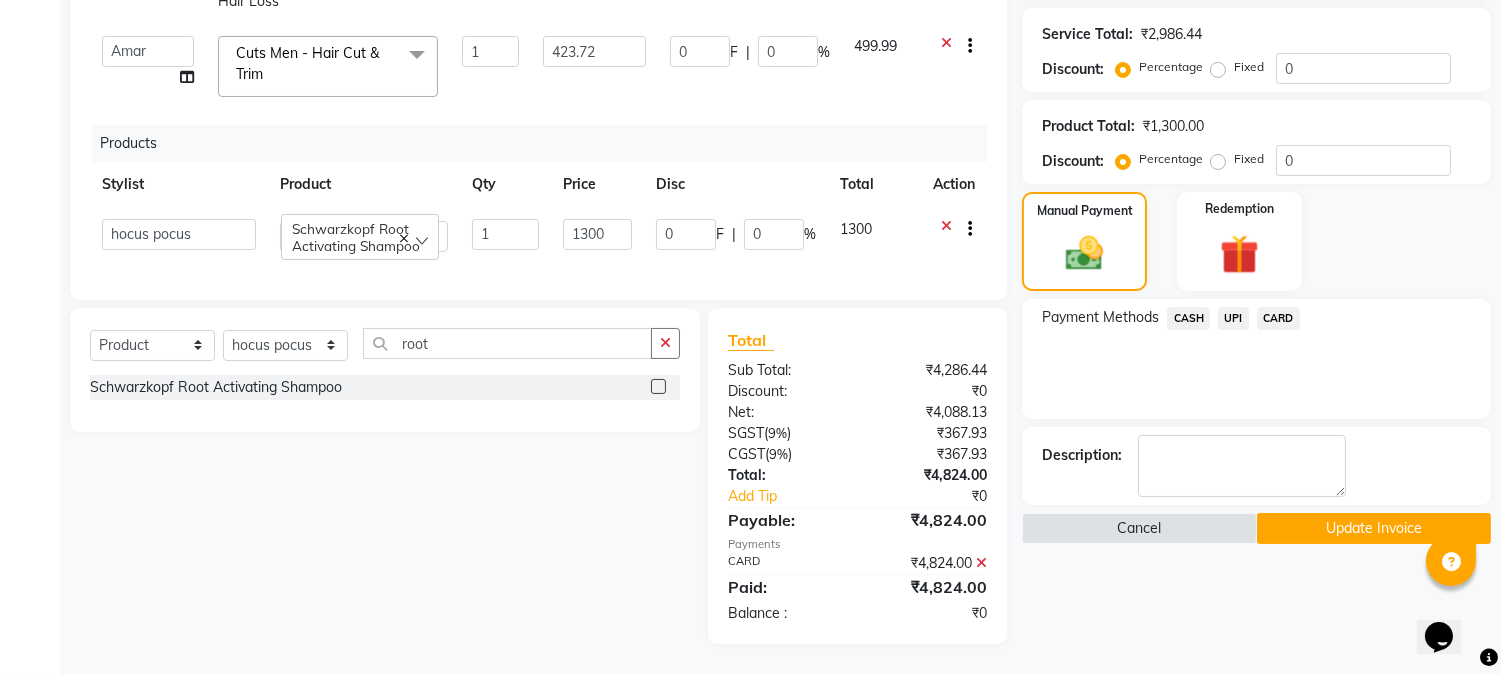 scroll, scrollTop: 438, scrollLeft: 0, axis: vertical 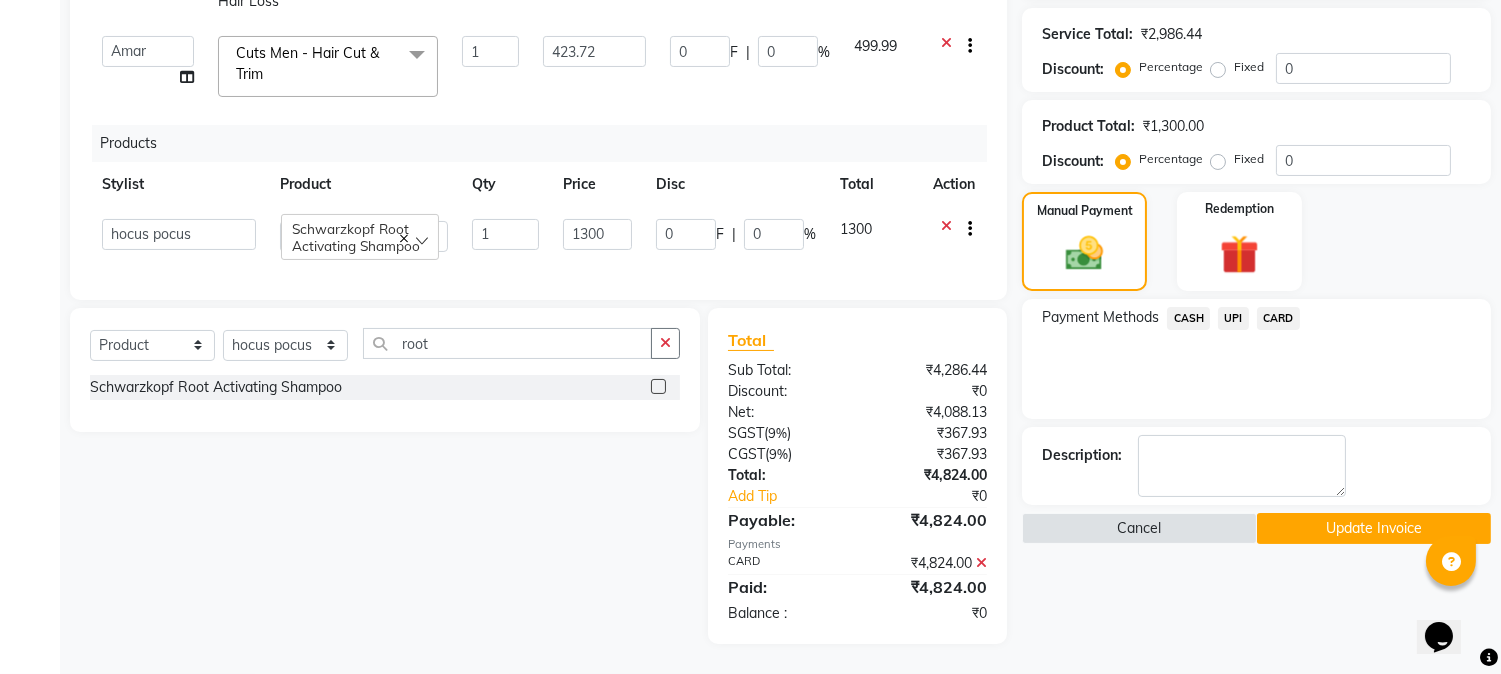 click on "Update Invoice" 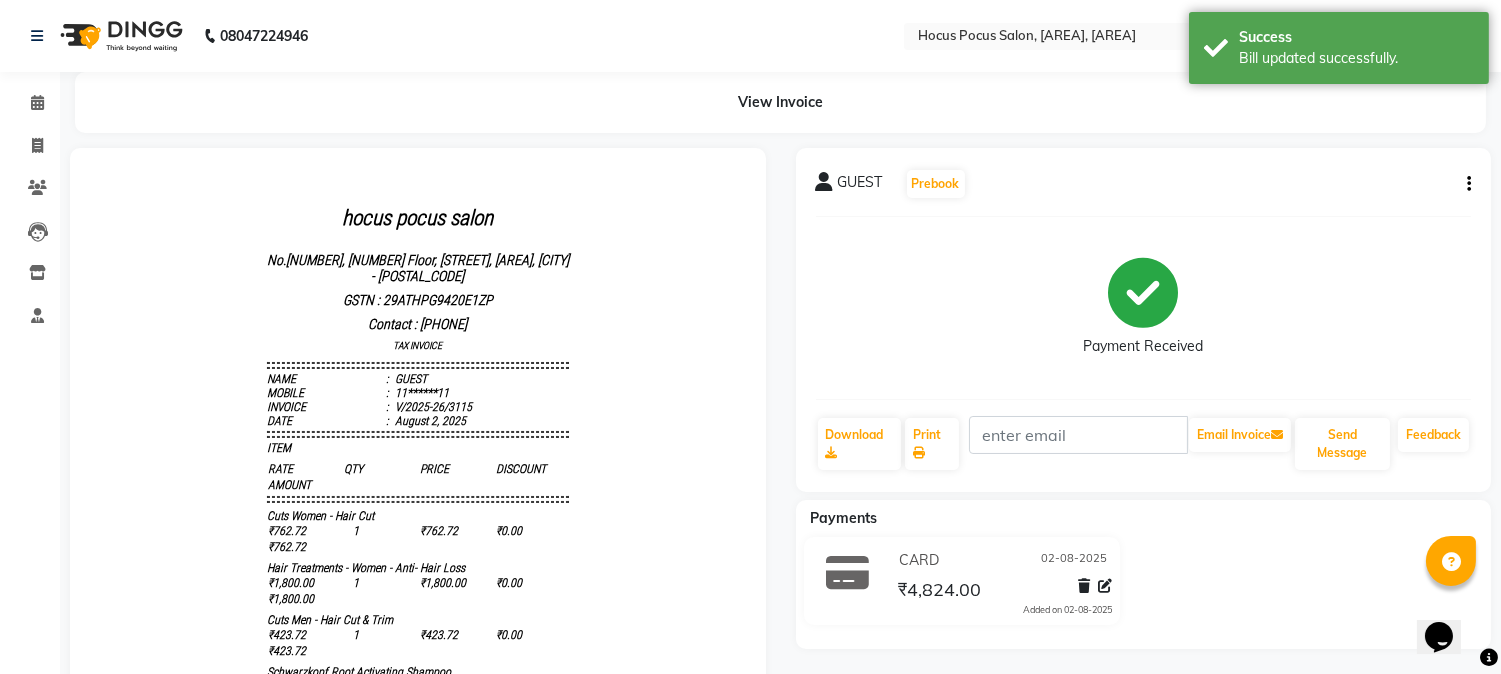 scroll, scrollTop: 0, scrollLeft: 0, axis: both 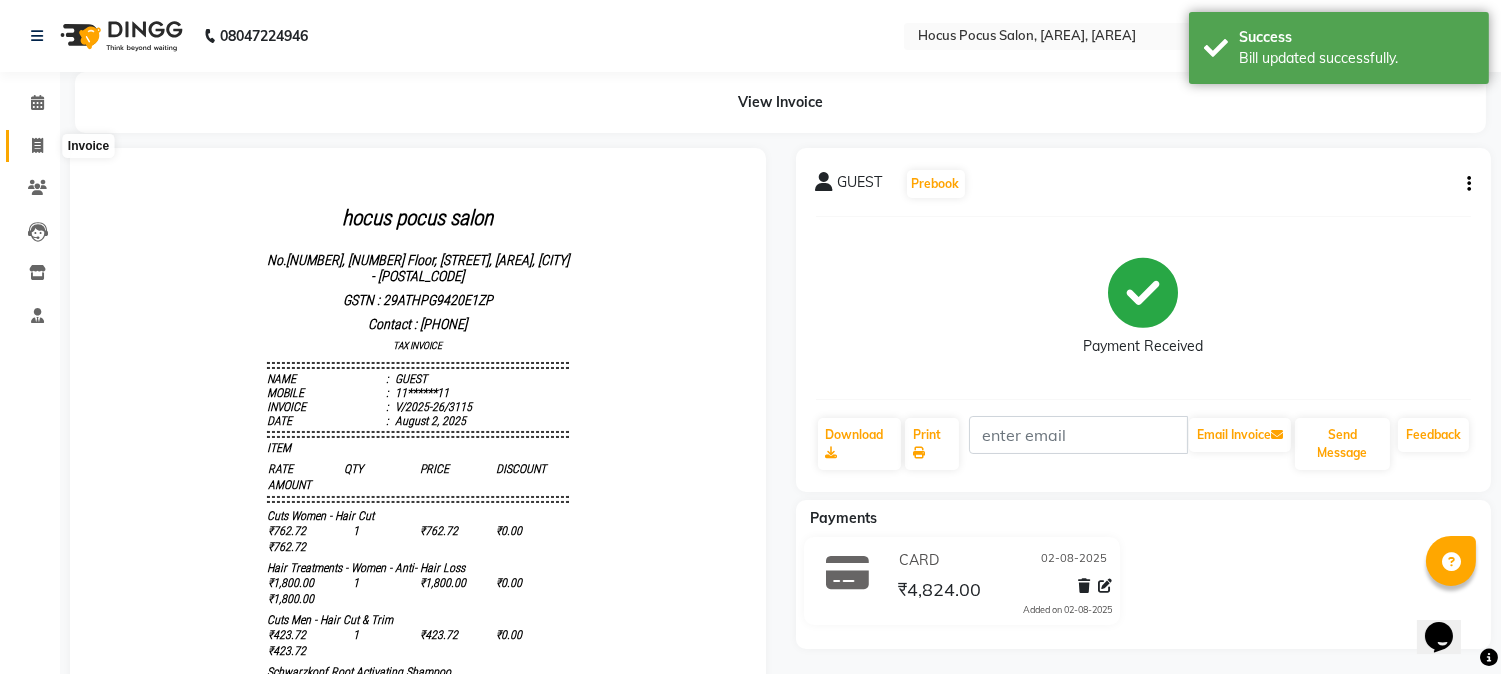 drag, startPoint x: 32, startPoint y: 138, endPoint x: 42, endPoint y: 150, distance: 15.6205 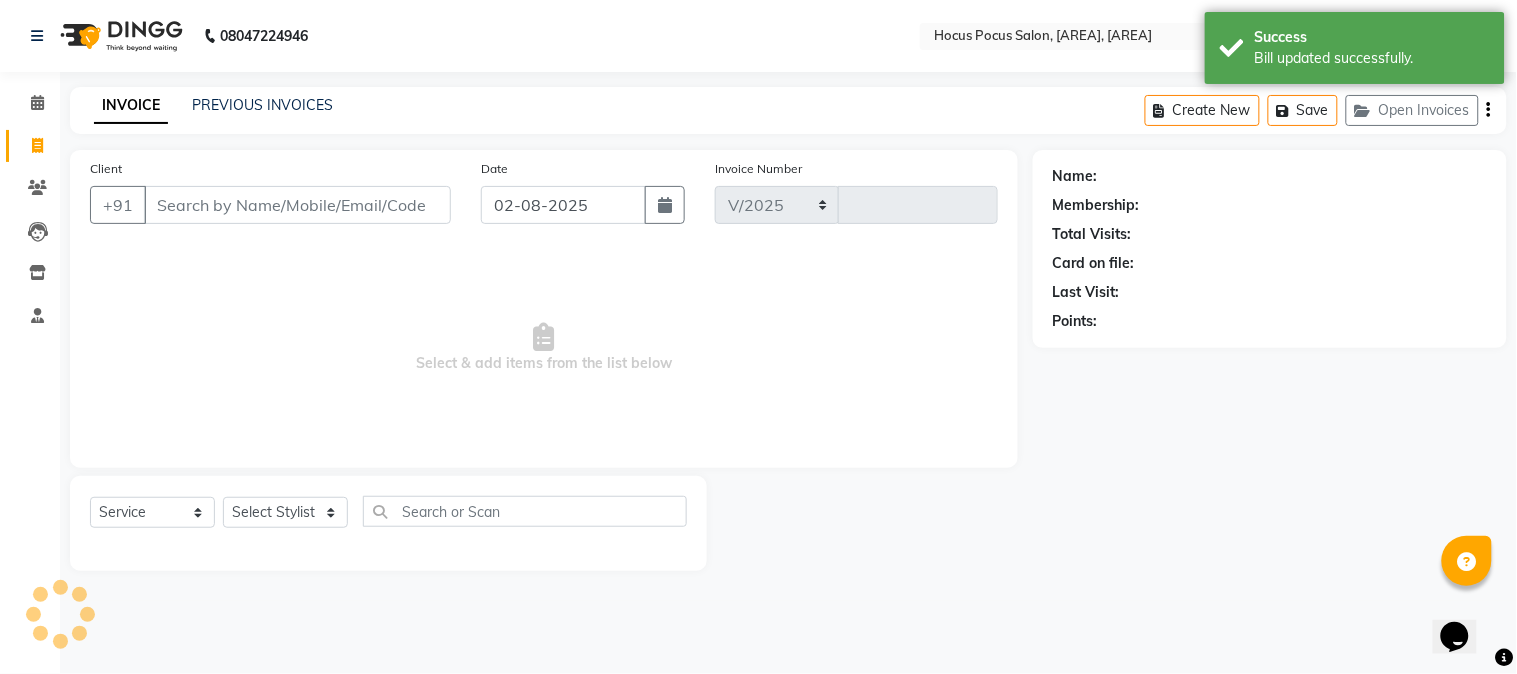 select on "5019" 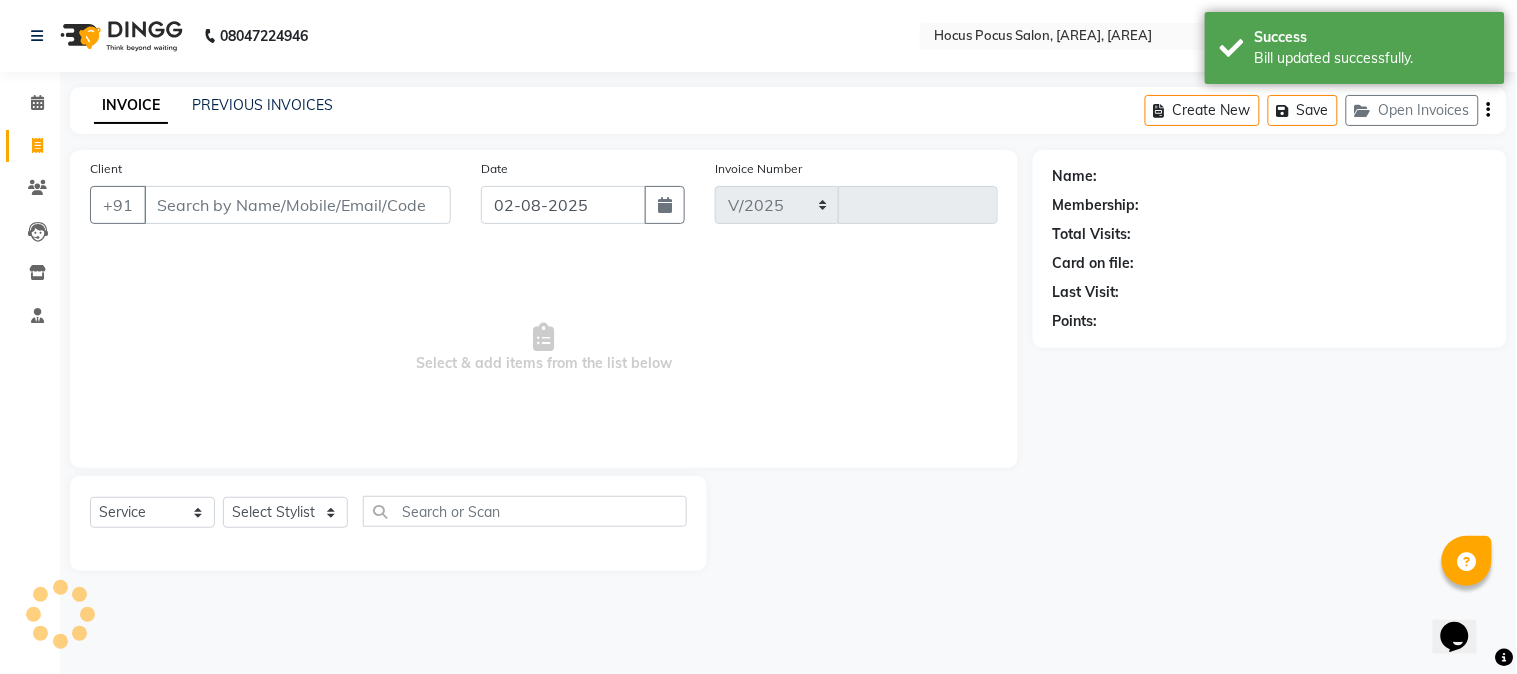 type on "3117" 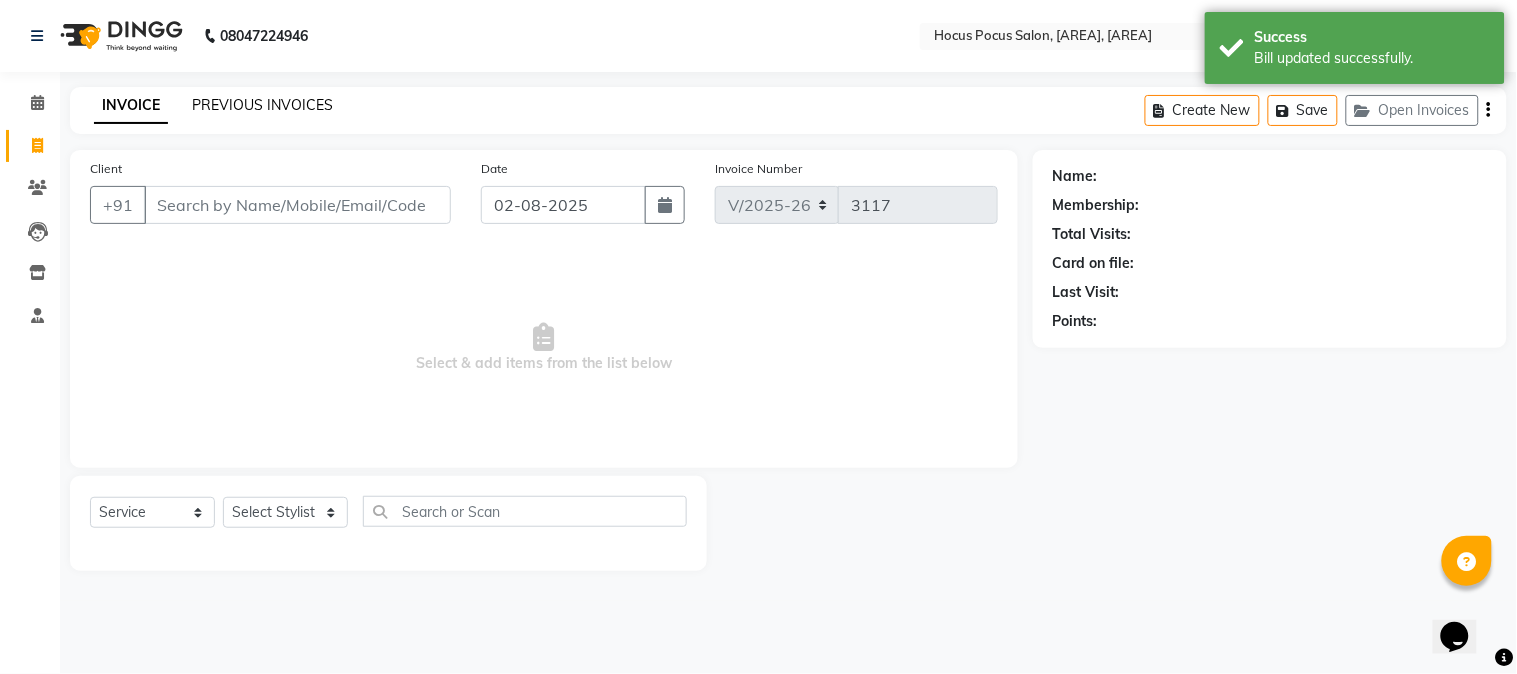 click on "PREVIOUS INVOICES" 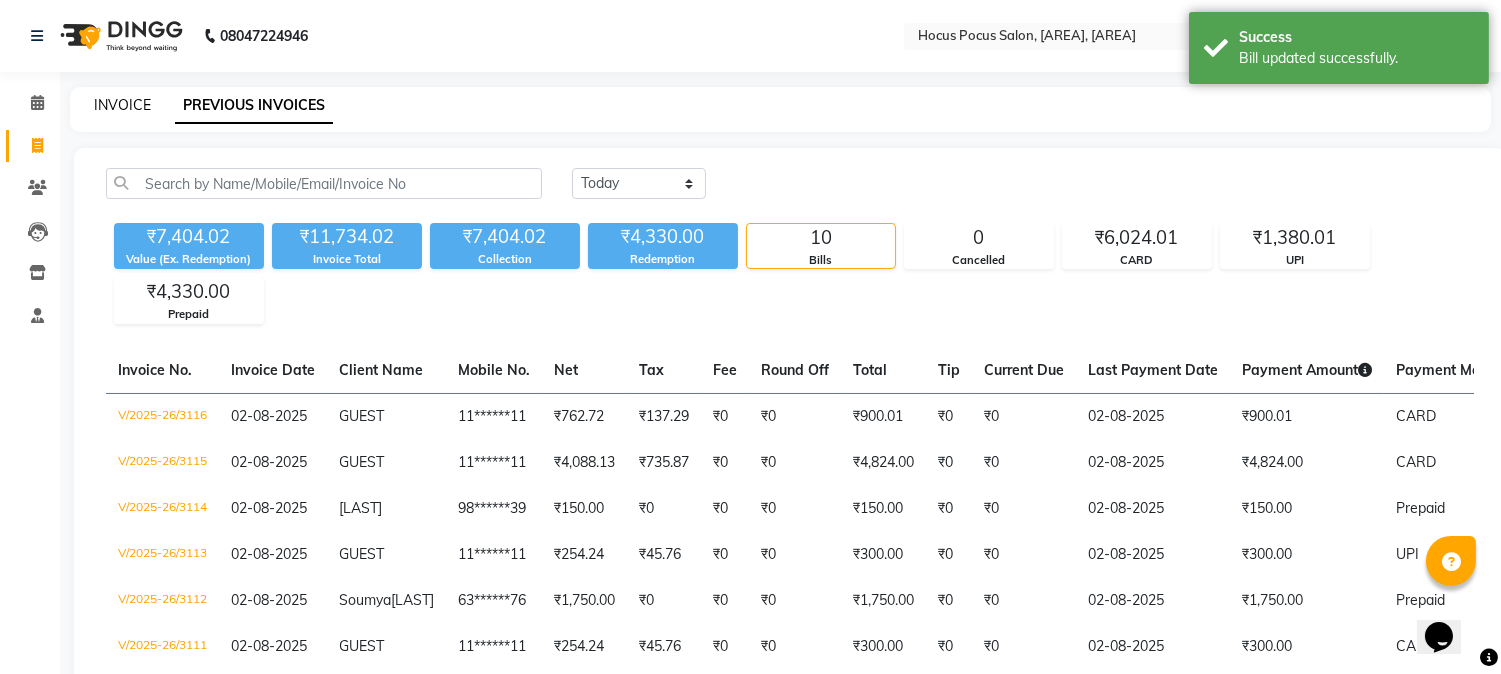 click on "INVOICE" 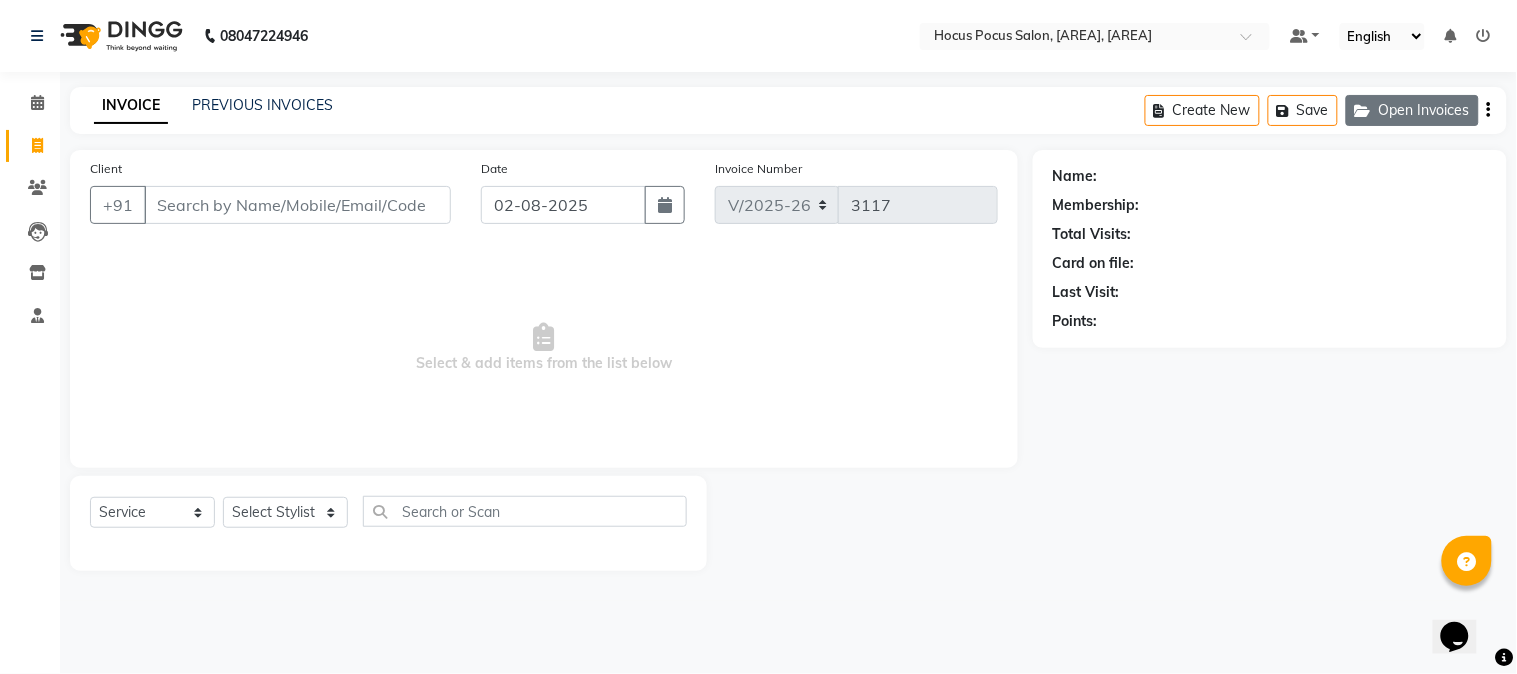 click 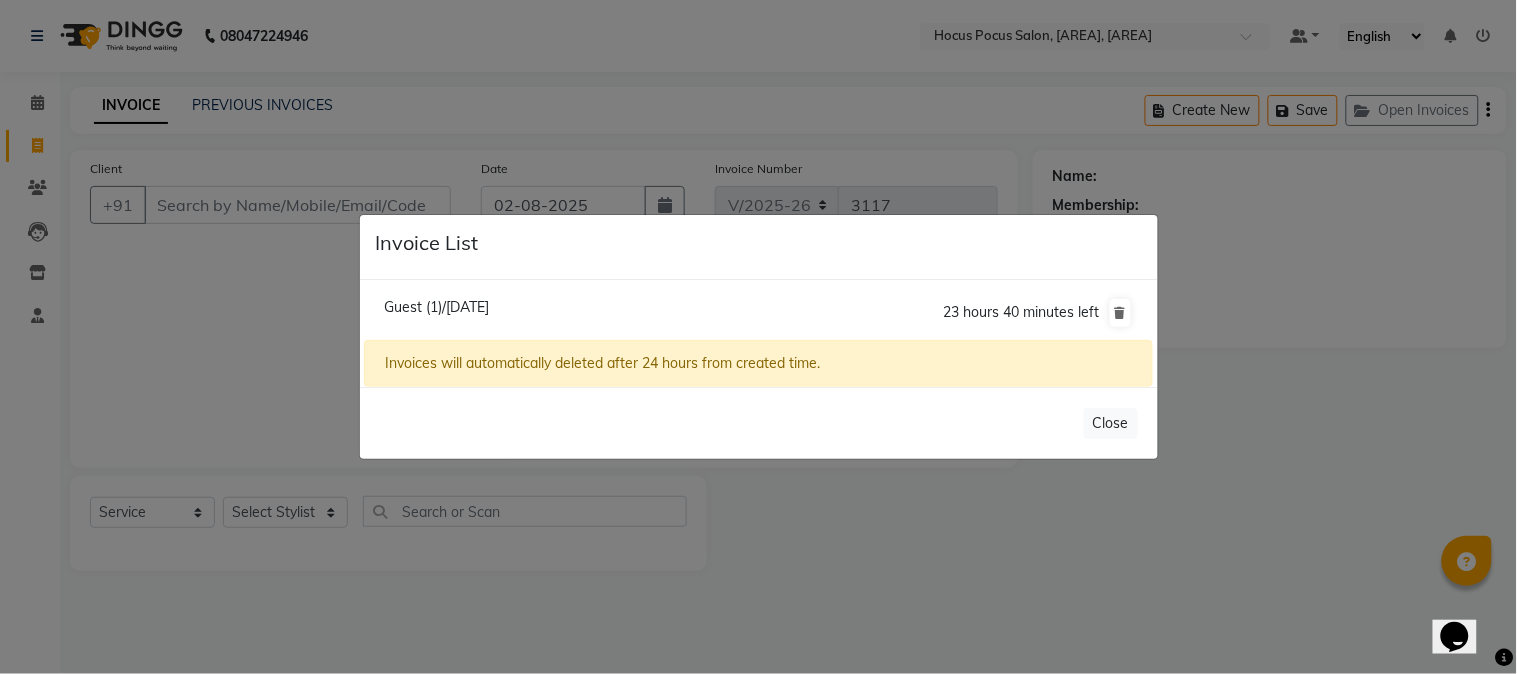 click on "Guest (1)/[DATE]" 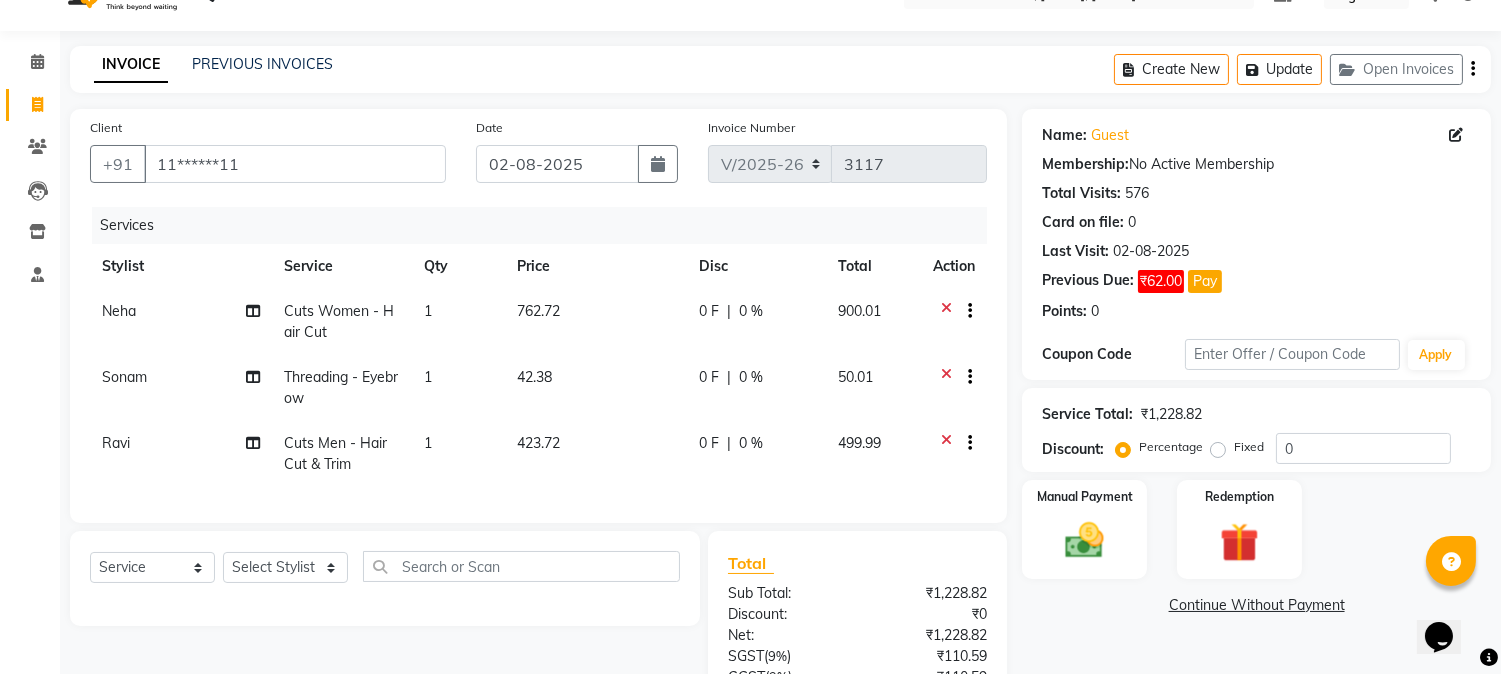 scroll, scrollTop: 111, scrollLeft: 0, axis: vertical 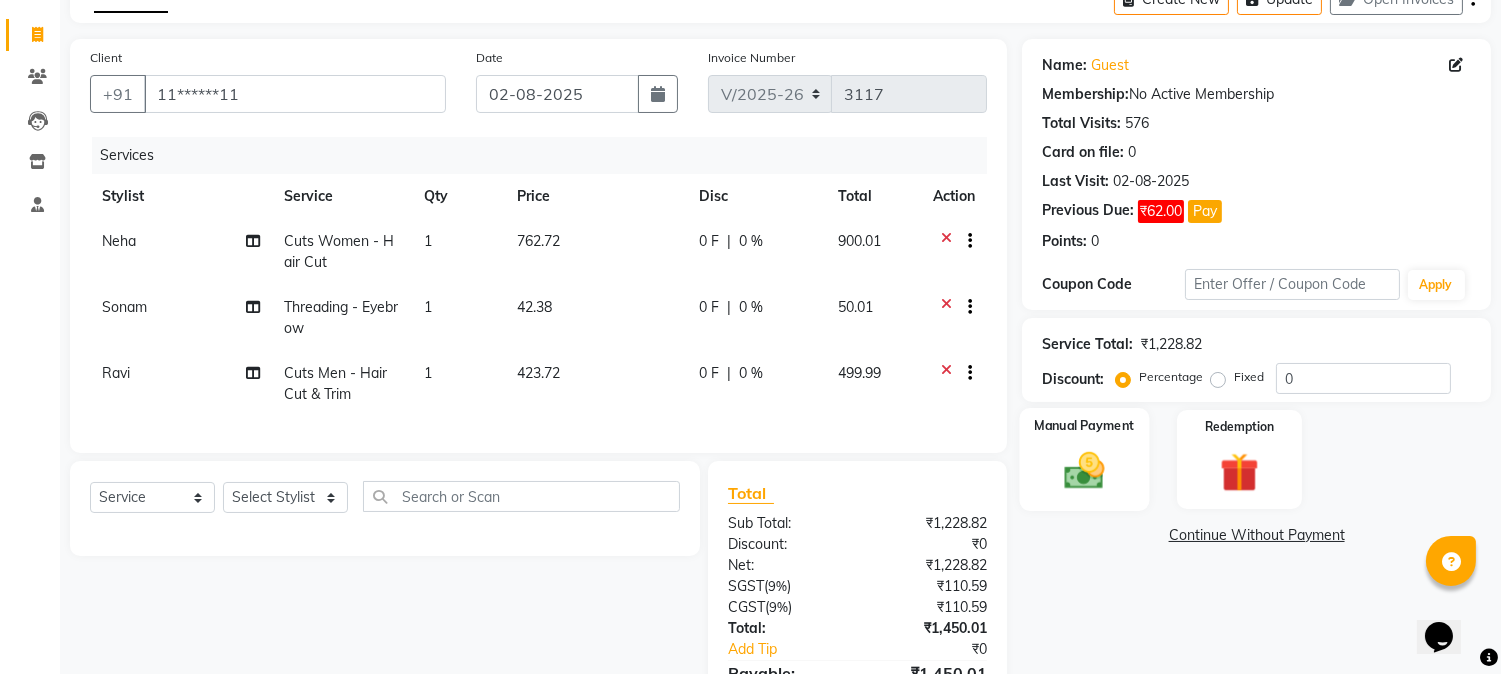 click 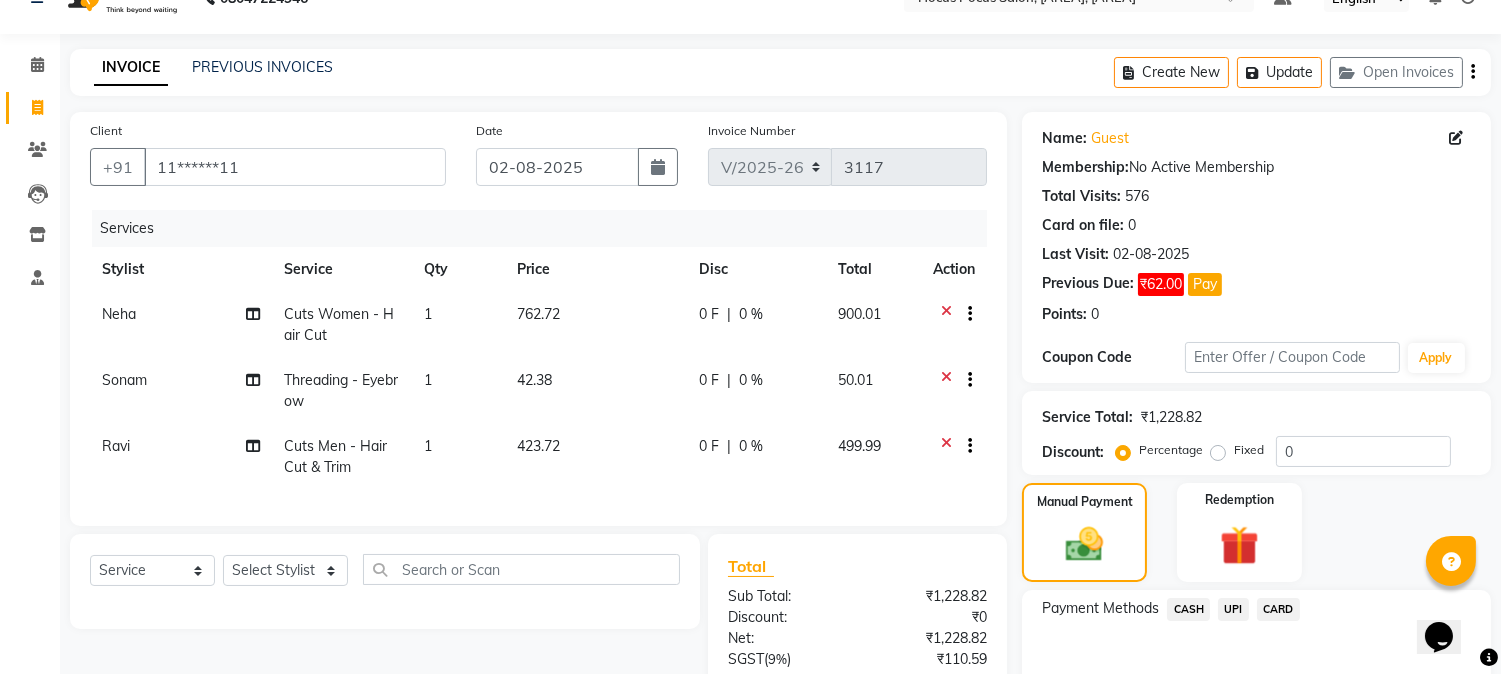 scroll, scrollTop: 0, scrollLeft: 0, axis: both 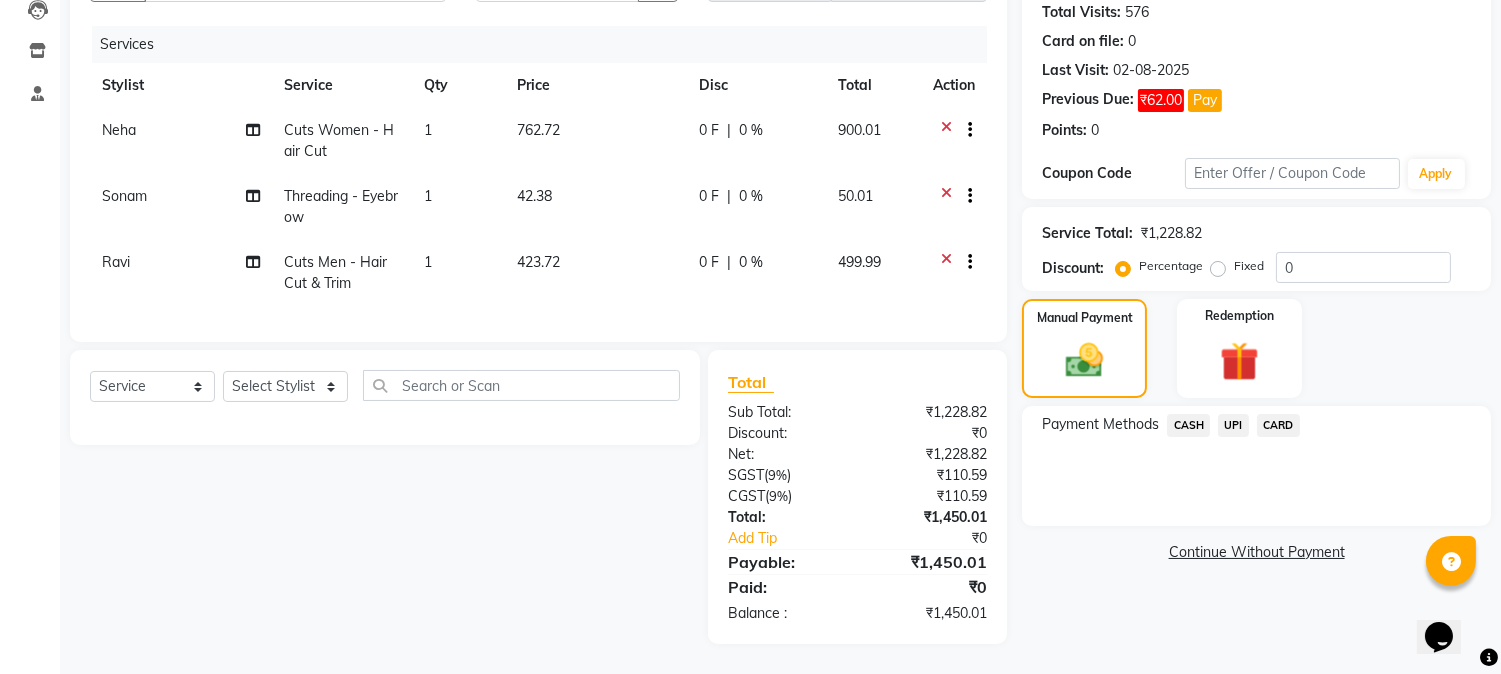 click on "CARD" 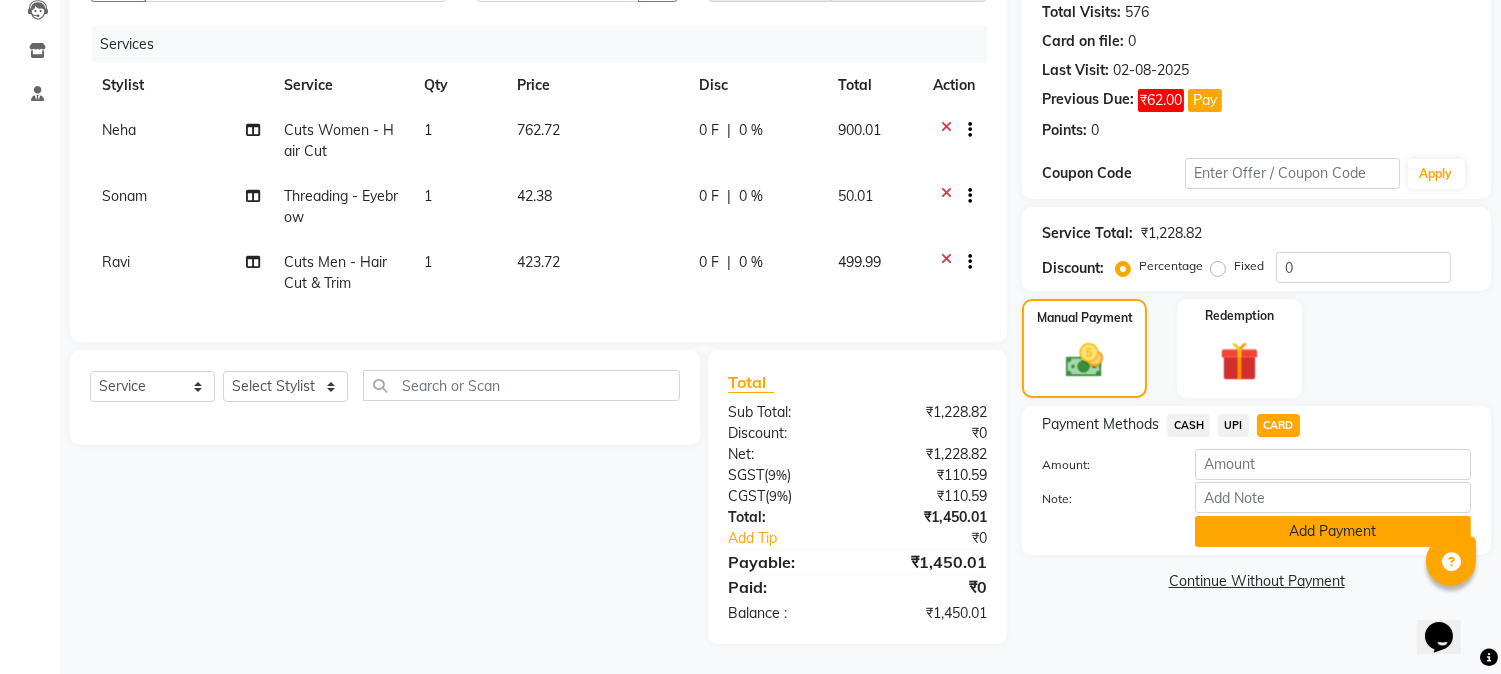 click on "Add Payment" 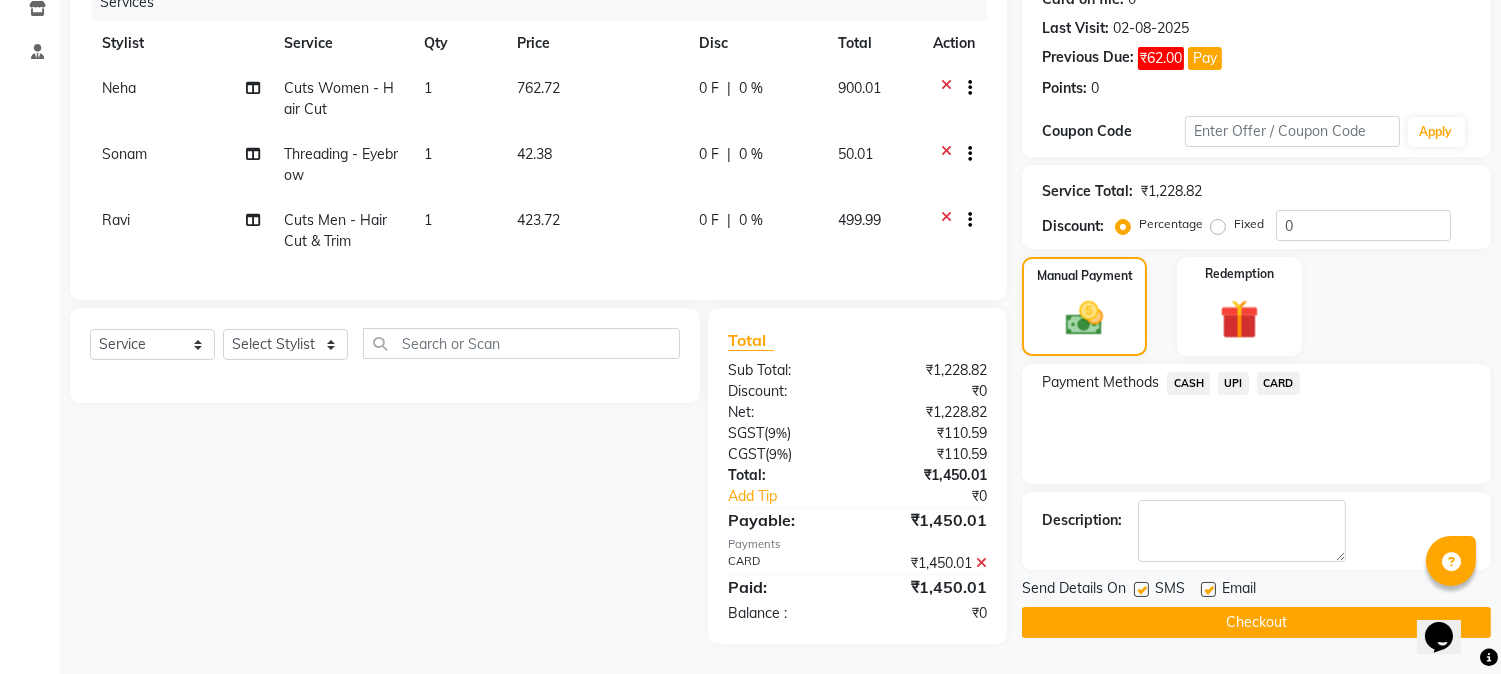 scroll, scrollTop: 280, scrollLeft: 0, axis: vertical 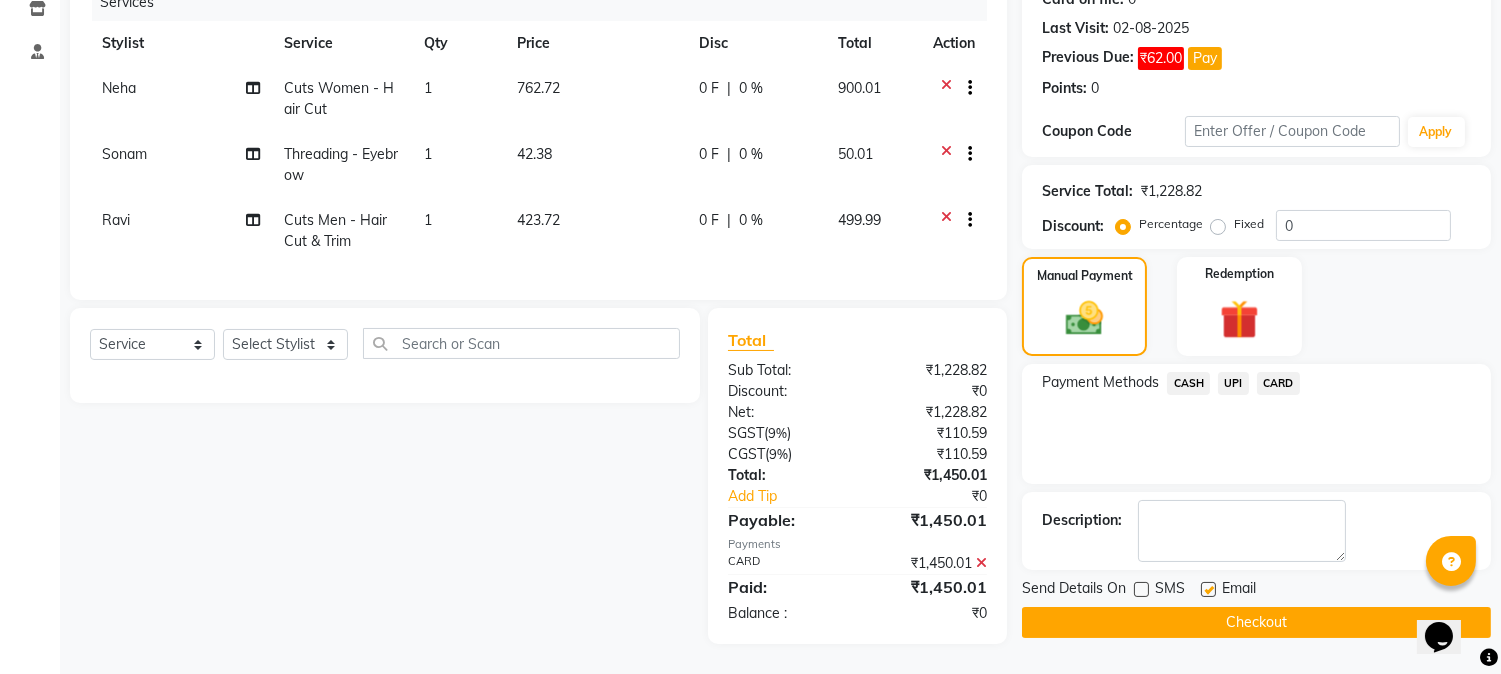 click on "Checkout" 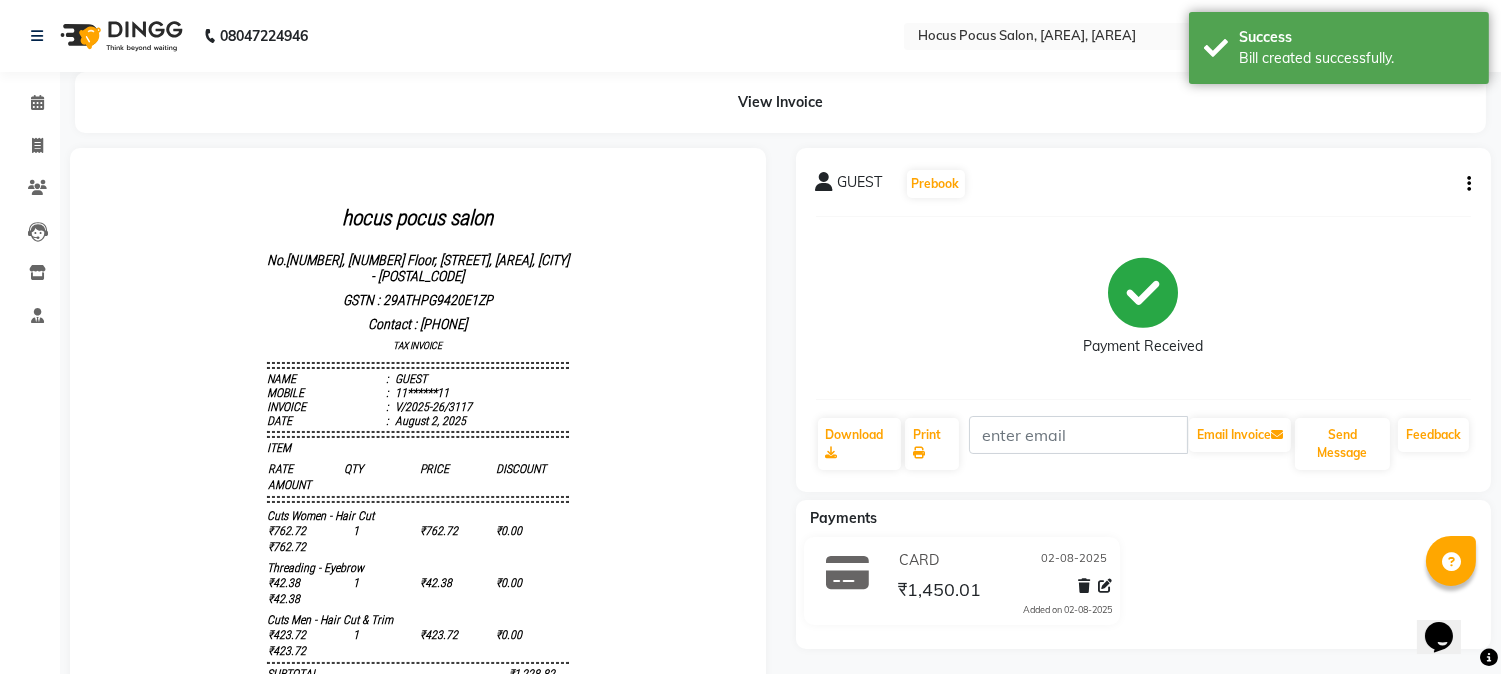 scroll, scrollTop: 0, scrollLeft: 0, axis: both 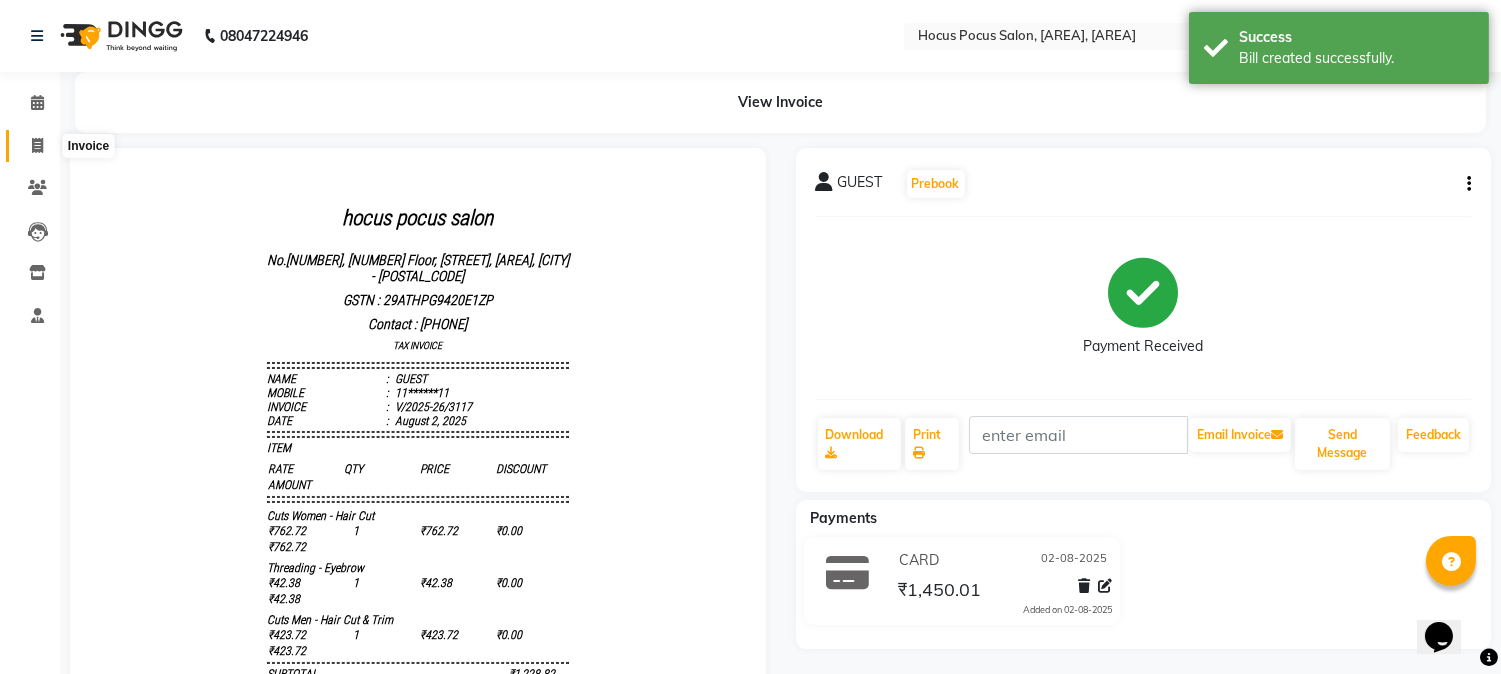 click 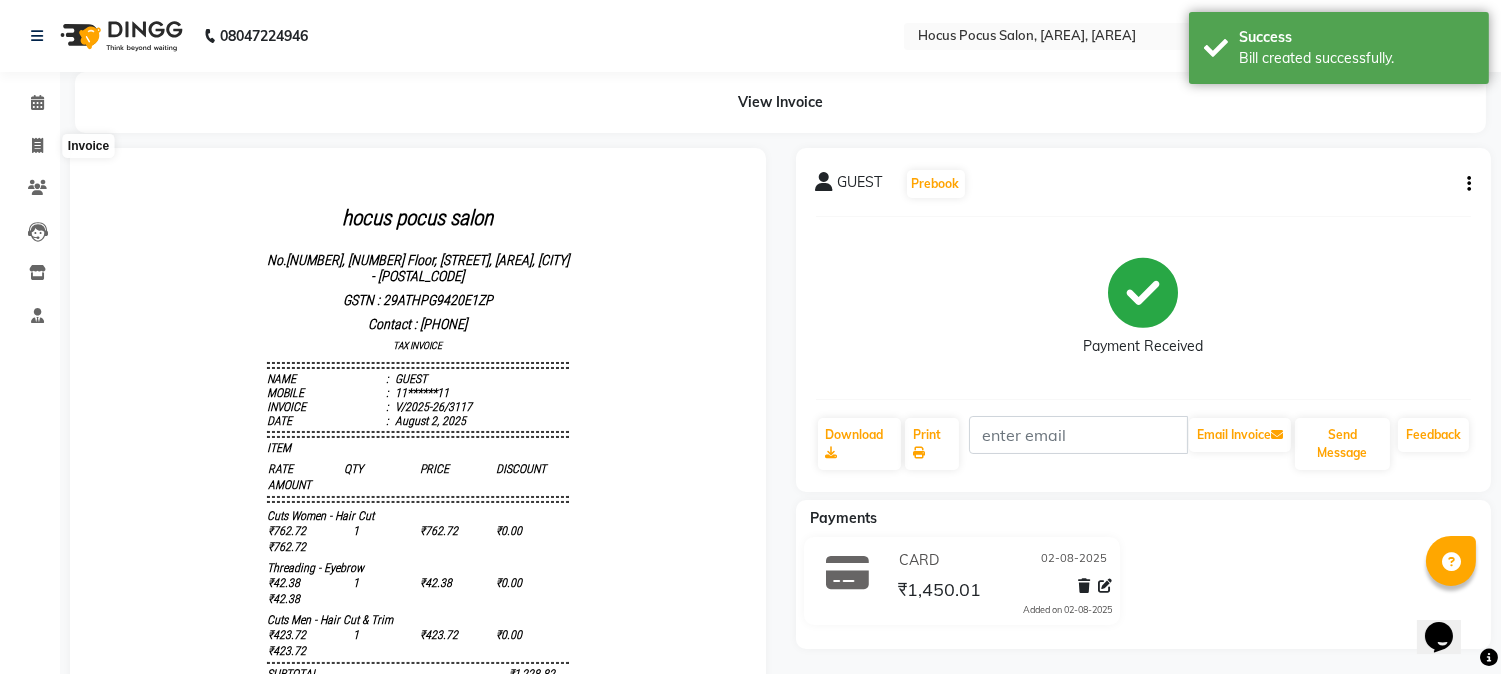 select on "service" 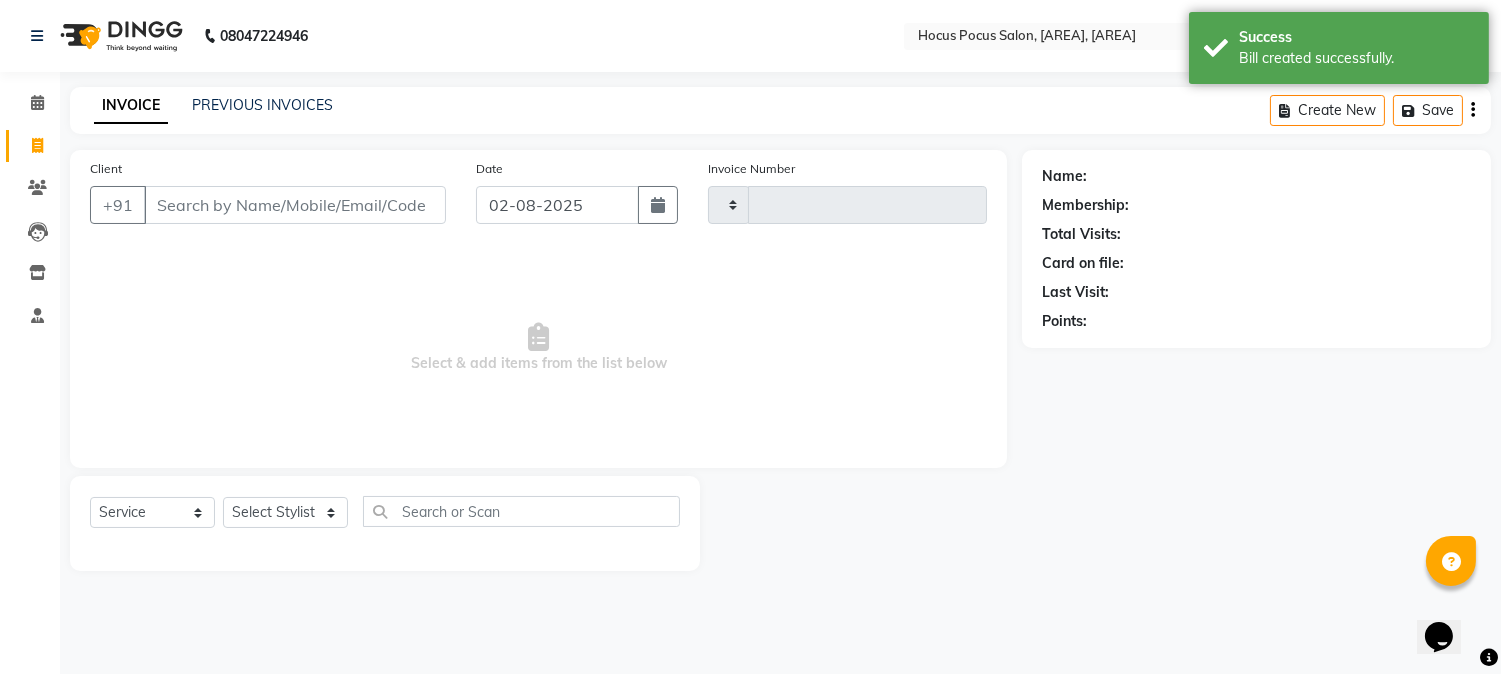 type on "3118" 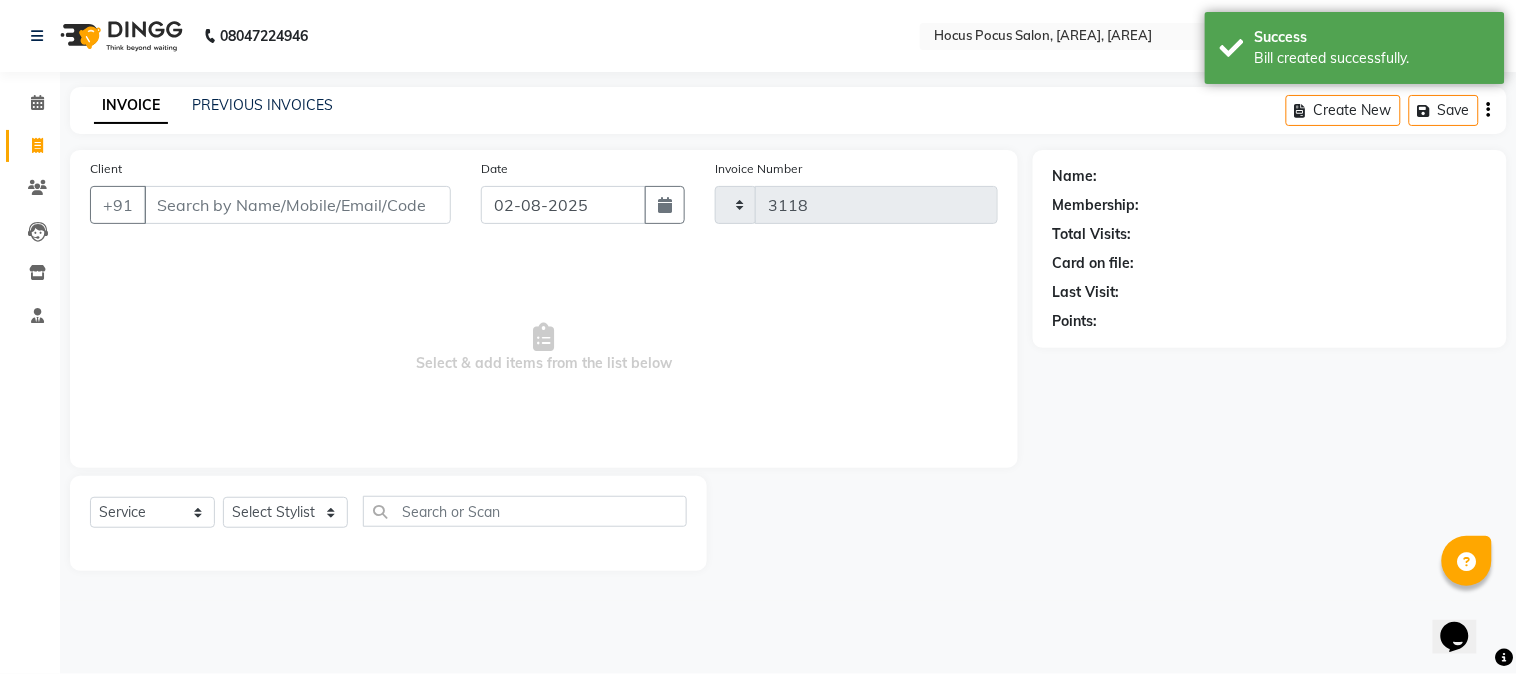 select on "5019" 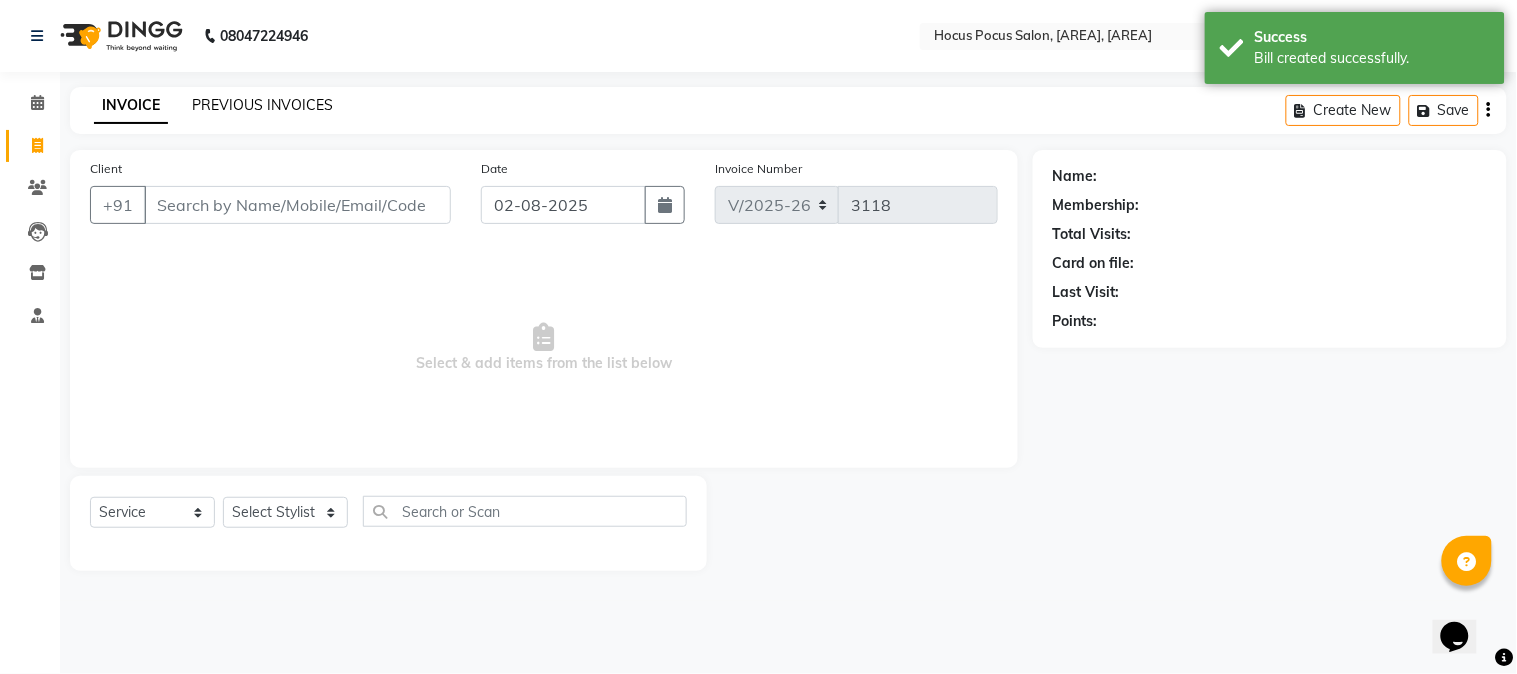 click on "PREVIOUS INVOICES" 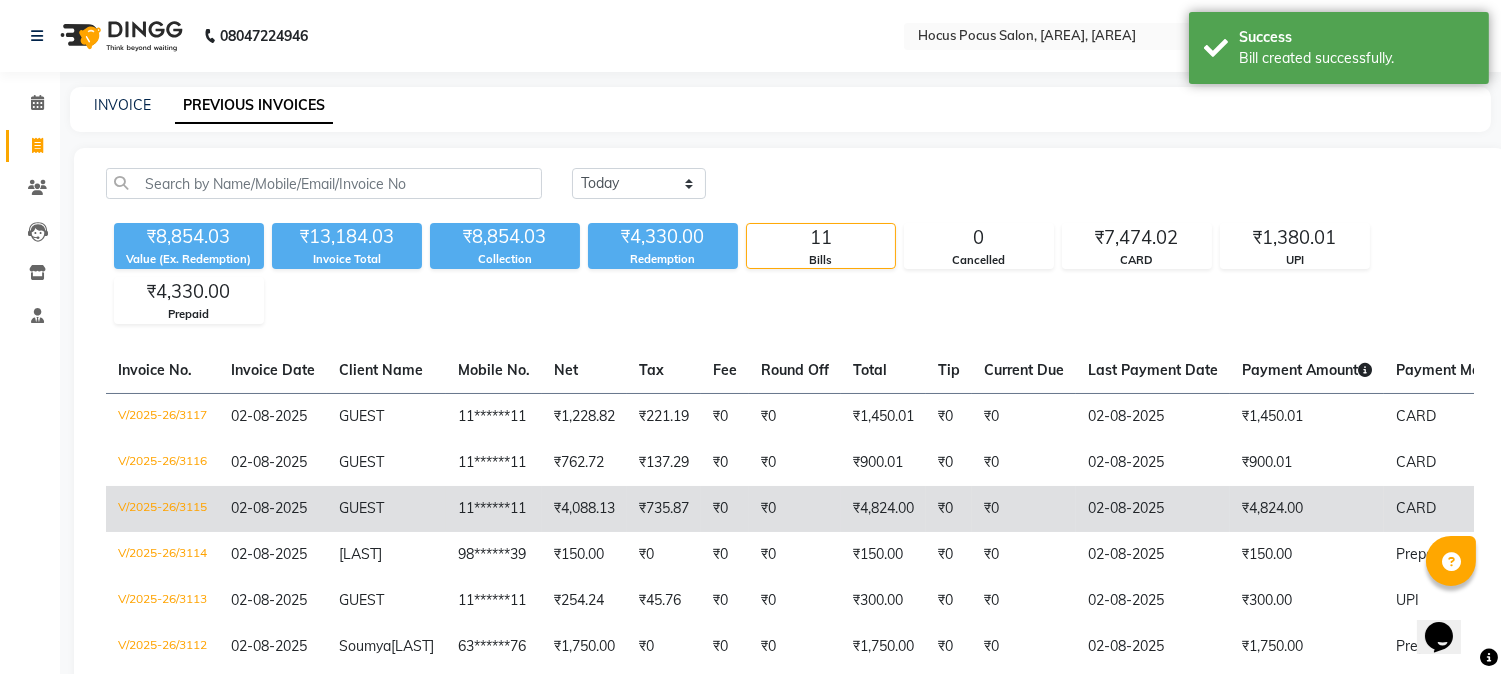 click on "₹735.87" 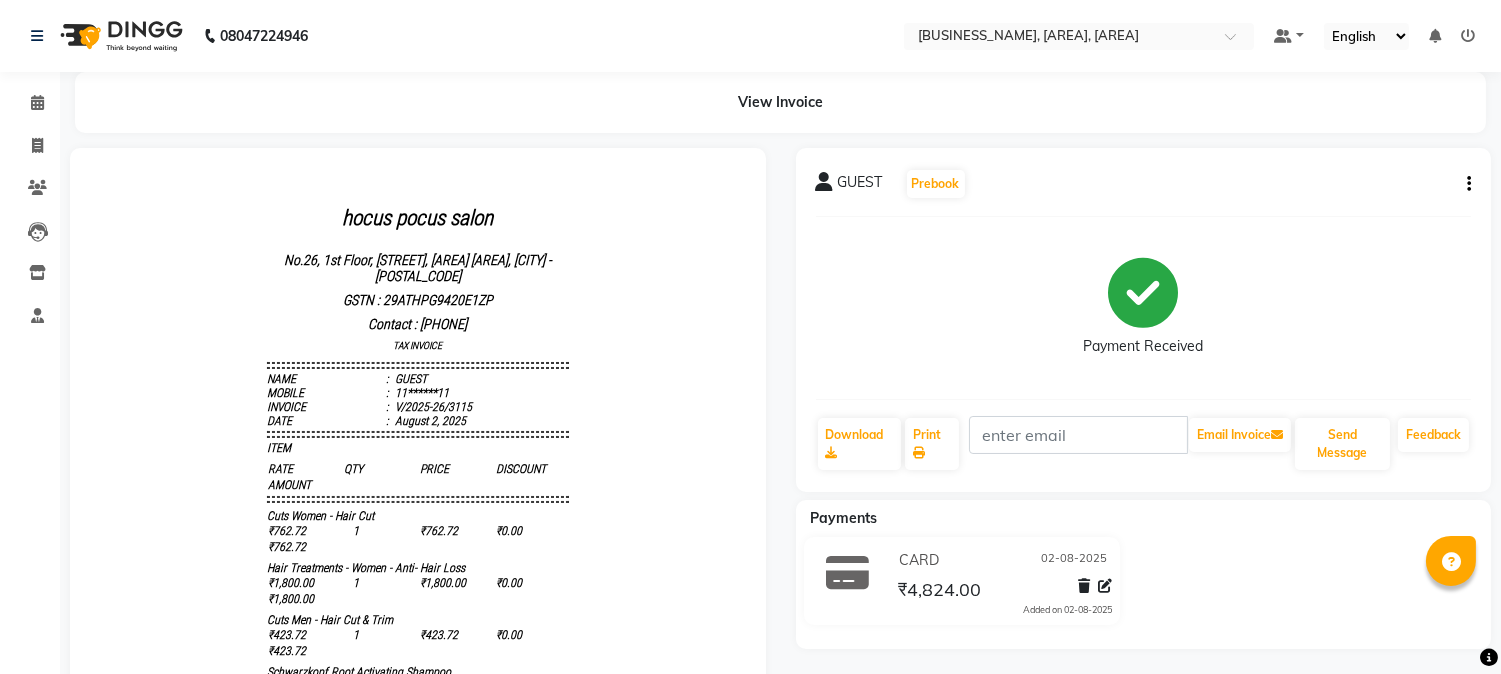 scroll, scrollTop: 0, scrollLeft: 0, axis: both 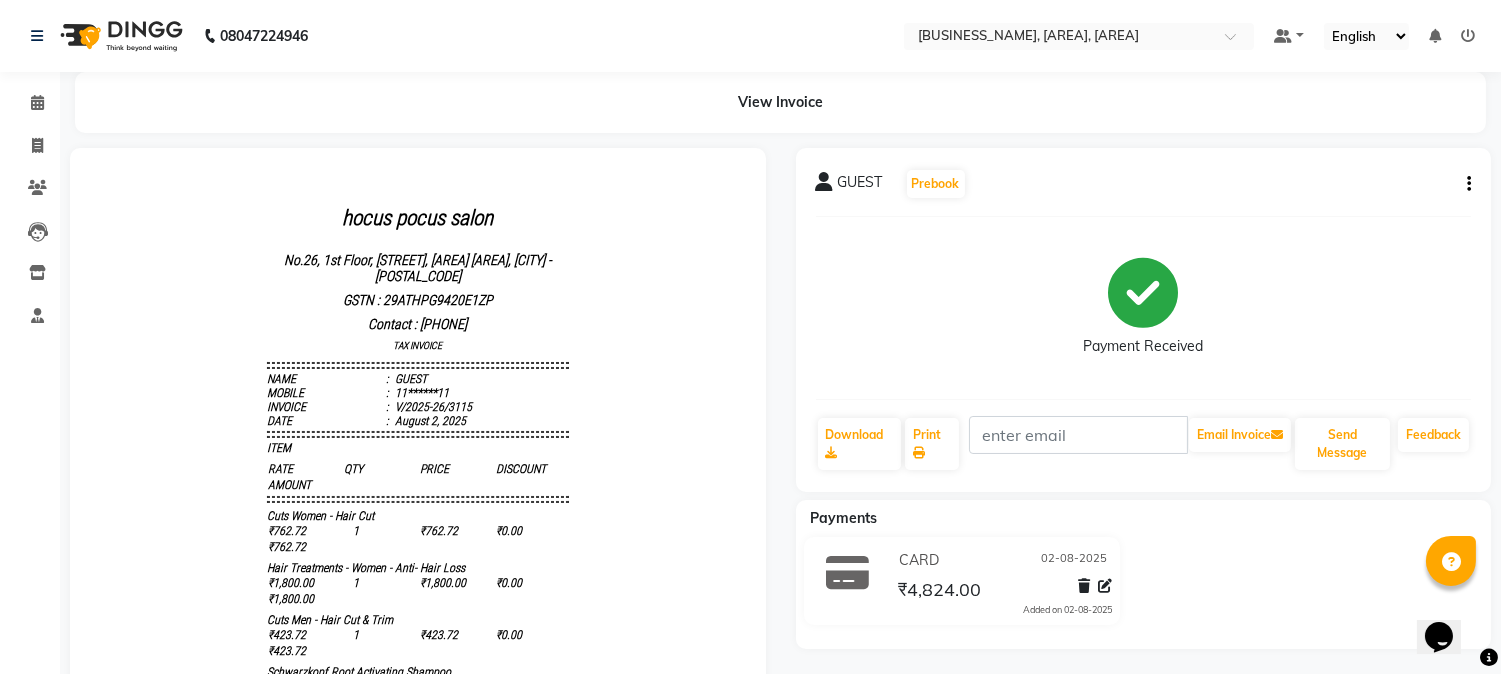 click 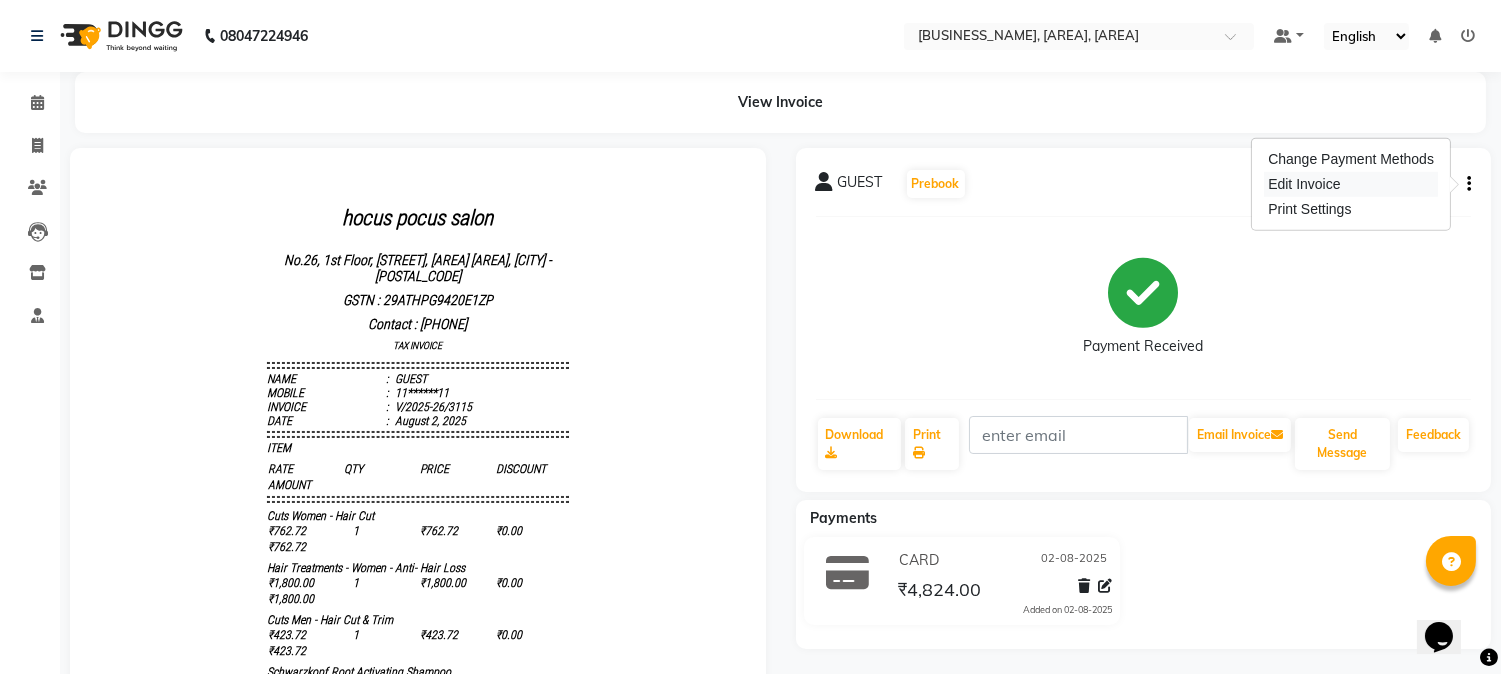 click on "Edit Invoice" at bounding box center [1351, 184] 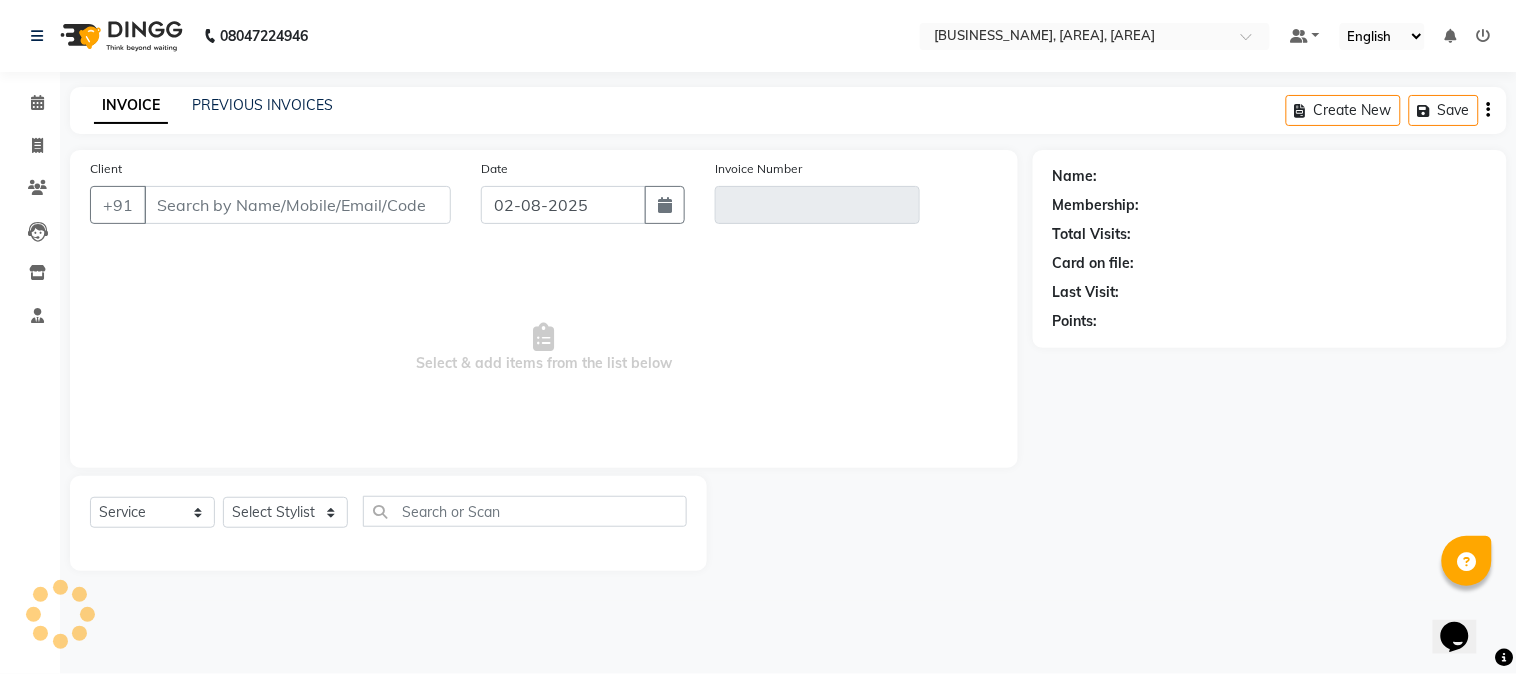 type on "11******11" 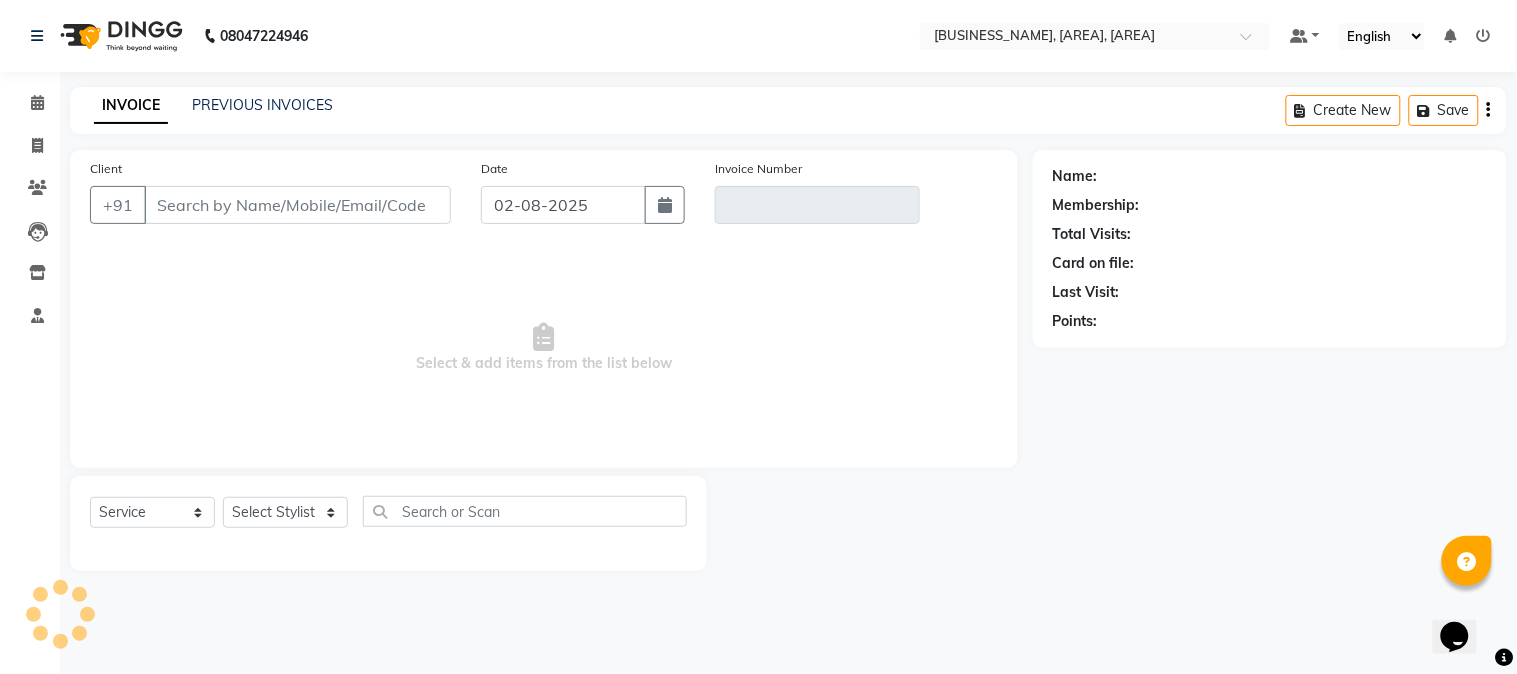 type on "V/2025-26/3115" 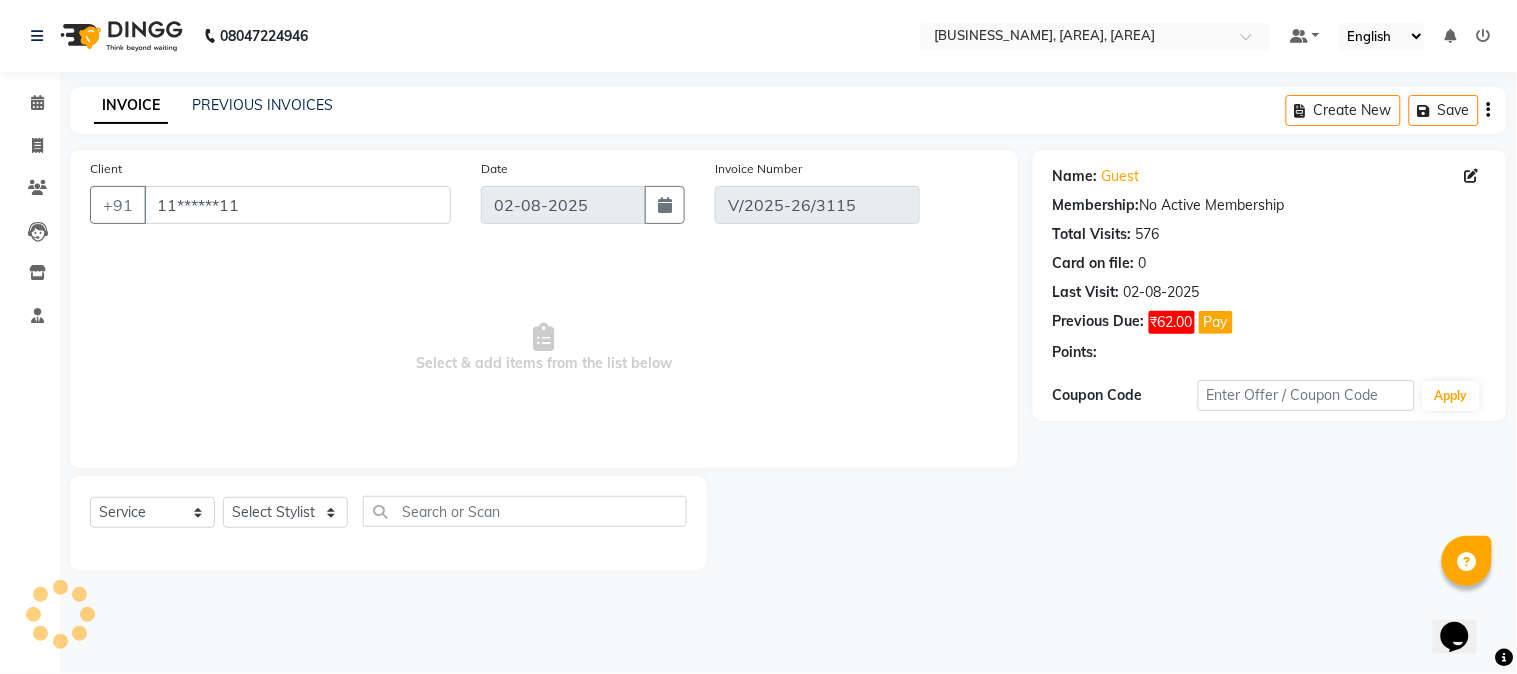 select on "select" 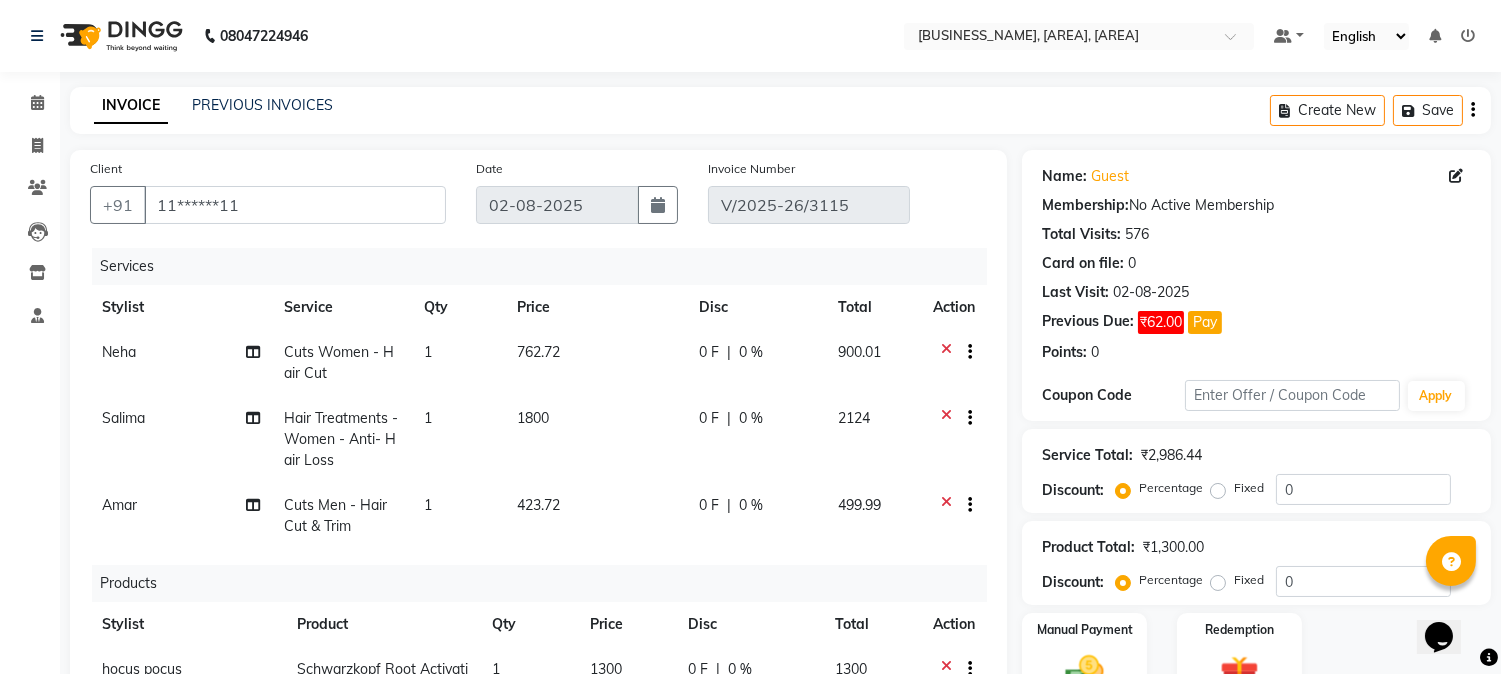 click on "Amar" 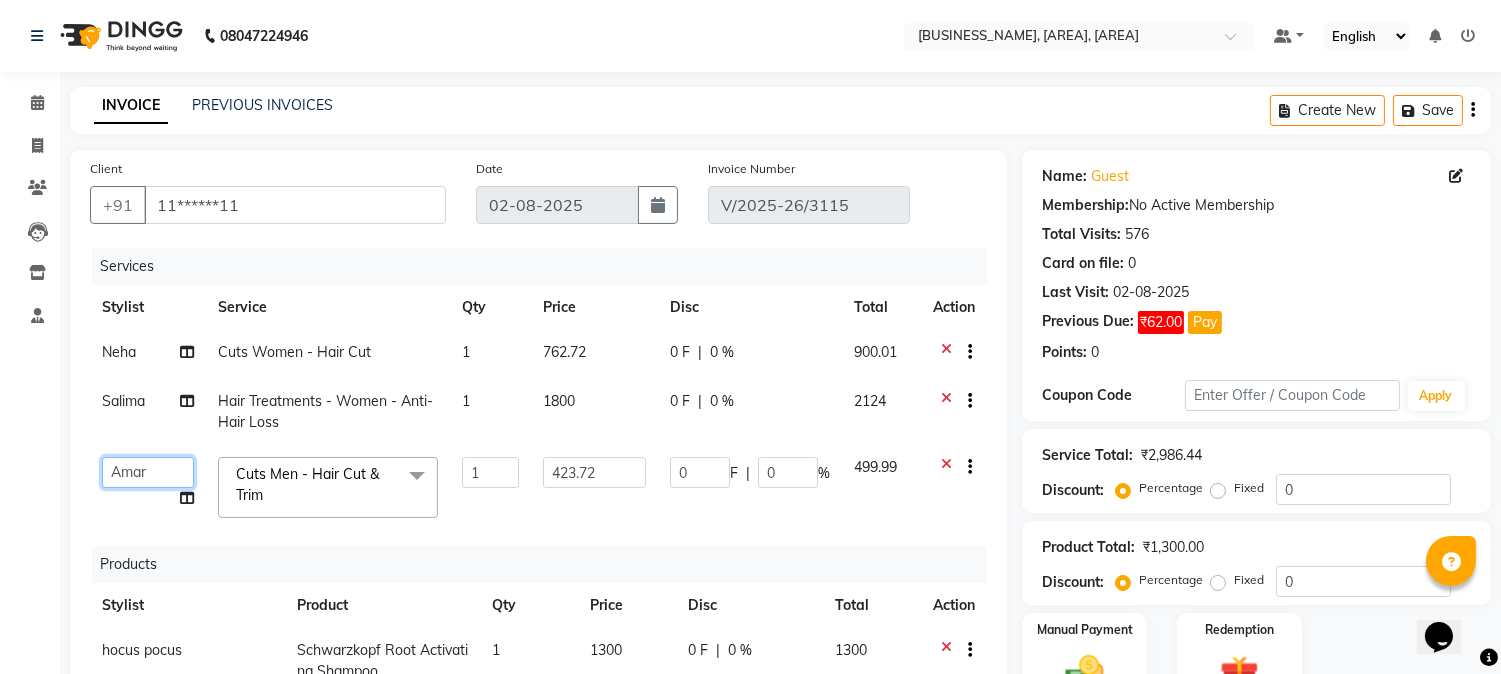 click on "[NAME] [NAME] [NAME] hocus pocus [NAME] [NAME] [NAME] [NAME] [NAME] [NAME] [NAME]" 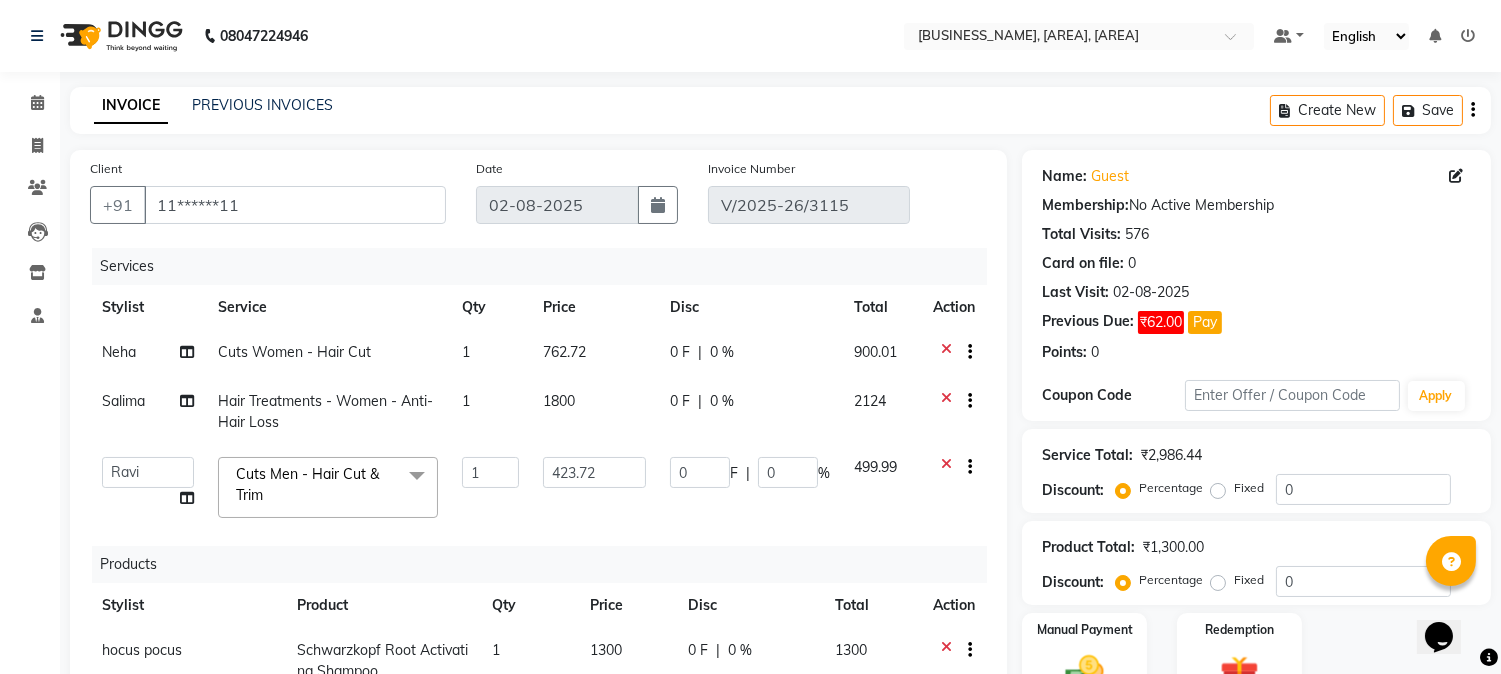 select on "32993" 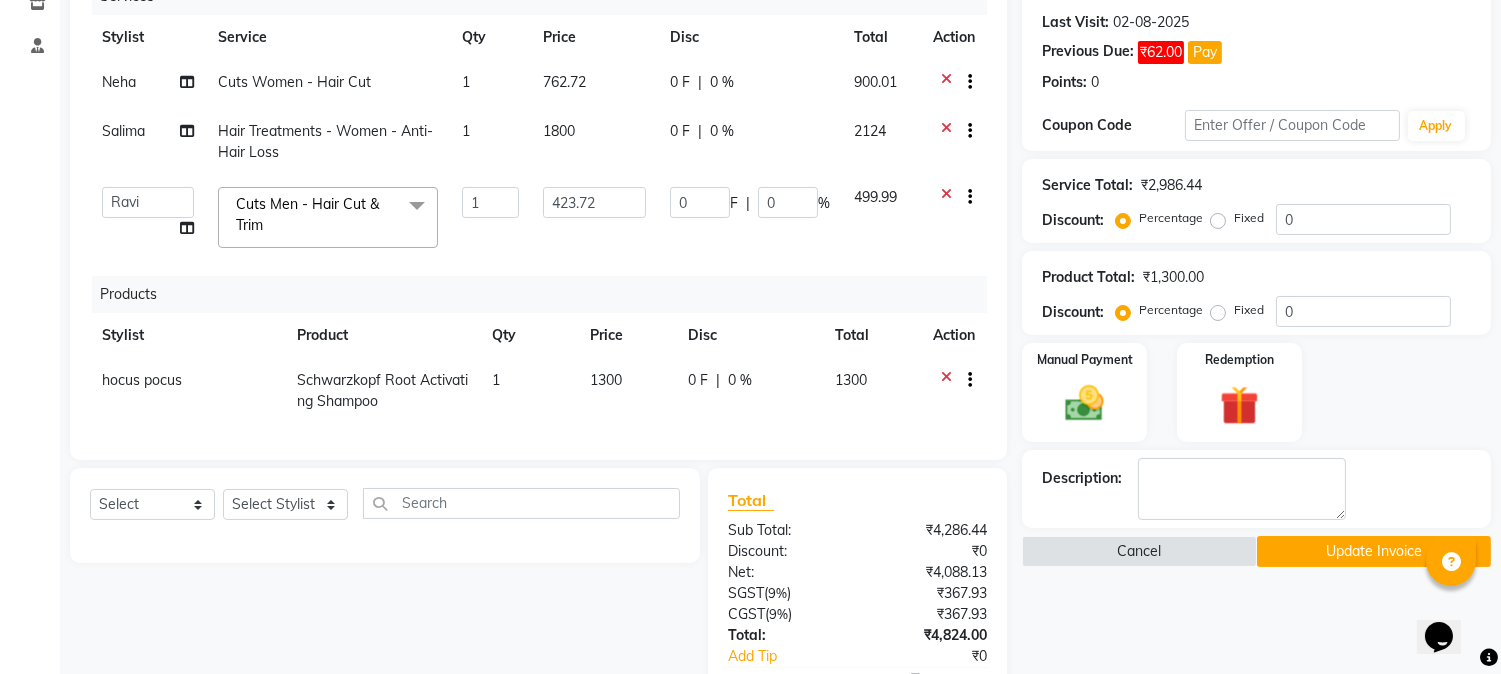 scroll, scrollTop: 446, scrollLeft: 0, axis: vertical 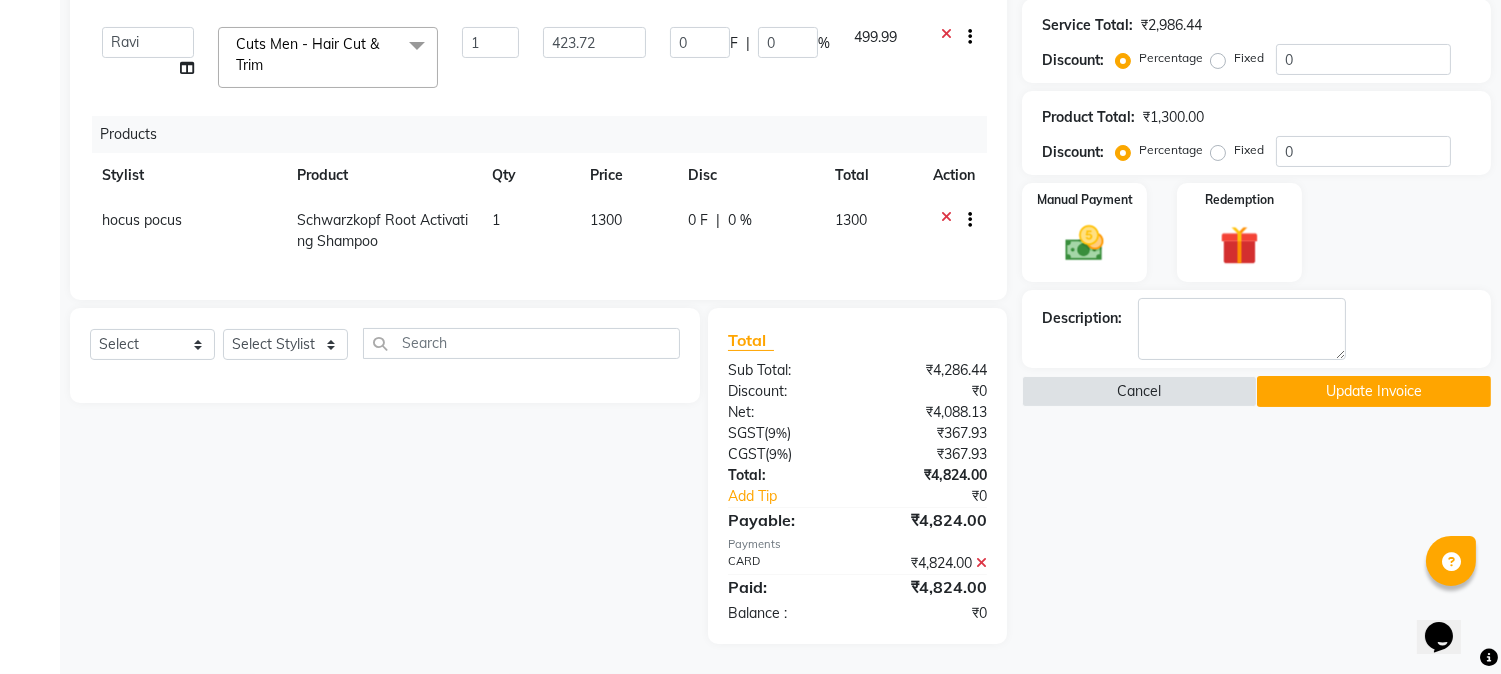 click on "Update Invoice" 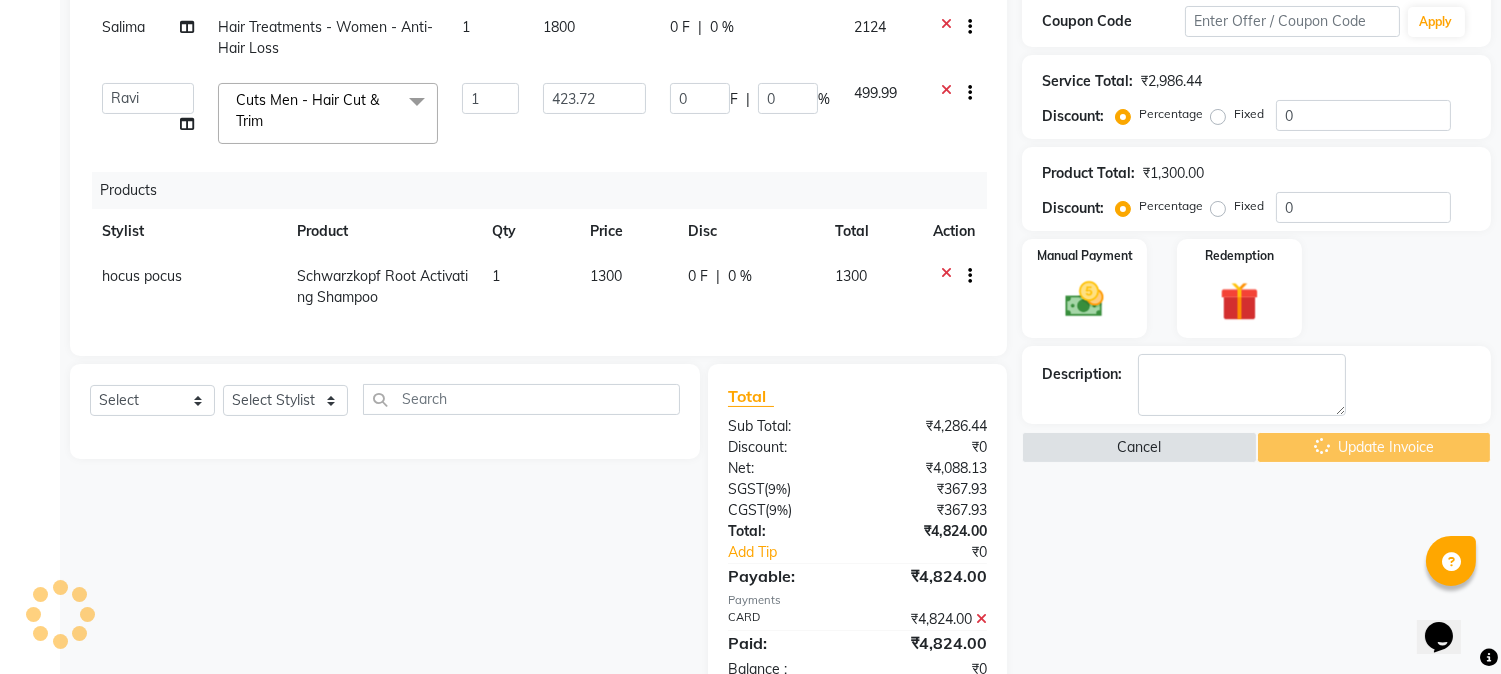 scroll, scrollTop: 335, scrollLeft: 0, axis: vertical 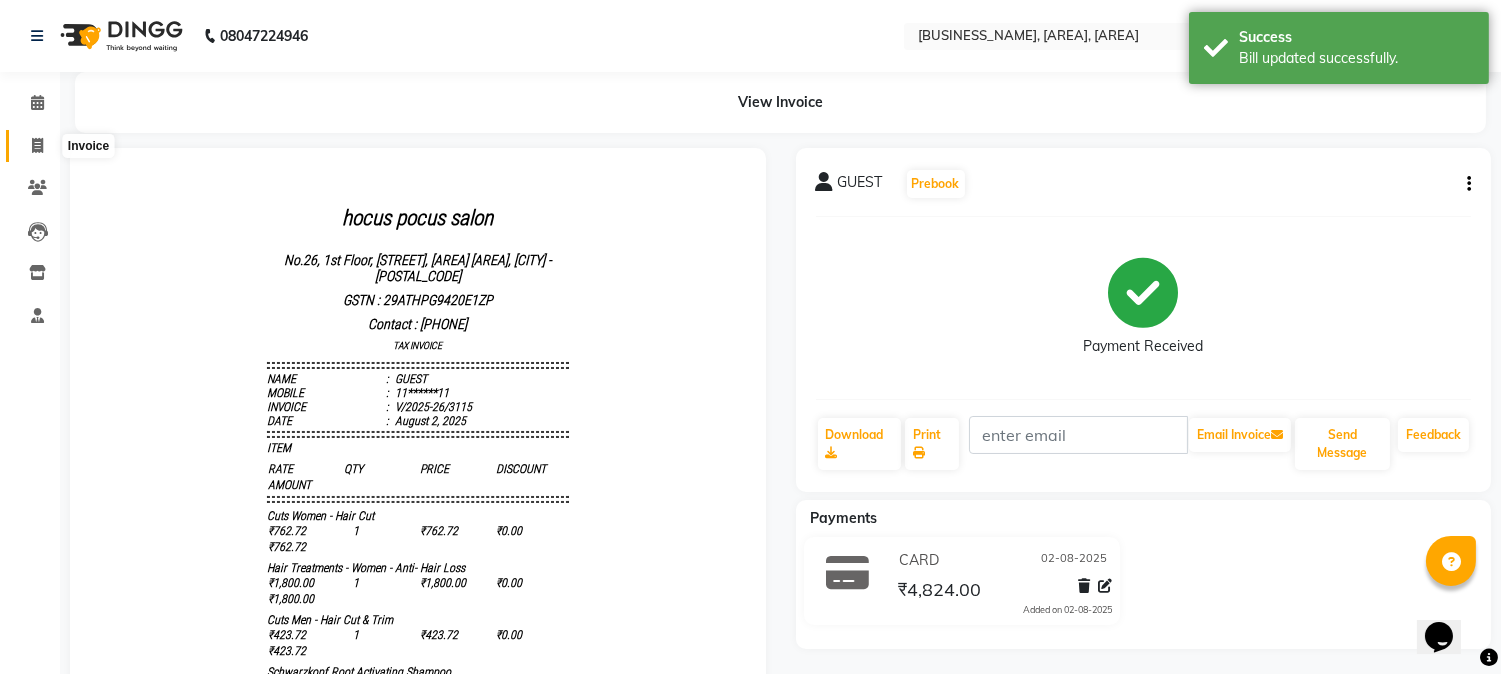 click 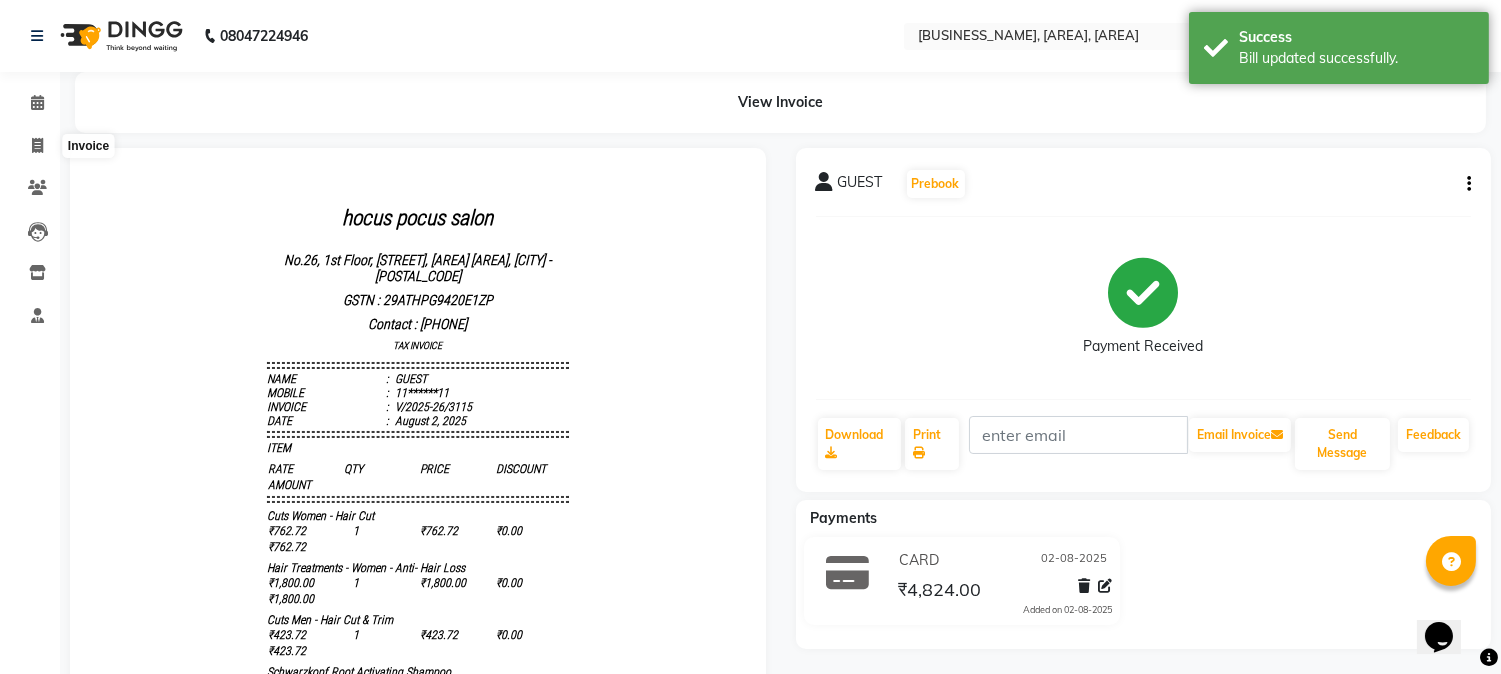 select on "5019" 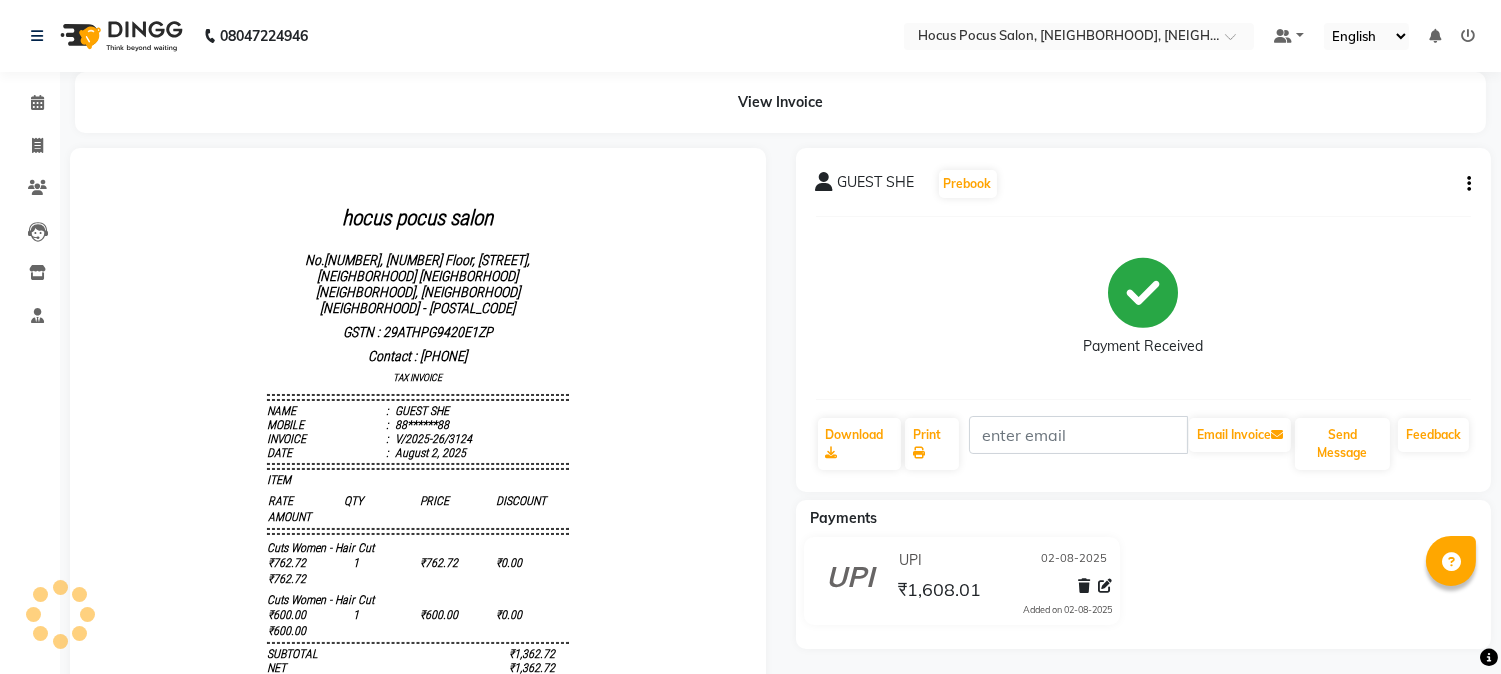 scroll, scrollTop: 0, scrollLeft: 0, axis: both 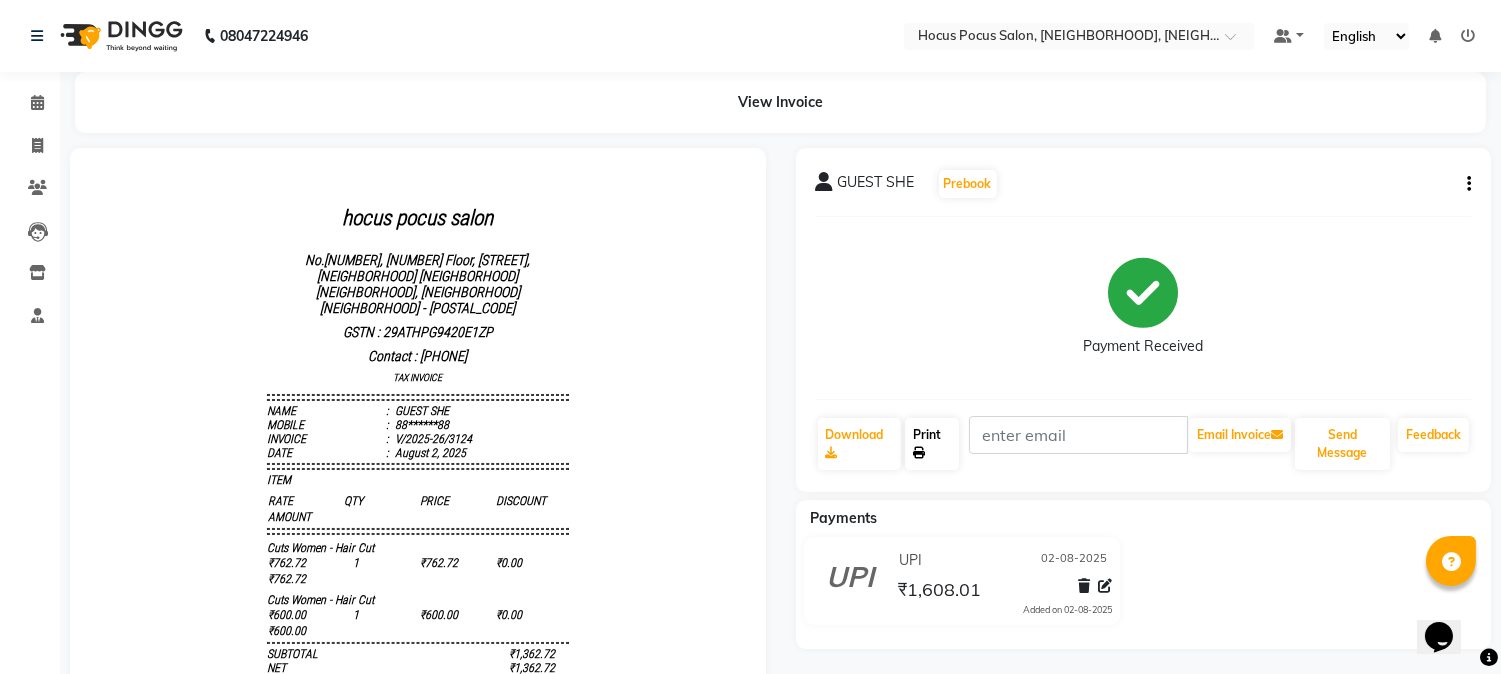 click 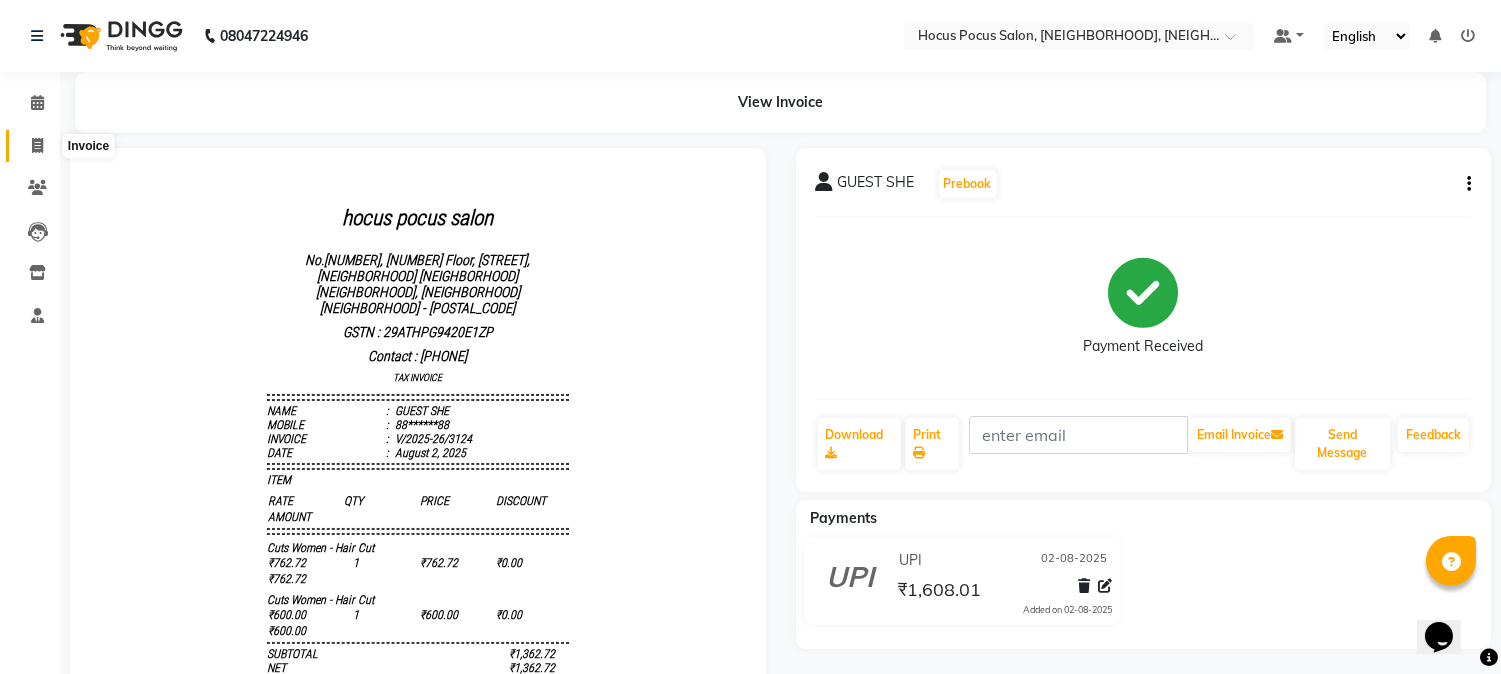 click 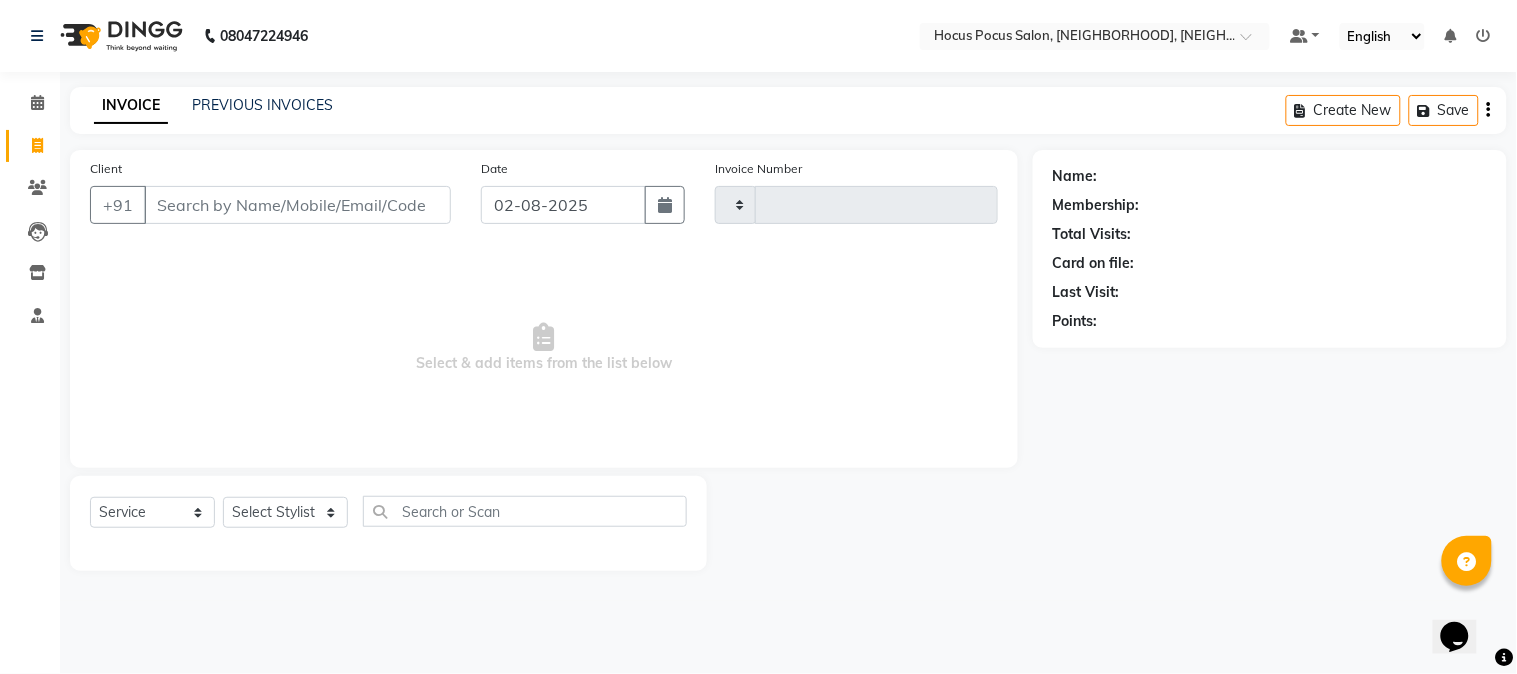 type on "3125" 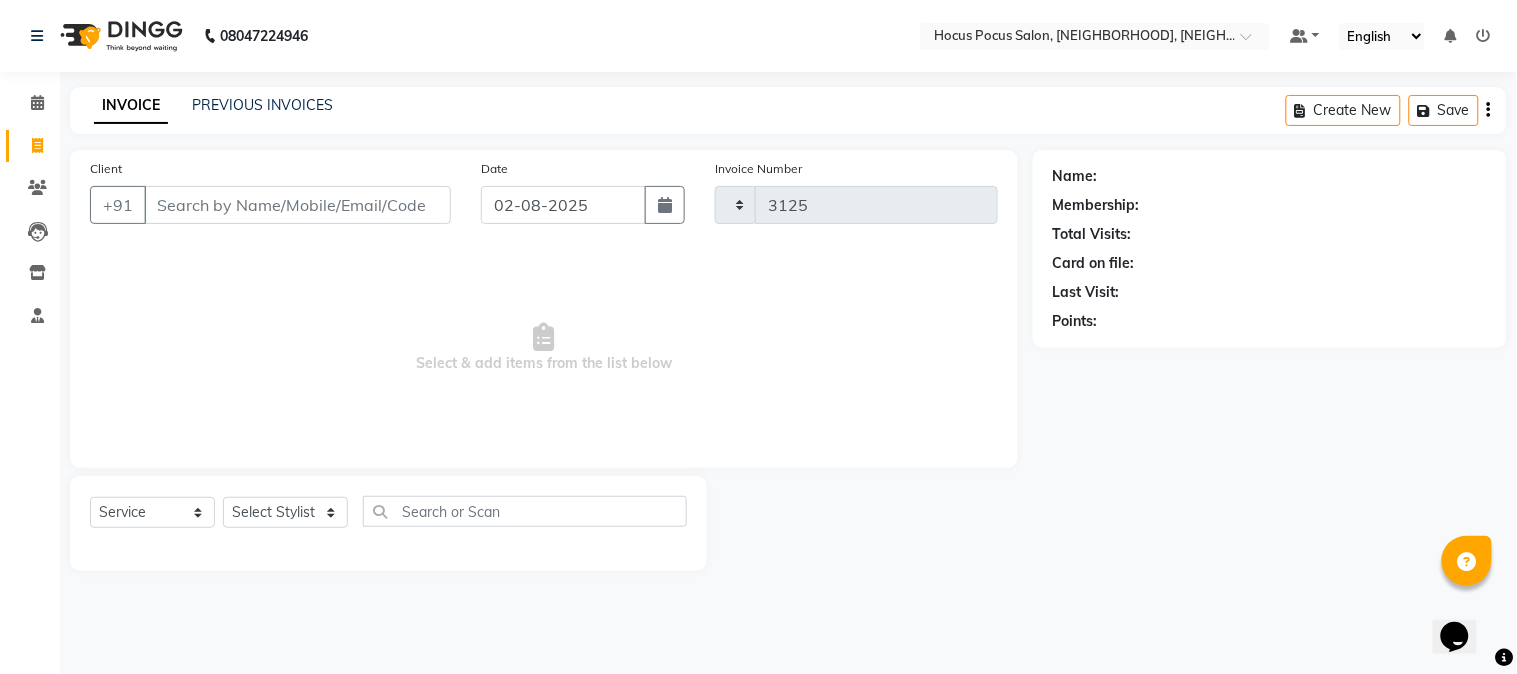 select on "5019" 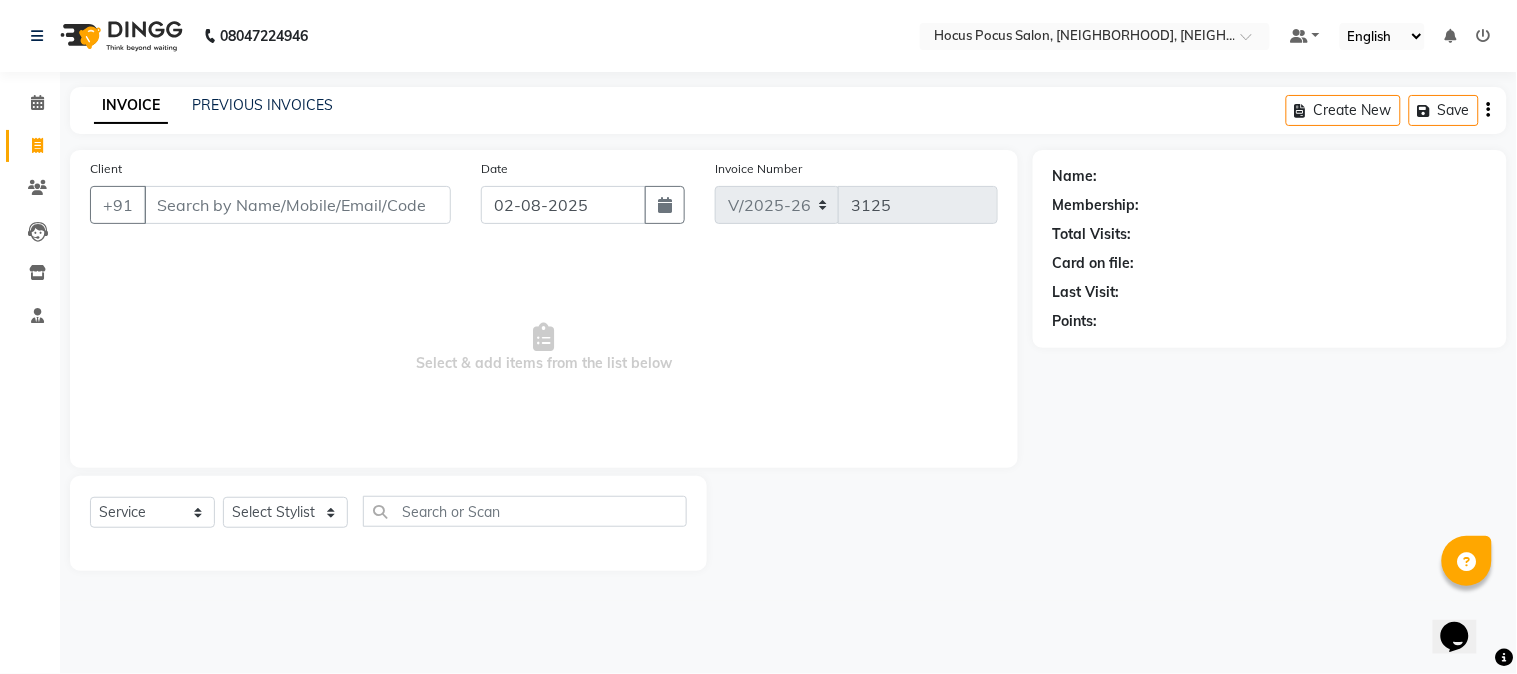 click on "Client" at bounding box center (297, 205) 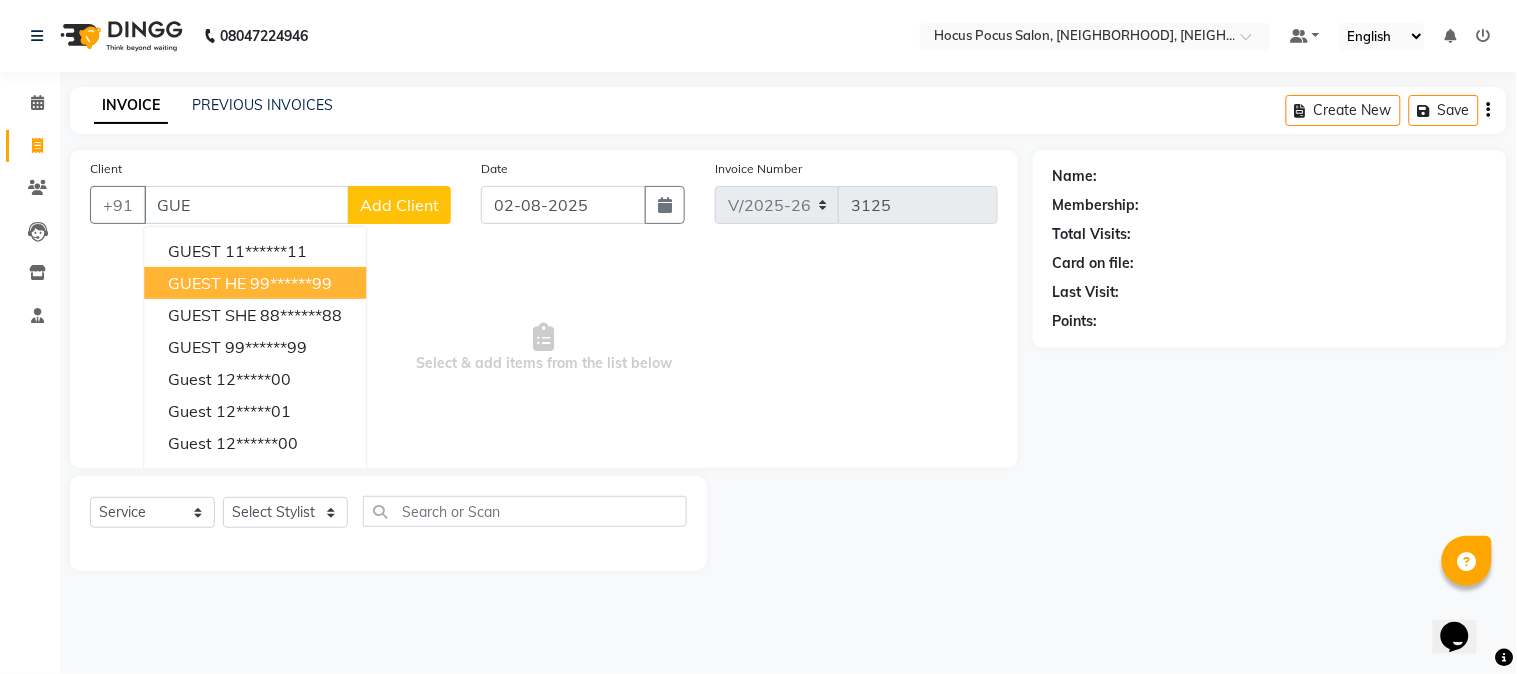 click on "GUEST HE" at bounding box center (207, 283) 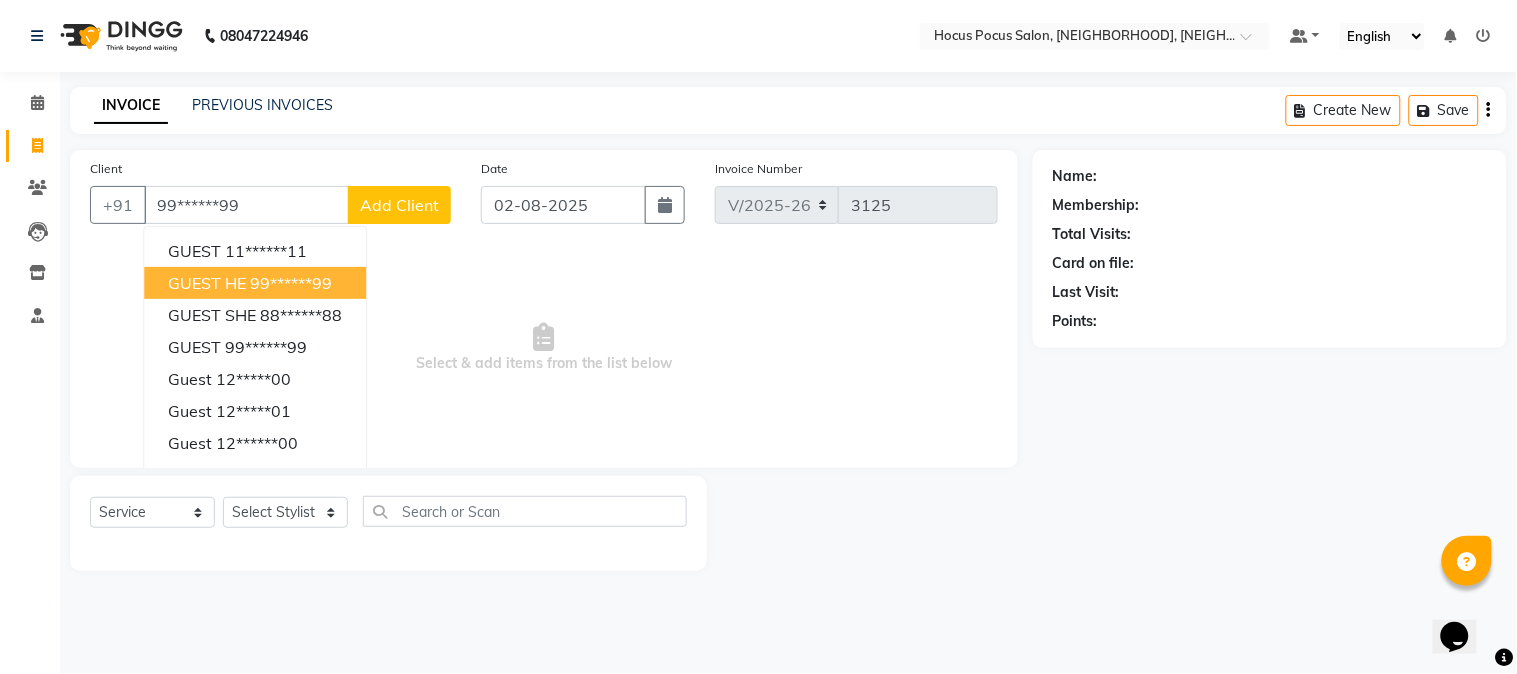 type on "99******99" 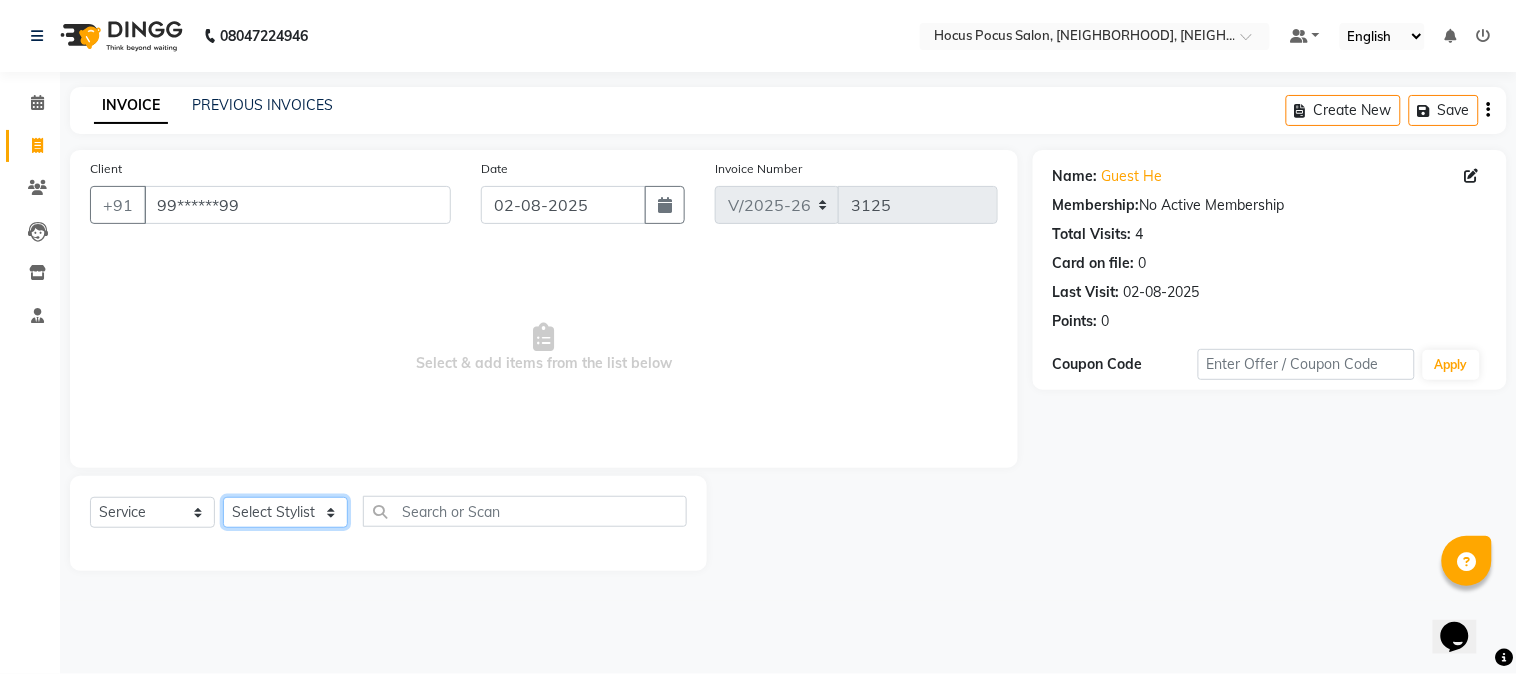 click on "Select Stylist [FIRST] [FIRST] [FIRST] hocus pocus [FIRST] [FIRST] [FIRST] [FIRST] [FIRST] [FIRST] [FIRST]" 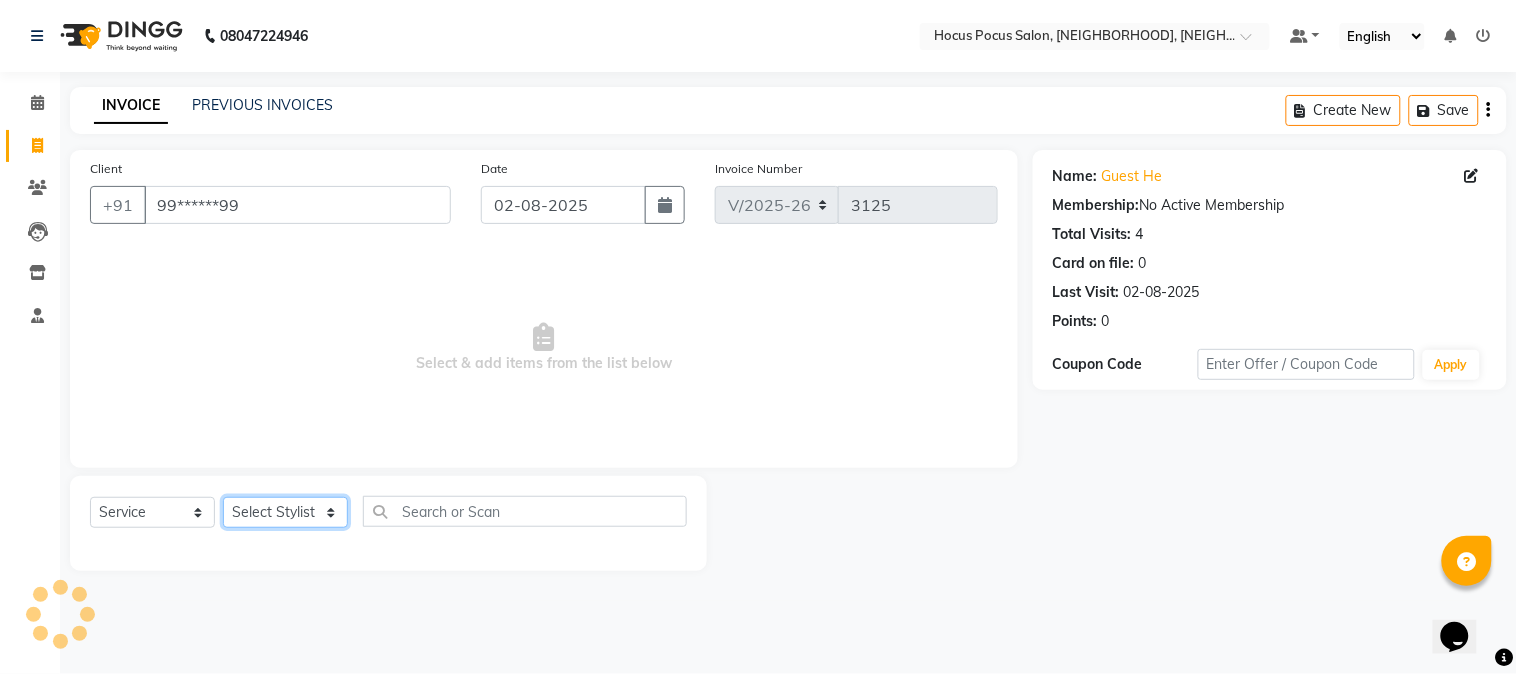 select on "86623" 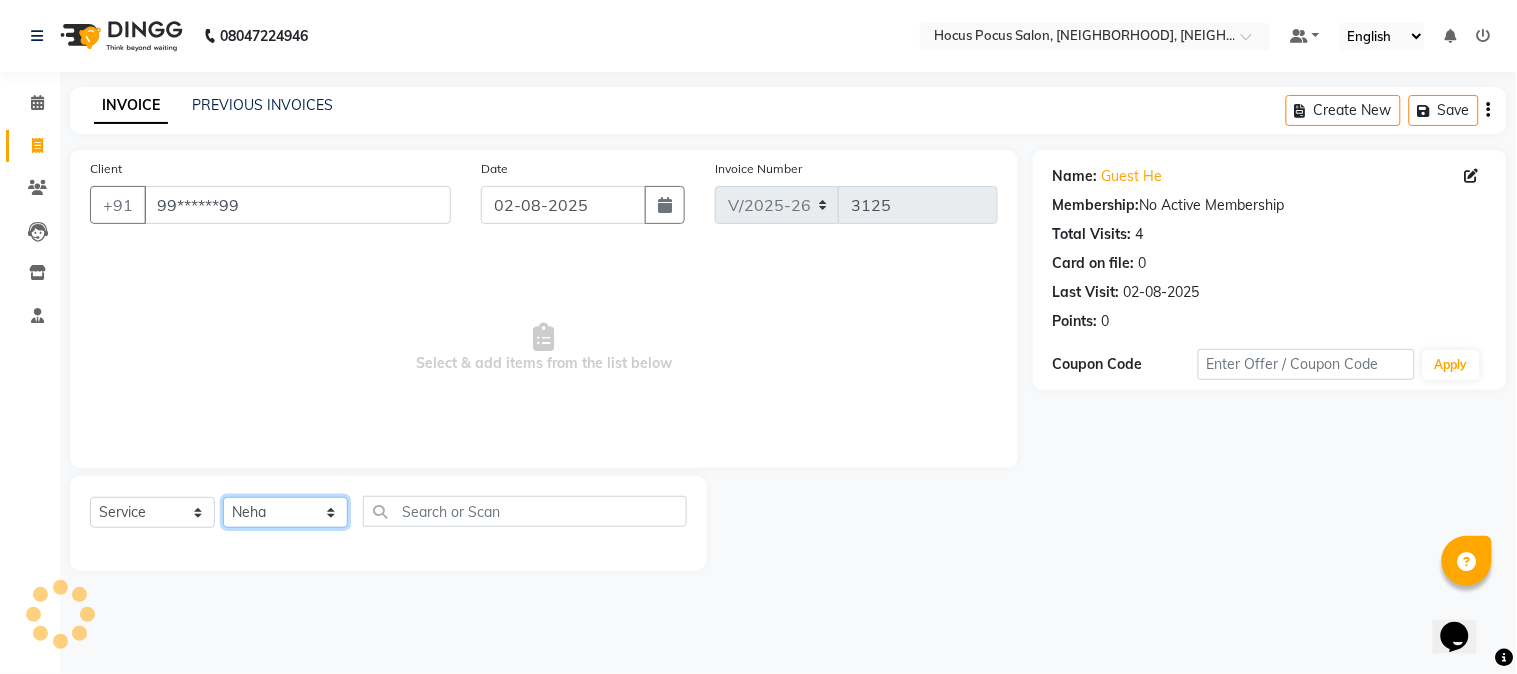 click on "Select Stylist [FIRST] [FIRST] [FIRST] hocus pocus [FIRST] [FIRST] [FIRST] [FIRST] [FIRST] [FIRST] [FIRST]" 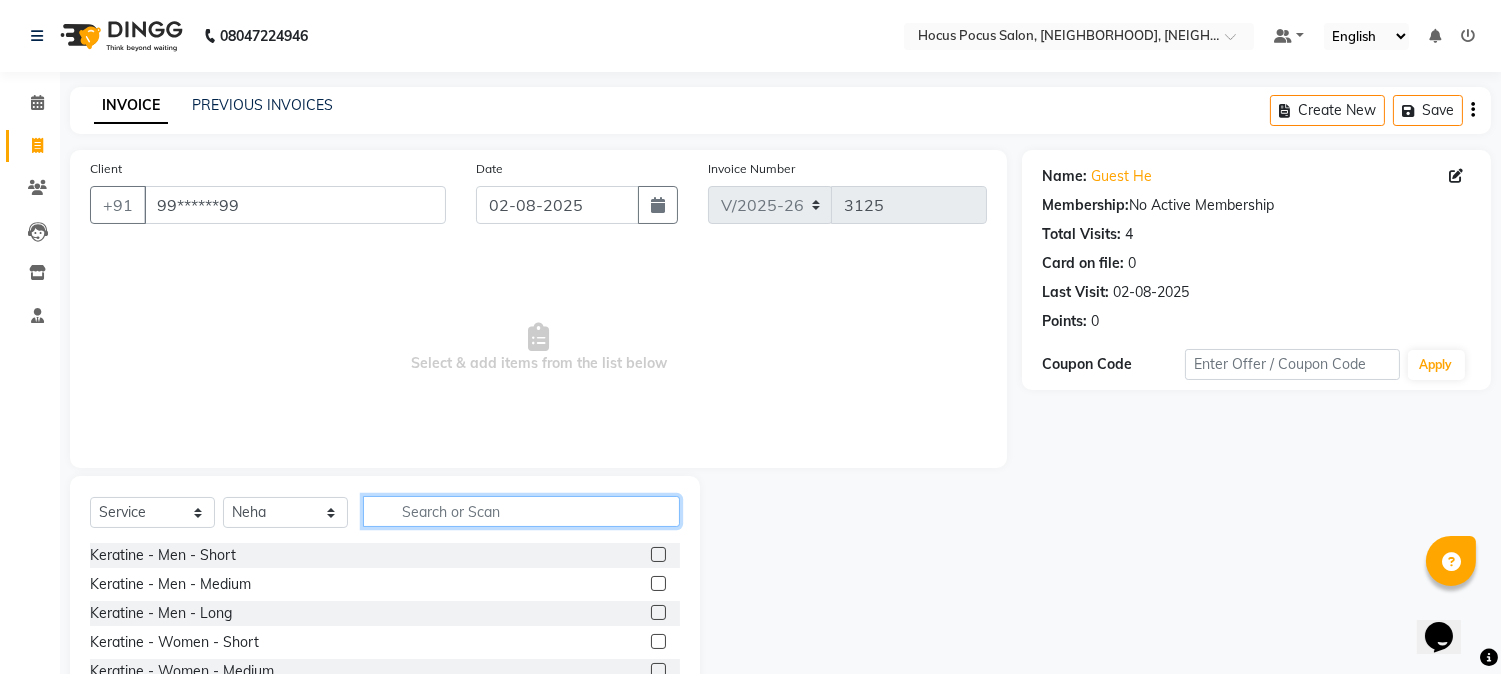 click 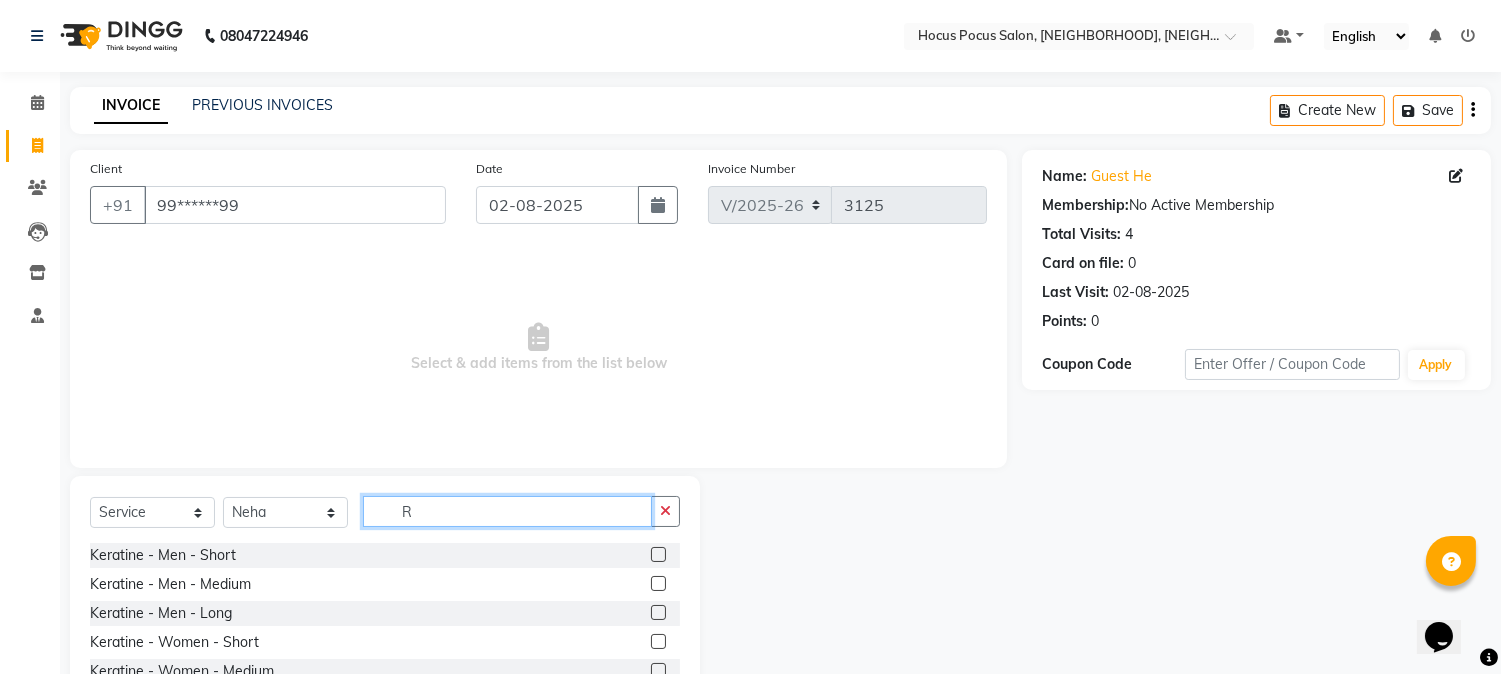 click on "R" 